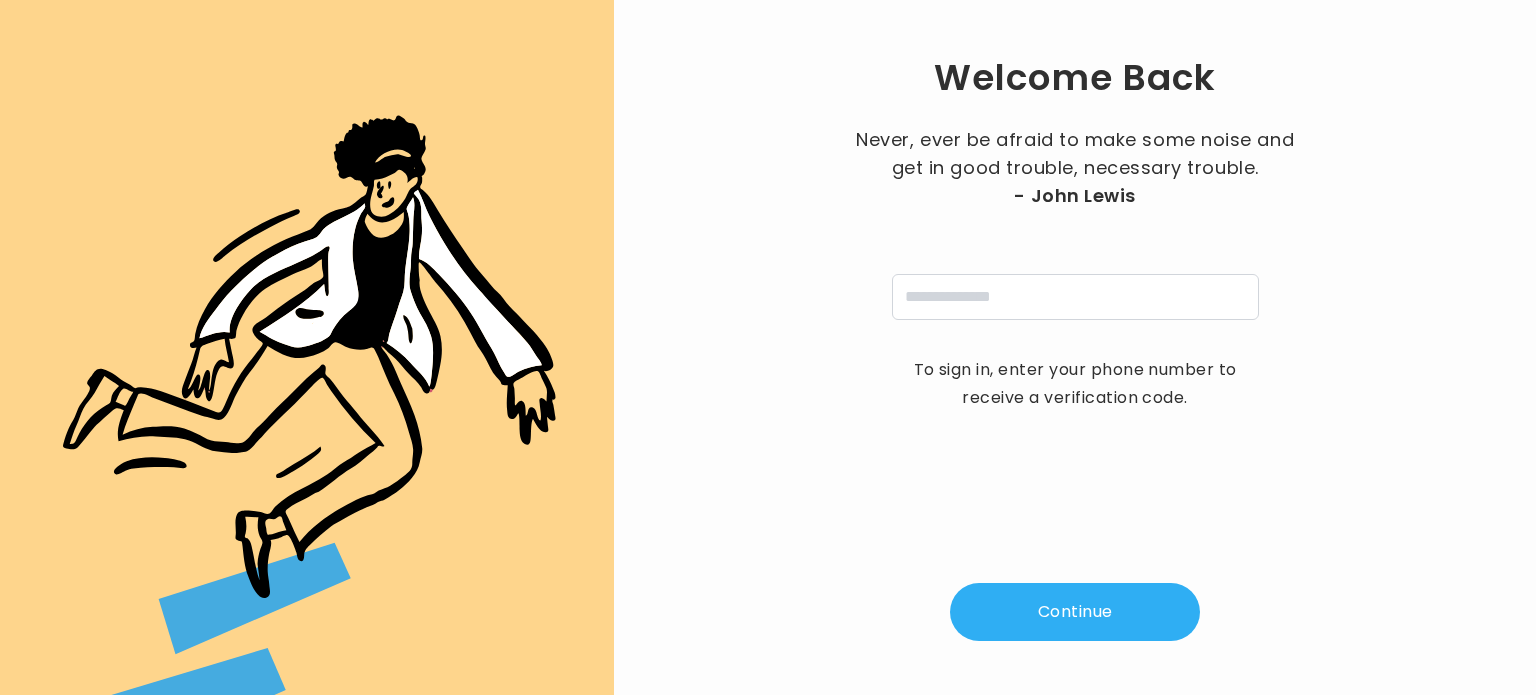 scroll, scrollTop: 0, scrollLeft: 0, axis: both 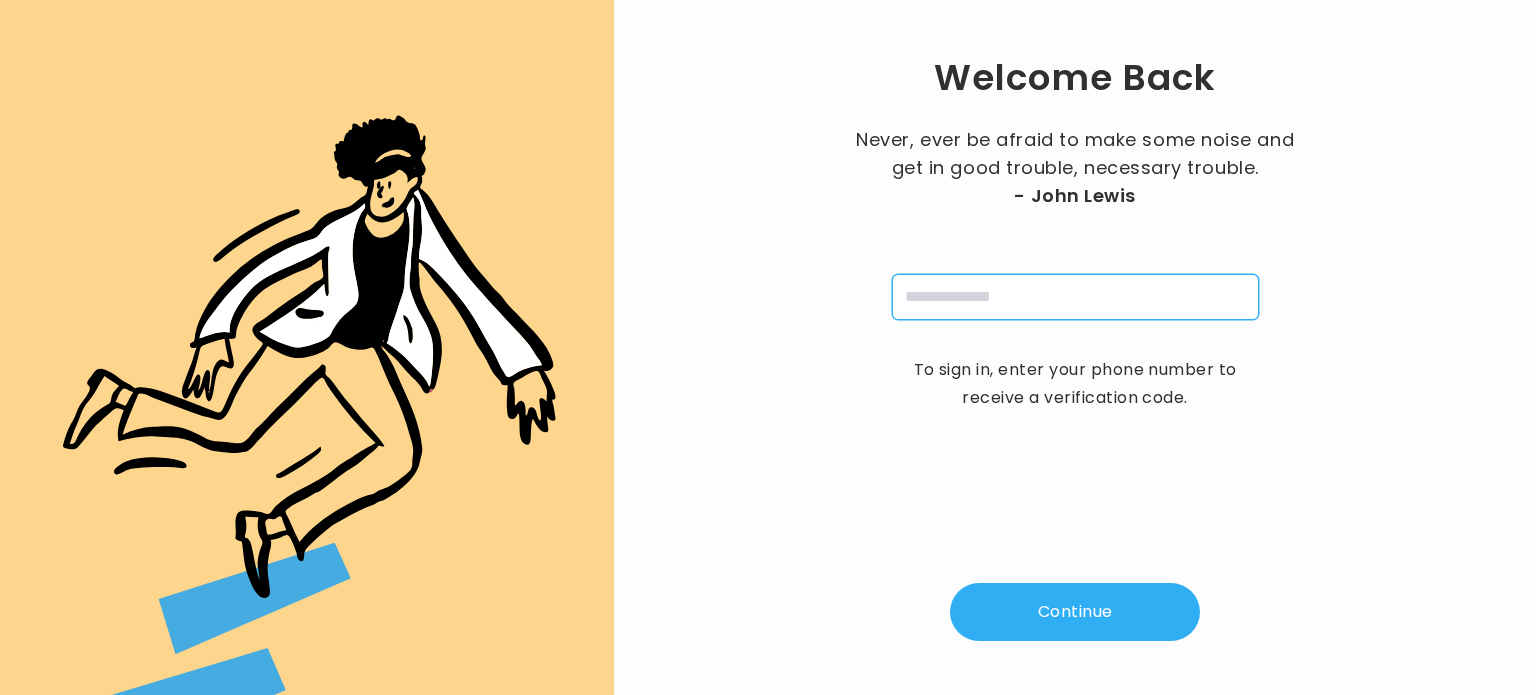 click at bounding box center (1075, 297) 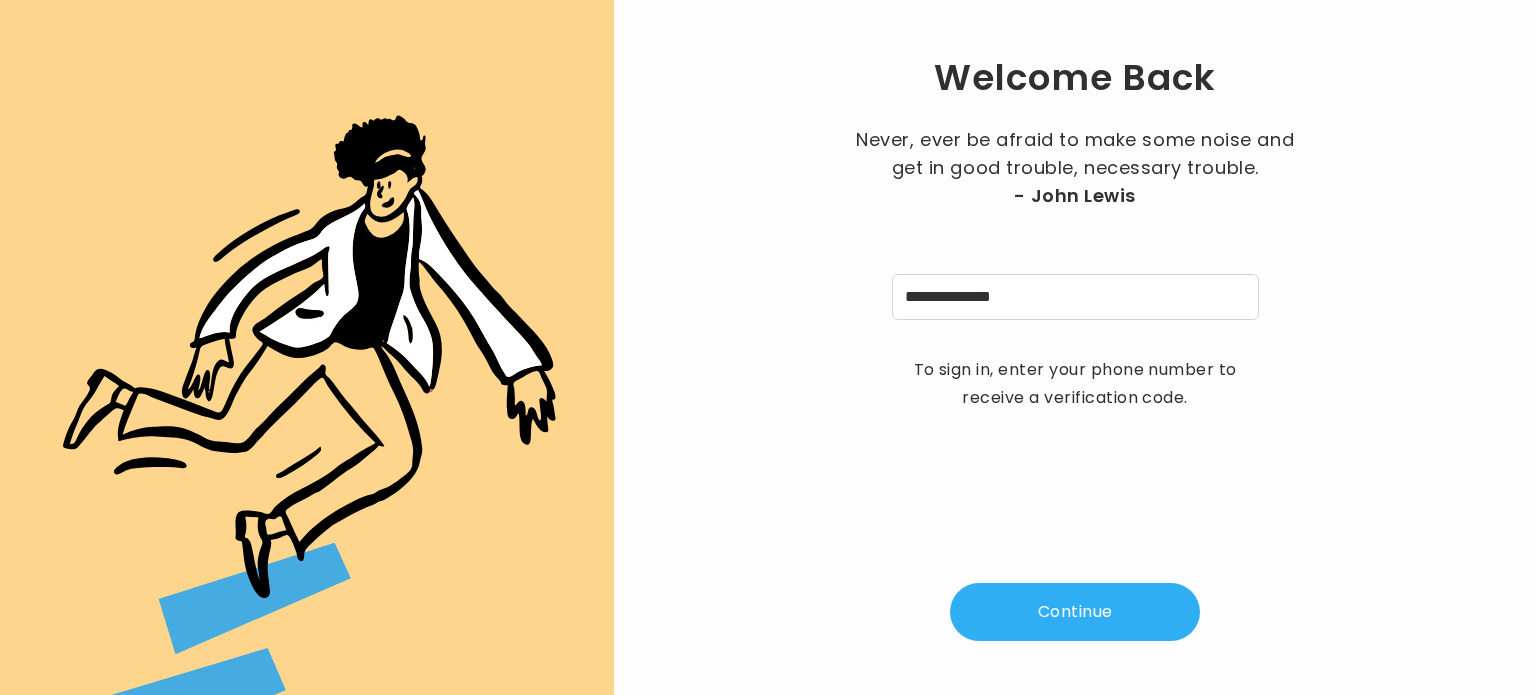 click on "Continue" at bounding box center (1075, 612) 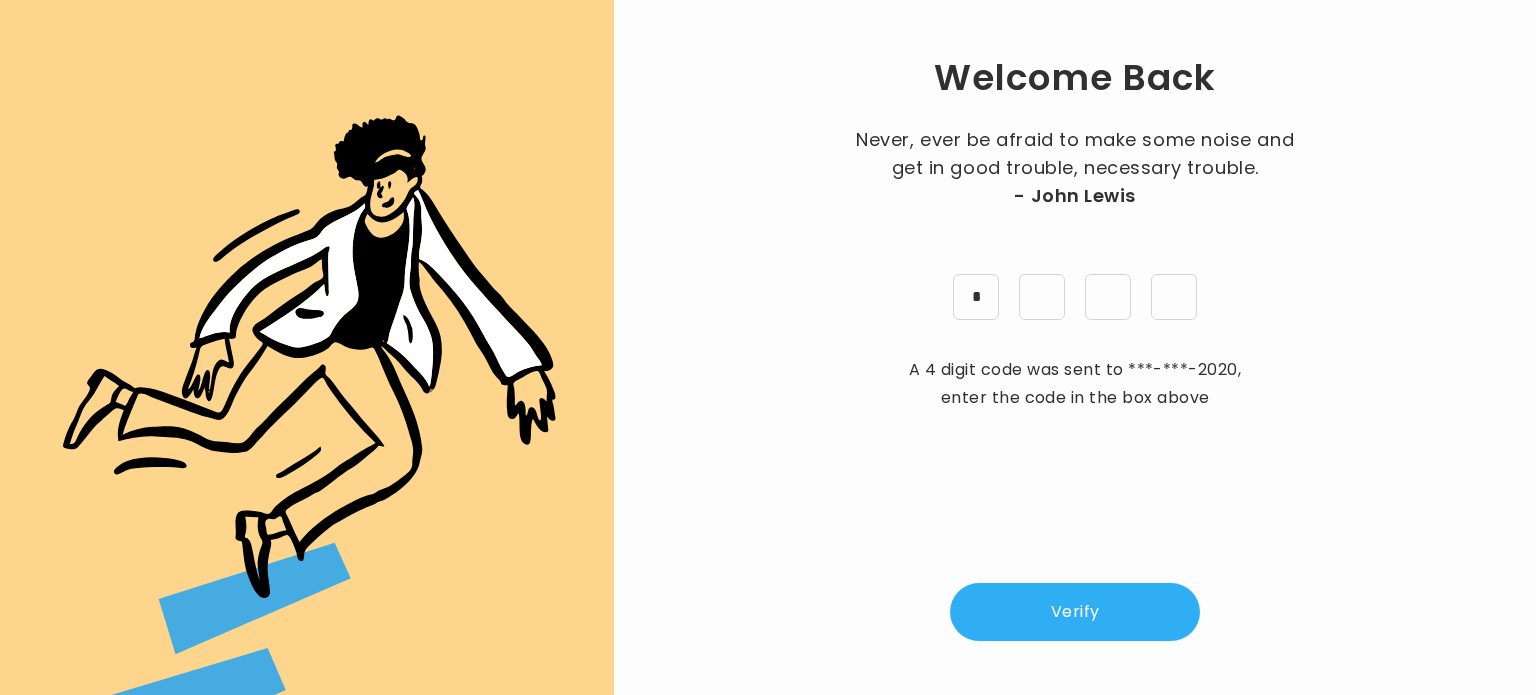 type on "*" 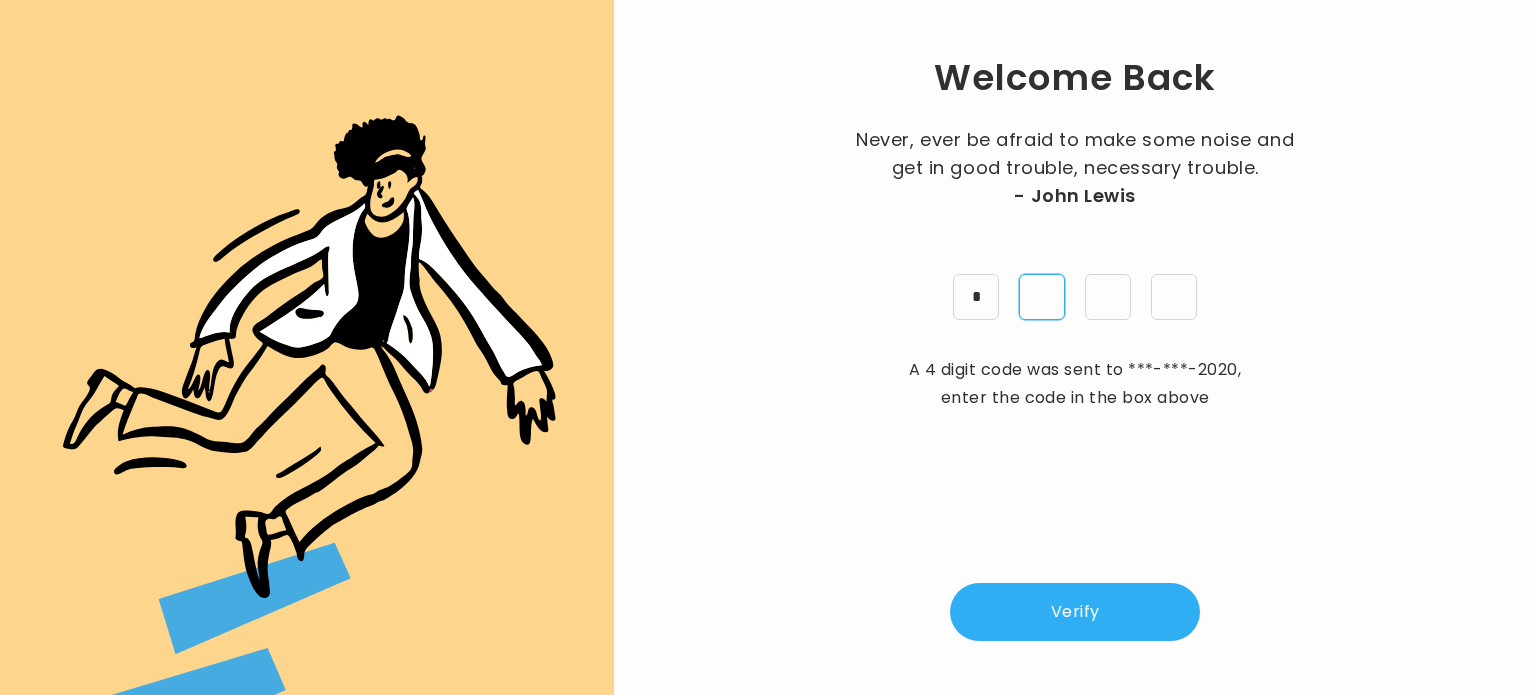 type on "*" 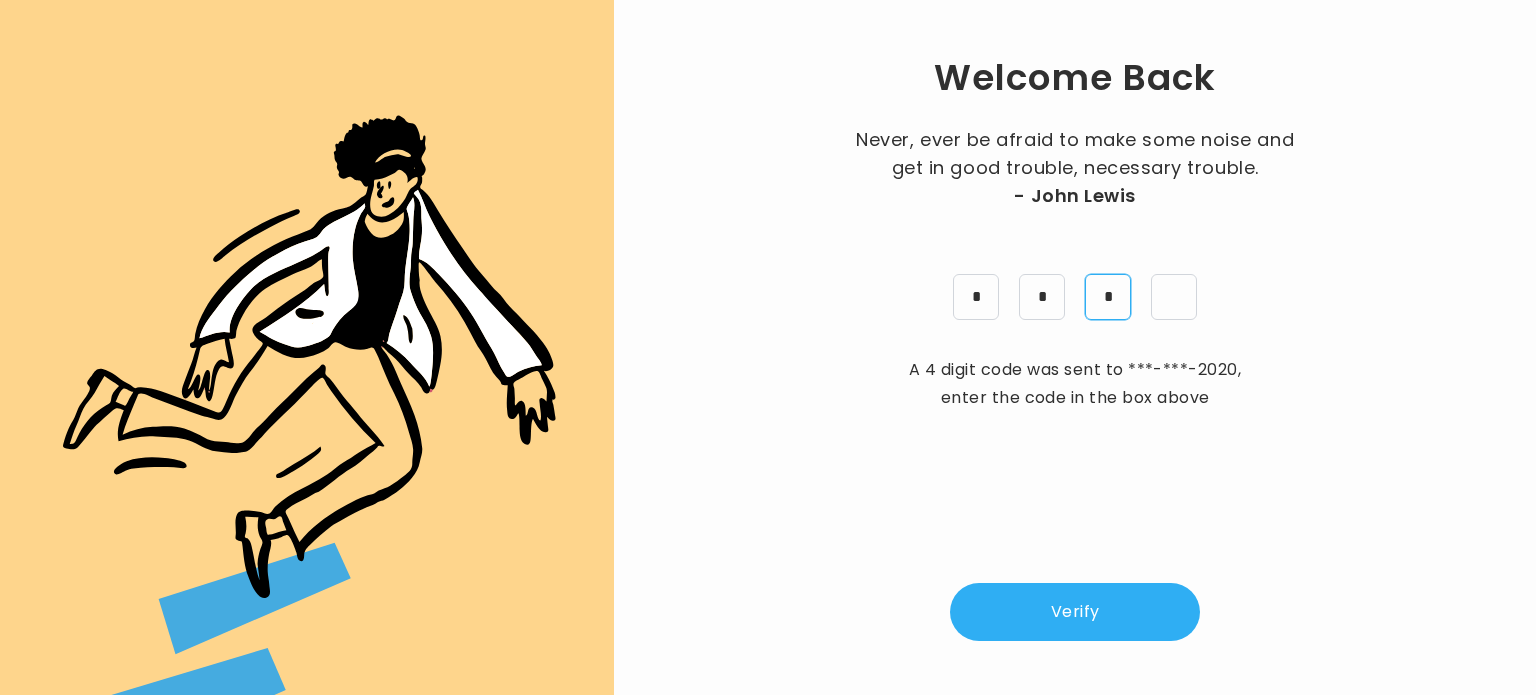 type on "*" 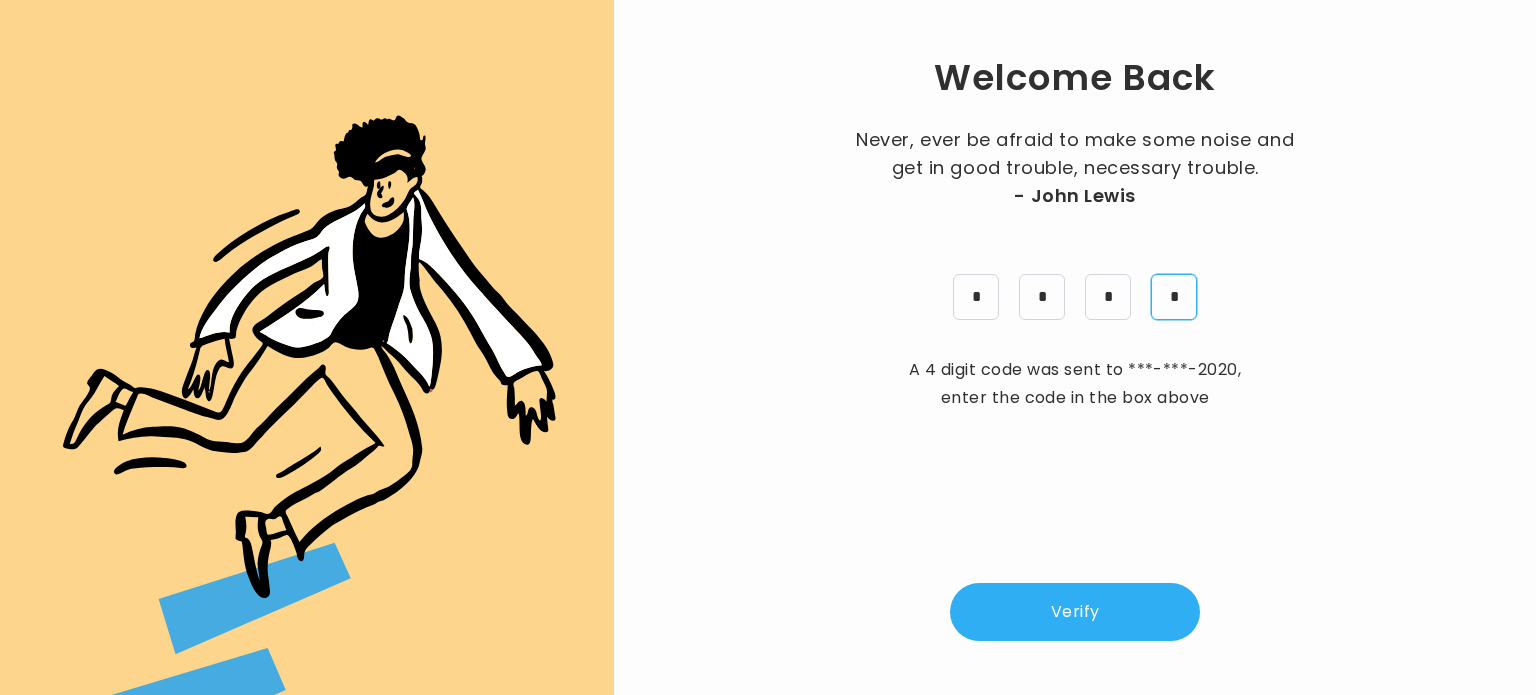 type on "*" 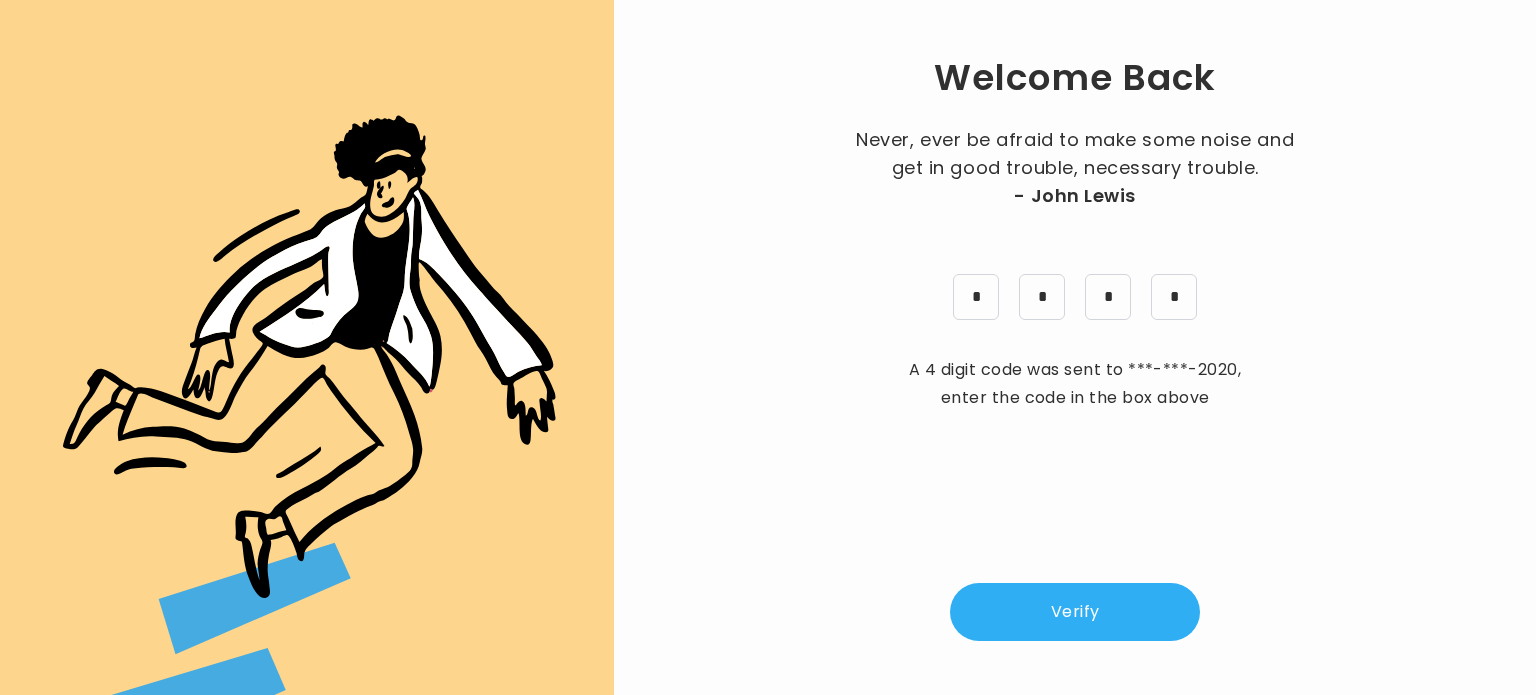 click on "Verify" at bounding box center (1075, 612) 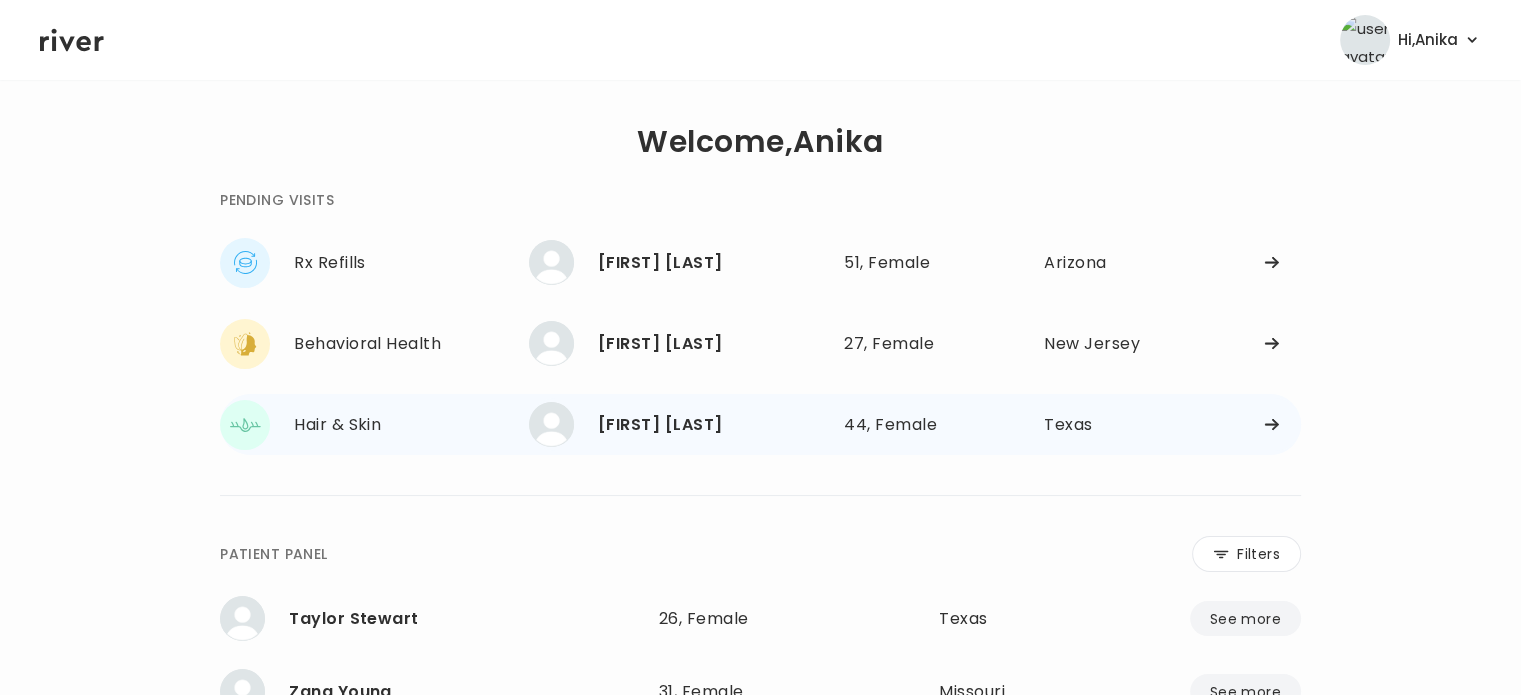 click on "Emily Barnes" at bounding box center (713, 425) 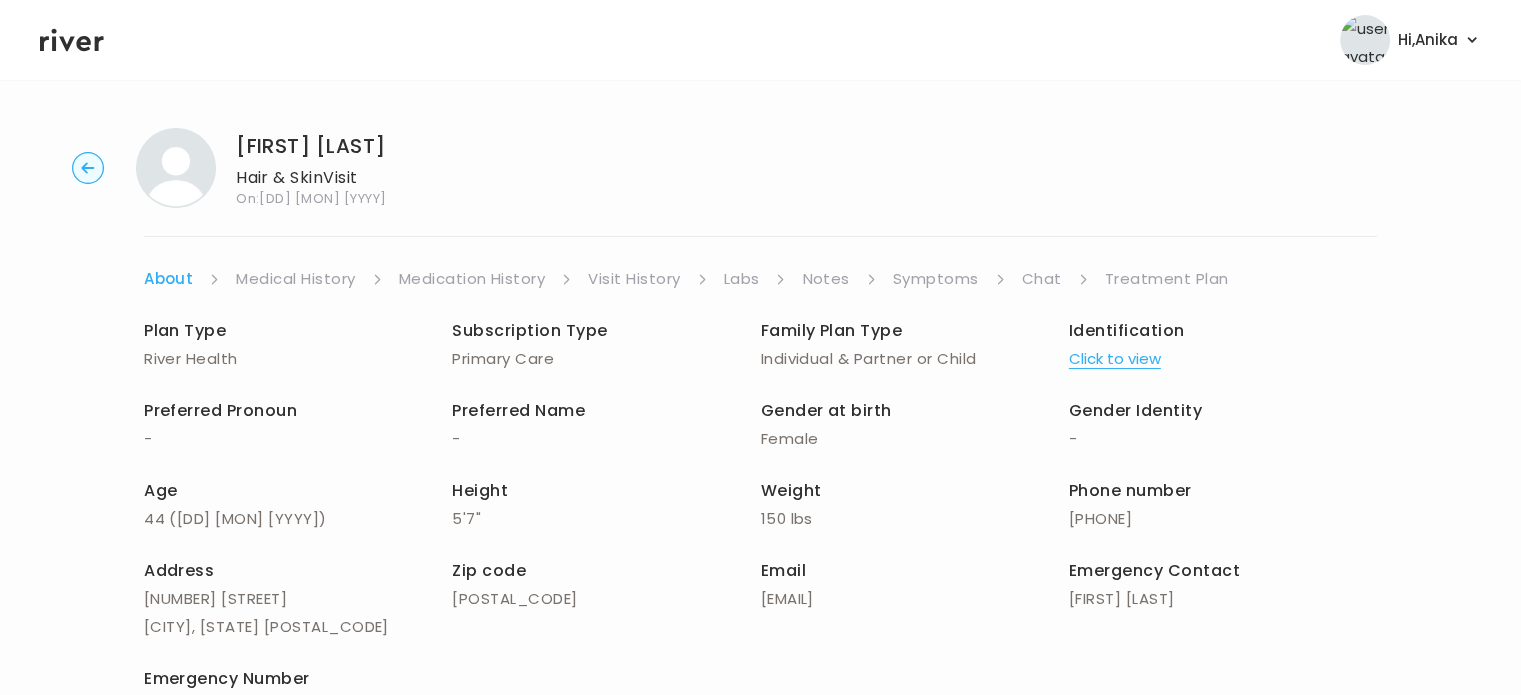click on "Symptoms" at bounding box center (936, 279) 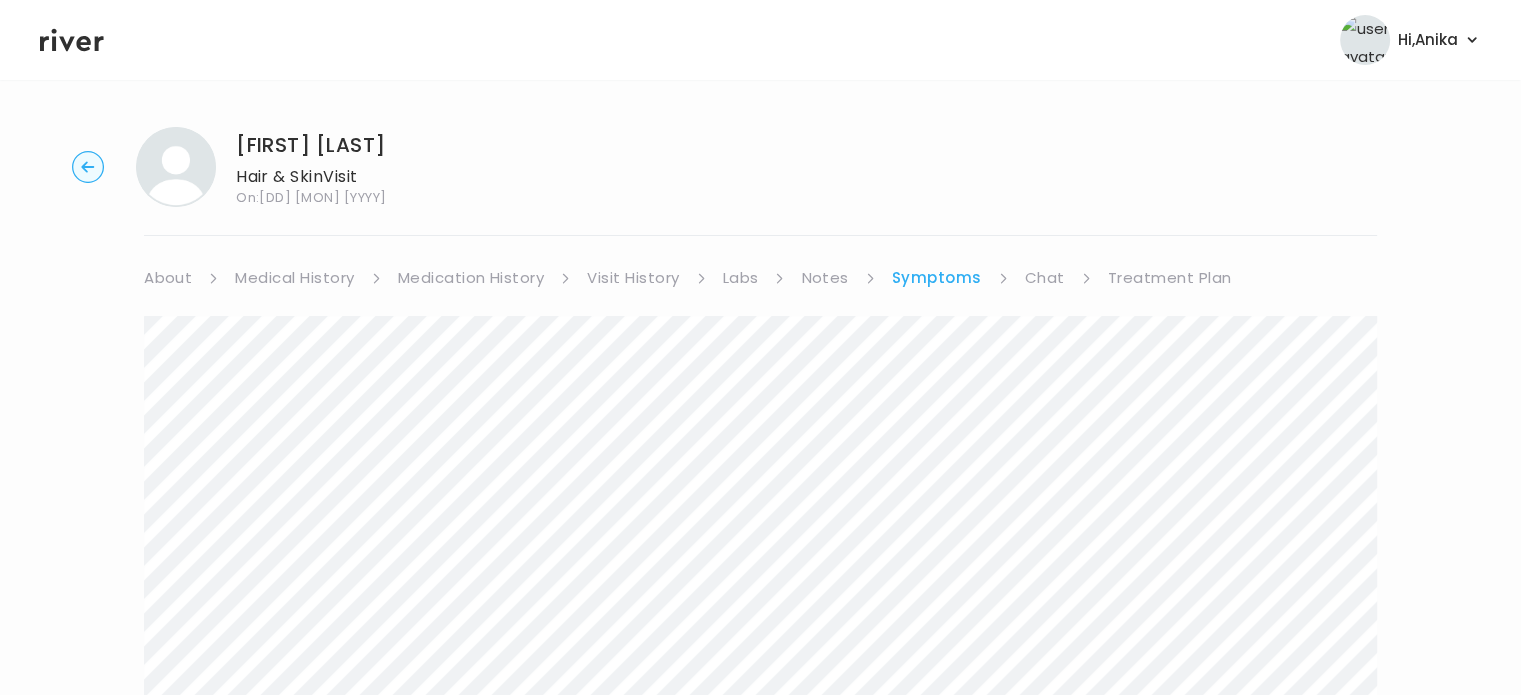 scroll, scrollTop: 0, scrollLeft: 0, axis: both 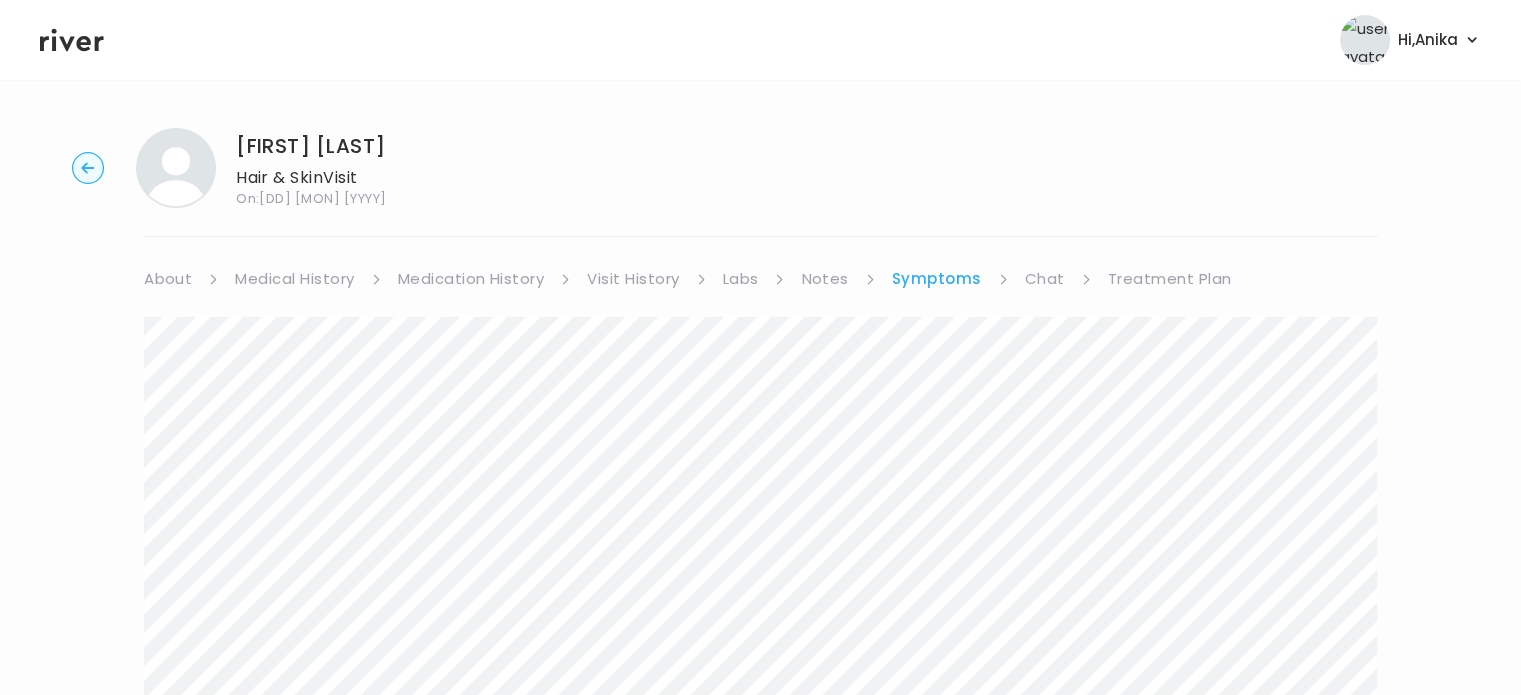 click on "Treatment Plan" at bounding box center (1170, 279) 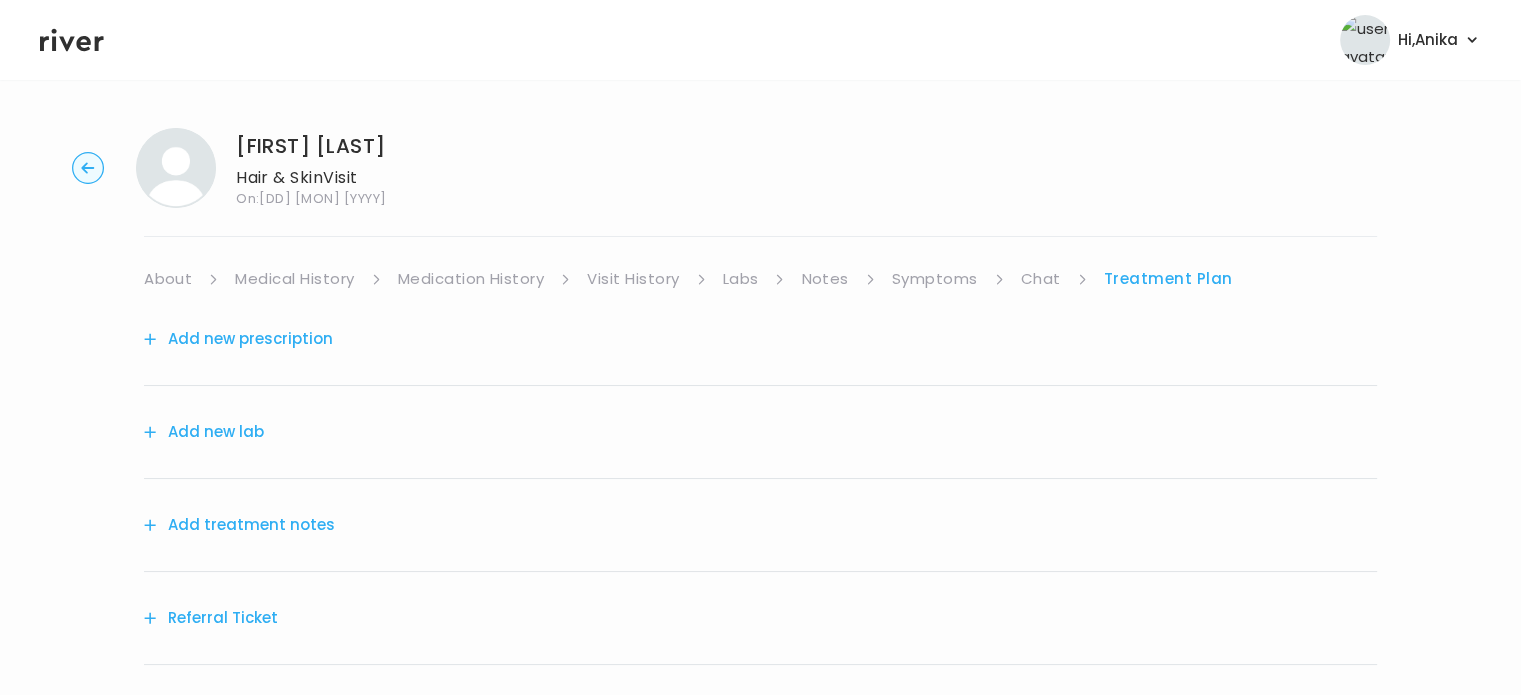 click on "Add treatment notes" at bounding box center (239, 525) 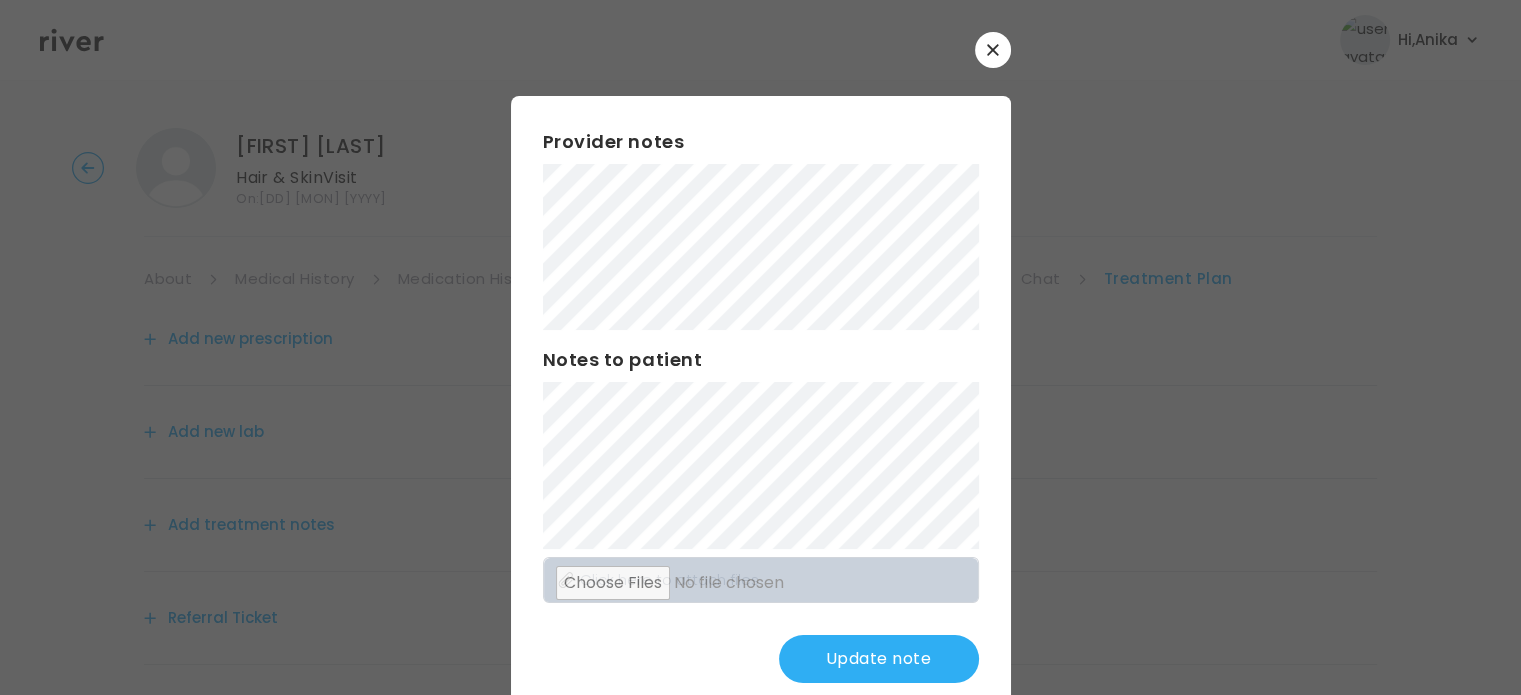 click on "Update note" at bounding box center (879, 659) 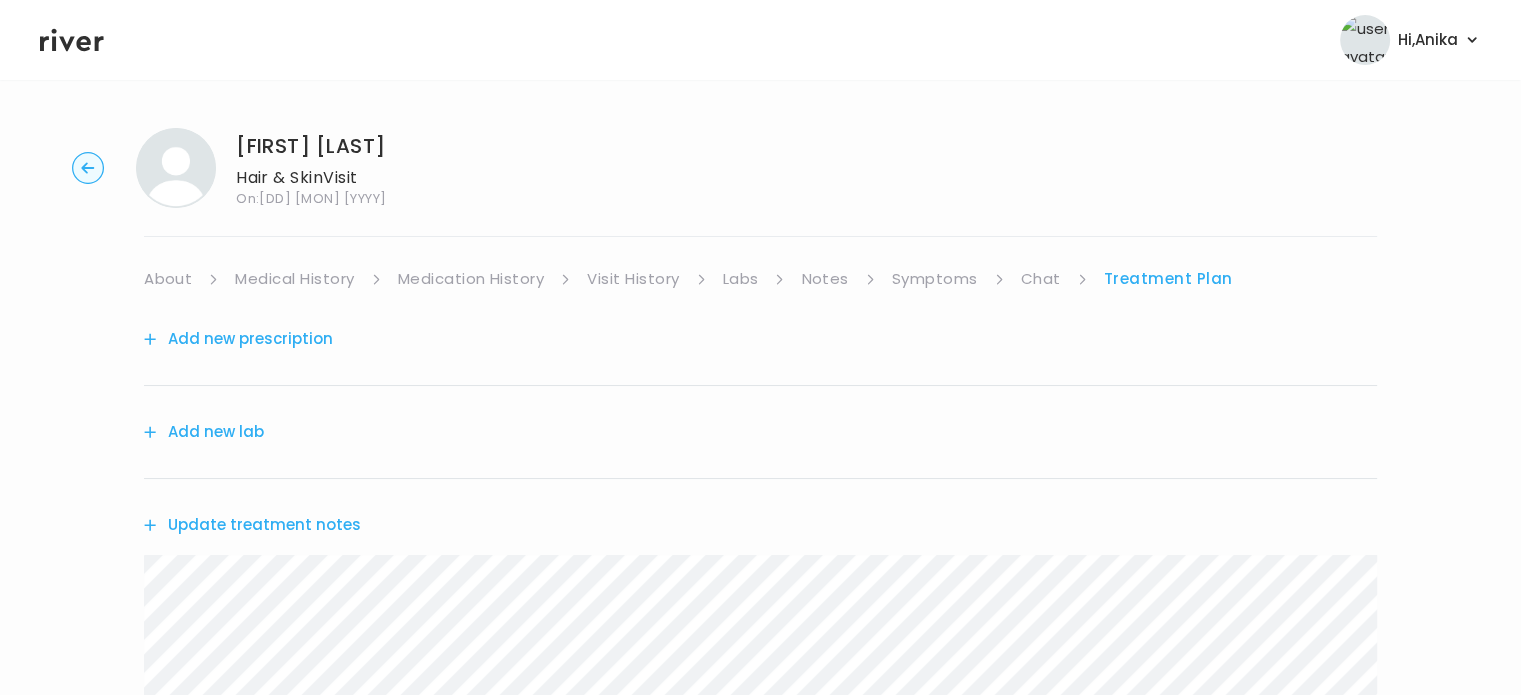 click on "Symptoms" at bounding box center [935, 279] 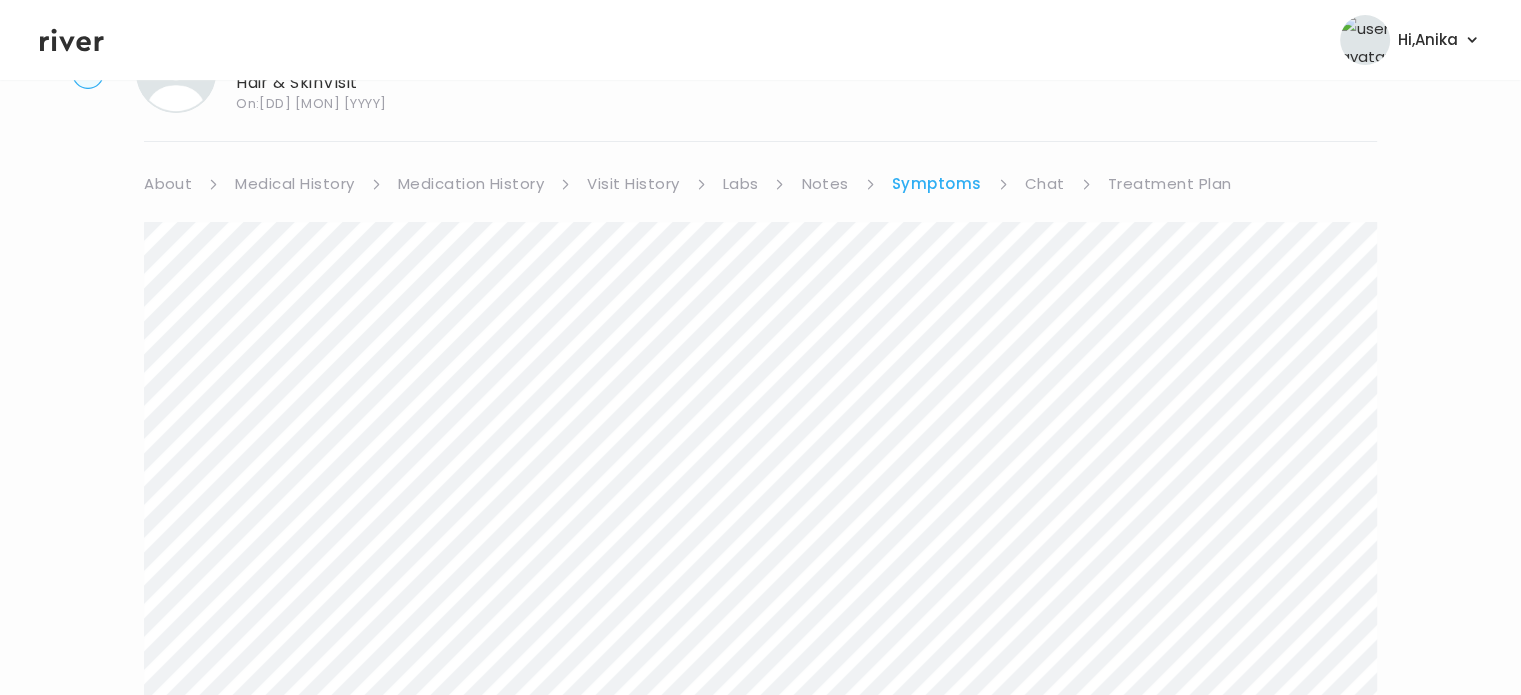 scroll, scrollTop: 0, scrollLeft: 0, axis: both 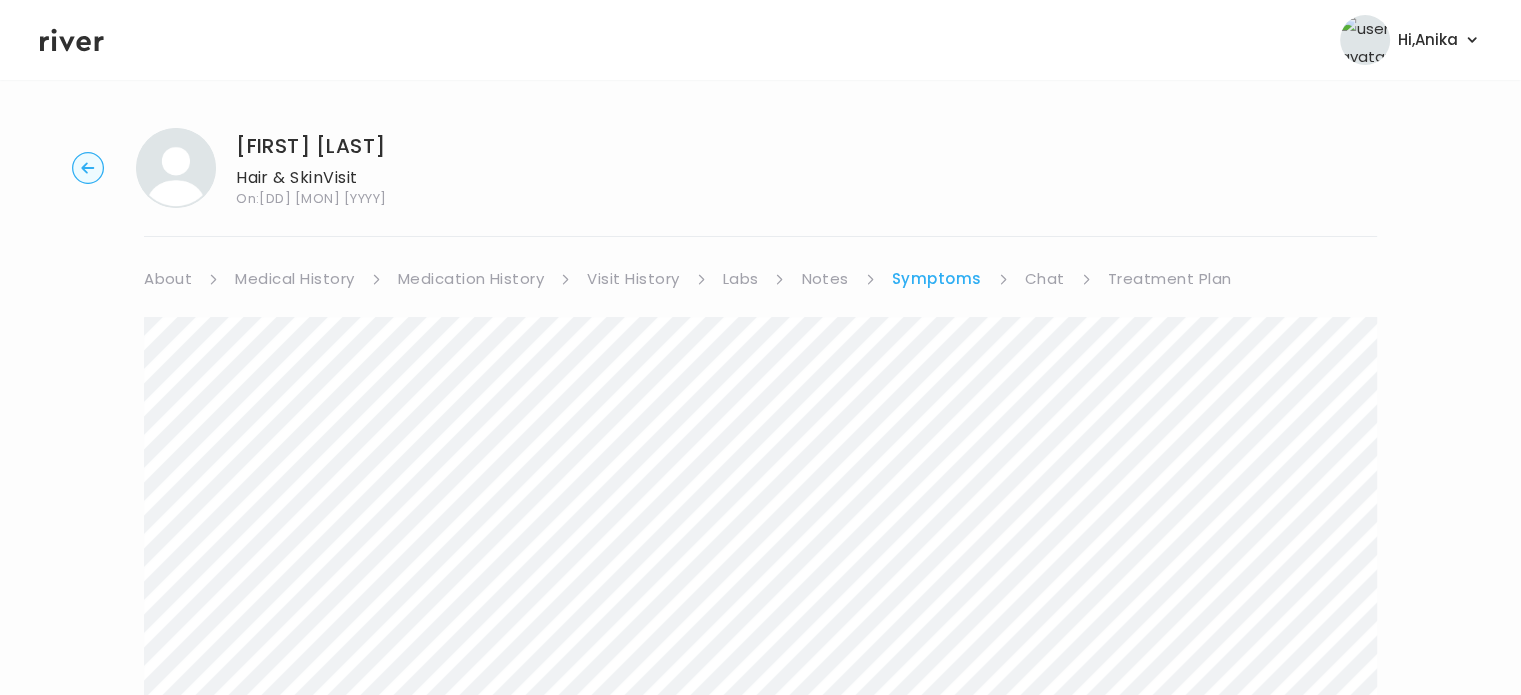click on "Treatment Plan" at bounding box center [1170, 279] 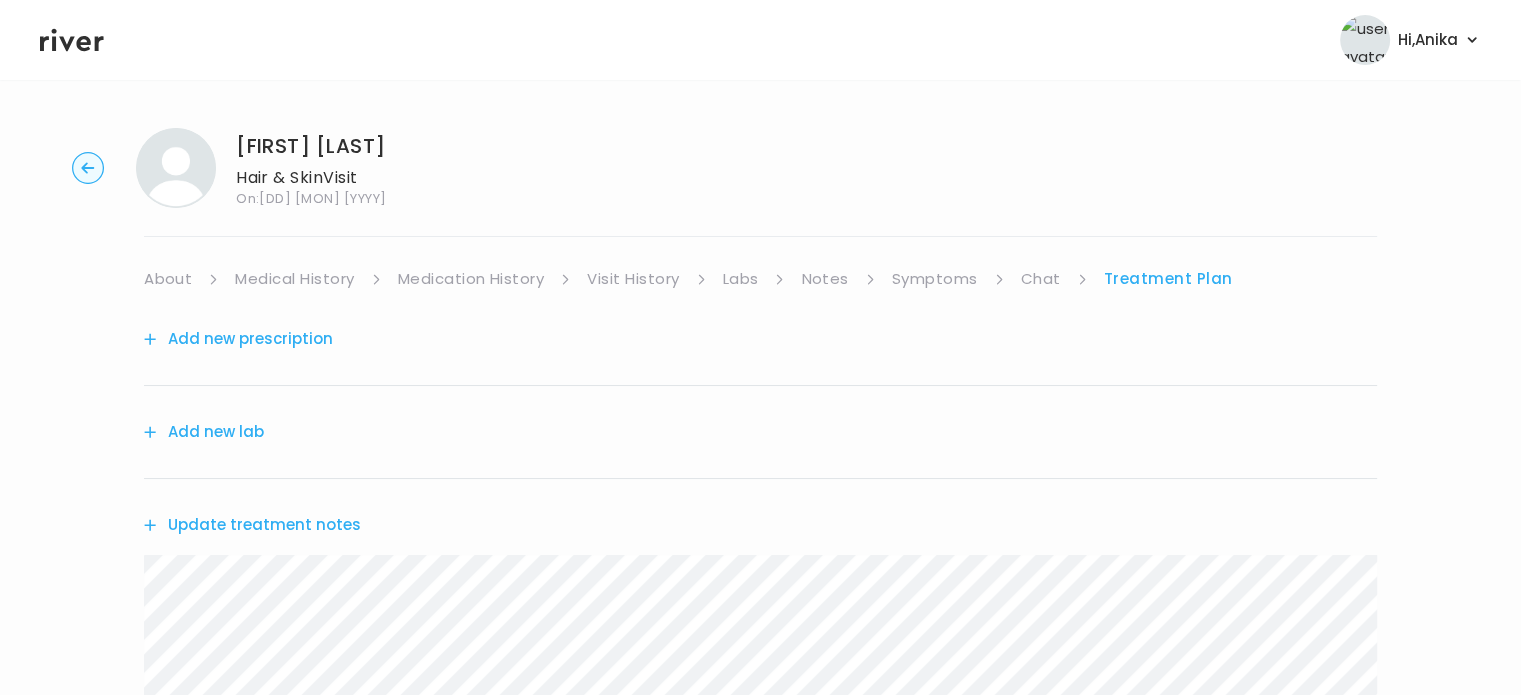 click on "Update treatment notes" at bounding box center (252, 525) 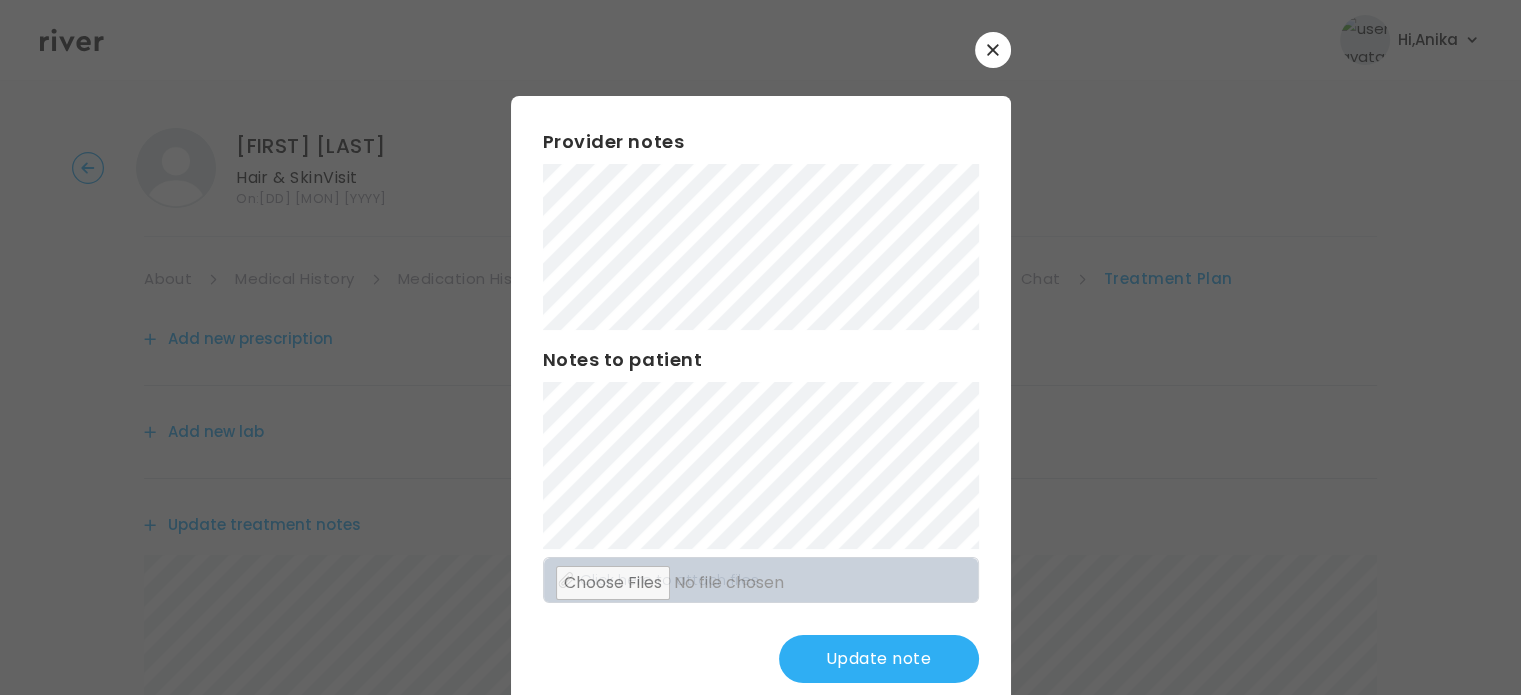 click on "Update note" at bounding box center [879, 659] 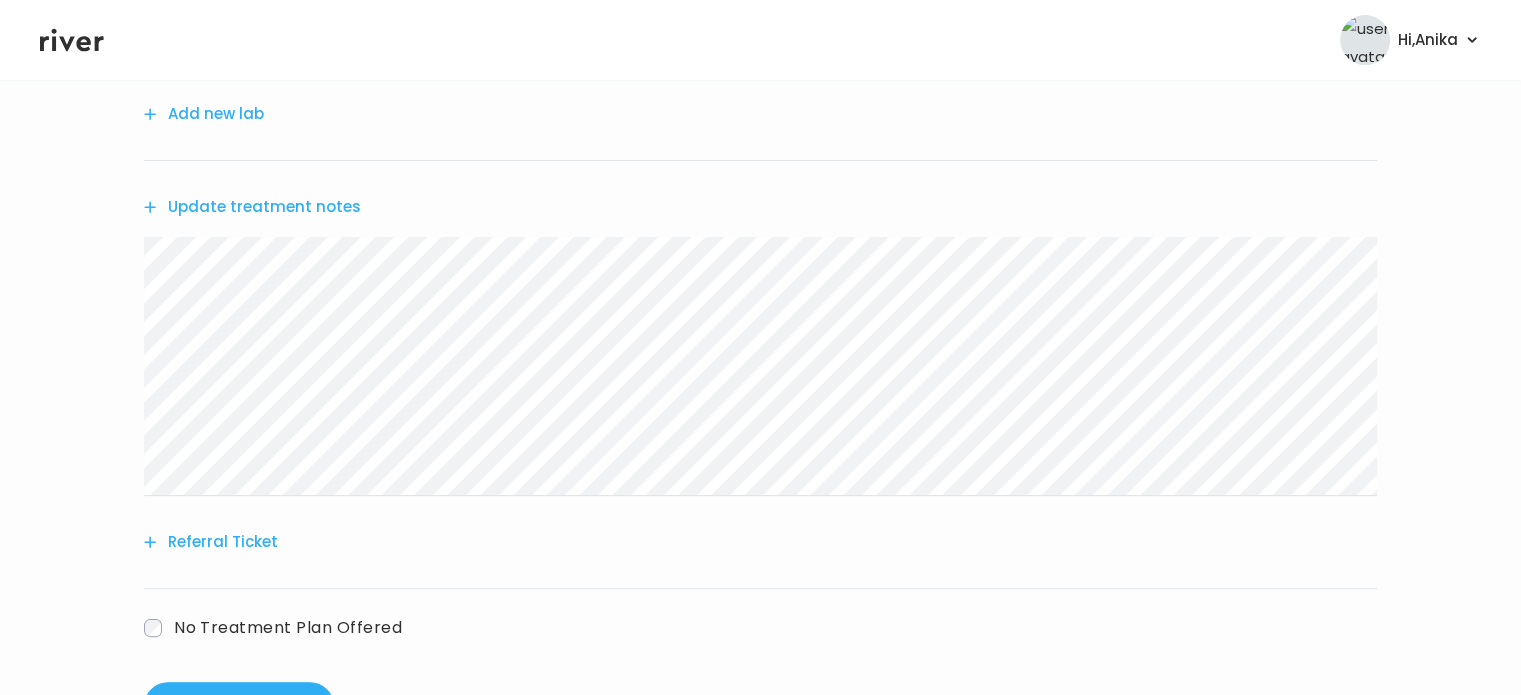 scroll, scrollTop: 400, scrollLeft: 0, axis: vertical 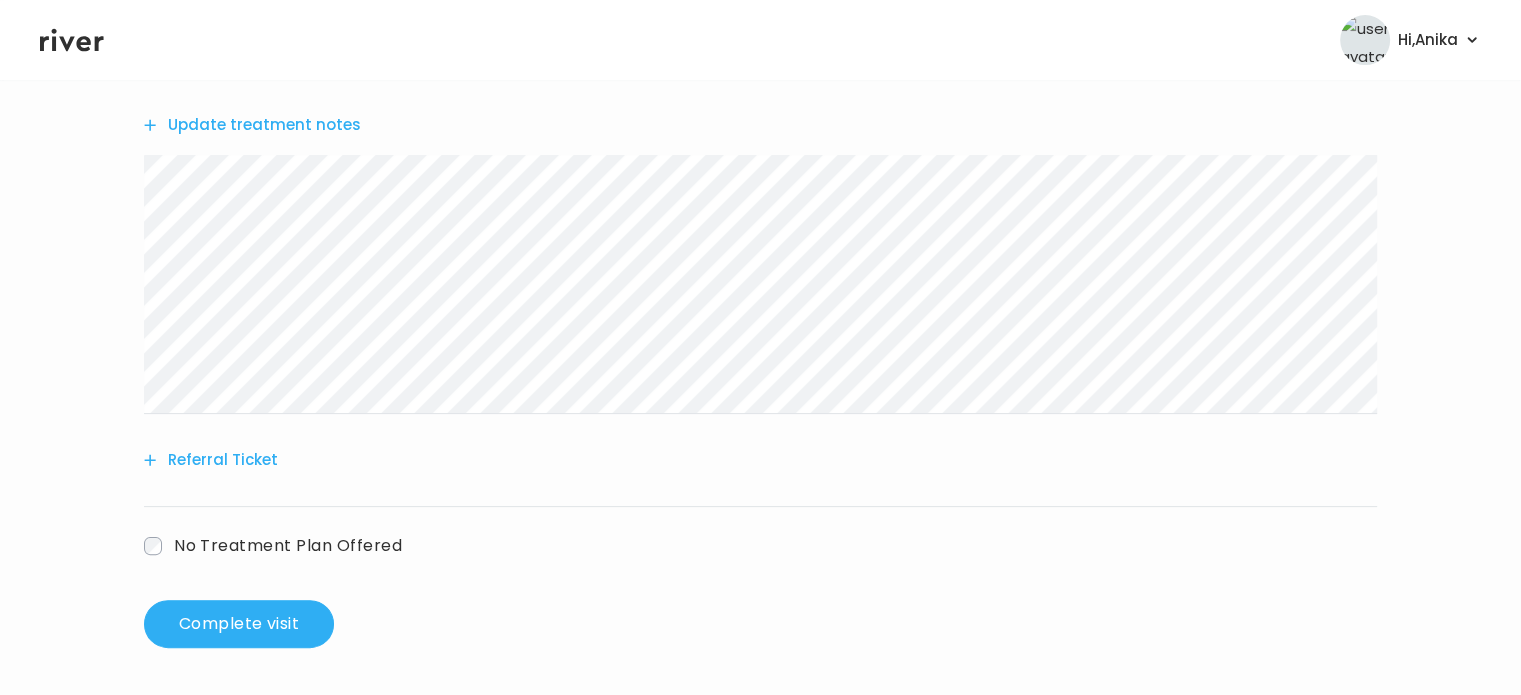 click on "Referral Ticket" at bounding box center (211, 460) 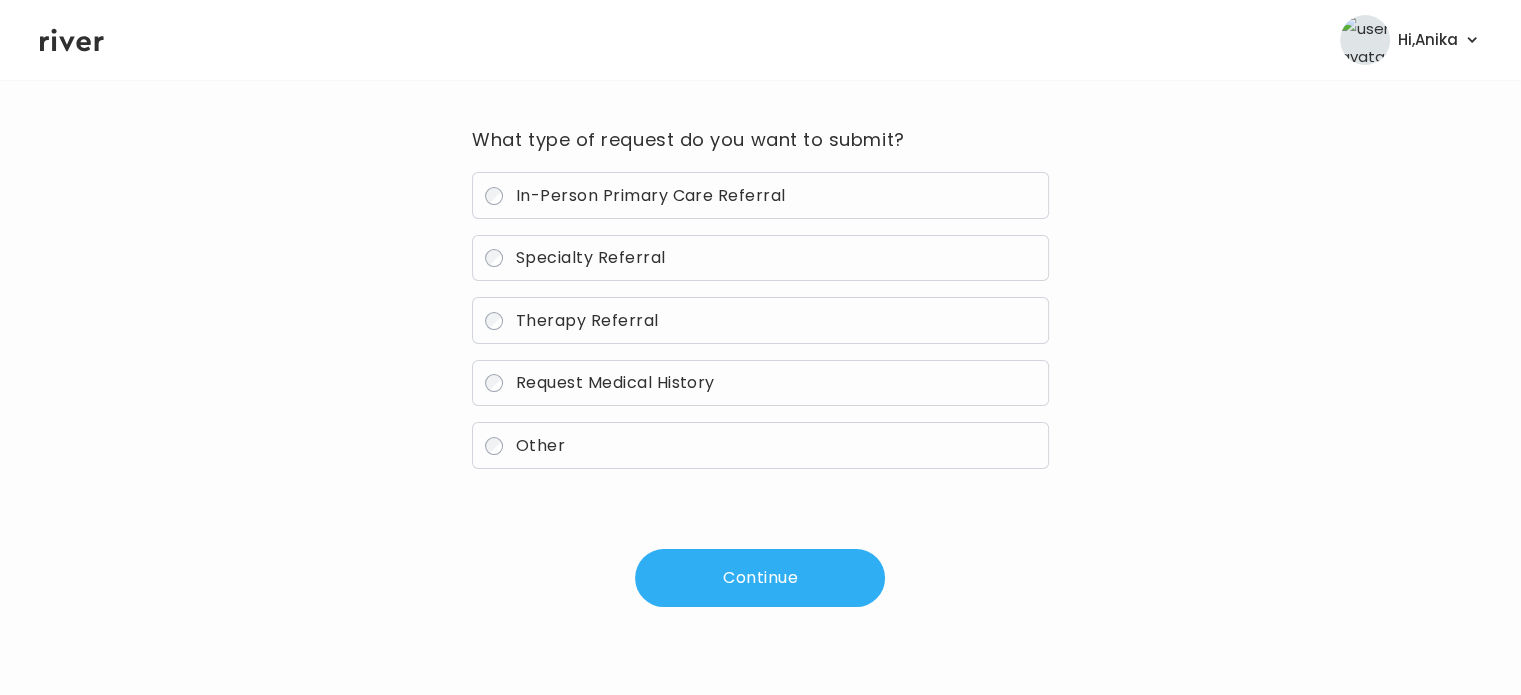 scroll, scrollTop: 143, scrollLeft: 0, axis: vertical 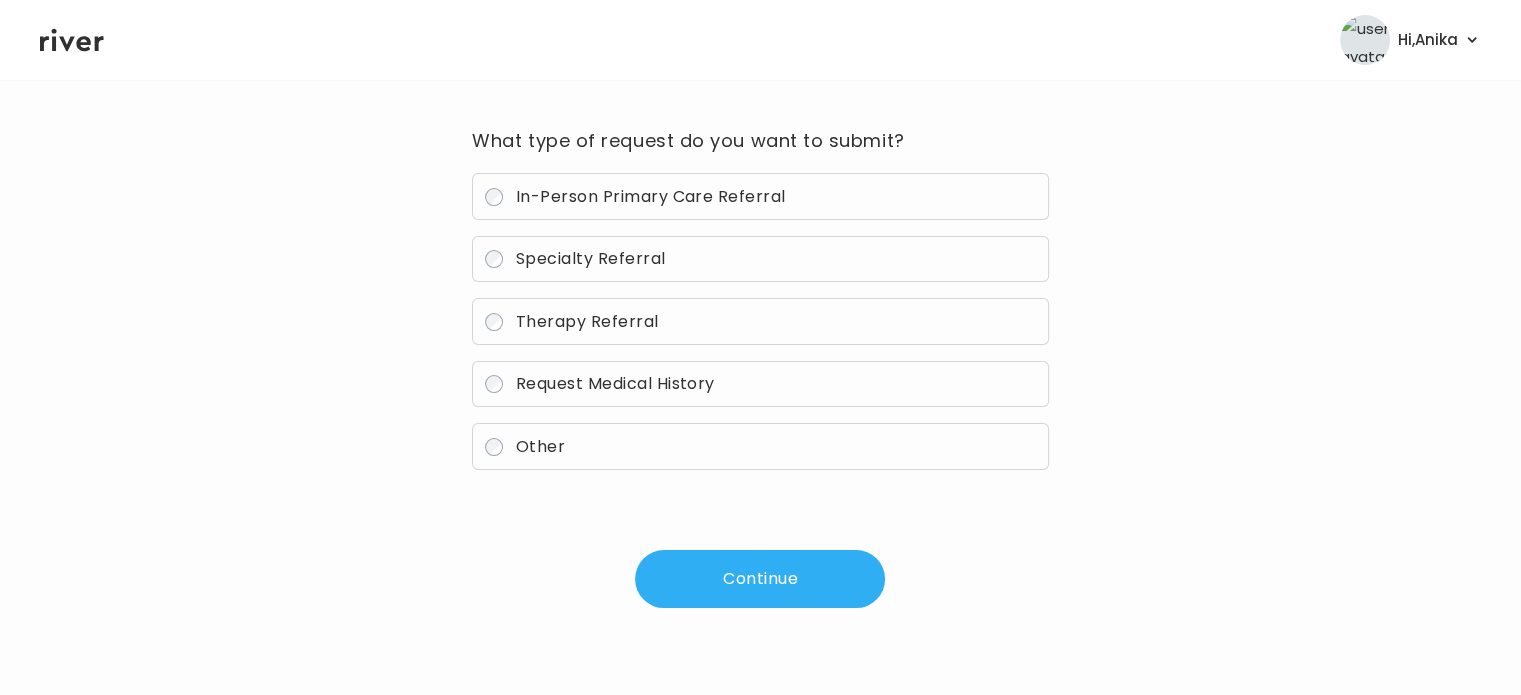 click on "Specialty Referral" at bounding box center (591, 258) 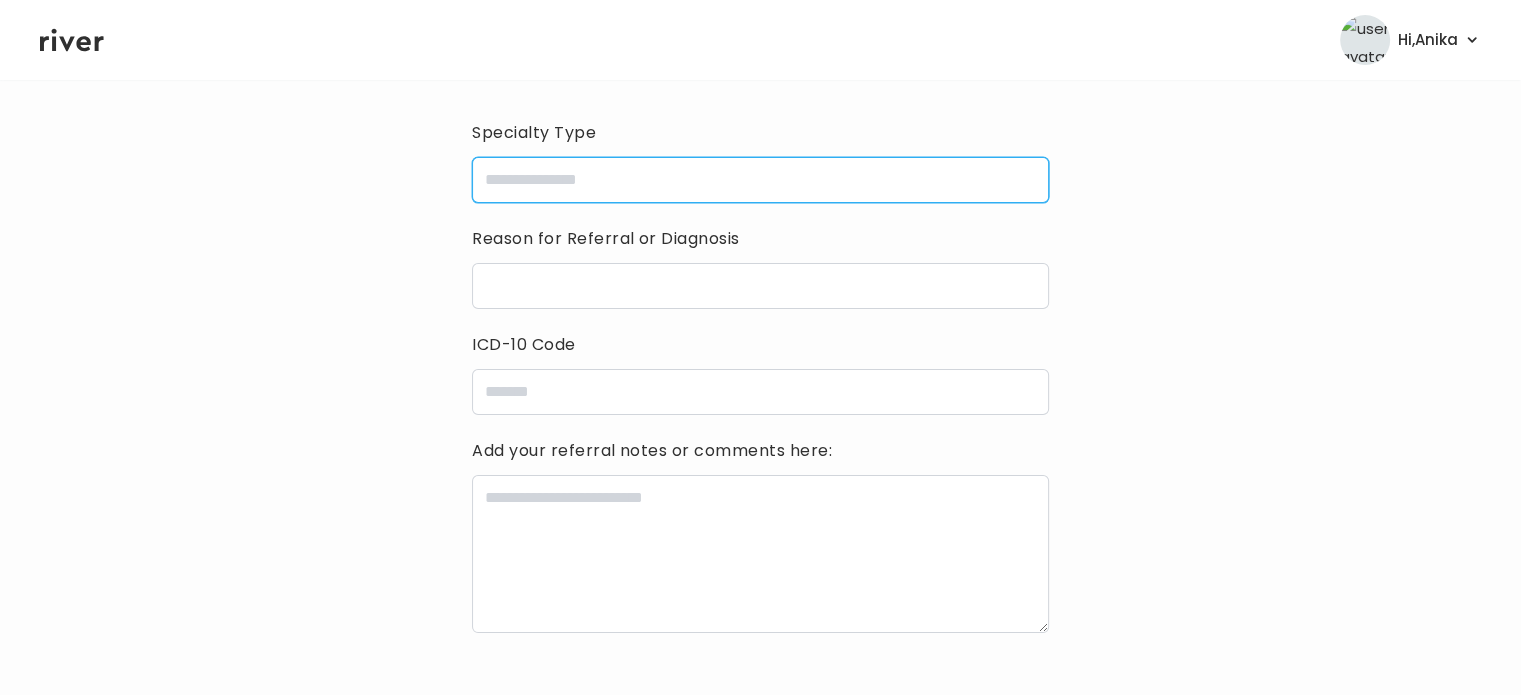 click at bounding box center [760, 180] 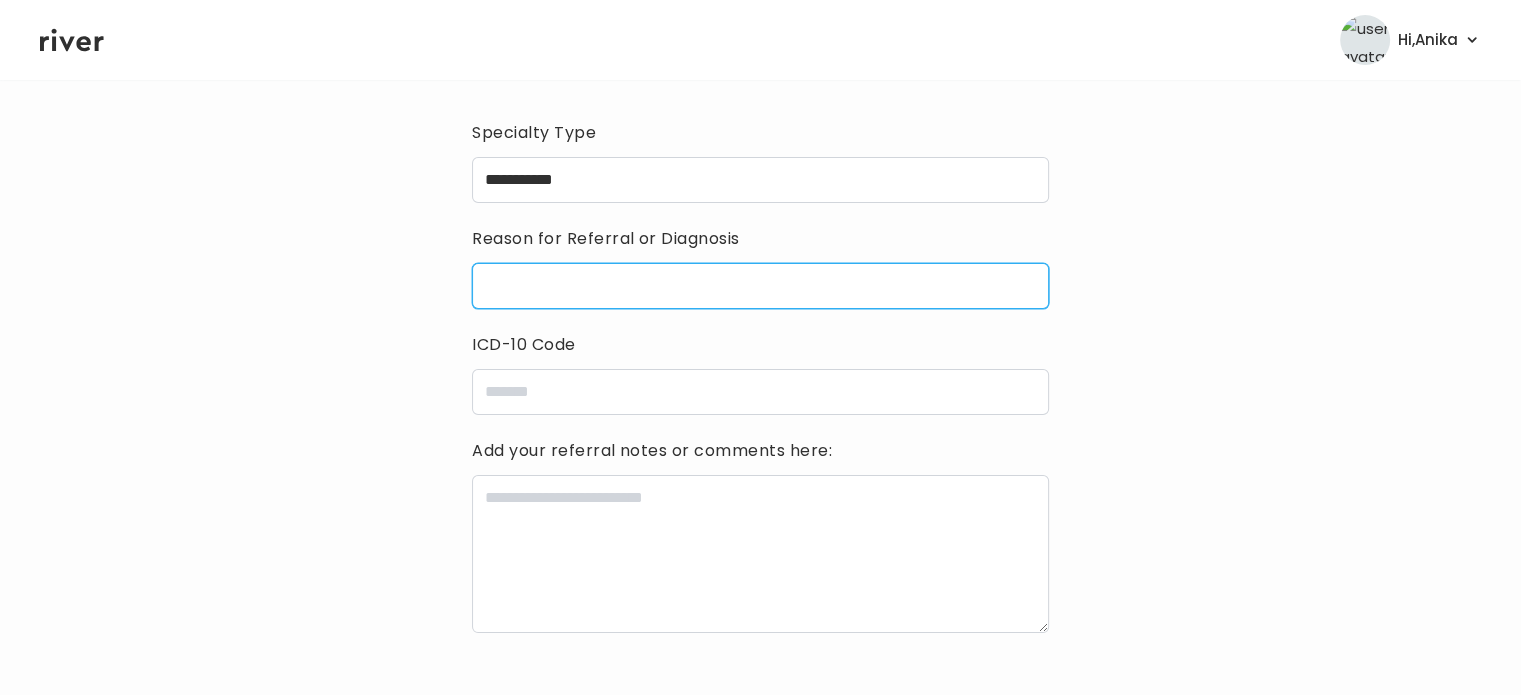 click at bounding box center [760, 286] 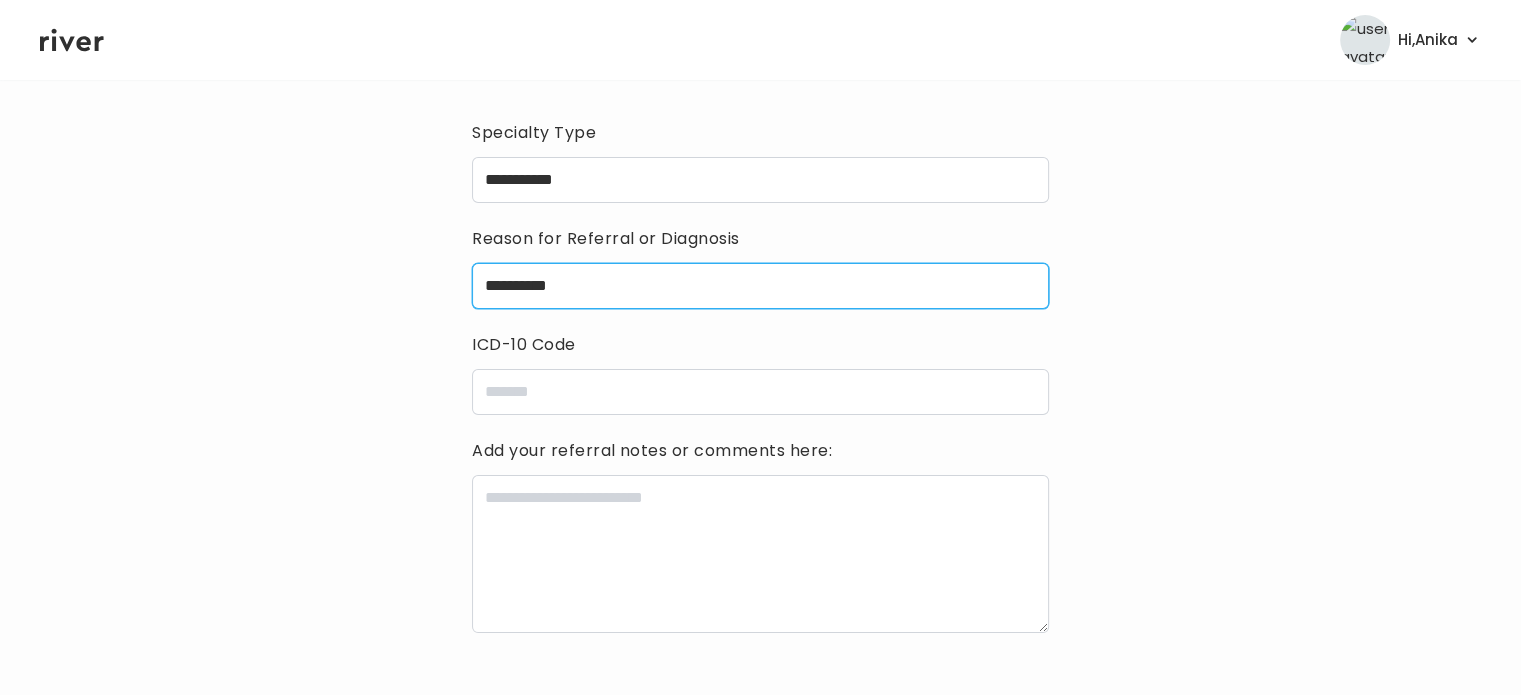 type on "**********" 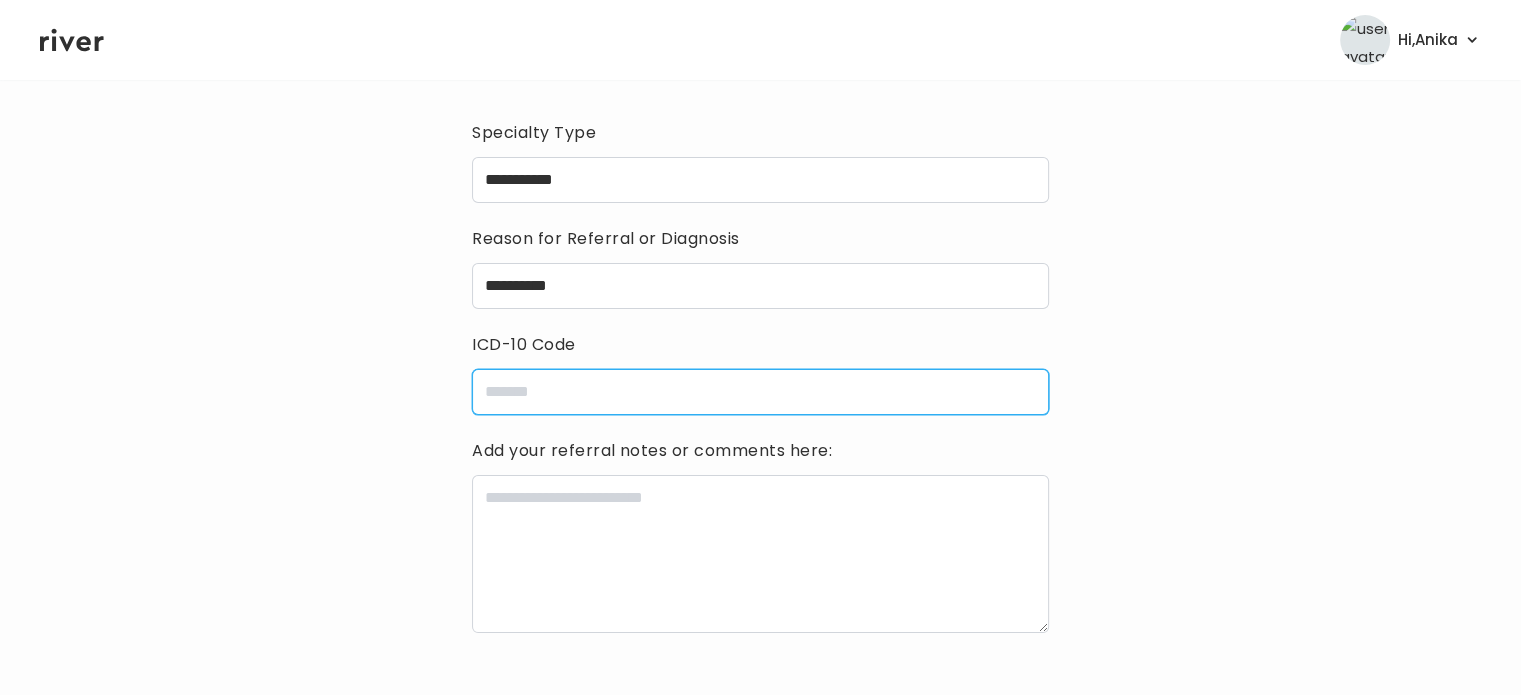 click at bounding box center [760, 392] 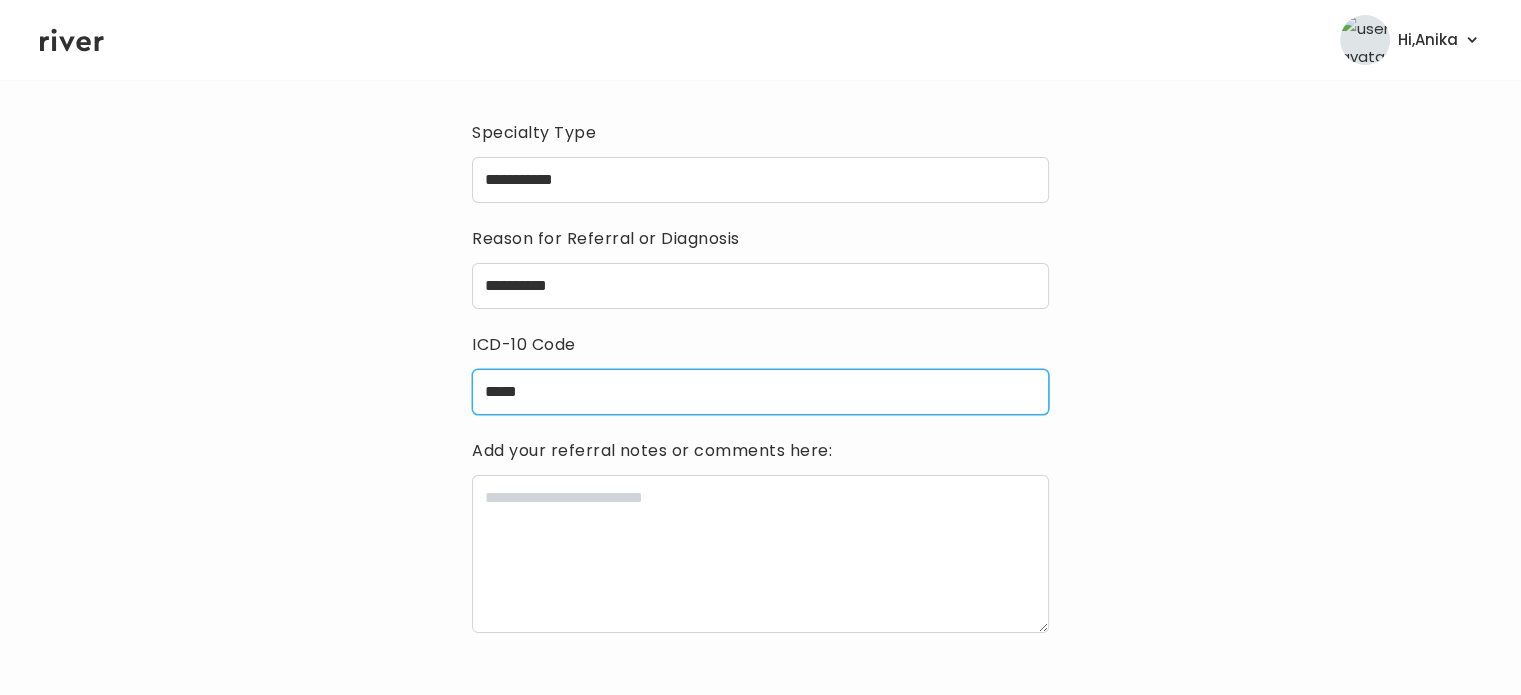 type on "*****" 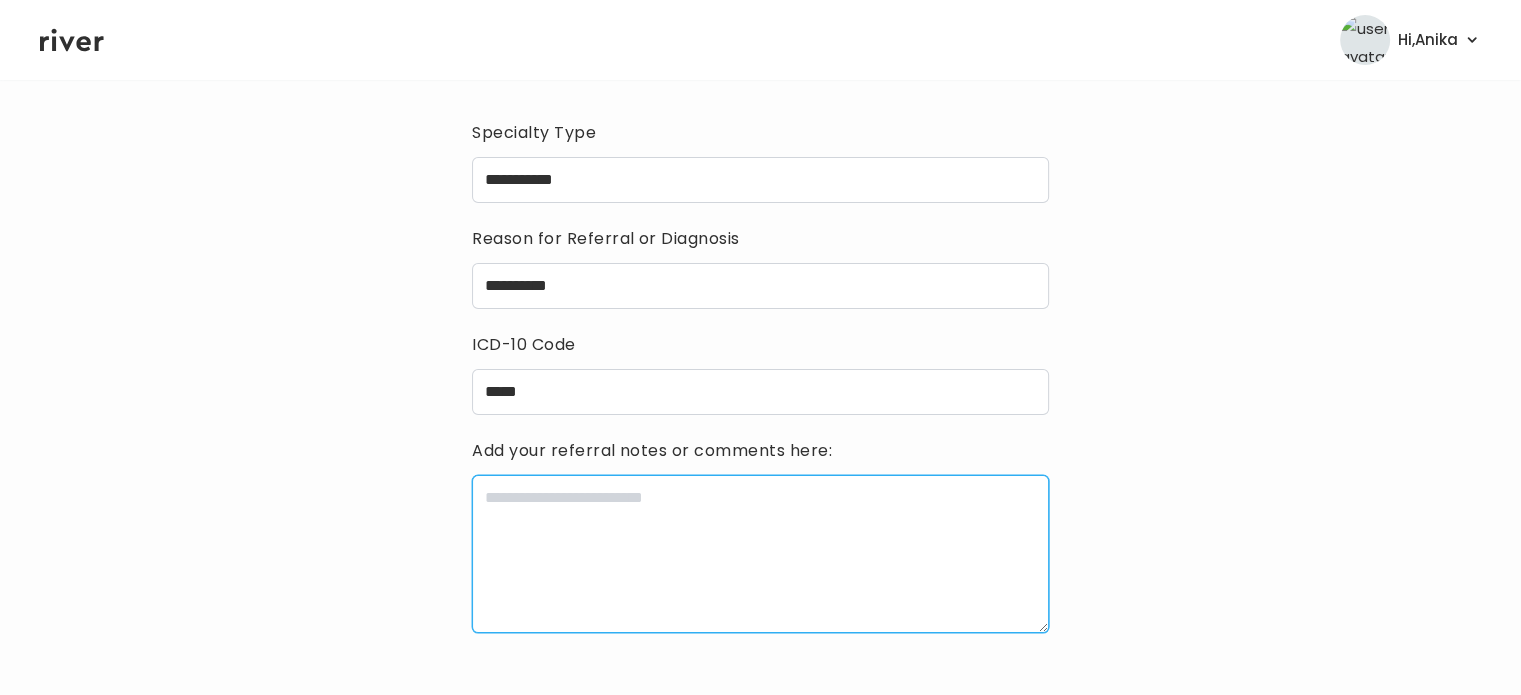 click at bounding box center [760, 554] 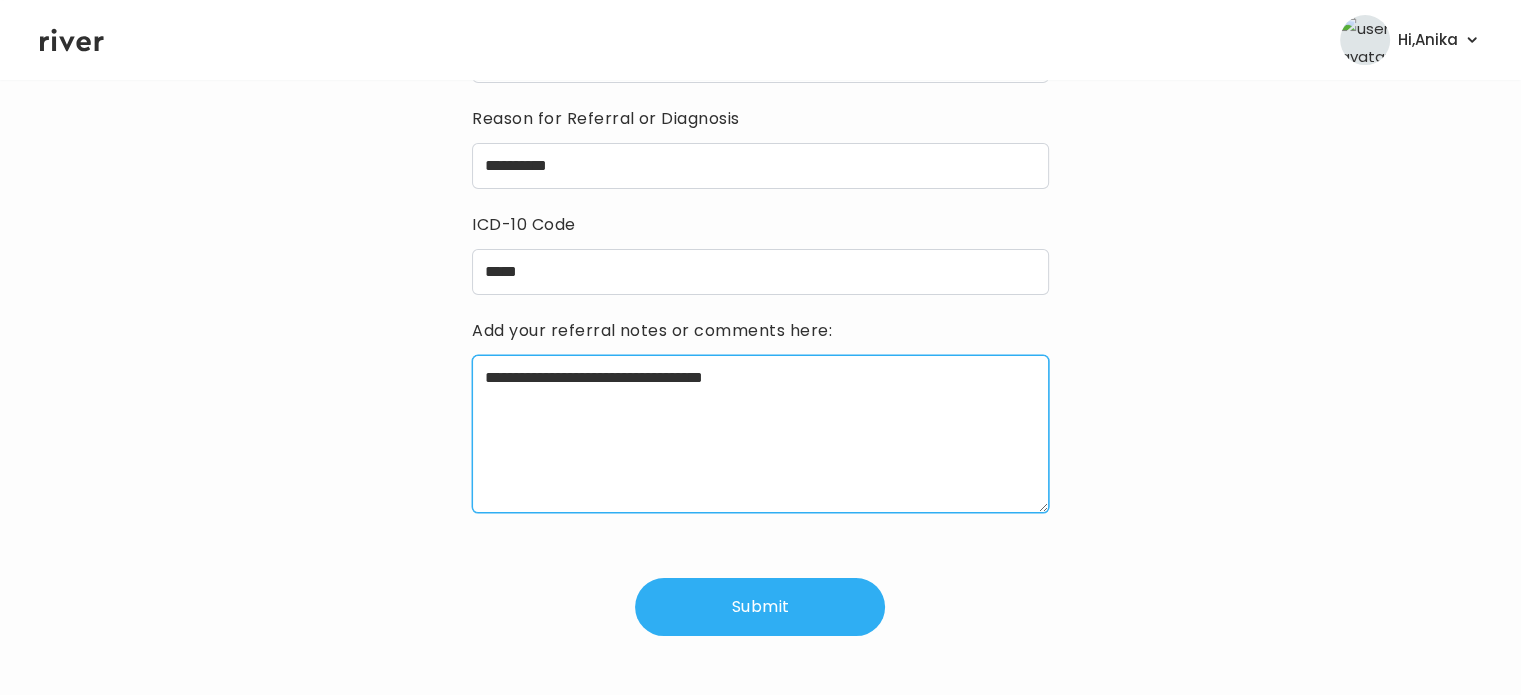 scroll, scrollTop: 268, scrollLeft: 0, axis: vertical 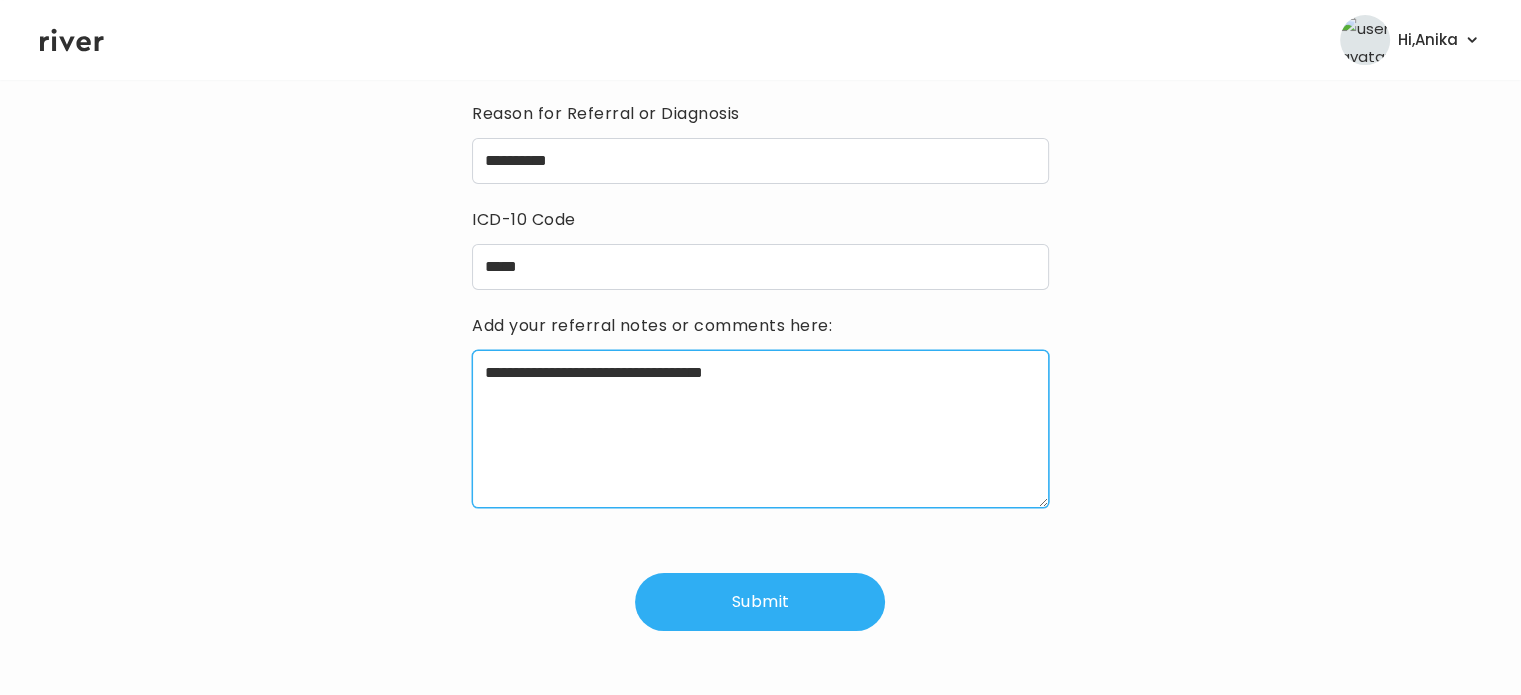 type on "**********" 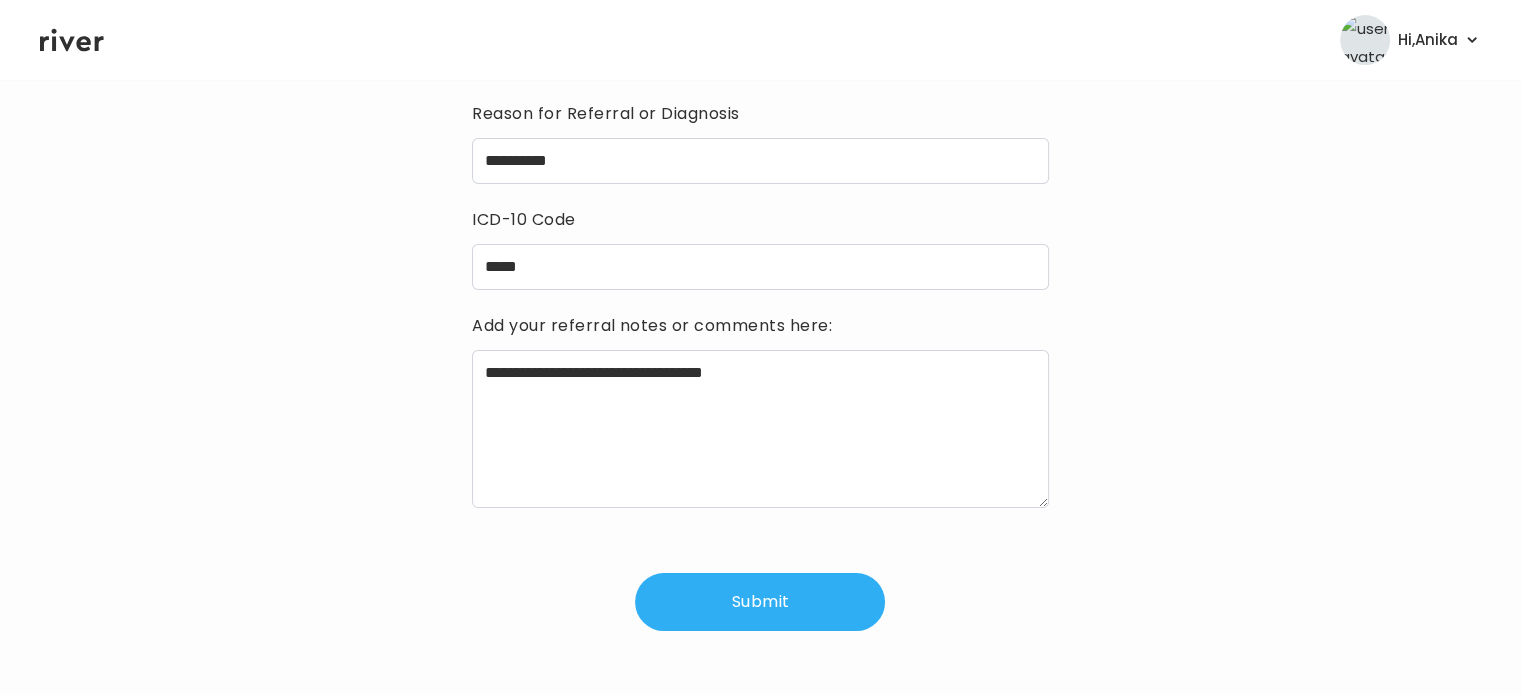 click on "Submit" at bounding box center [760, 602] 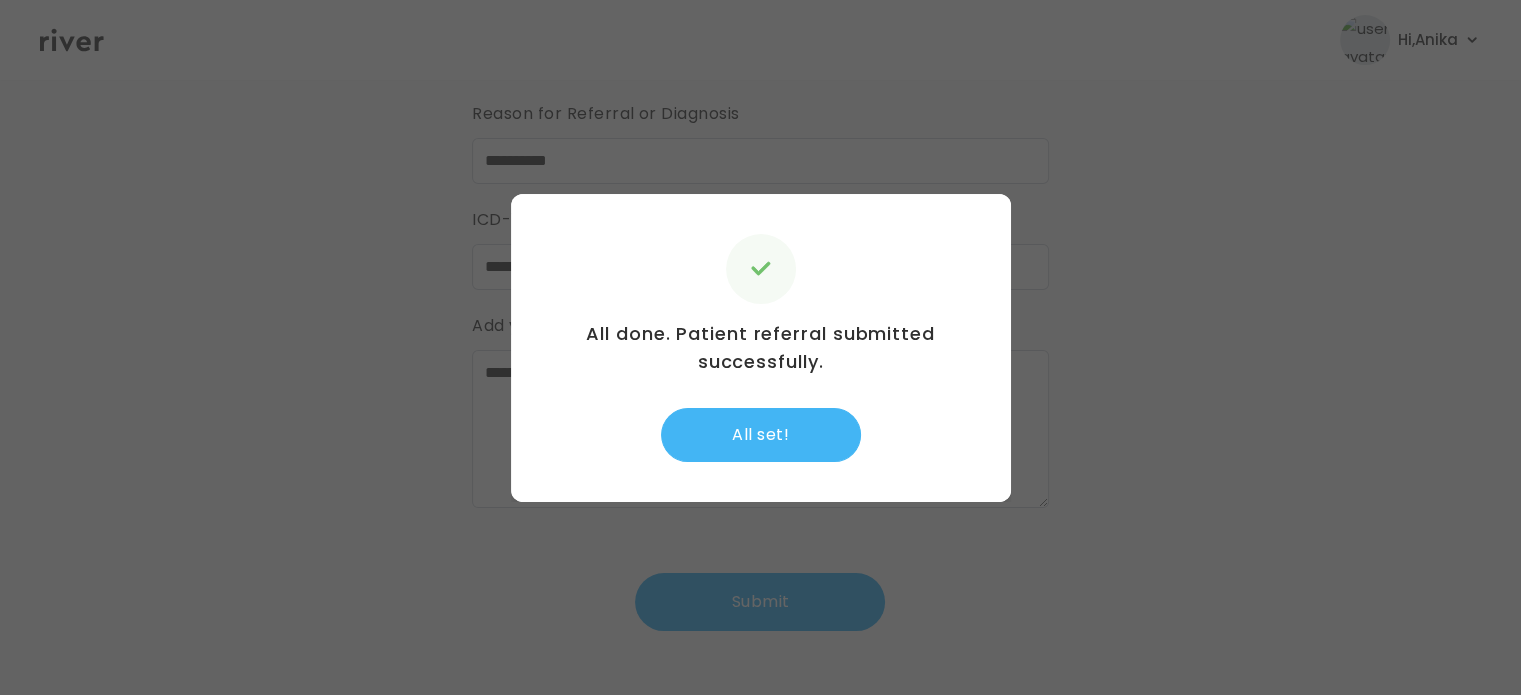 click on "All set!" at bounding box center [761, 435] 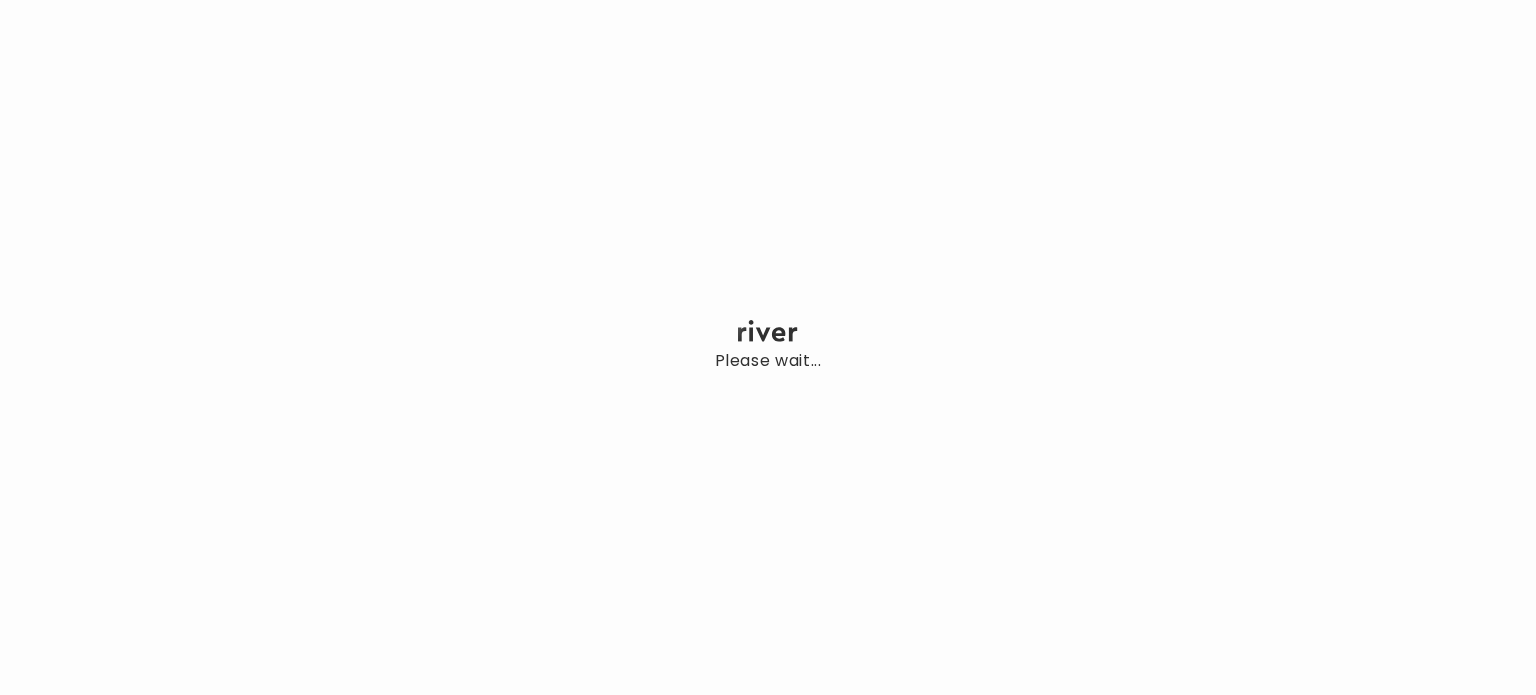 scroll, scrollTop: 0, scrollLeft: 0, axis: both 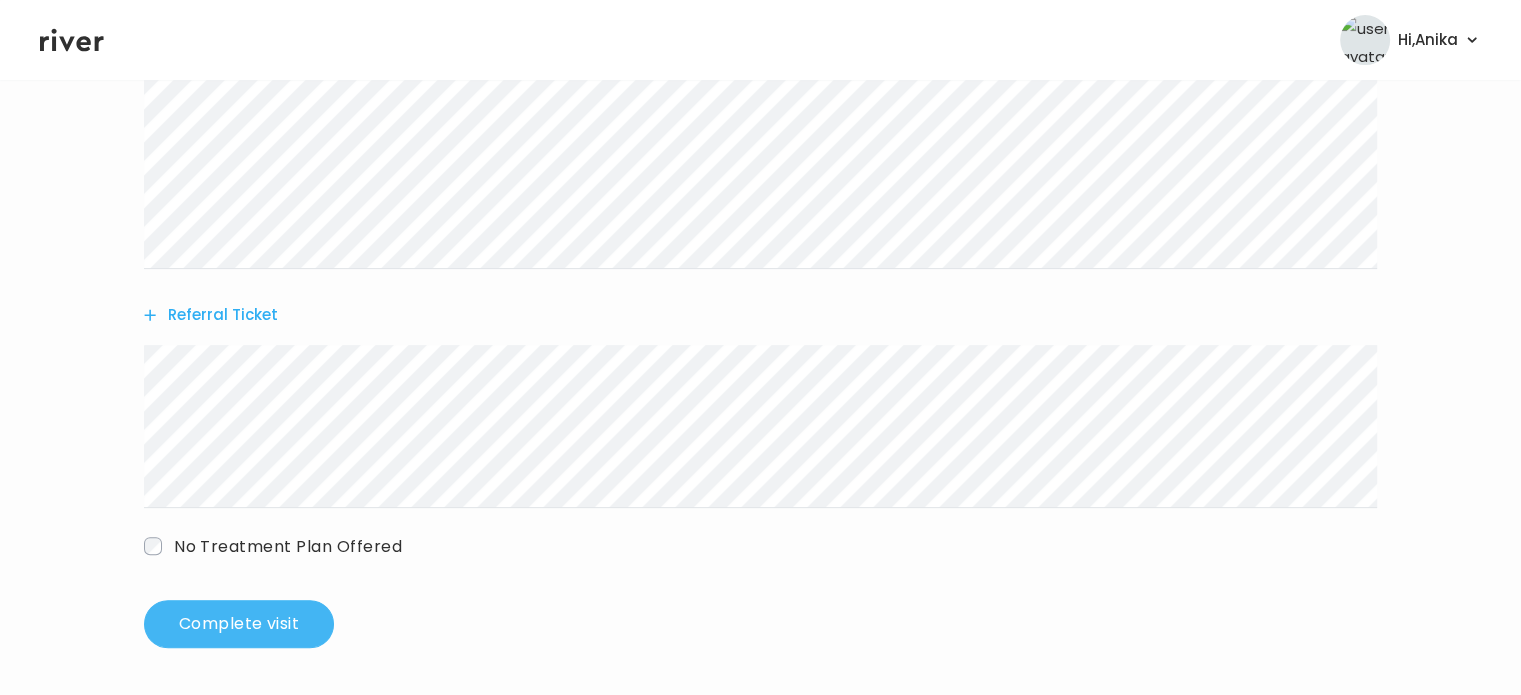 click on "Complete visit" at bounding box center (239, 624) 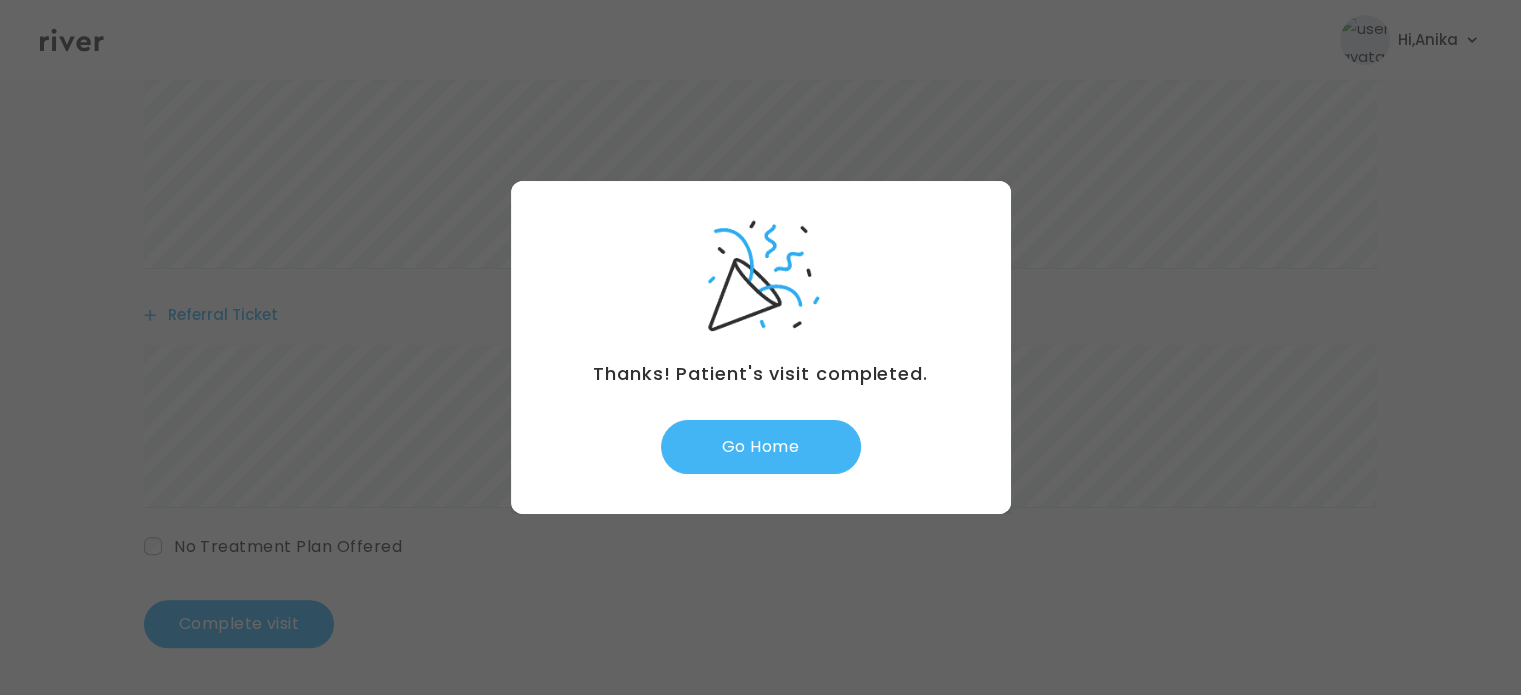 click on "Go Home" at bounding box center [761, 447] 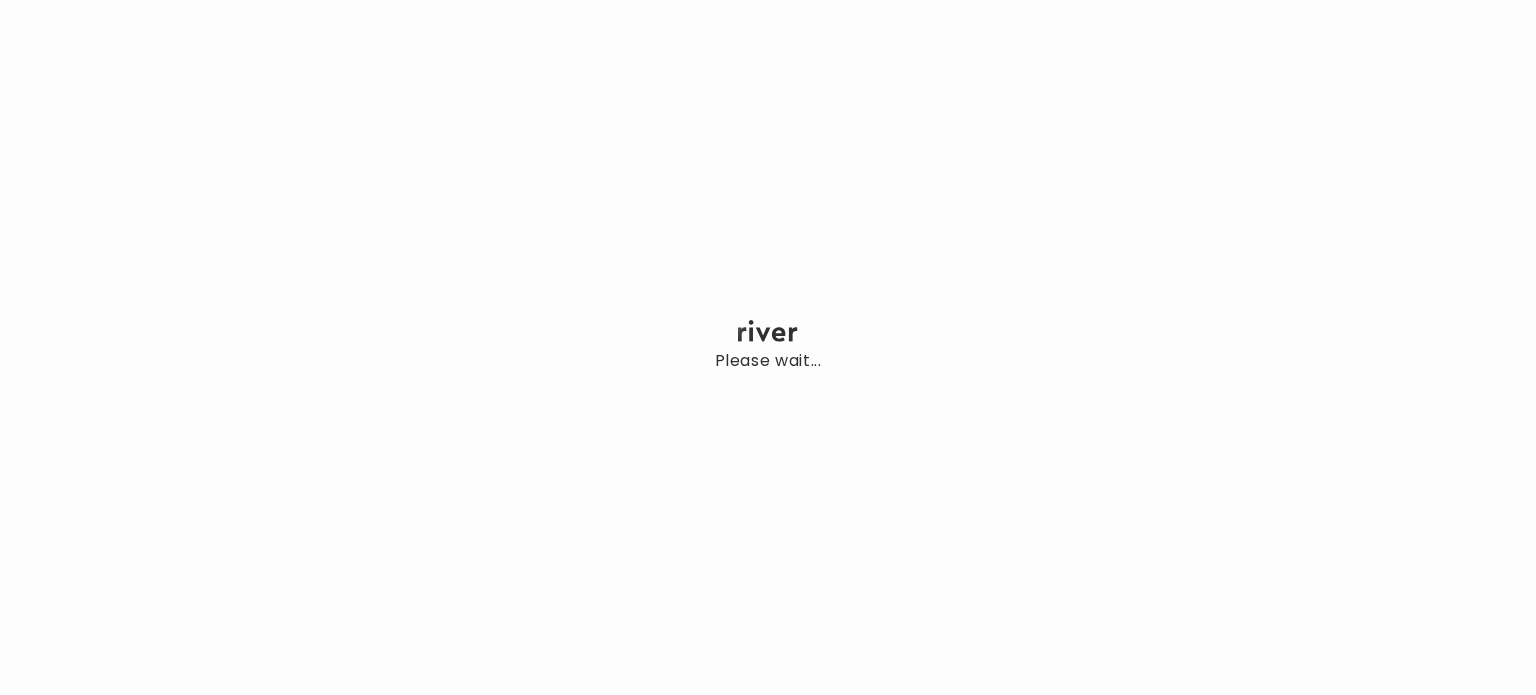 scroll, scrollTop: 0, scrollLeft: 0, axis: both 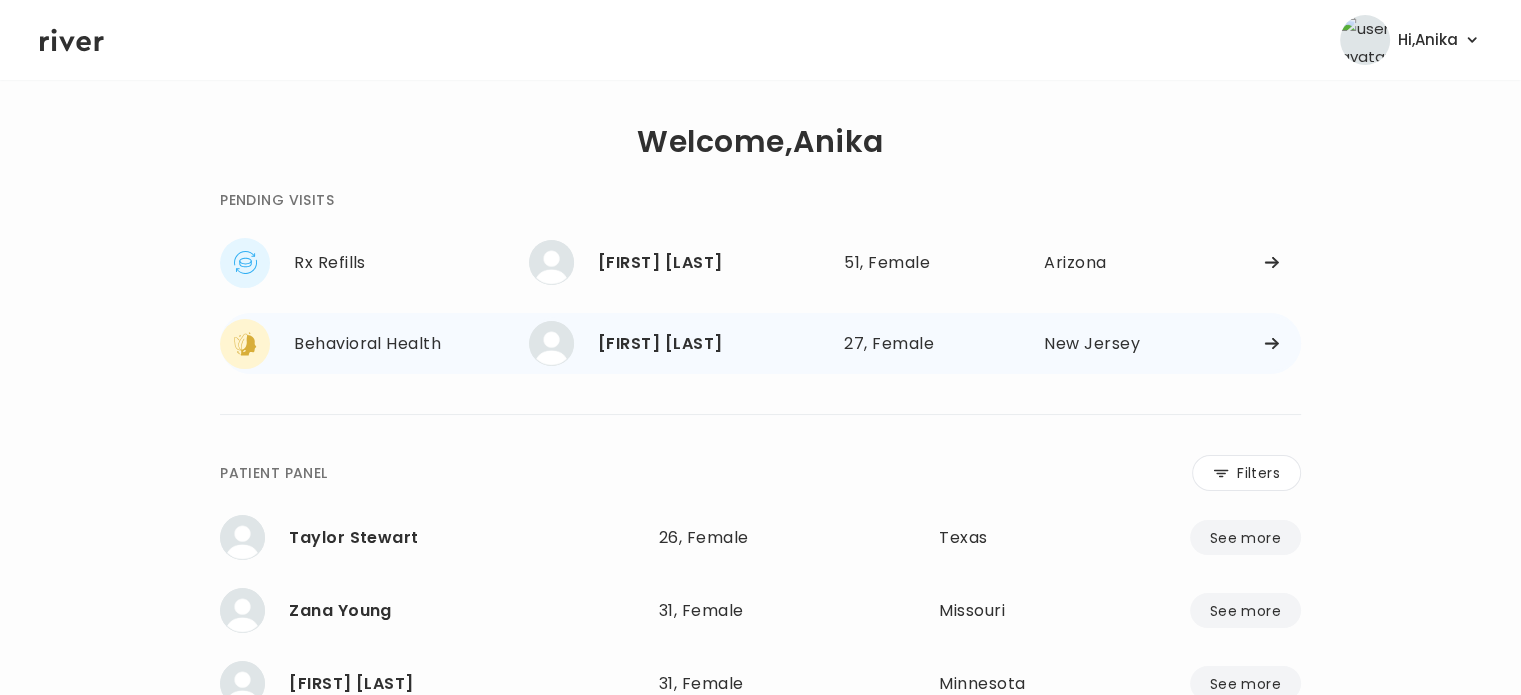 click on "[FIRST] [LAST]" at bounding box center (713, 344) 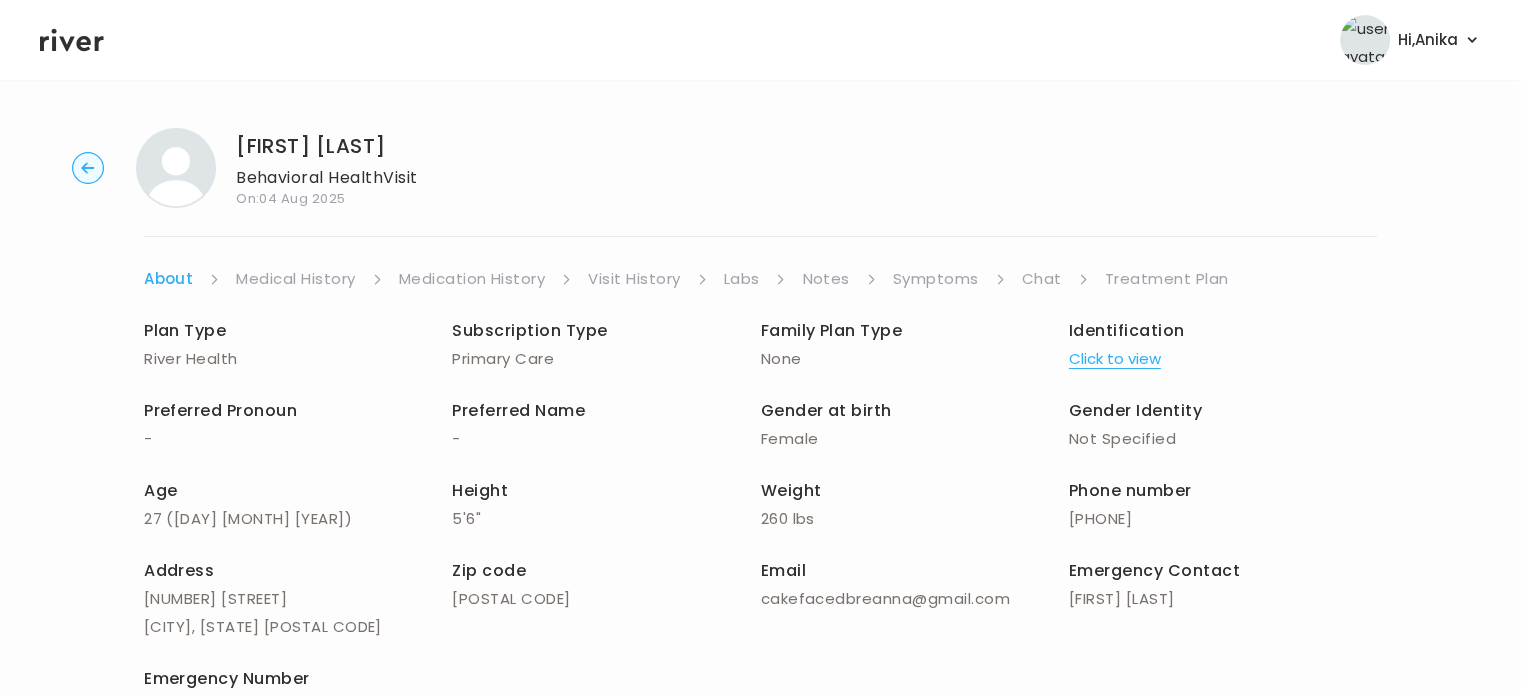 click on "Chat" at bounding box center [1042, 279] 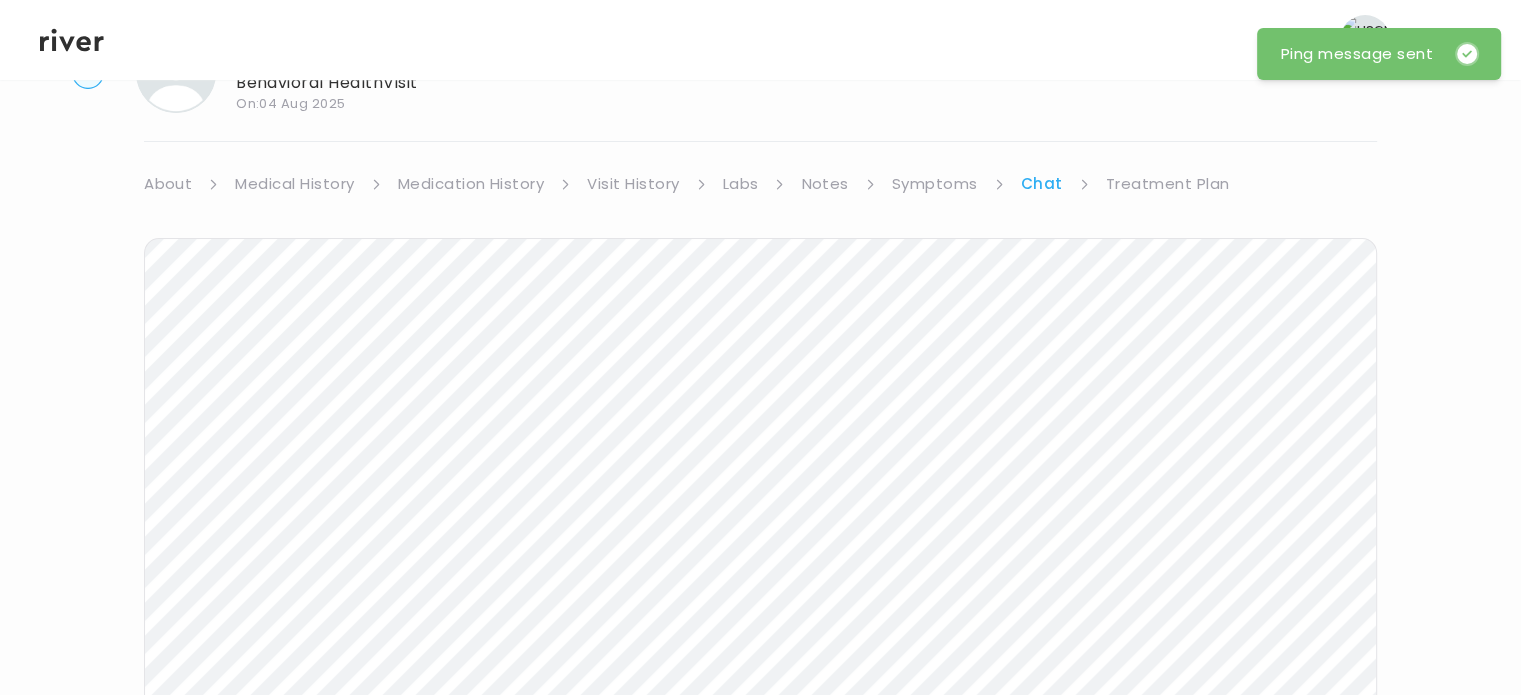scroll, scrollTop: 93, scrollLeft: 0, axis: vertical 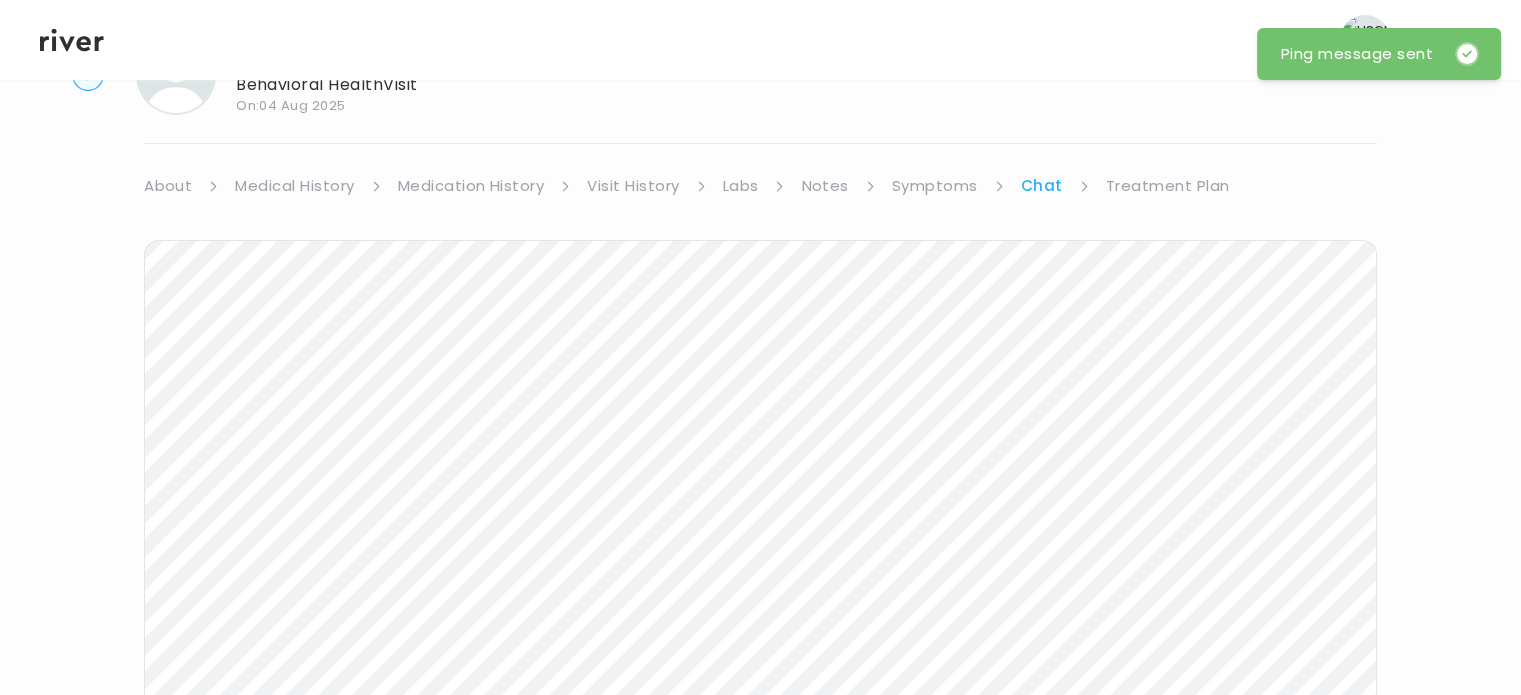 click on "Hi,  [FIRST] Profile Logout" at bounding box center [760, 40] 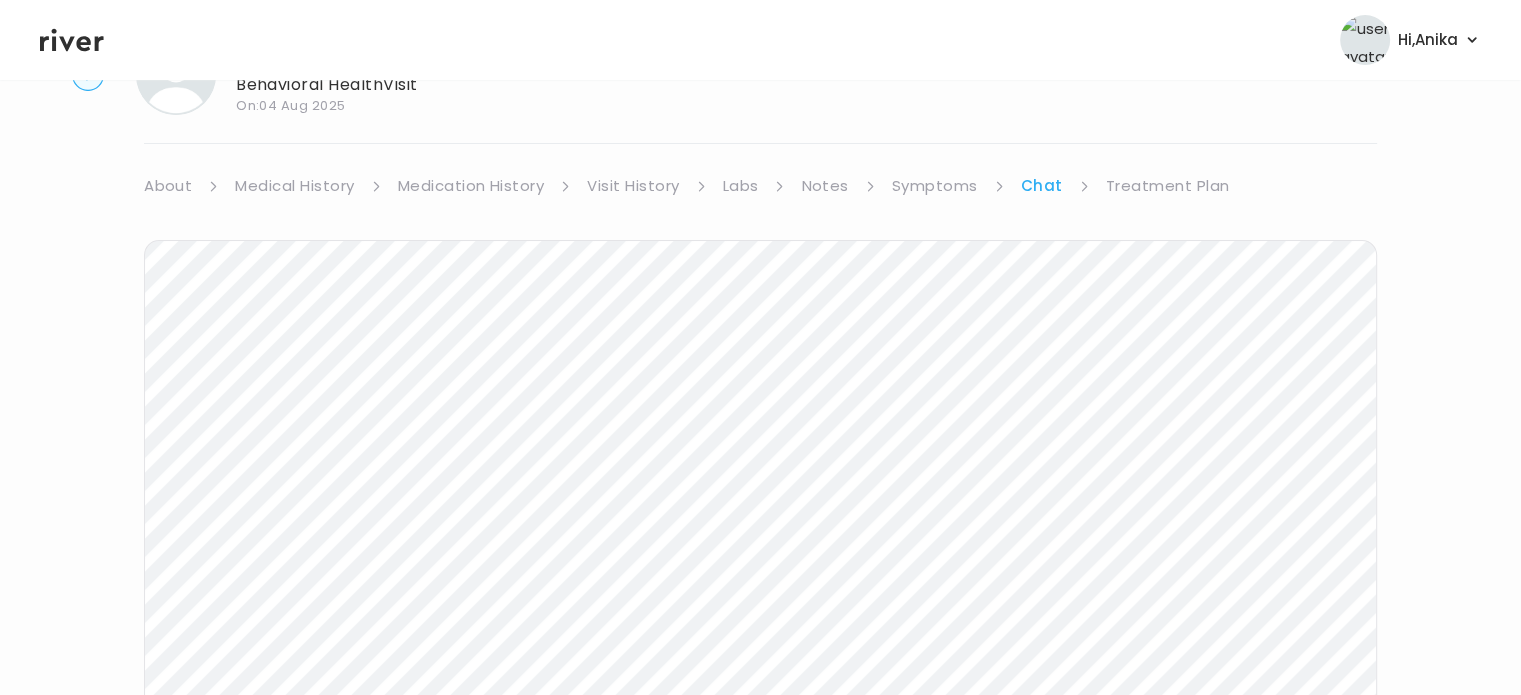click 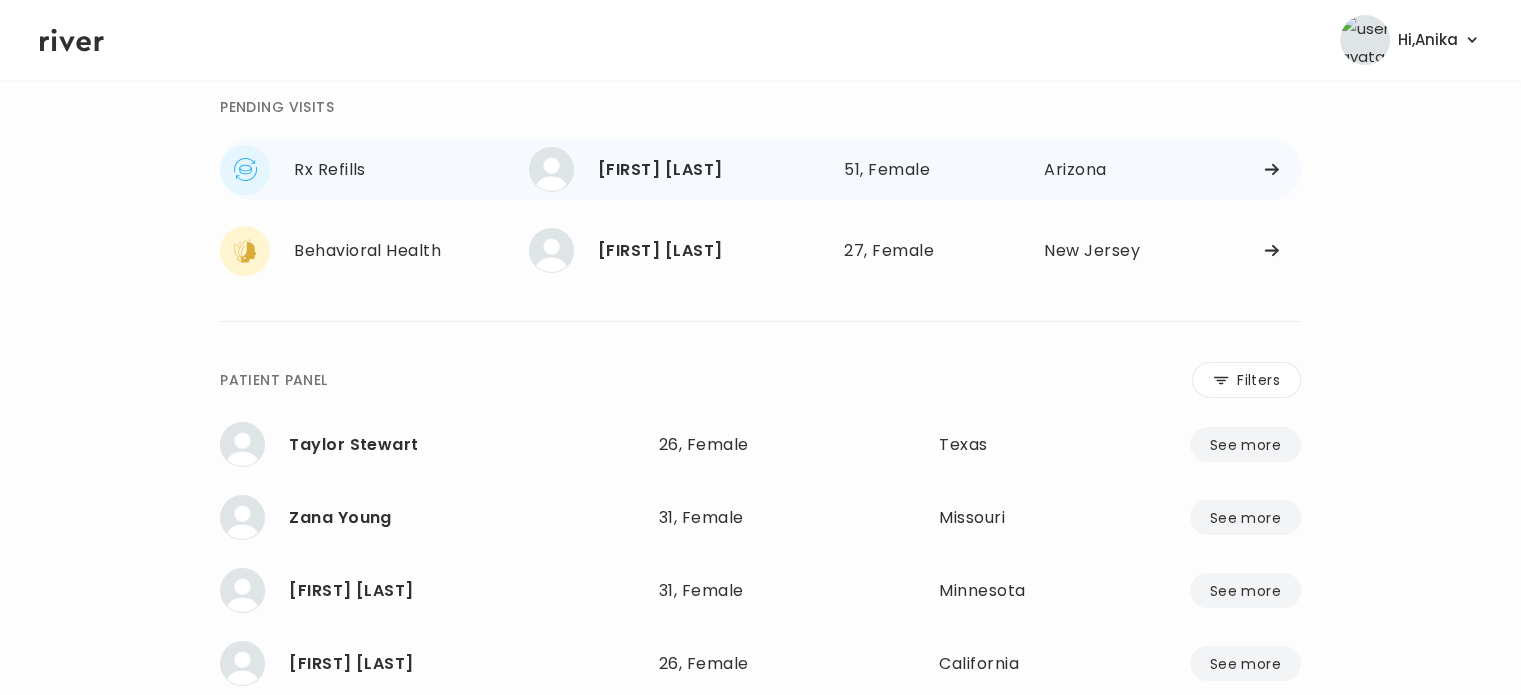 click on "[FIRST] [LAST]" at bounding box center [713, 170] 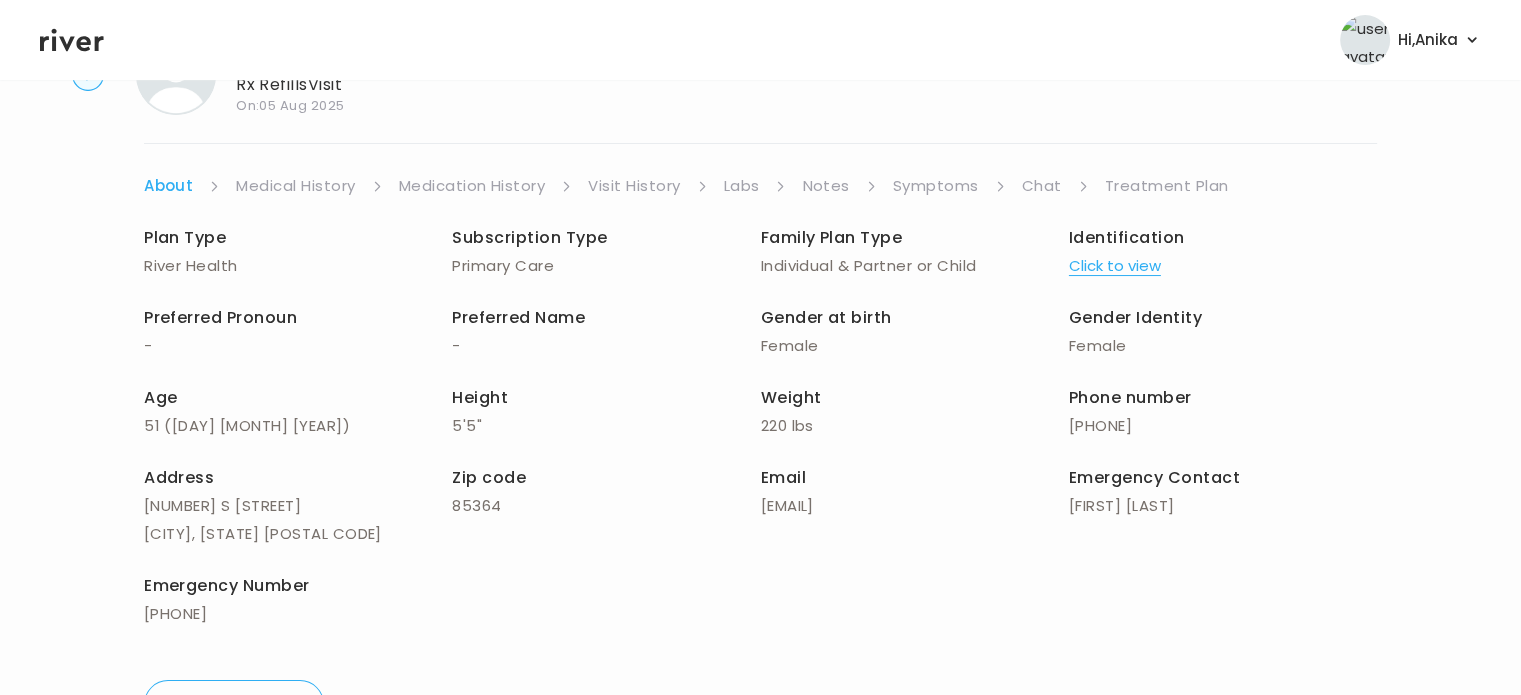 click on "Click to view" at bounding box center [1115, 266] 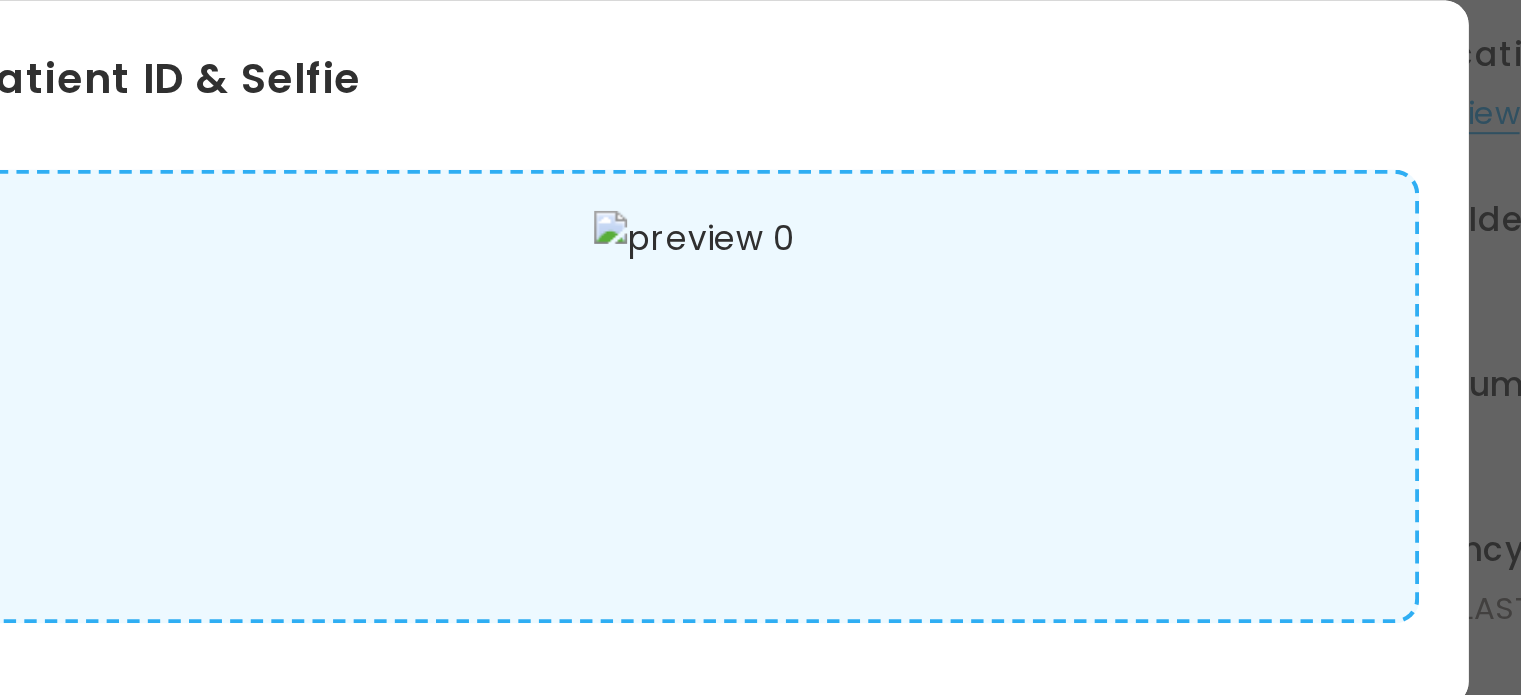 scroll, scrollTop: 97, scrollLeft: 0, axis: vertical 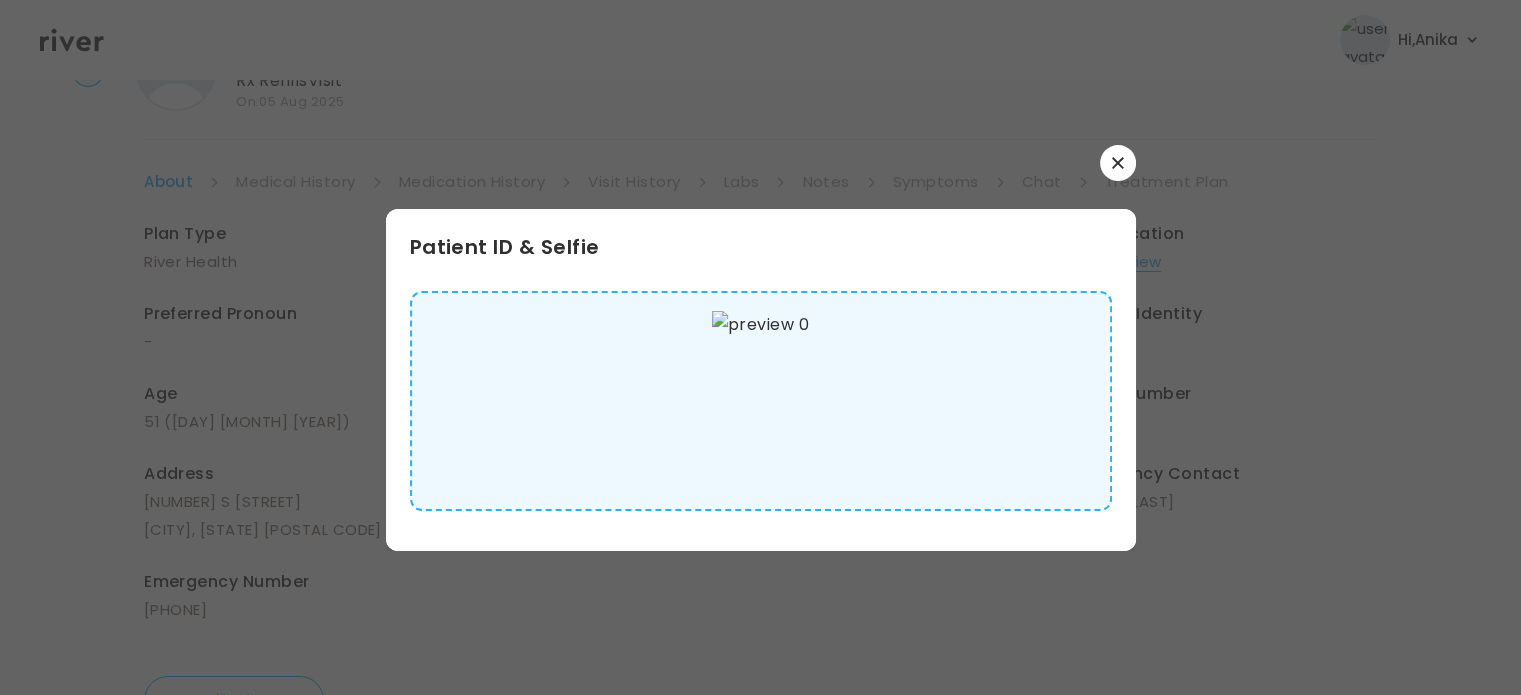 click 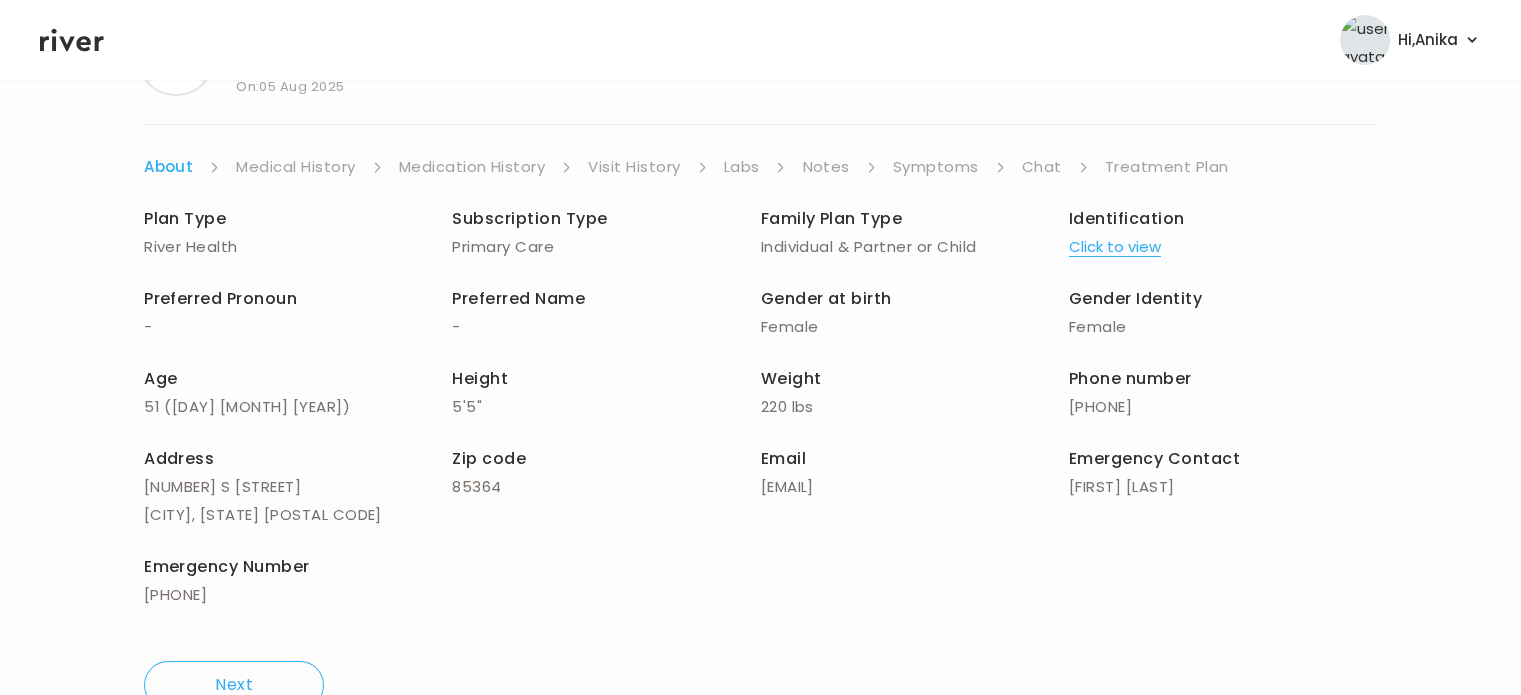 scroll, scrollTop: 0, scrollLeft: 0, axis: both 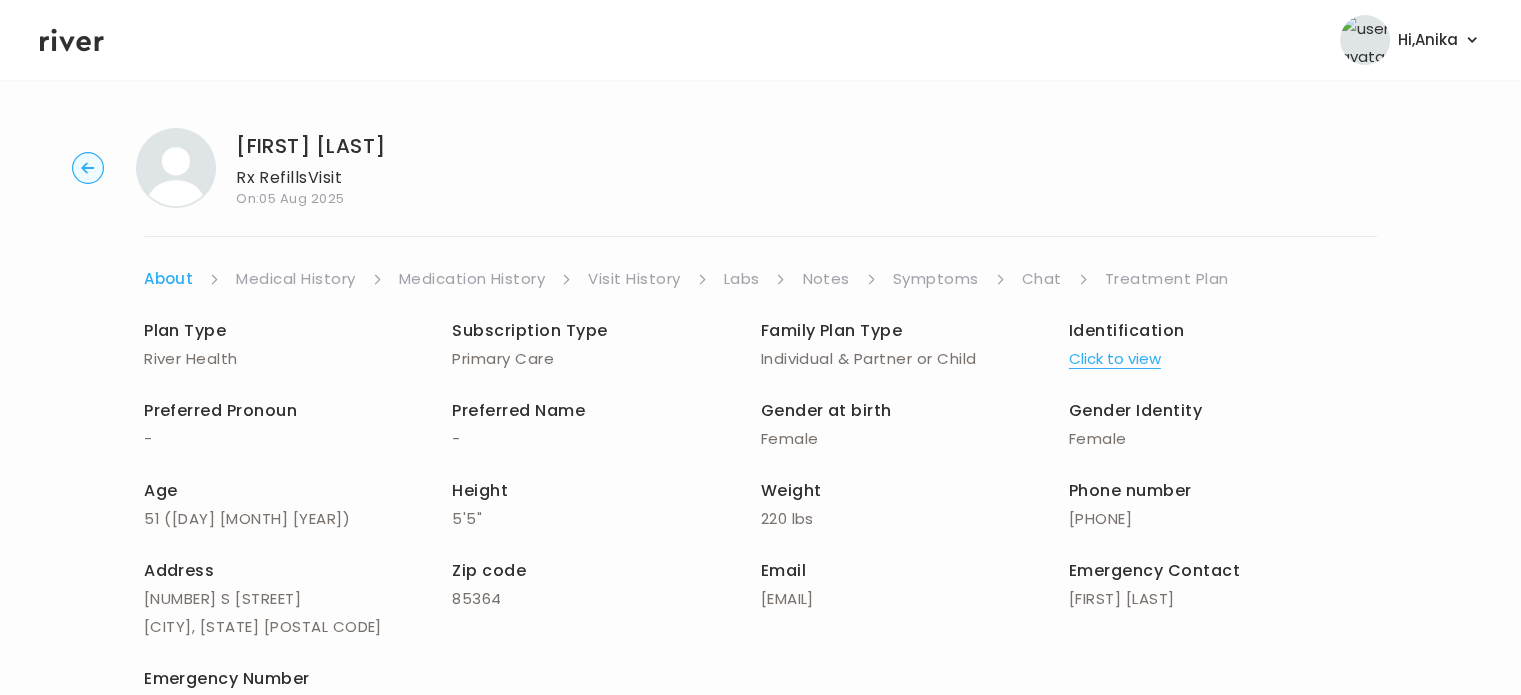 click on "Medical History" at bounding box center [295, 279] 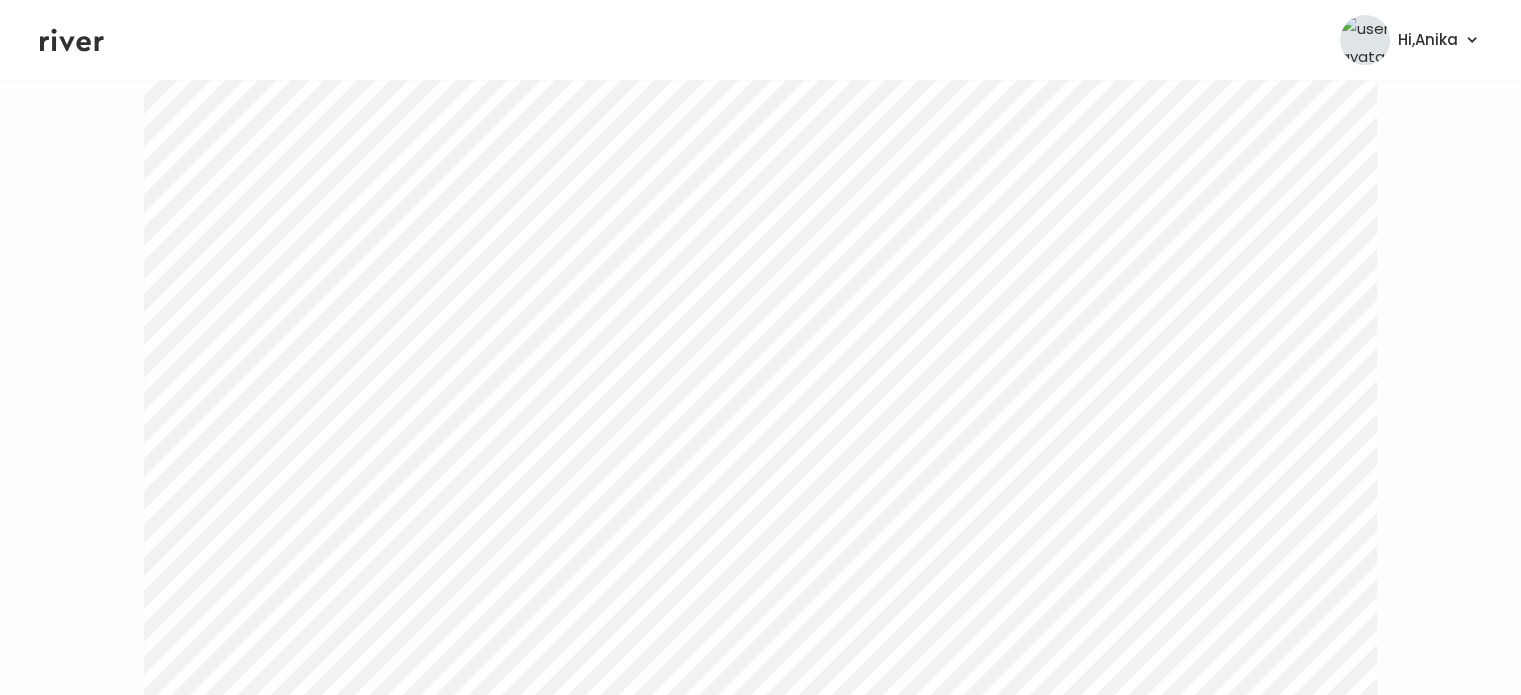 scroll, scrollTop: 34, scrollLeft: 0, axis: vertical 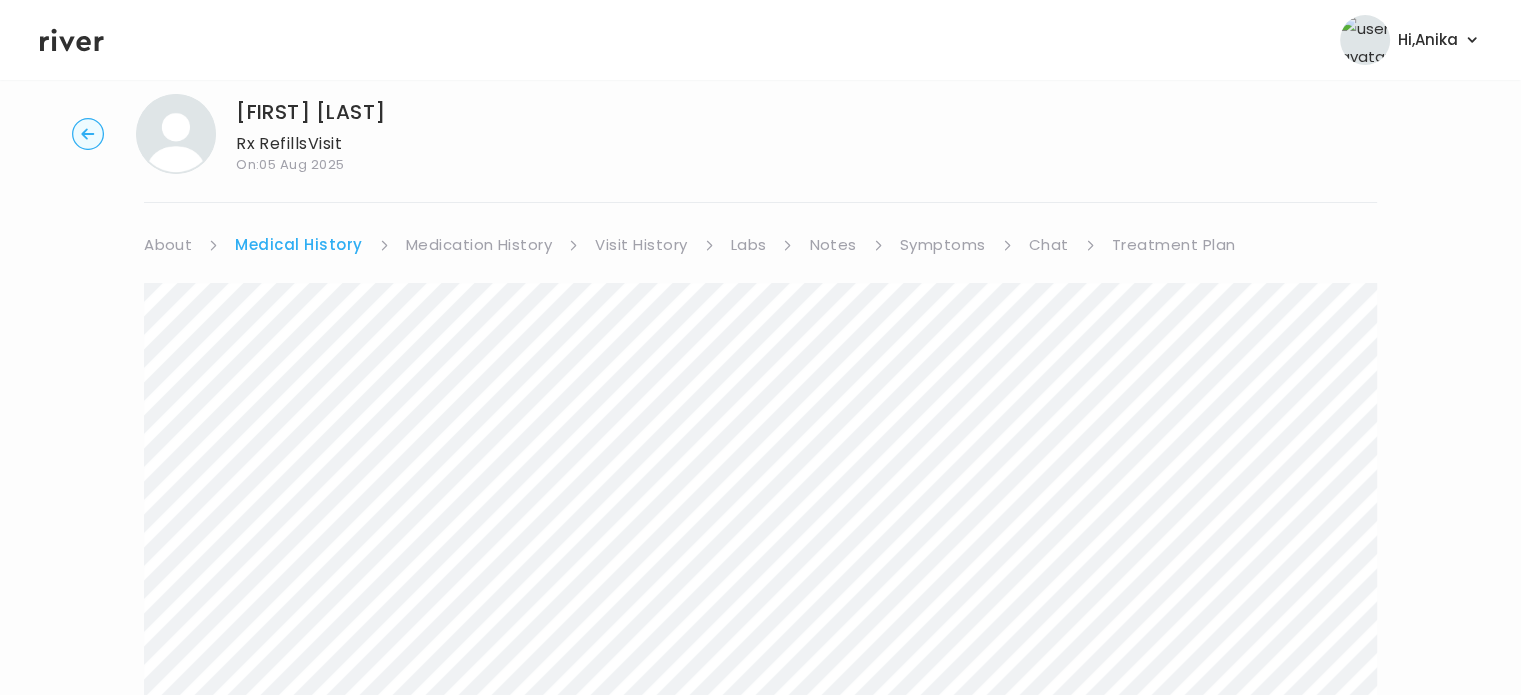 click on "Medication History" at bounding box center (479, 245) 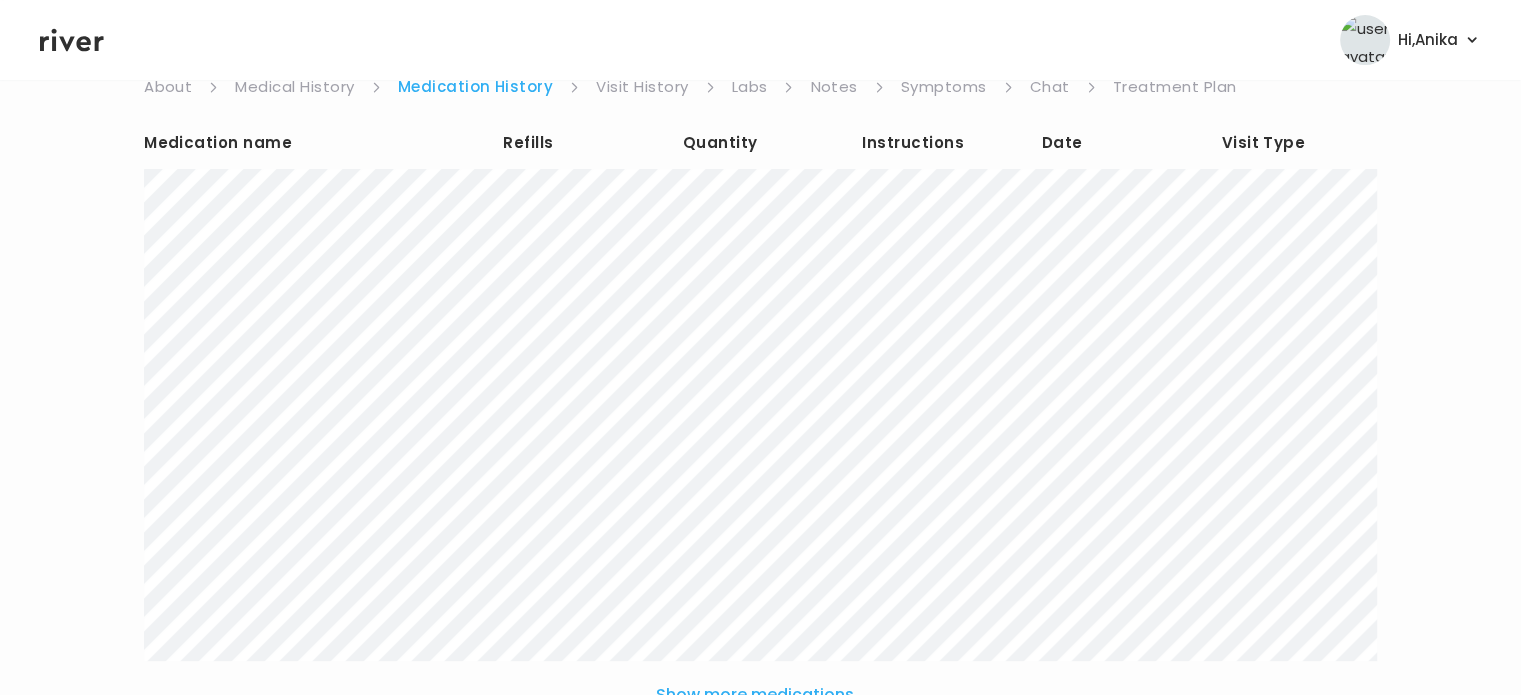 scroll, scrollTop: 193, scrollLeft: 0, axis: vertical 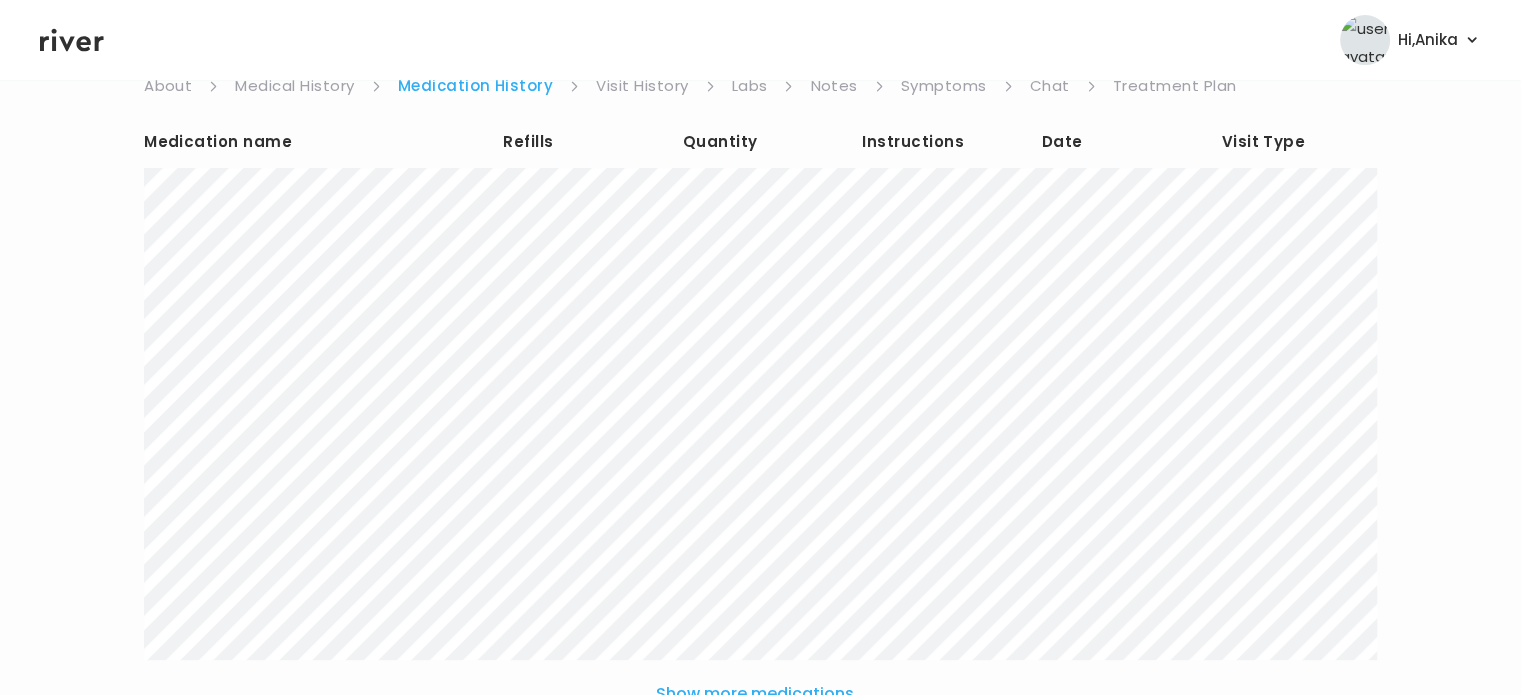 click on "Visit History" at bounding box center [642, 86] 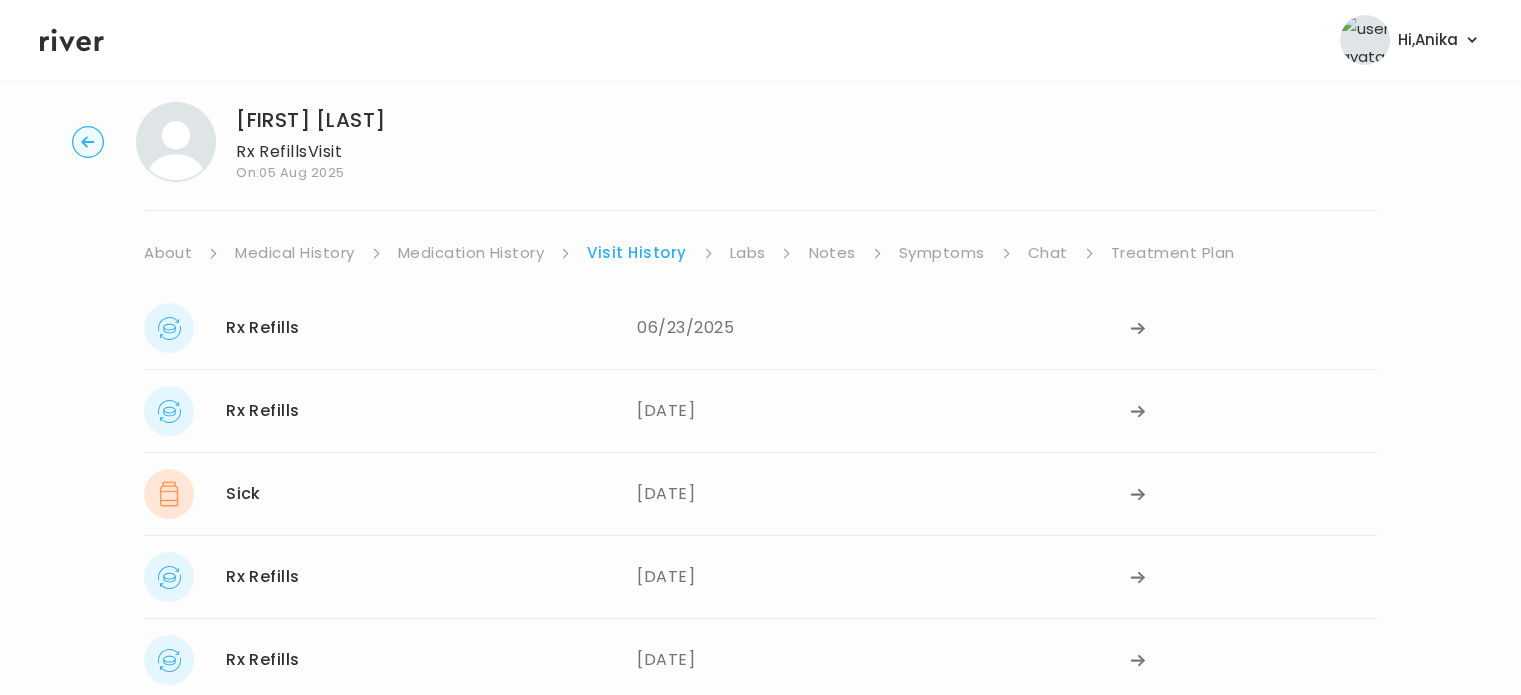 scroll, scrollTop: 0, scrollLeft: 0, axis: both 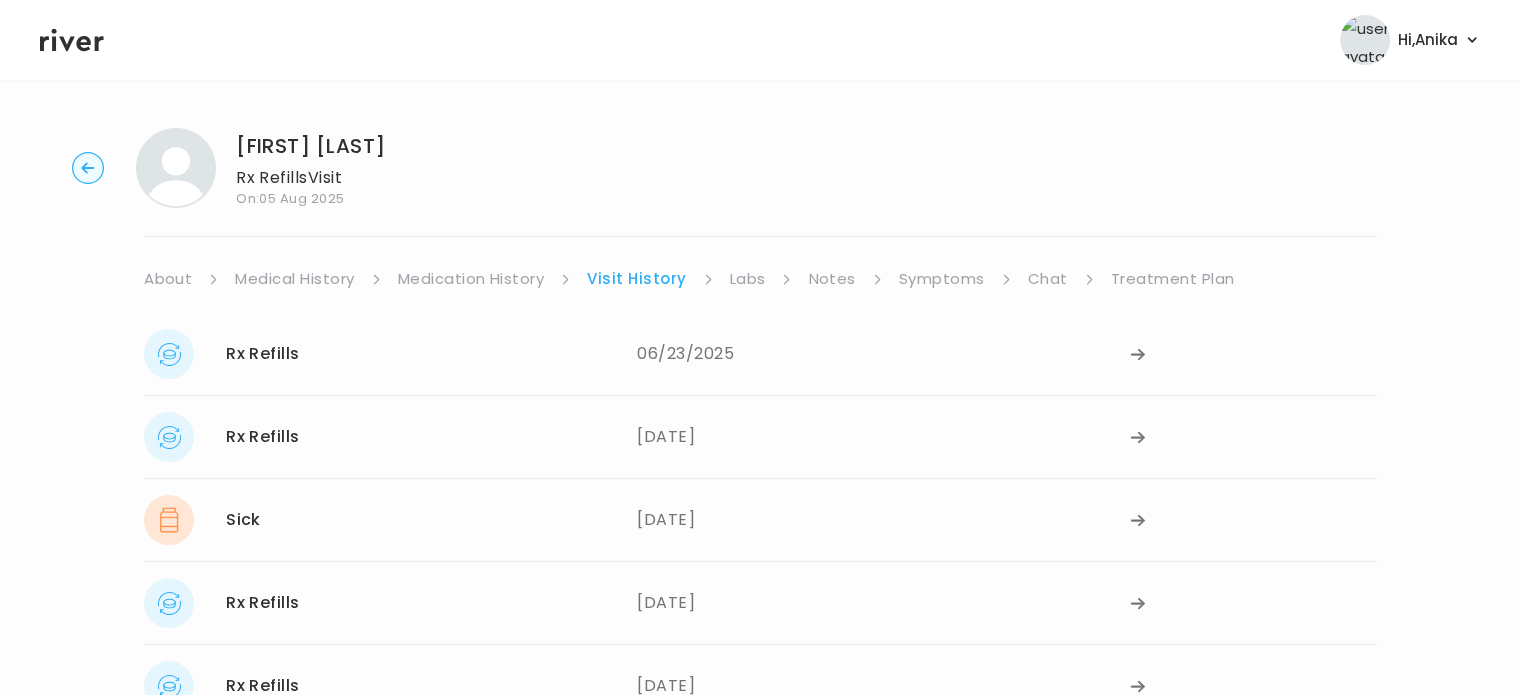 click on "Labs" at bounding box center [748, 279] 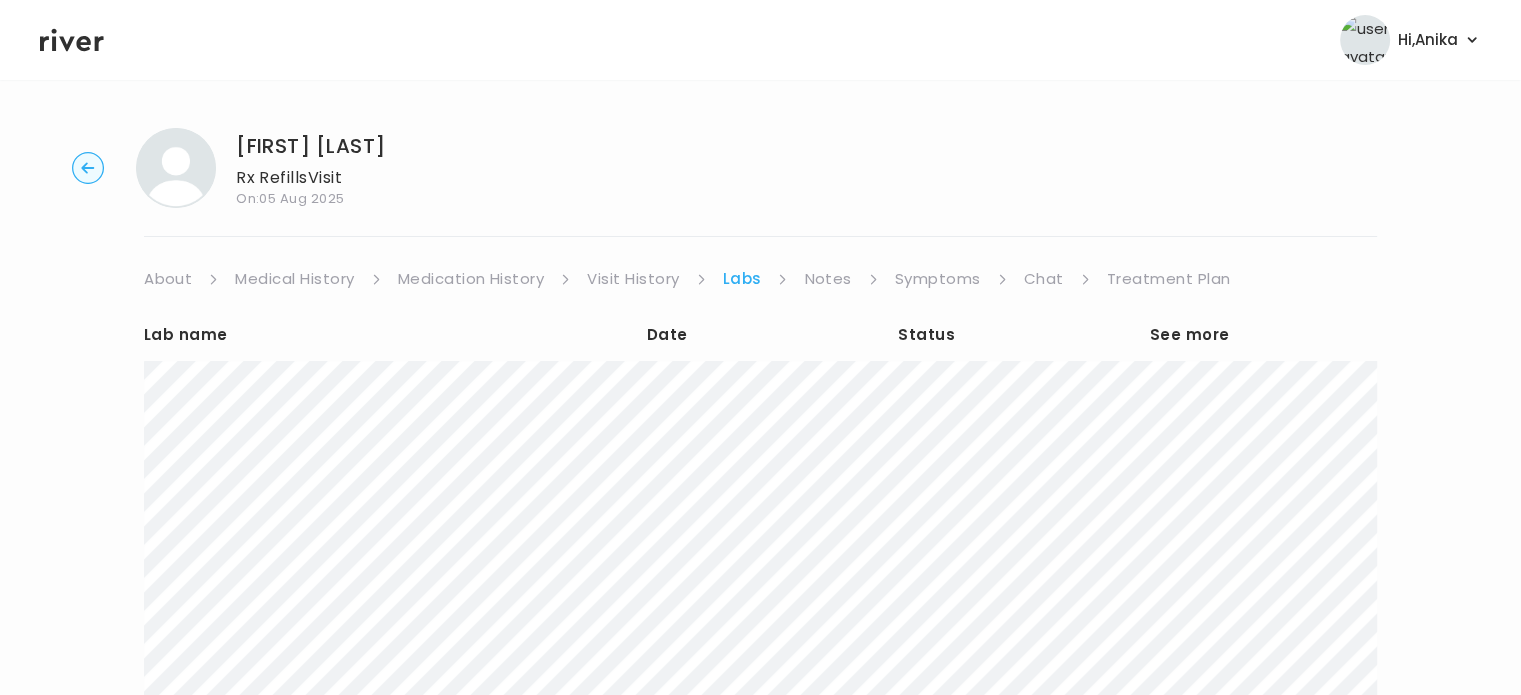 click on "Visit History" at bounding box center (633, 279) 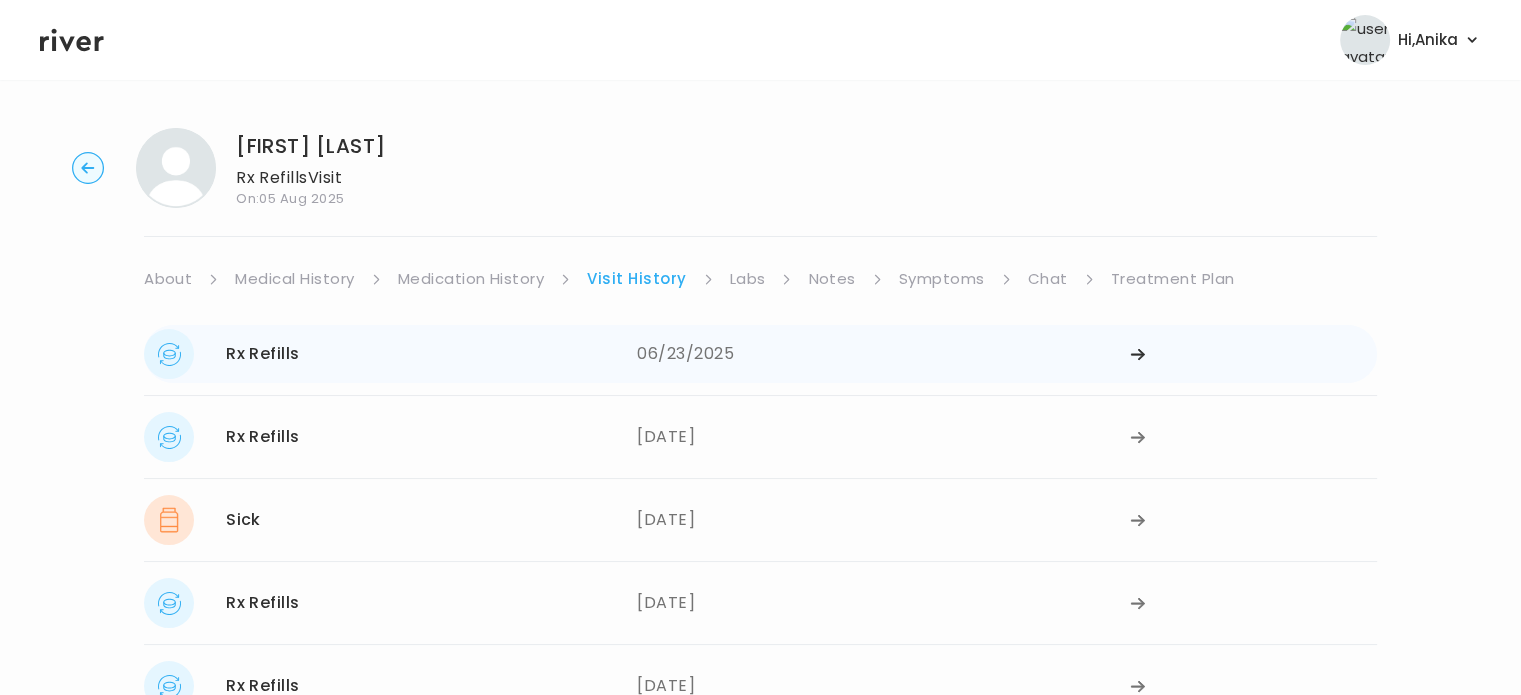 click on "06/23/2025" at bounding box center [883, 354] 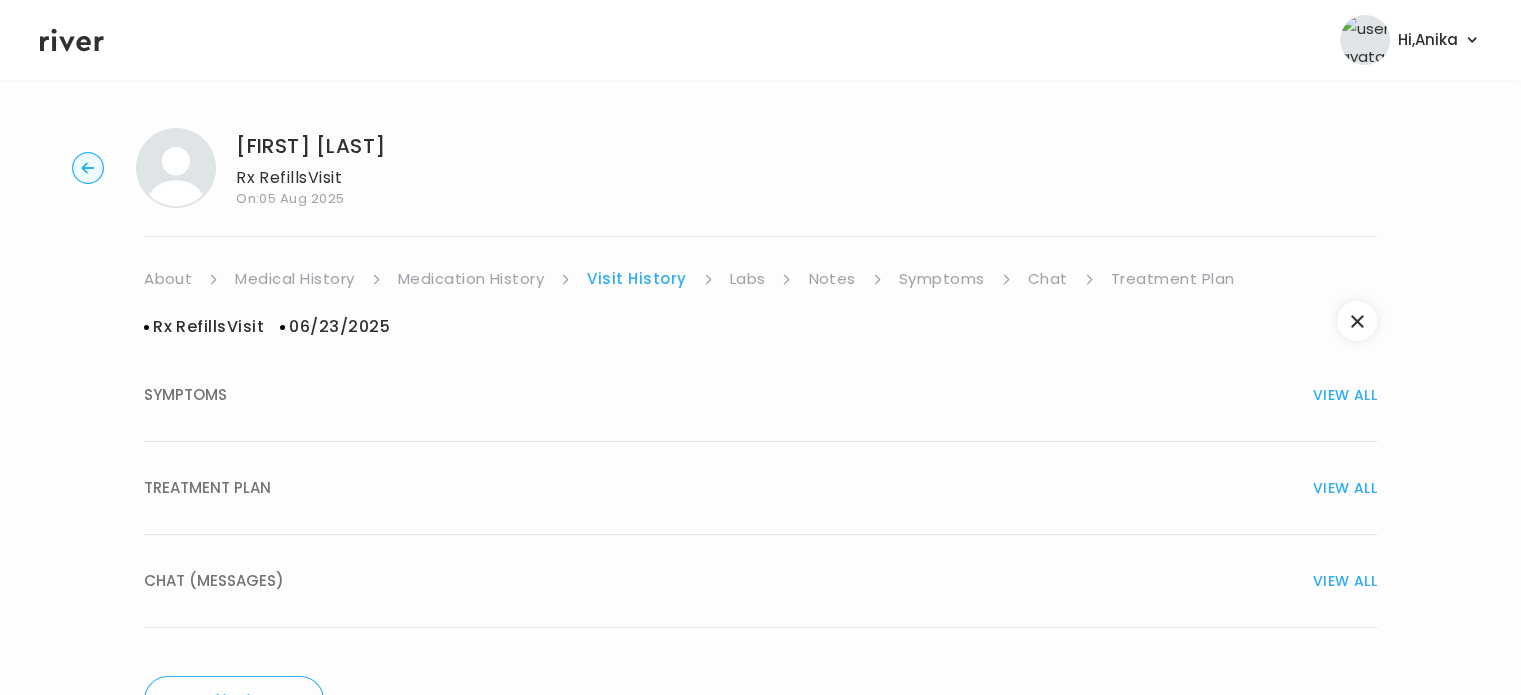 click on "TREATMENT PLAN VIEW ALL" at bounding box center (760, 488) 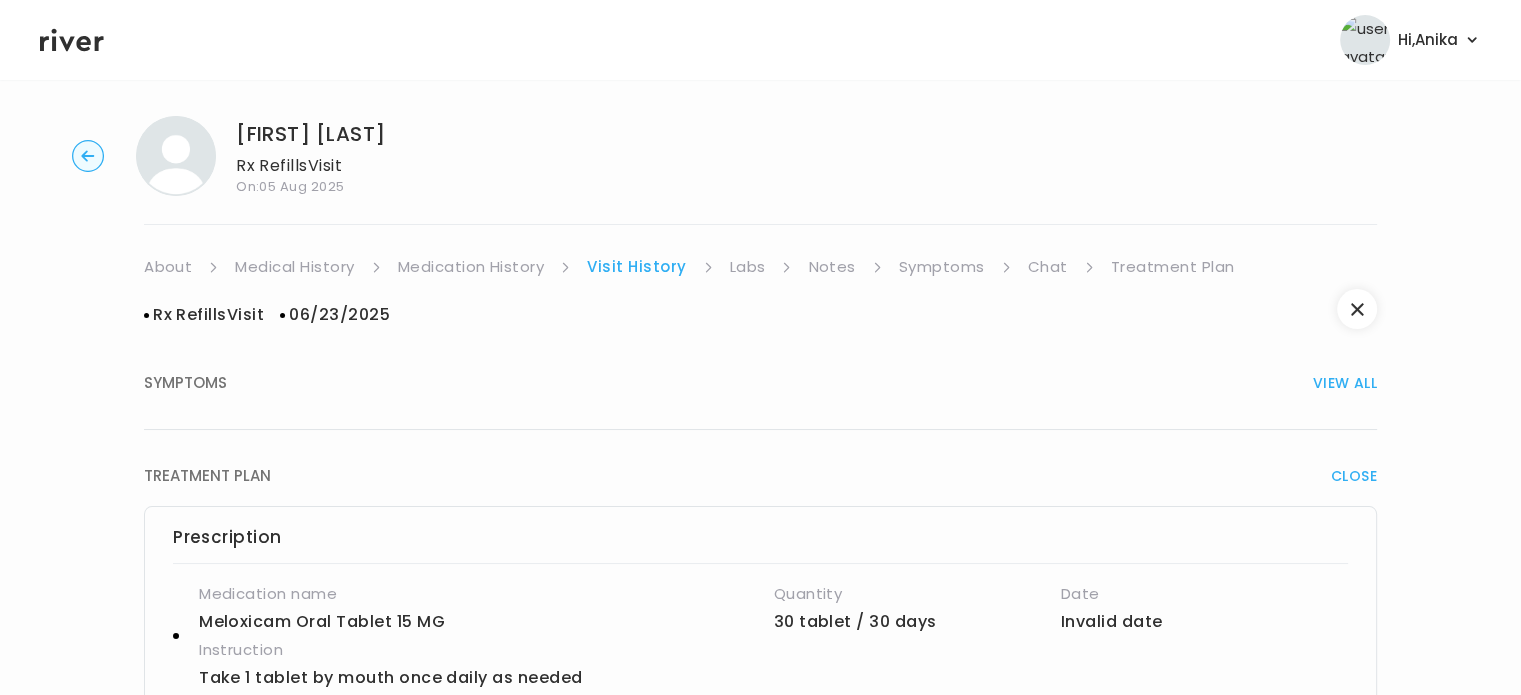 scroll, scrollTop: 0, scrollLeft: 0, axis: both 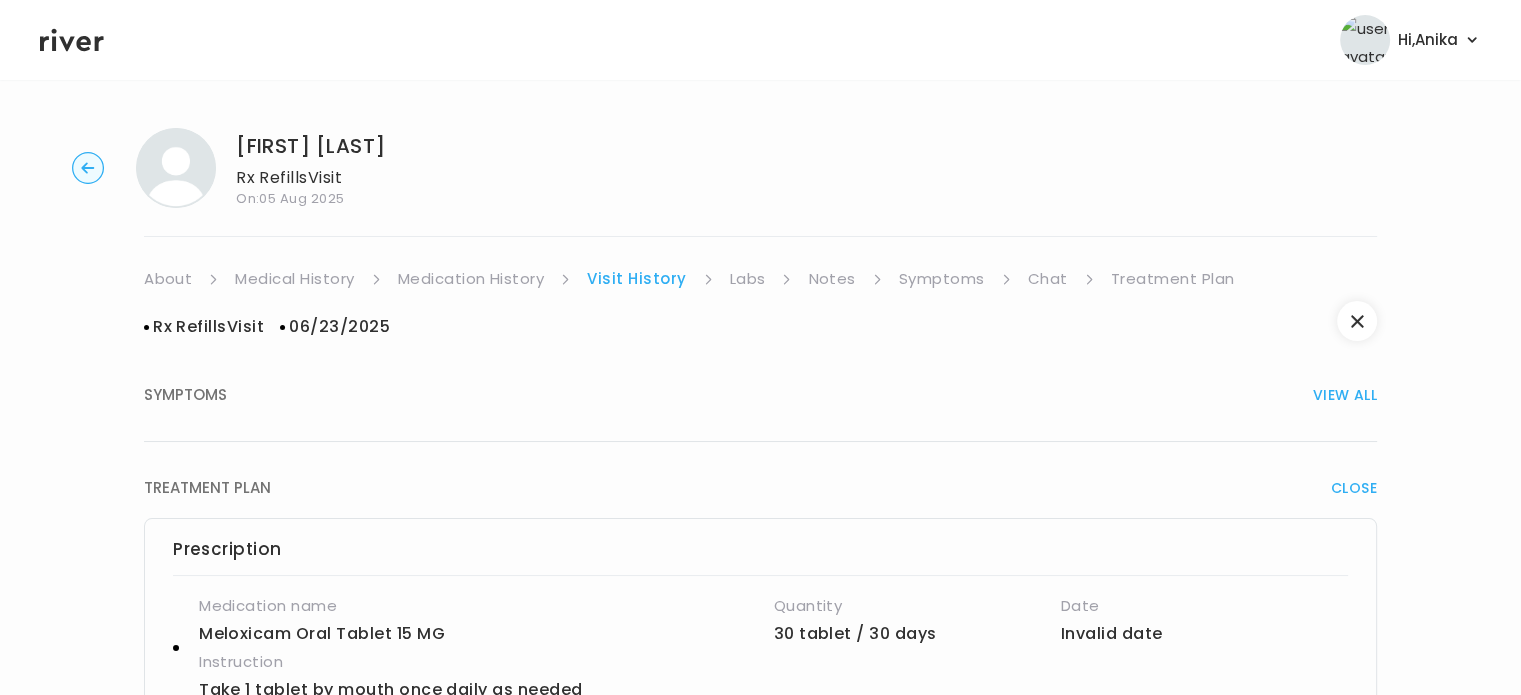 click on "MARLA YOUNG Rx Refills  Visit On:  05 Aug 2025 About Medical History Medication History Visit History Labs Notes Symptoms Chat Treatment Plan Rx Refills  Visit 06/23/2025 SYMPTOMS VIEW ALL List of Medications MEDICATION  I View more Who originally prescribed the medication you want to refill? Answer:   Another Healthcare Provider What is the name of the healthcare provider? Answer:   Dr Jose Vega What is the name of the medication you want to refill? Answer:   Amlodipine 10mg tab What is the current medication dosage? Answer:   Take 1 tablet by mouth once daily  What is the medical reason for taking this medication? Answer:   High blood pressure  Approximately how long have you been taking this medication? Answer:   10 yrs How many pills or days’ worth of this medication do you have left? Answer:   9 days Uploaded Photo(s) Click to view Photo MEDICATION  II View more Who originally prescribed the medication you want to refill? Answer:   My River Health Provider What is the name of the healthcare provider?" at bounding box center (760, 1040) 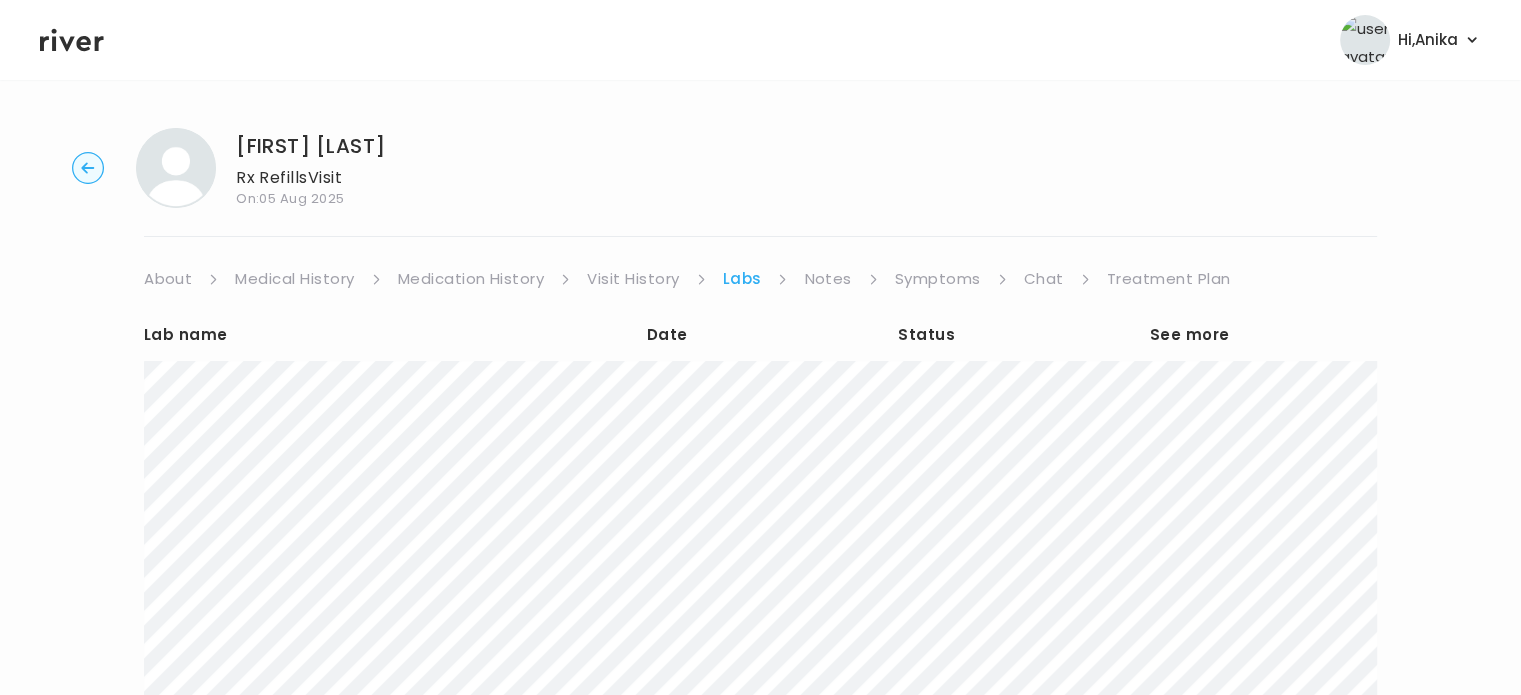 click on "Notes" at bounding box center [827, 279] 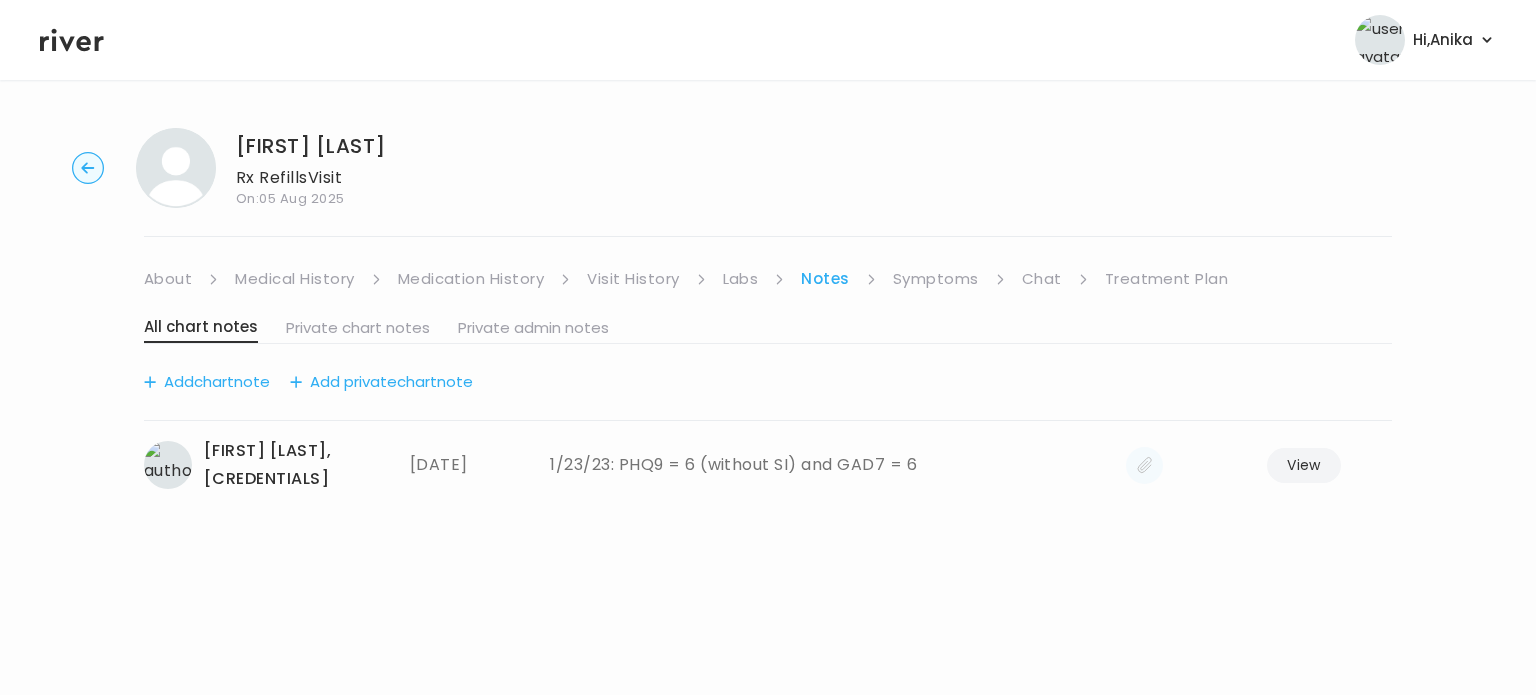 click on "Symptoms" at bounding box center (936, 279) 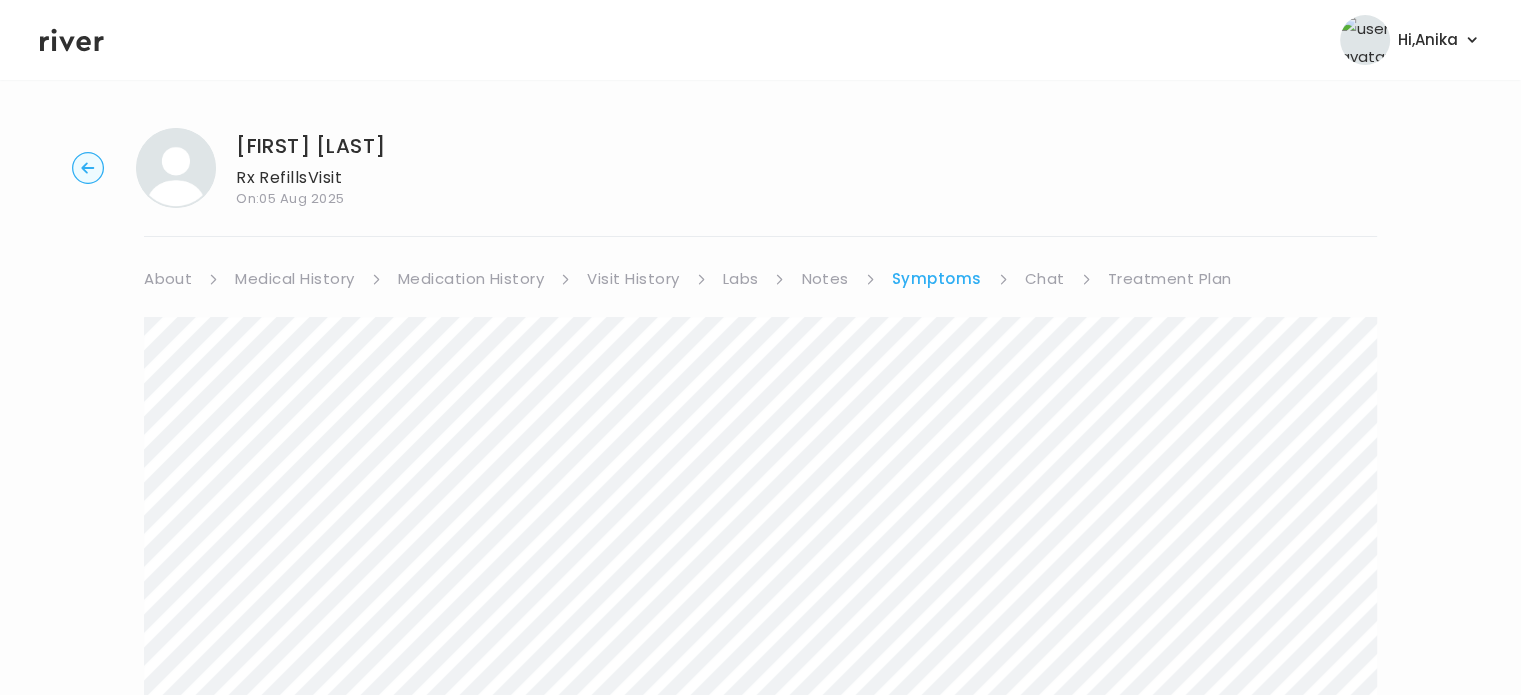 click on "Notes" at bounding box center [824, 279] 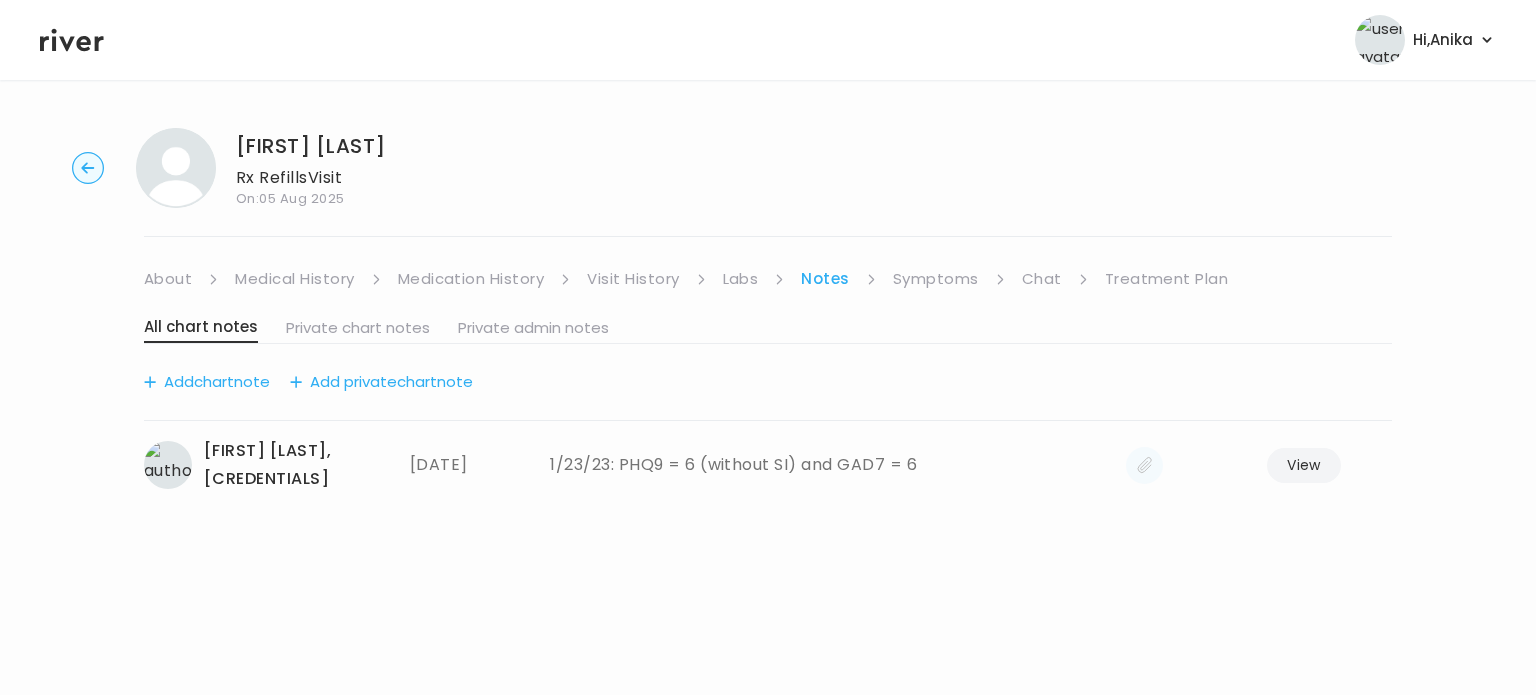 click on "Symptoms" at bounding box center (936, 279) 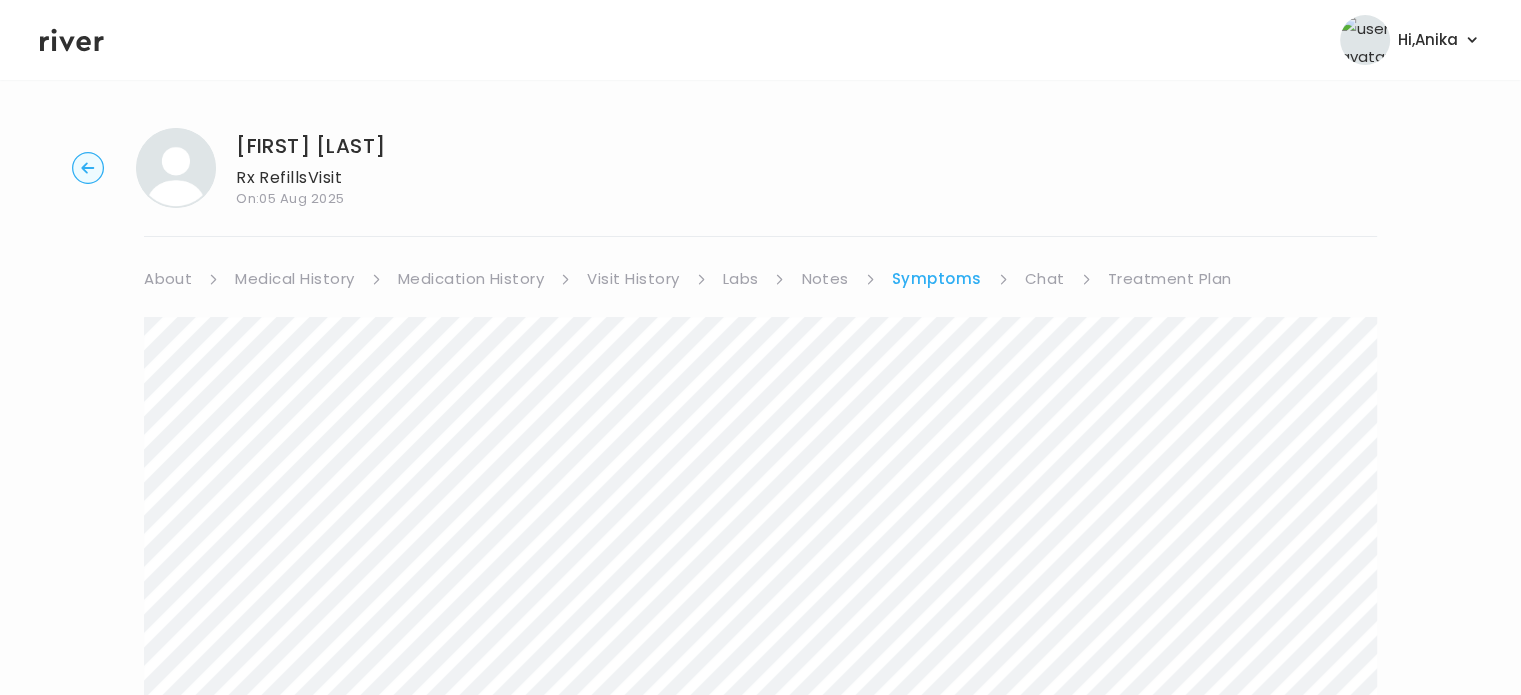 click on "Chat" at bounding box center [1045, 279] 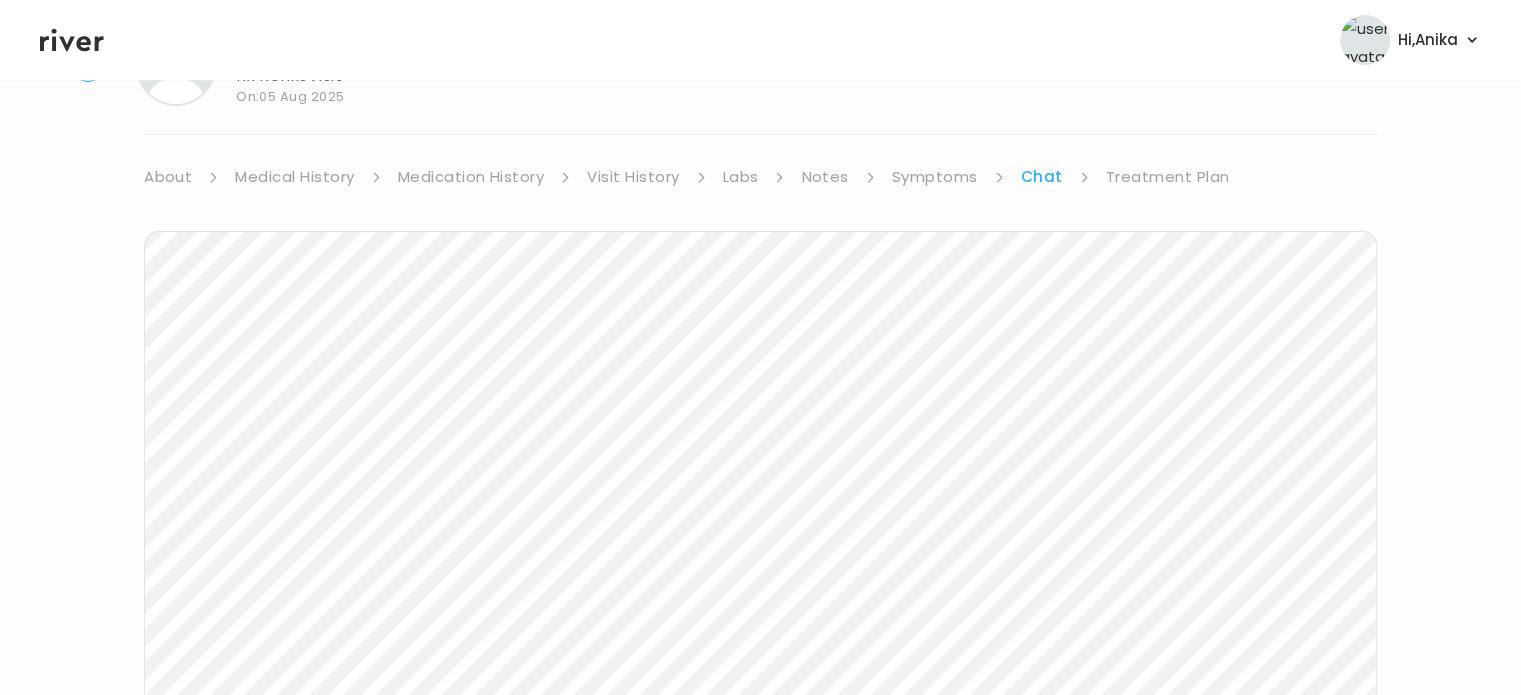 scroll, scrollTop: 108, scrollLeft: 0, axis: vertical 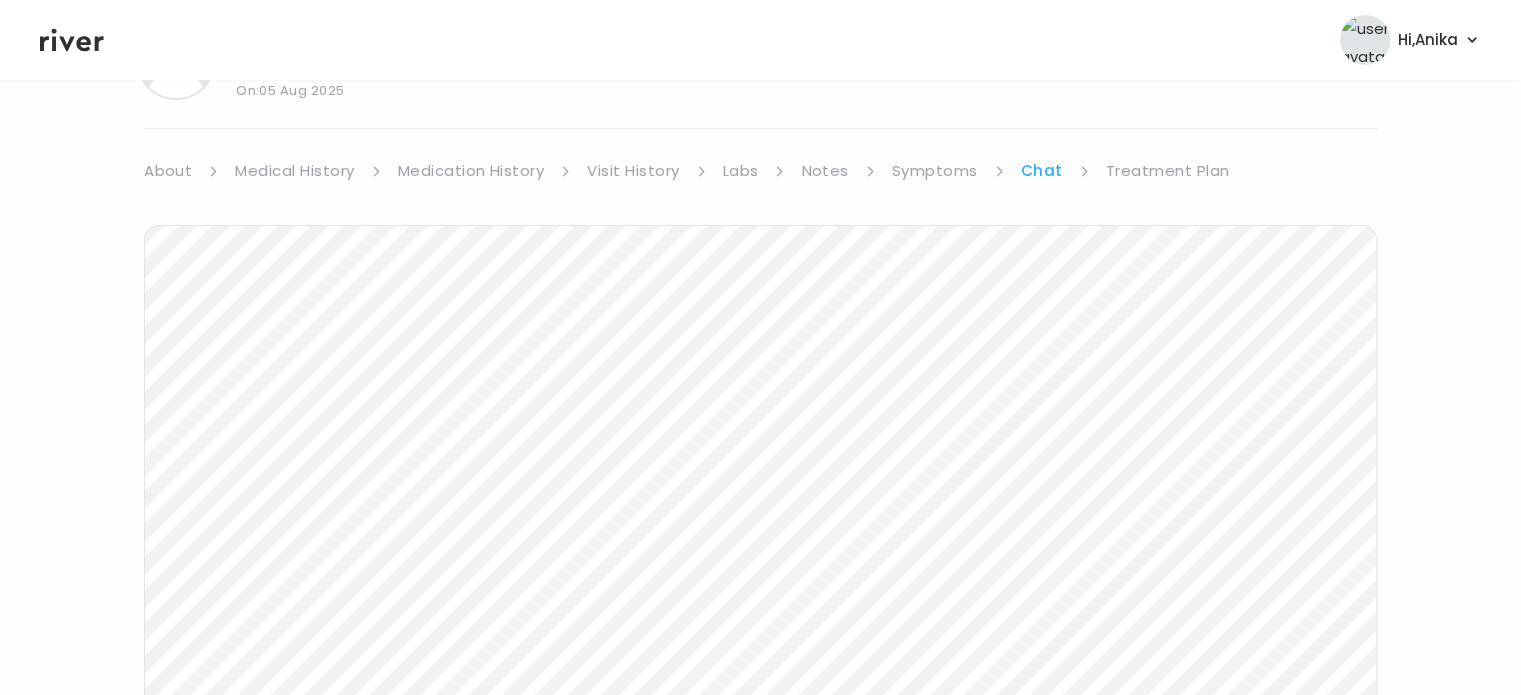 click on "Symptoms" at bounding box center (935, 171) 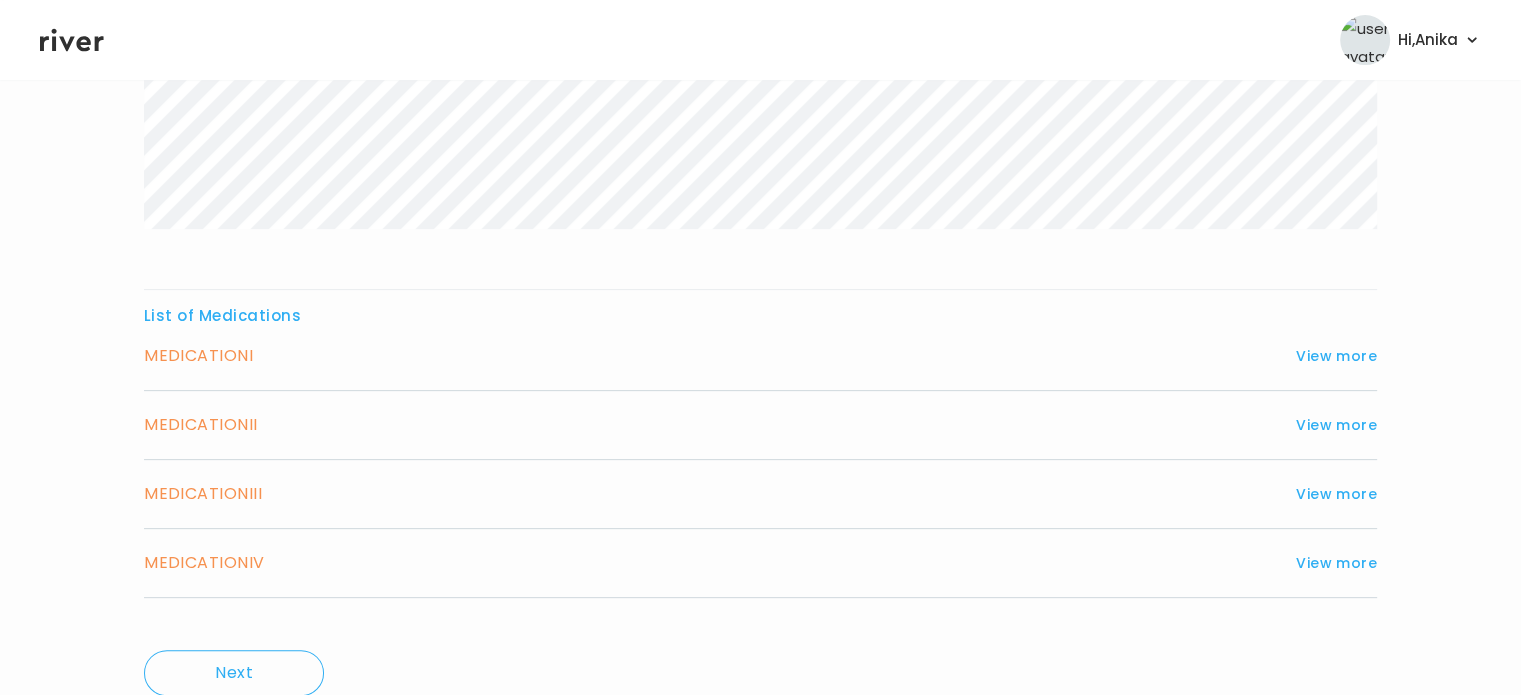 scroll, scrollTop: 651, scrollLeft: 0, axis: vertical 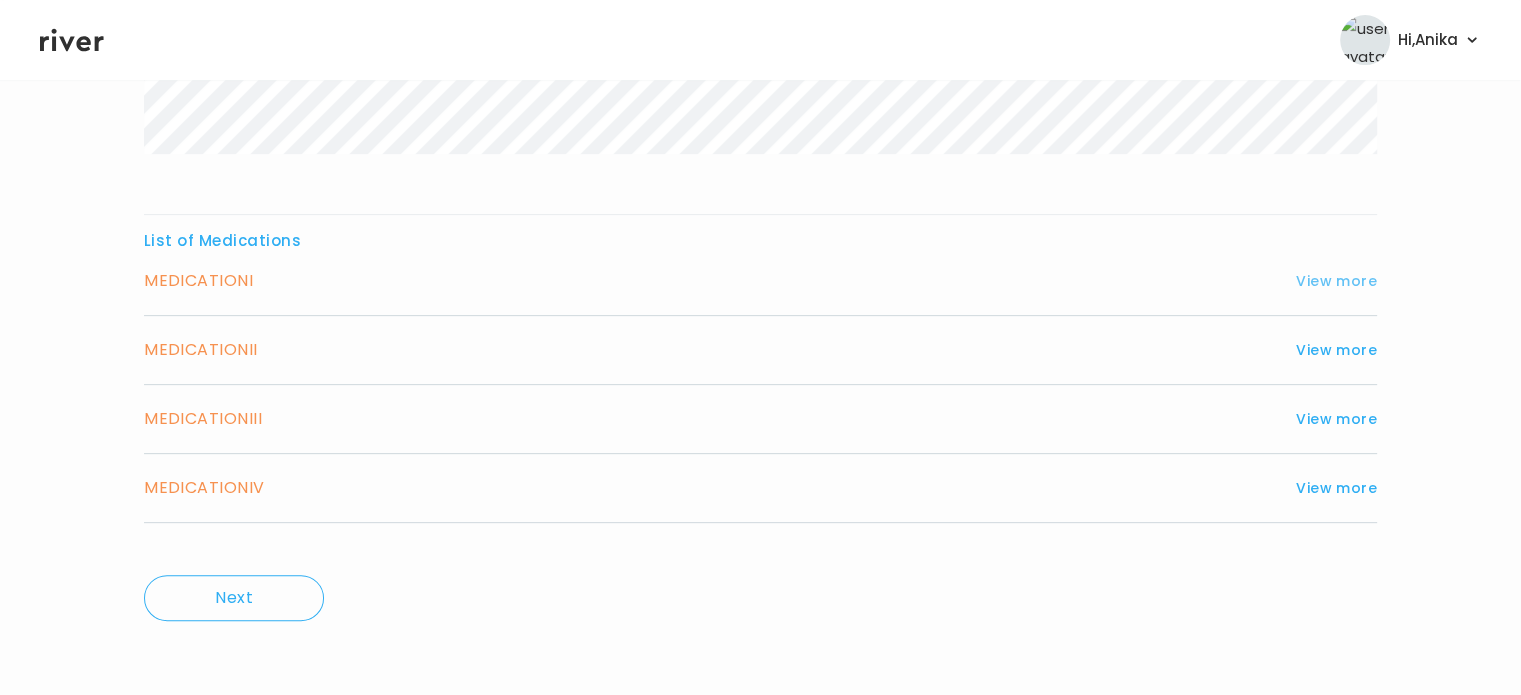 click on "View more" at bounding box center (1336, 281) 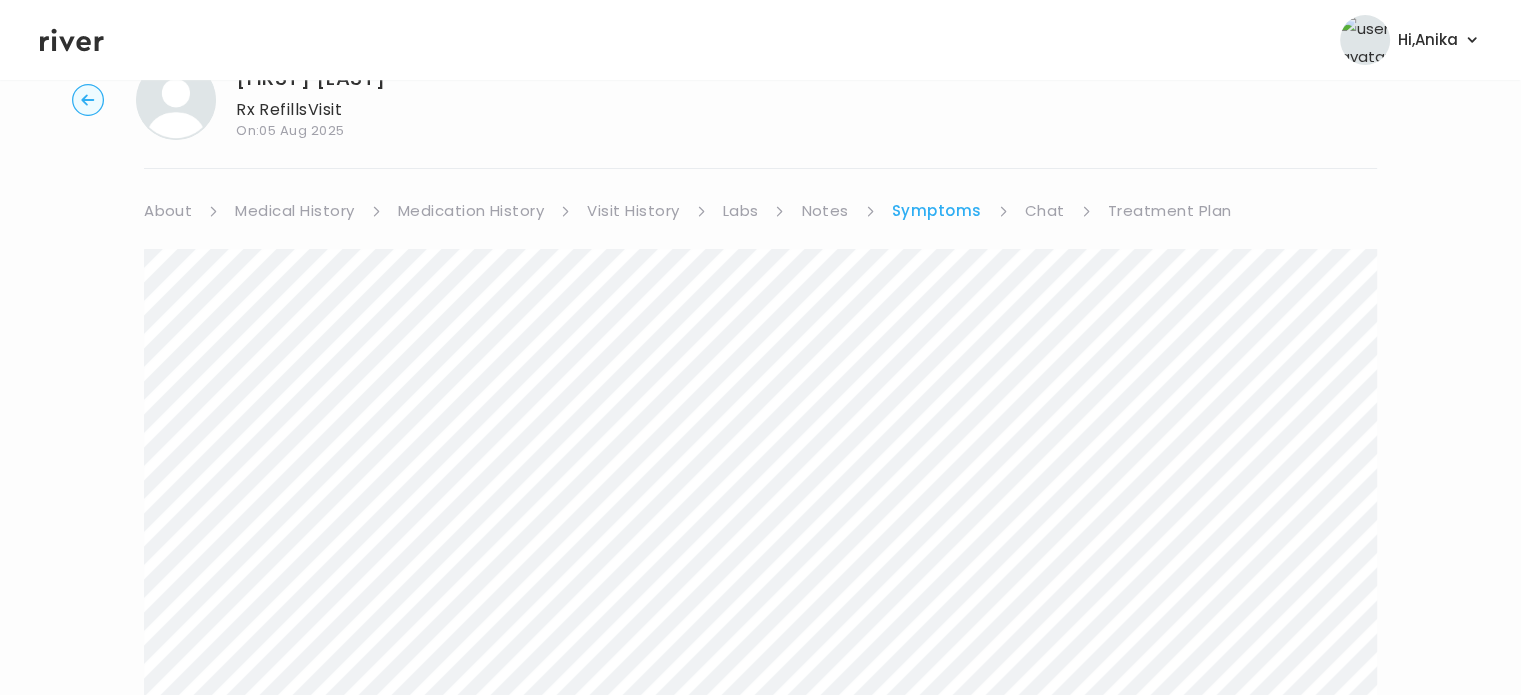scroll, scrollTop: 0, scrollLeft: 0, axis: both 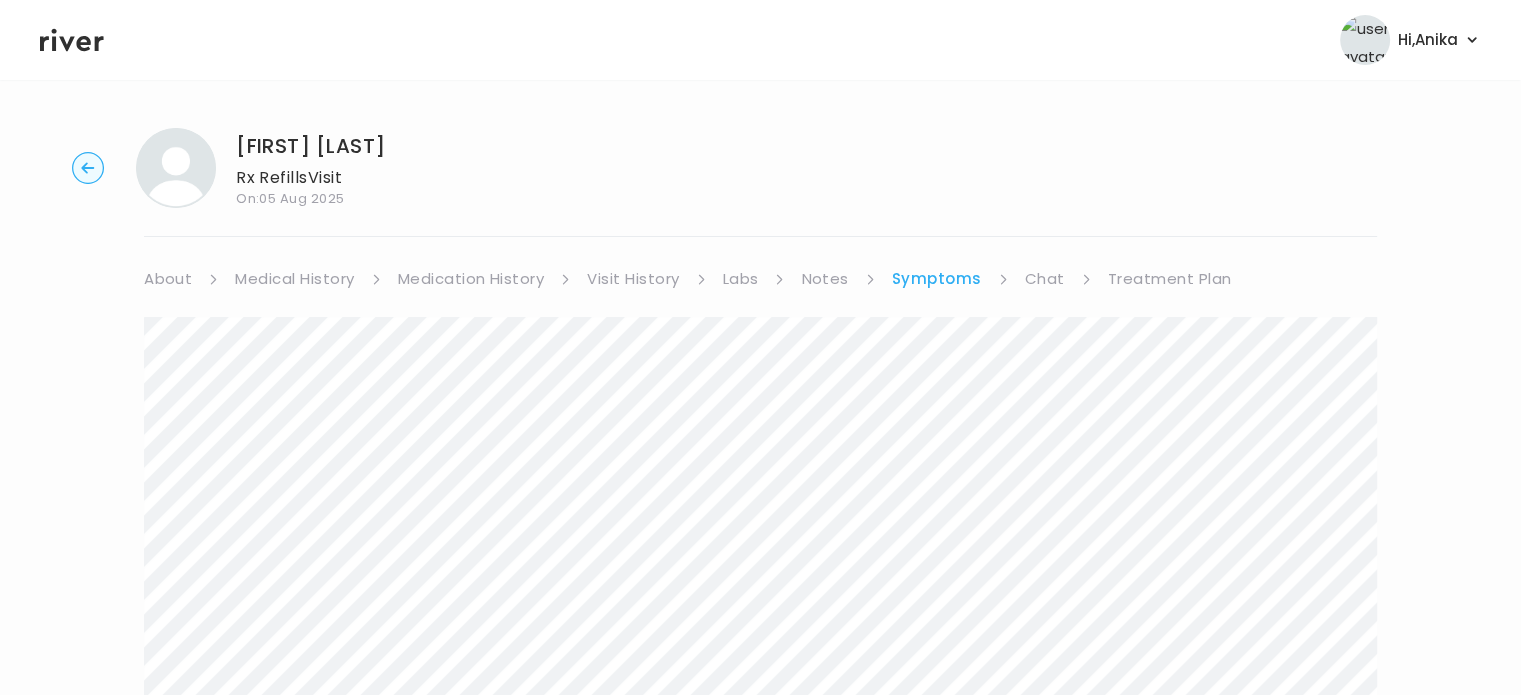 click on "Medication History" at bounding box center [471, 279] 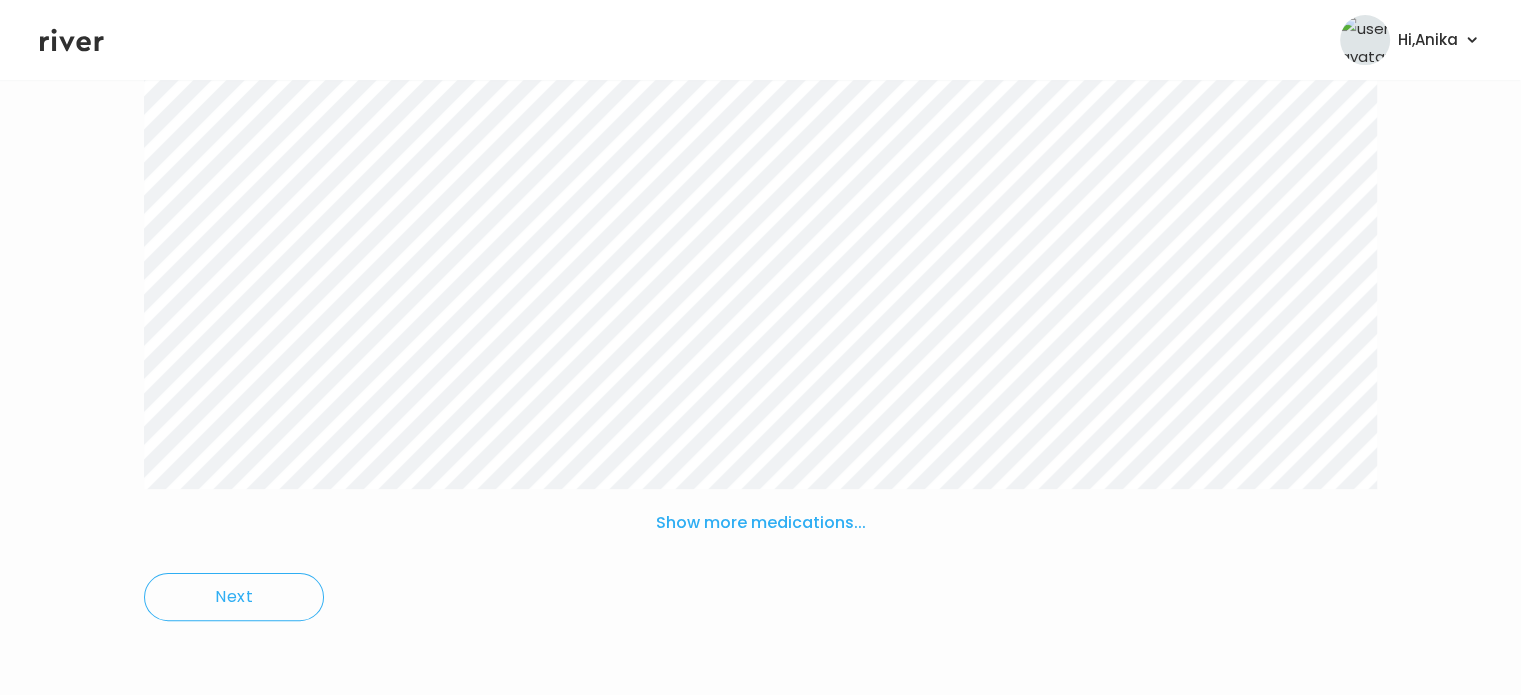 scroll, scrollTop: 365, scrollLeft: 0, axis: vertical 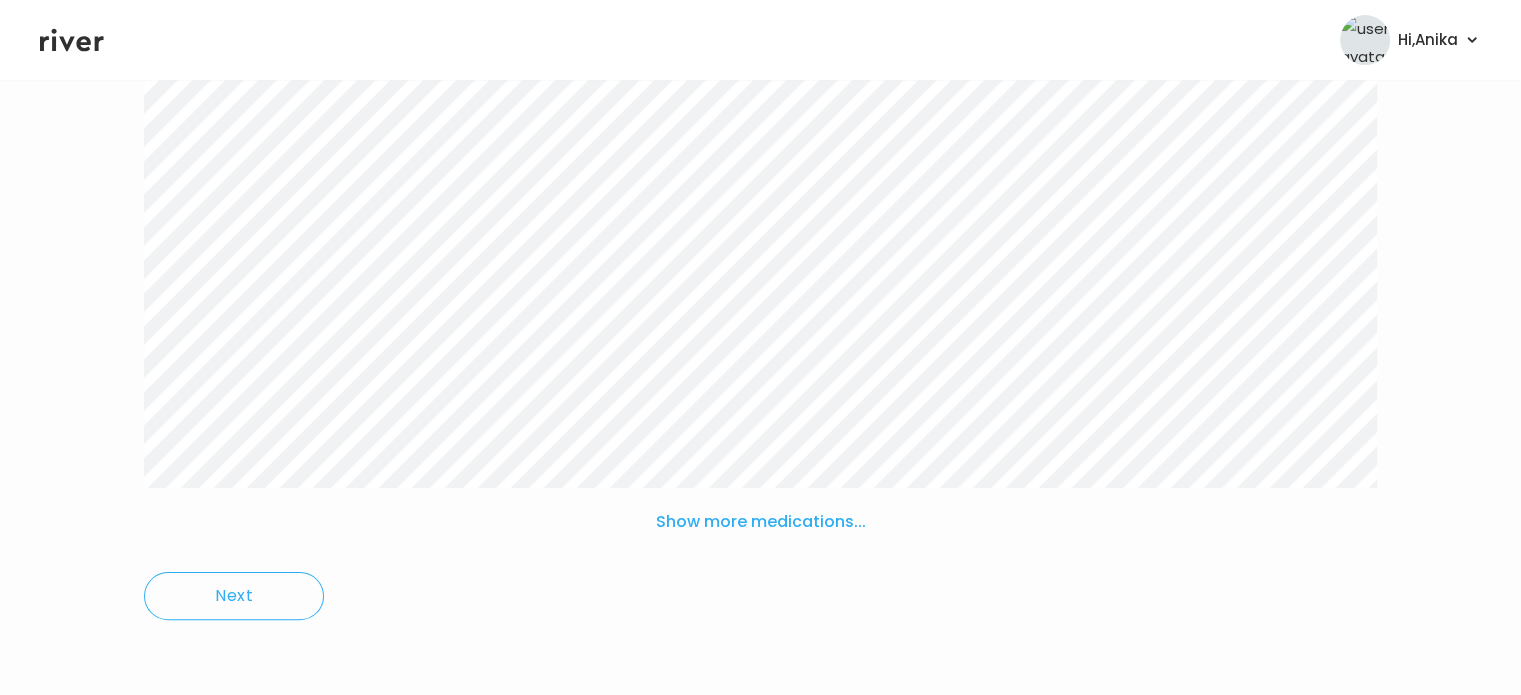 click on "Show more medications..." at bounding box center (761, 522) 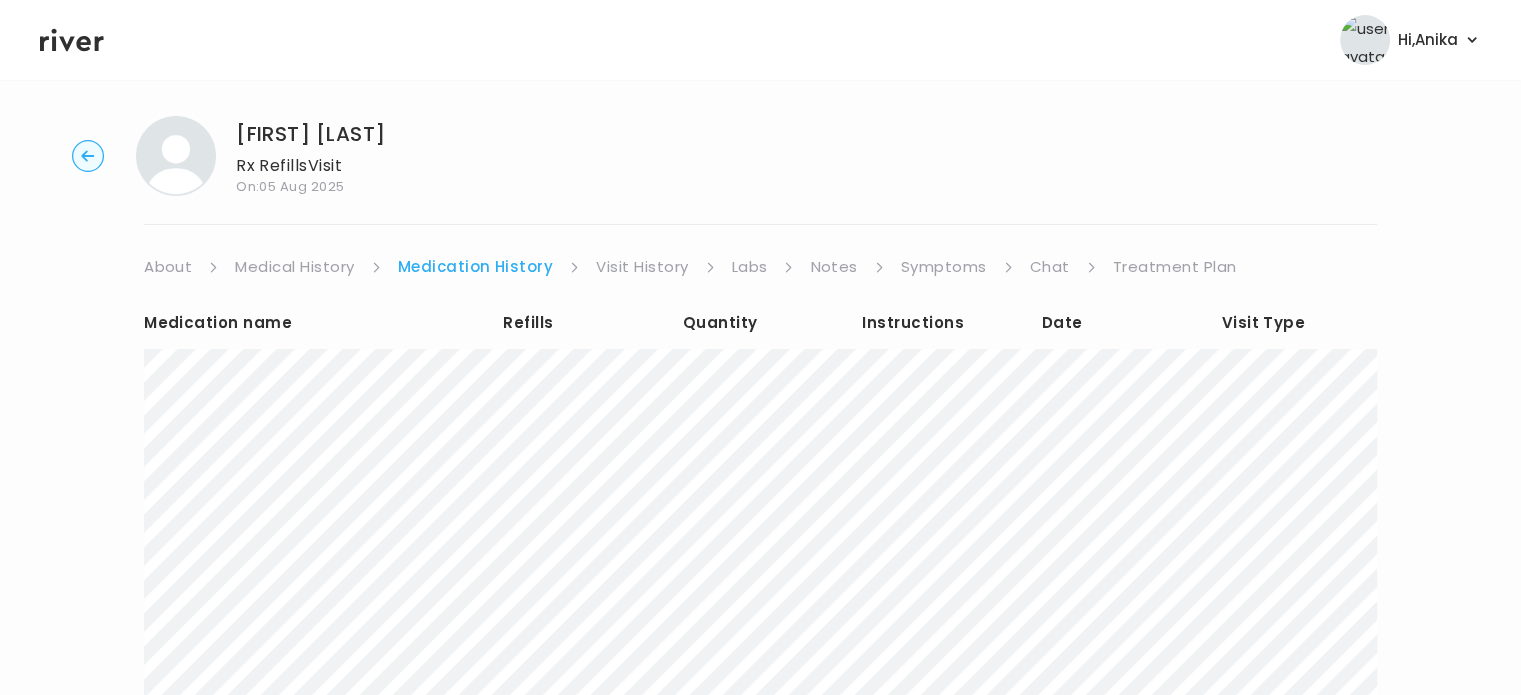 scroll, scrollTop: 0, scrollLeft: 0, axis: both 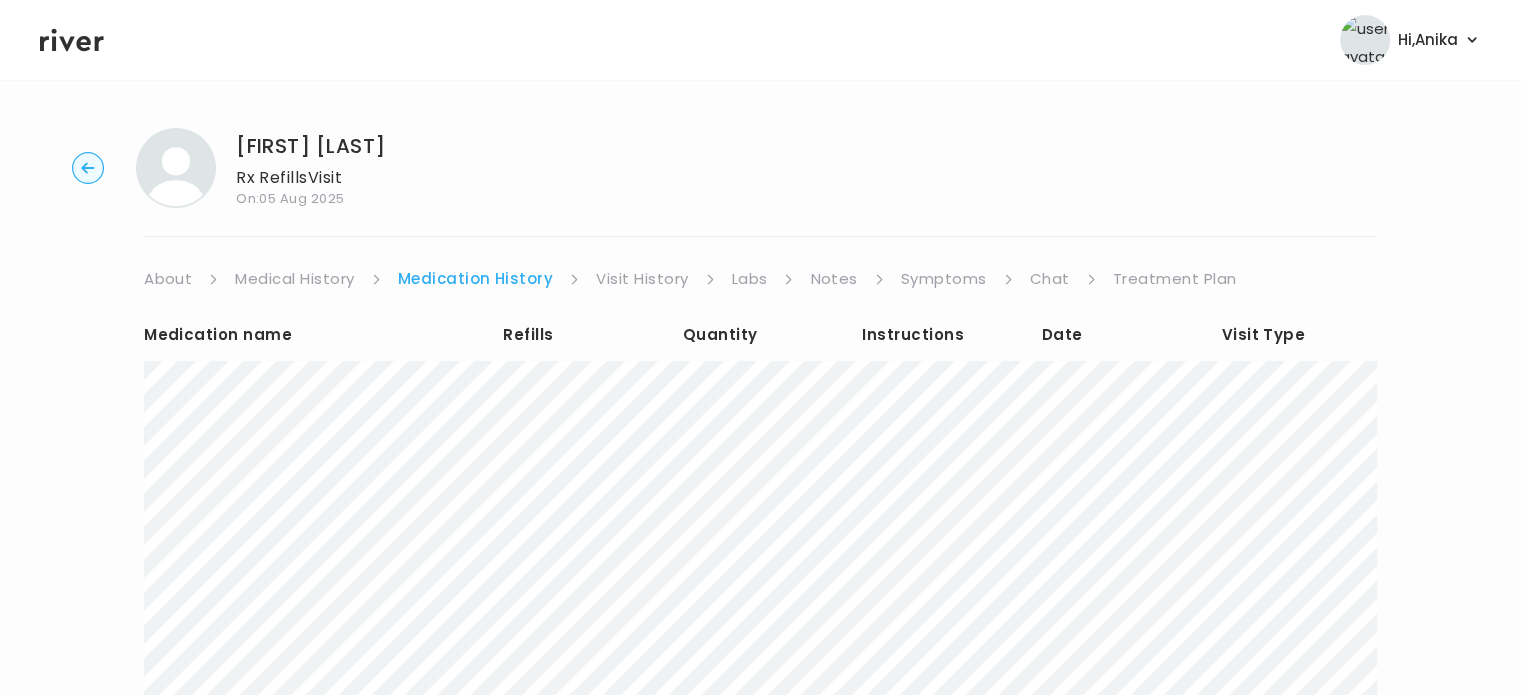 click on "Visit History" at bounding box center (642, 279) 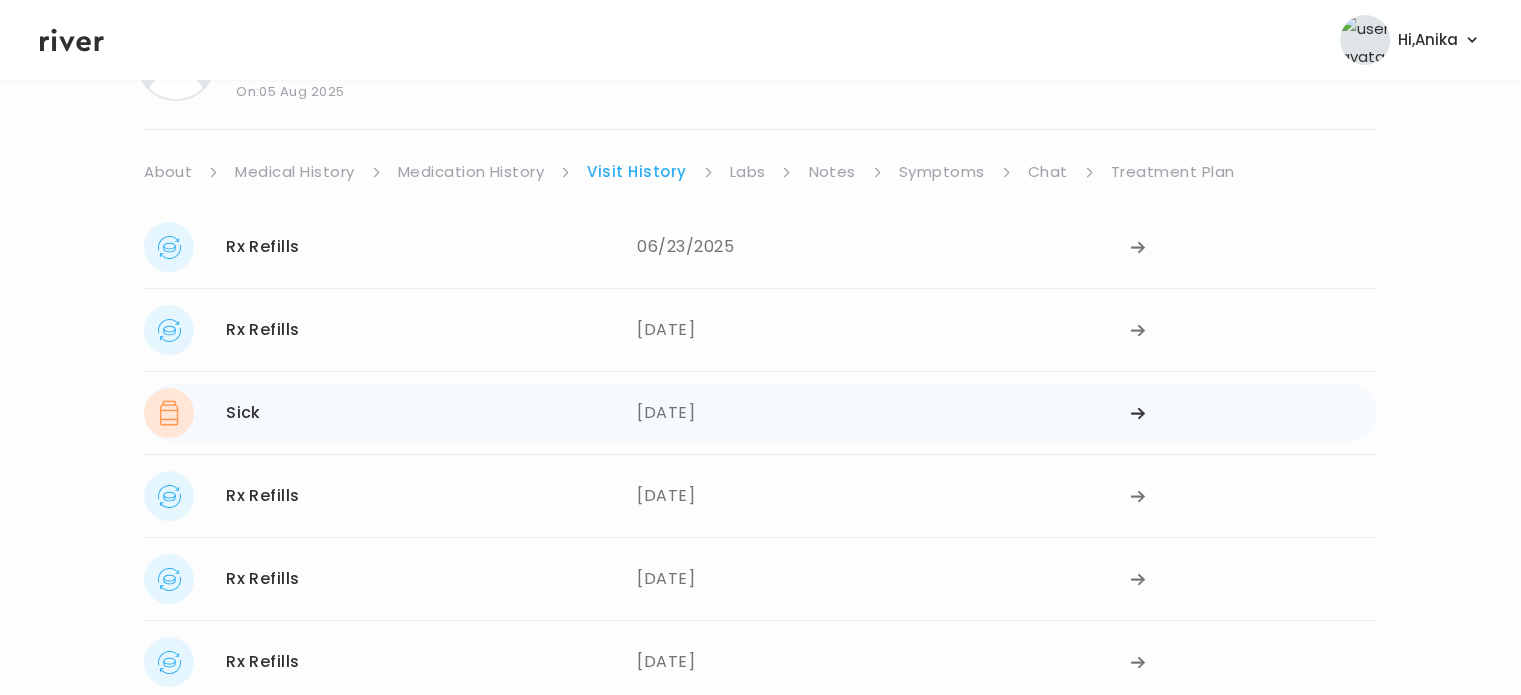 scroll, scrollTop: 157, scrollLeft: 0, axis: vertical 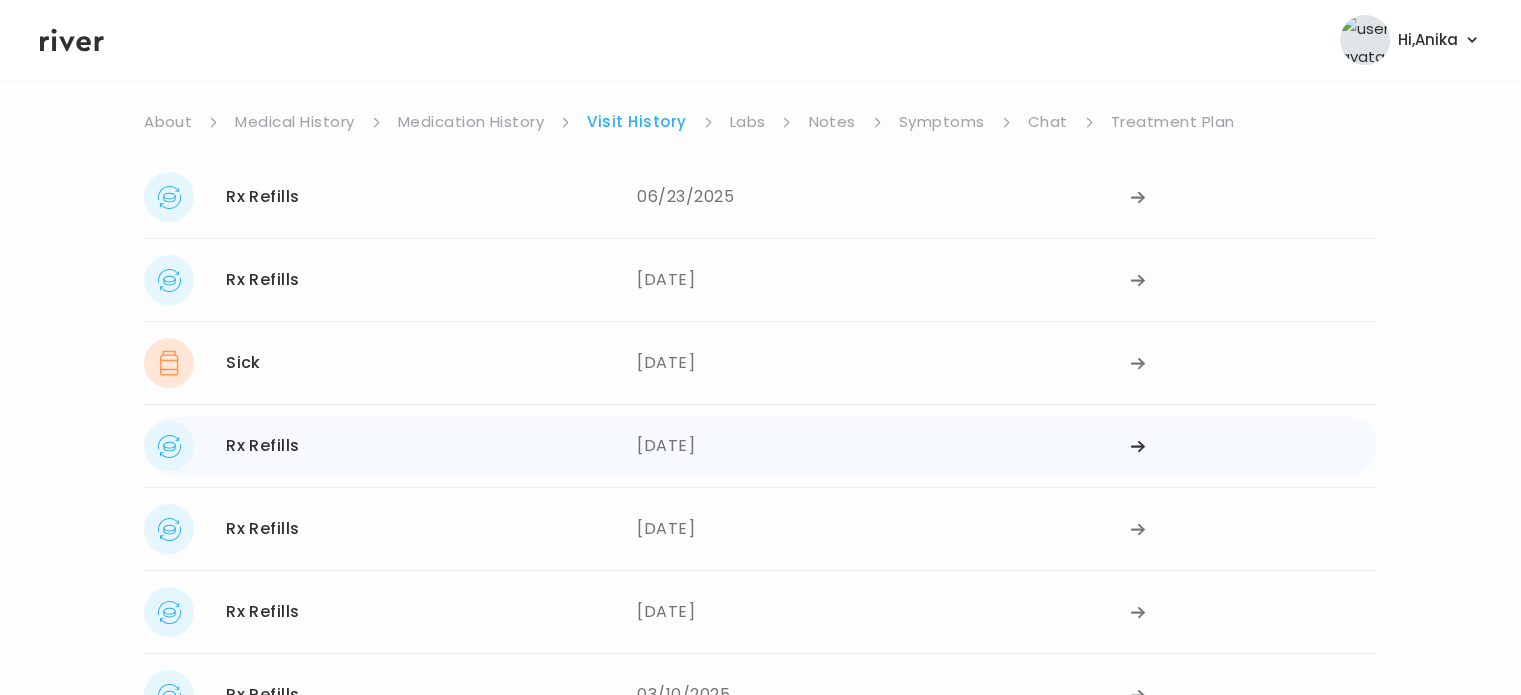 click on "[DATE]" at bounding box center [883, 446] 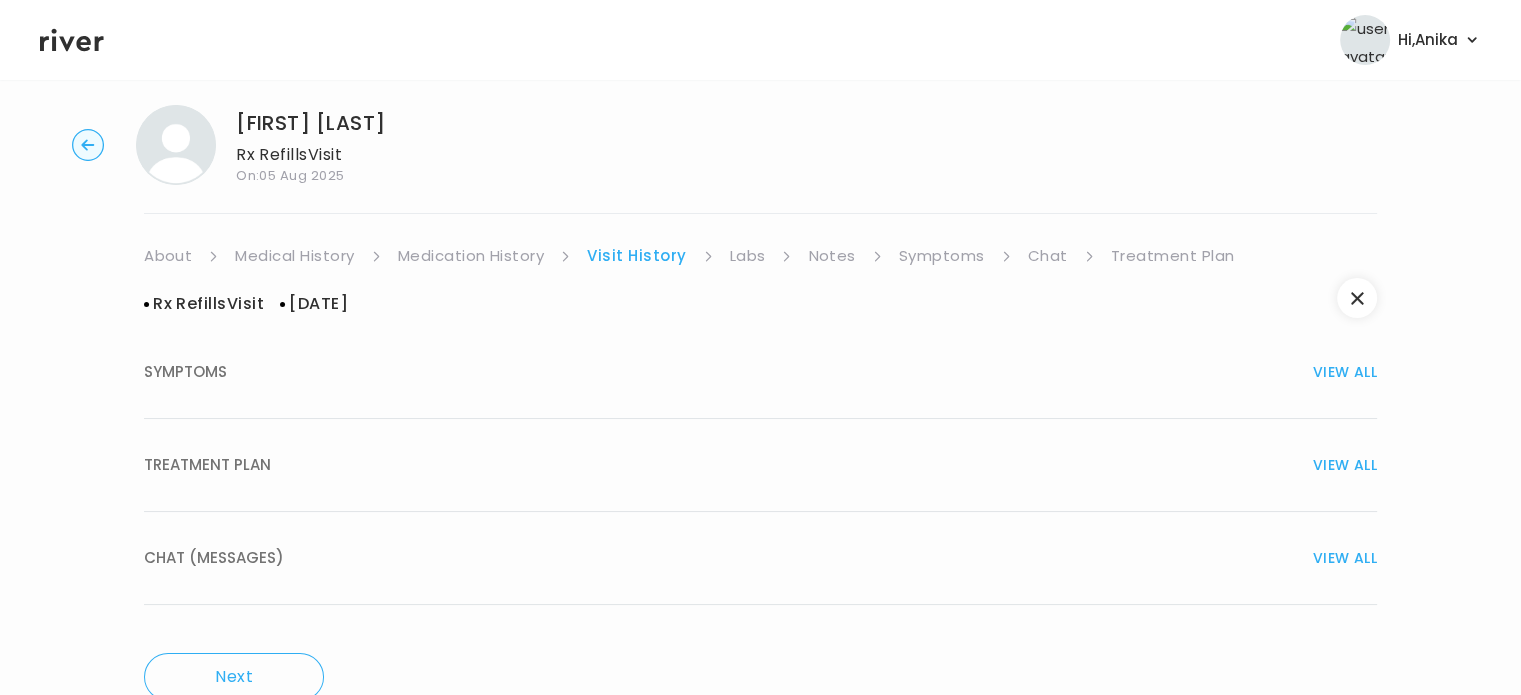 scroll, scrollTop: 0, scrollLeft: 0, axis: both 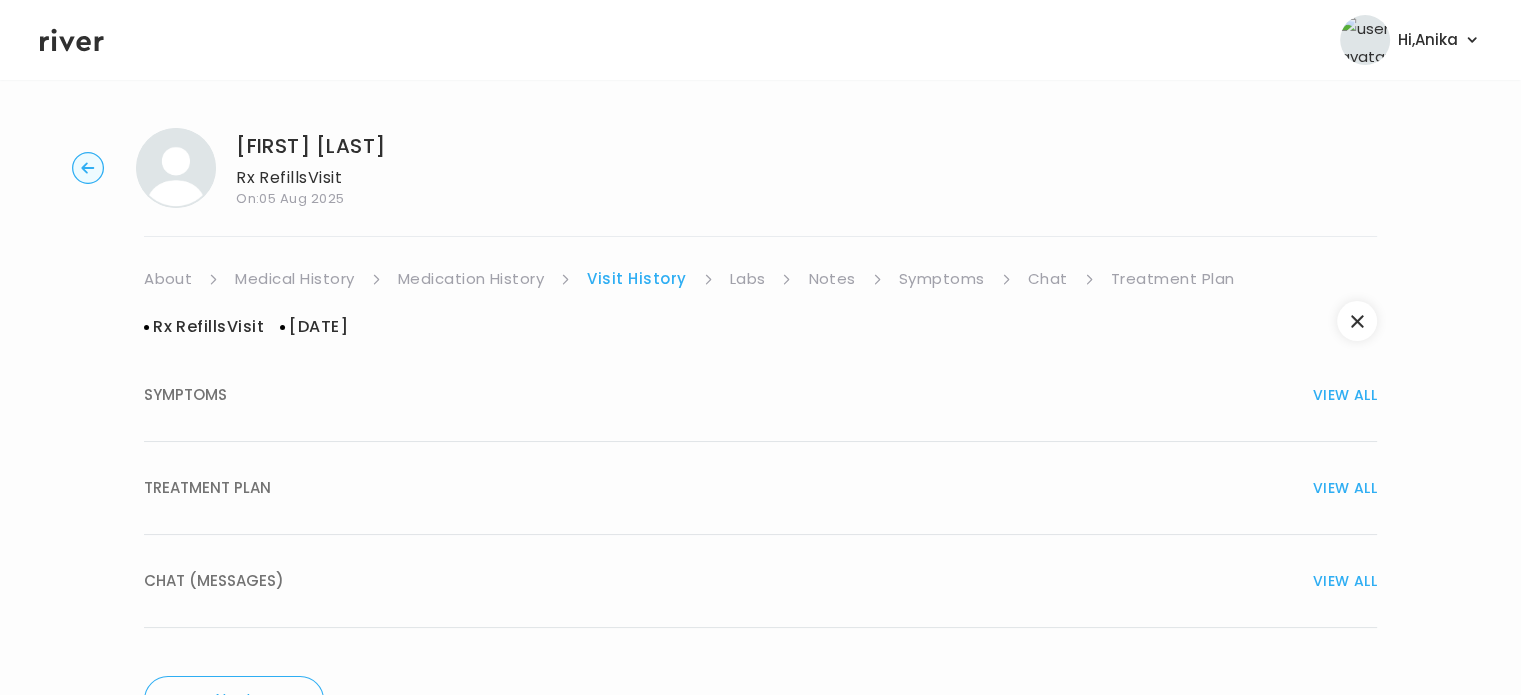 click on "TREATMENT PLAN VIEW ALL" at bounding box center [760, 488] 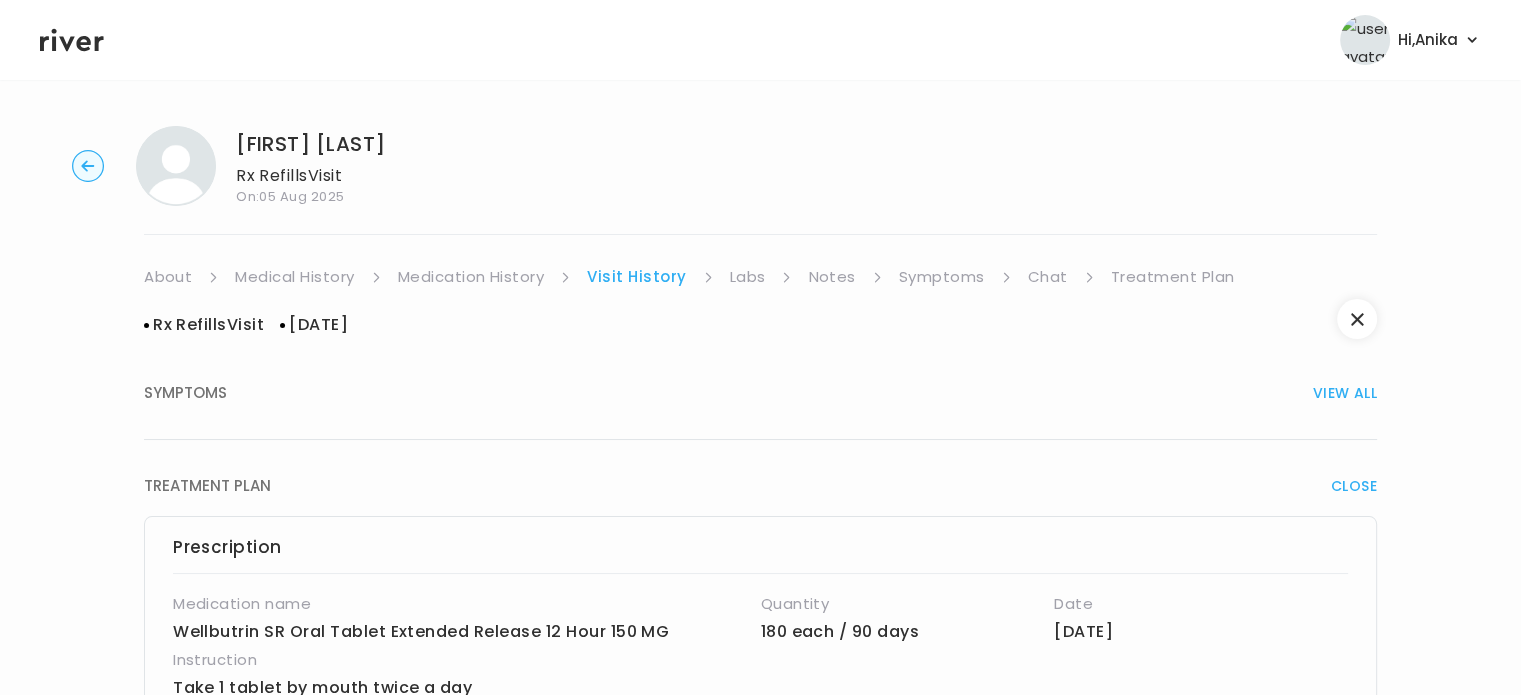 scroll, scrollTop: 0, scrollLeft: 0, axis: both 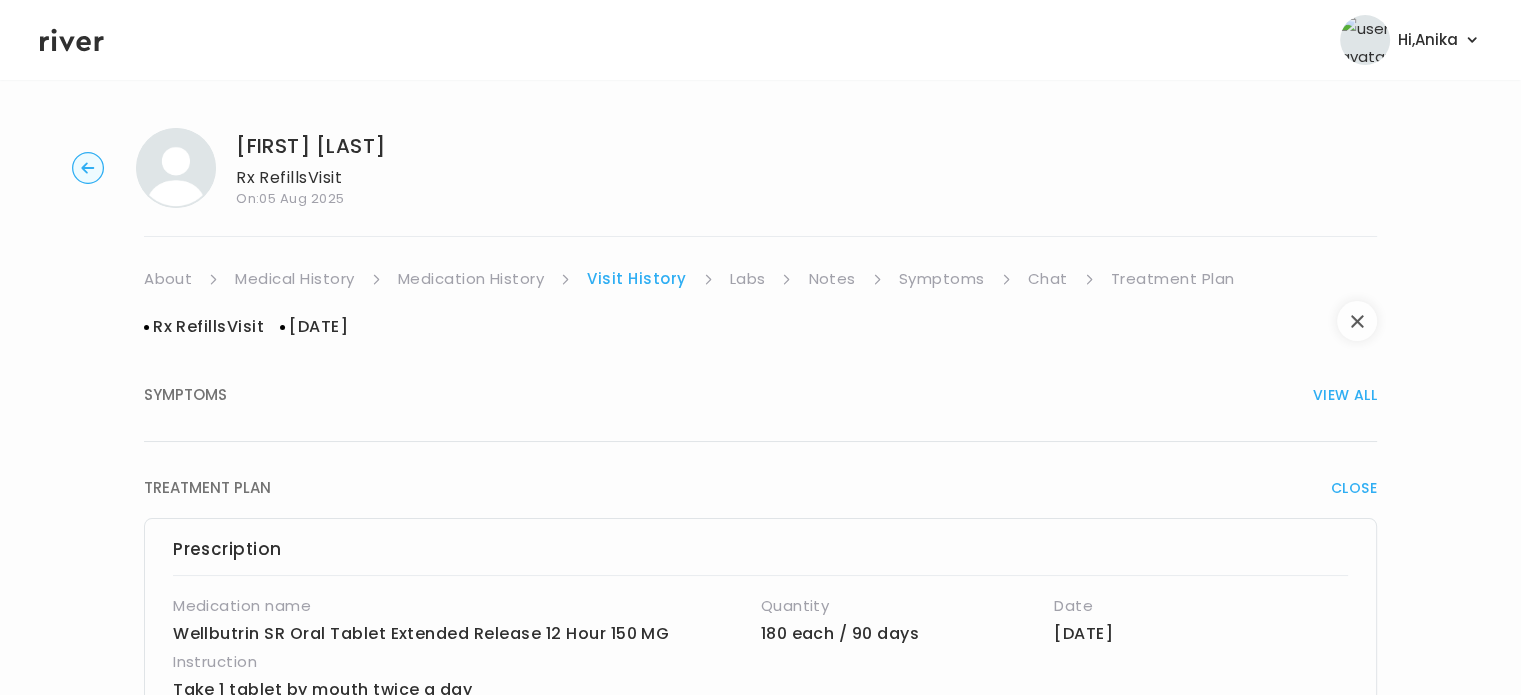click at bounding box center (1357, 321) 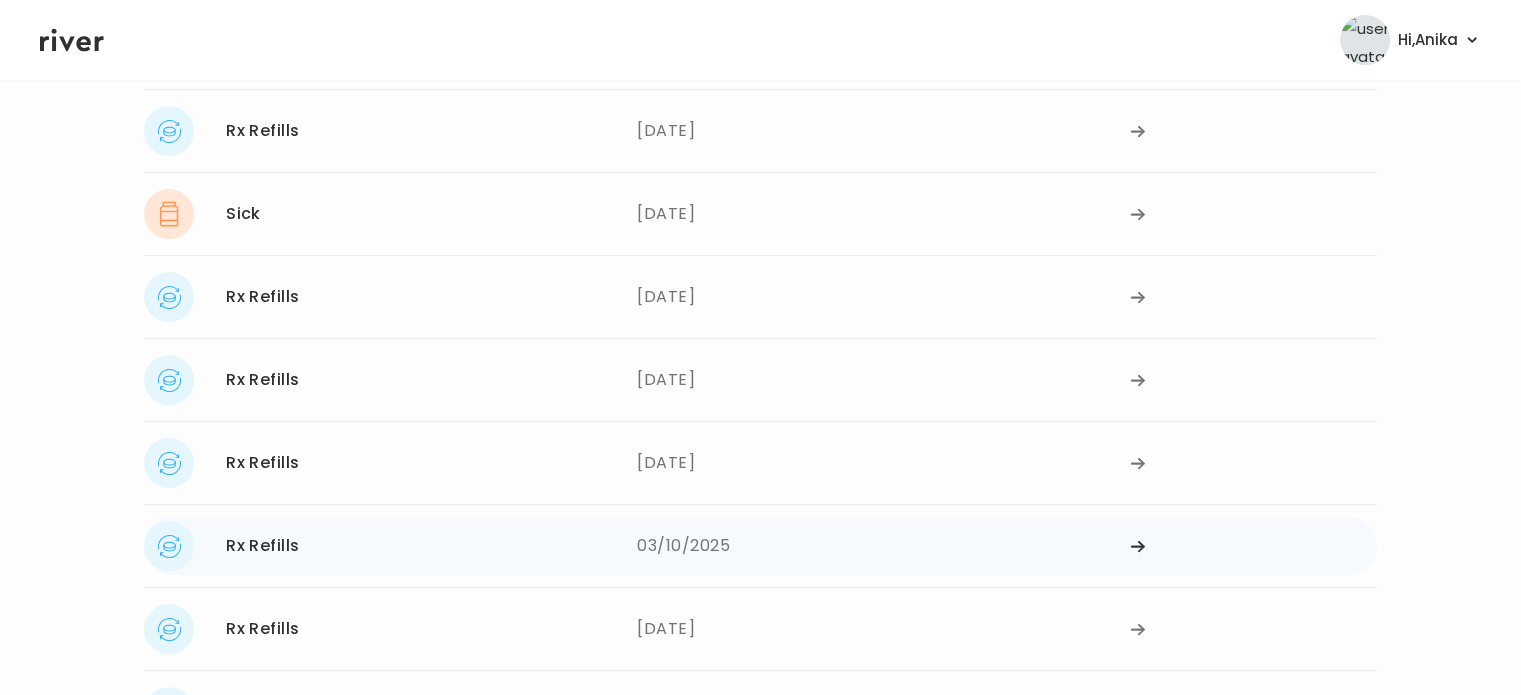 scroll, scrollTop: 308, scrollLeft: 0, axis: vertical 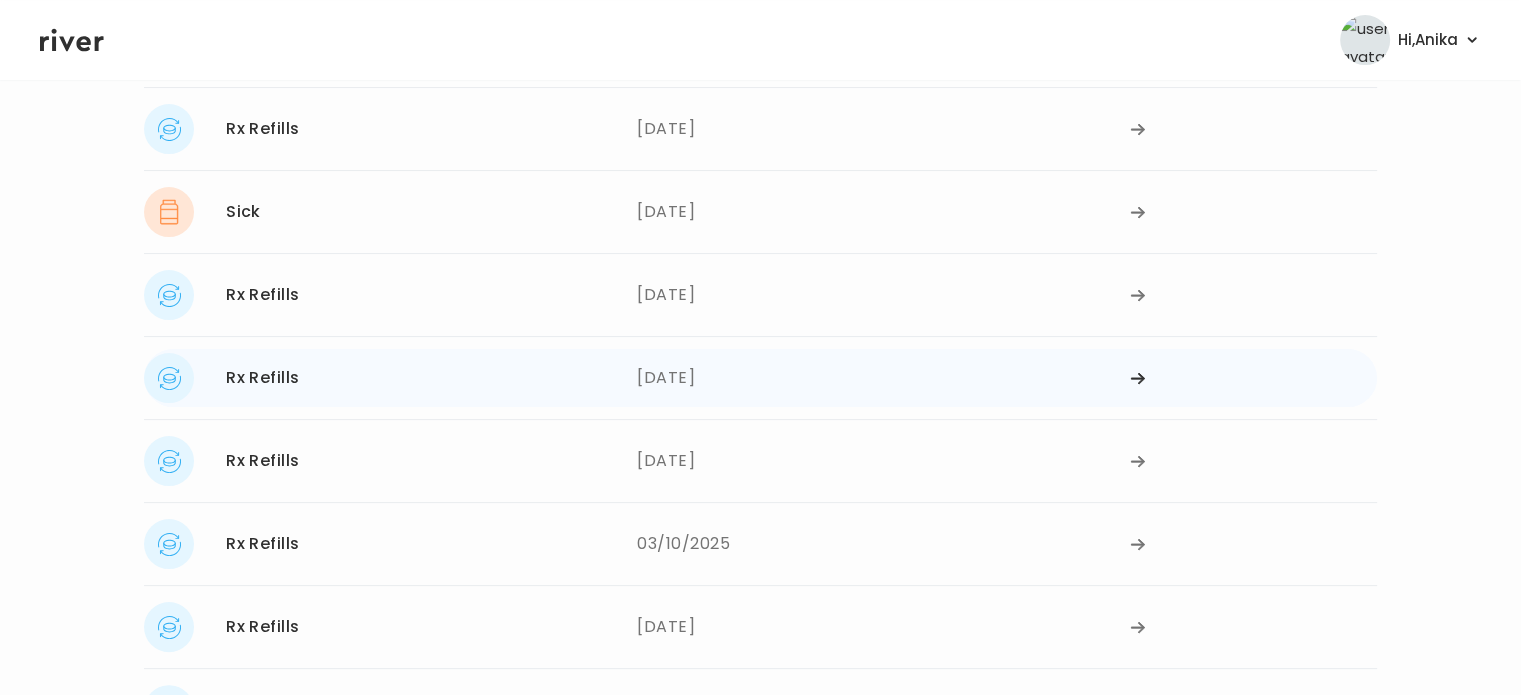 click on "[DATE]" at bounding box center (883, 378) 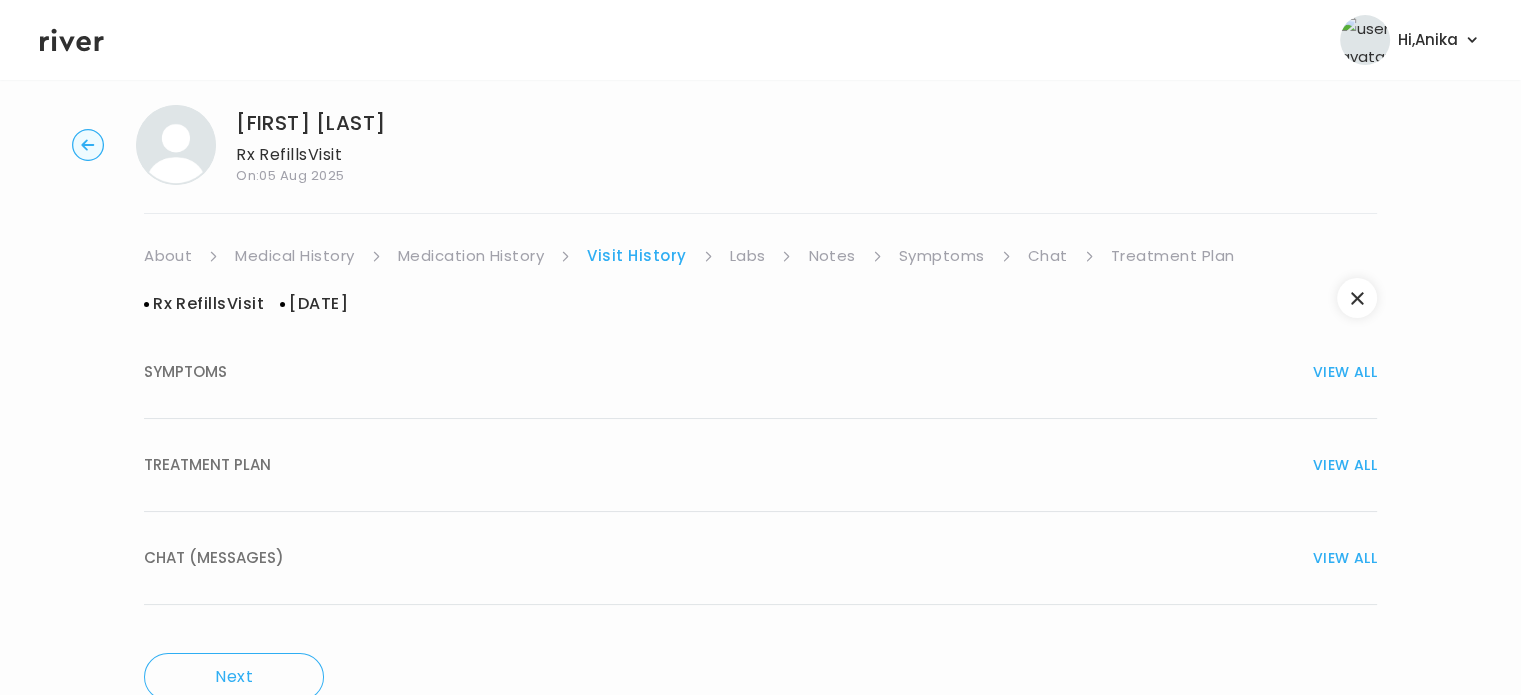 scroll, scrollTop: 0, scrollLeft: 0, axis: both 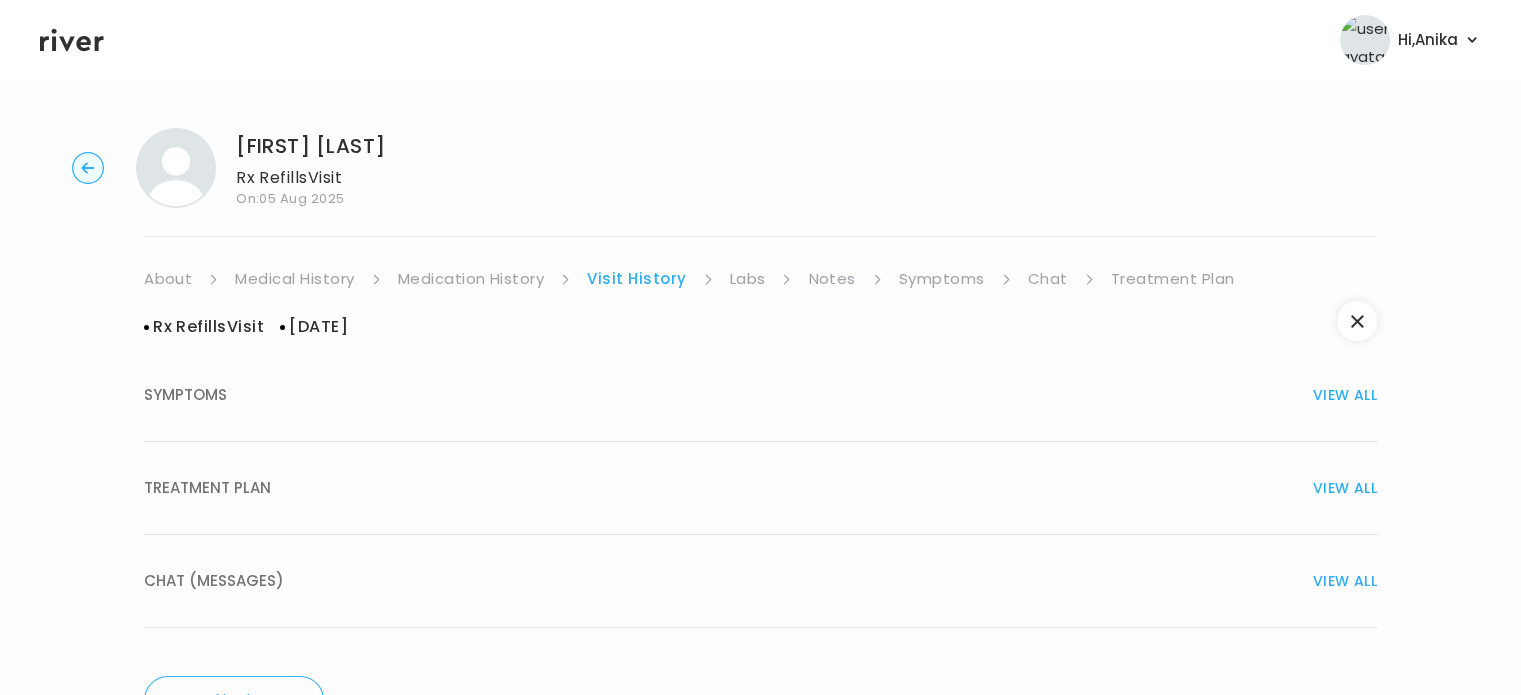 click on "TREATMENT PLAN VIEW ALL" at bounding box center [760, 488] 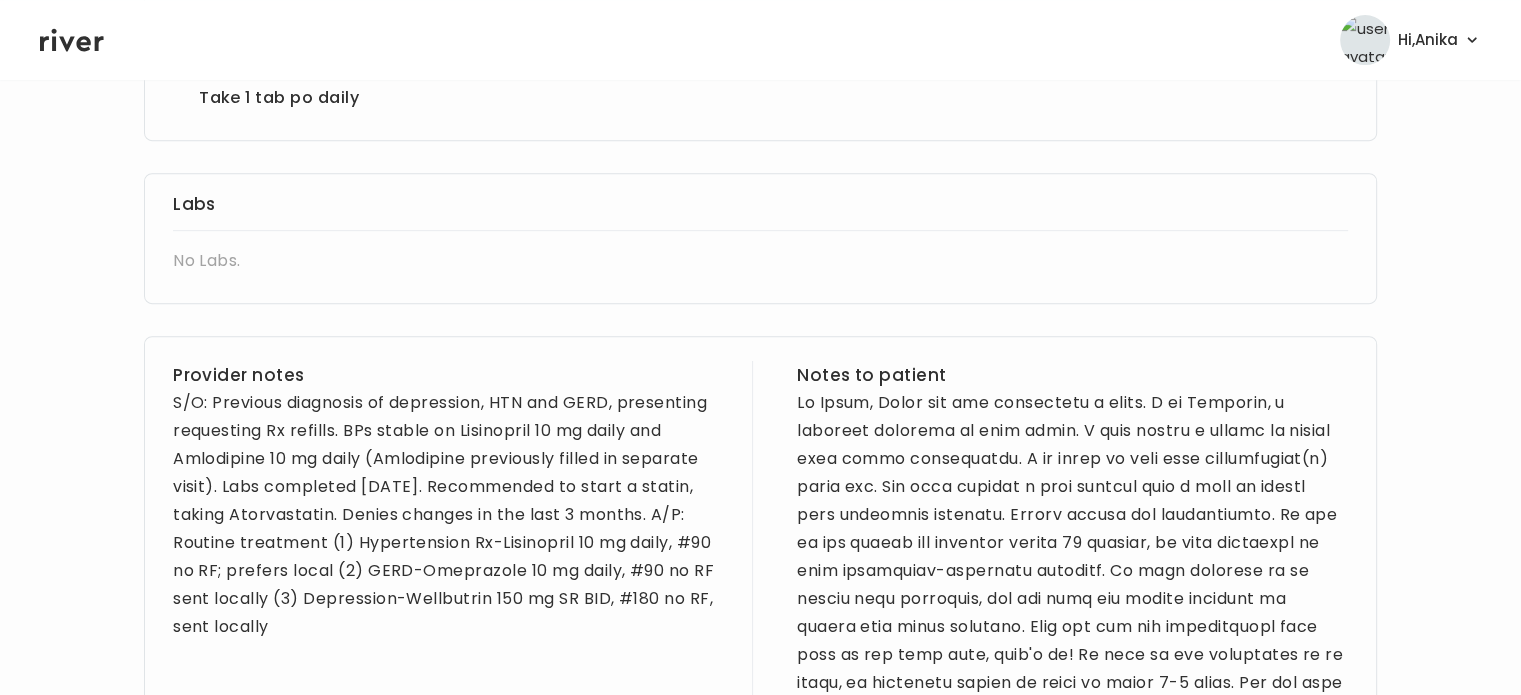 scroll, scrollTop: 857, scrollLeft: 0, axis: vertical 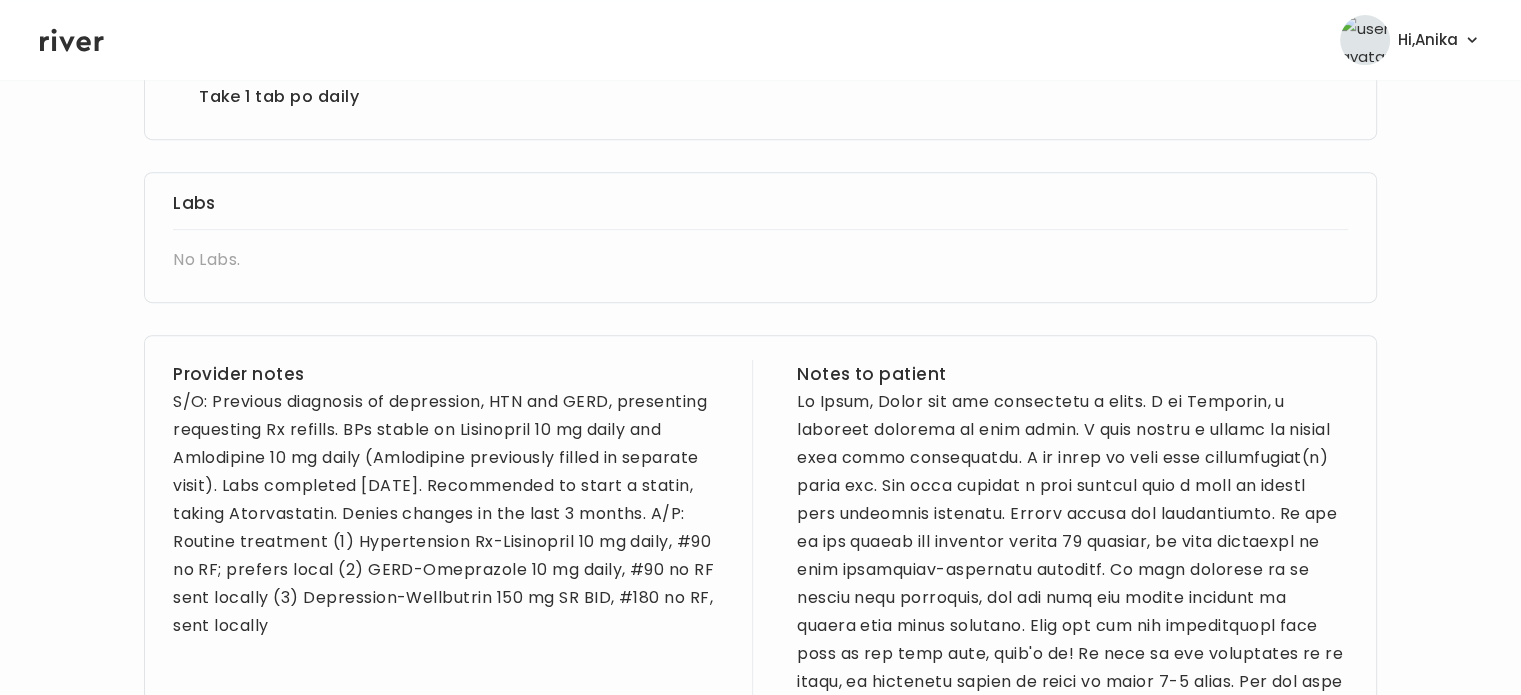 drag, startPoint x: 303, startPoint y: 630, endPoint x: 167, endPoint y: 399, distance: 268.06155 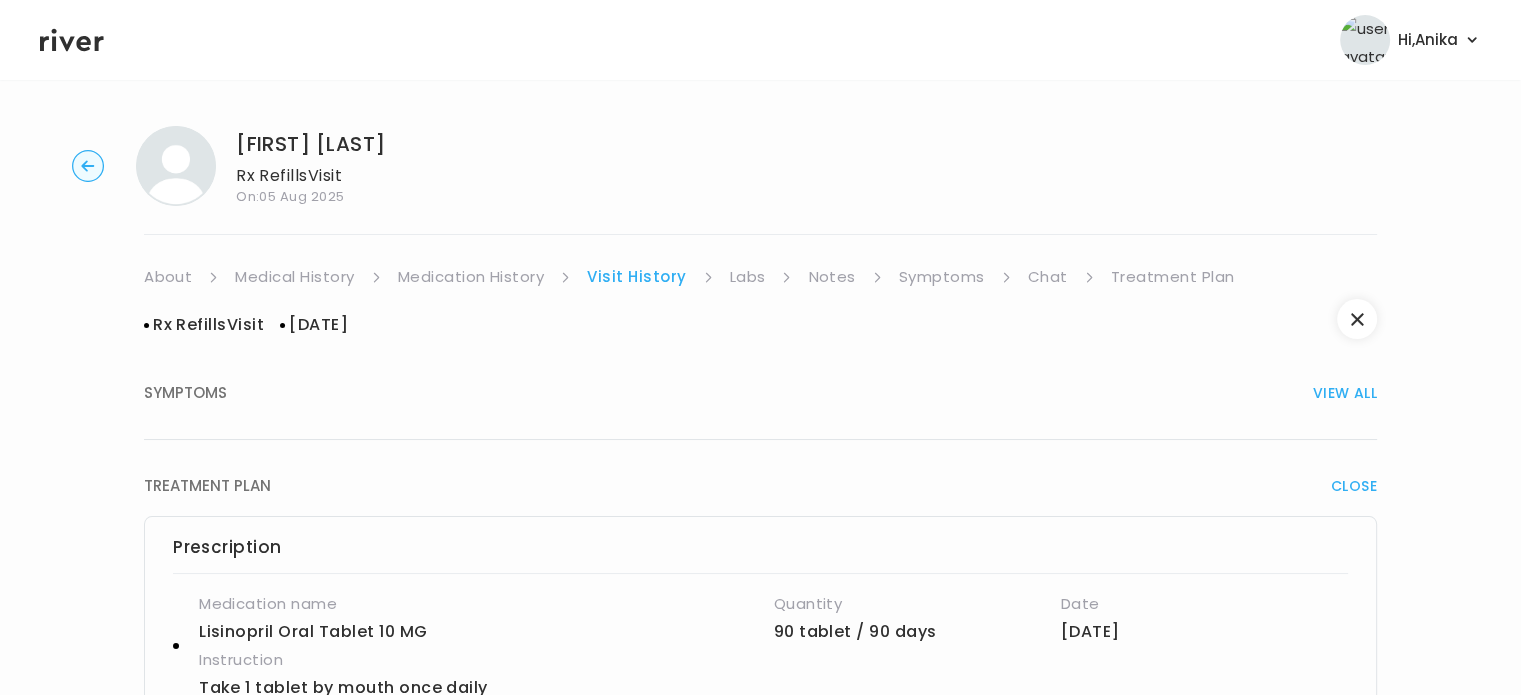 scroll, scrollTop: 0, scrollLeft: 0, axis: both 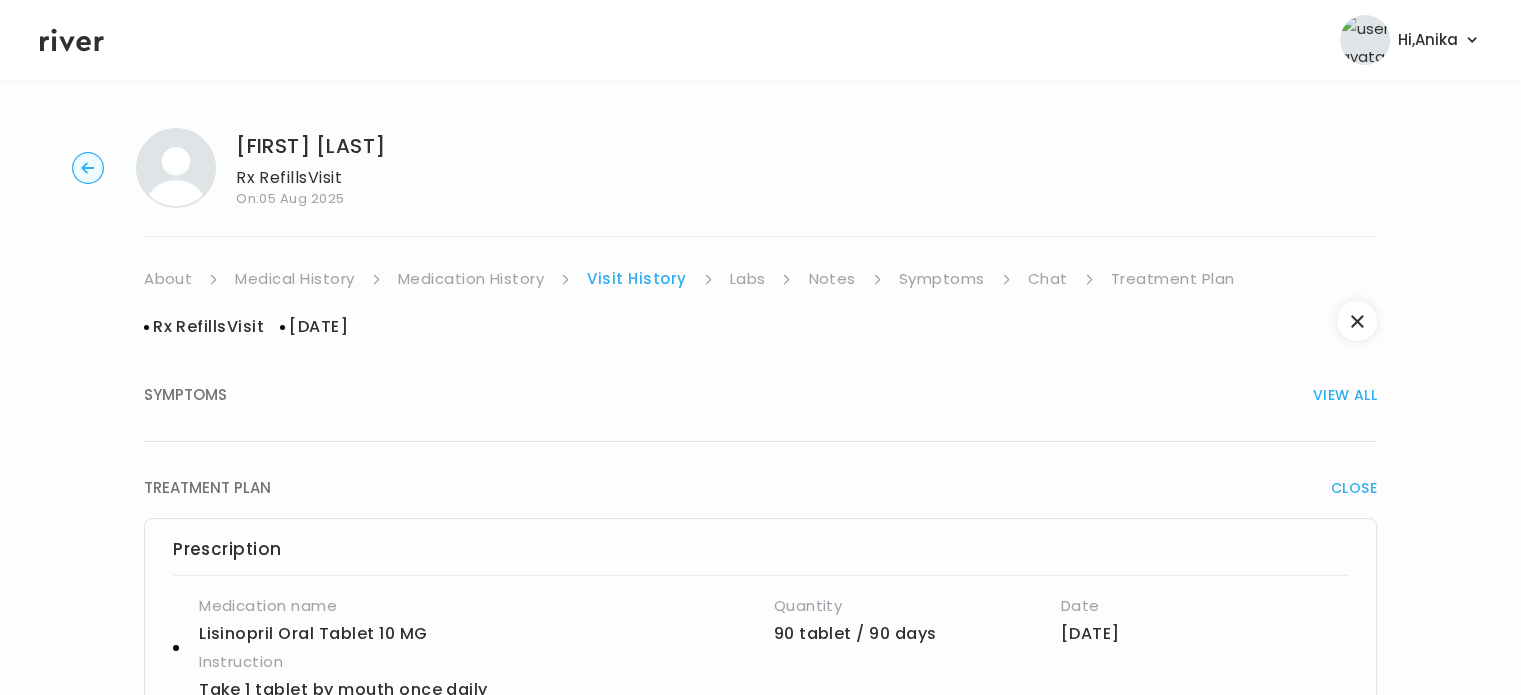 click on "Symptoms" at bounding box center (942, 279) 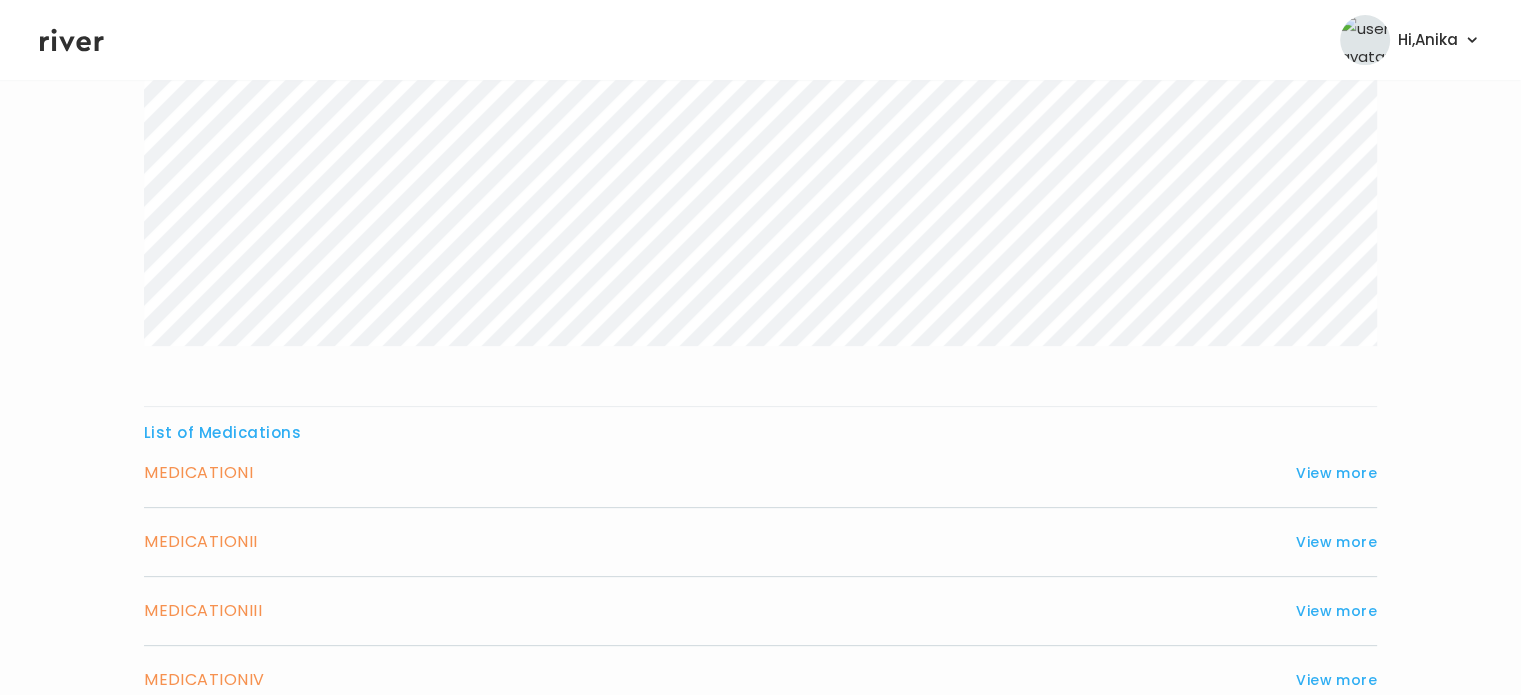 scroll, scrollTop: 464, scrollLeft: 0, axis: vertical 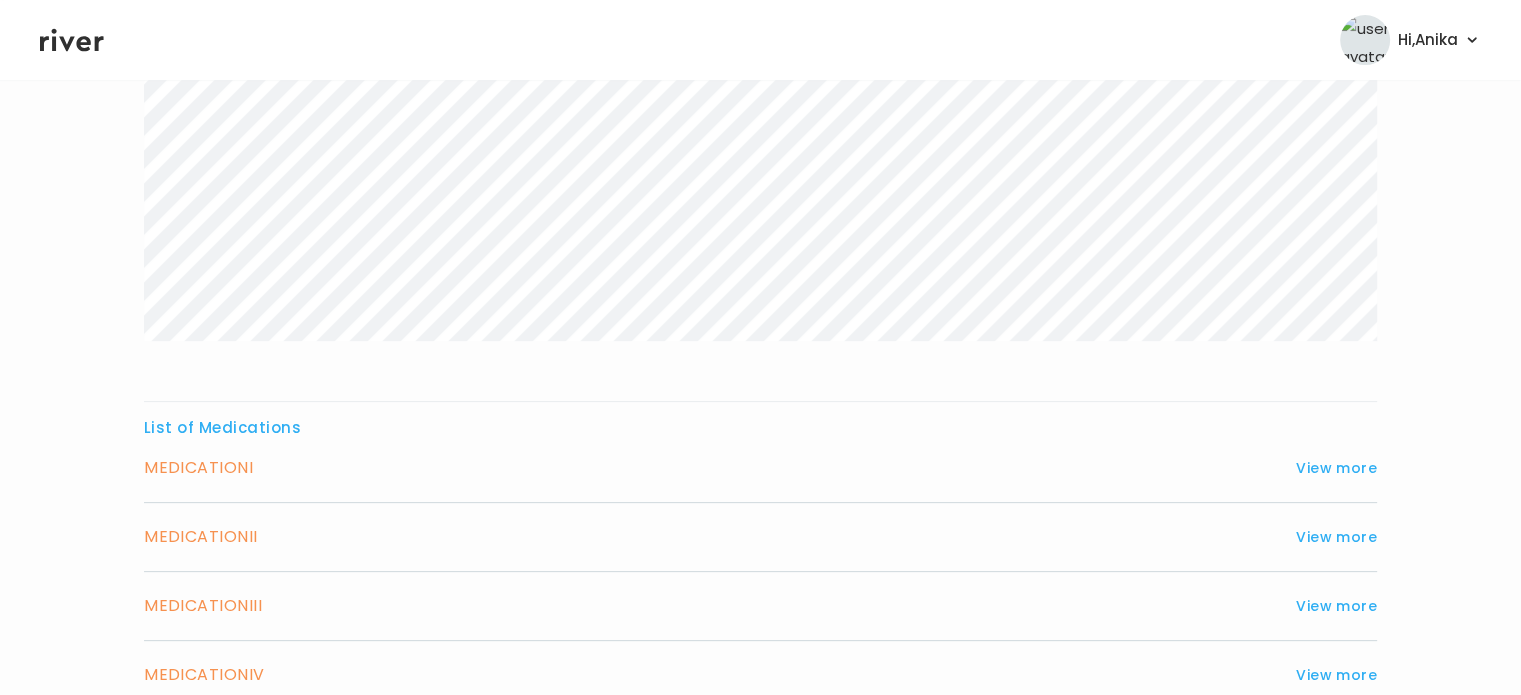 click on "MEDICATION  II View more" at bounding box center [760, 537] 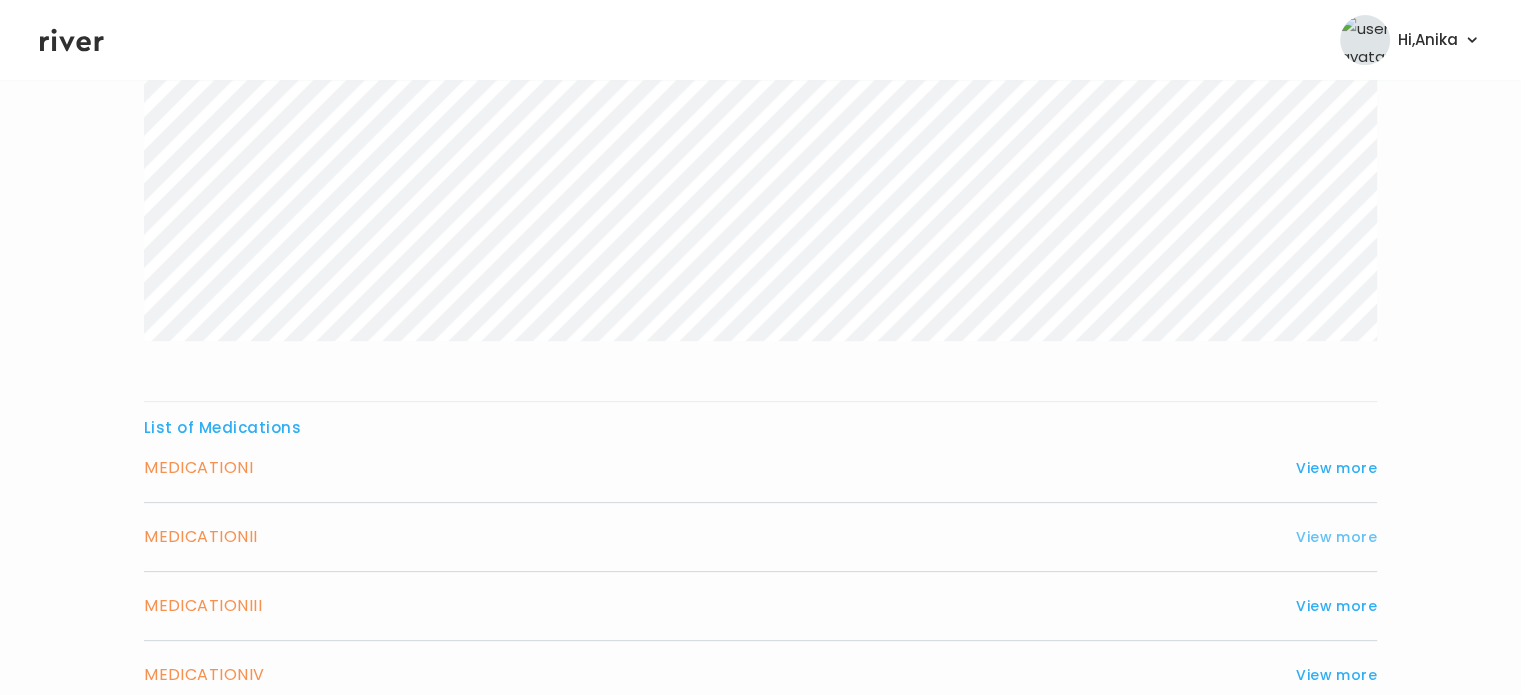 click on "View more" at bounding box center (1336, 537) 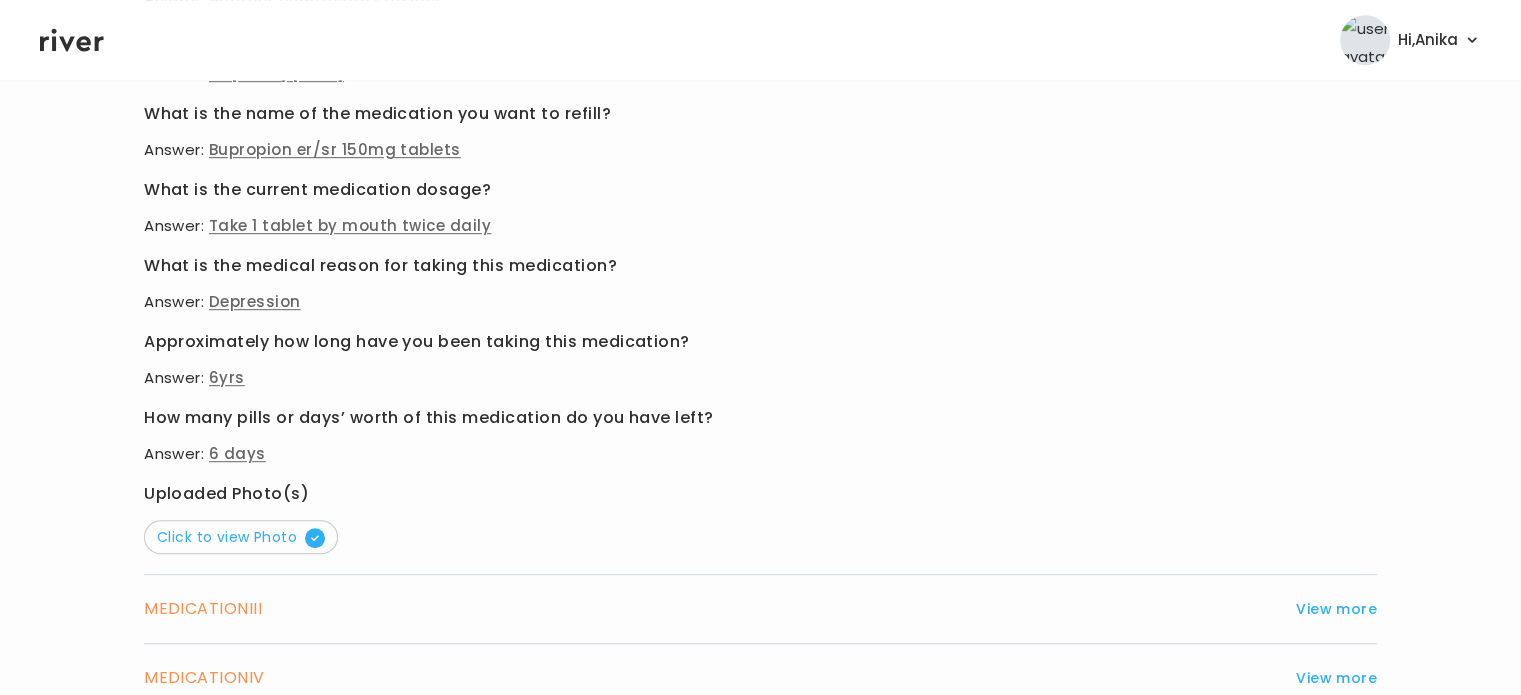 scroll, scrollTop: 1100, scrollLeft: 0, axis: vertical 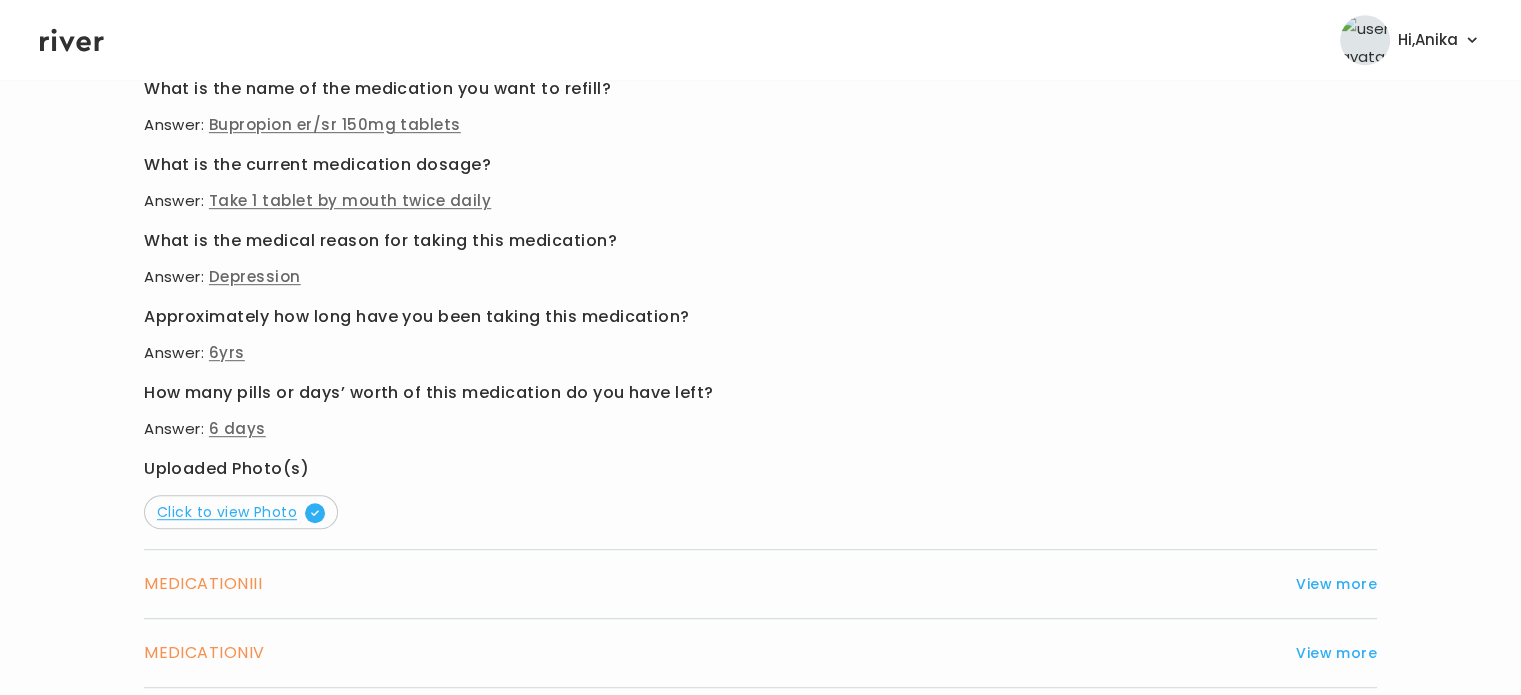 click on "Click to view Photo" at bounding box center [241, 512] 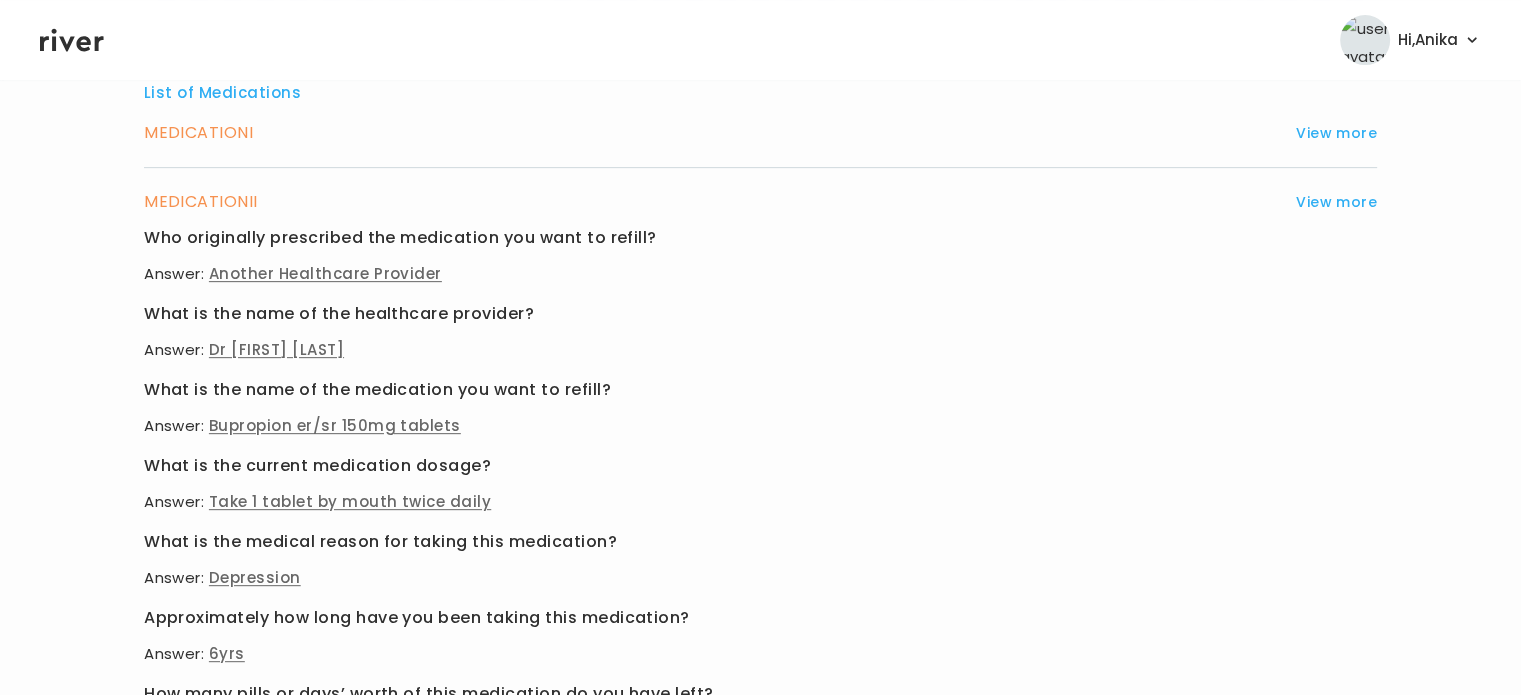 scroll, scrollTop: 772, scrollLeft: 0, axis: vertical 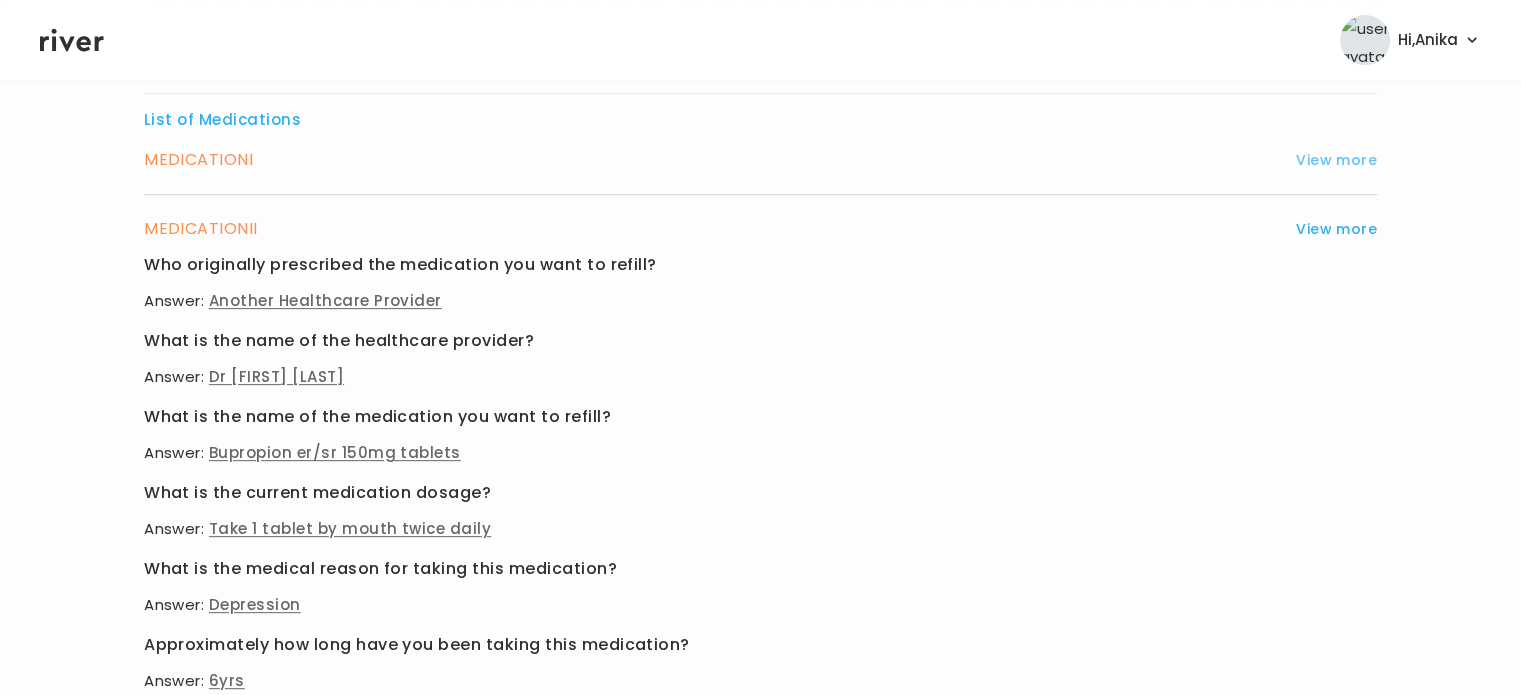 click on "View more" at bounding box center (1336, 160) 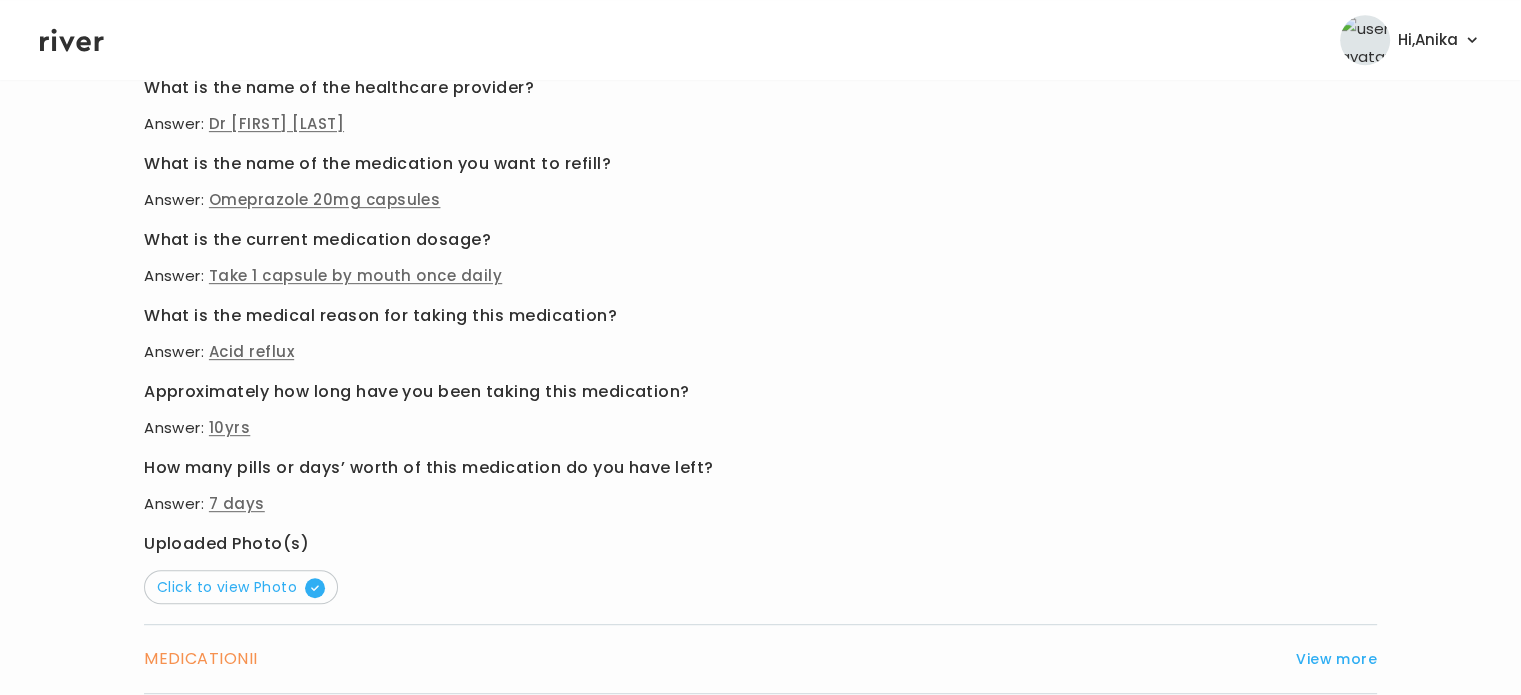 scroll, scrollTop: 973, scrollLeft: 0, axis: vertical 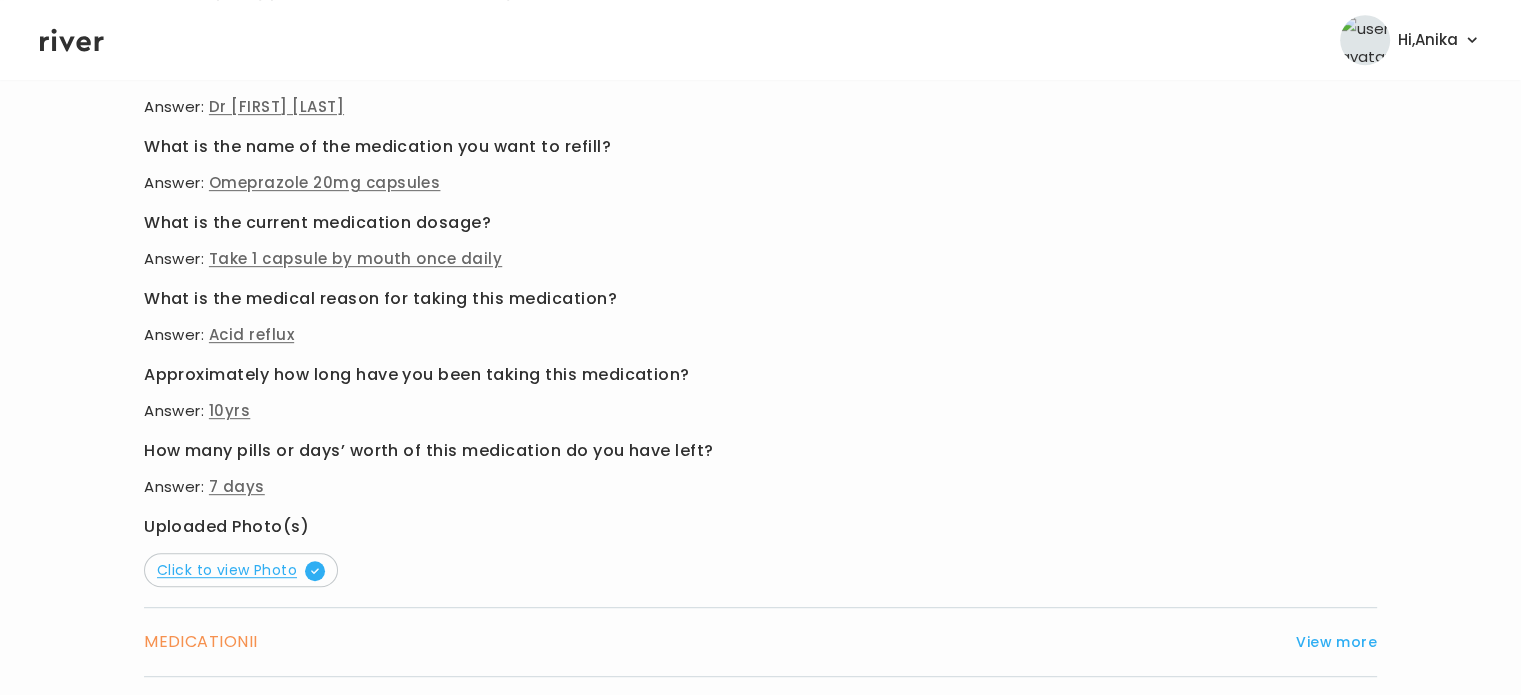 click on "Click to view Photo" at bounding box center [241, 570] 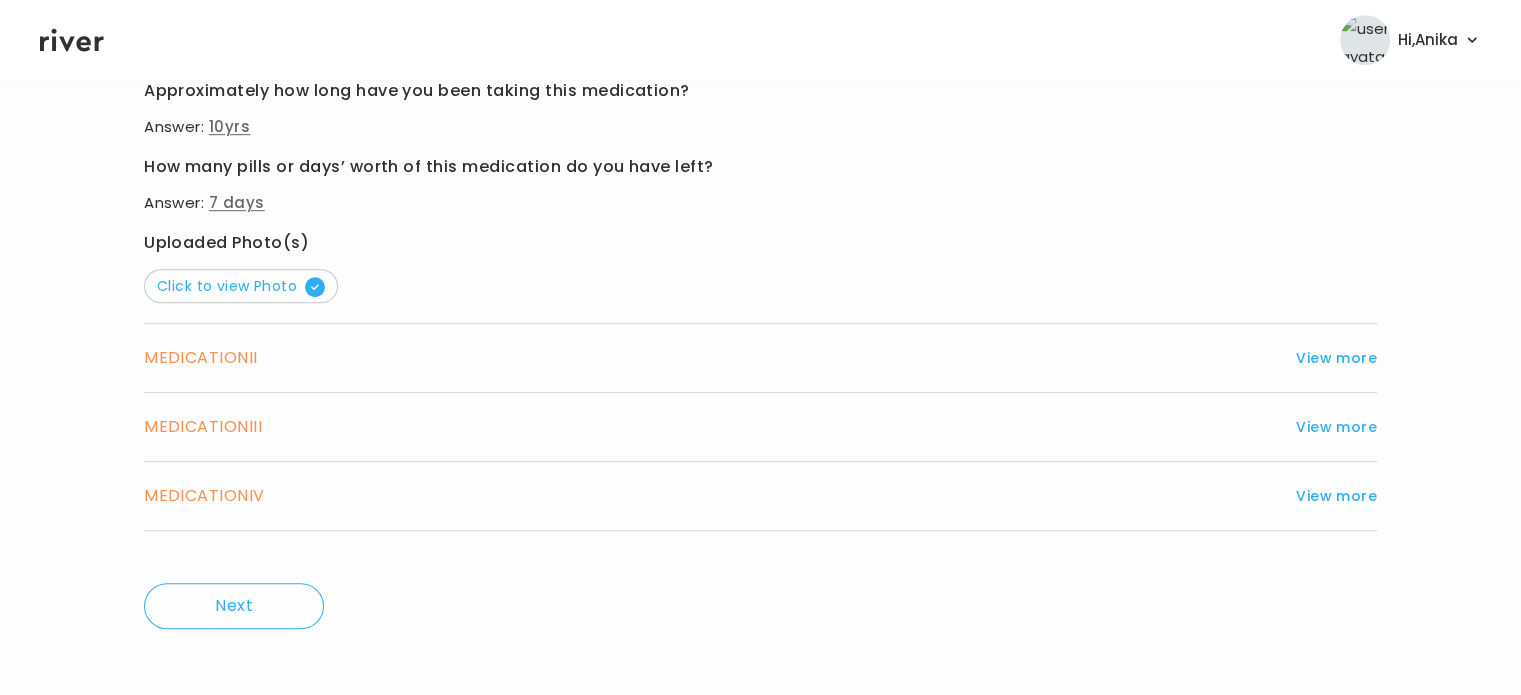 scroll, scrollTop: 1264, scrollLeft: 0, axis: vertical 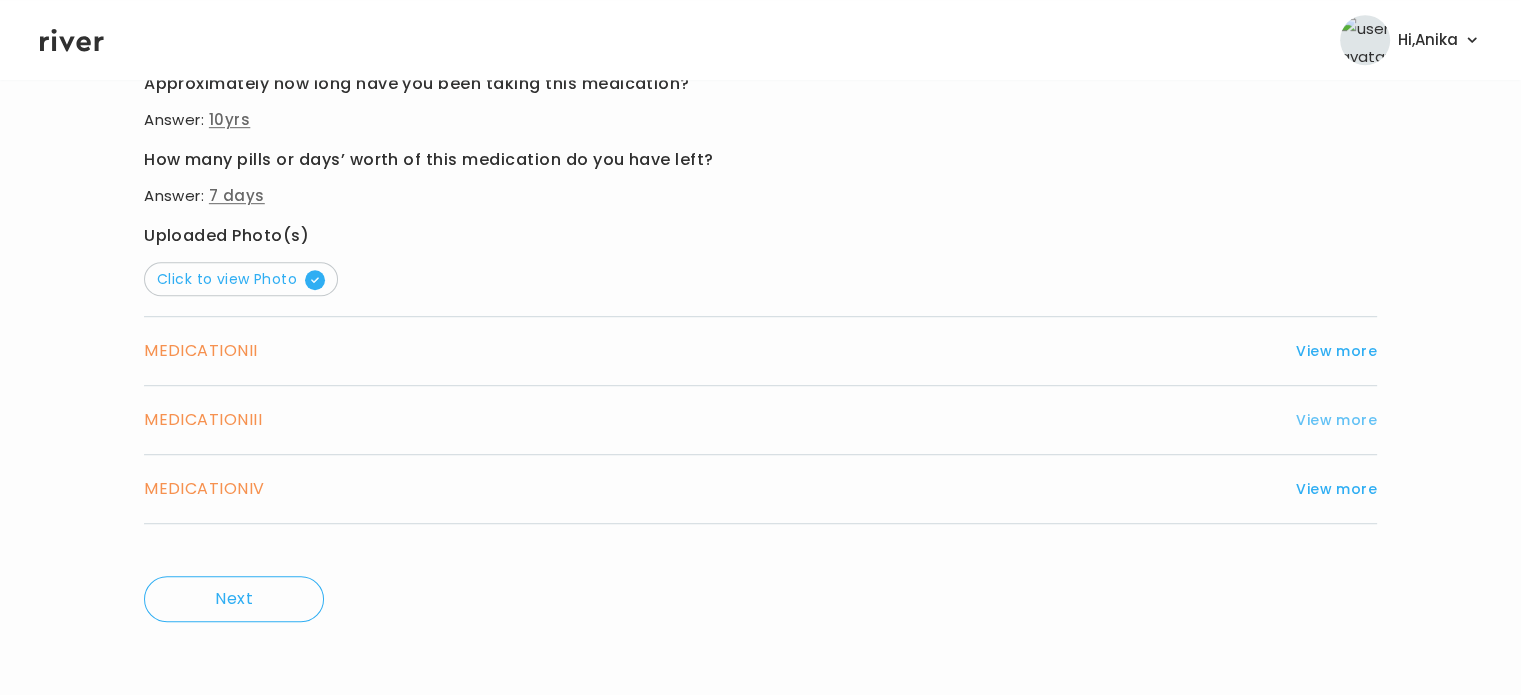 click on "View more" at bounding box center [1336, 420] 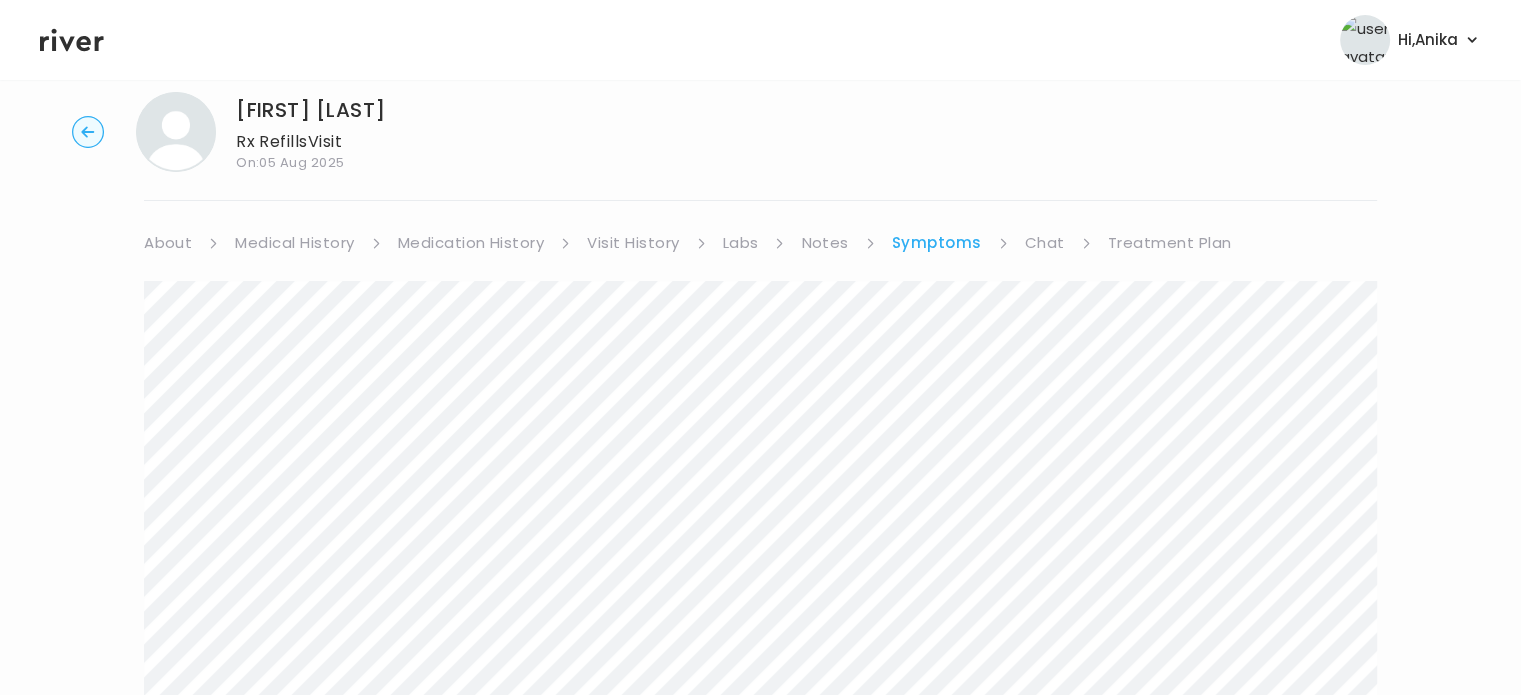 scroll, scrollTop: 0, scrollLeft: 0, axis: both 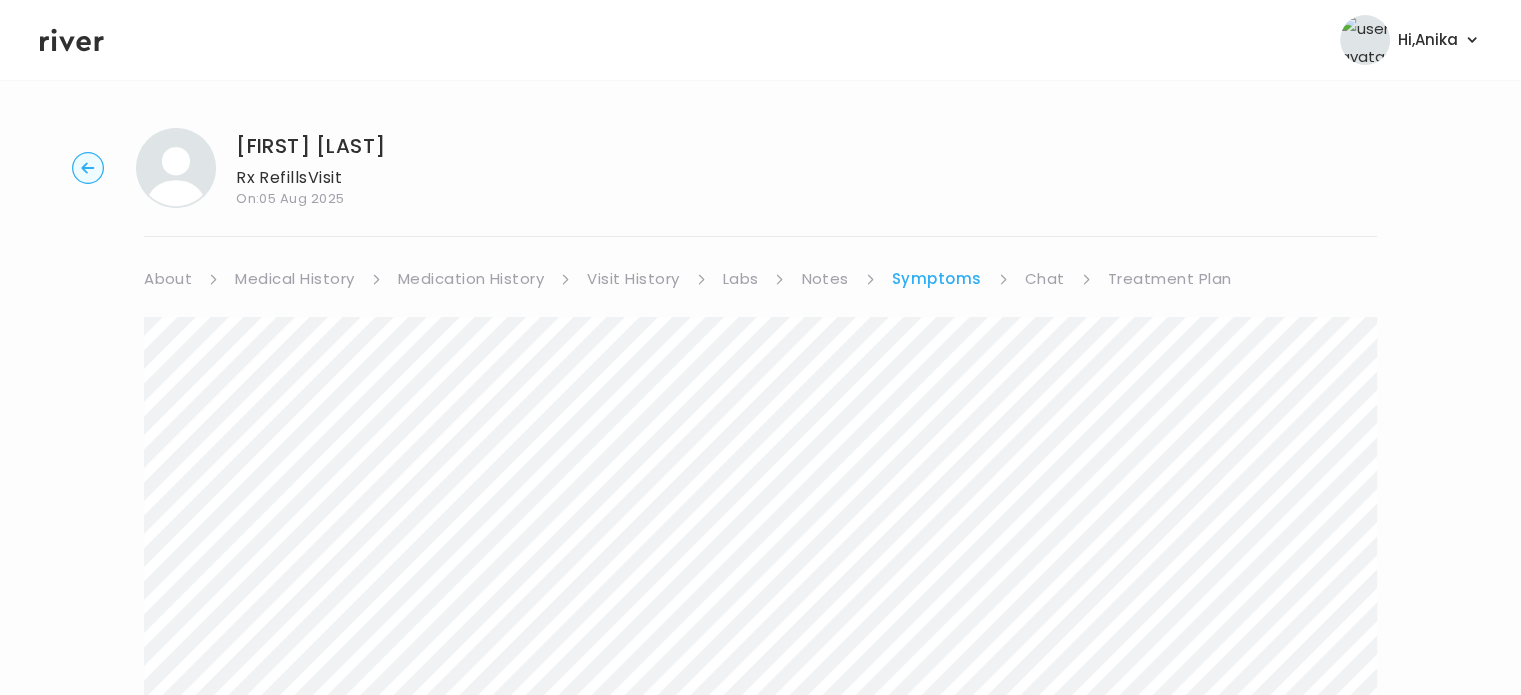 click on "Medication History" at bounding box center (471, 279) 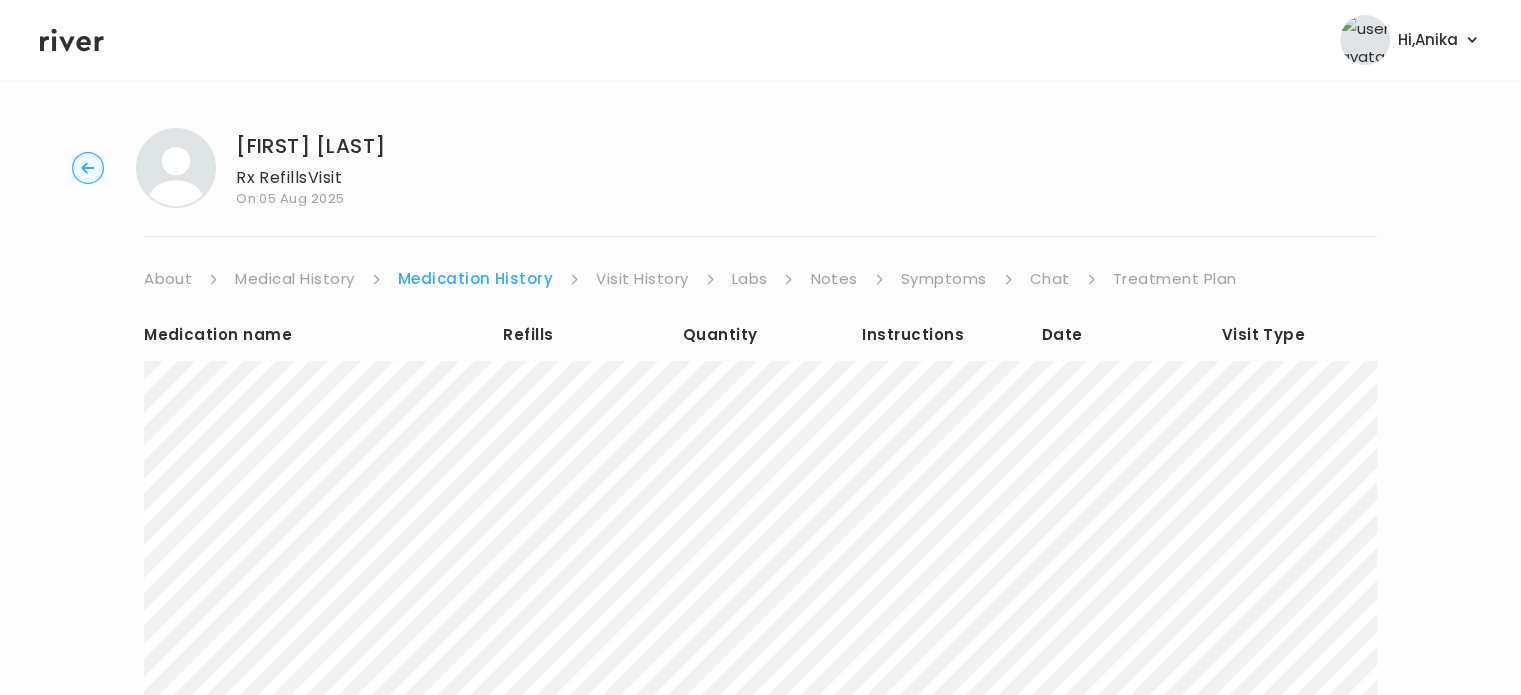 scroll, scrollTop: 0, scrollLeft: 0, axis: both 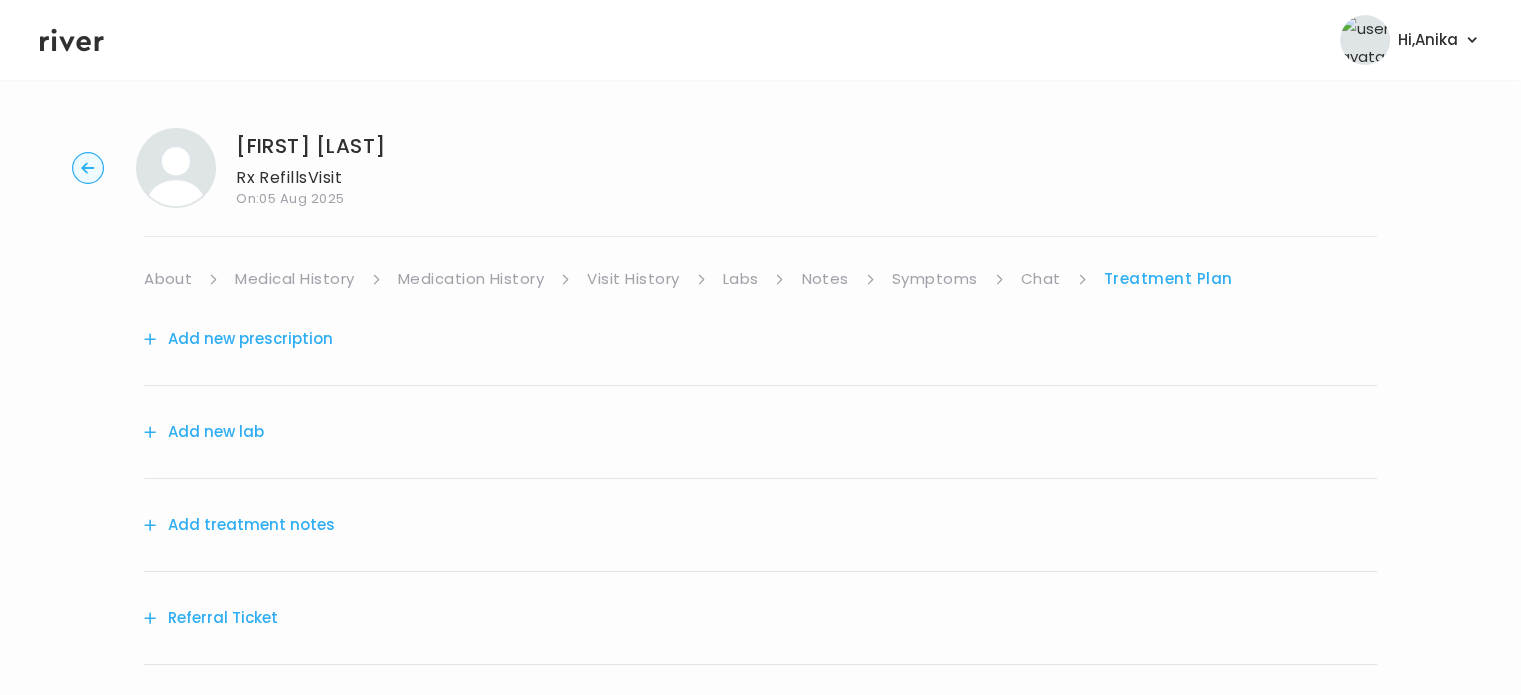 click on "Symptoms" at bounding box center (935, 279) 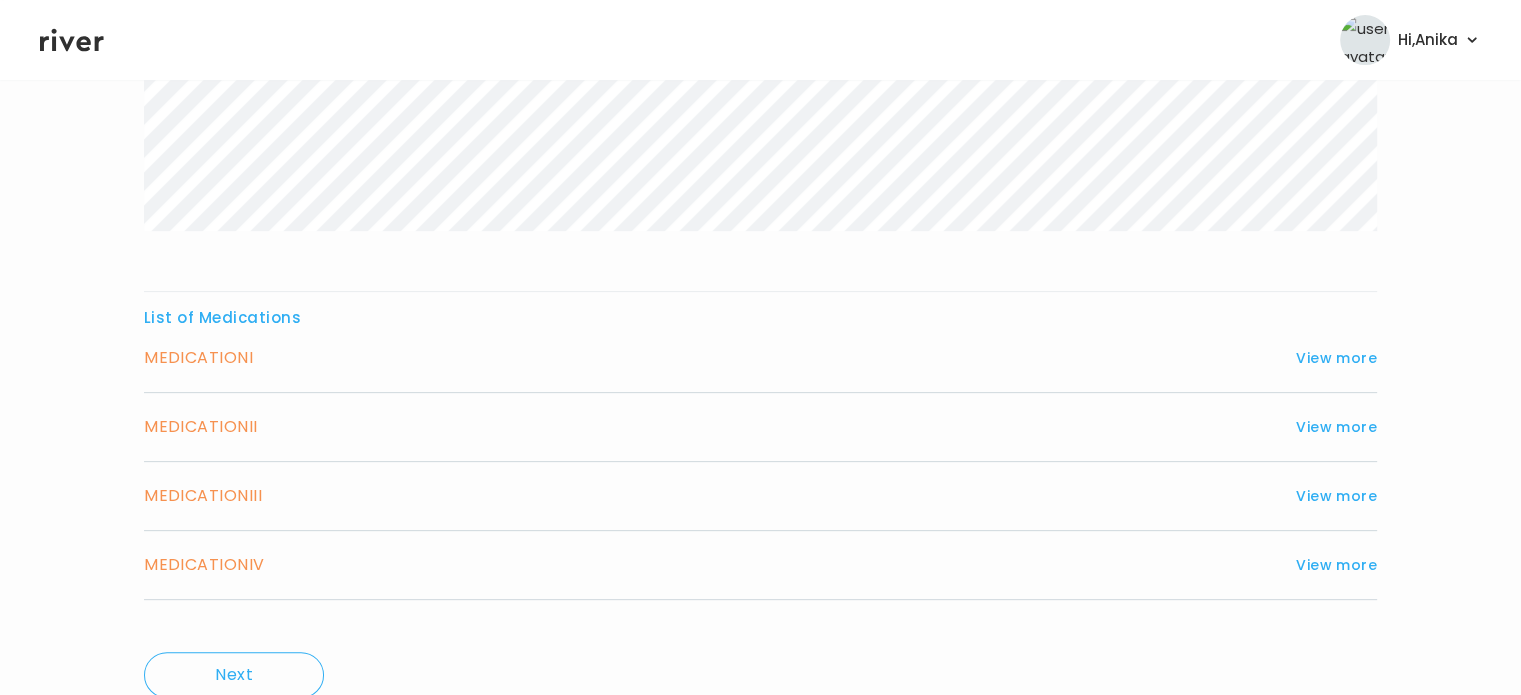 scroll, scrollTop: 651, scrollLeft: 0, axis: vertical 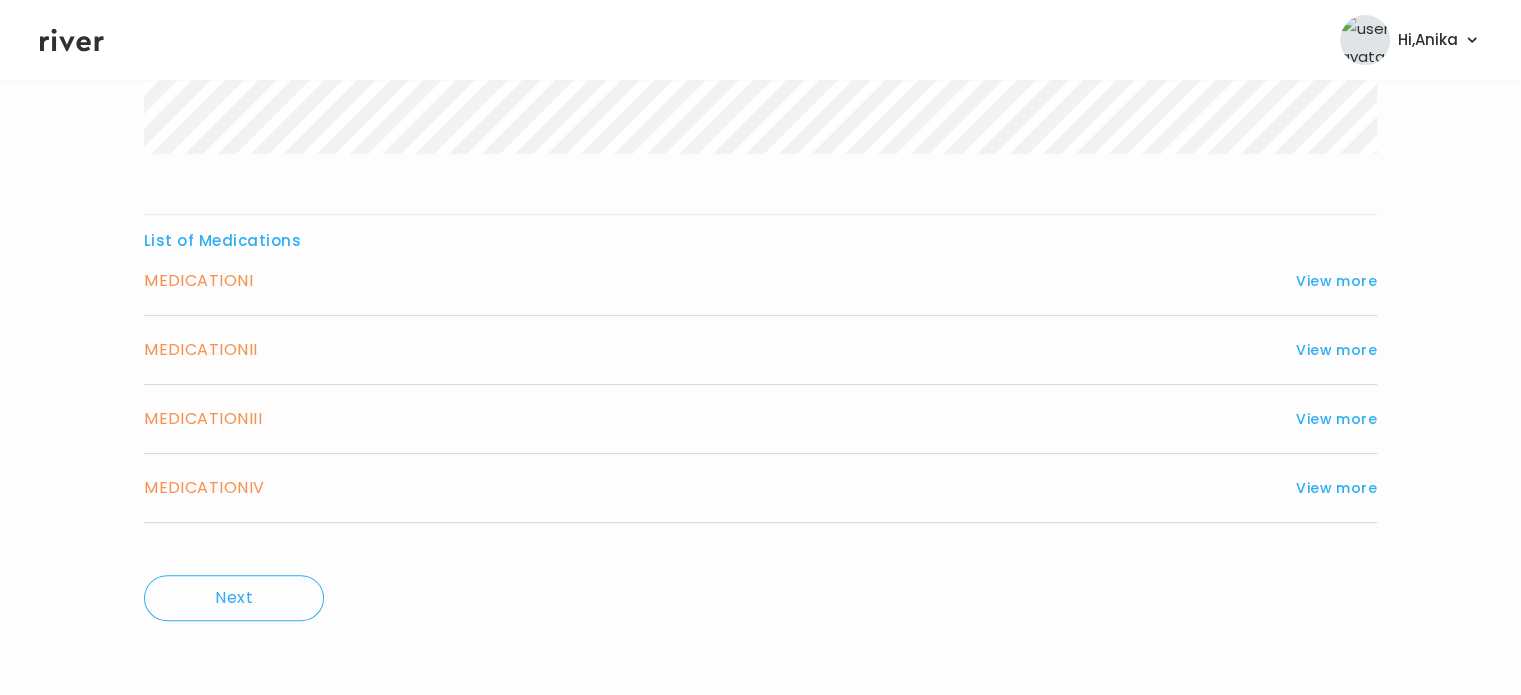 click on "MEDICATION  III View more" at bounding box center [760, 419] 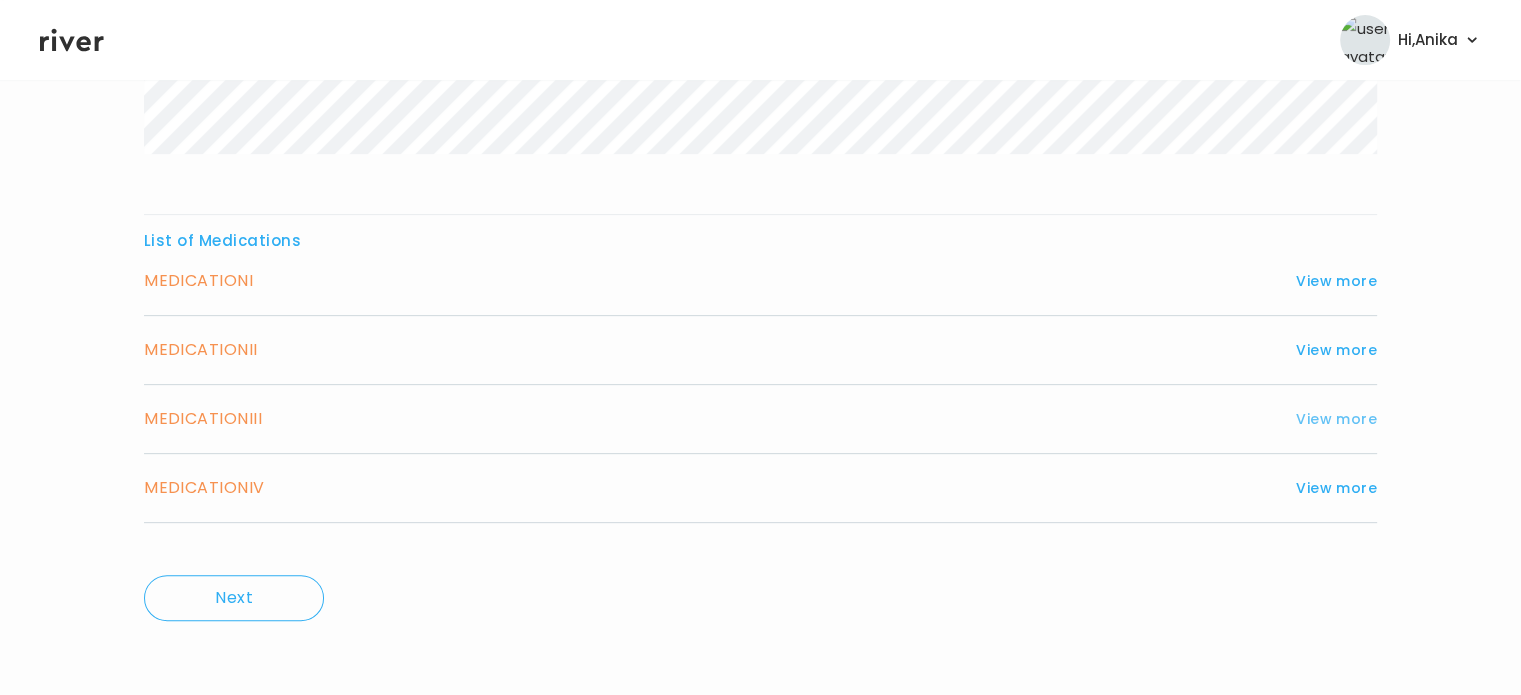 click on "View more" at bounding box center (1336, 419) 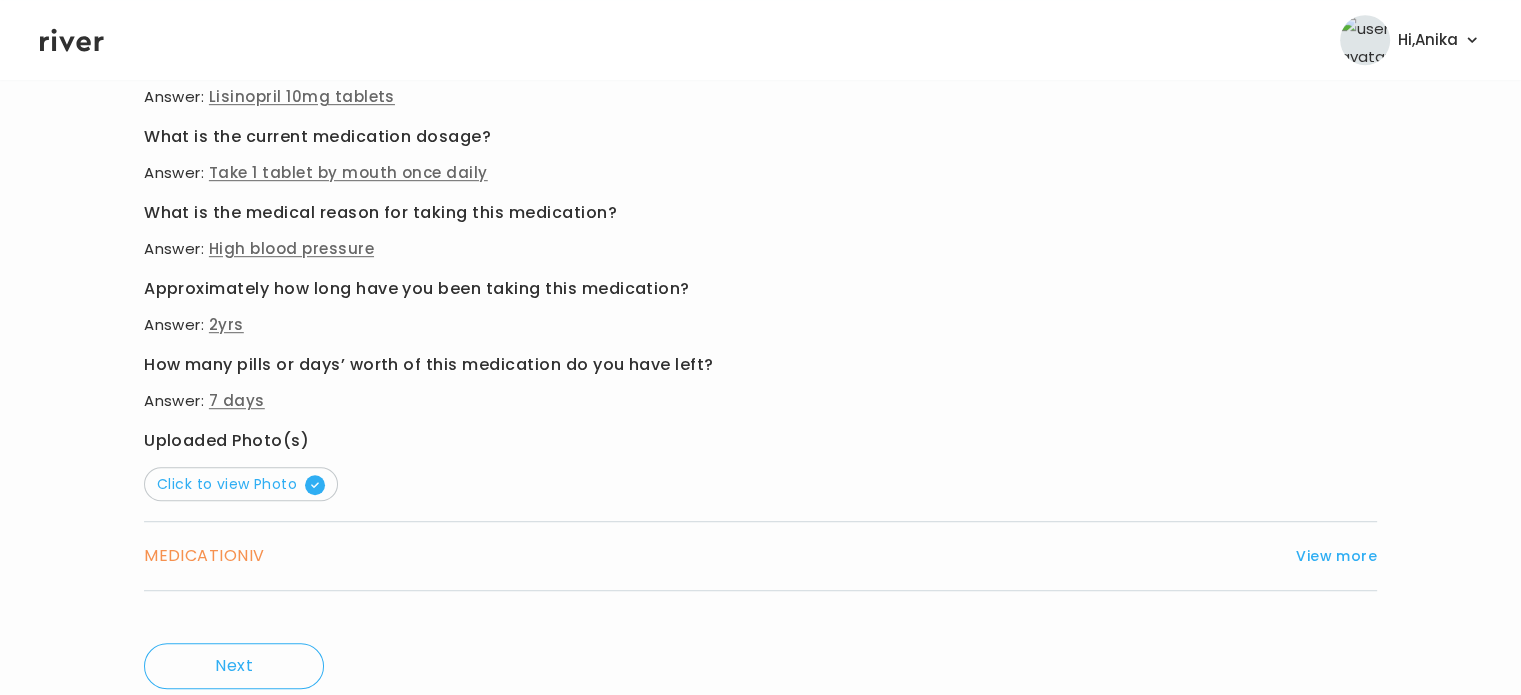 scroll, scrollTop: 1244, scrollLeft: 0, axis: vertical 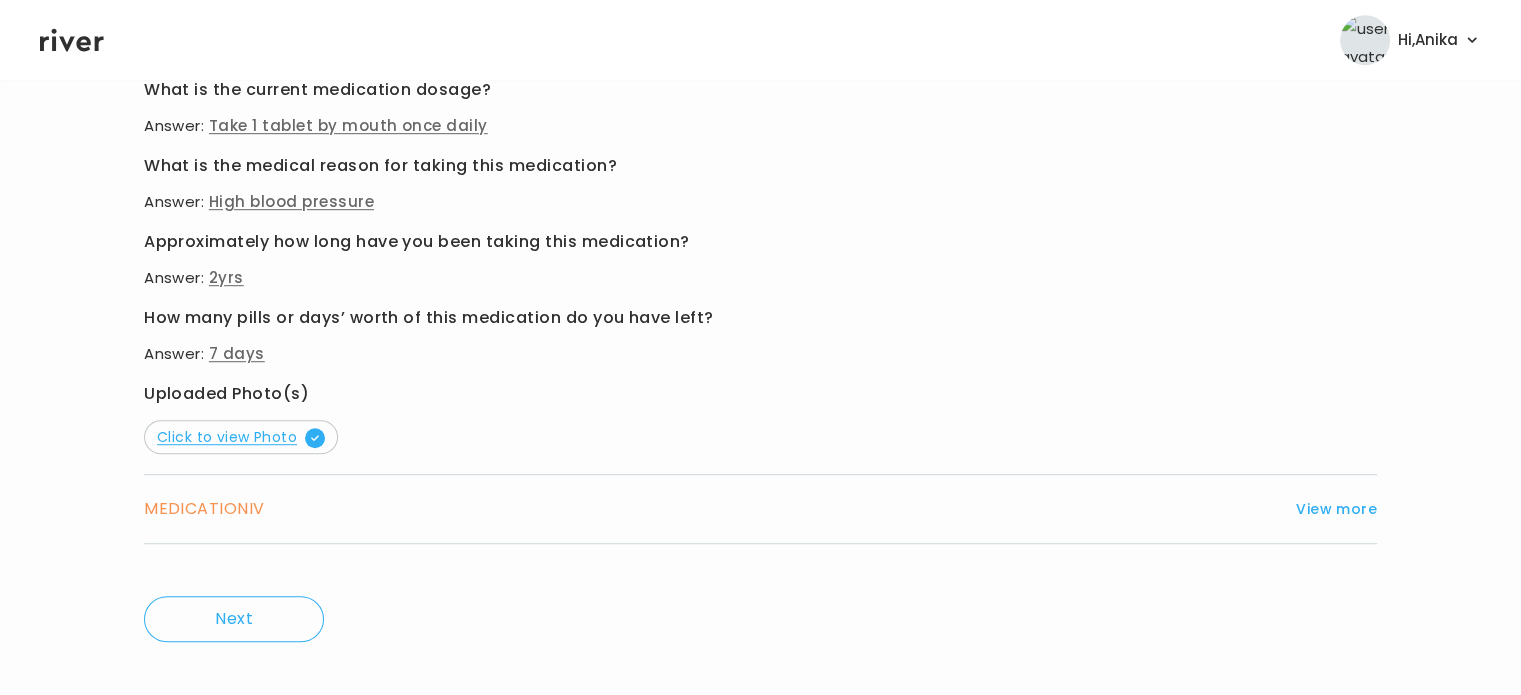 click on "Click to view Photo" at bounding box center (241, 437) 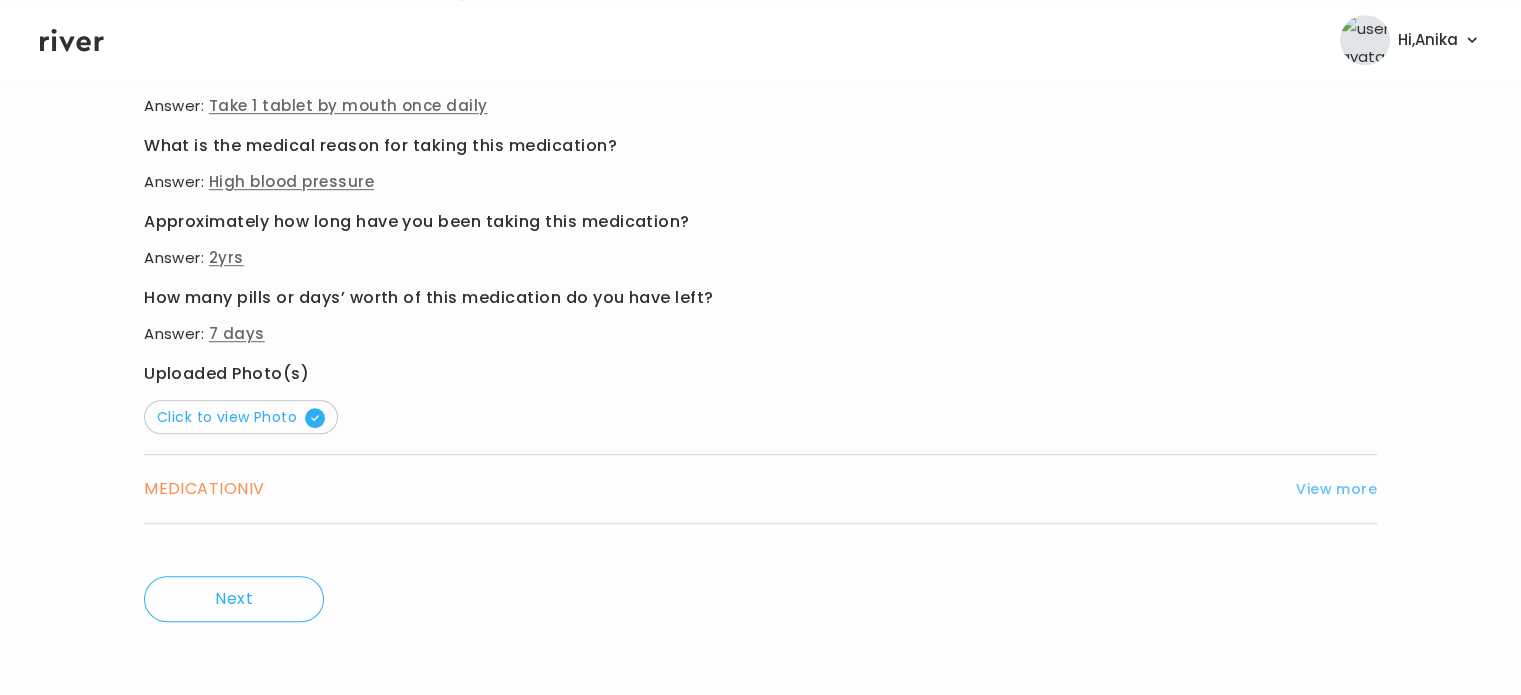 click on "View more" at bounding box center [1336, 489] 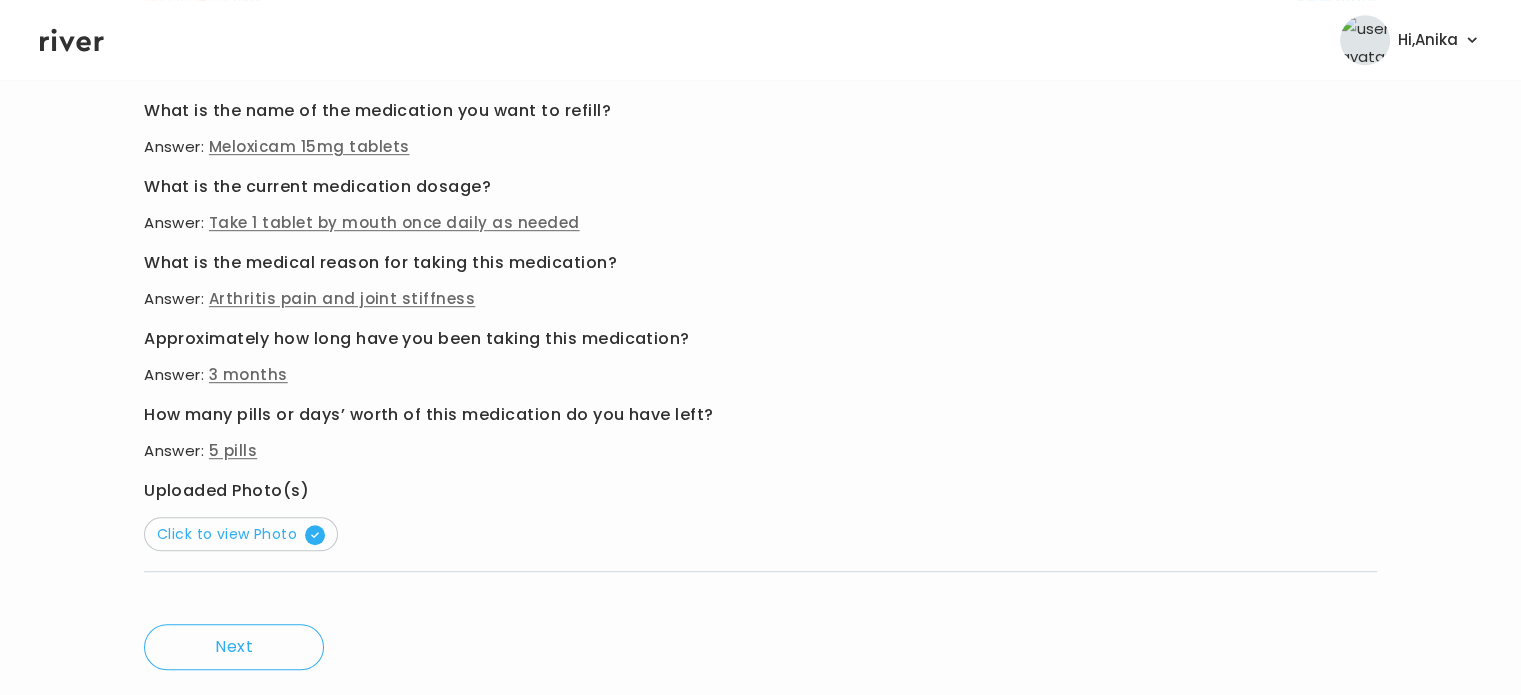 scroll, scrollTop: 1140, scrollLeft: 0, axis: vertical 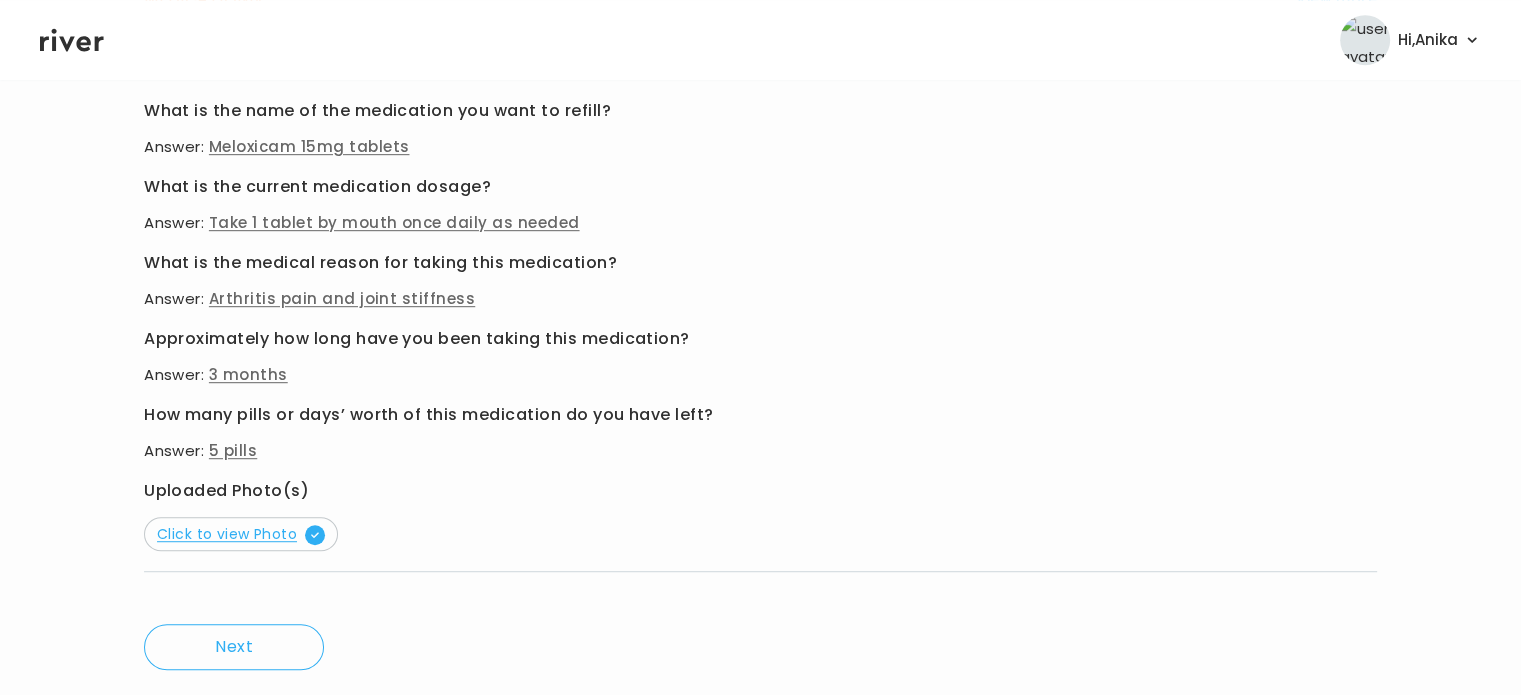 click on "Click to view Photo" at bounding box center [241, 534] 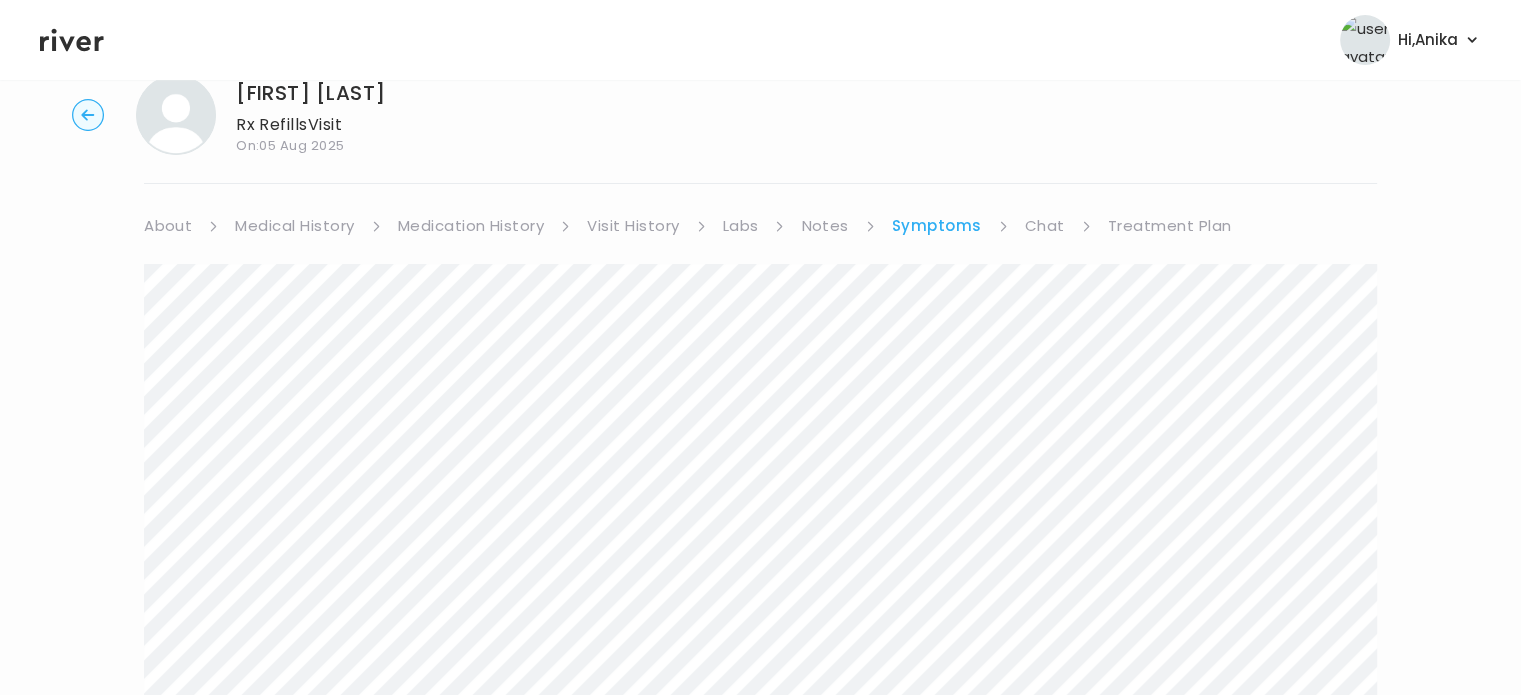 scroll, scrollTop: 0, scrollLeft: 0, axis: both 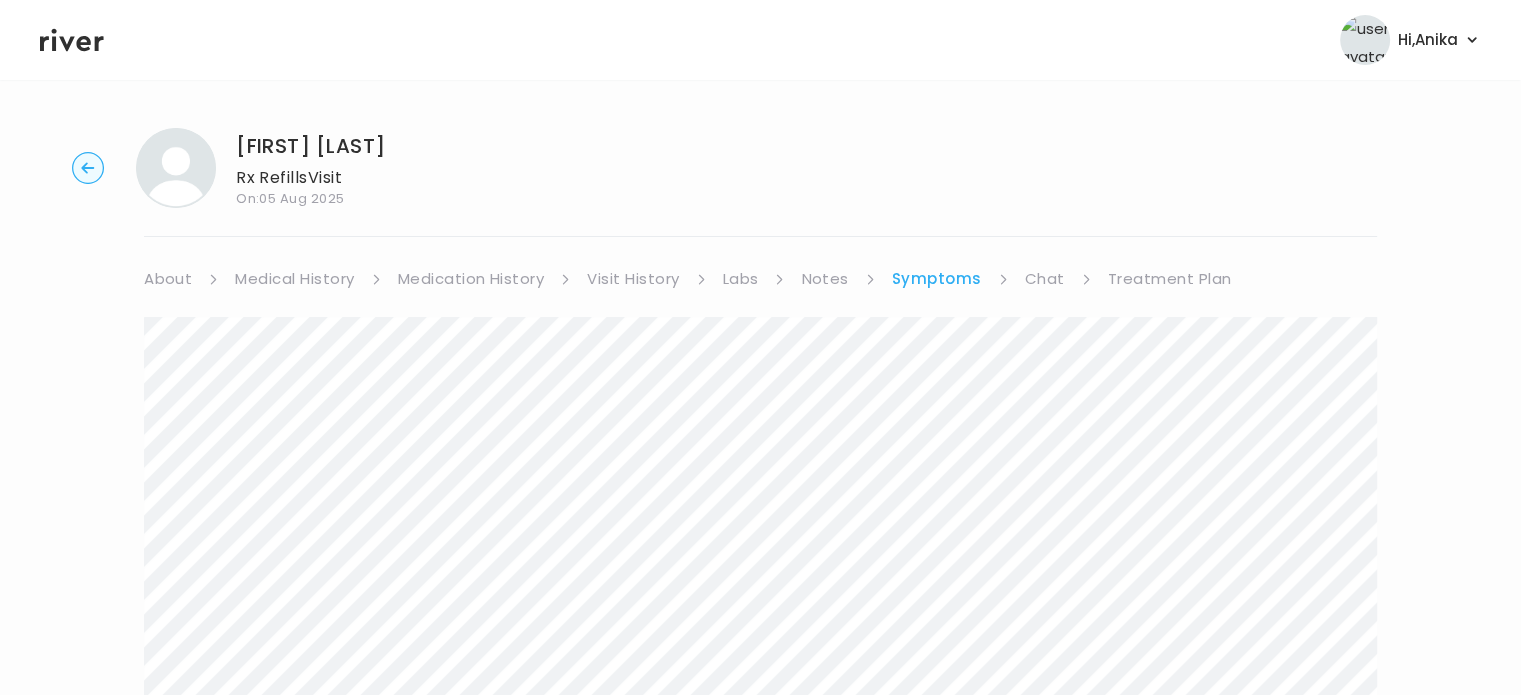 click on "Medication History" at bounding box center (471, 279) 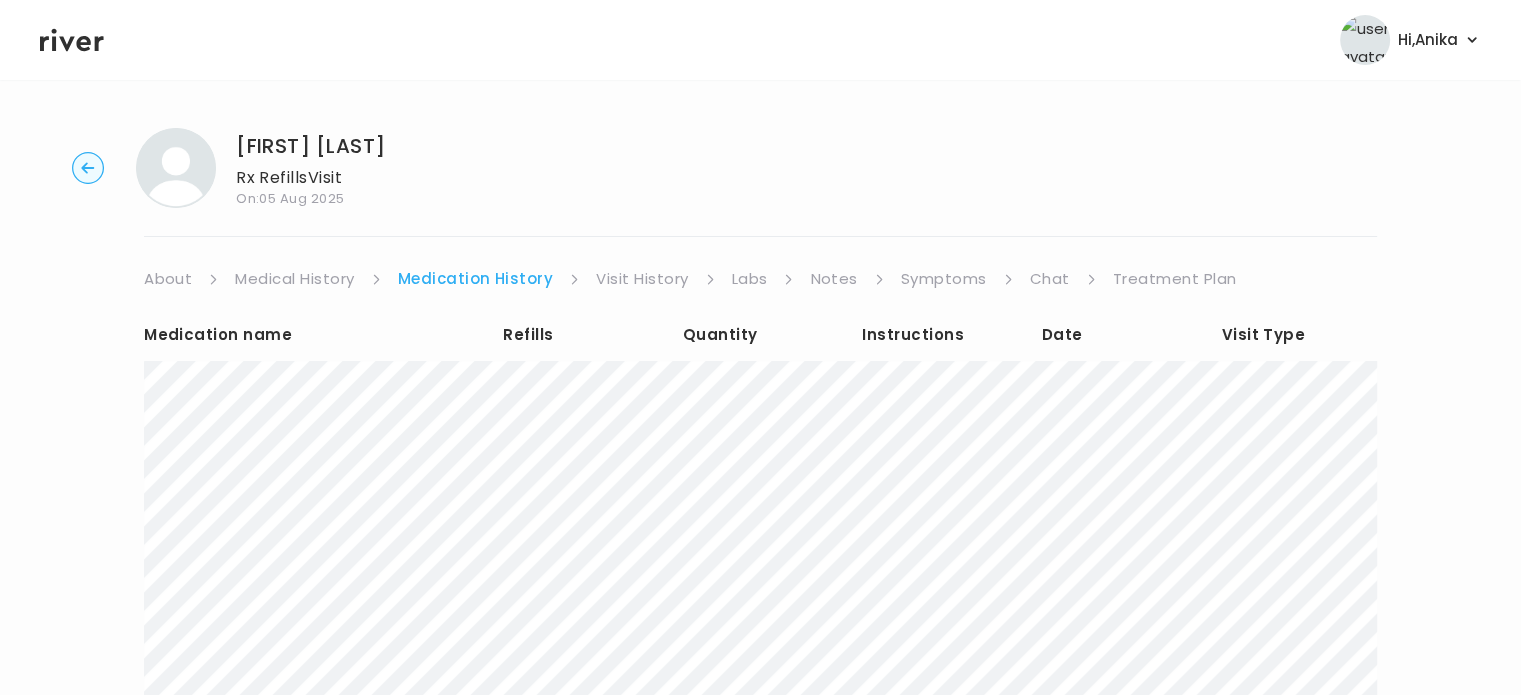 click on "Visit History" at bounding box center (642, 279) 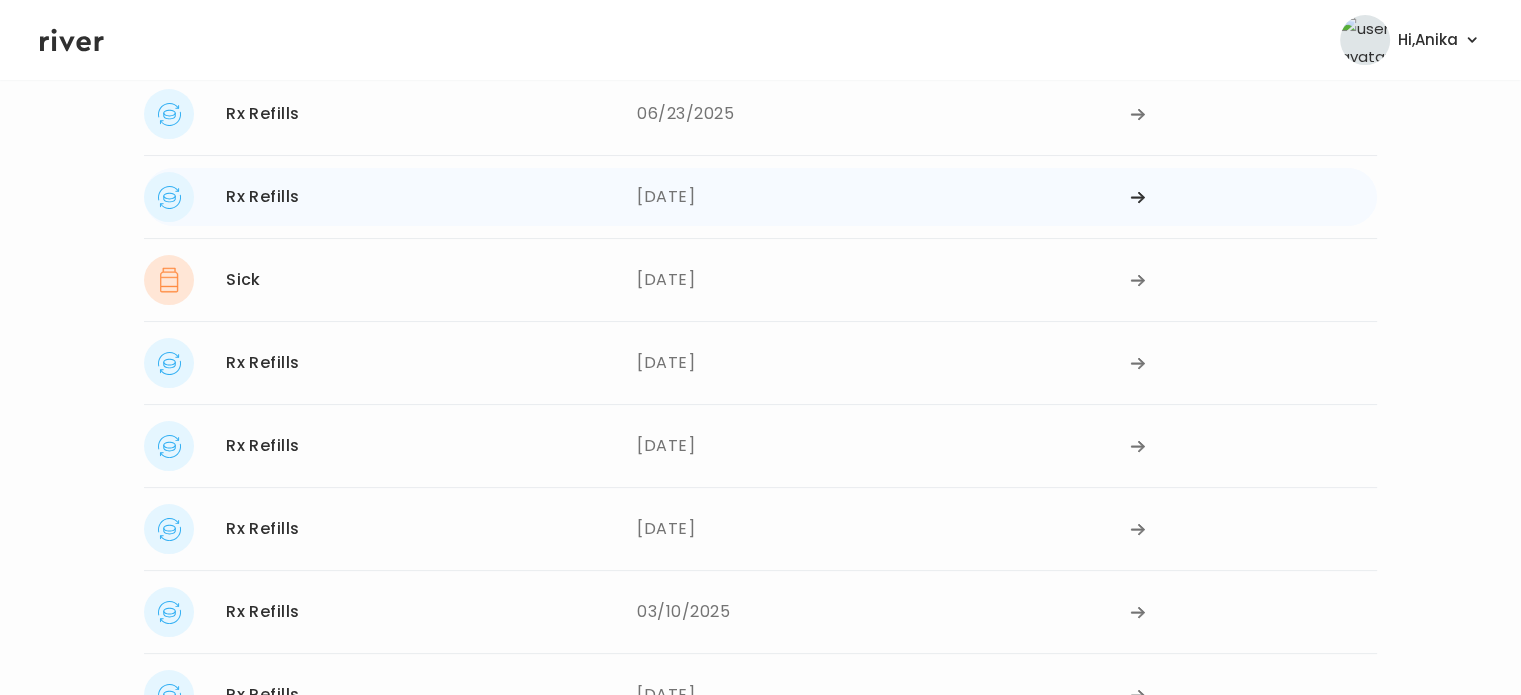 scroll, scrollTop: 263, scrollLeft: 0, axis: vertical 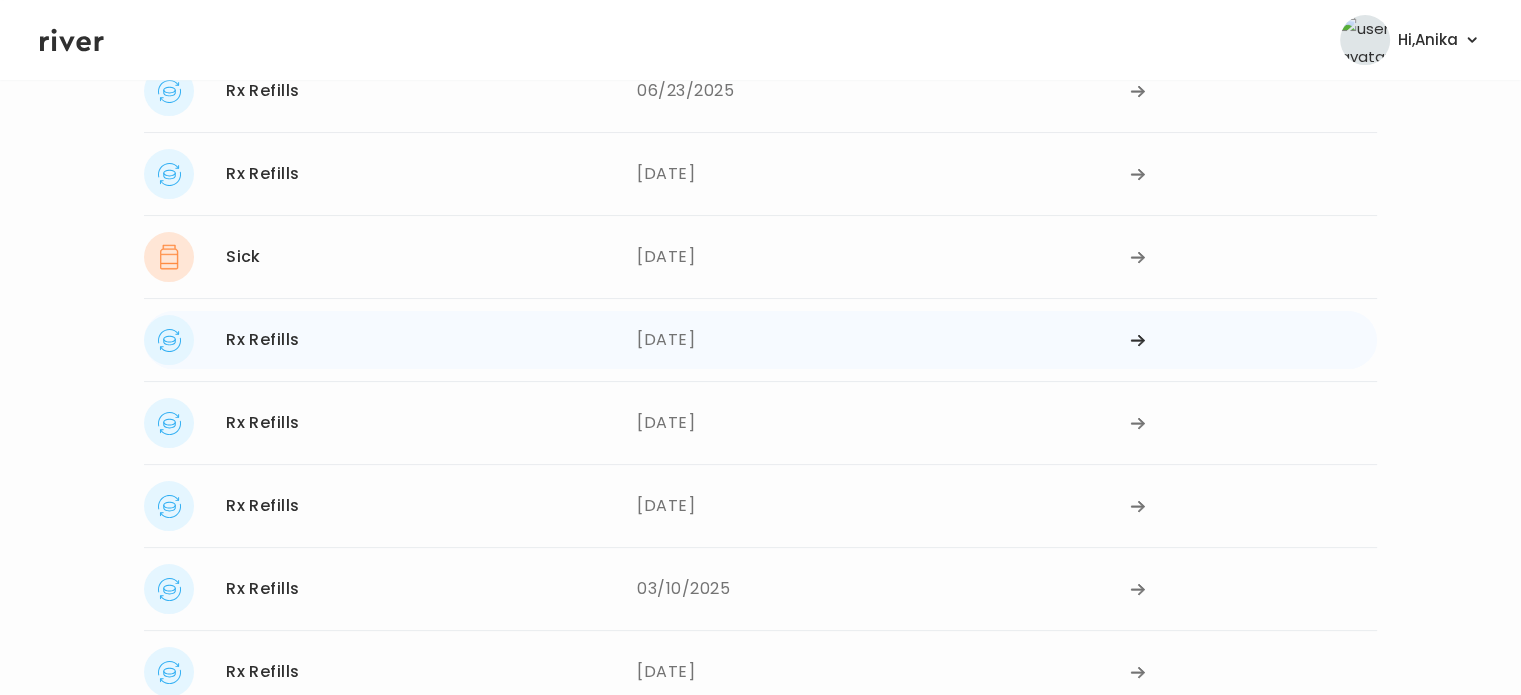 click on "[DATE]" at bounding box center [883, 340] 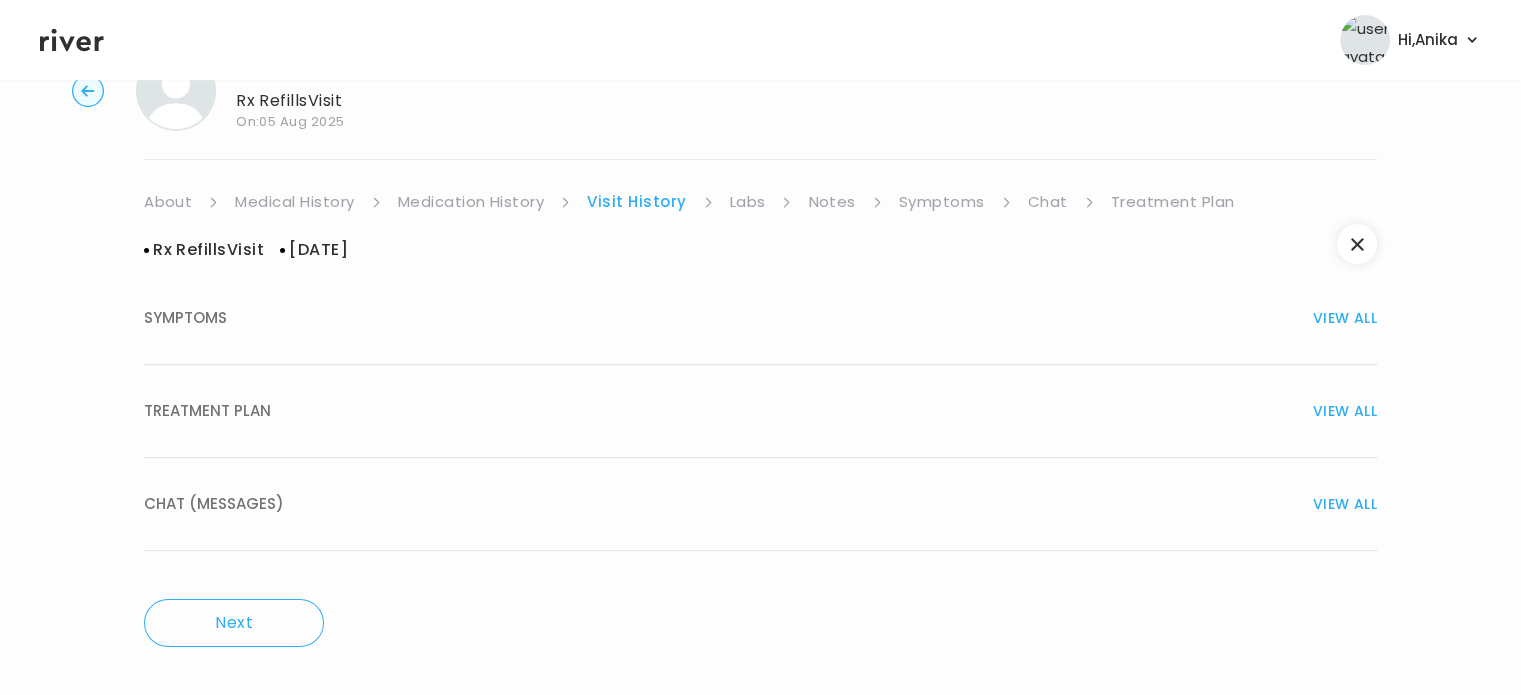 scroll, scrollTop: 0, scrollLeft: 0, axis: both 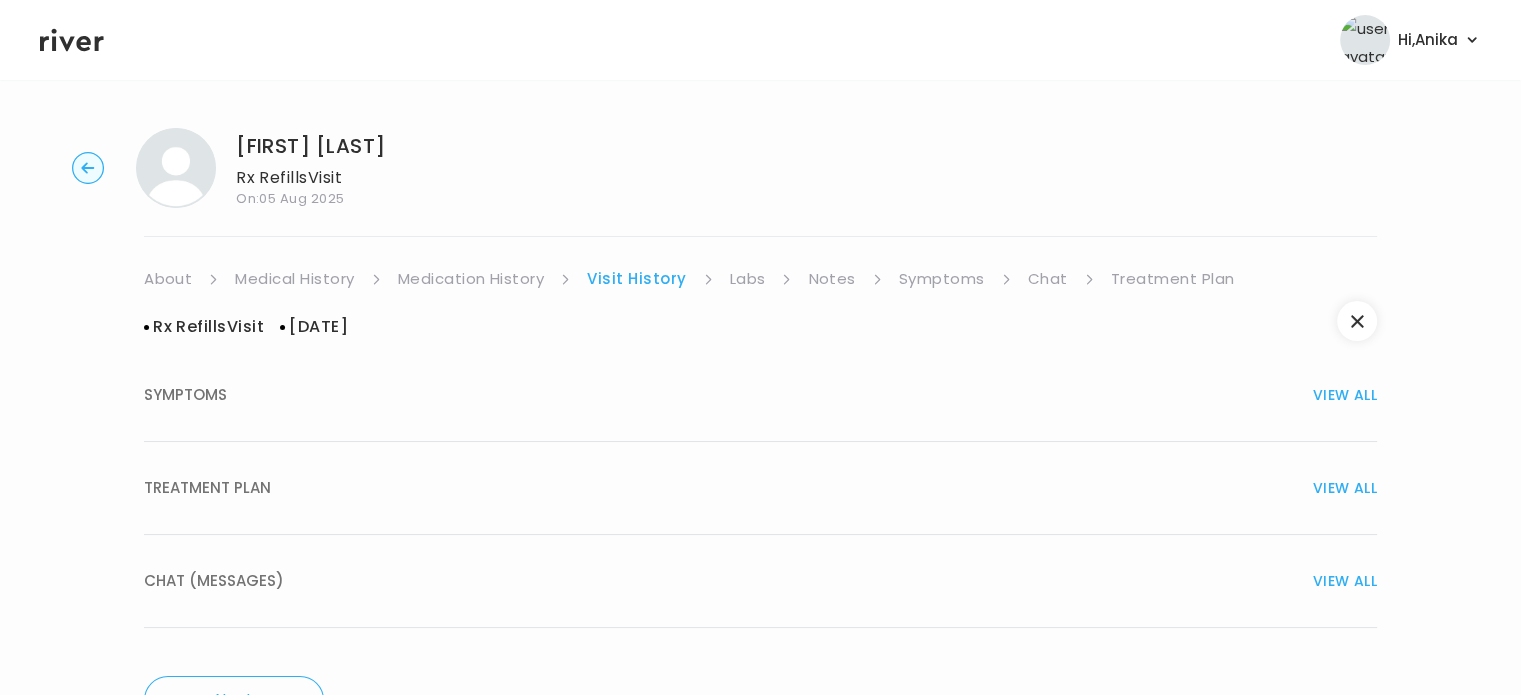 click on "TREATMENT PLAN VIEW ALL" at bounding box center [760, 488] 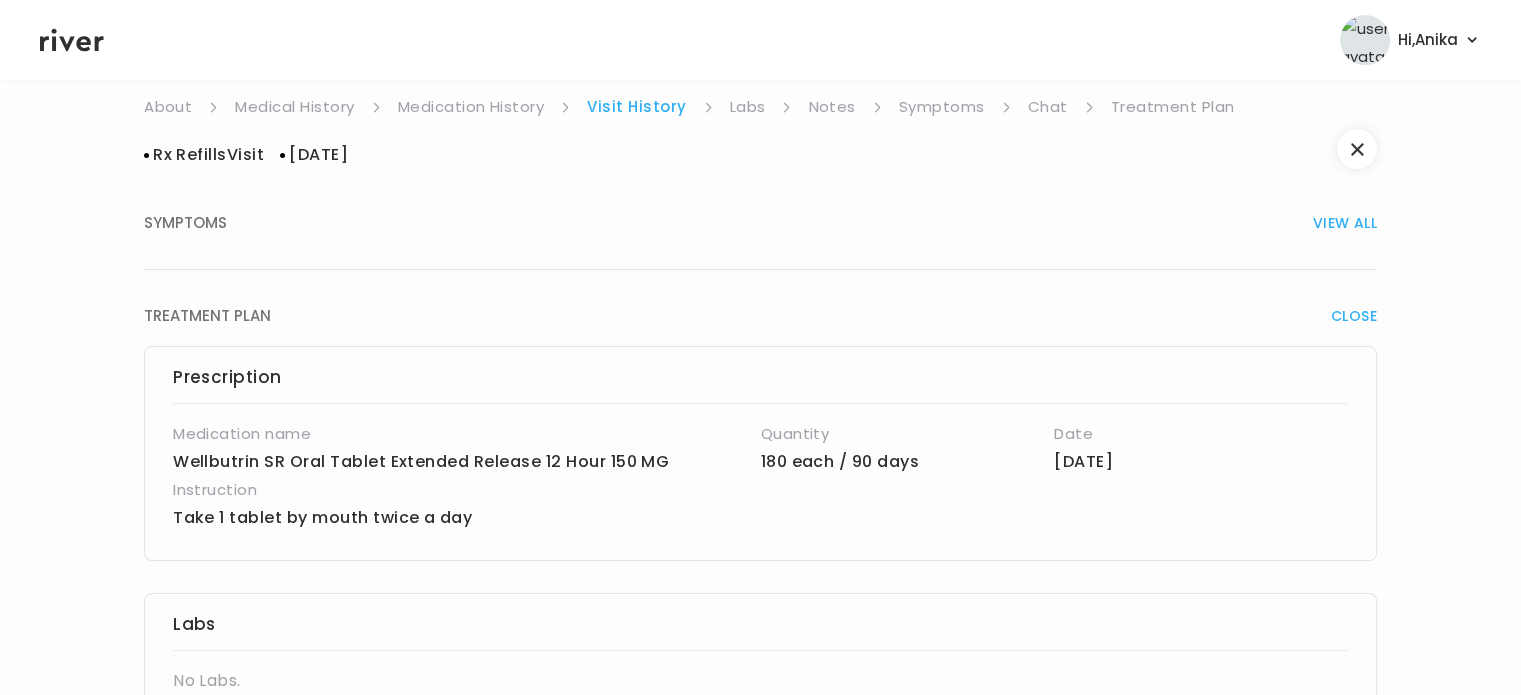 scroll, scrollTop: 0, scrollLeft: 0, axis: both 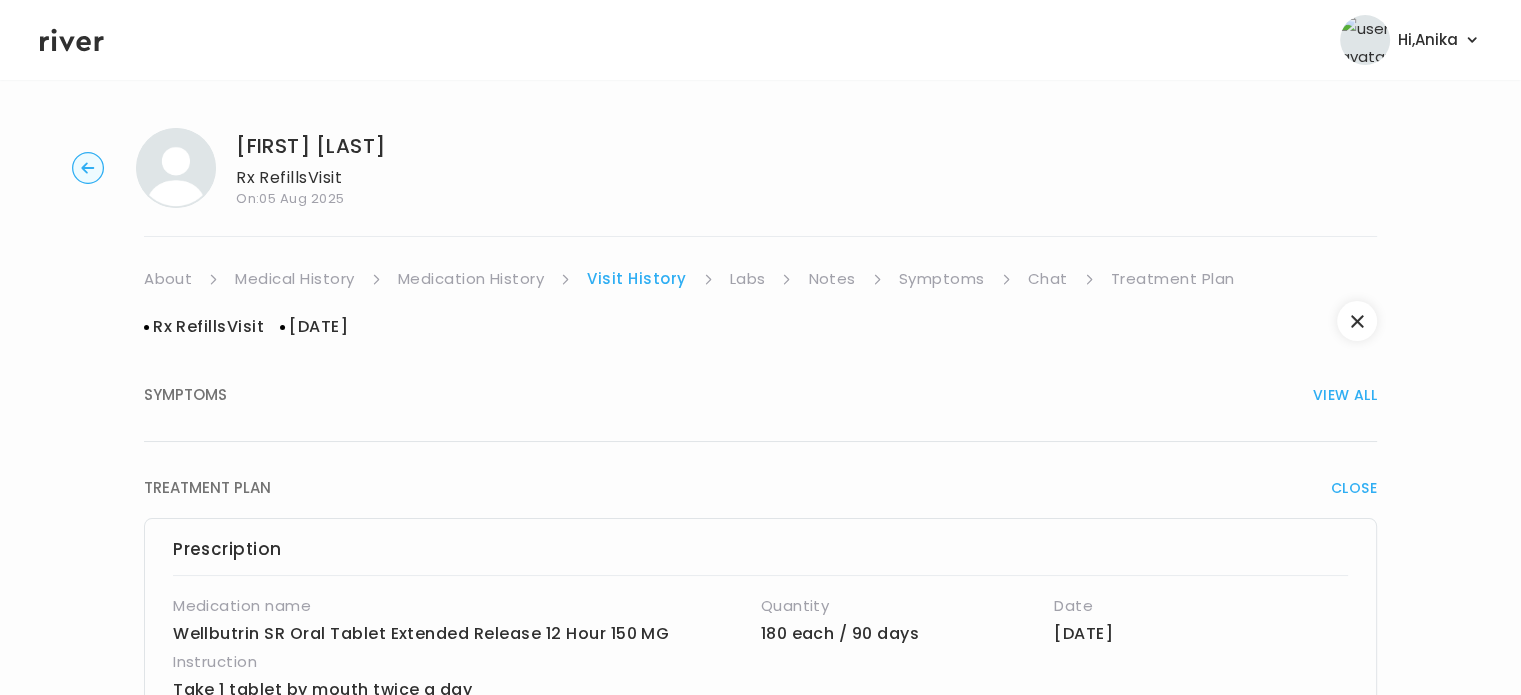 click on "Treatment Plan" at bounding box center [1173, 279] 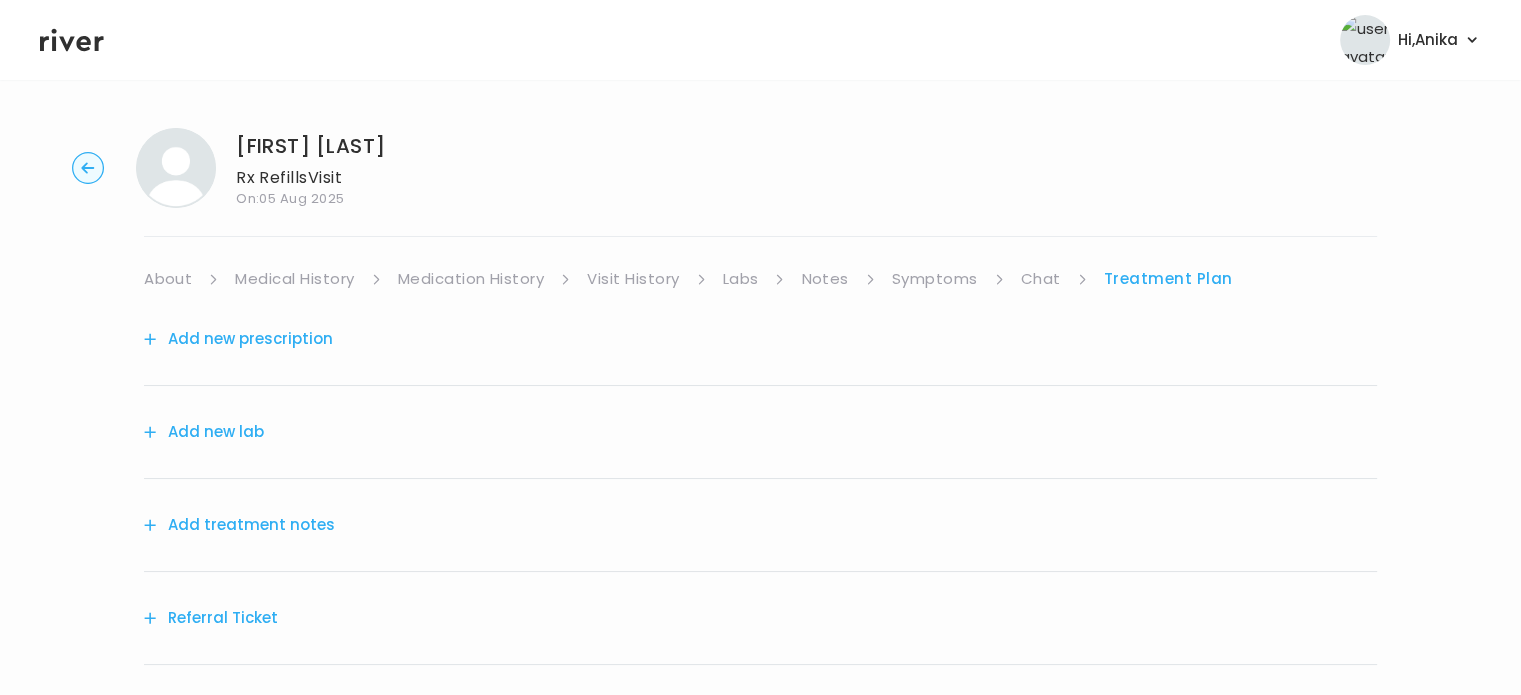 click on "Add treatment notes" at bounding box center [239, 525] 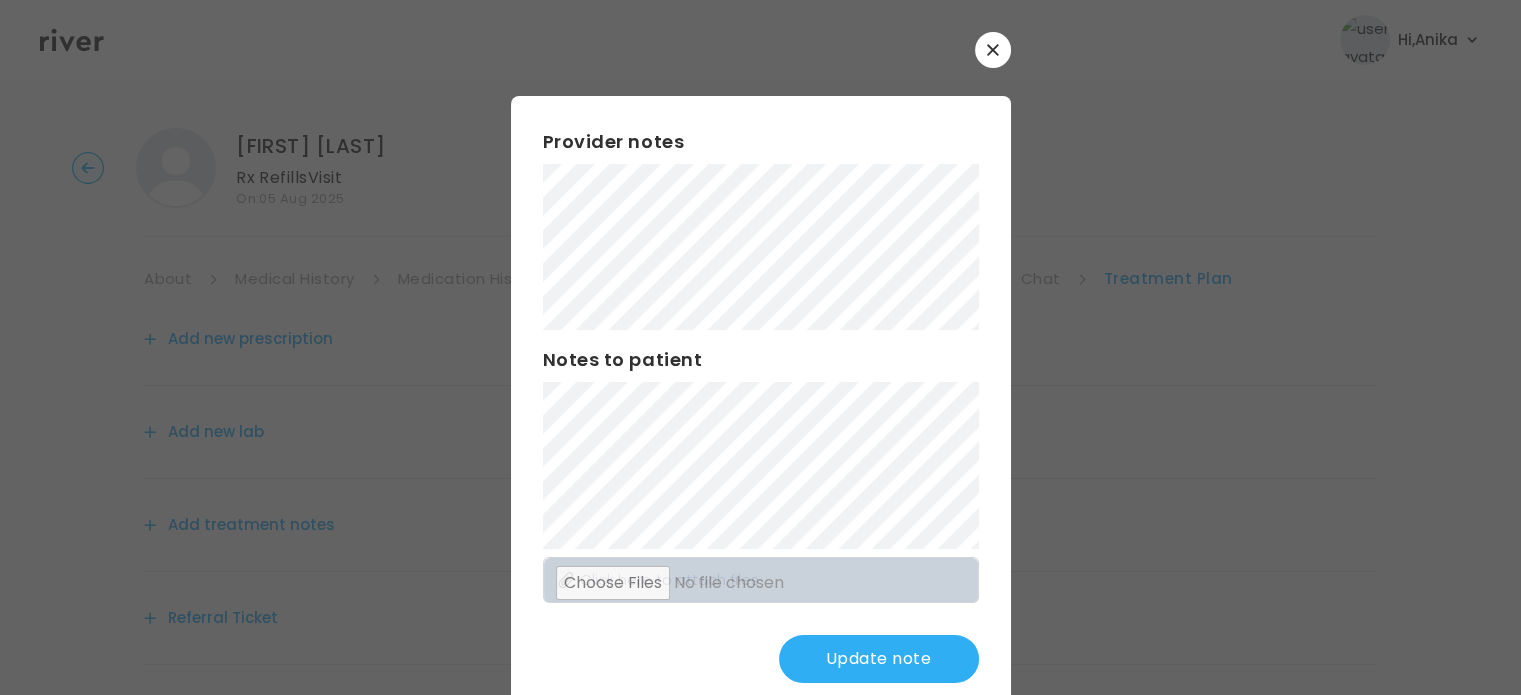 click on "Update note" at bounding box center [879, 659] 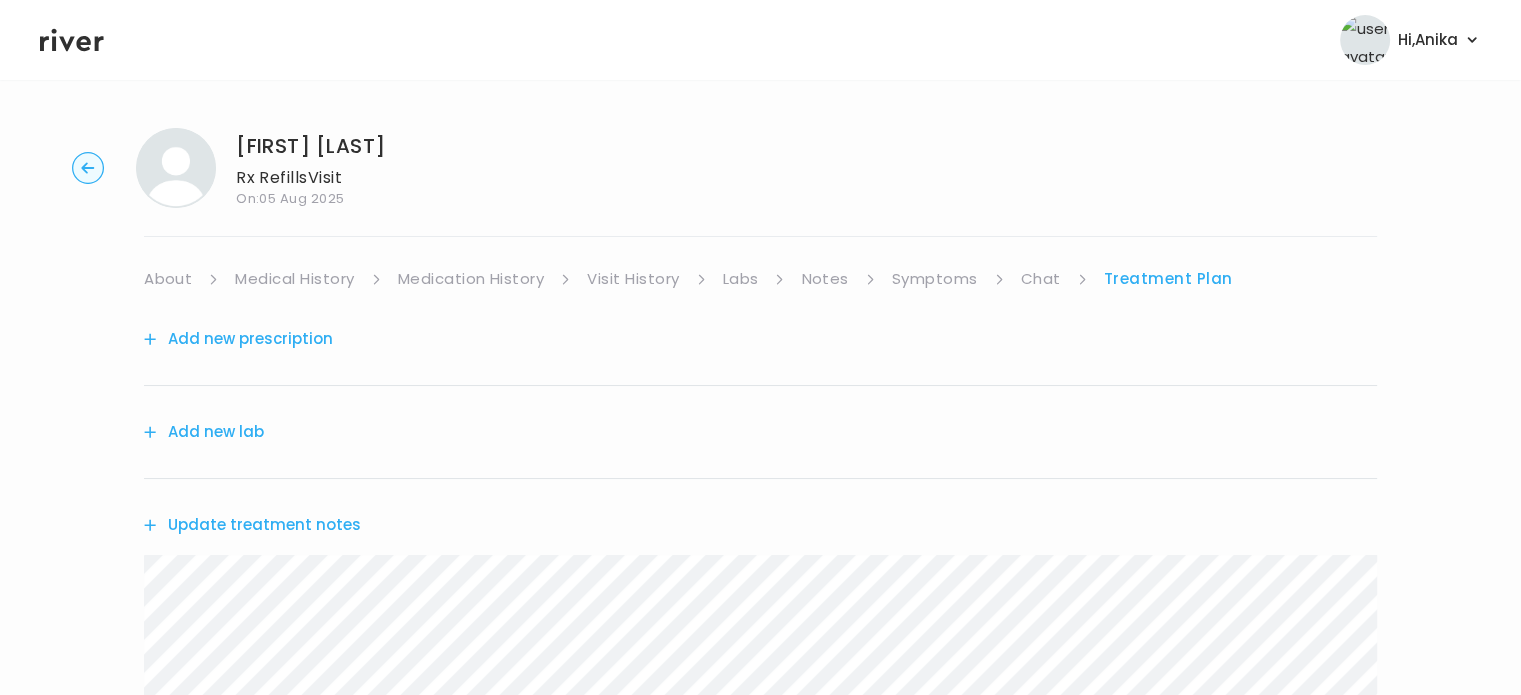 click on "Medication History" at bounding box center [471, 279] 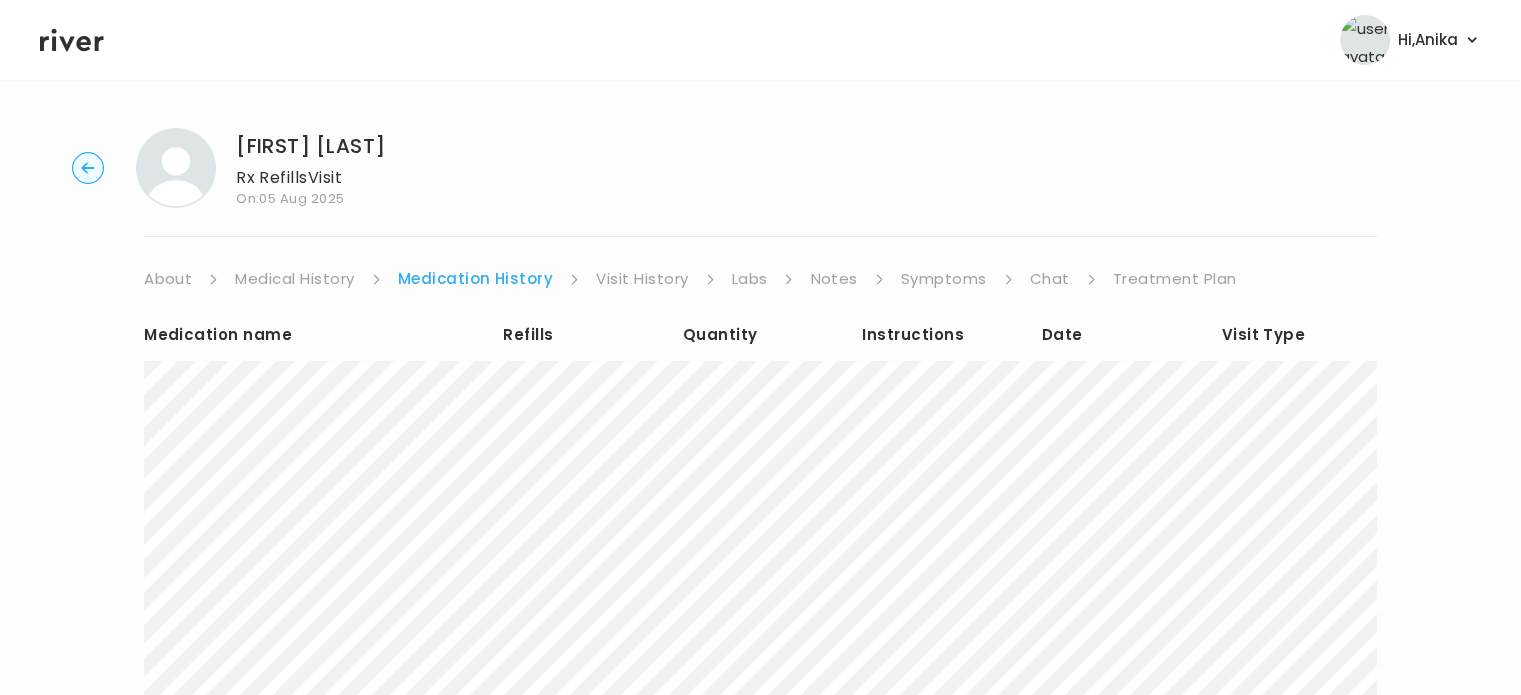 click on "Visit History" at bounding box center [642, 279] 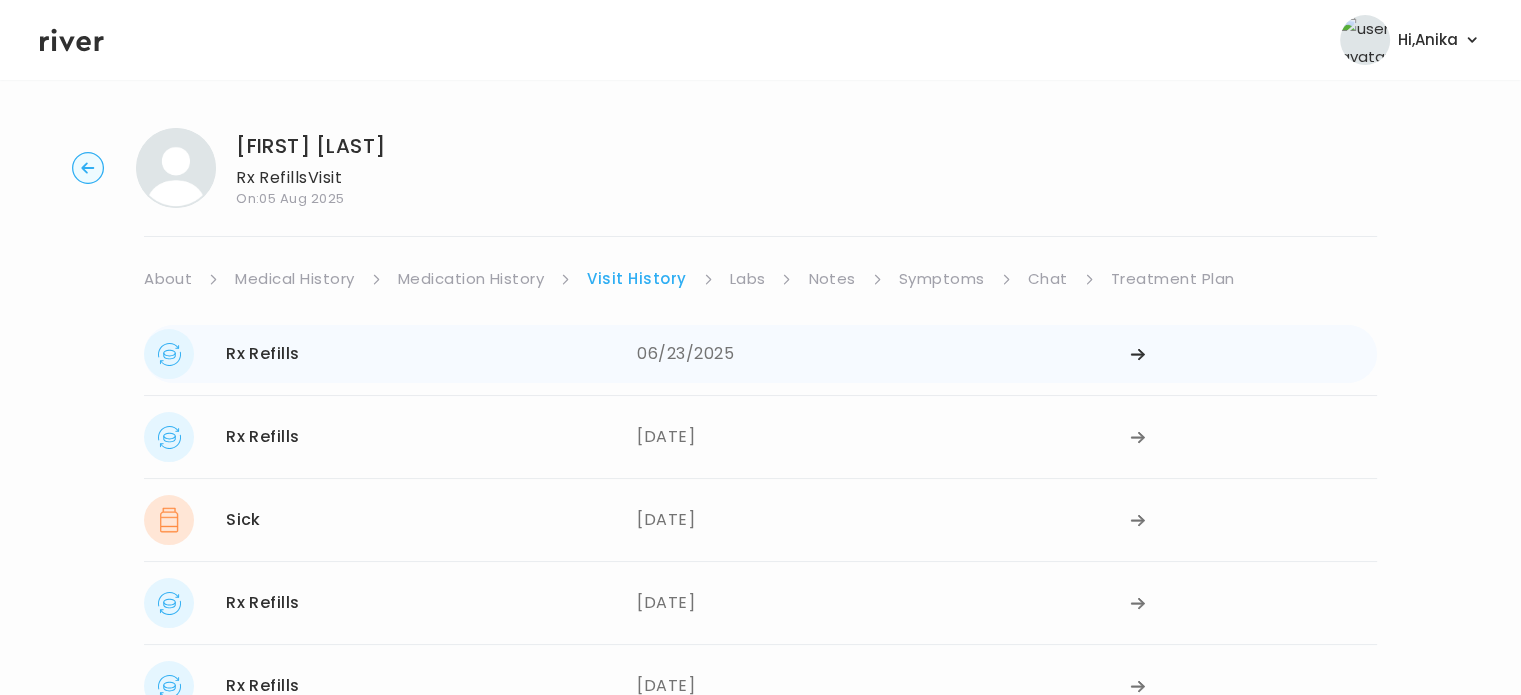click on "06/23/2025" at bounding box center [883, 354] 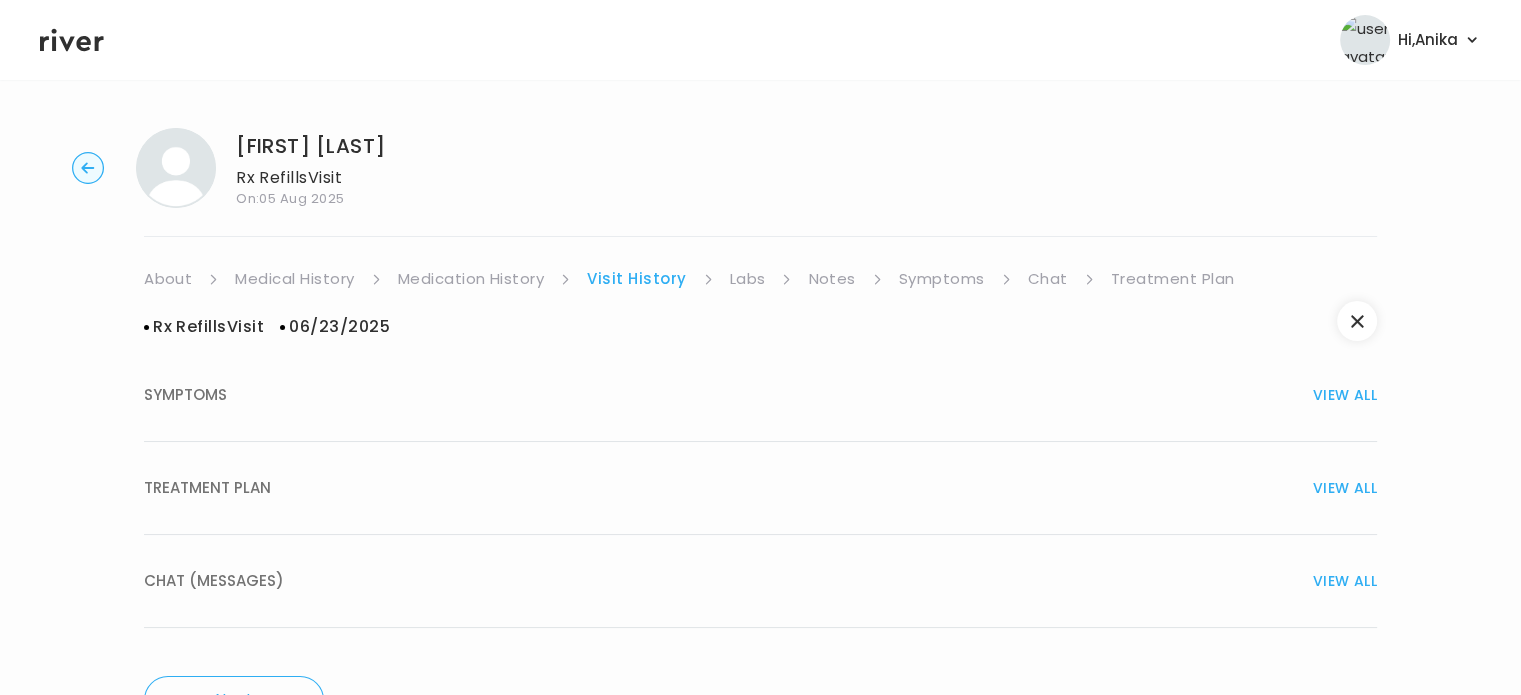 click on "TREATMENT PLAN VIEW ALL" at bounding box center [760, 488] 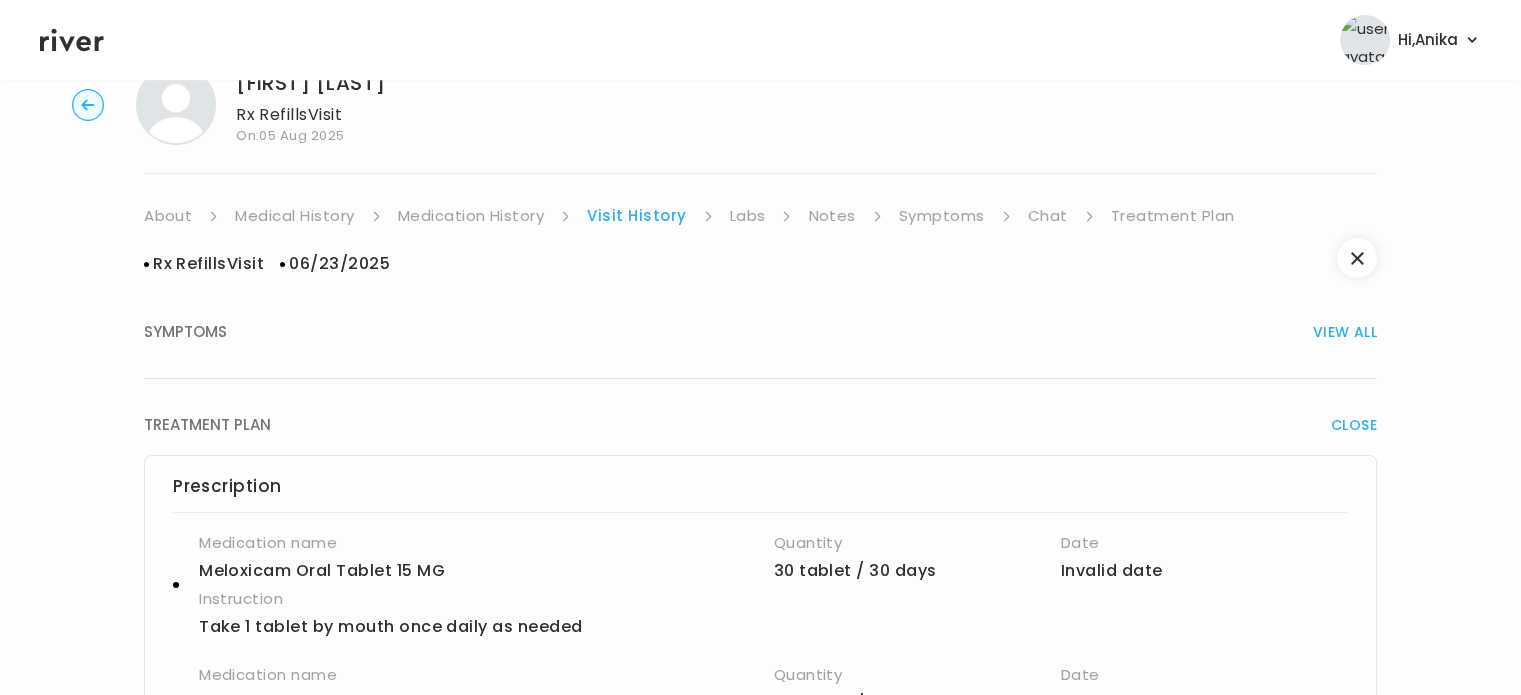scroll, scrollTop: 12, scrollLeft: 0, axis: vertical 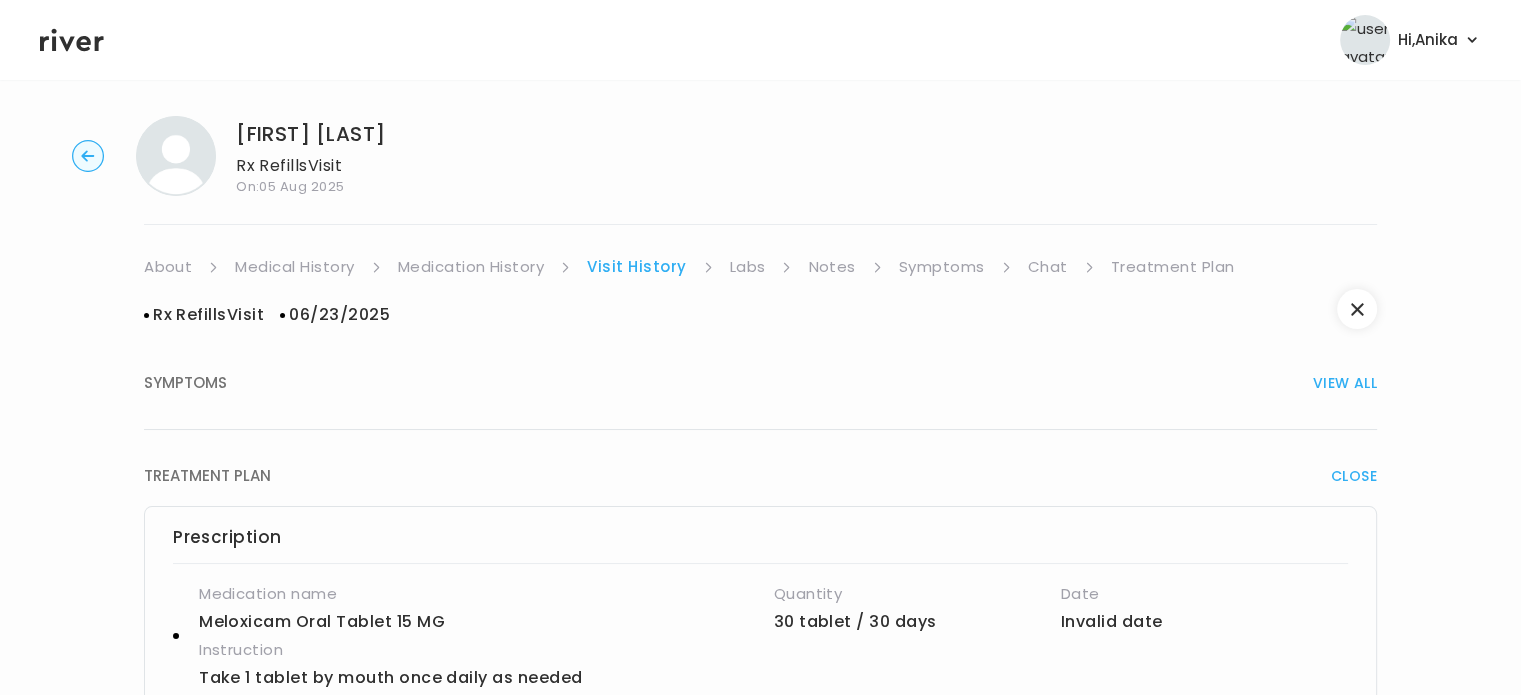 click on "Treatment Plan" at bounding box center [1173, 267] 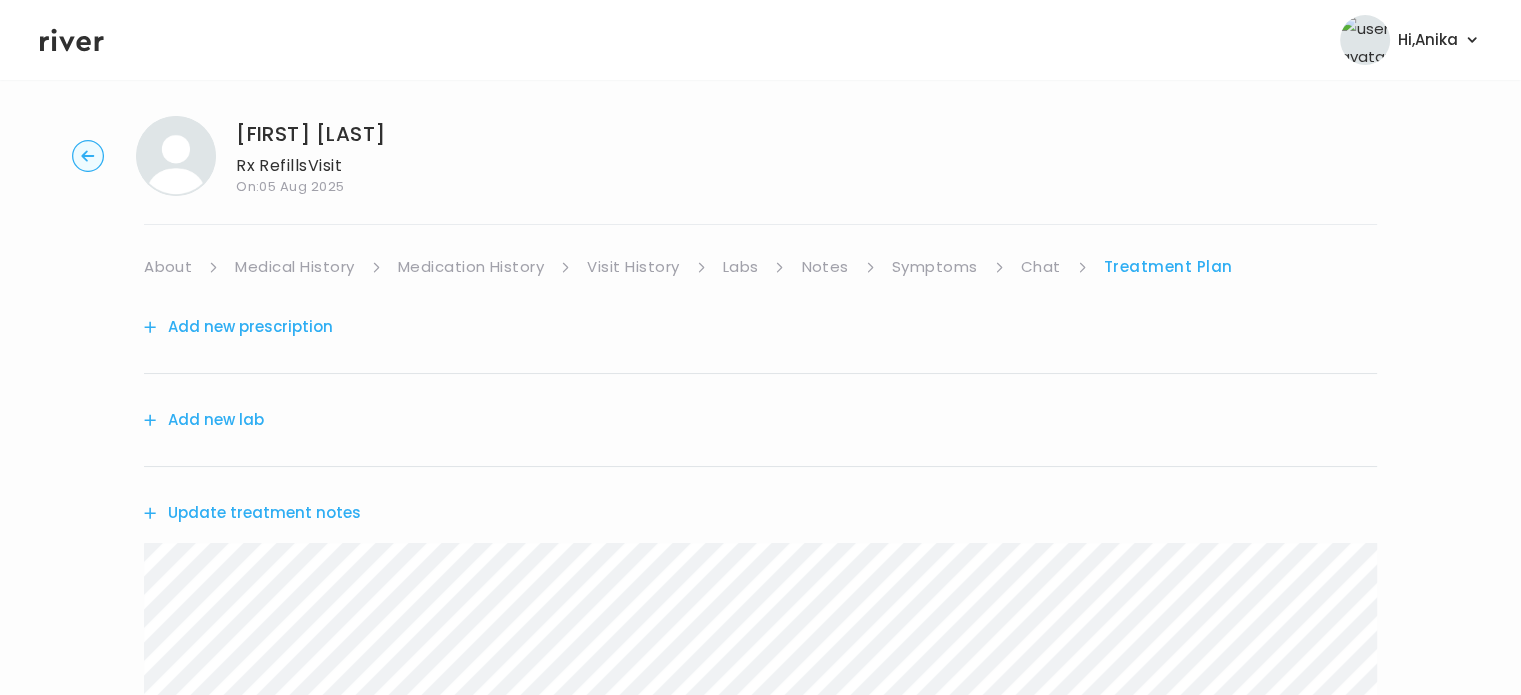 click on "Treatment Plan" at bounding box center [1168, 267] 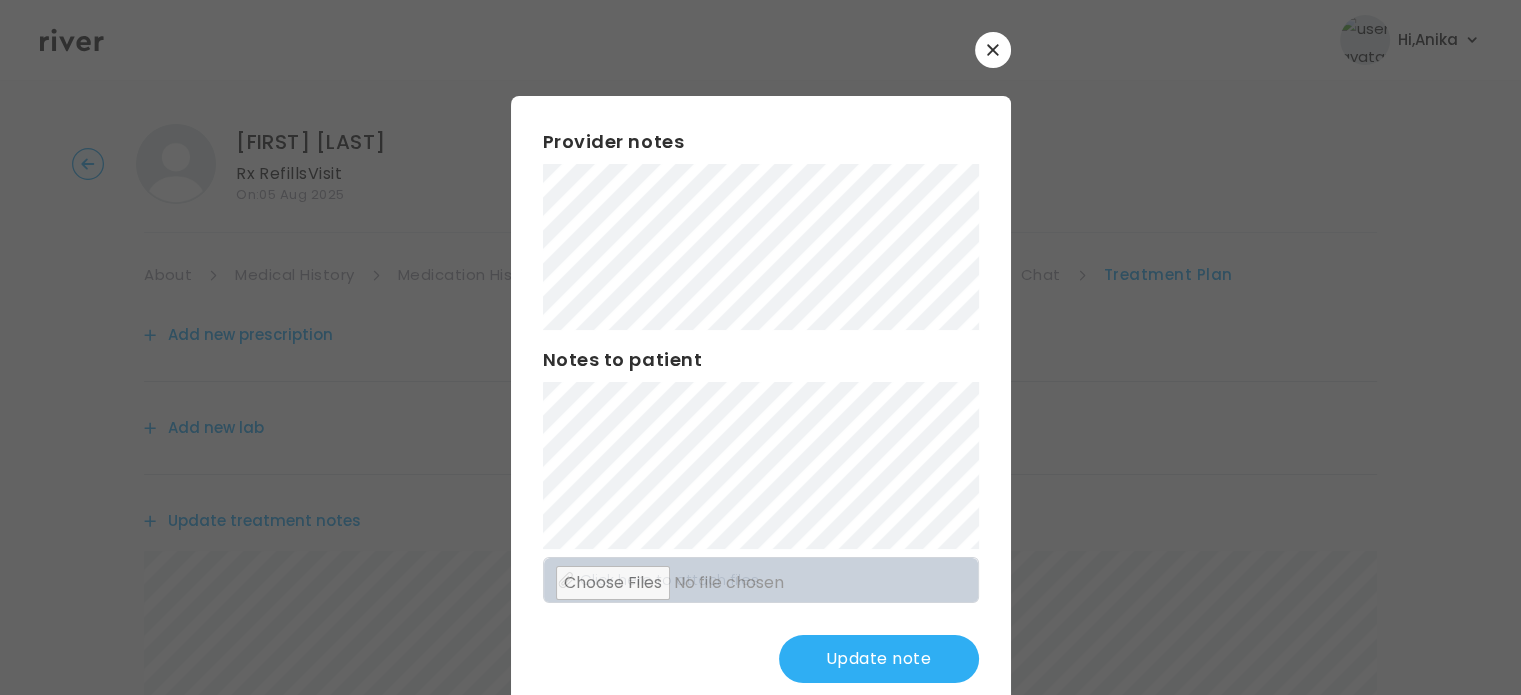 scroll, scrollTop: 0, scrollLeft: 0, axis: both 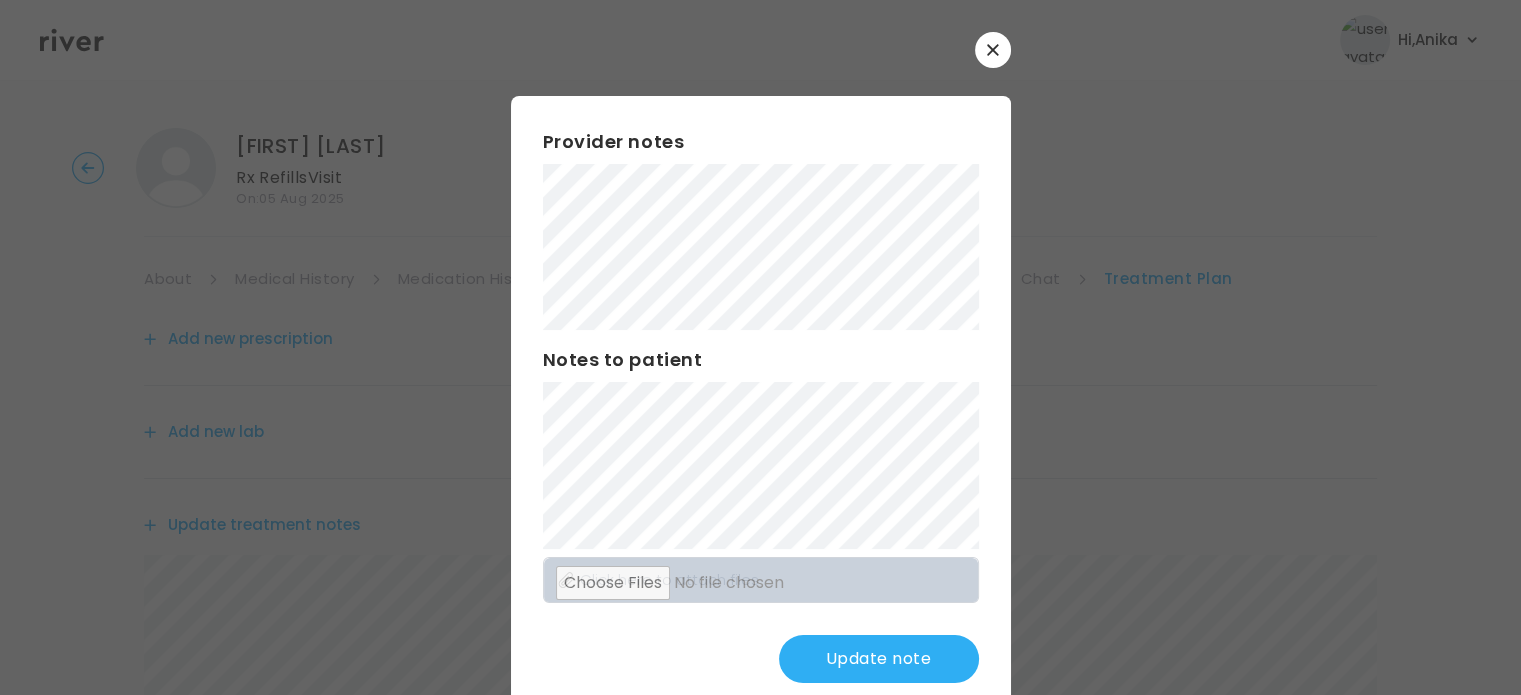 click on "Update note" at bounding box center (879, 659) 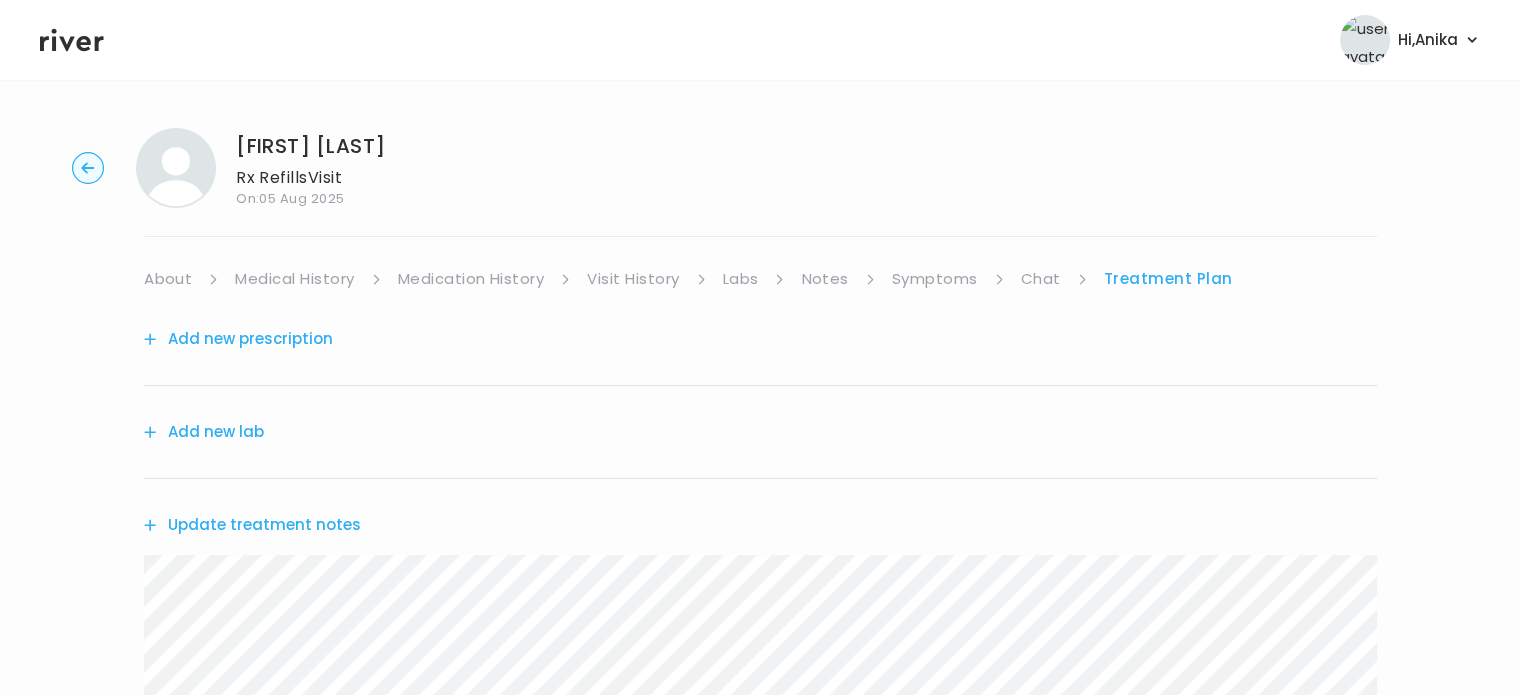 click on "Medication History" at bounding box center [471, 279] 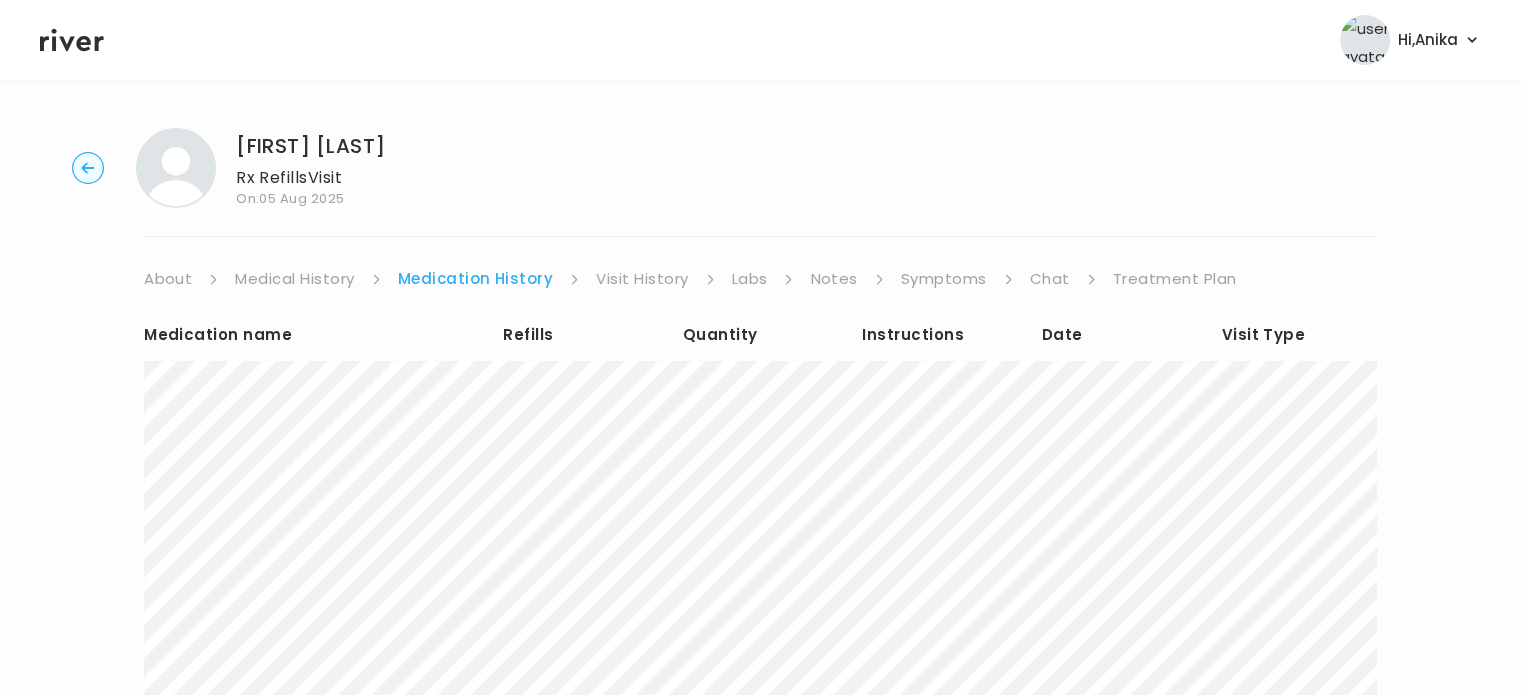 click on "Treatment Plan" at bounding box center (1175, 279) 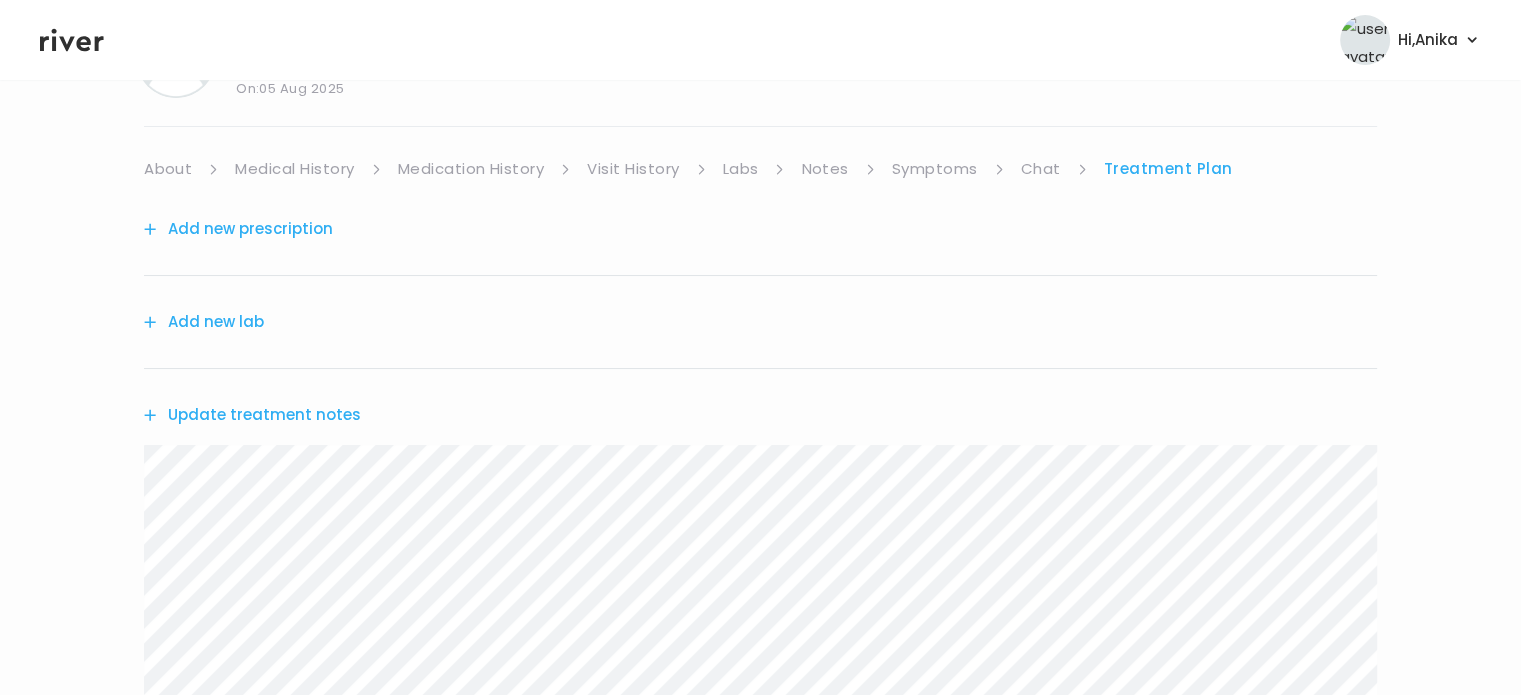 scroll, scrollTop: 0, scrollLeft: 0, axis: both 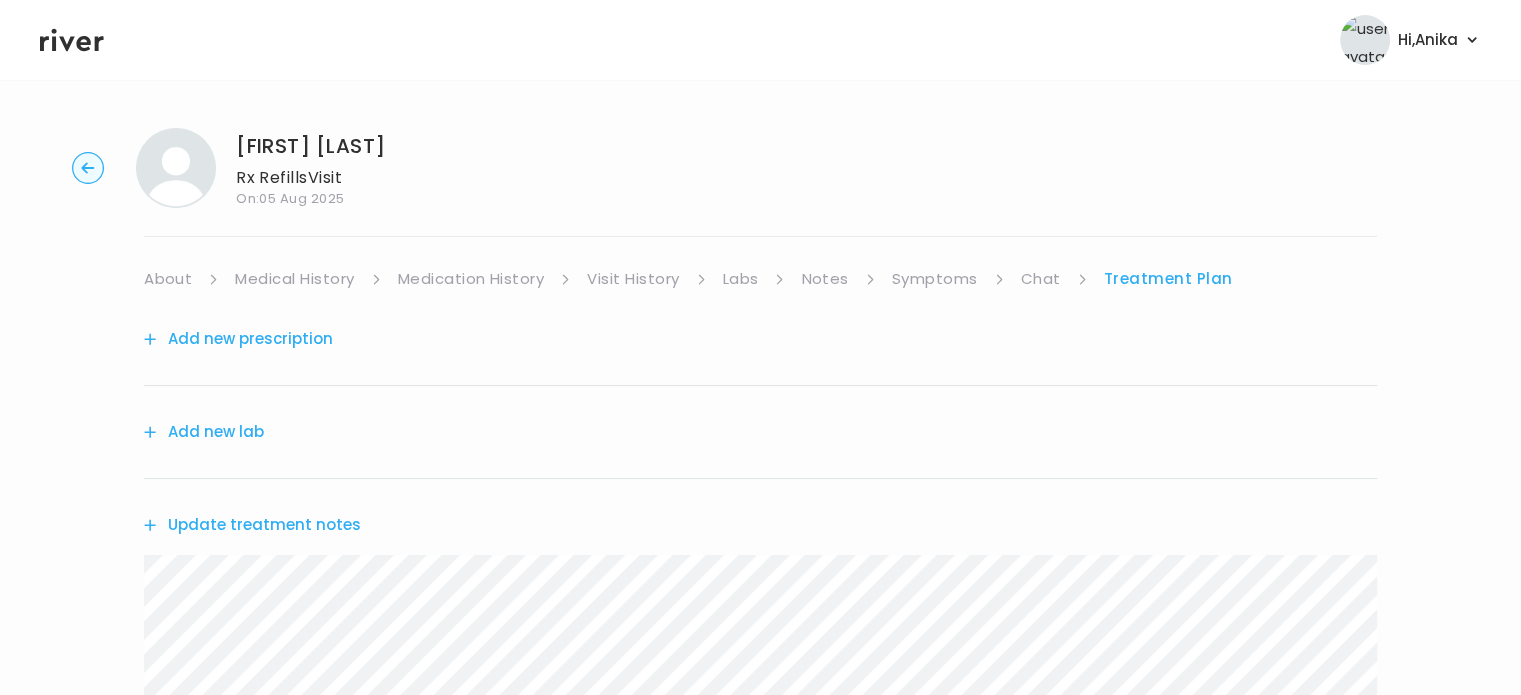 click on "Symptoms" at bounding box center (935, 279) 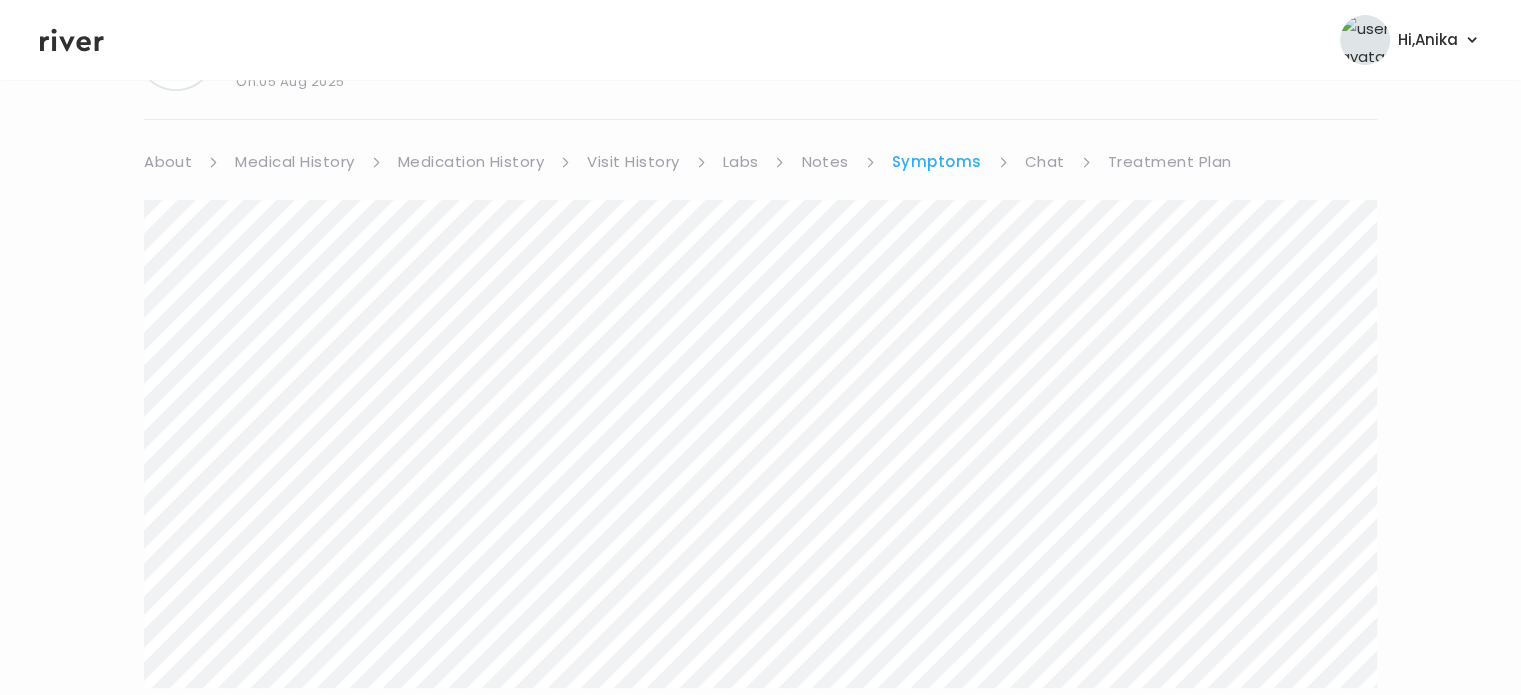 scroll, scrollTop: 112, scrollLeft: 0, axis: vertical 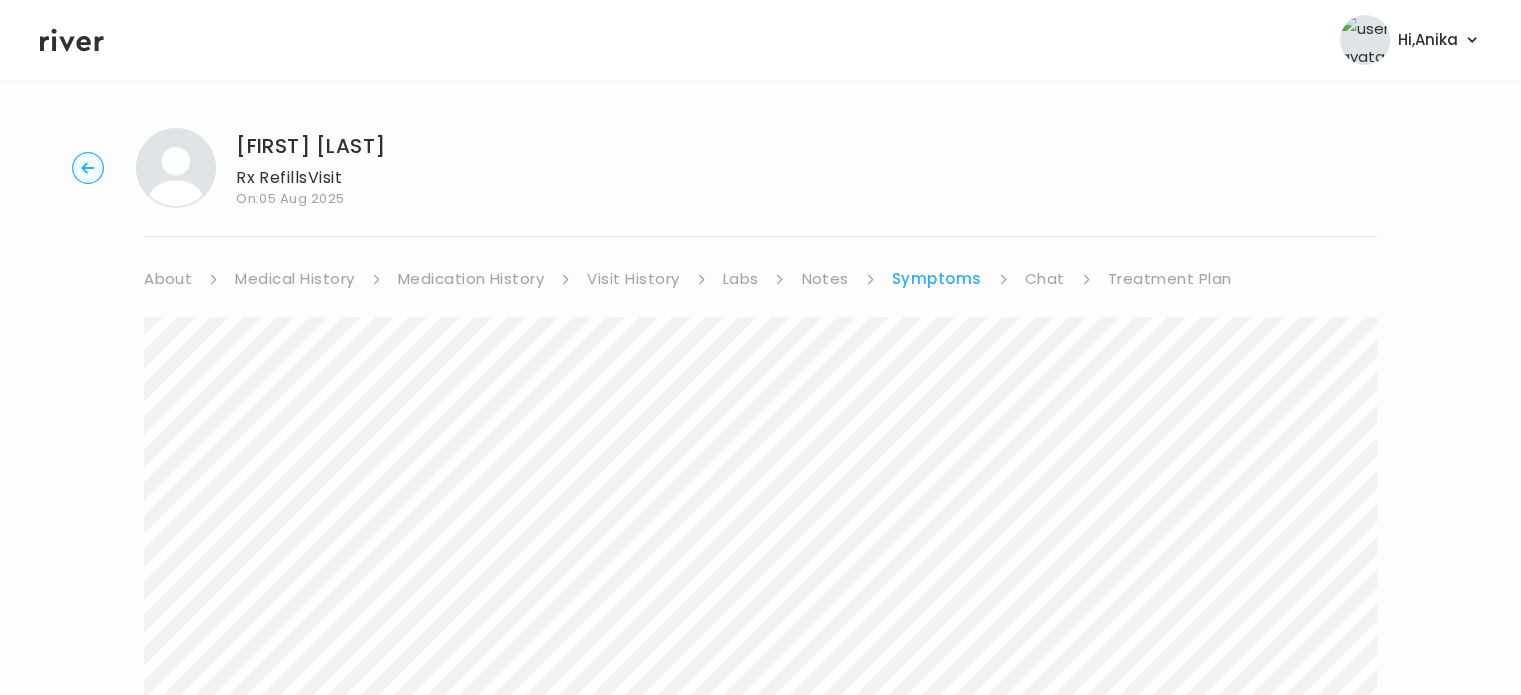 click on "Treatment Plan" at bounding box center [1170, 279] 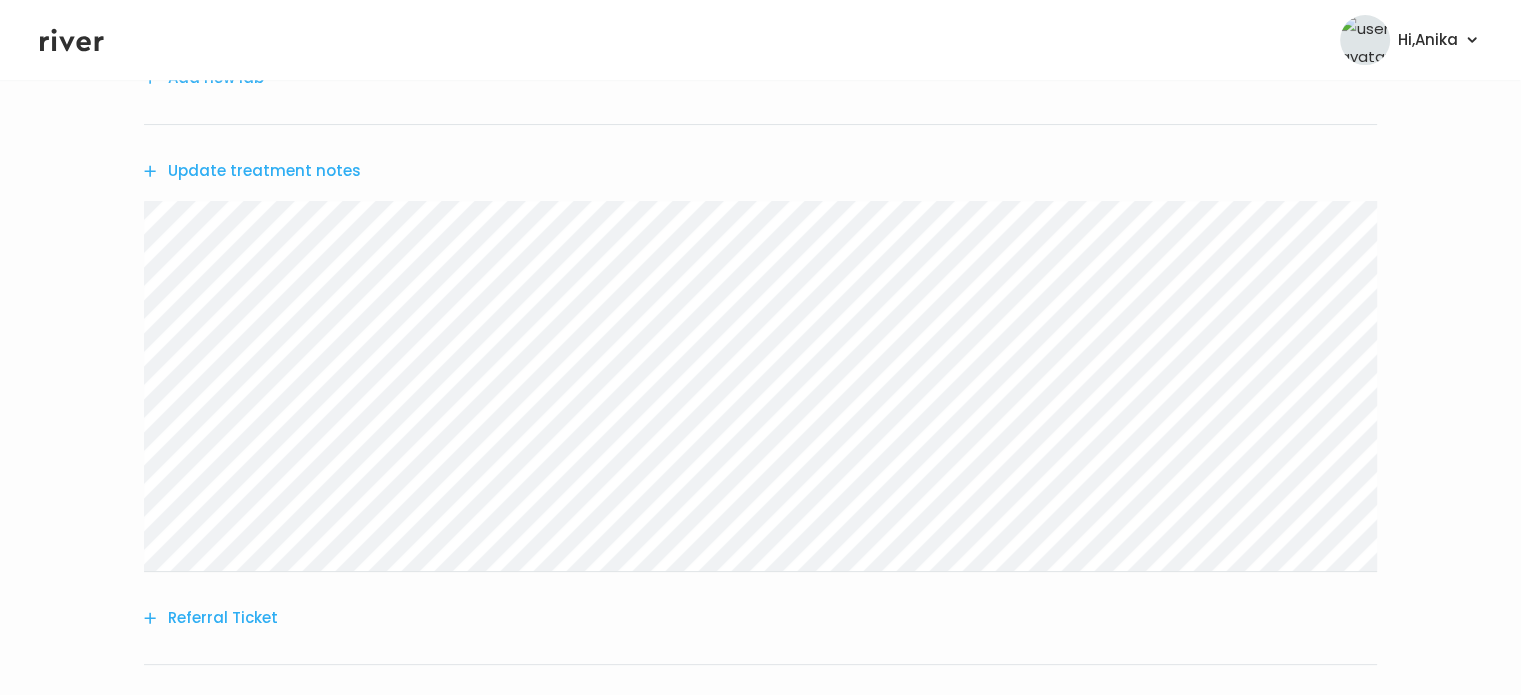 scroll, scrollTop: 392, scrollLeft: 0, axis: vertical 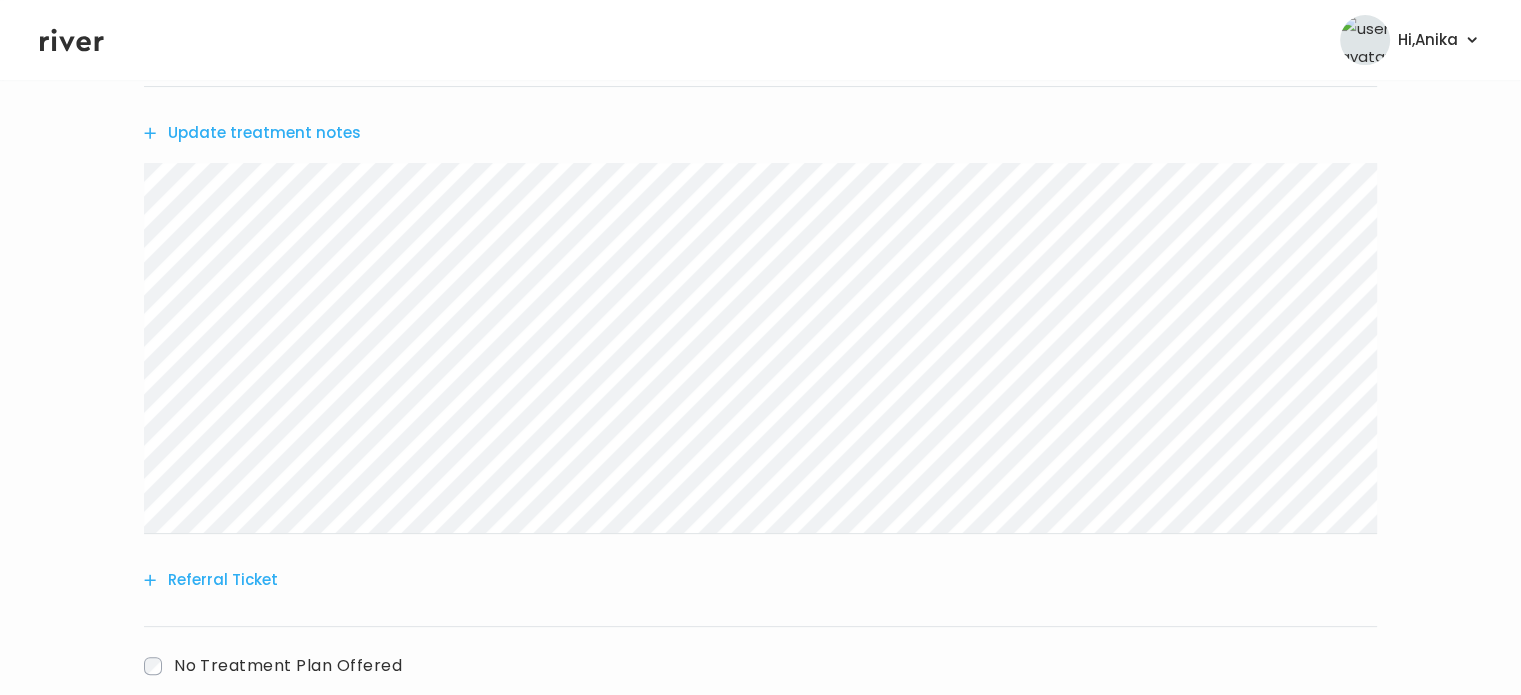 click 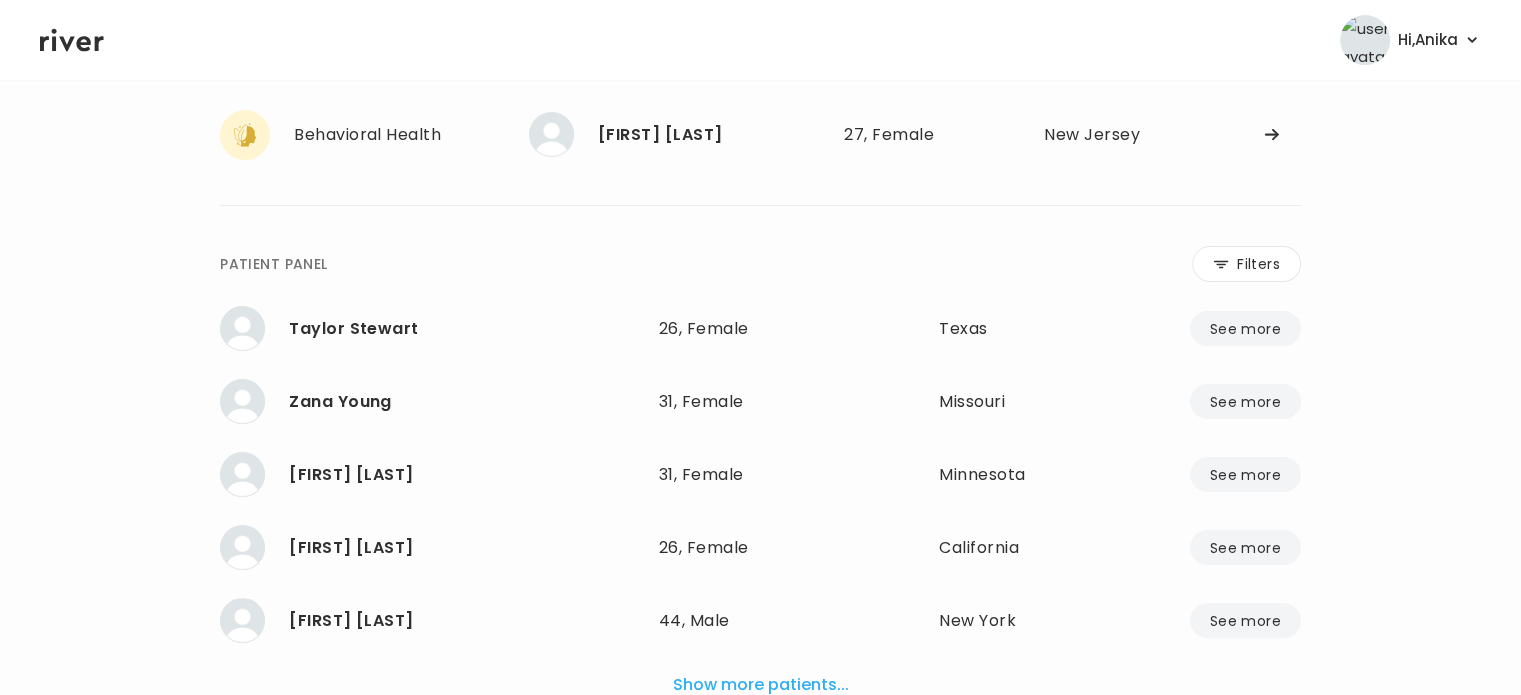 scroll, scrollTop: 425, scrollLeft: 0, axis: vertical 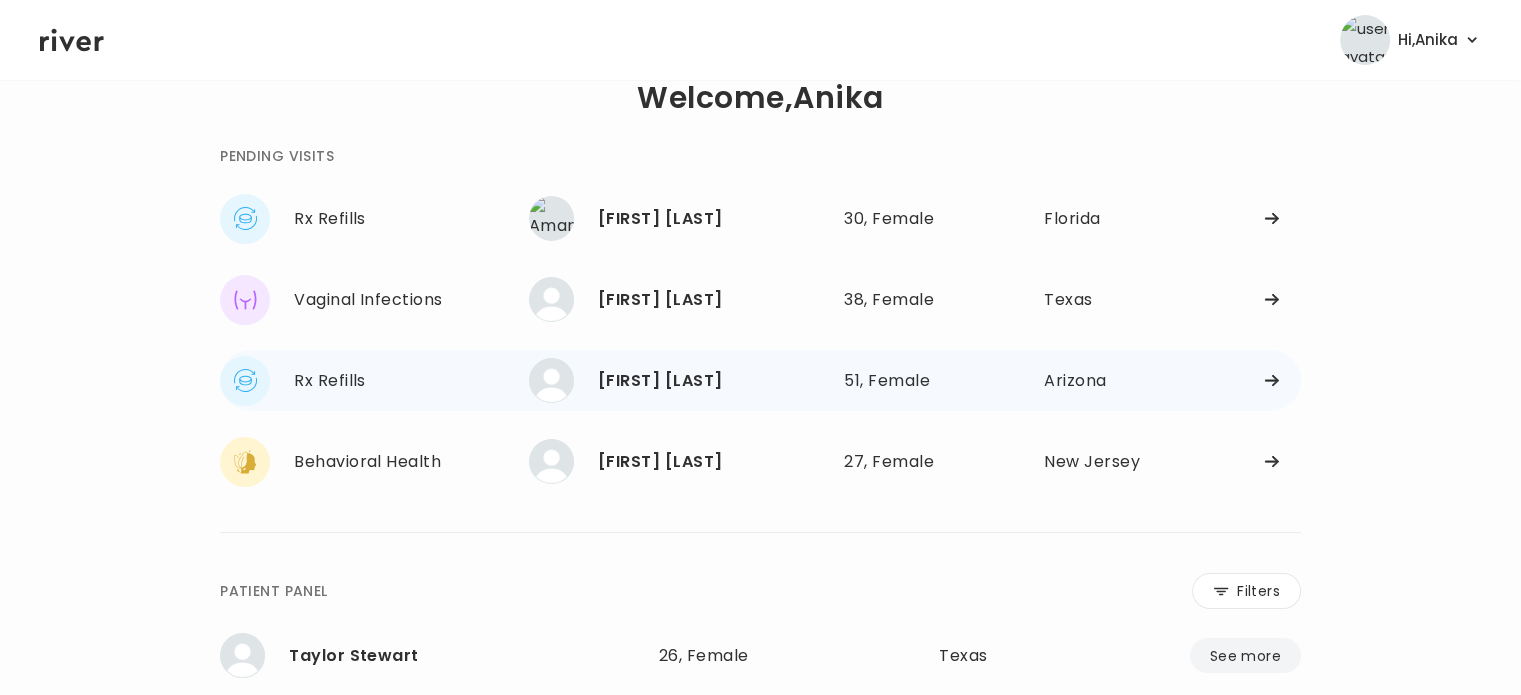 click on "MARLA YOUNG" at bounding box center [713, 381] 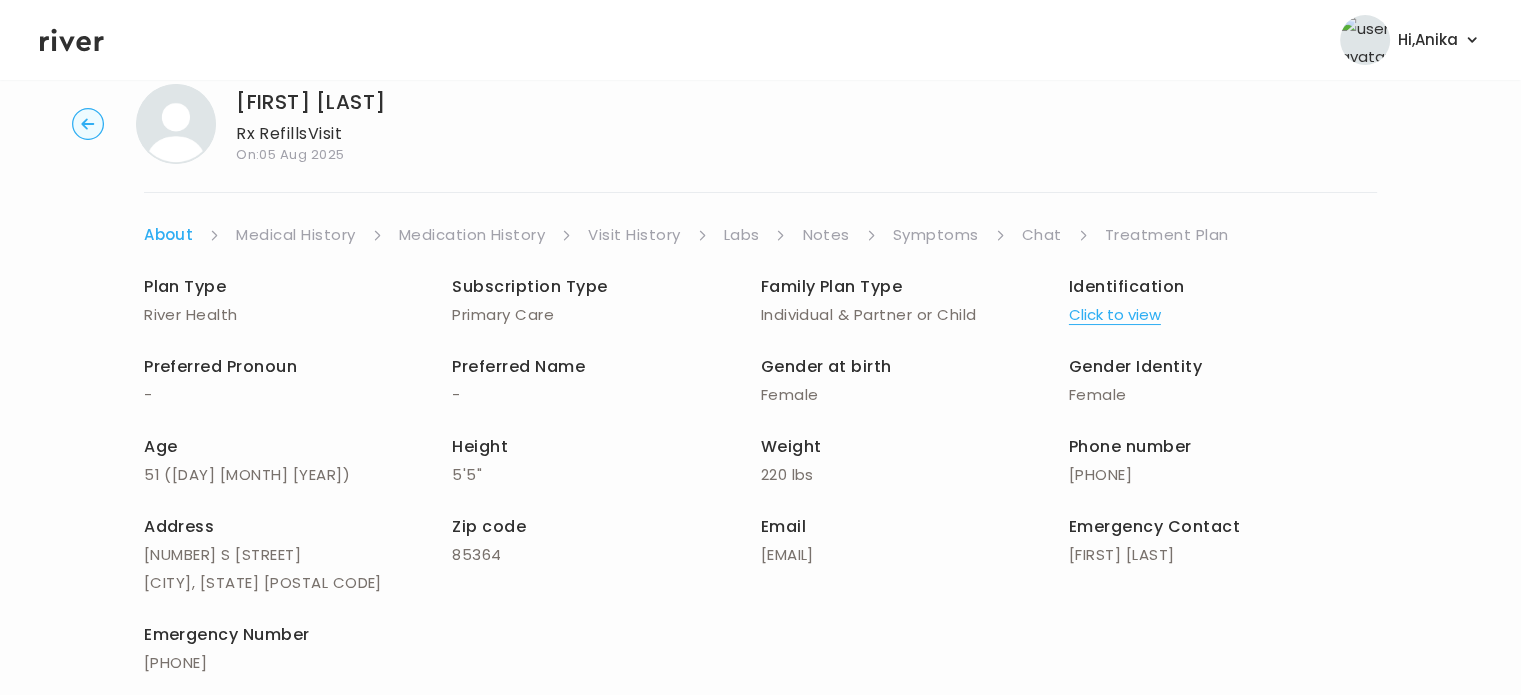 click on "Treatment Plan" at bounding box center [1167, 235] 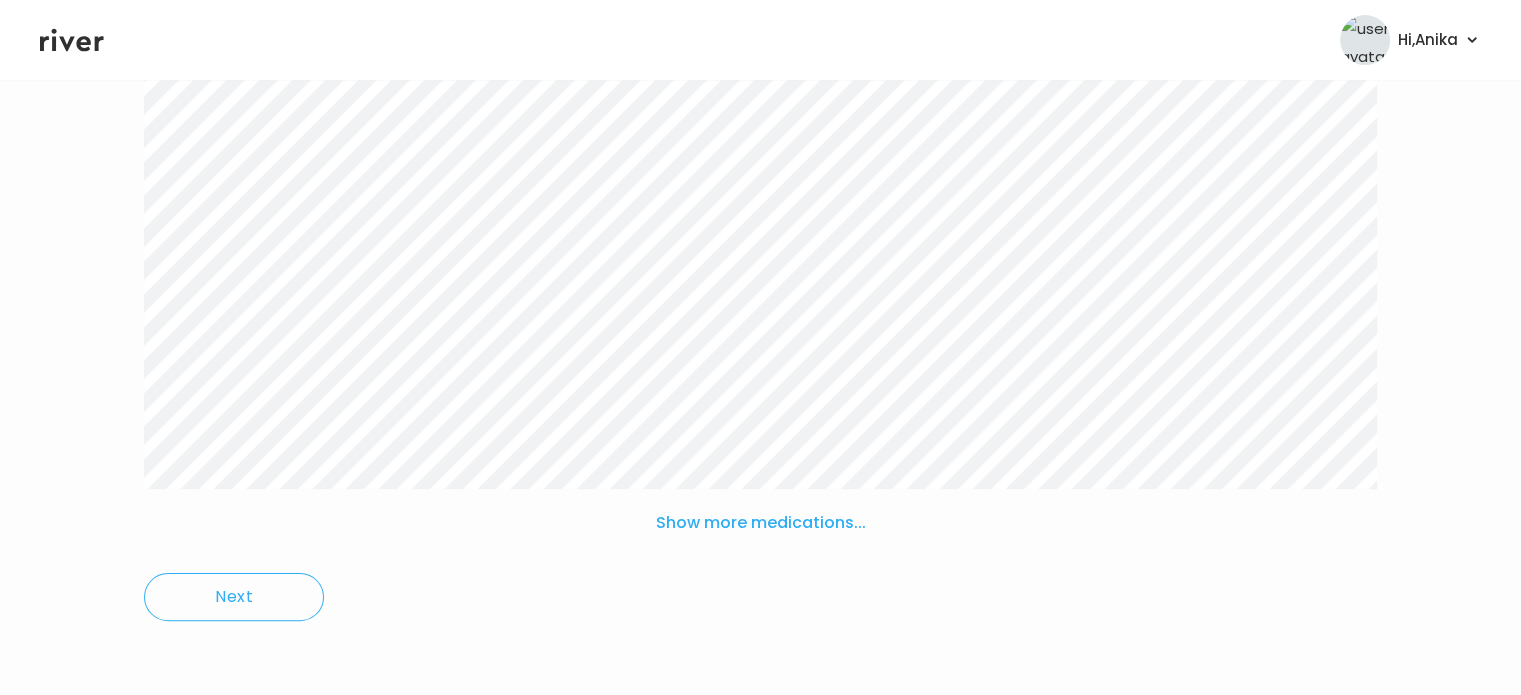 scroll, scrollTop: 365, scrollLeft: 0, axis: vertical 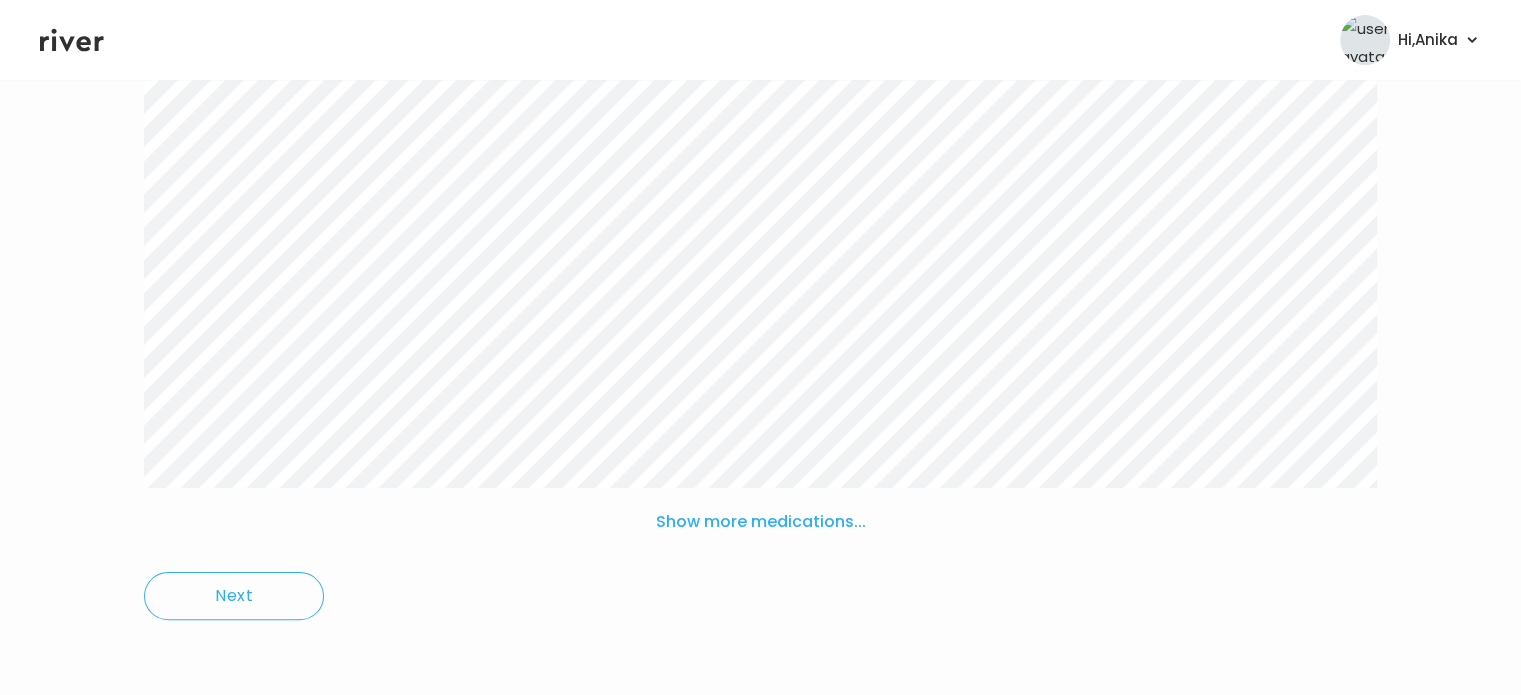 click on "Show more medications..." at bounding box center (761, 522) 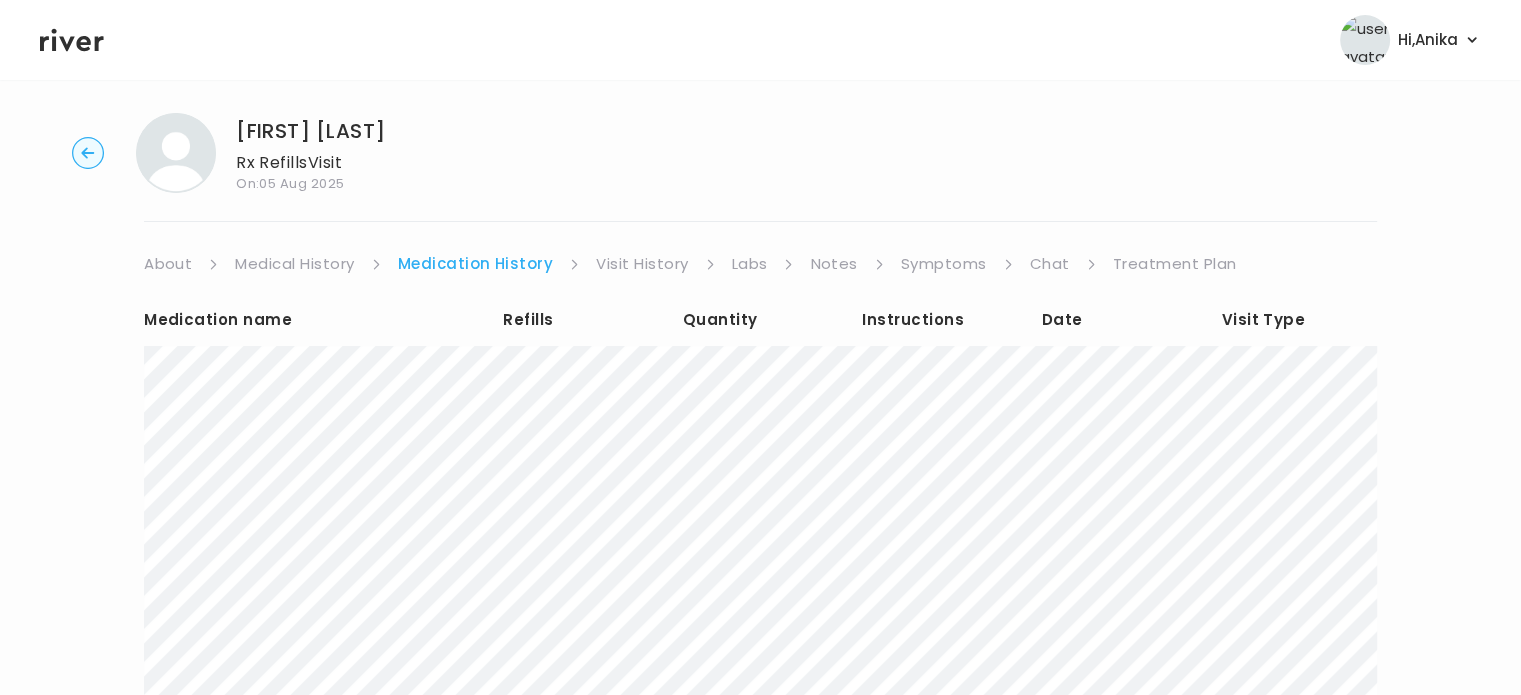 scroll, scrollTop: 0, scrollLeft: 0, axis: both 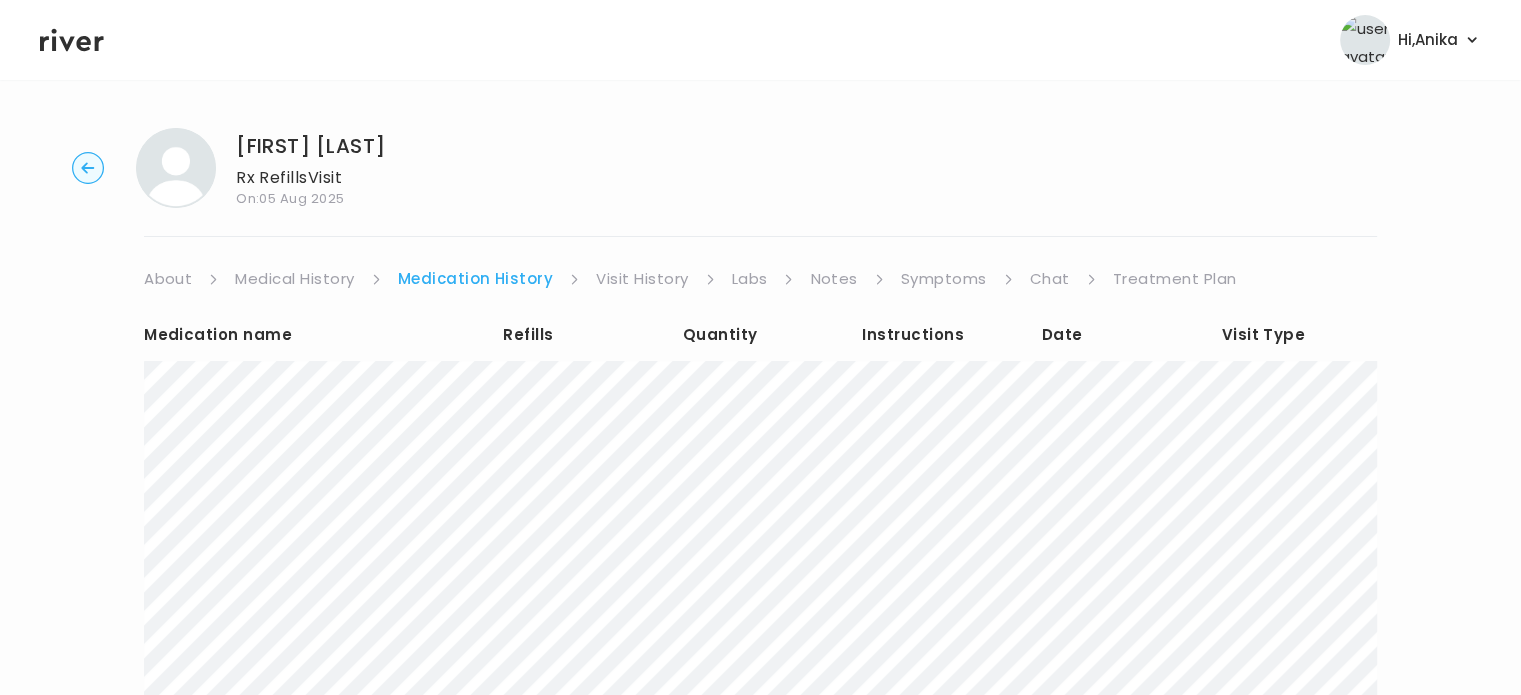 click 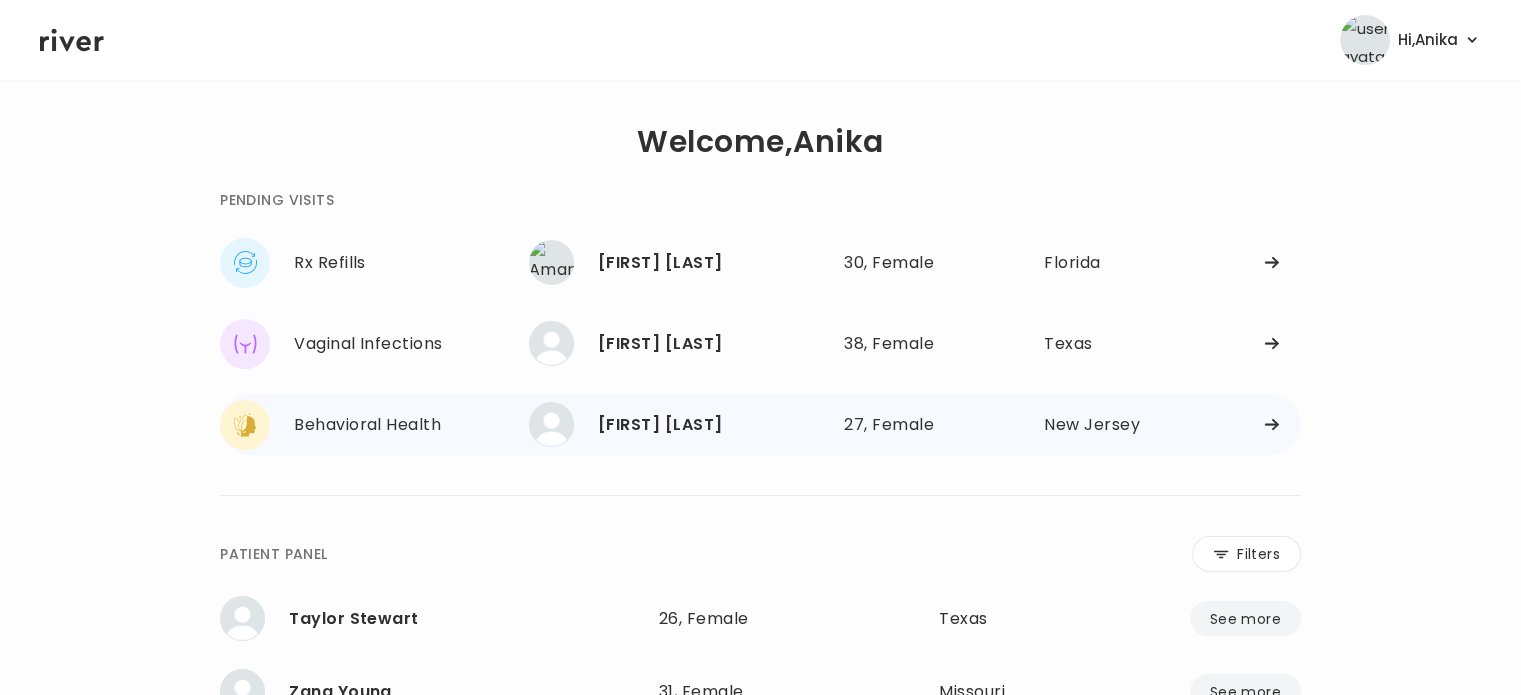 click on "[FIRST] [LAST]" at bounding box center (713, 425) 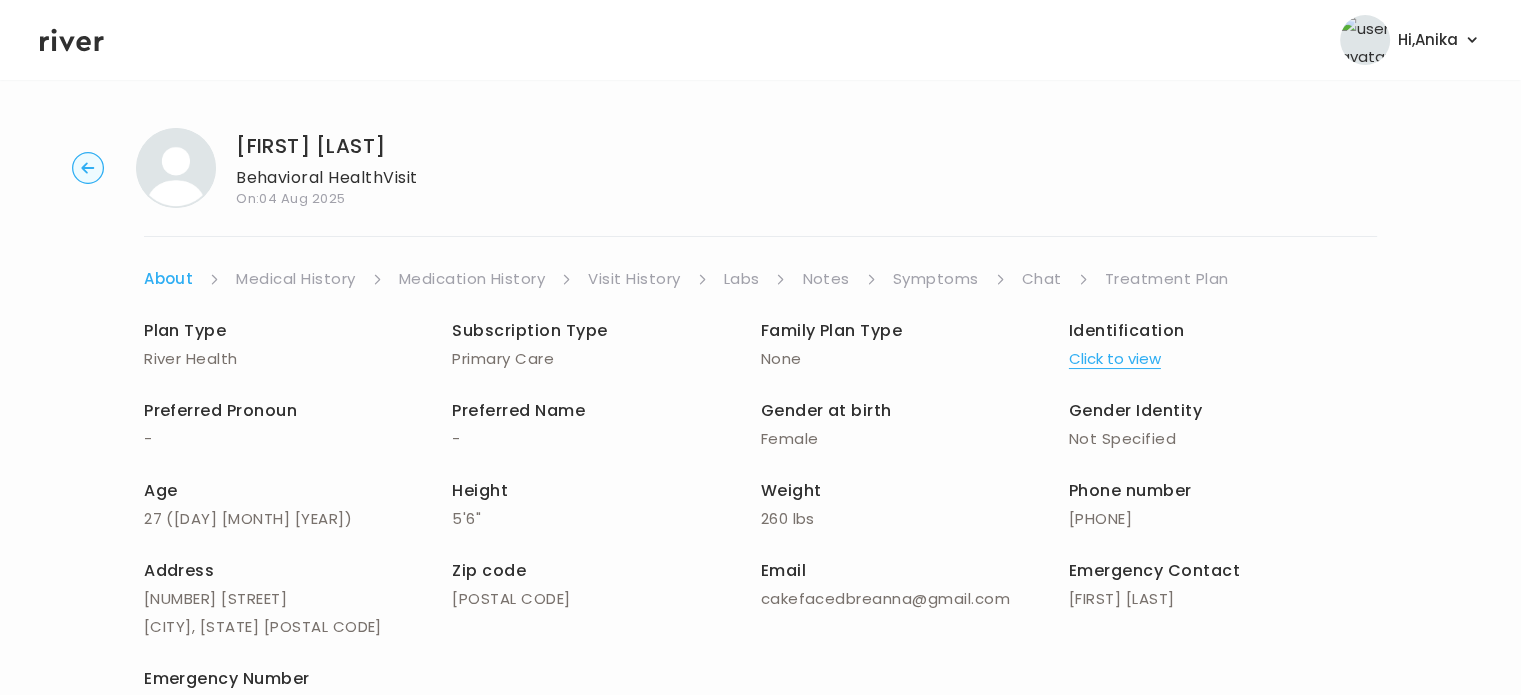 click on "Chat" at bounding box center [1042, 279] 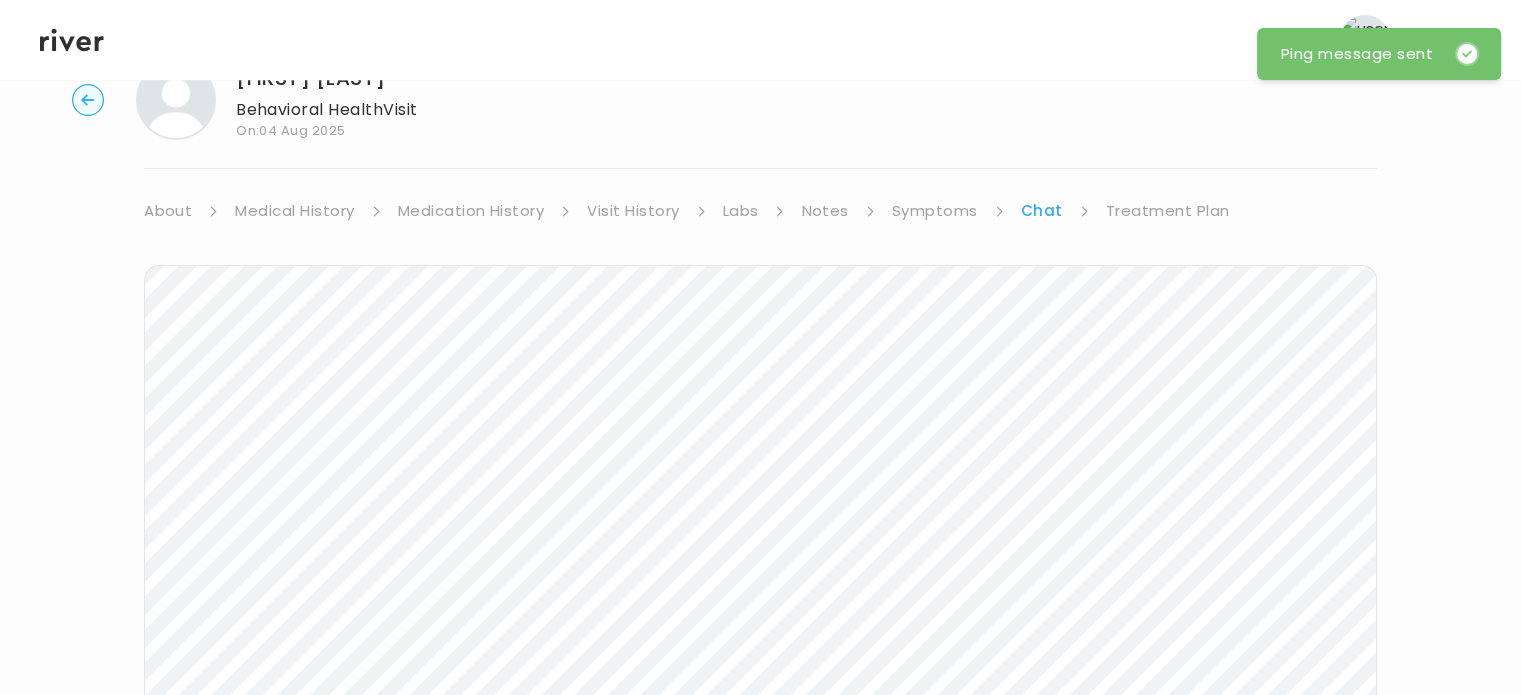 scroll, scrollTop: 0, scrollLeft: 0, axis: both 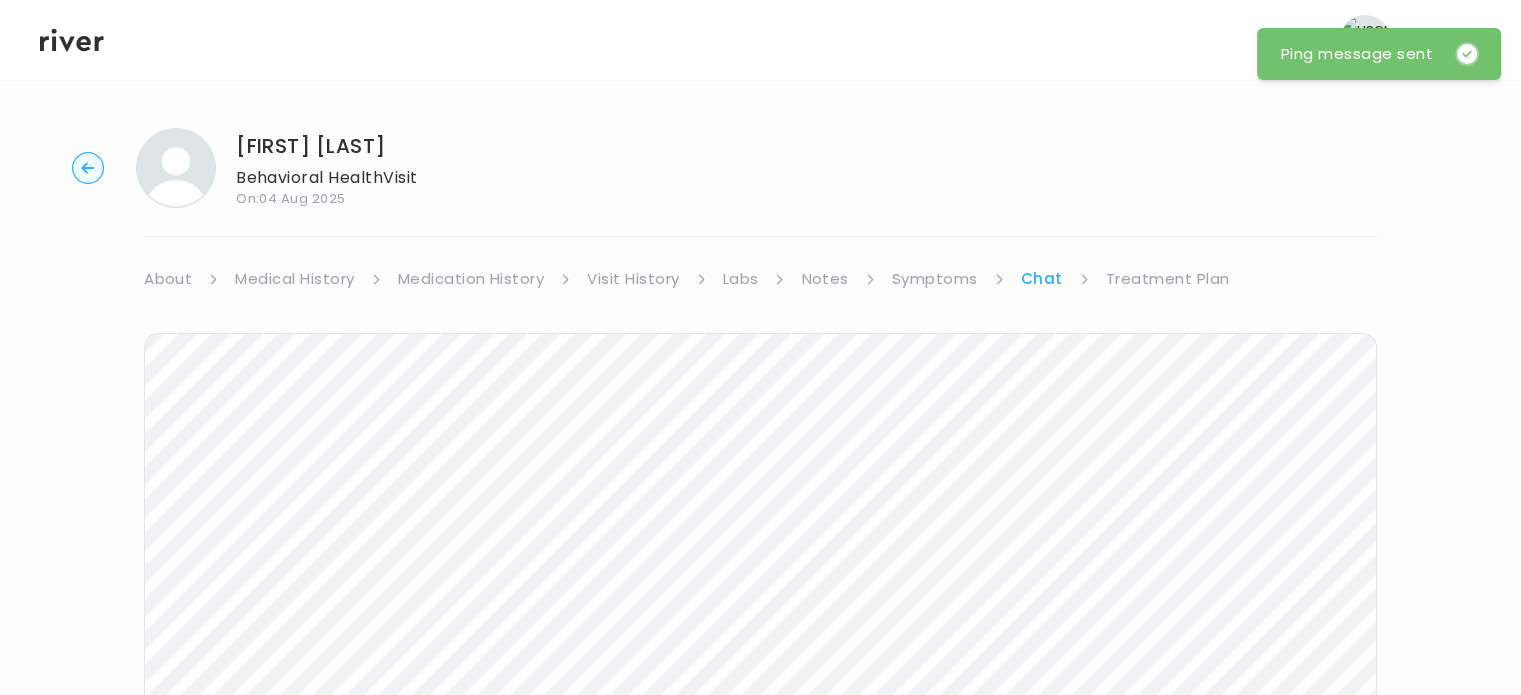 click 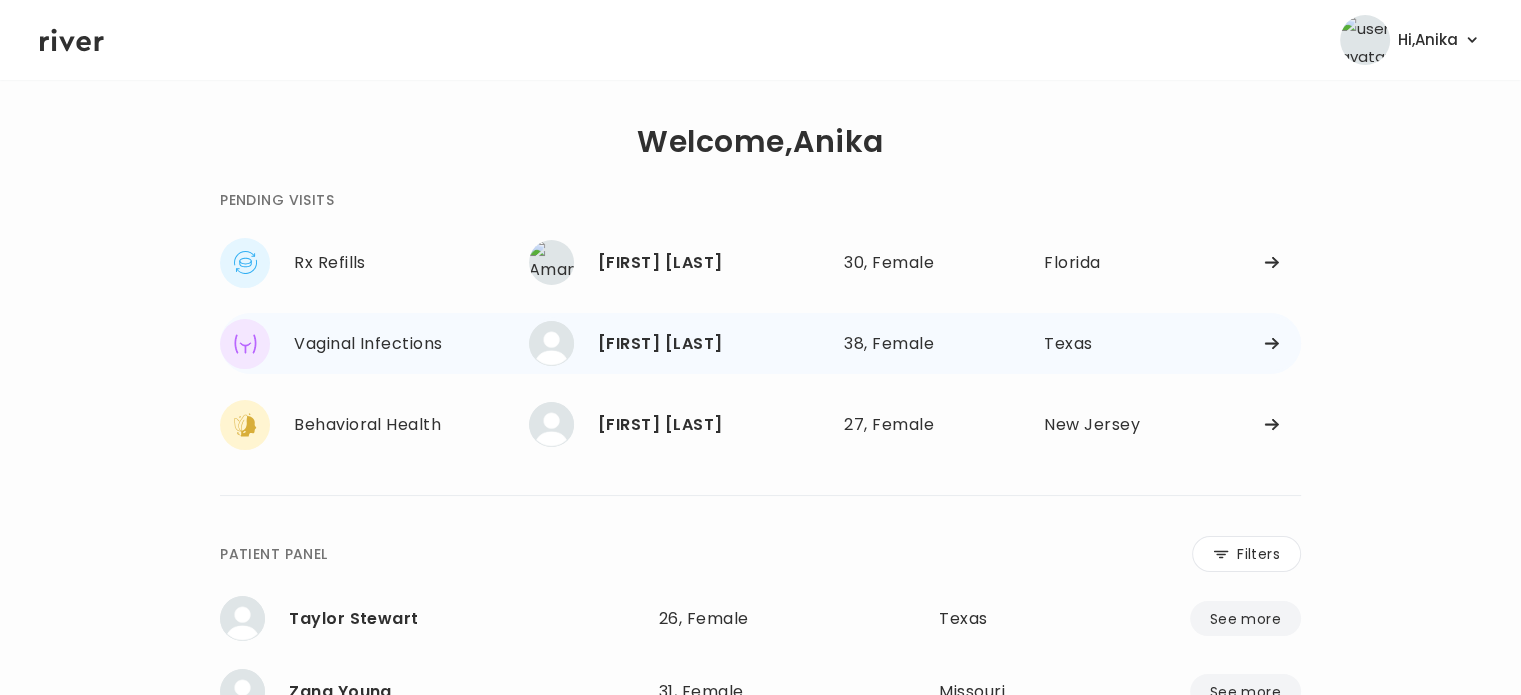click on "Lindsey Jacobs   38, Female See more" at bounding box center (678, 343) 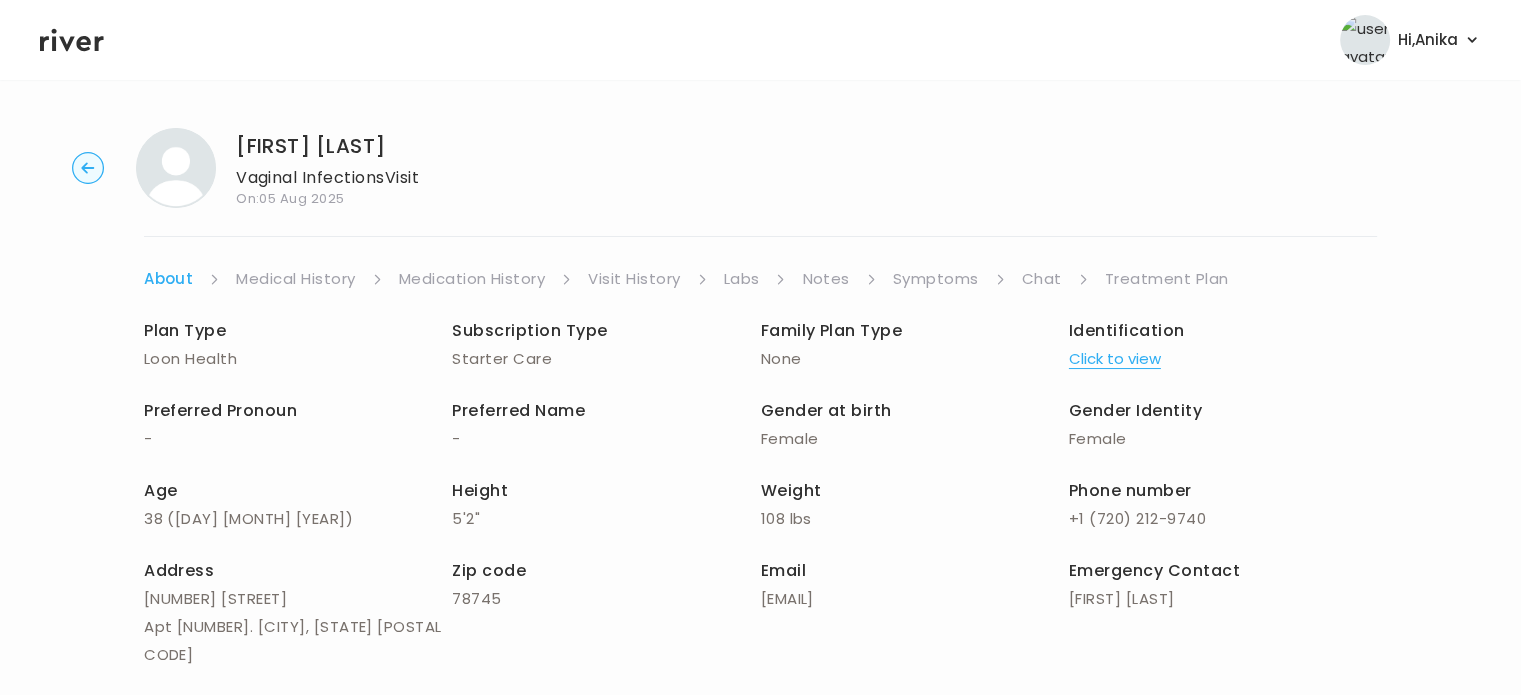 click on "Click to view" at bounding box center (1115, 359) 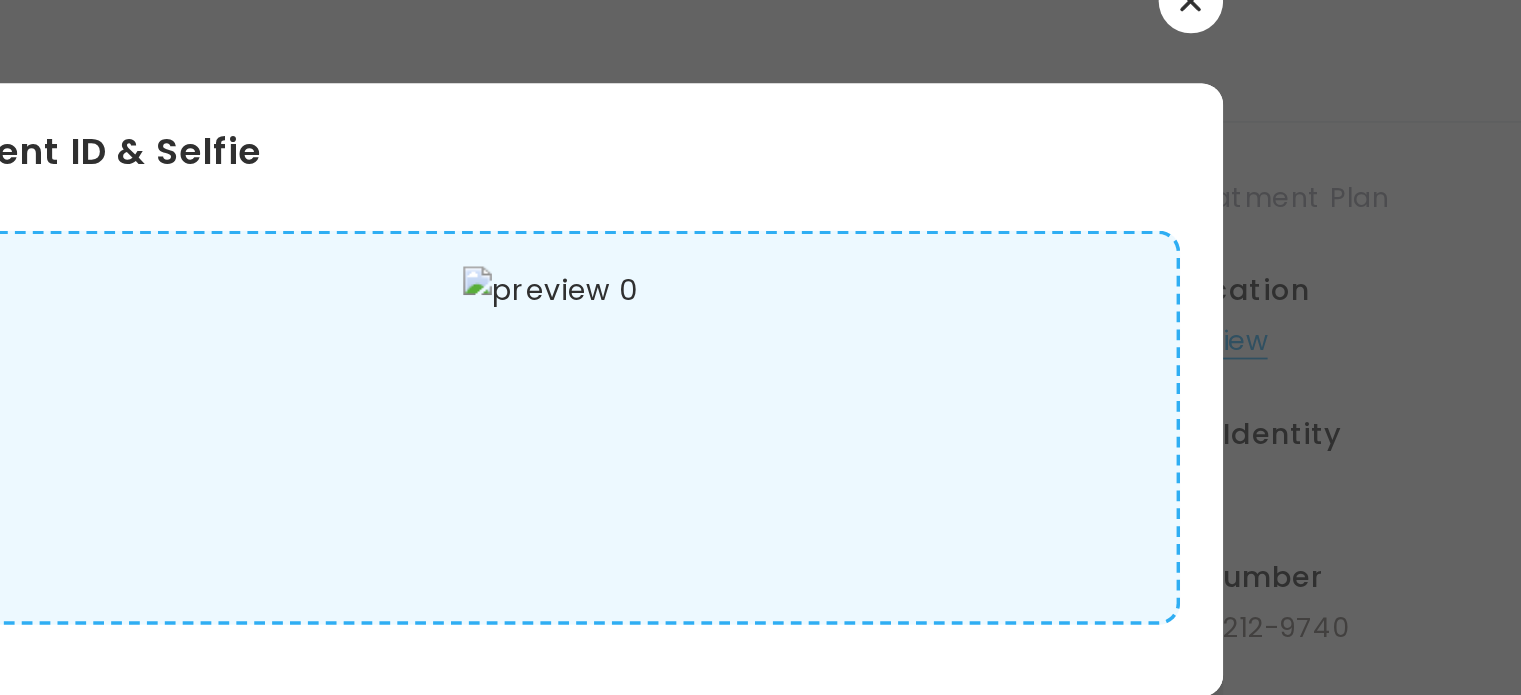 scroll, scrollTop: 7, scrollLeft: 0, axis: vertical 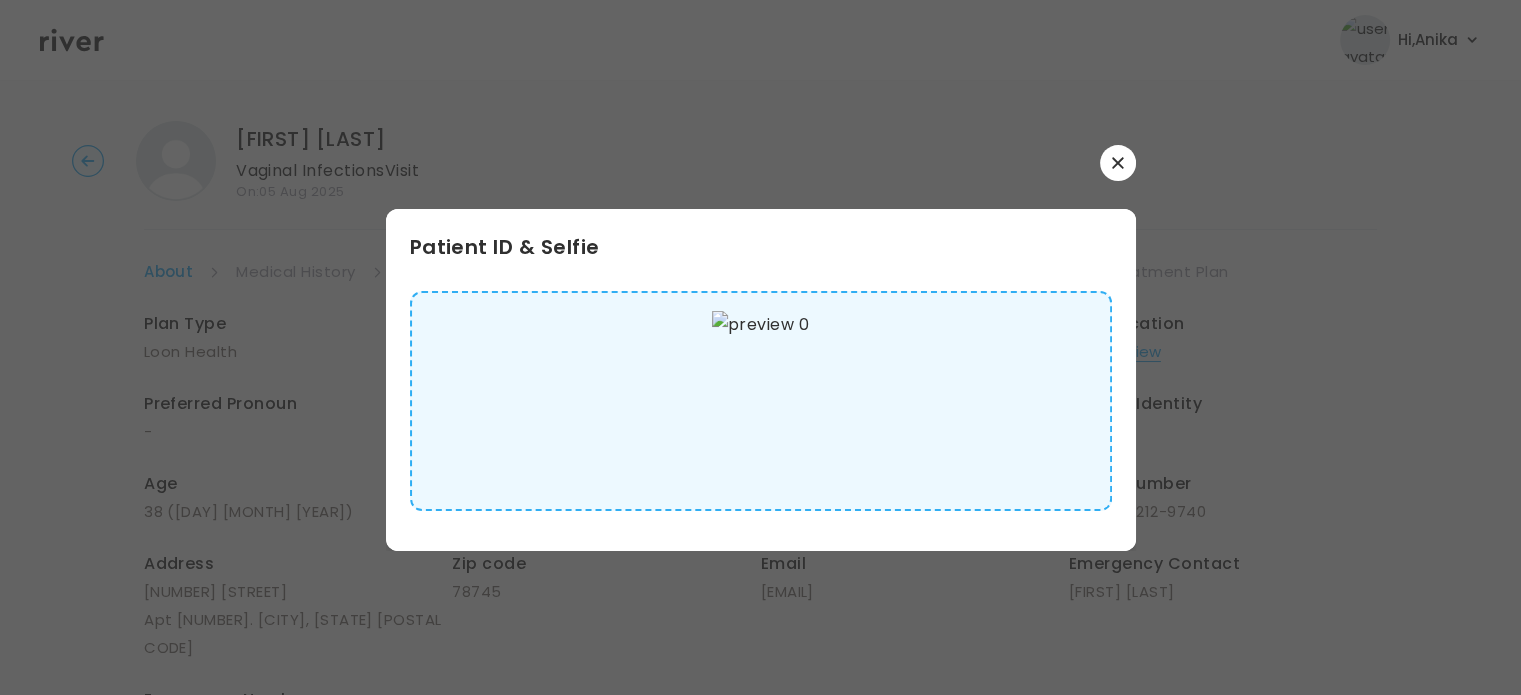 click at bounding box center [1118, 163] 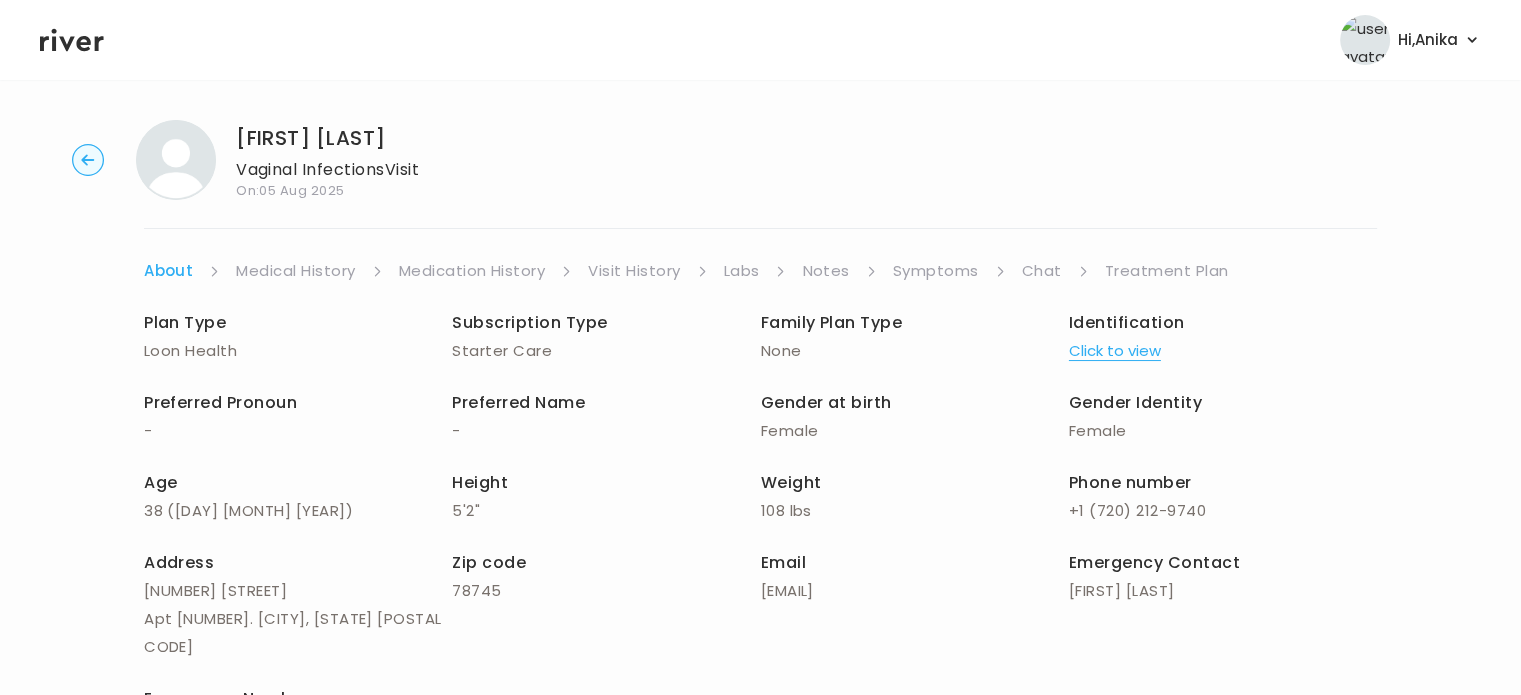 scroll, scrollTop: 0, scrollLeft: 0, axis: both 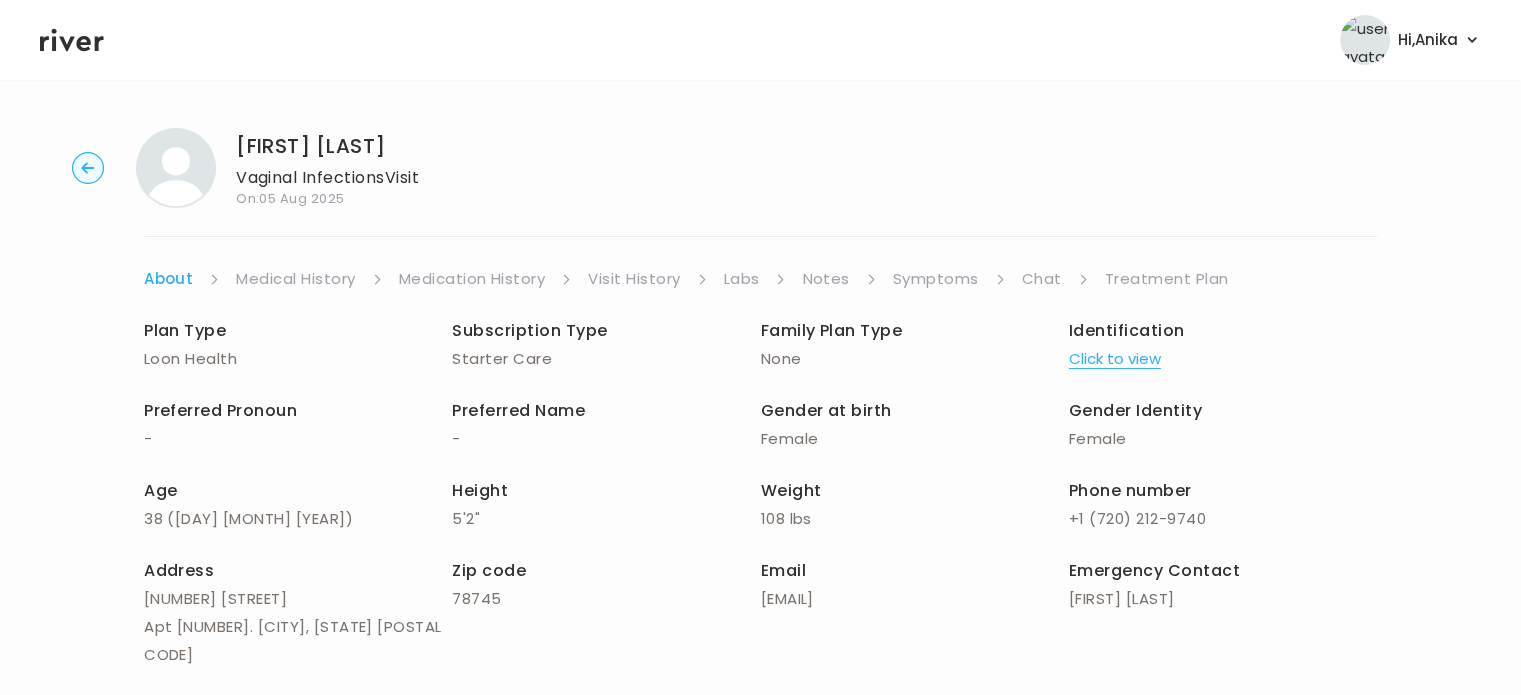 click on "Medical History" at bounding box center (295, 279) 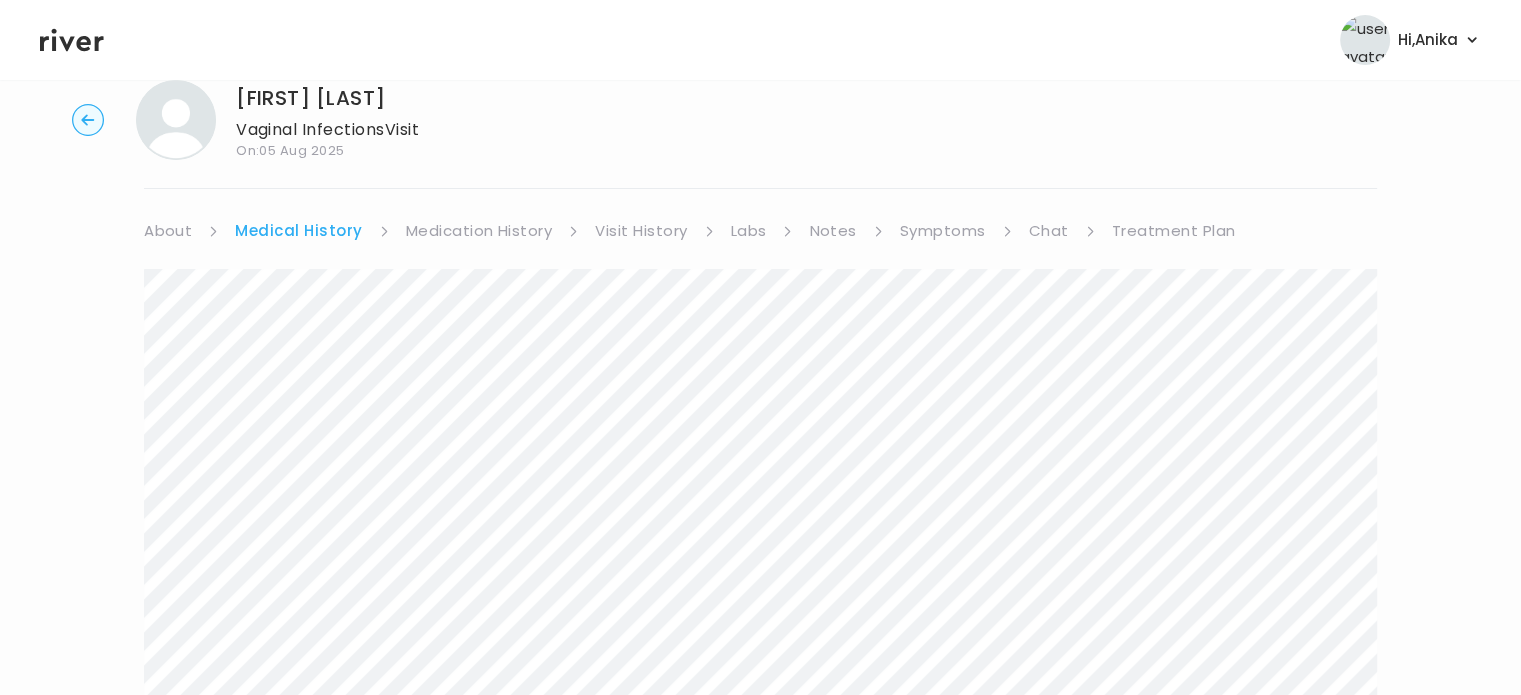 scroll, scrollTop: 20, scrollLeft: 0, axis: vertical 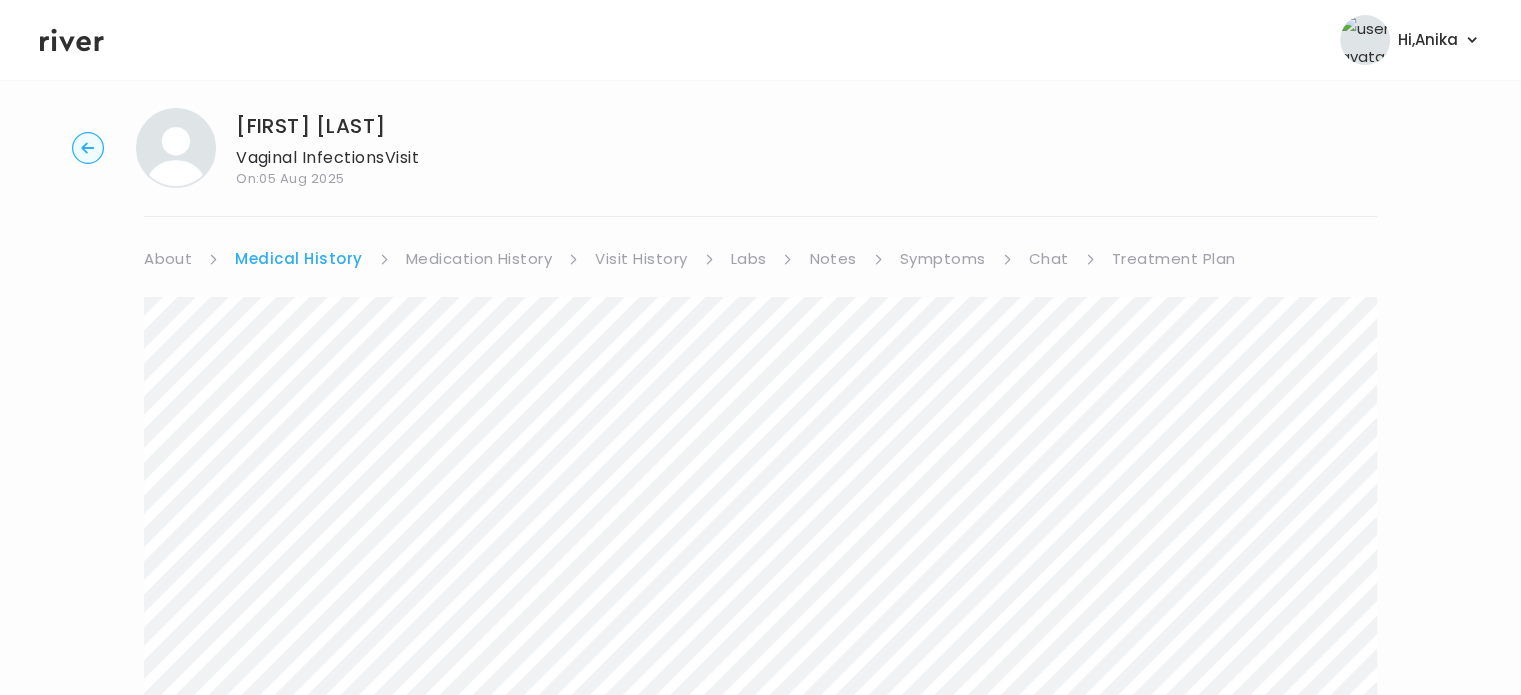click on "Medication History" at bounding box center [479, 259] 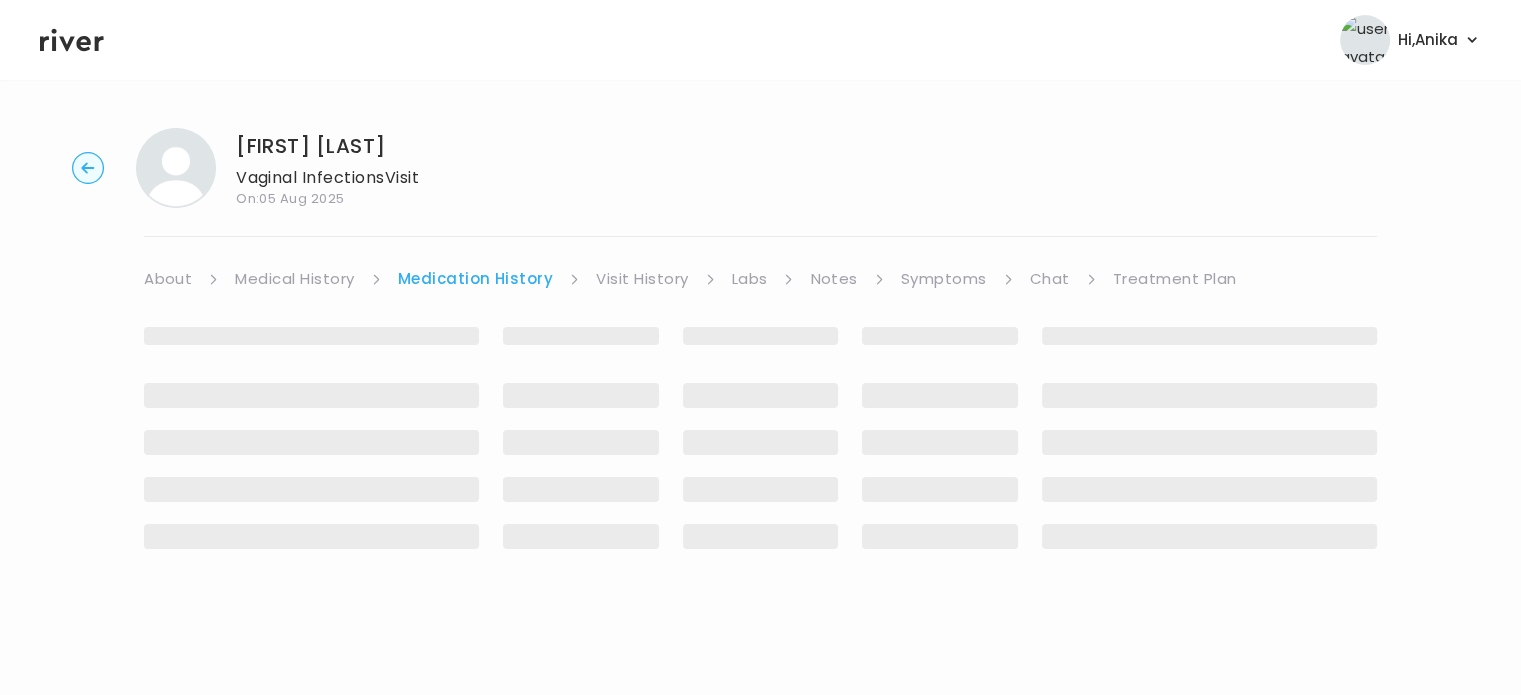 scroll, scrollTop: 0, scrollLeft: 0, axis: both 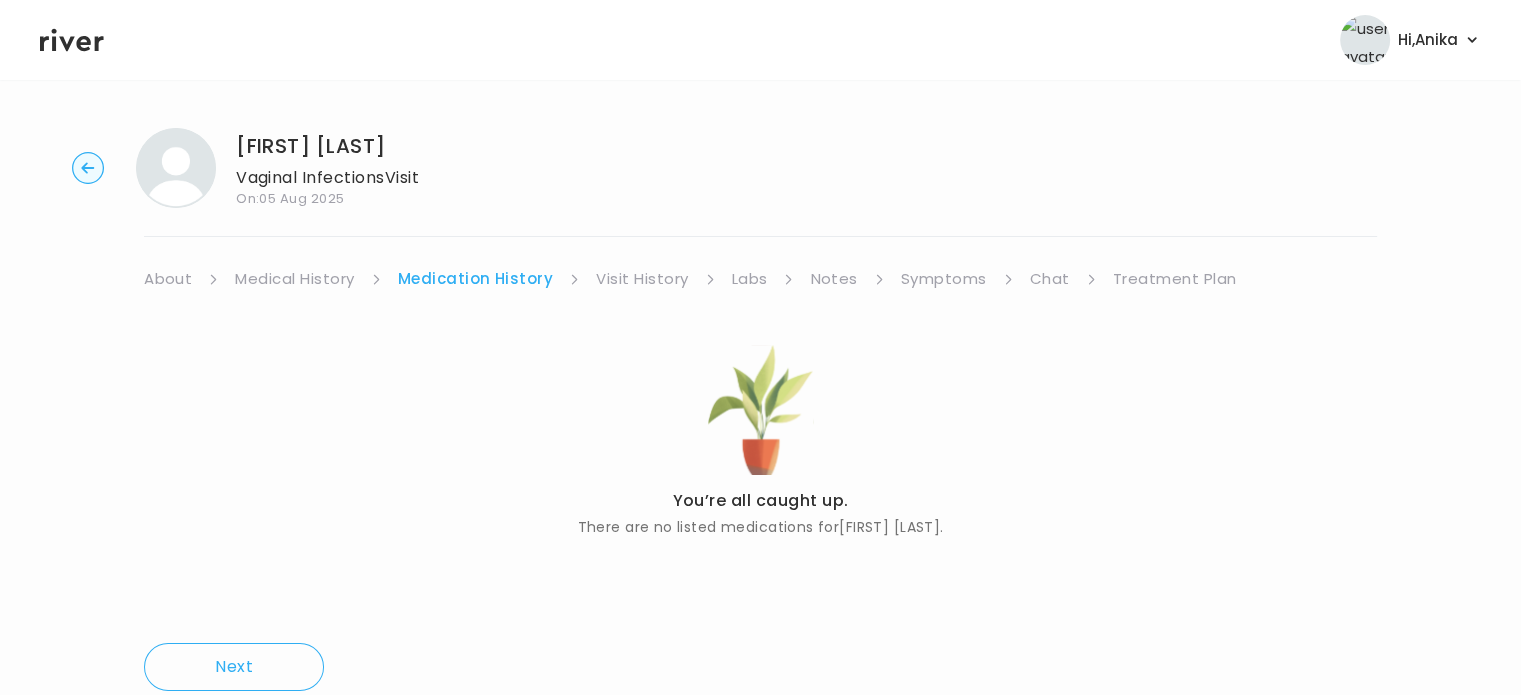 click on "Visit History" at bounding box center [642, 279] 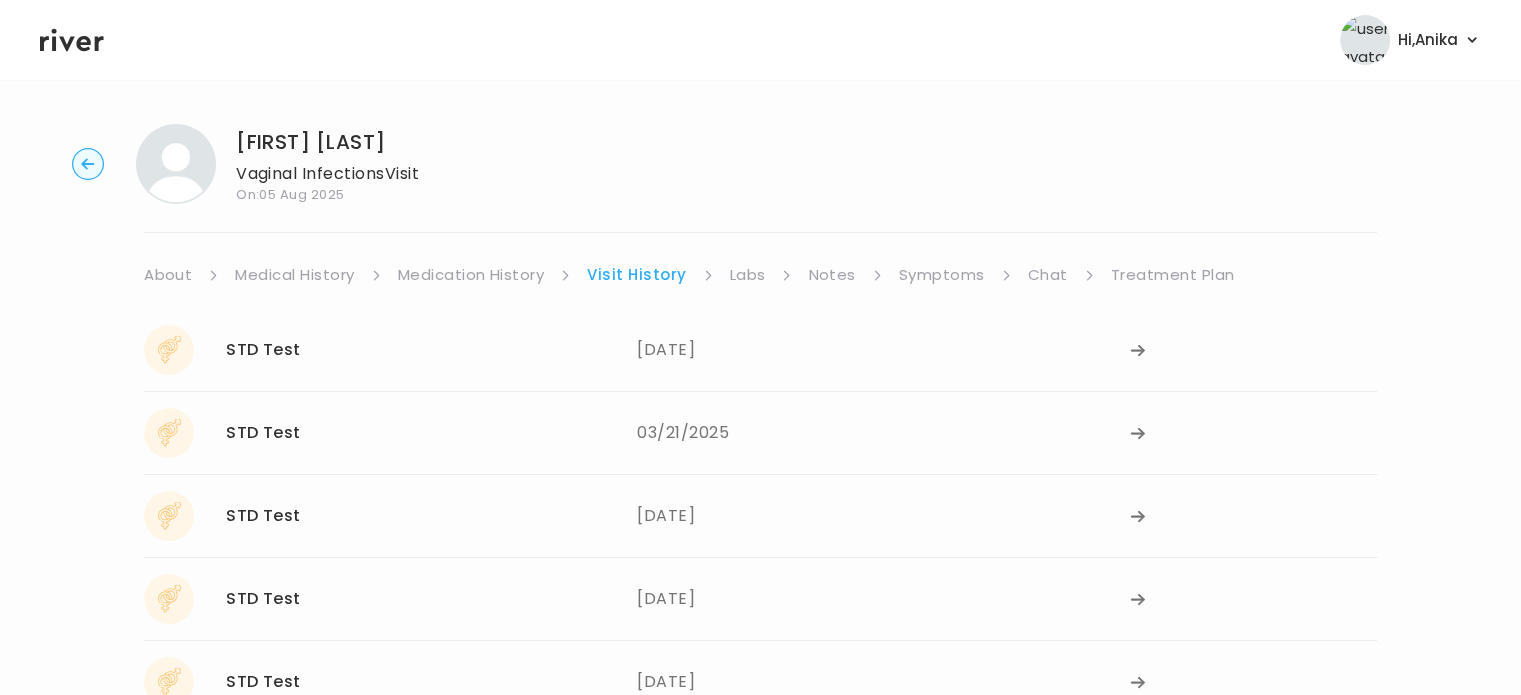 scroll, scrollTop: 0, scrollLeft: 0, axis: both 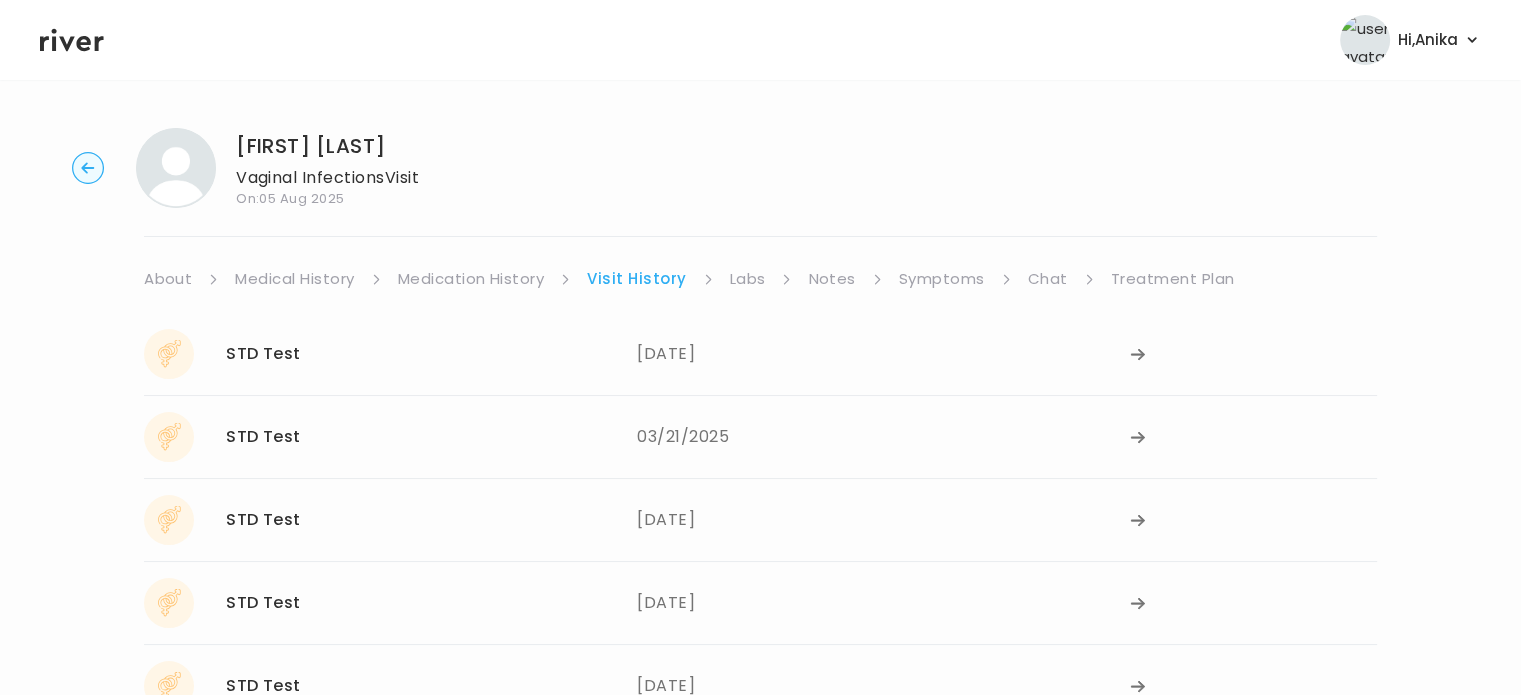 click on "Labs" at bounding box center [748, 279] 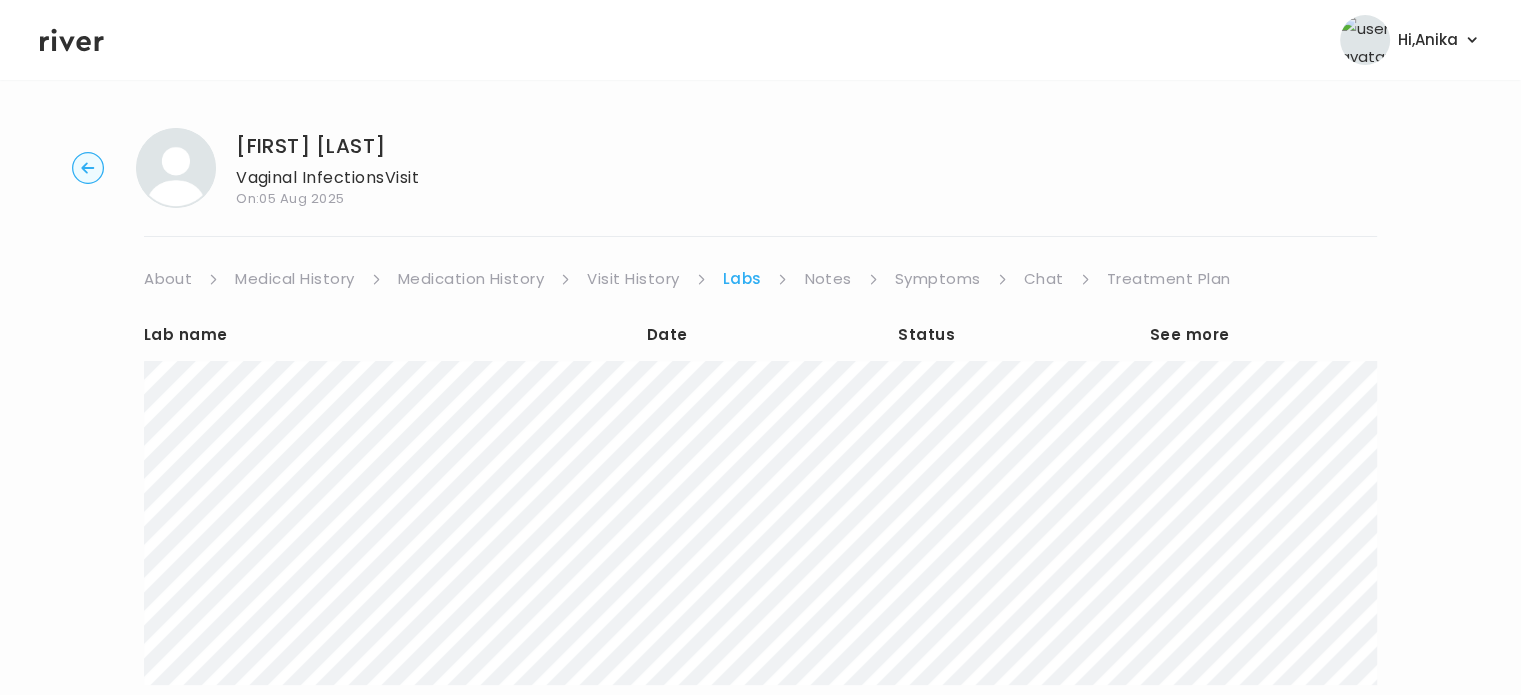 click on "Notes" at bounding box center (827, 279) 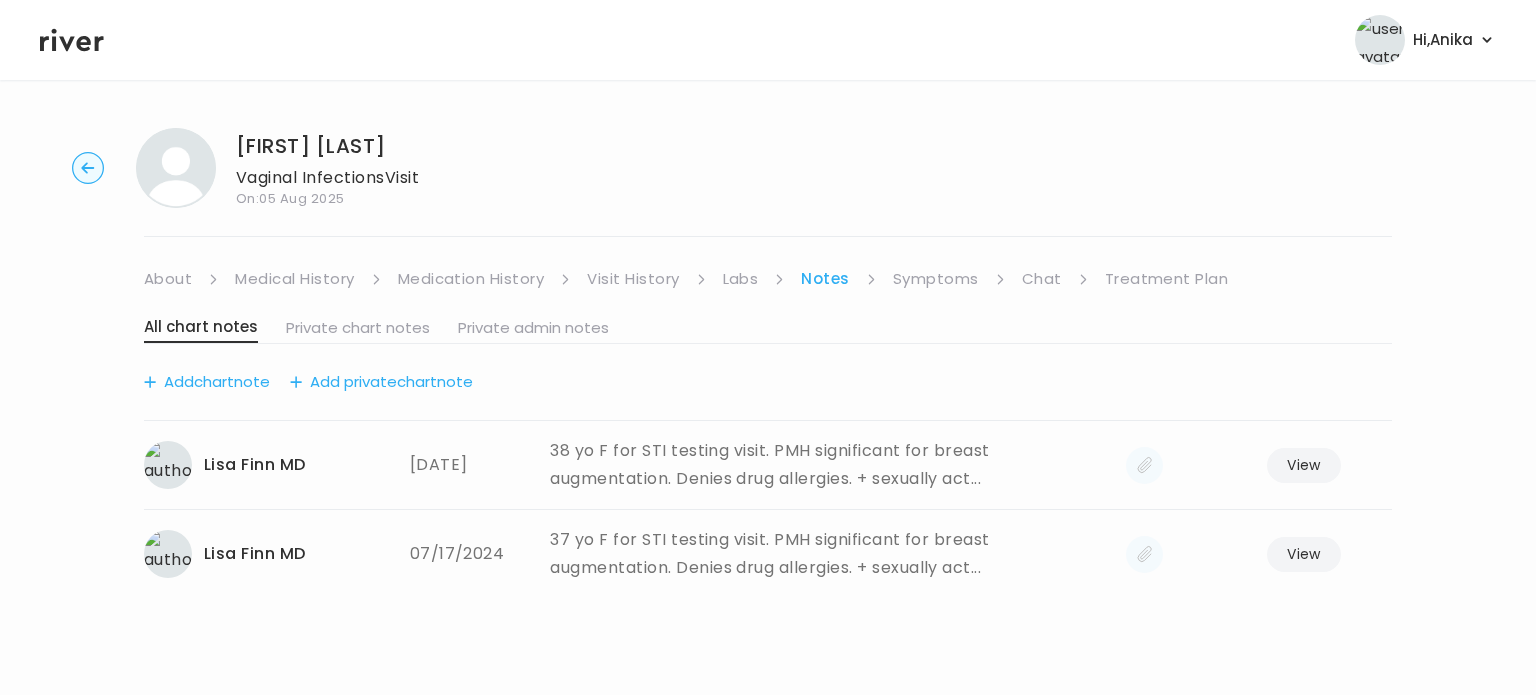 click on "Symptoms" at bounding box center (936, 279) 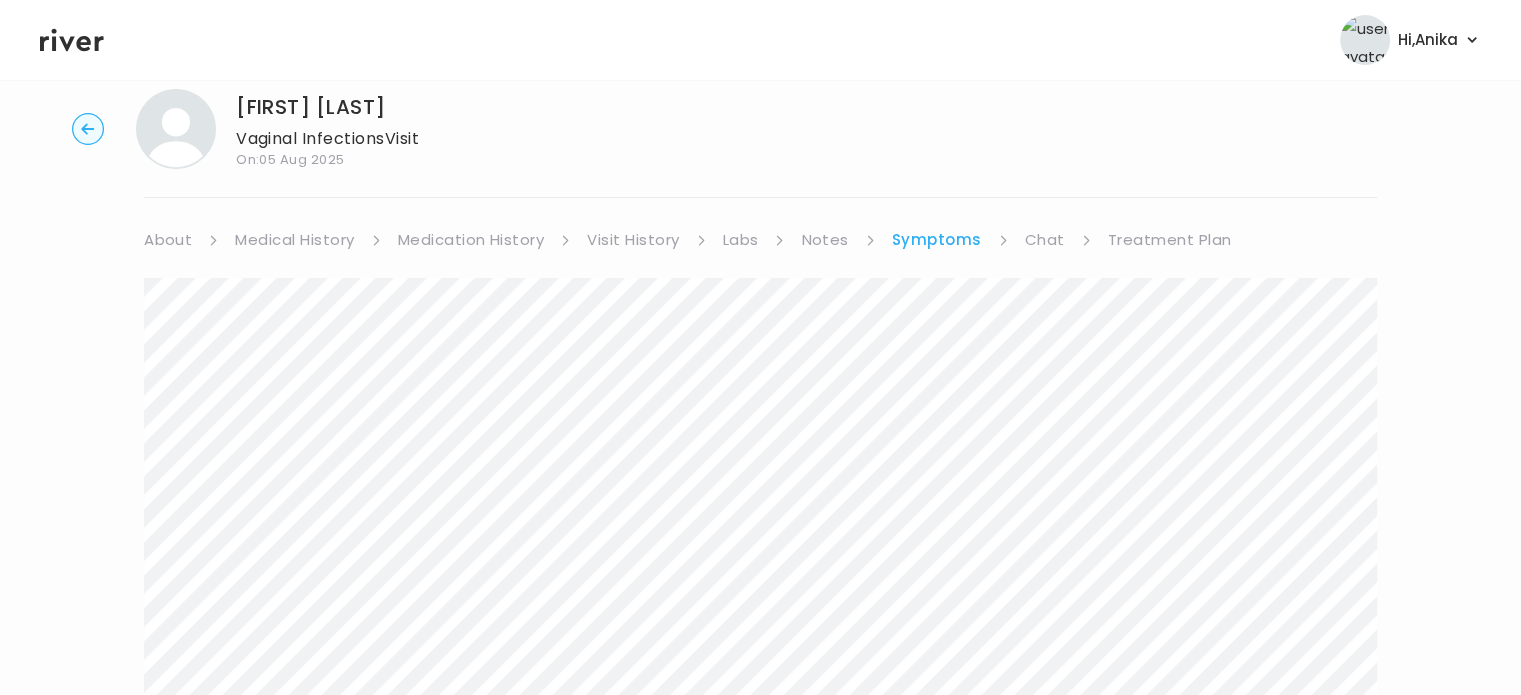 scroll, scrollTop: 0, scrollLeft: 0, axis: both 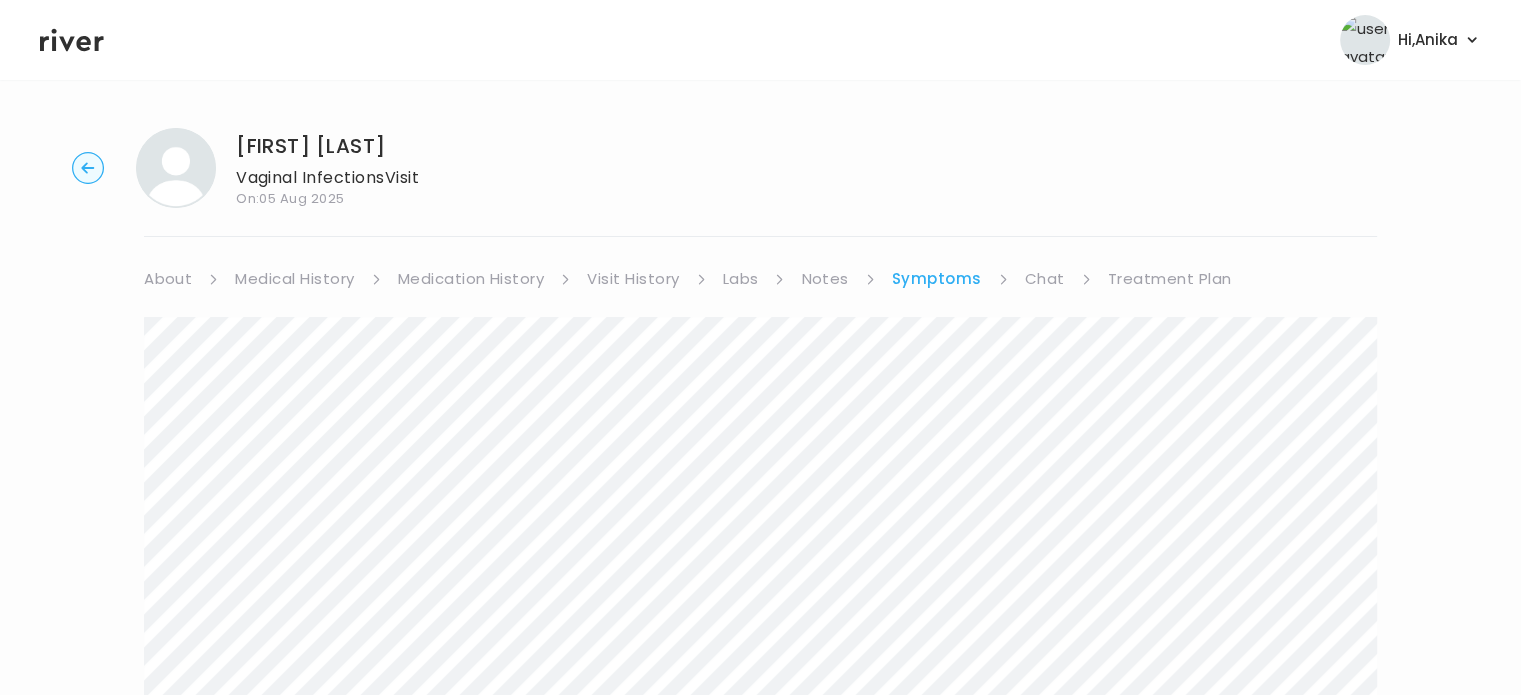 click on "Treatment Plan" at bounding box center (1170, 279) 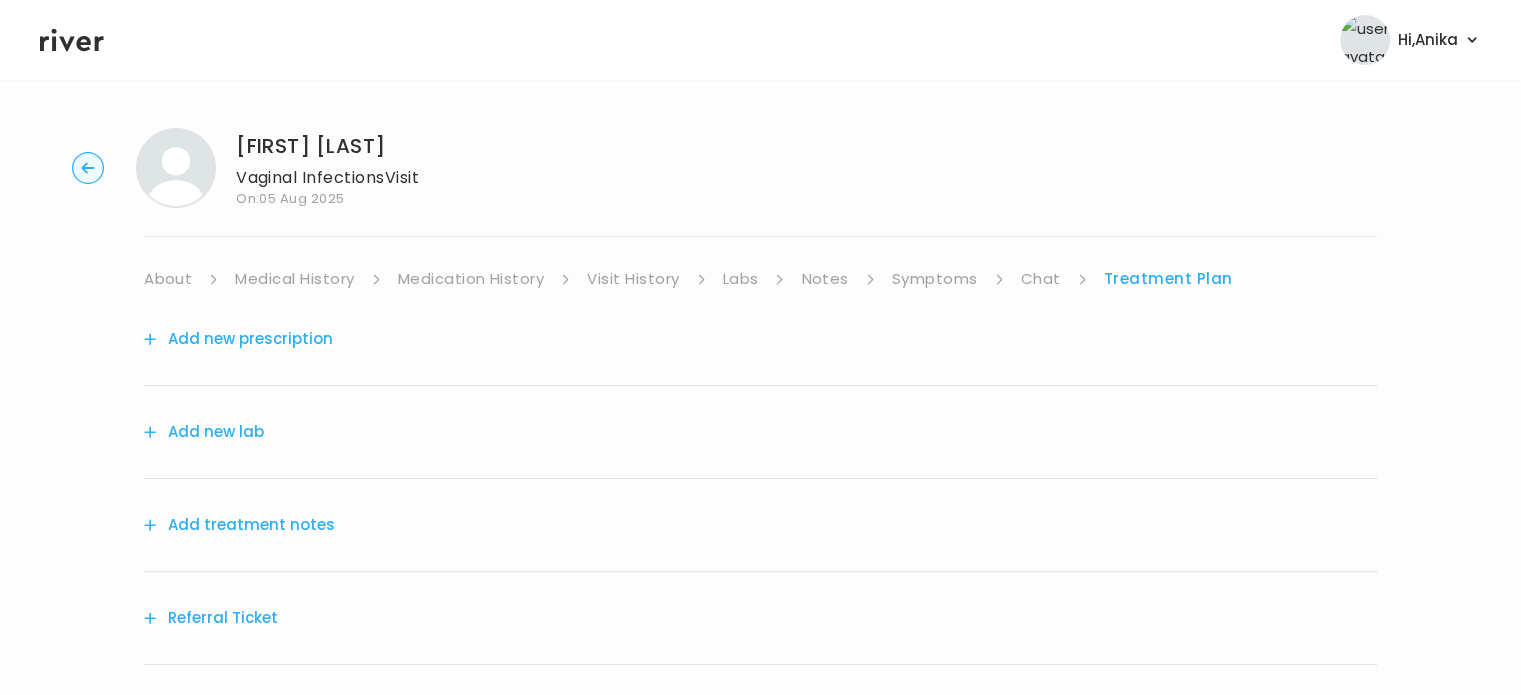 click on "Add treatment notes" at bounding box center (239, 525) 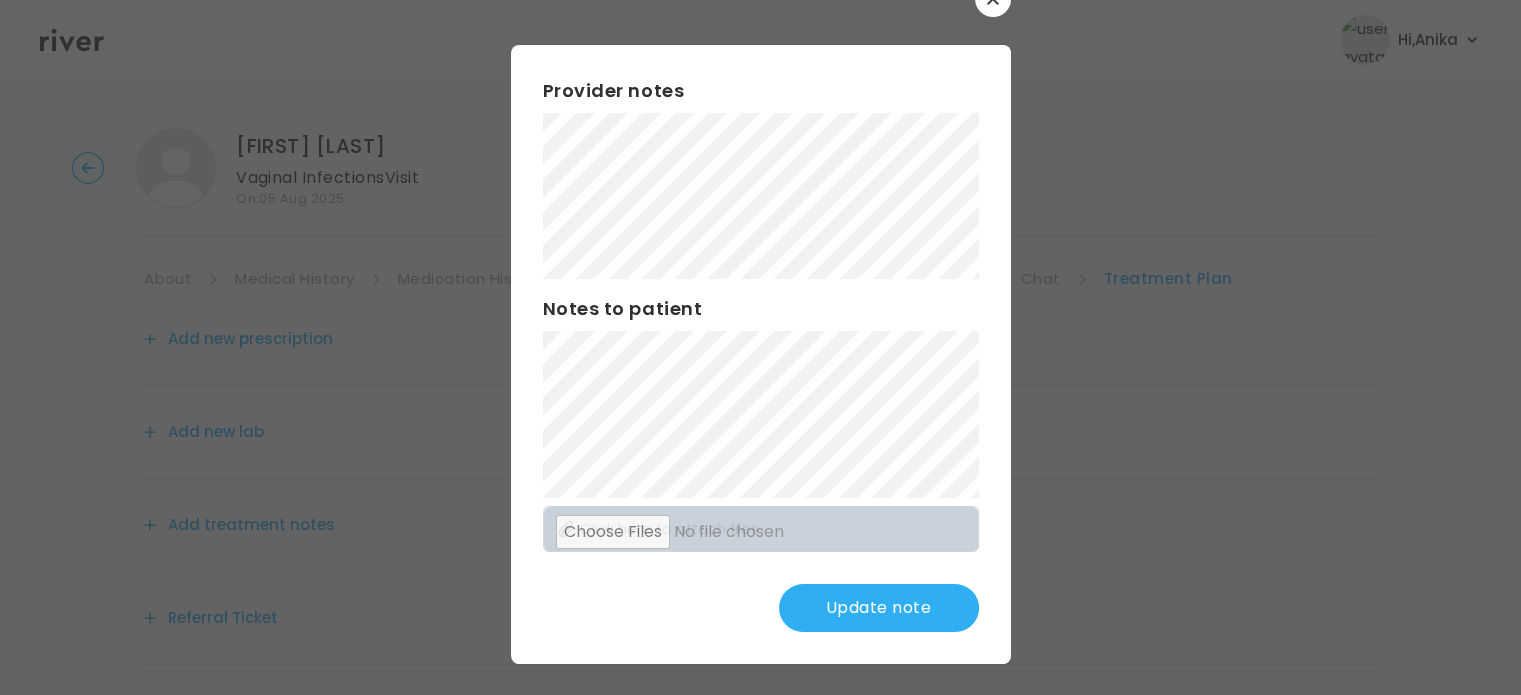 scroll, scrollTop: 52, scrollLeft: 0, axis: vertical 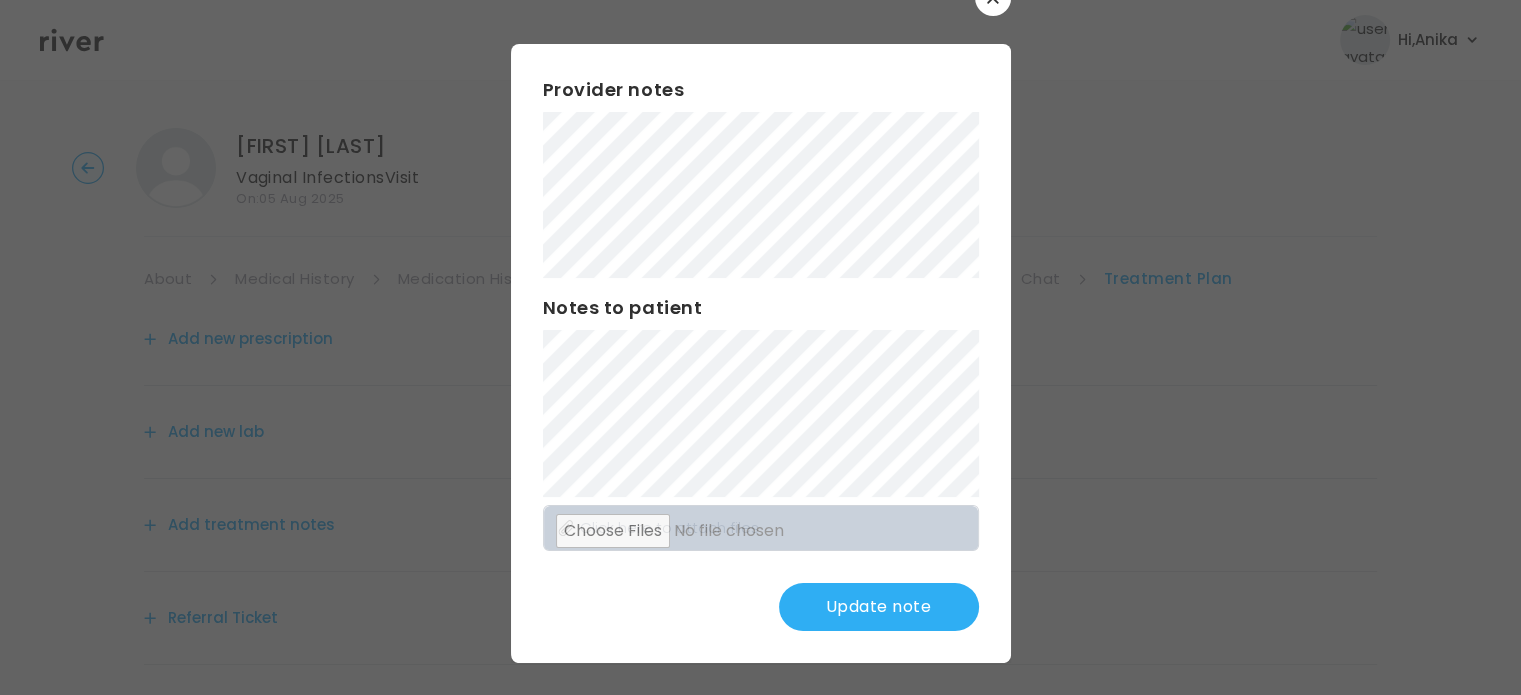click on "Update note" at bounding box center (879, 607) 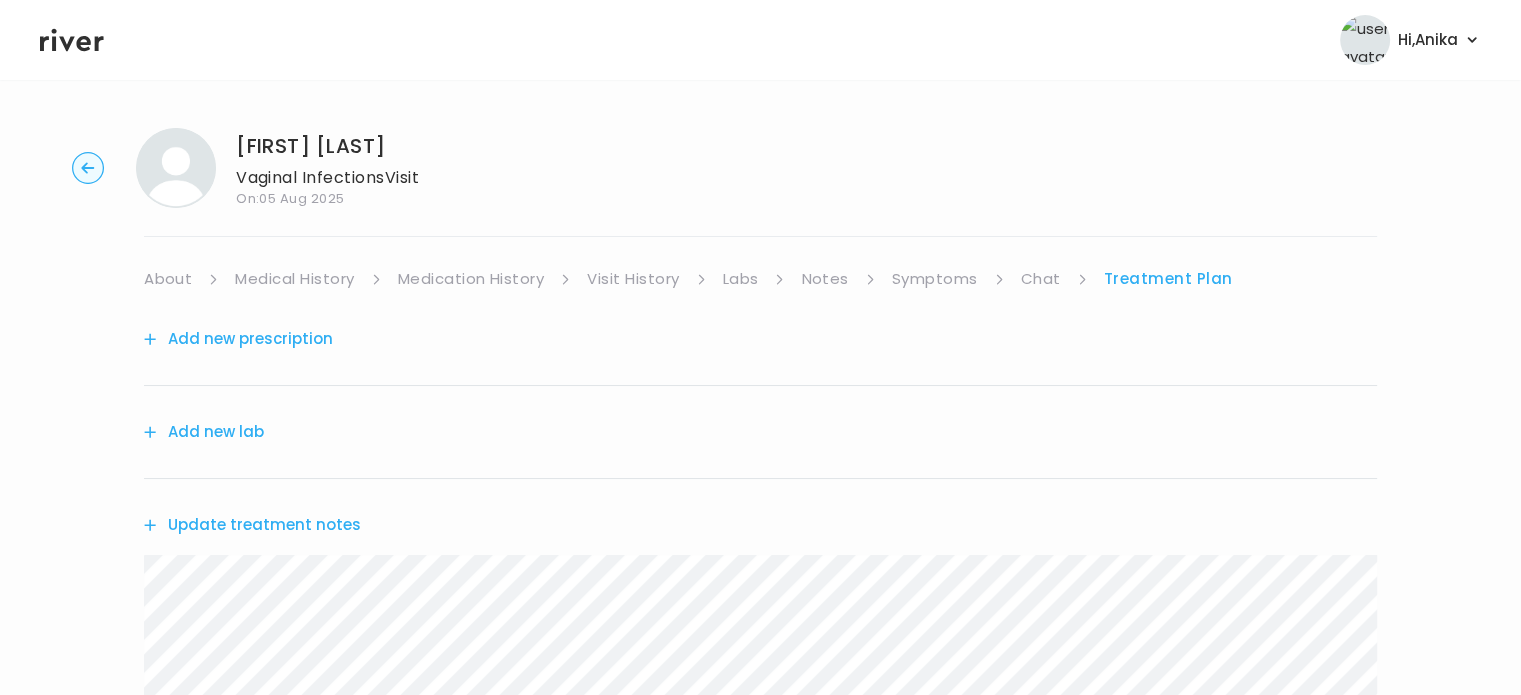 click on "Add new prescription" at bounding box center [238, 339] 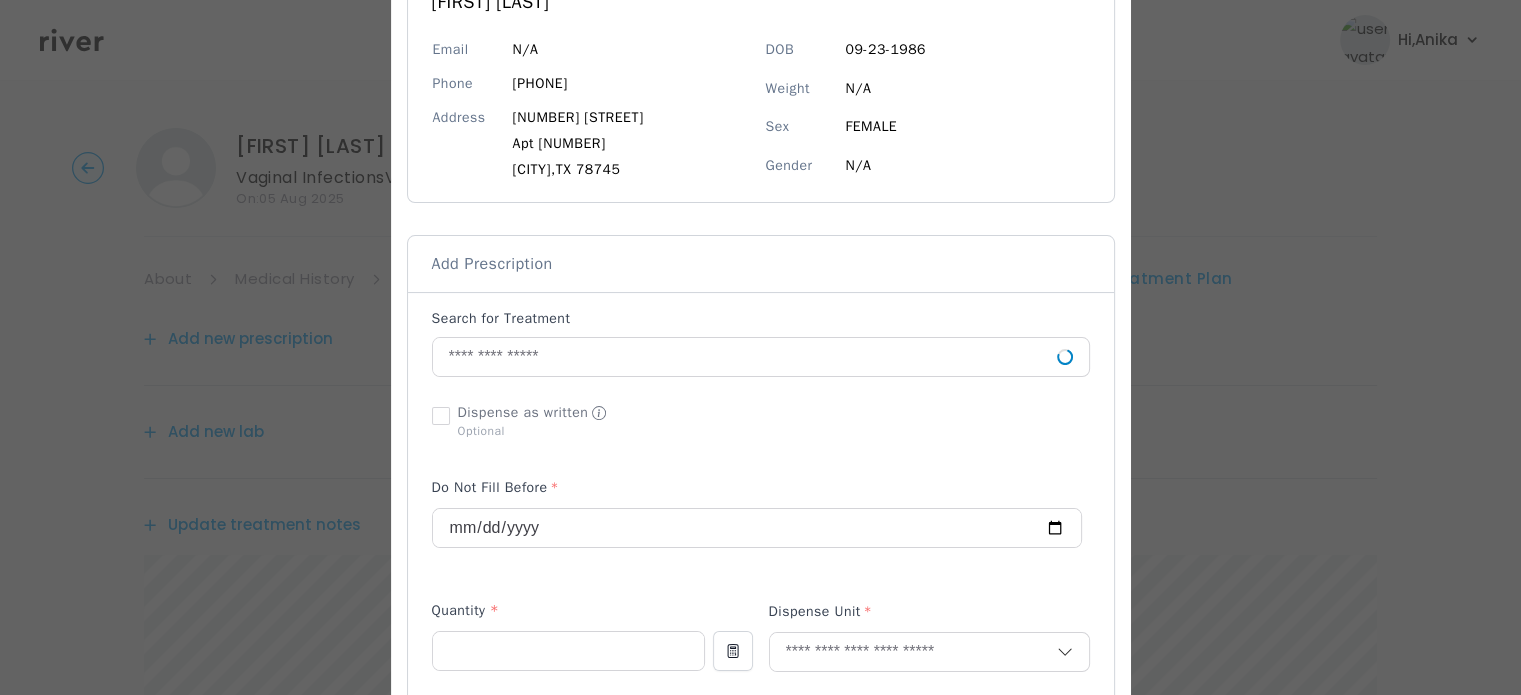 scroll, scrollTop: 219, scrollLeft: 0, axis: vertical 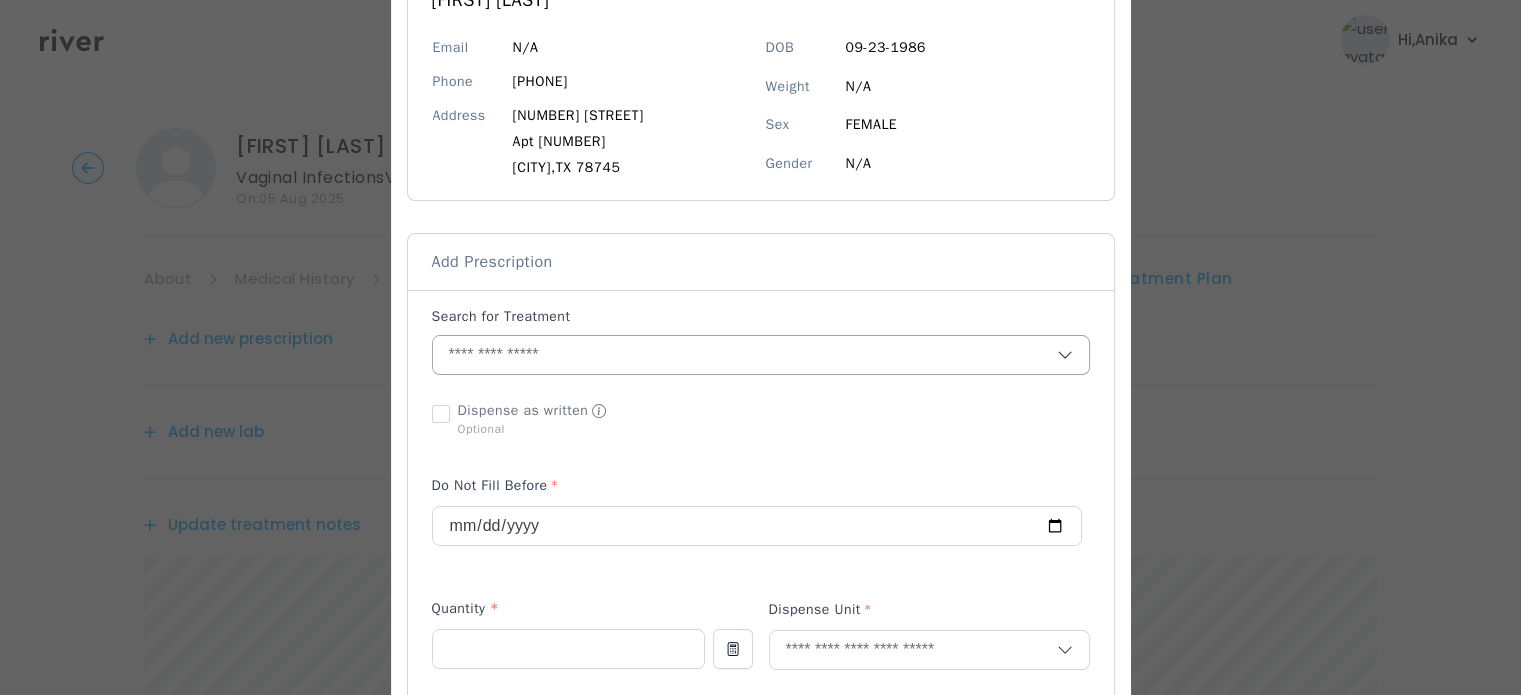 click at bounding box center (745, 355) 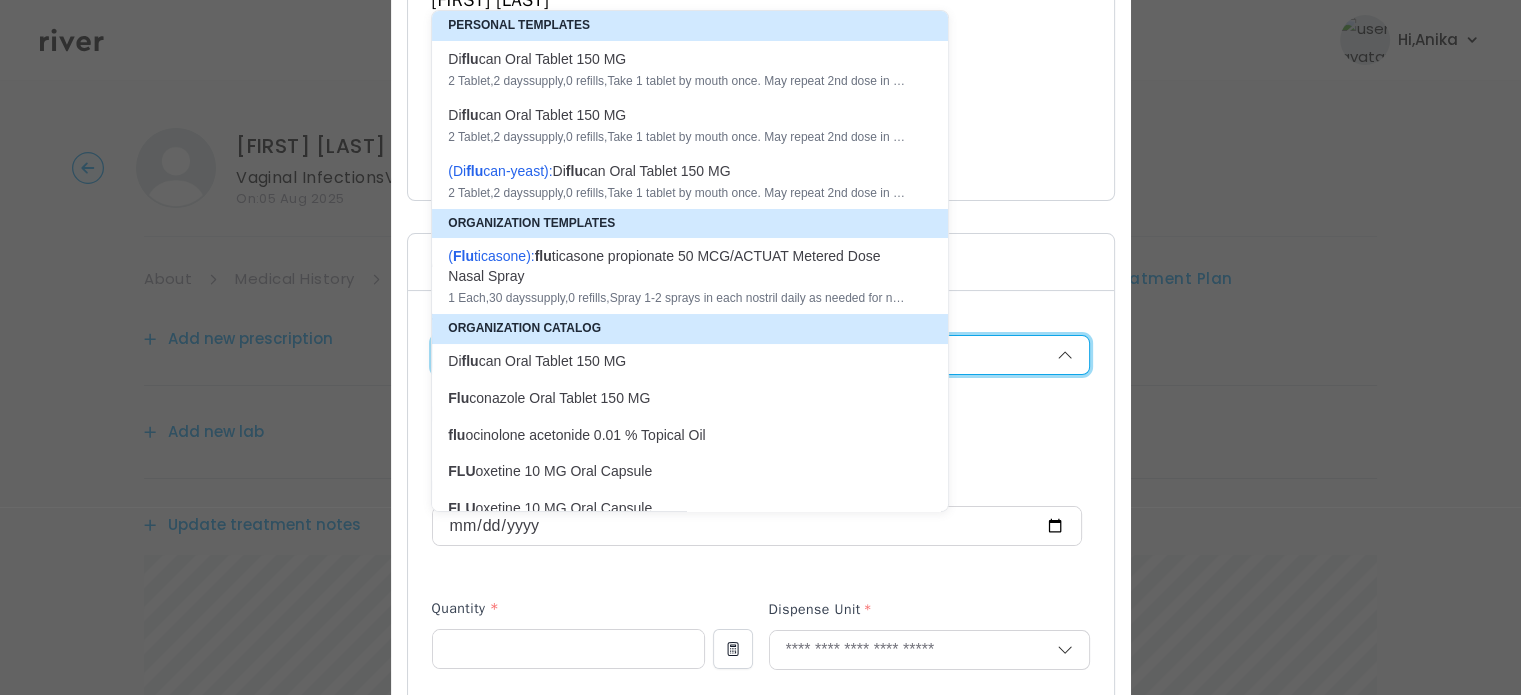 type on "*" 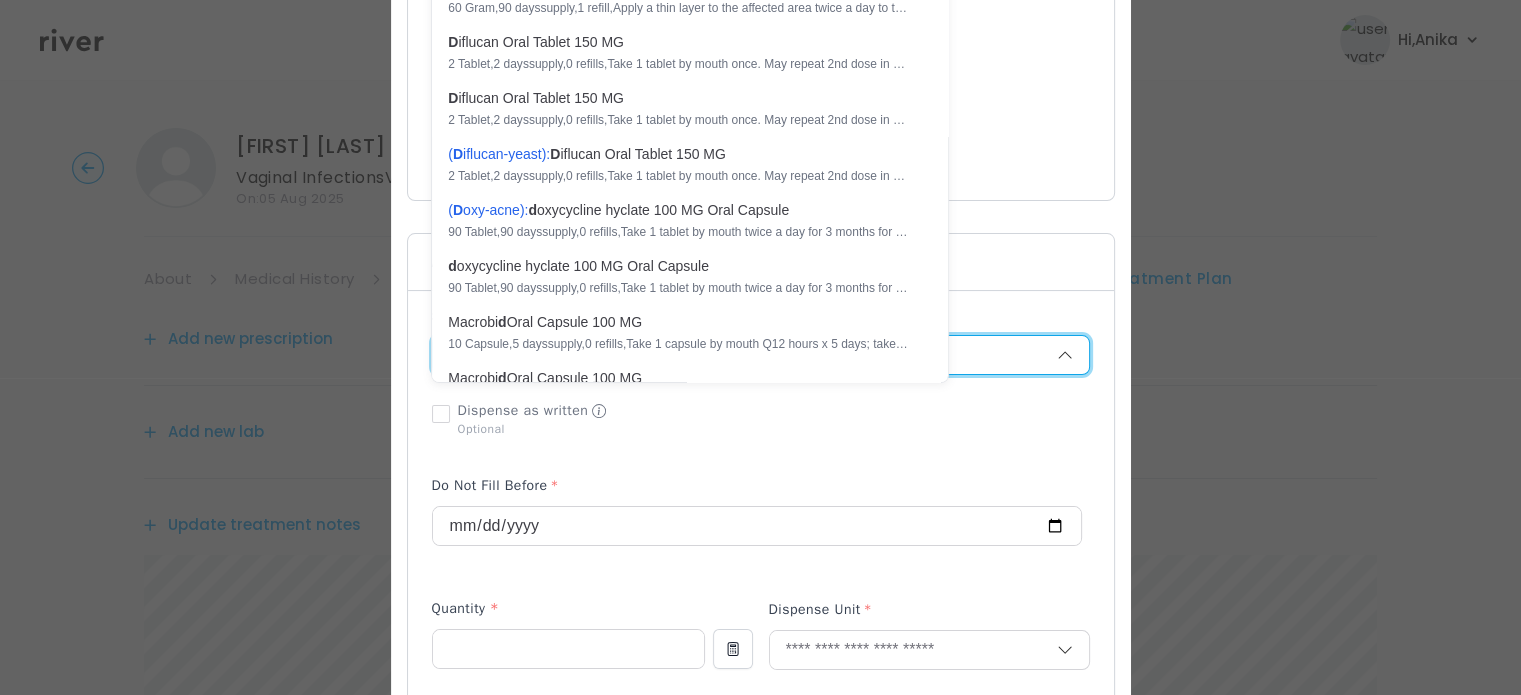 scroll, scrollTop: 66, scrollLeft: 0, axis: vertical 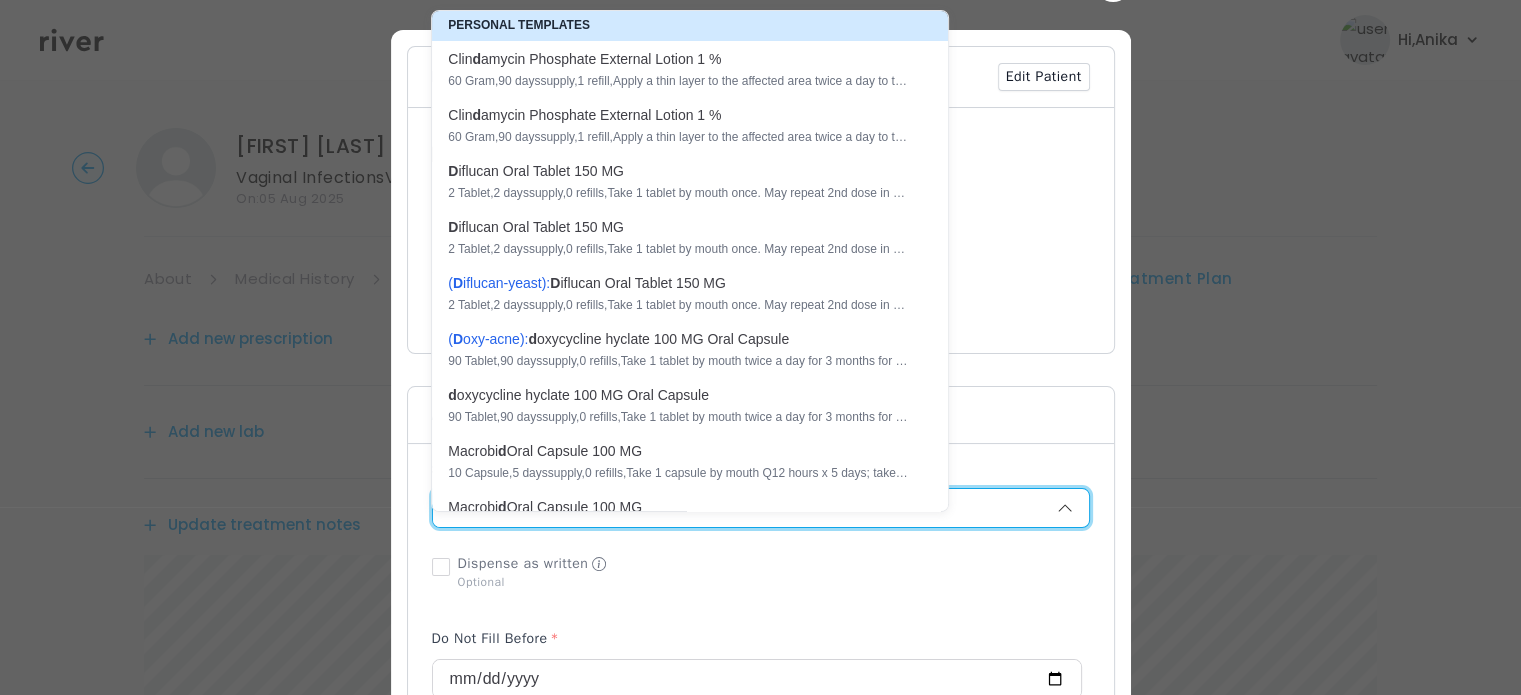 click on "D iflucan Oral Tablet 150 MG" at bounding box center (678, 171) 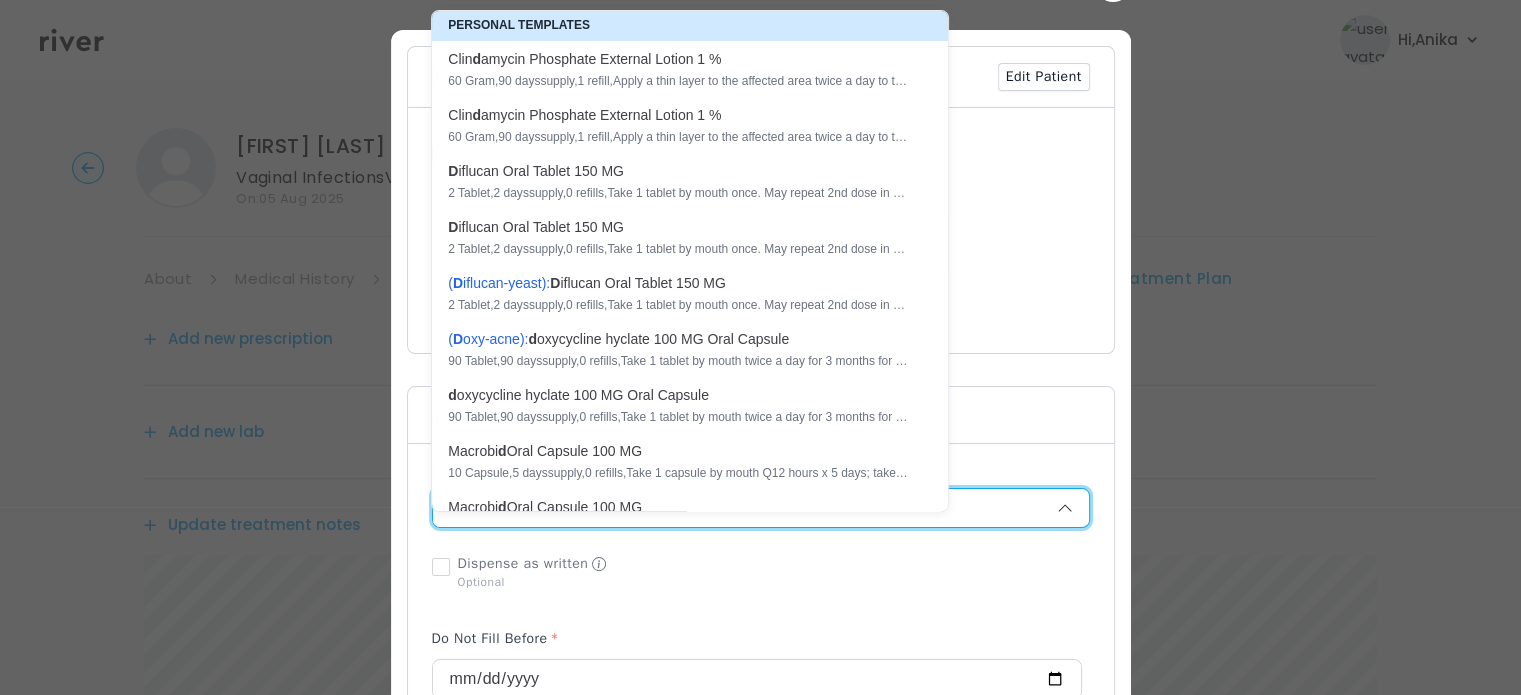 click on "Personal Templates Clin d amycin Phosphate External Lotion 1 % 60   Gram ,  90   days  supply,  1   refill ,  Apply a thin layer to the affected area twice a day to treat and prevent acne Clin d amycin Phosphate External Lotion 1 % 60   Gram ,  90   days  supply,  1   refill ,  Apply a thin layer to the affected area twice a day to treat and prevent acne D iflucan Oral Tablet 150 MG 2   Tablet ,  2   days  supply,  0   refills ,  Take 1 tablet by mouth once. May repeat 2nd dose in 3 days if still having symptoms D iflucan Oral Tablet 150 MG 2   Tablet ,  2   days  supply,  0   refills ,  Take 1 tablet by mouth once. May repeat 2nd dose in 3 days if still having symptoms ( D iflucan-yeast ):  D iflucan Oral Tablet 150 MG 2   Tablet ,  2   days  supply,  0   refills ,  Take 1 tablet by mouth once. May repeat 2nd dose in 3 days if still having symptoms ( D oxy-acne ):  d oxycycline hyclate 100 MG Oral Capsule 90   Tablet ,  90   days  supply,  0   refills ,  d oxycycline hyclate 100 MG Oral Capsule" at bounding box center [690, 261] 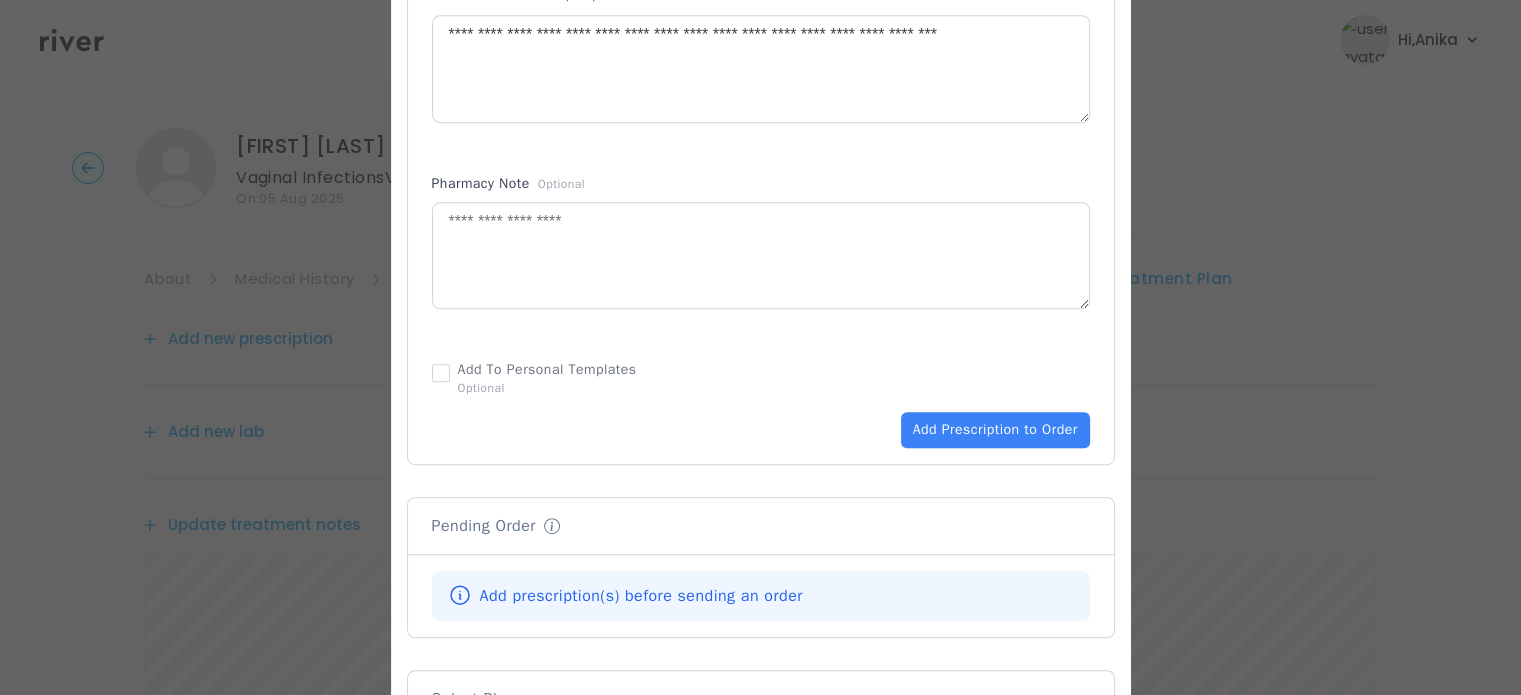 scroll, scrollTop: 1057, scrollLeft: 0, axis: vertical 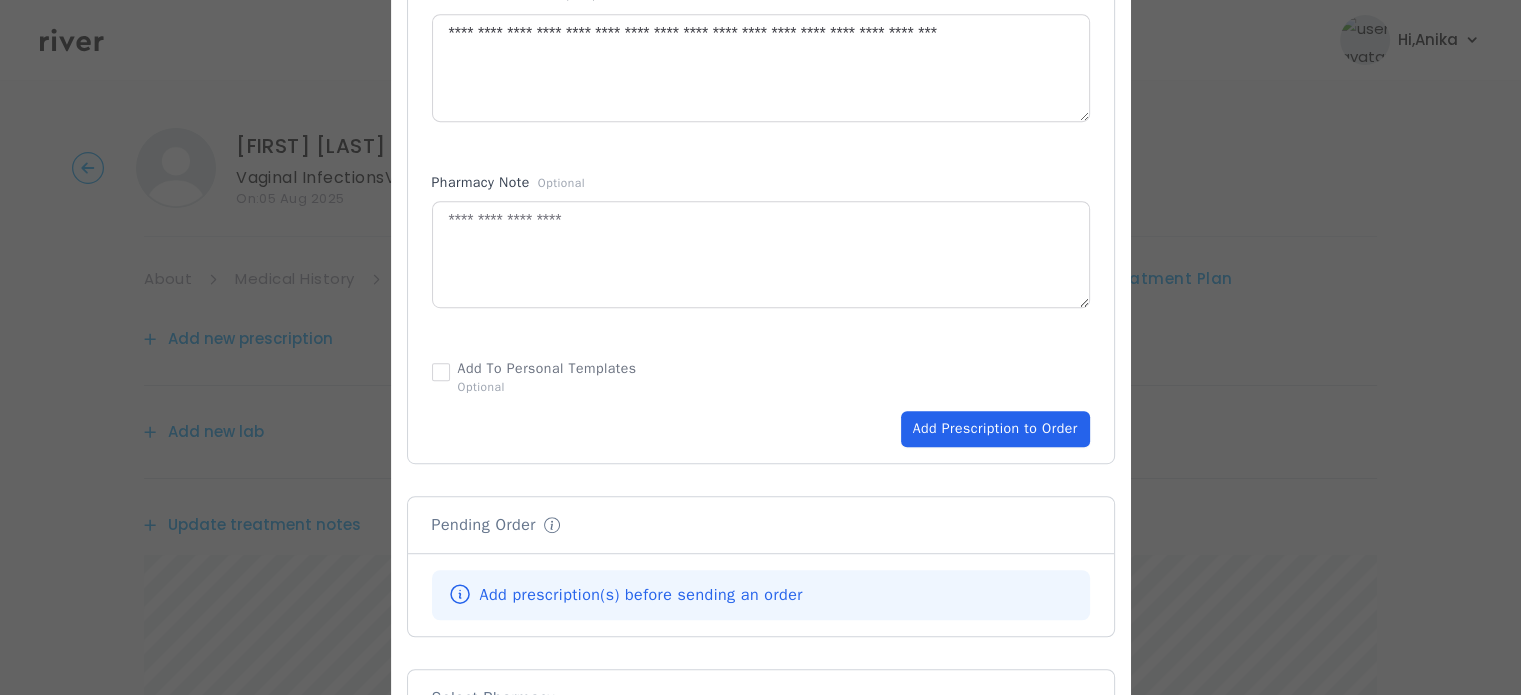 click on "Add Prescription to Order" at bounding box center (995, 429) 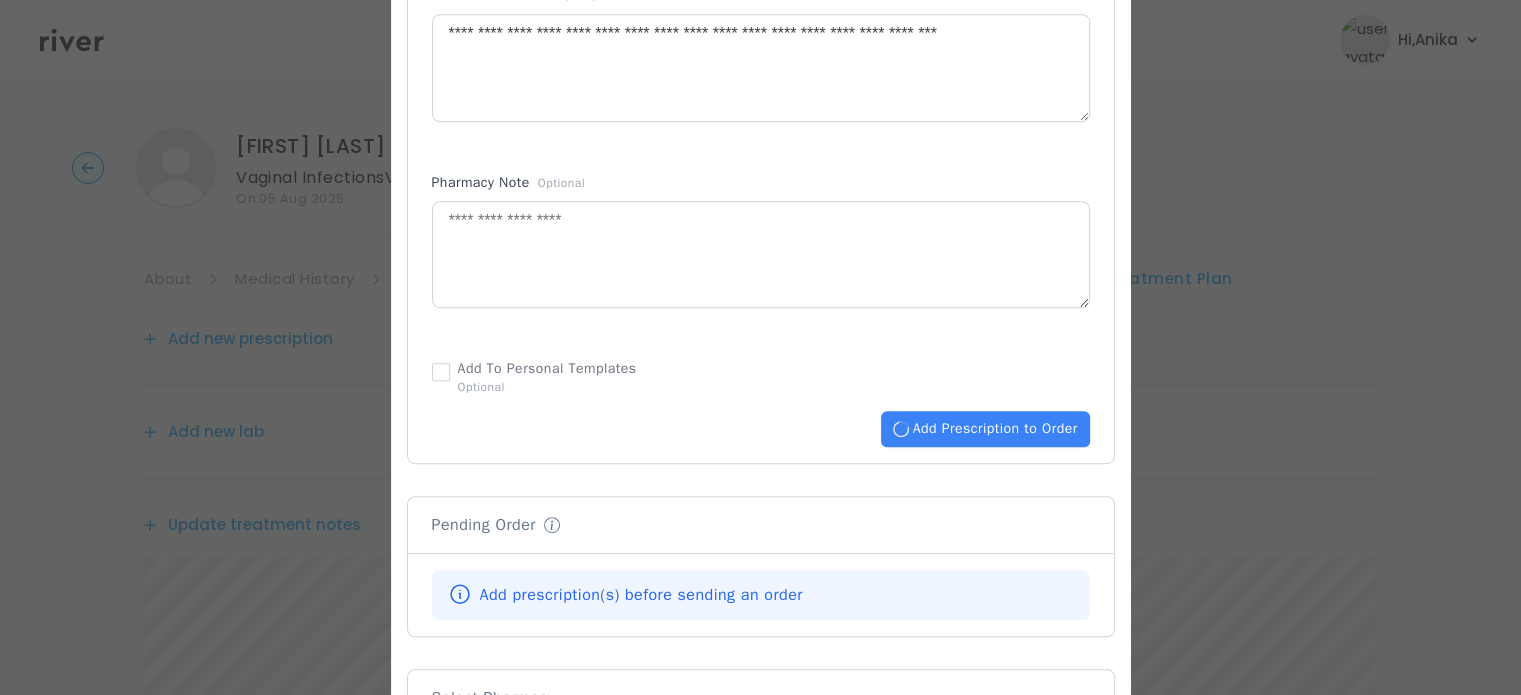 type 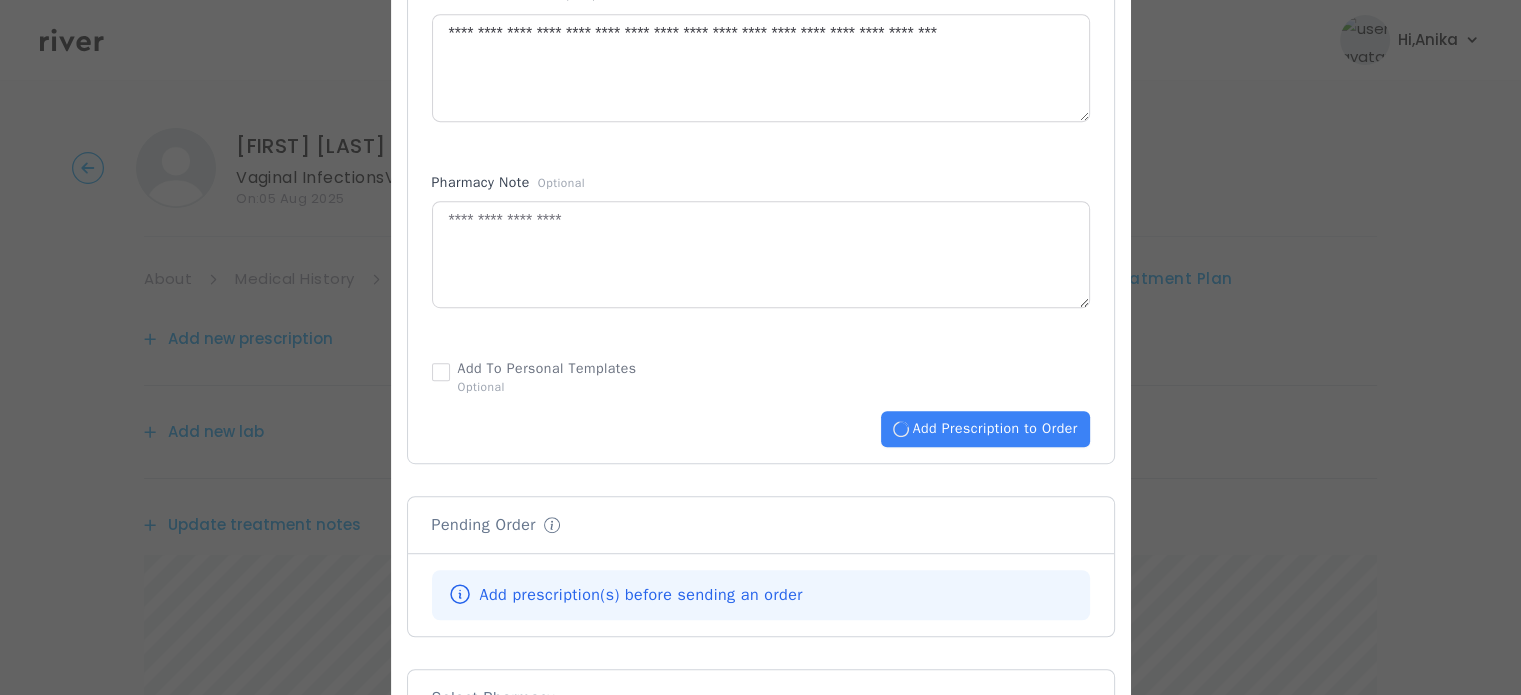 type 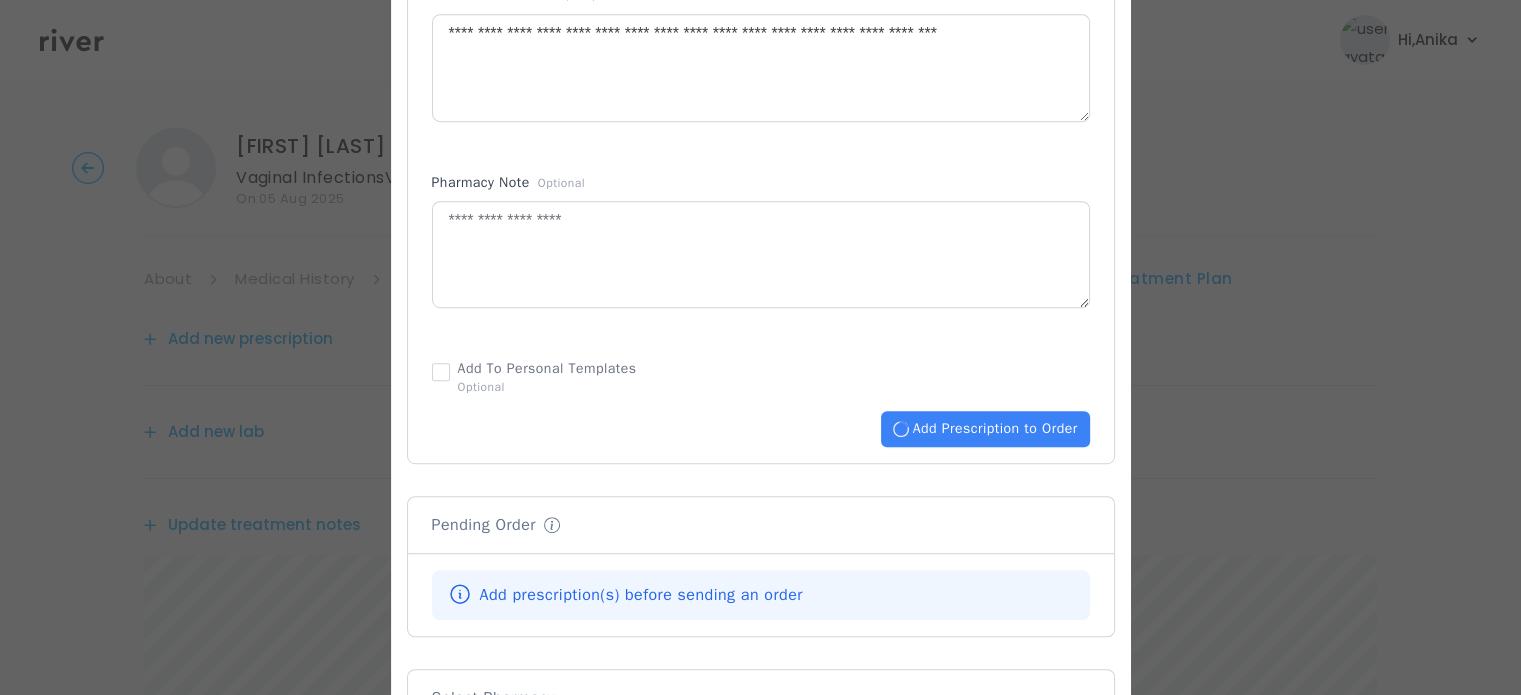 type 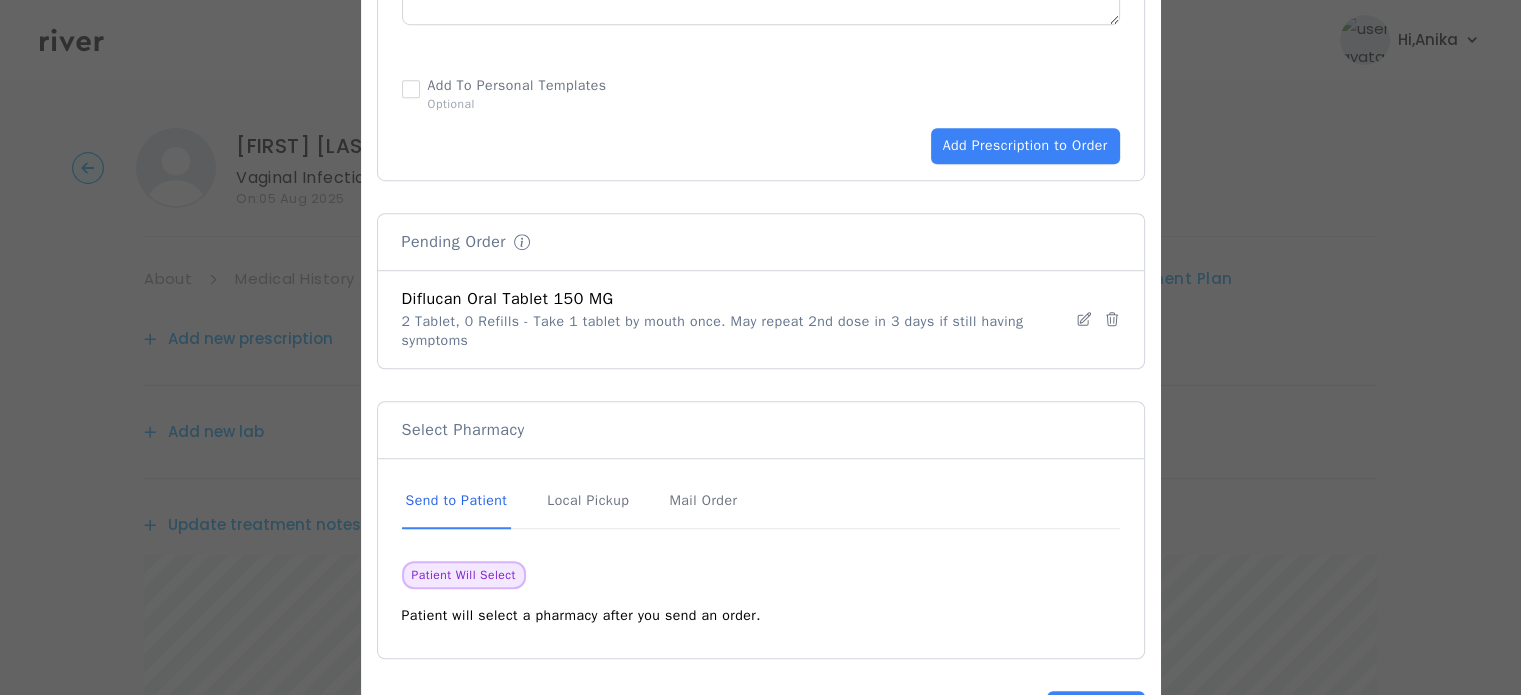 scroll, scrollTop: 1416, scrollLeft: 0, axis: vertical 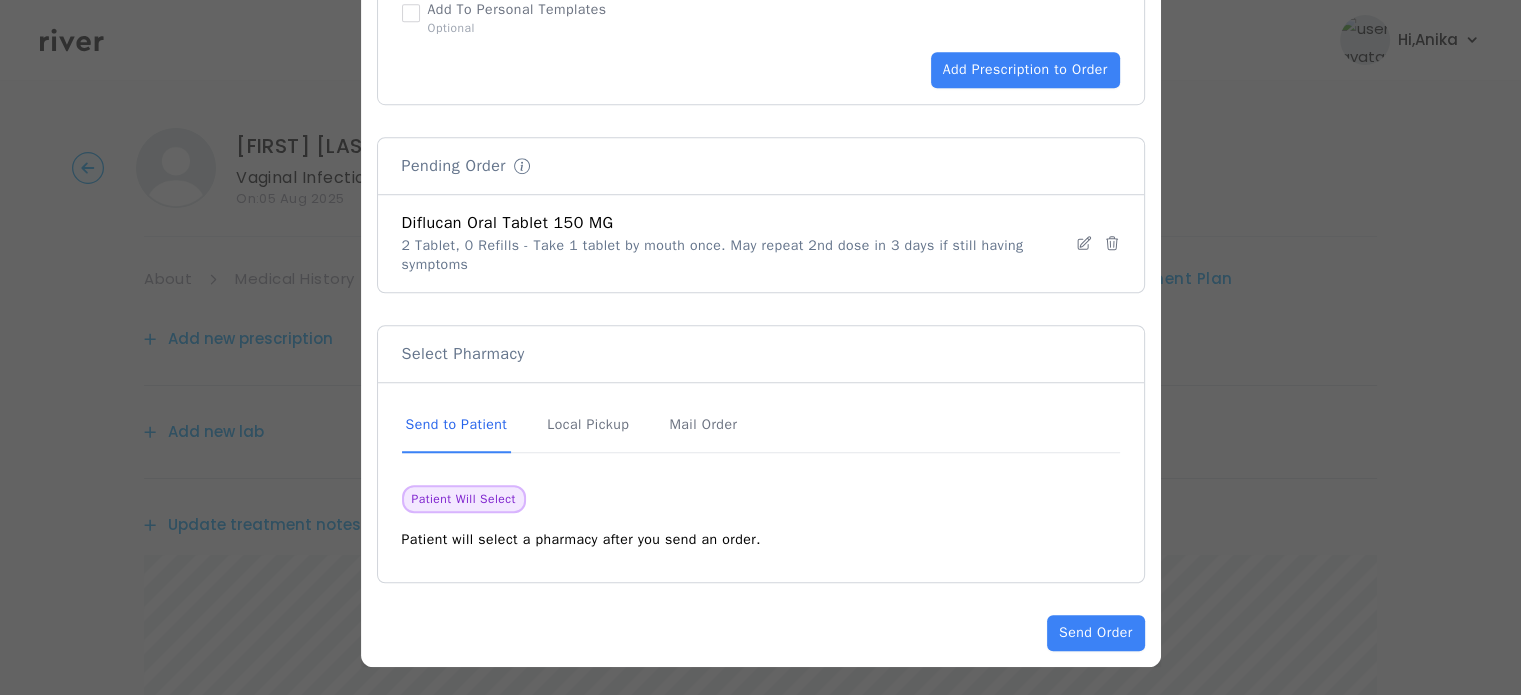 click on "Patient Info Edit Patient Lindsey Jacobs Email N/A Phone (720) 212-9740 Address 4411 S Congress Ave Apt 3532 Austin ,  TX   78745 DOB 09-23-1986 Weight N/A Sex FEMALE Gender N/A Add Prescription Add Prescription to Order You are editing a prescription that has not been added. This will be overwritten if you edit another prescription. Deleting this prescription will remove it from your pending prescriptions. This action cannot be undone. Pending Order Diflucan Oral Tablet 150 MG 2 Tablet, 0 Refills - Take 1 tablet by mouth once. May repeat 2nd dose in 3 days if still having symptoms   Select Pharmacy Send to Patient Local Pickup Mail Order Patient Will Select Patient will select a pharmacy after you send an order. Showing near: 4411 S Congress Ave #3532, Austin, TX 78745, USA Set as preferred pharmacy Pharmacies Carepoint Pharmacy SCHAUMBURG ,  IL Send Order" at bounding box center [761, -327] 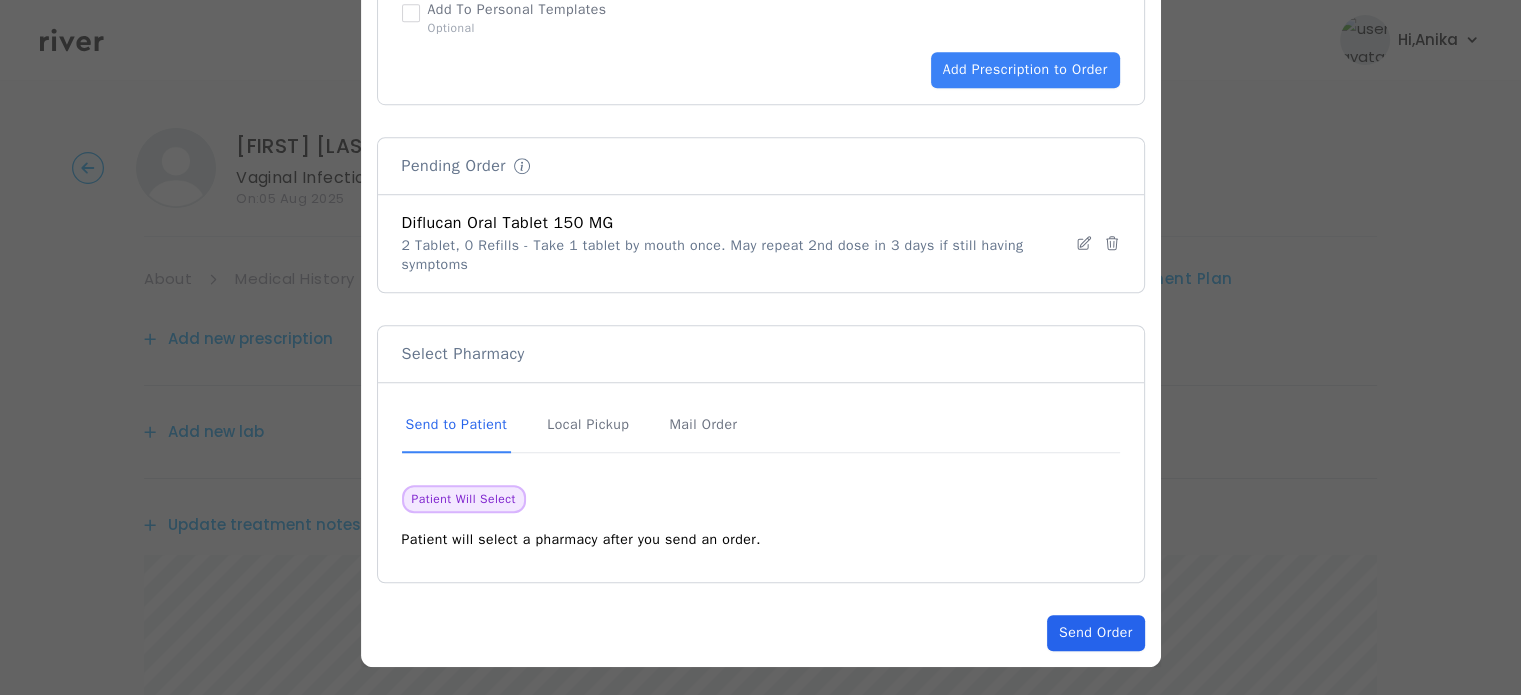 click on "Send Order" 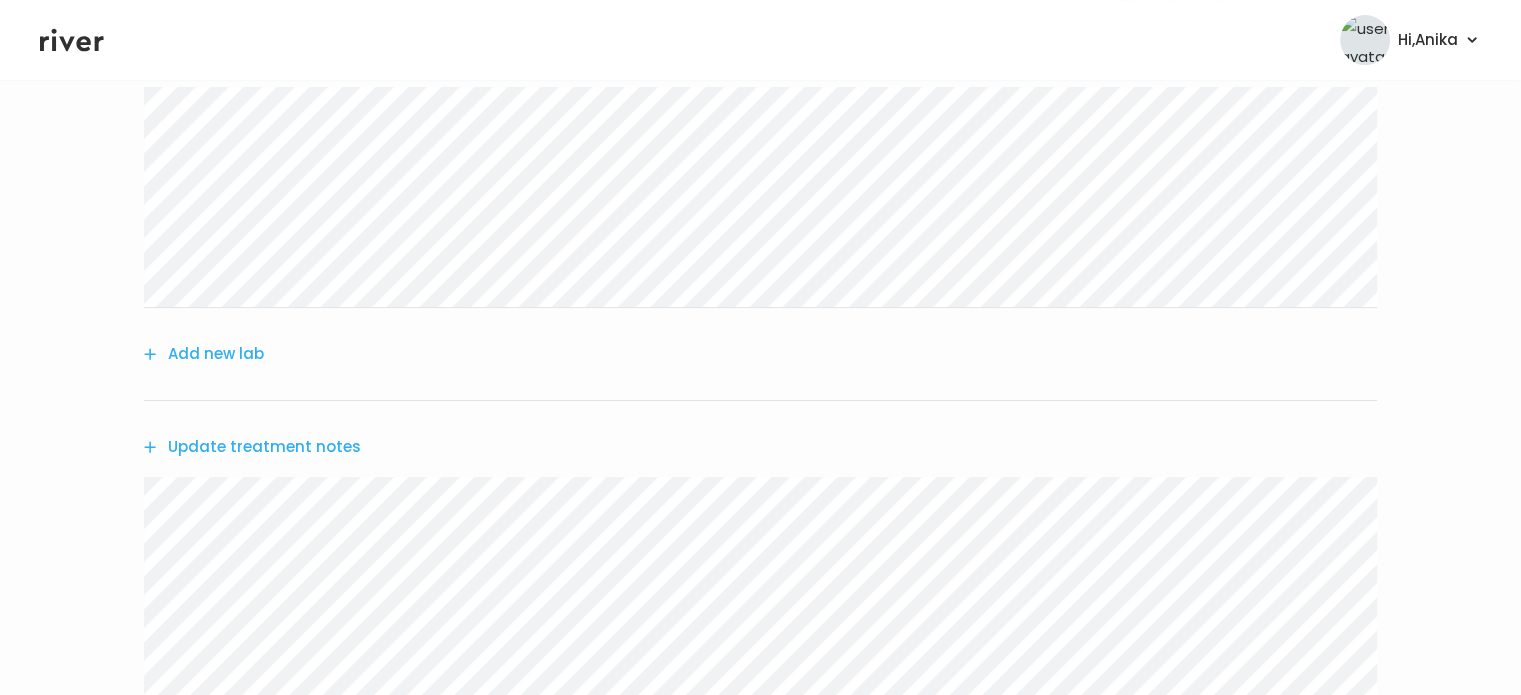scroll, scrollTop: 288, scrollLeft: 0, axis: vertical 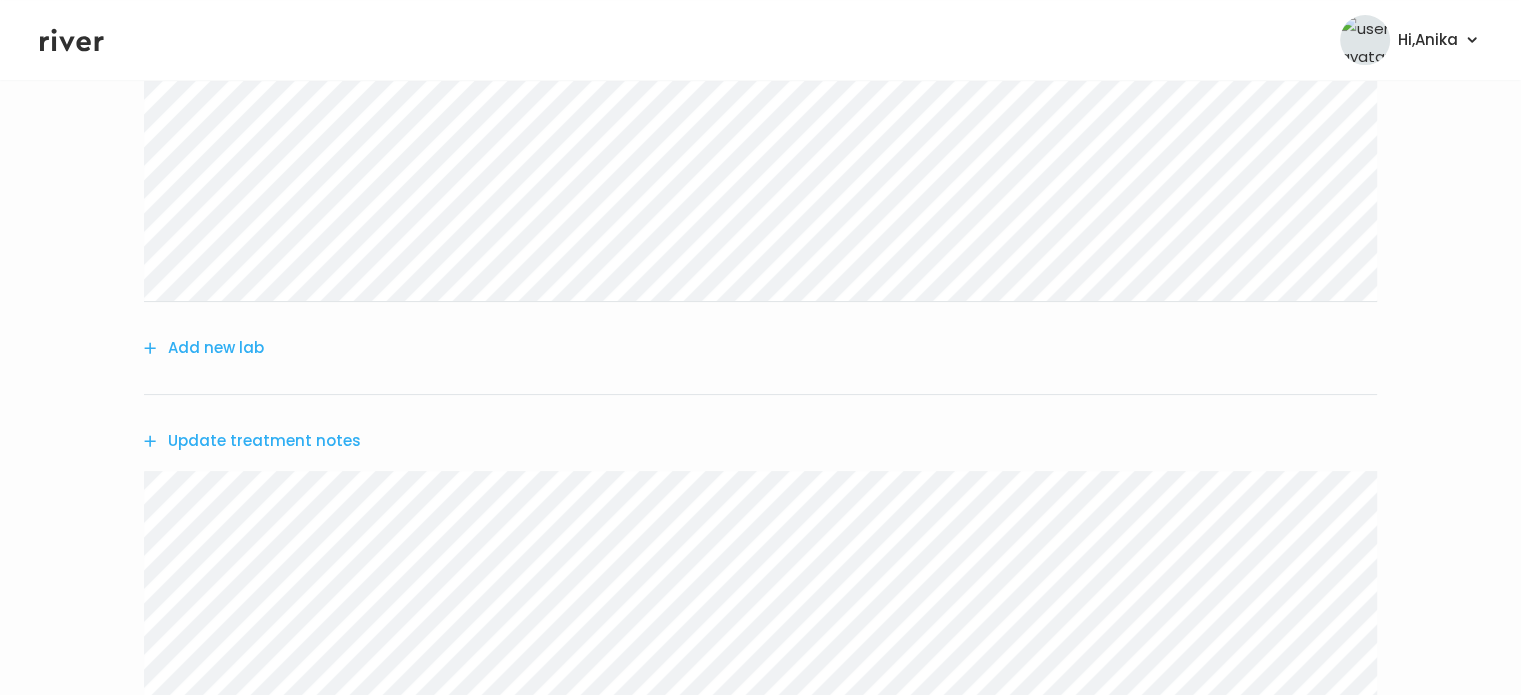 click on "Update treatment notes" at bounding box center [252, 441] 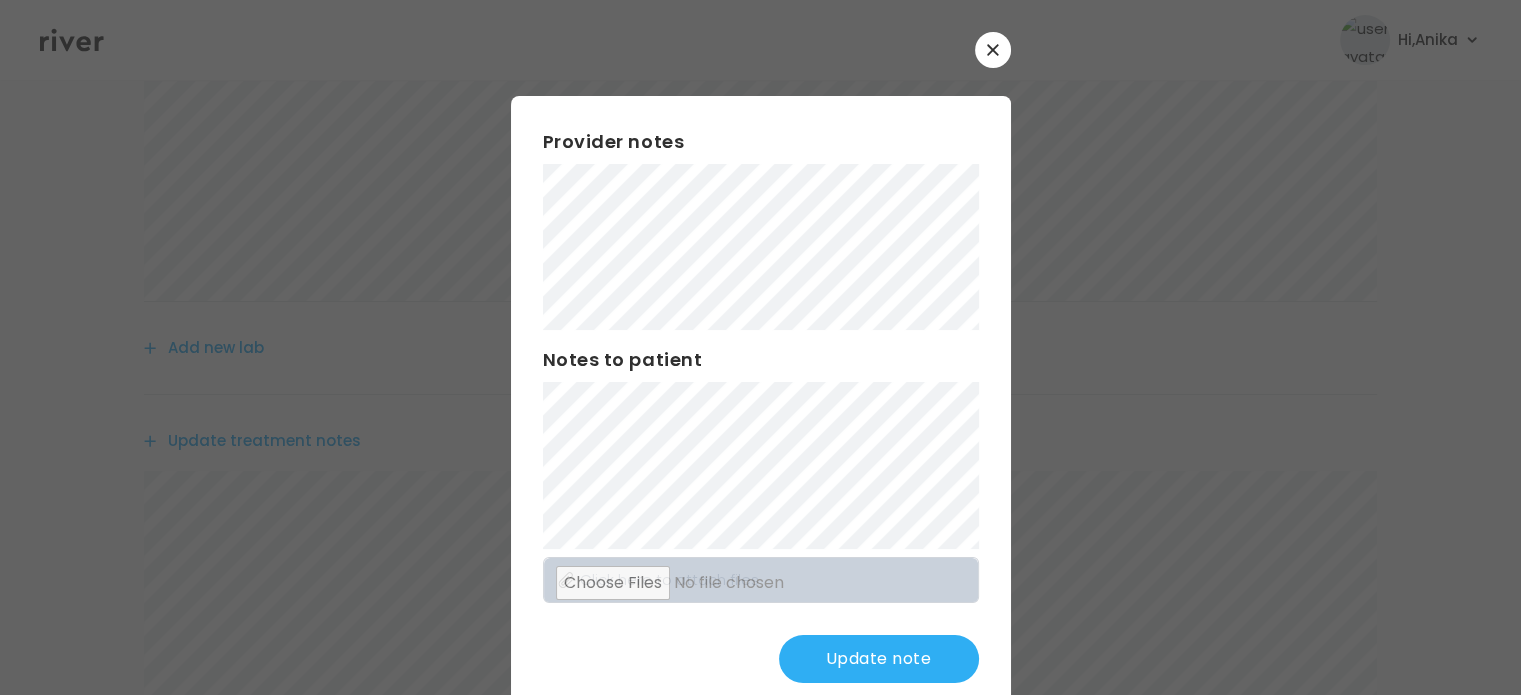 click on "Update note" at bounding box center (879, 659) 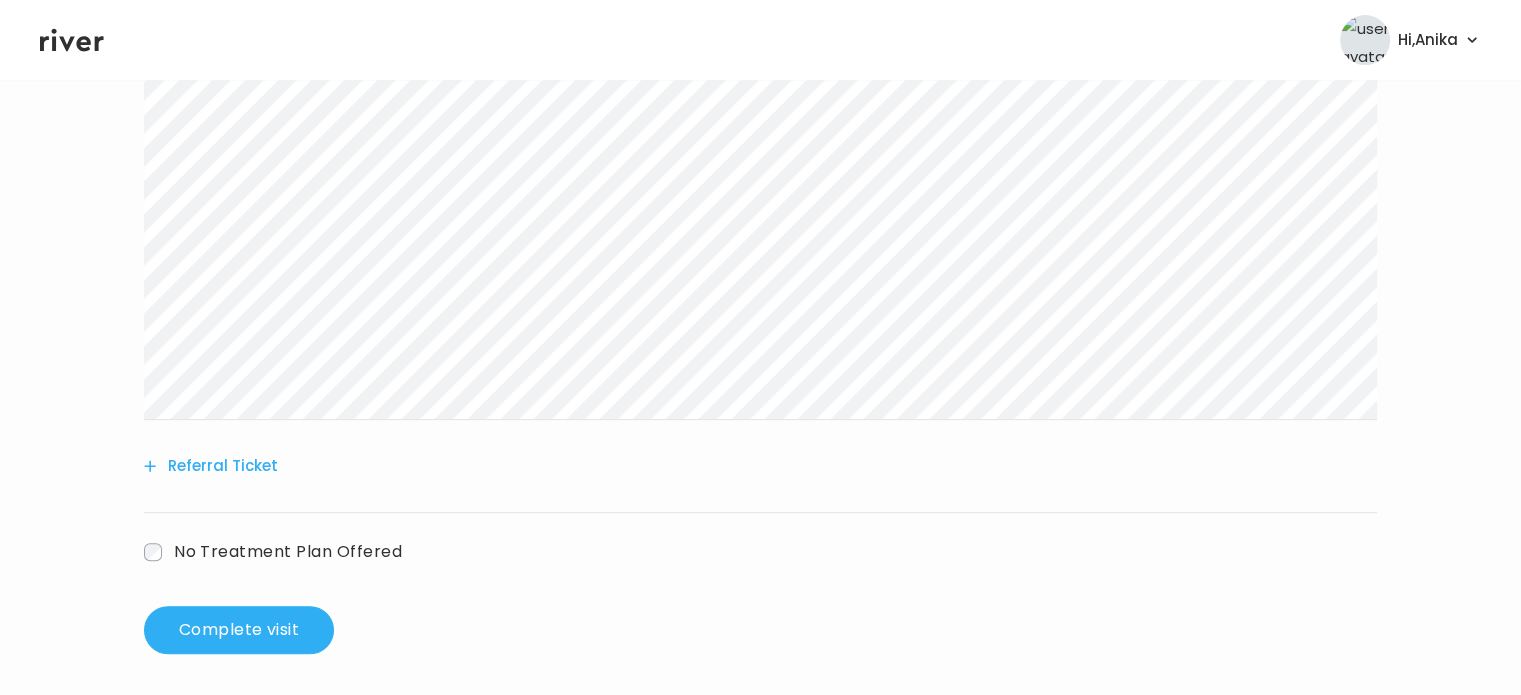 scroll, scrollTop: 716, scrollLeft: 0, axis: vertical 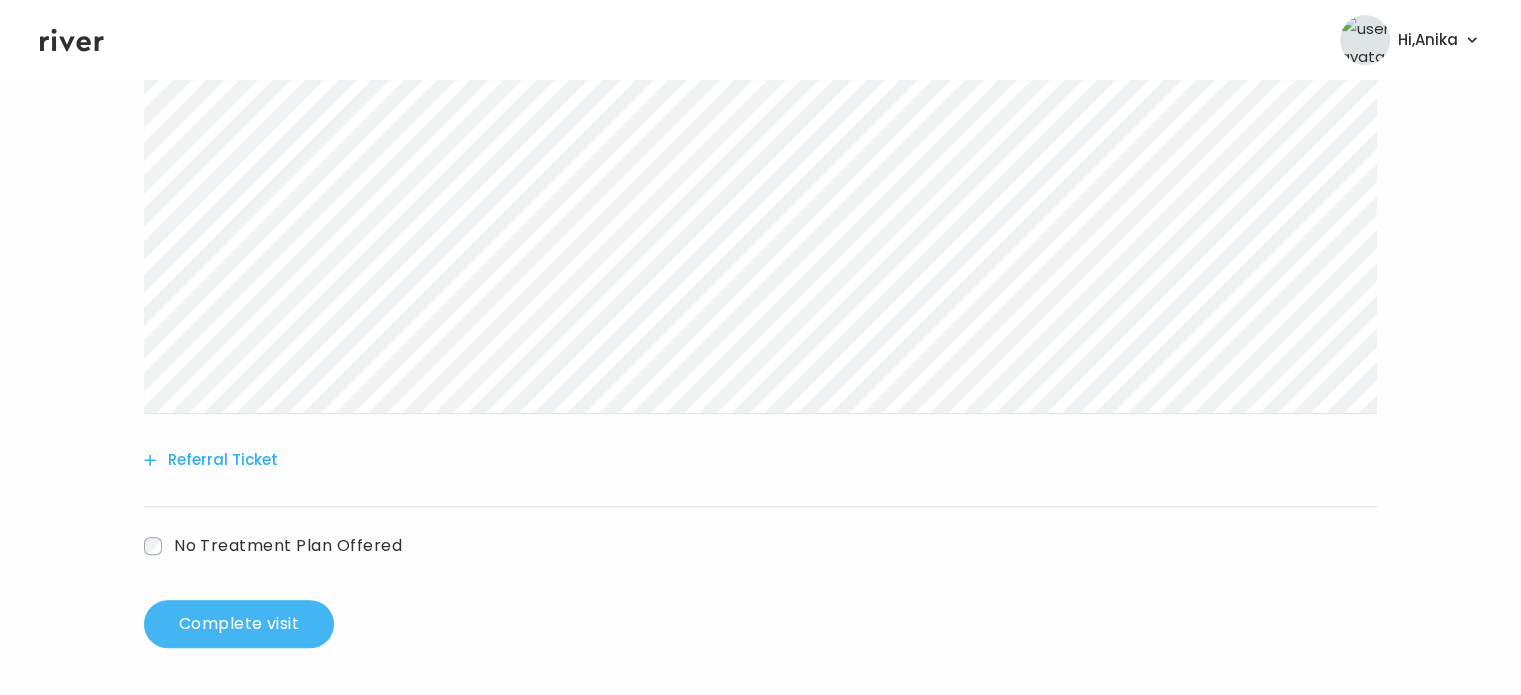 click on "Complete visit" at bounding box center [239, 624] 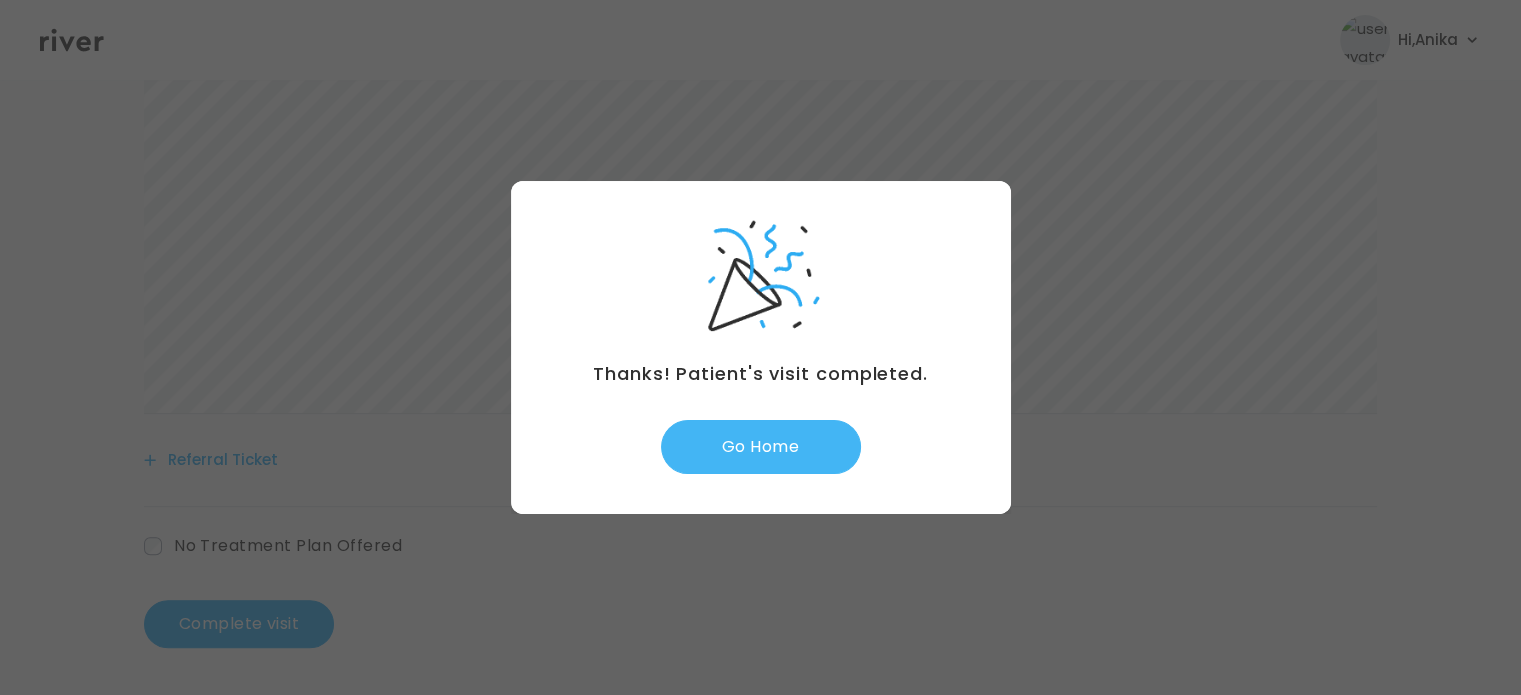 click on "Go Home" at bounding box center (761, 447) 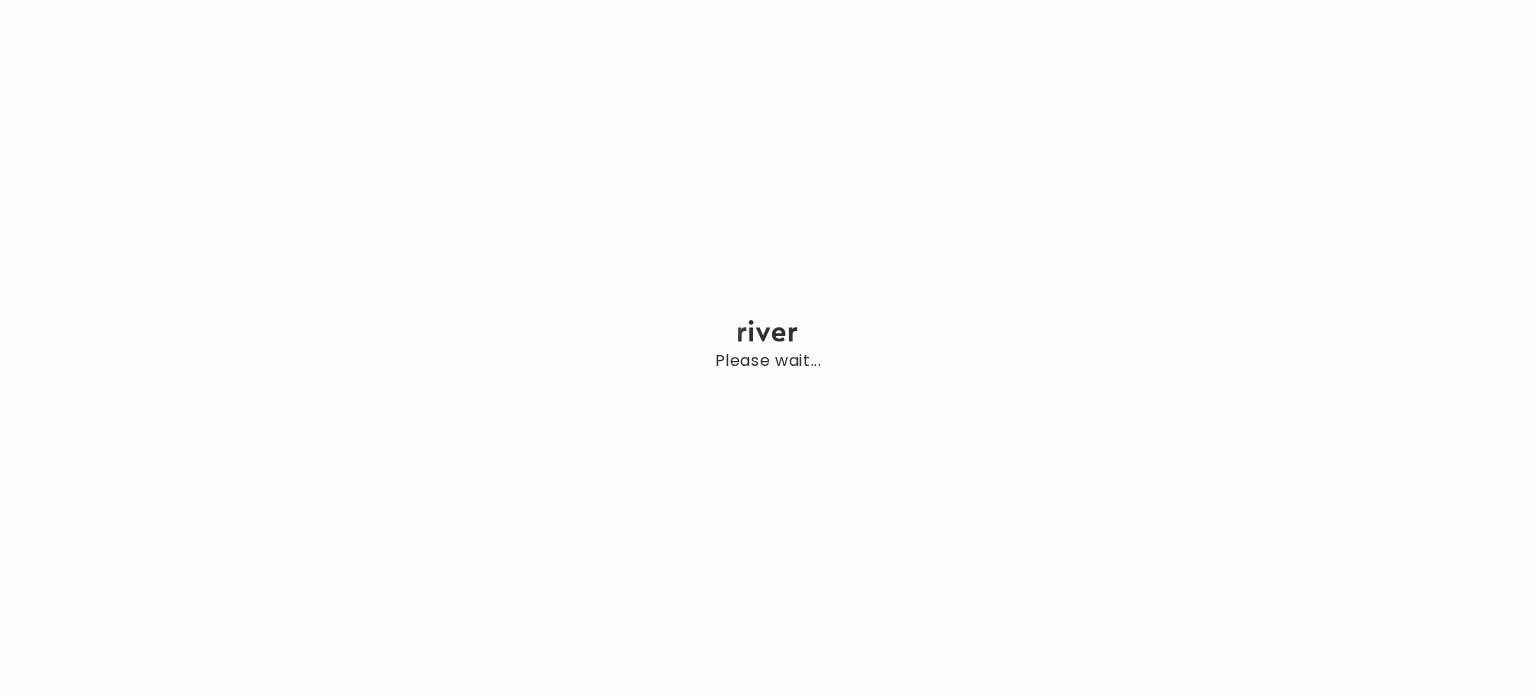 scroll, scrollTop: 0, scrollLeft: 0, axis: both 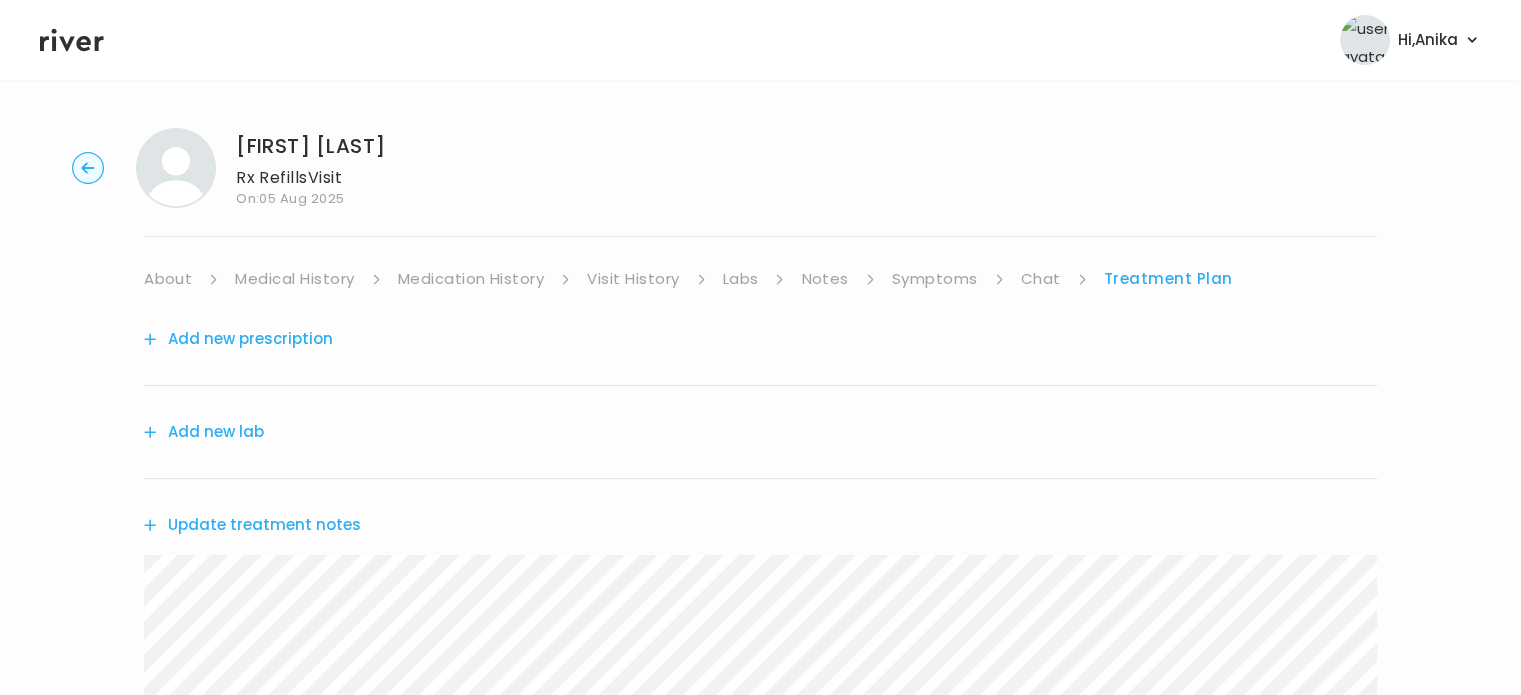 click on "Add new prescription" at bounding box center (238, 339) 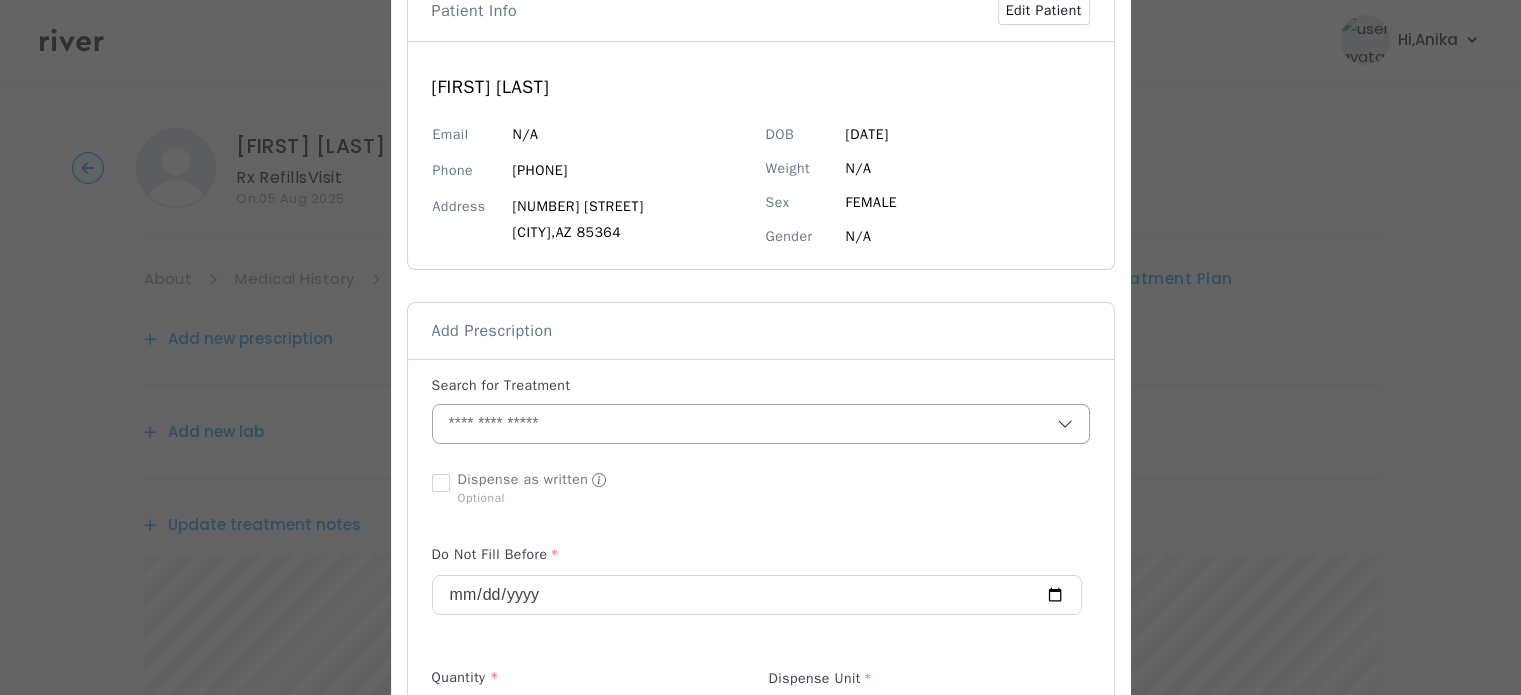 scroll, scrollTop: 162, scrollLeft: 0, axis: vertical 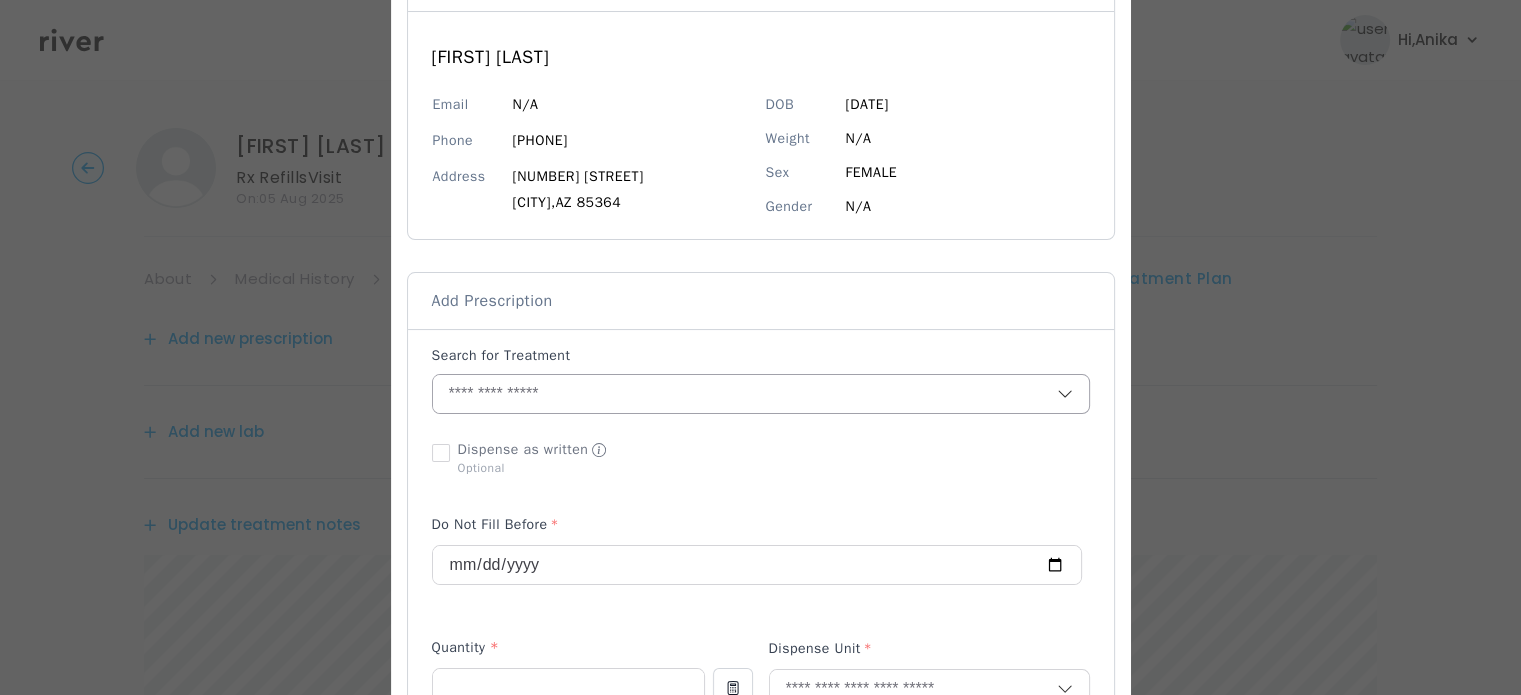 click at bounding box center [745, 394] 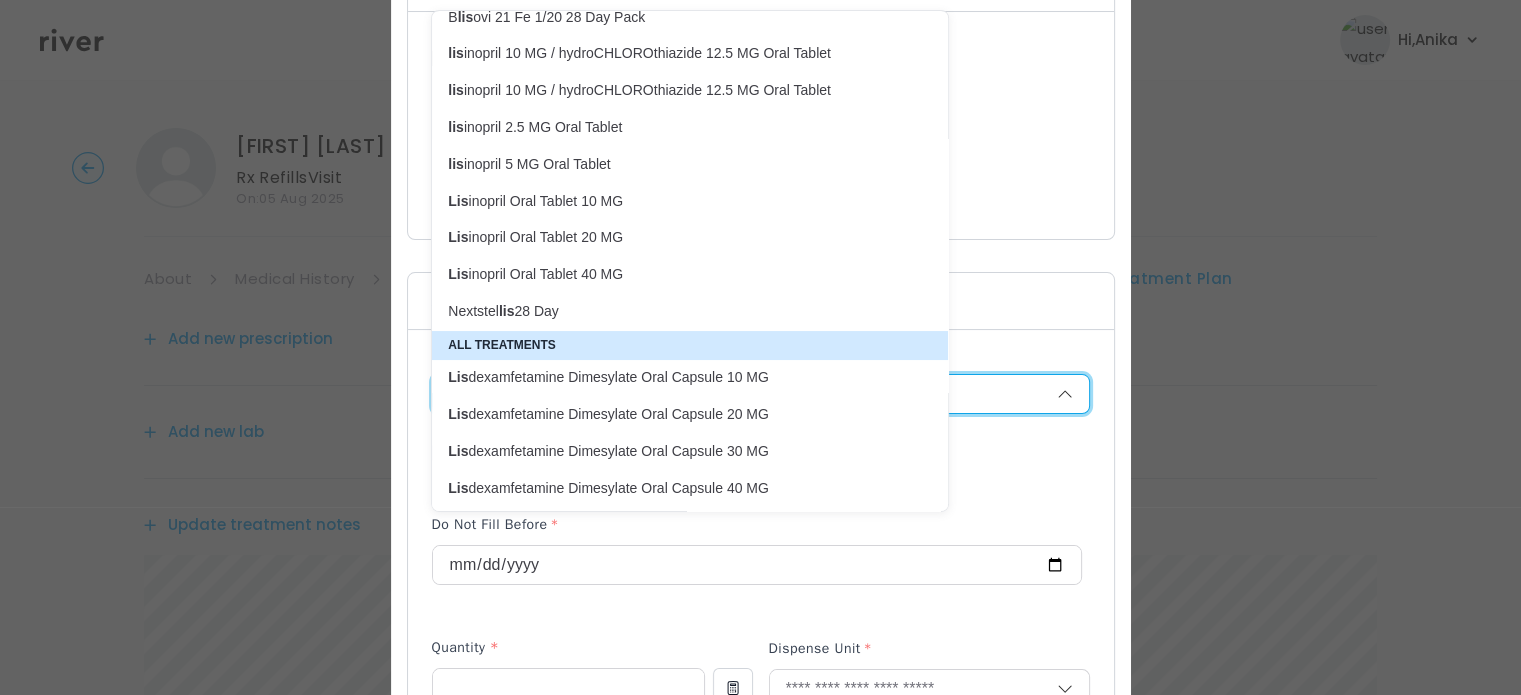 scroll, scrollTop: 167, scrollLeft: 0, axis: vertical 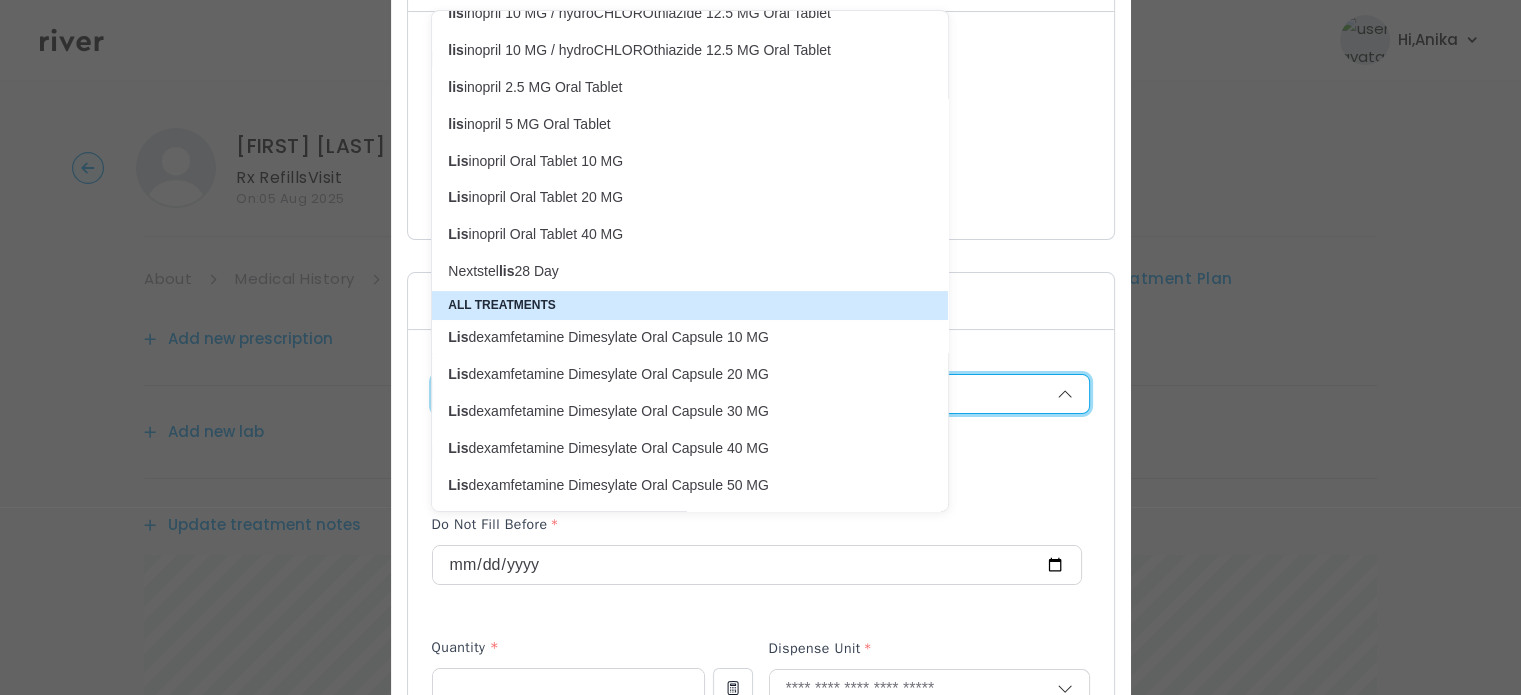 click on "Lis inopril Oral Tablet 10 MG" at bounding box center (678, 161) 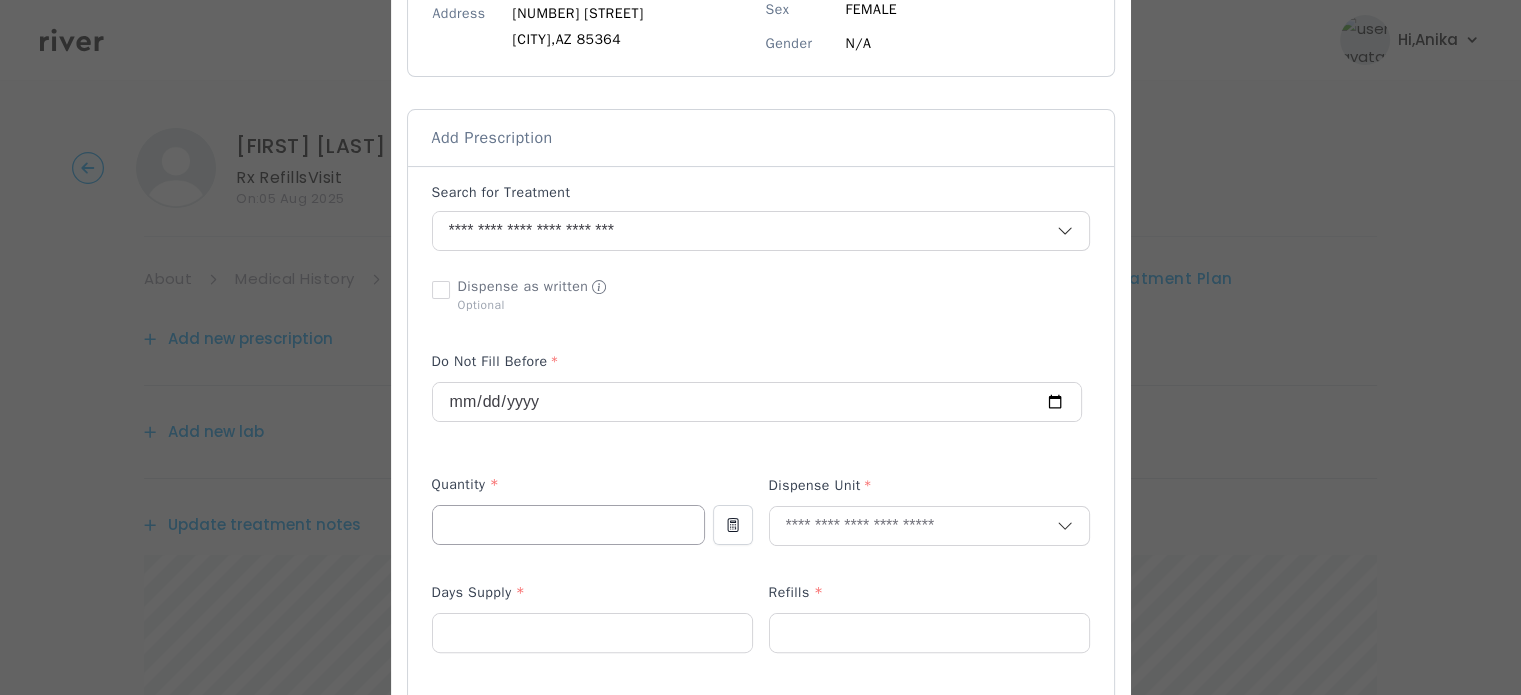 scroll, scrollTop: 371, scrollLeft: 0, axis: vertical 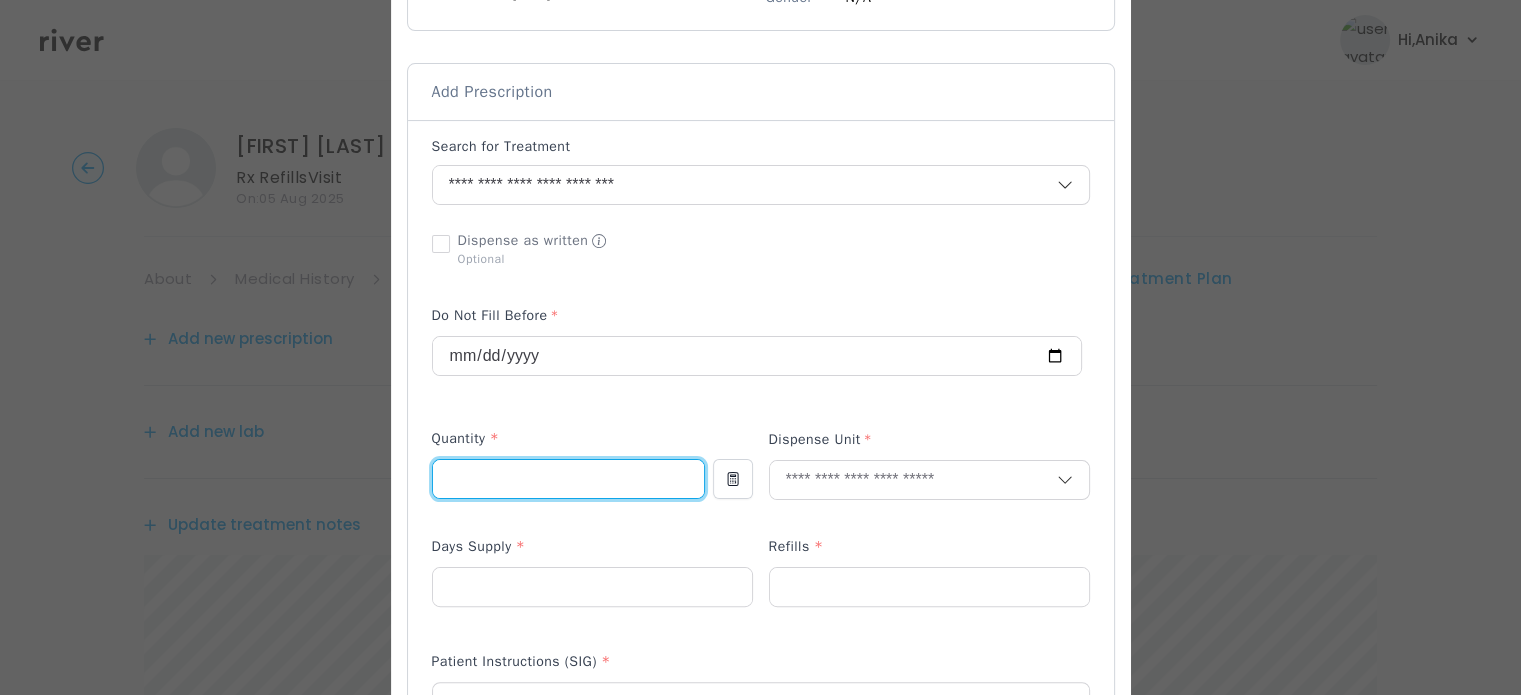 click at bounding box center [568, 479] 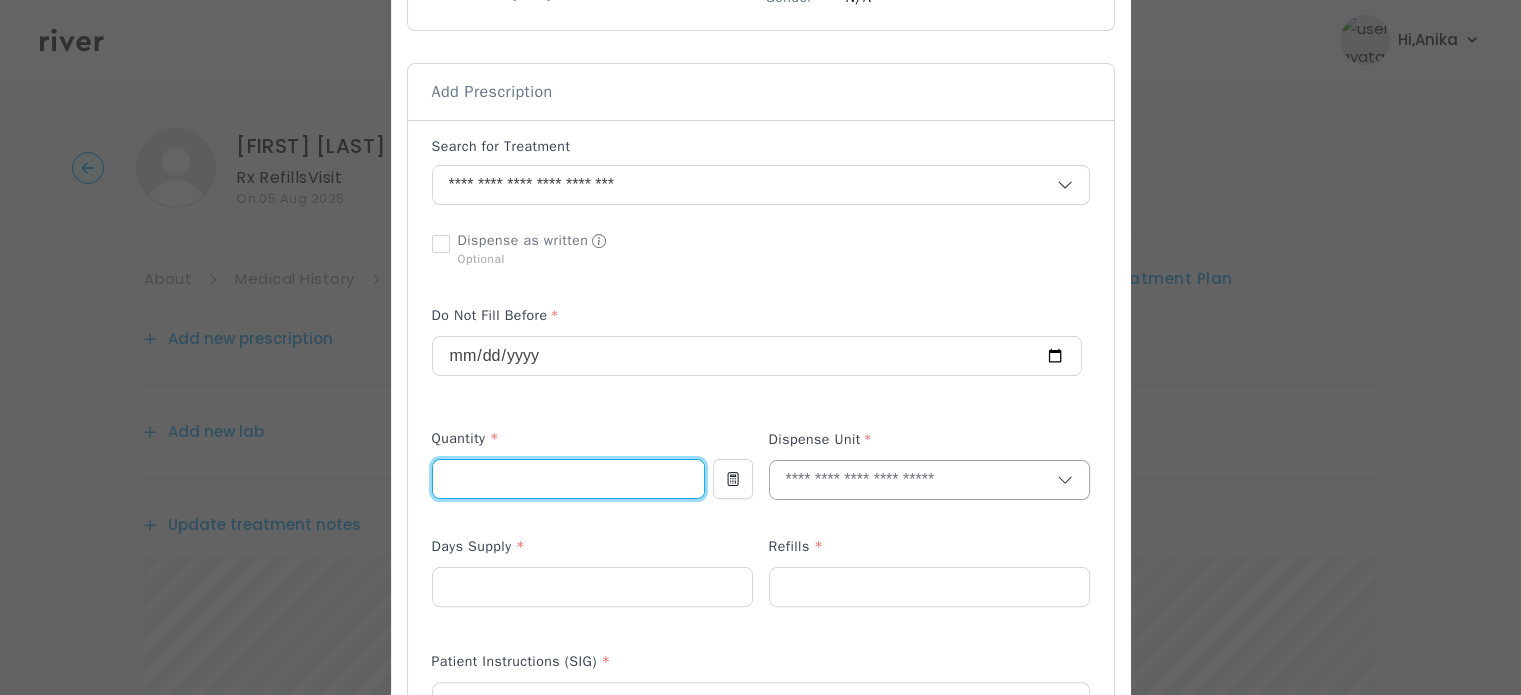 type on "**" 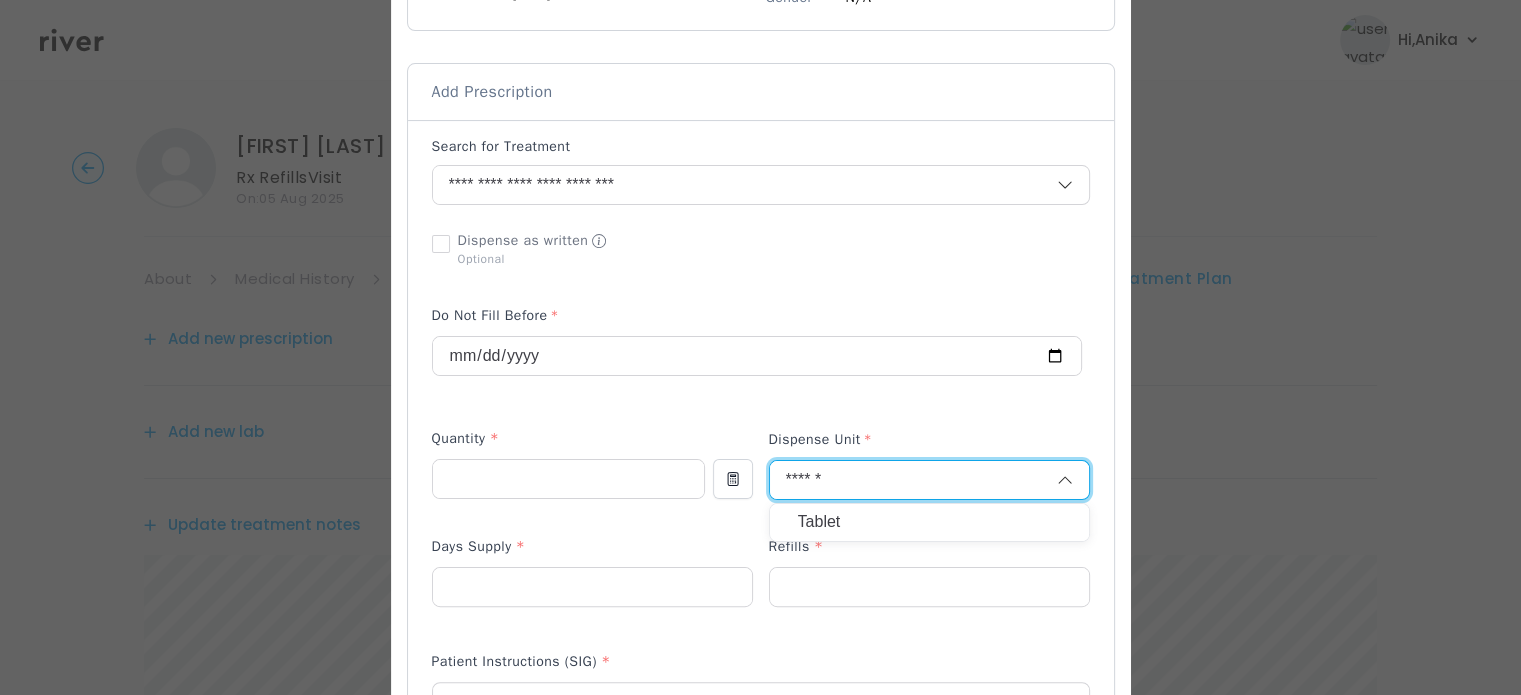 type on "******" 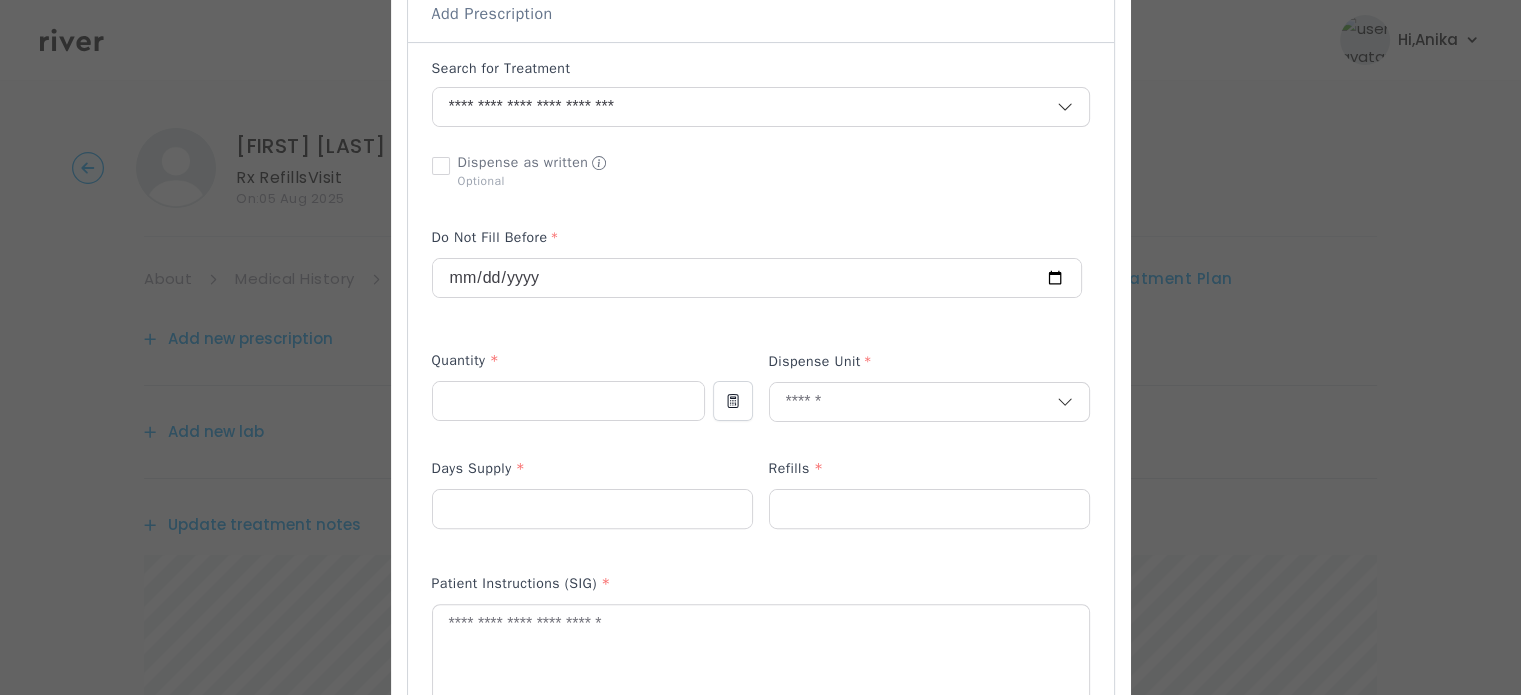 scroll, scrollTop: 486, scrollLeft: 0, axis: vertical 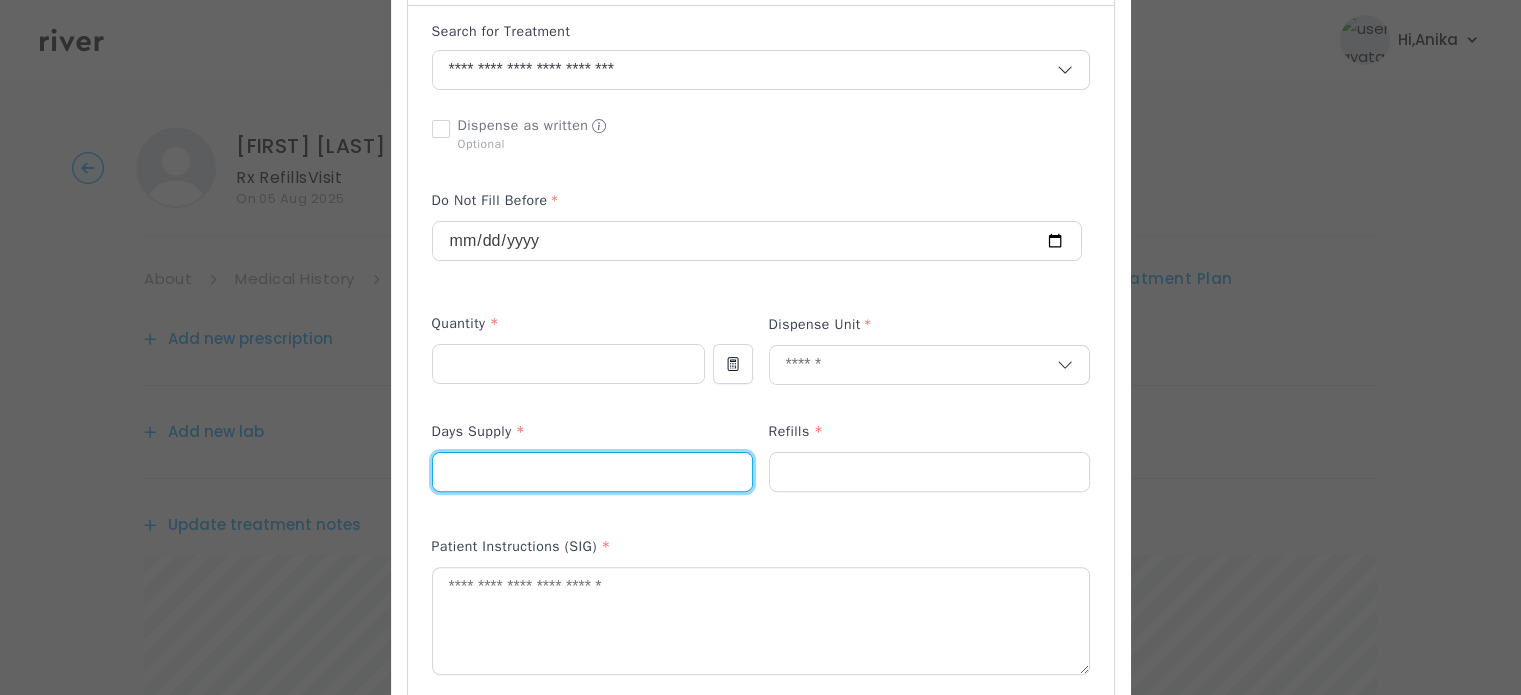 click at bounding box center (592, 472) 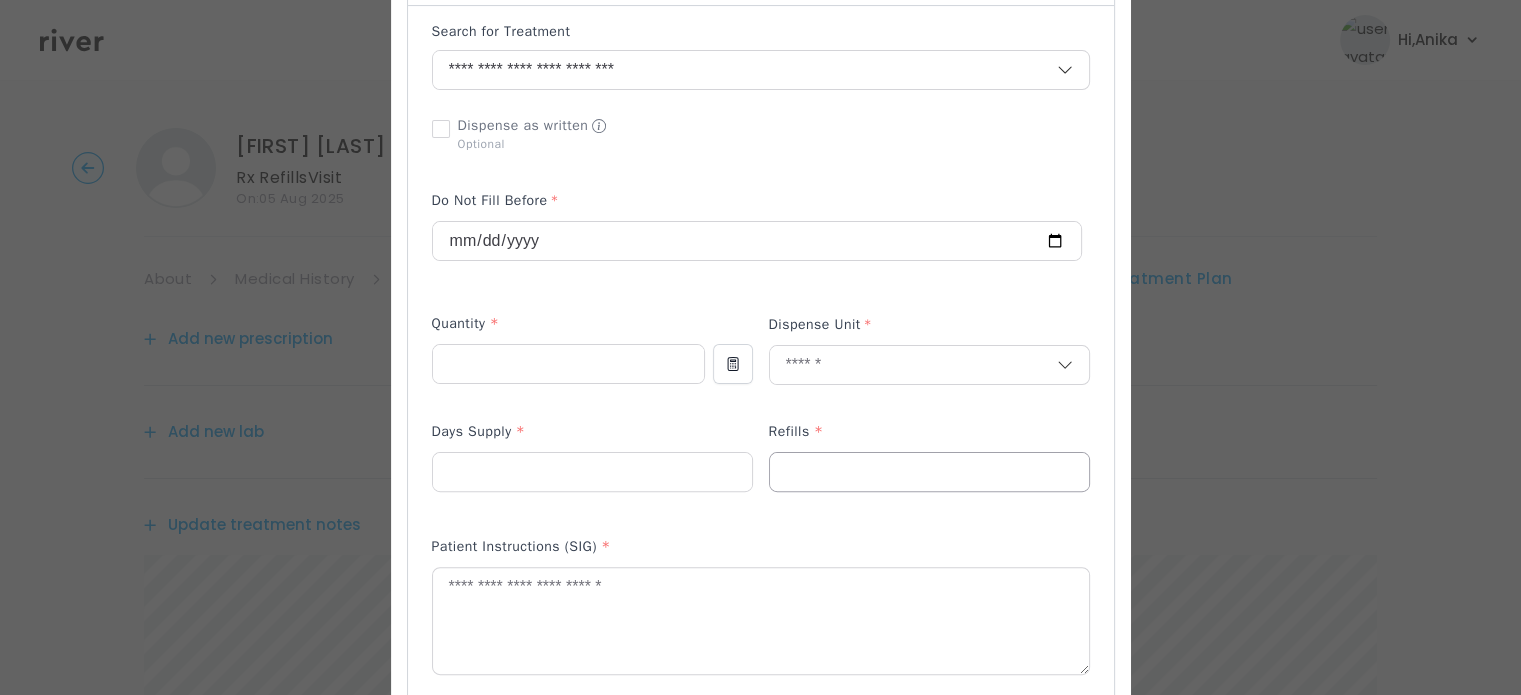 click at bounding box center [929, 472] 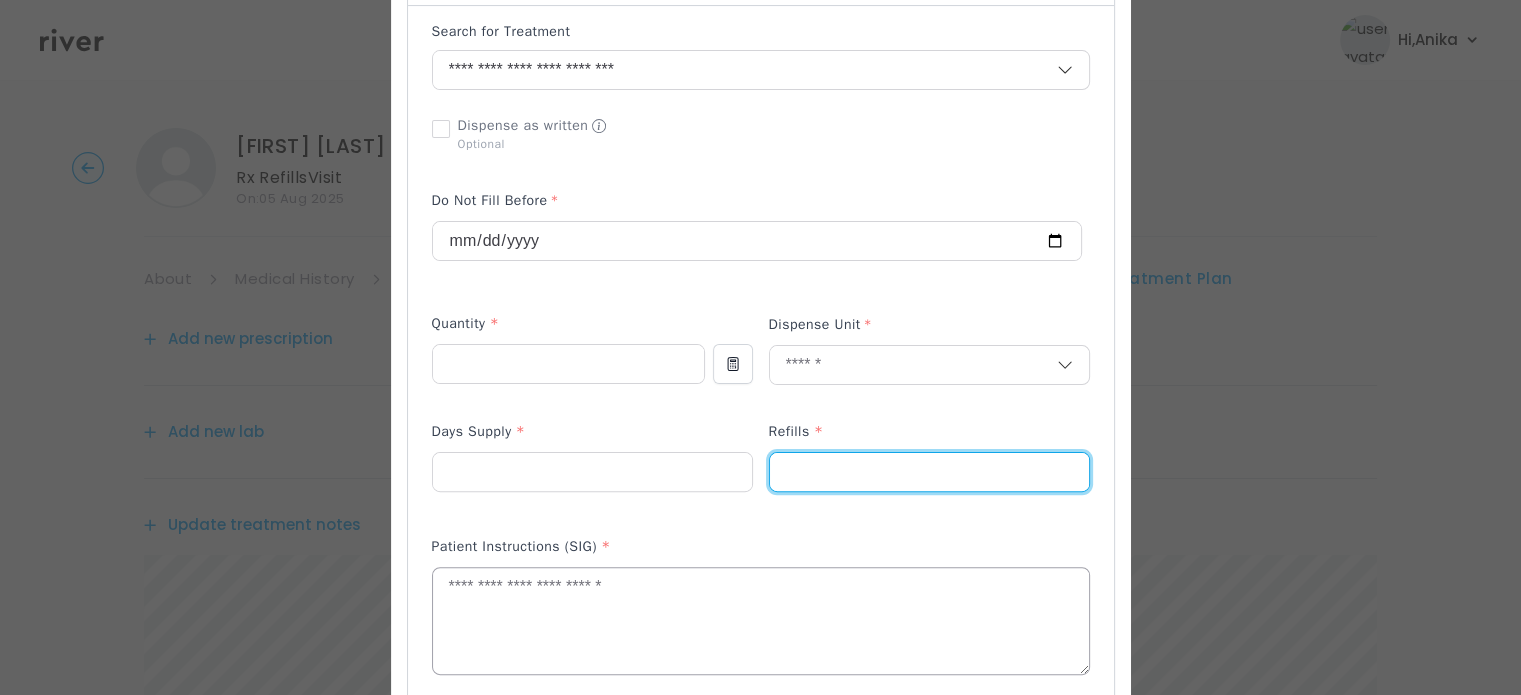type on "*" 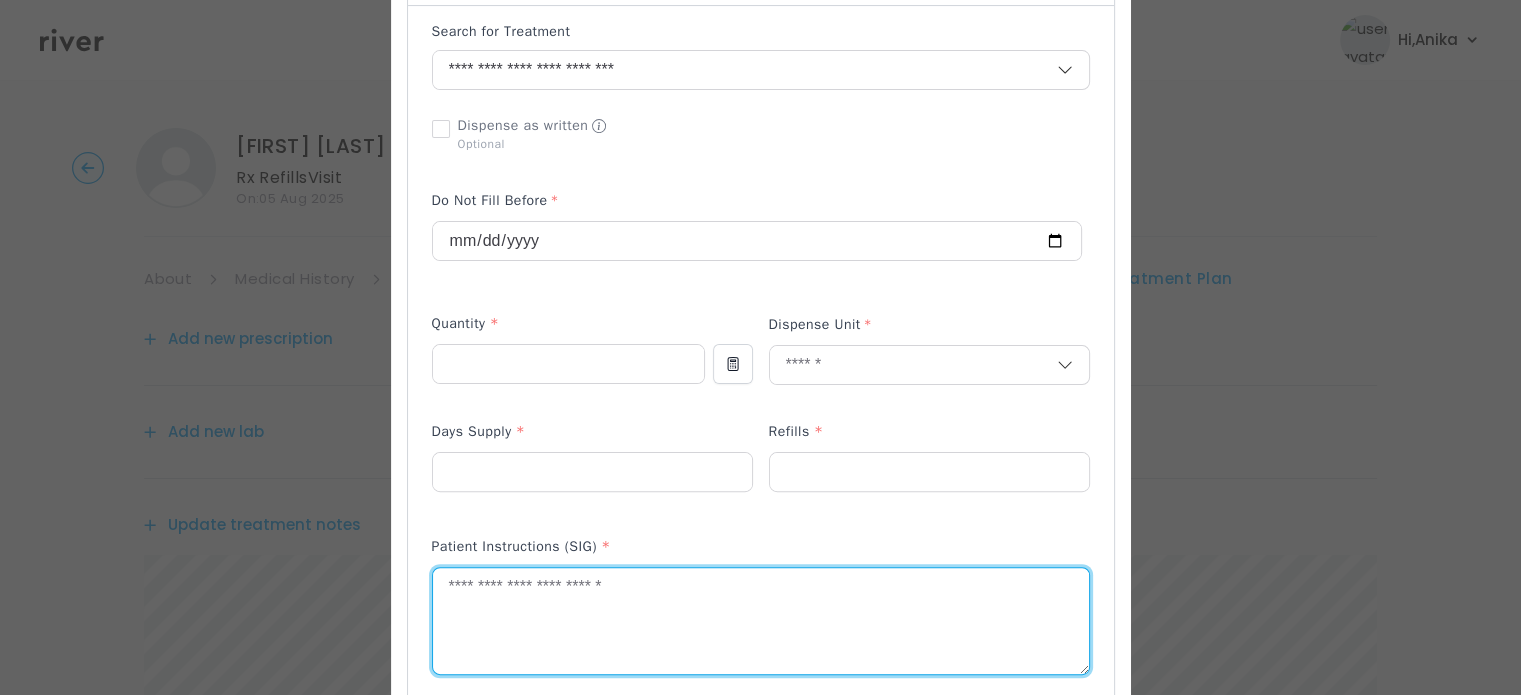 click at bounding box center (761, 621) 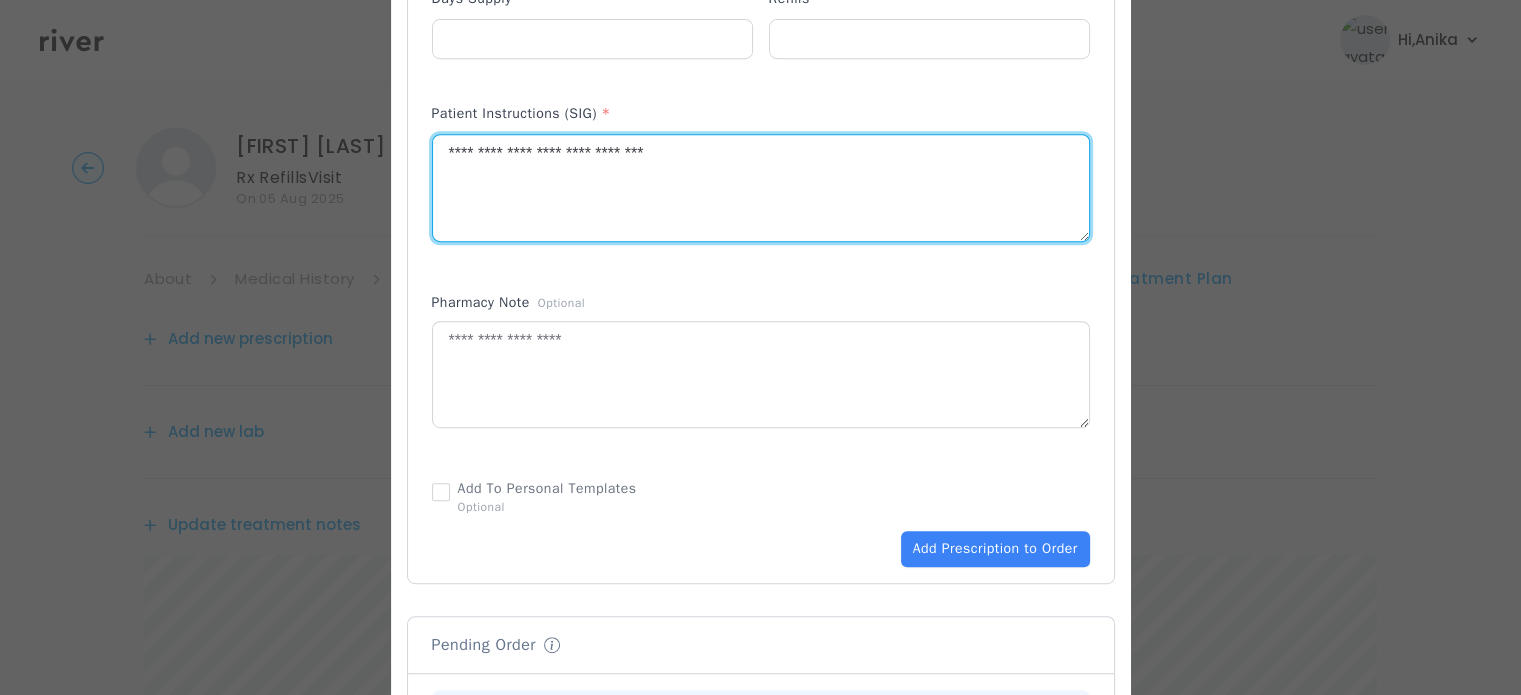 scroll, scrollTop: 920, scrollLeft: 0, axis: vertical 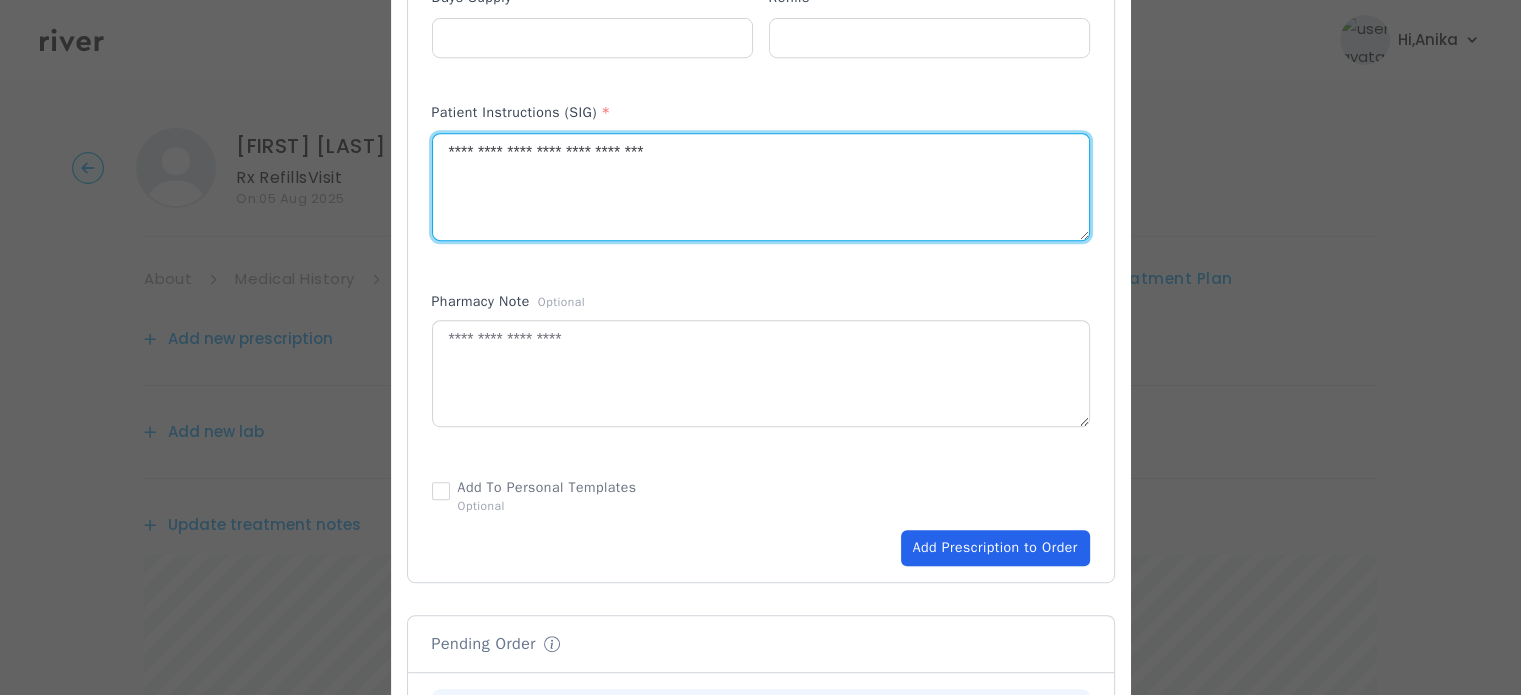type on "**********" 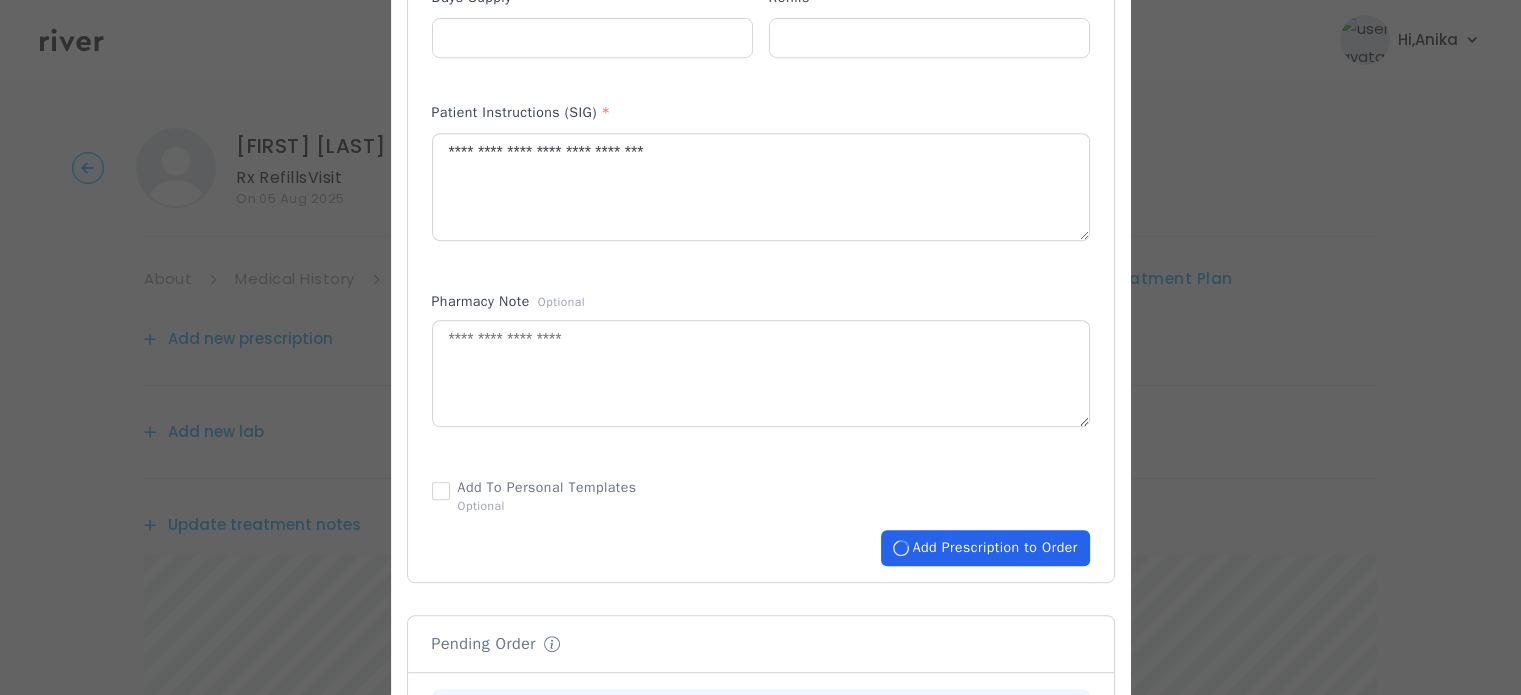 type 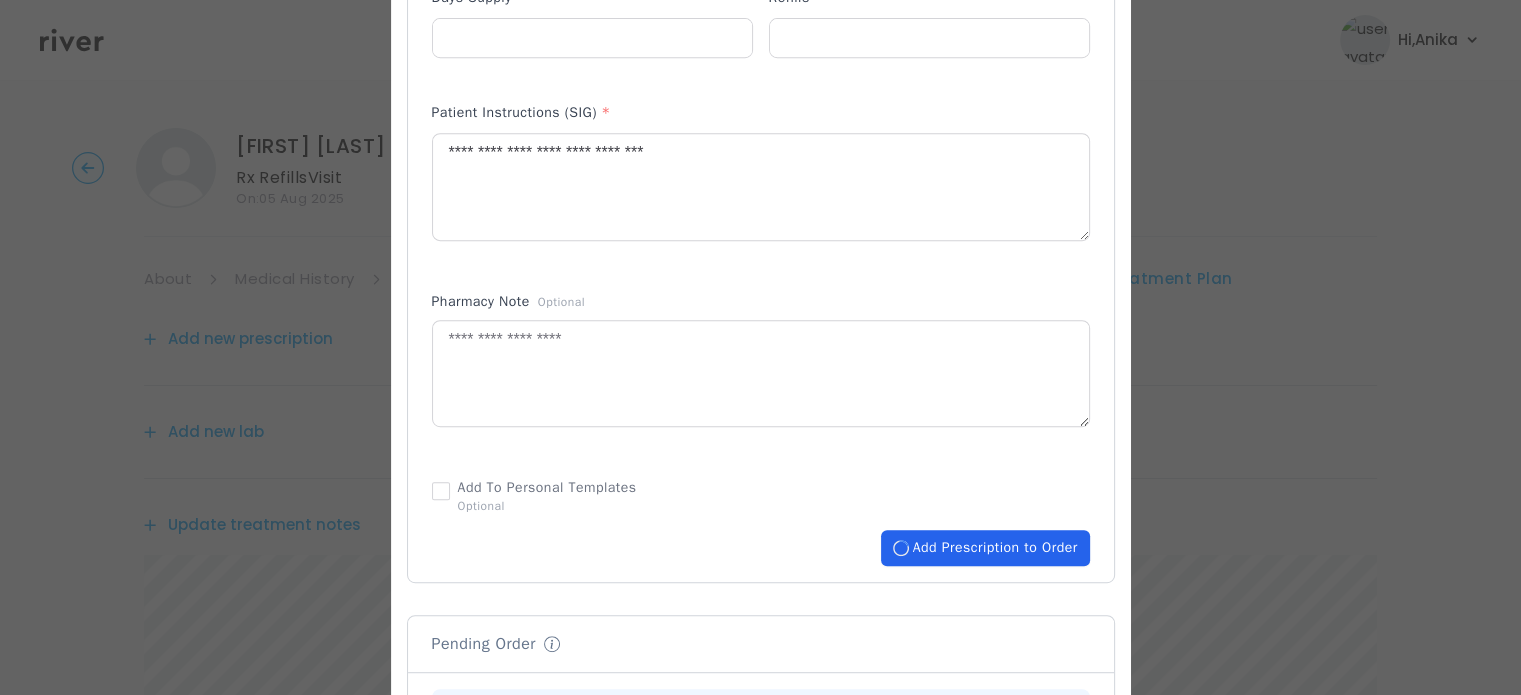 type 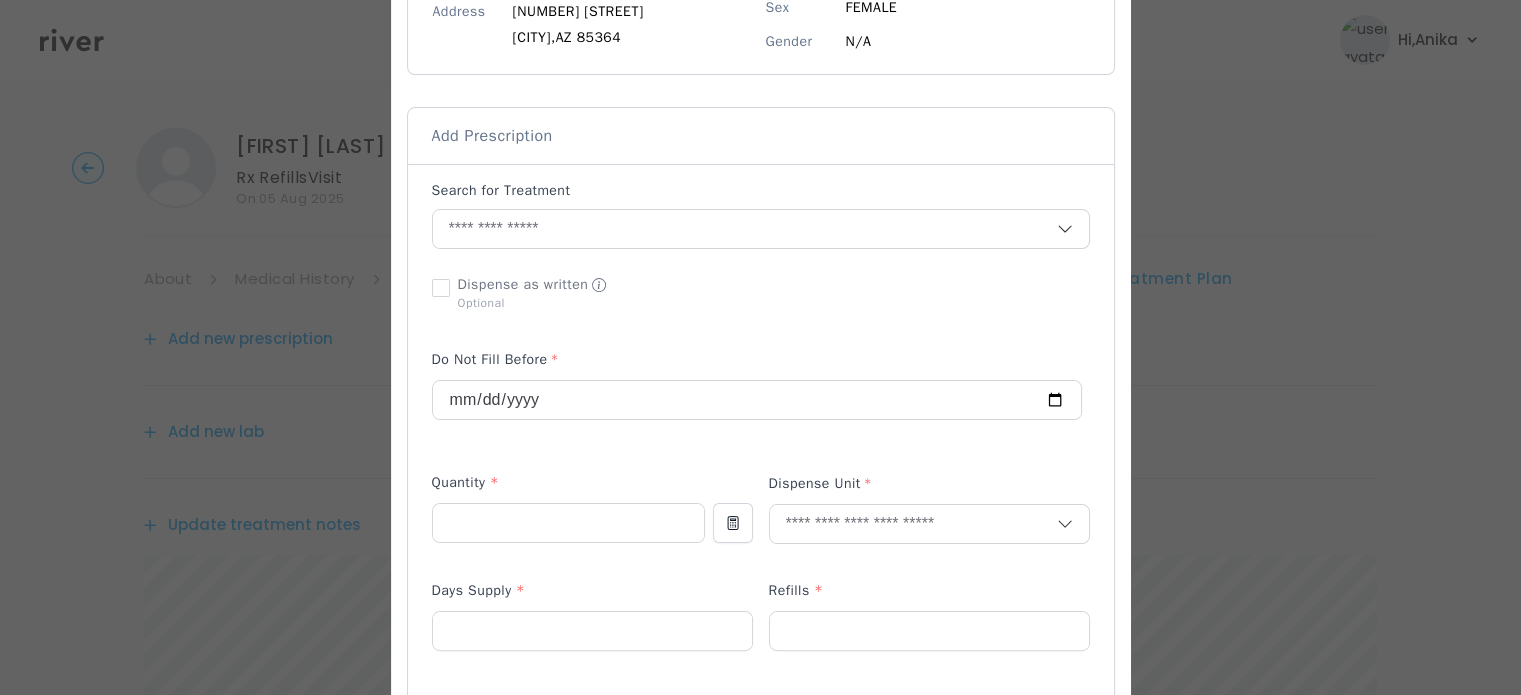 scroll, scrollTop: 276, scrollLeft: 0, axis: vertical 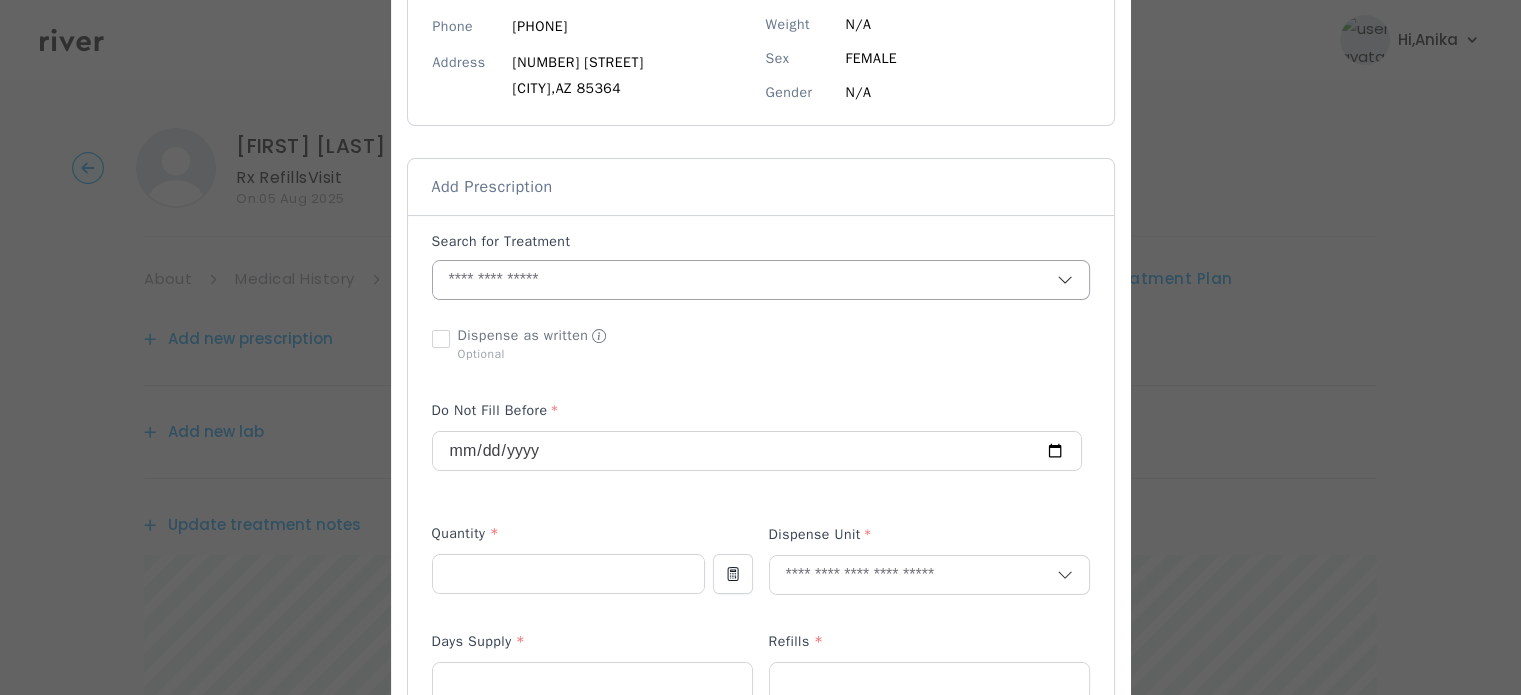click at bounding box center [745, 280] 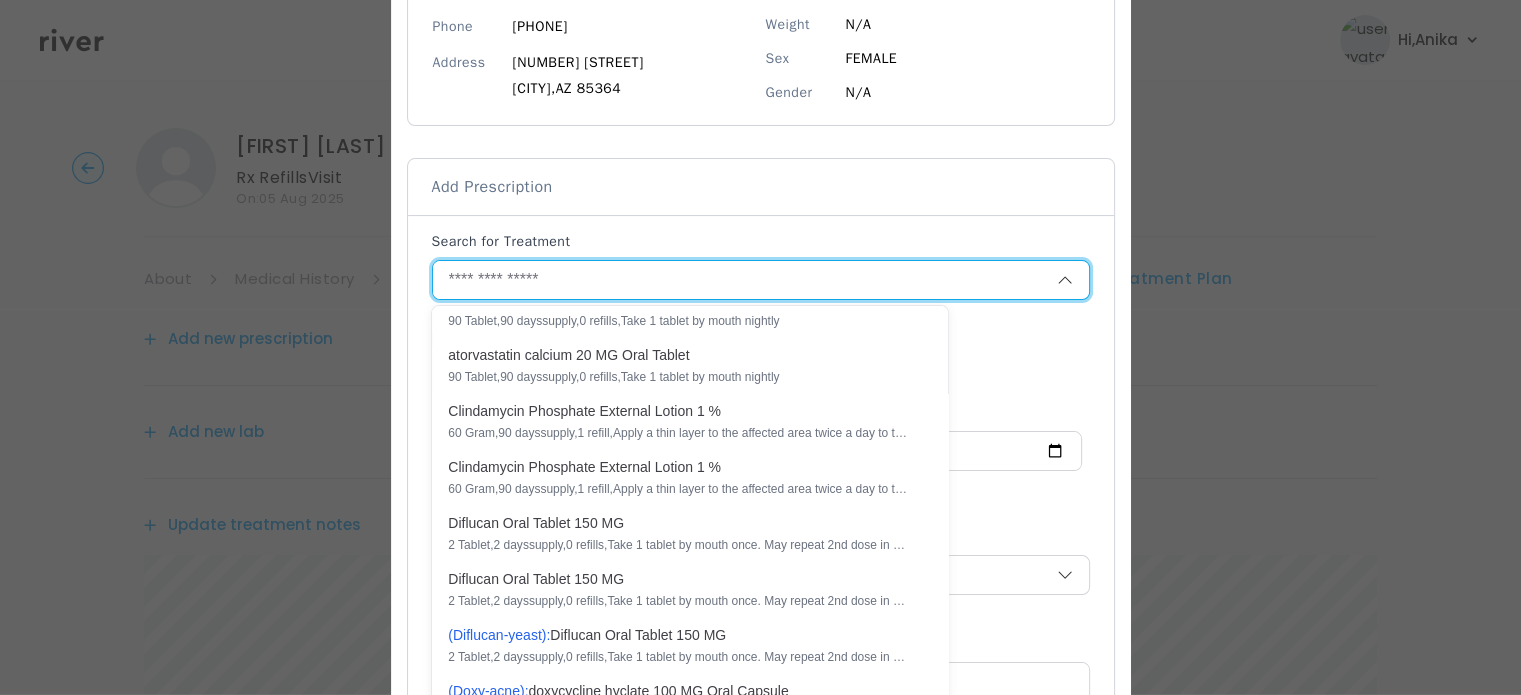 scroll, scrollTop: 0, scrollLeft: 0, axis: both 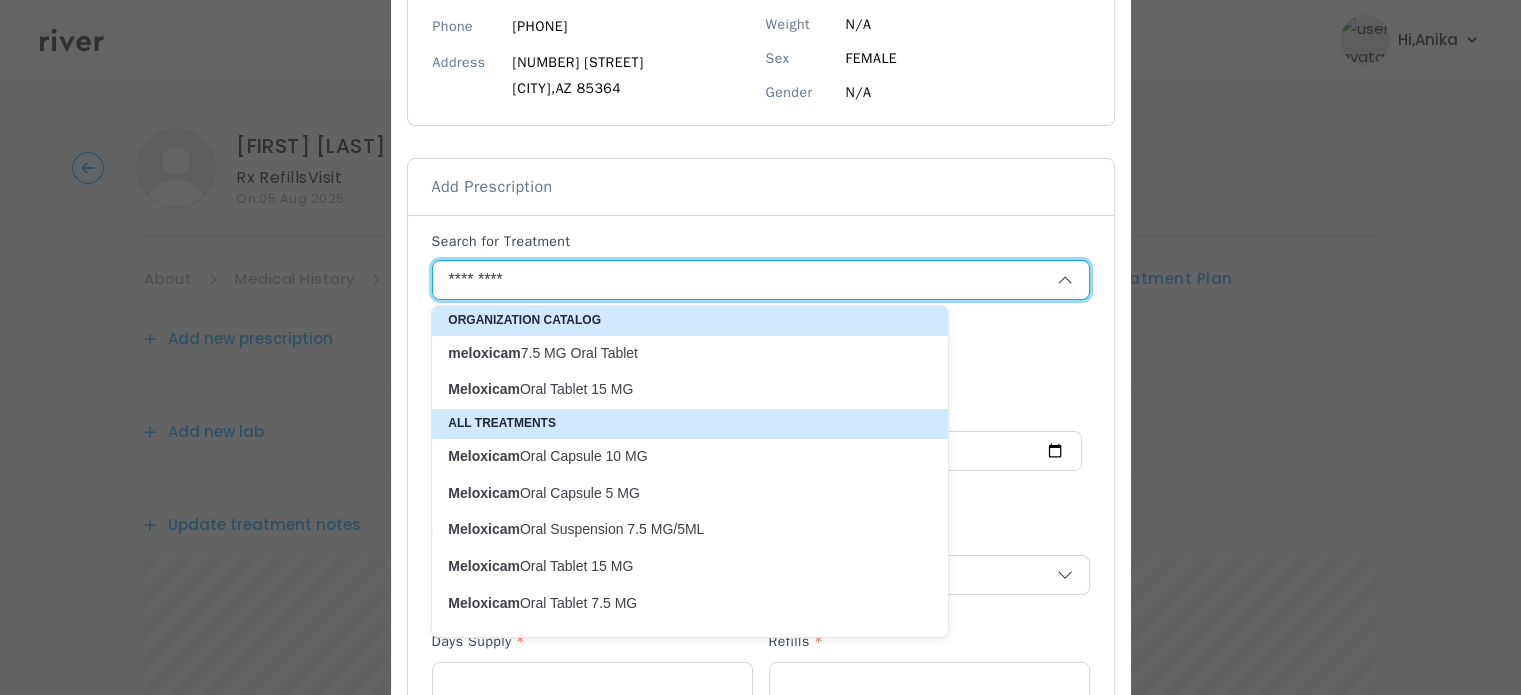 click on "Meloxicam  Oral Tablet 15 MG" at bounding box center (678, 389) 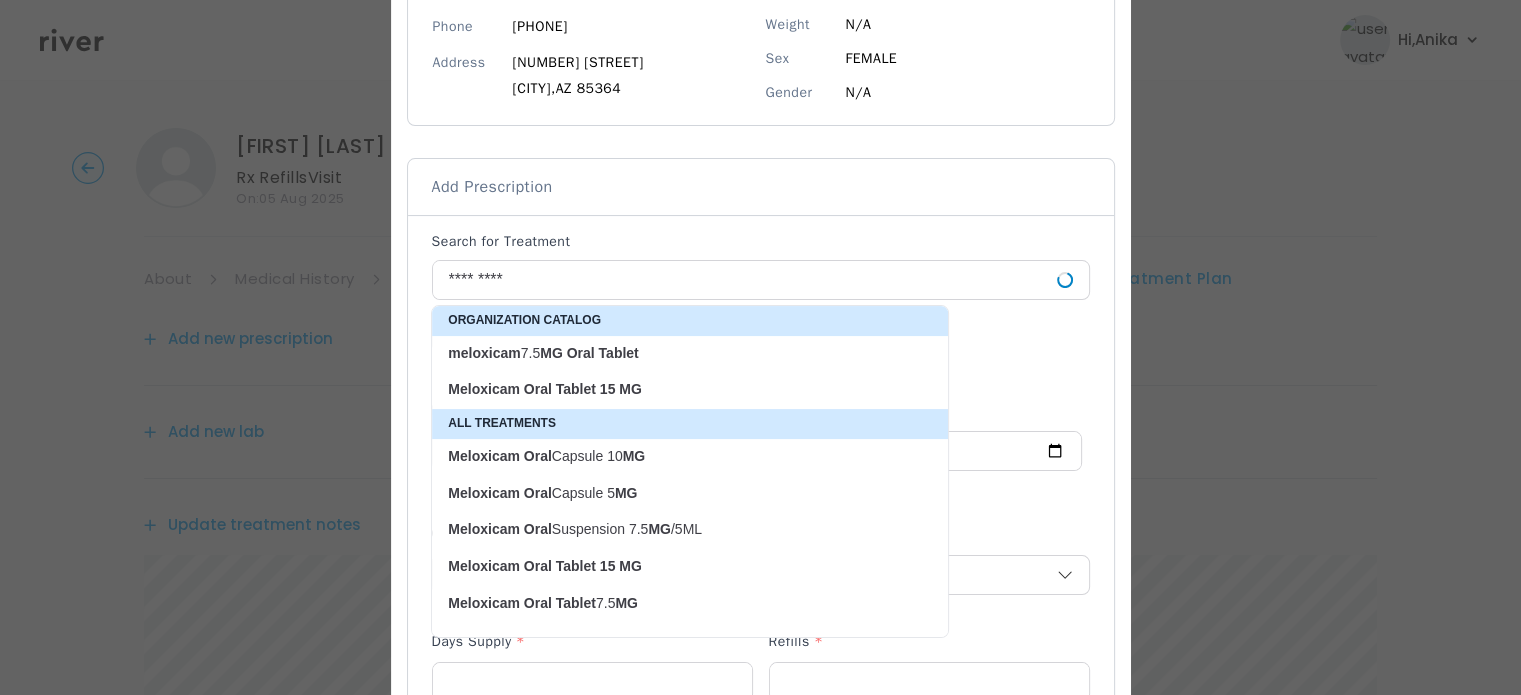 type on "**********" 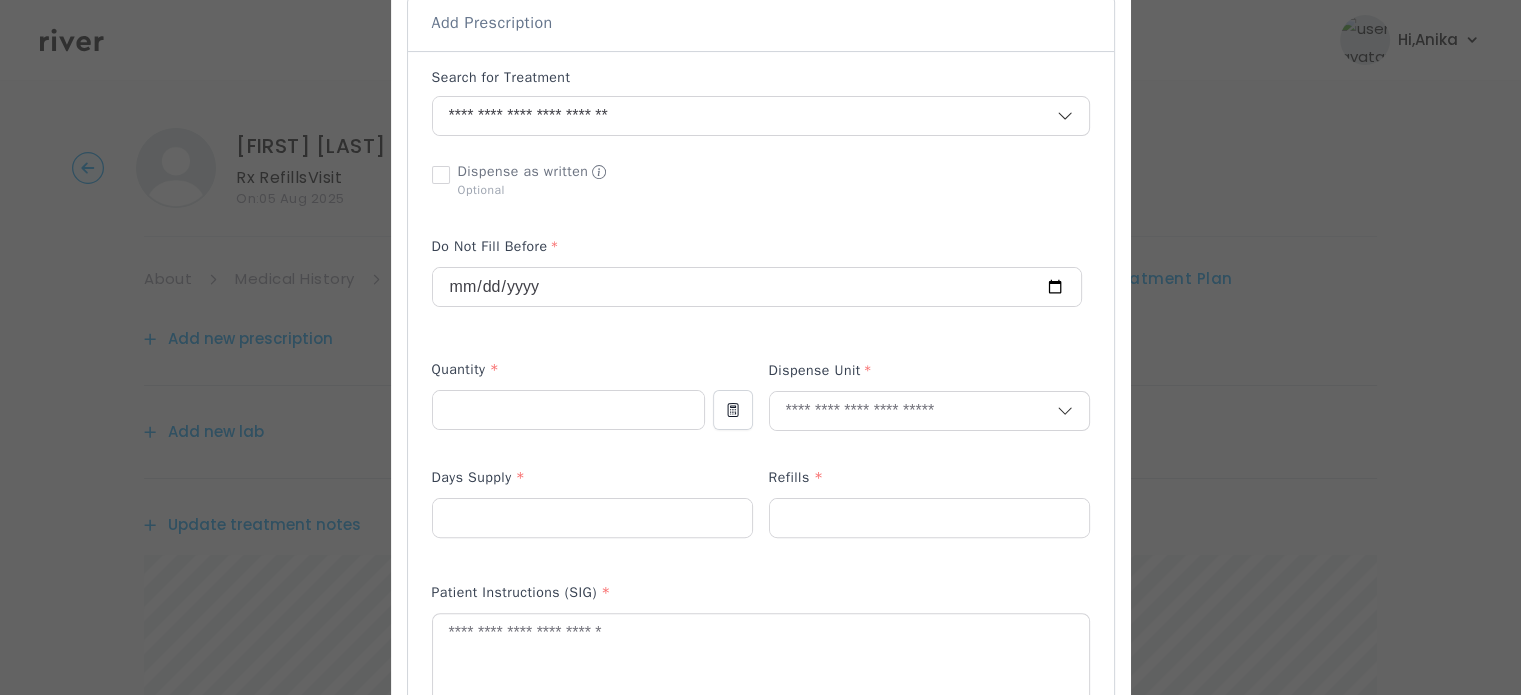 scroll, scrollTop: 485, scrollLeft: 0, axis: vertical 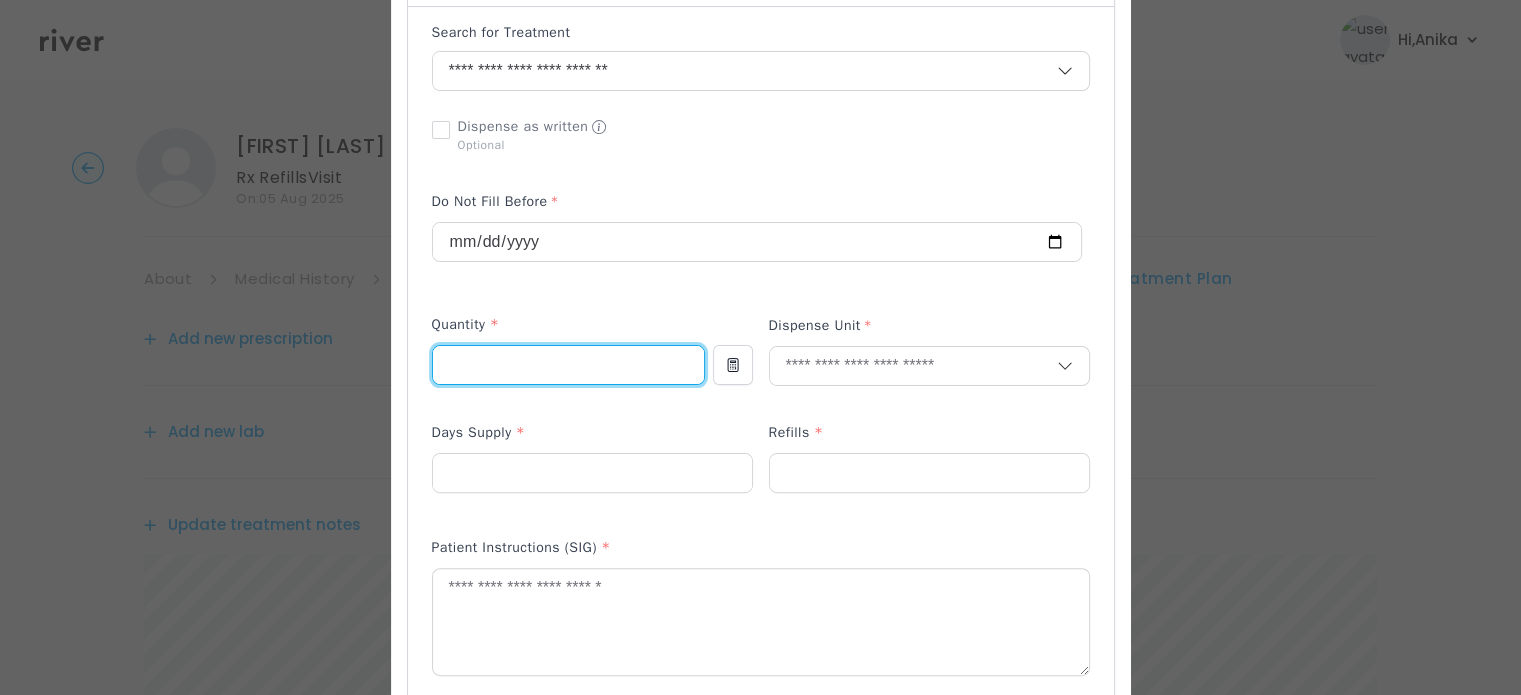 click at bounding box center [568, 365] 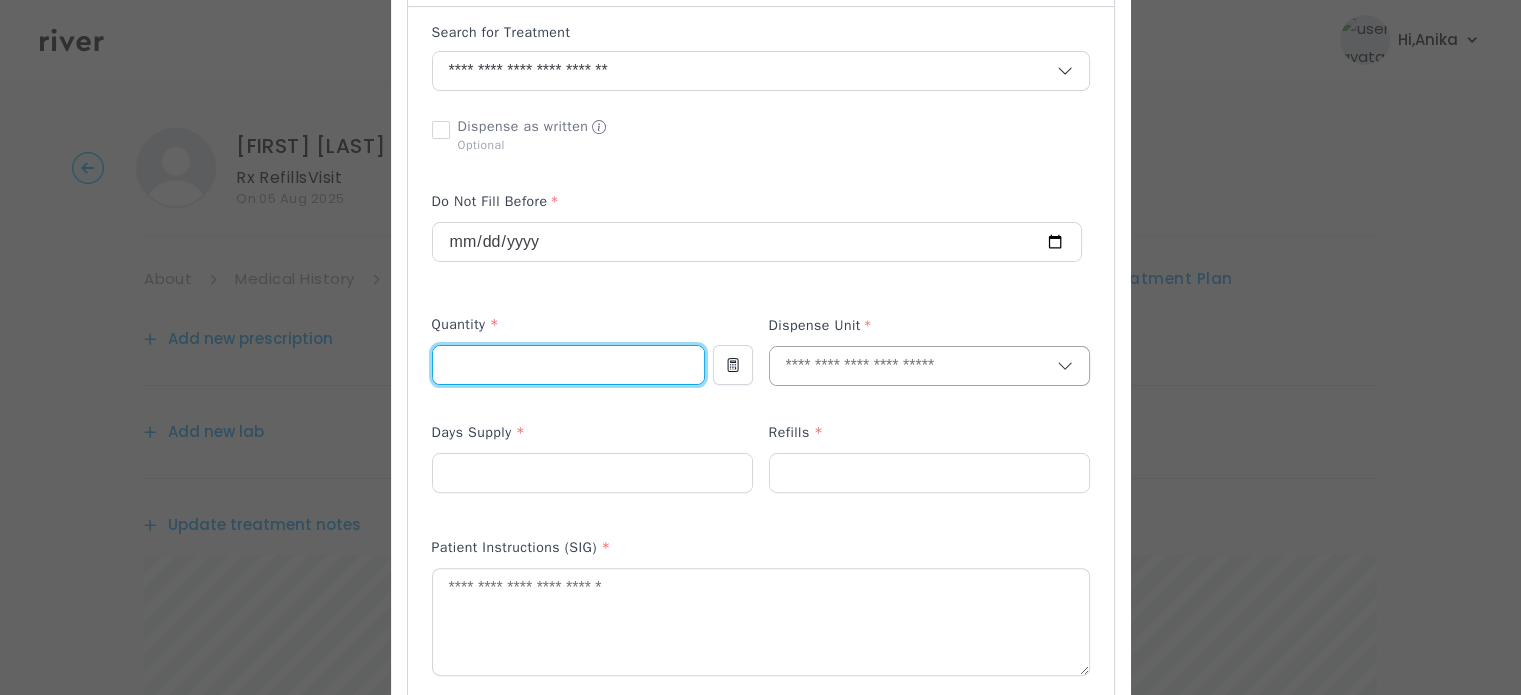 type on "**" 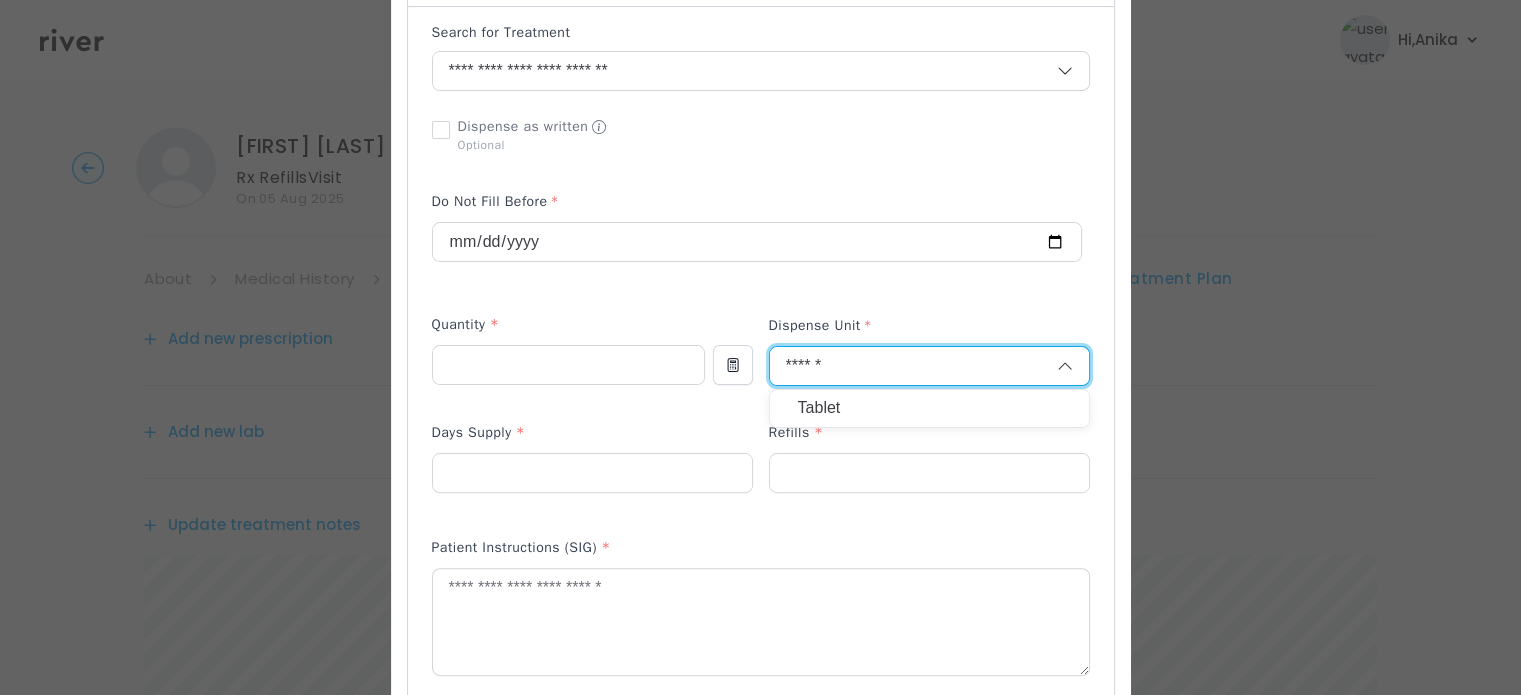 type on "******" 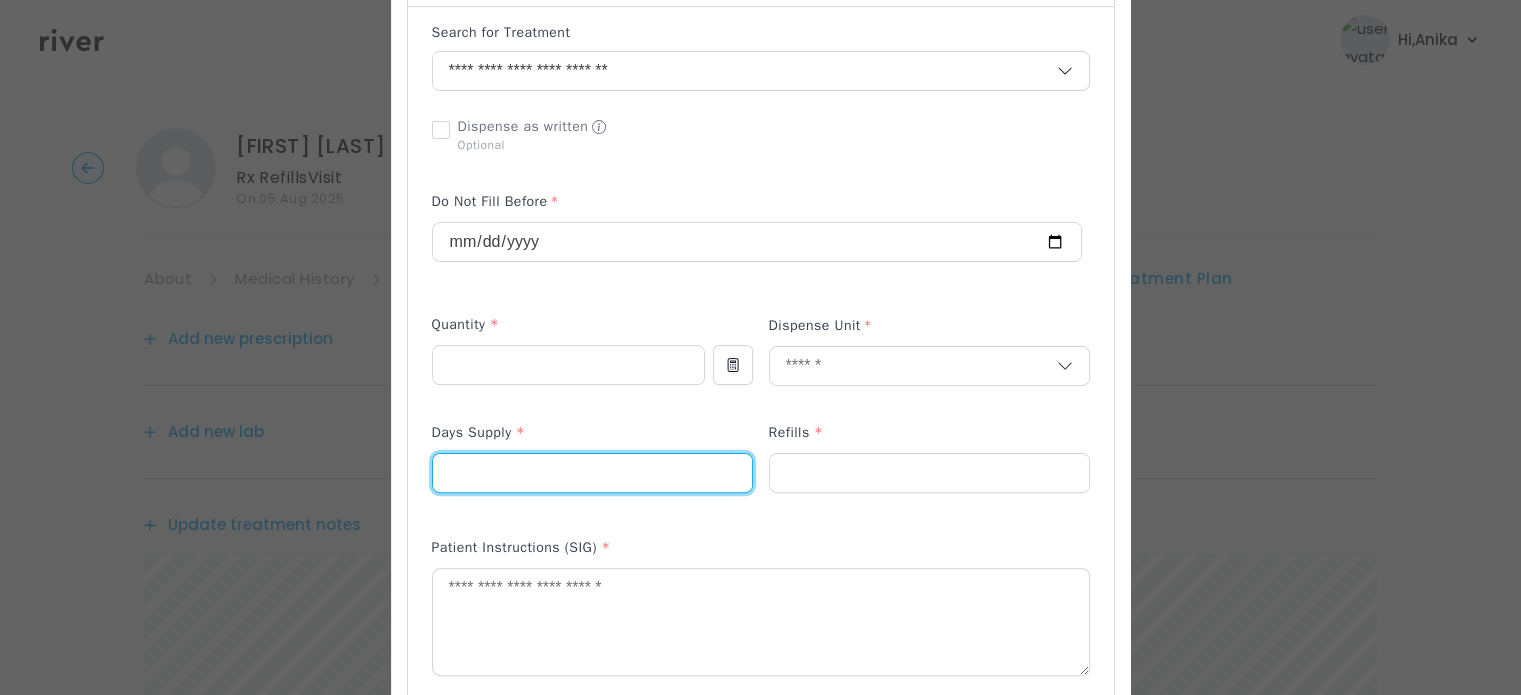 click at bounding box center [592, 473] 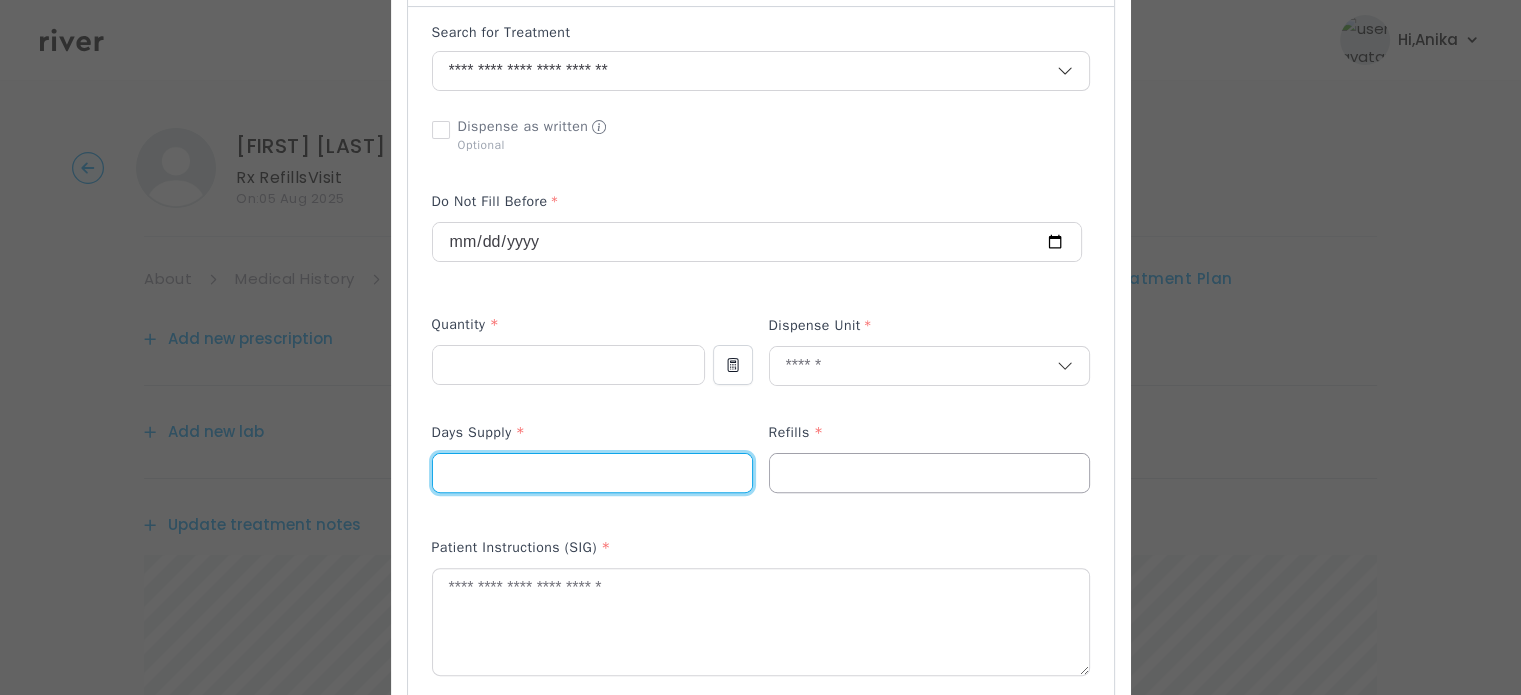 type on "**" 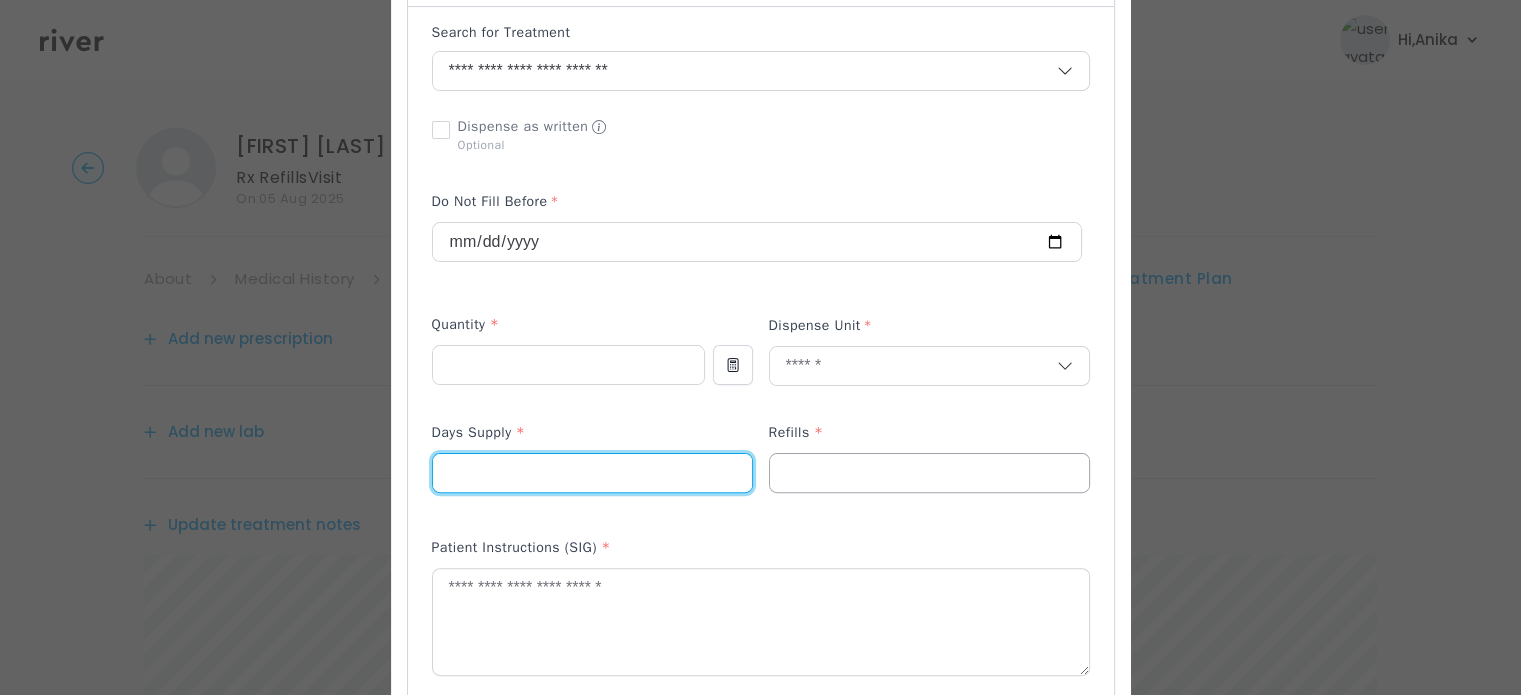 click at bounding box center [929, 473] 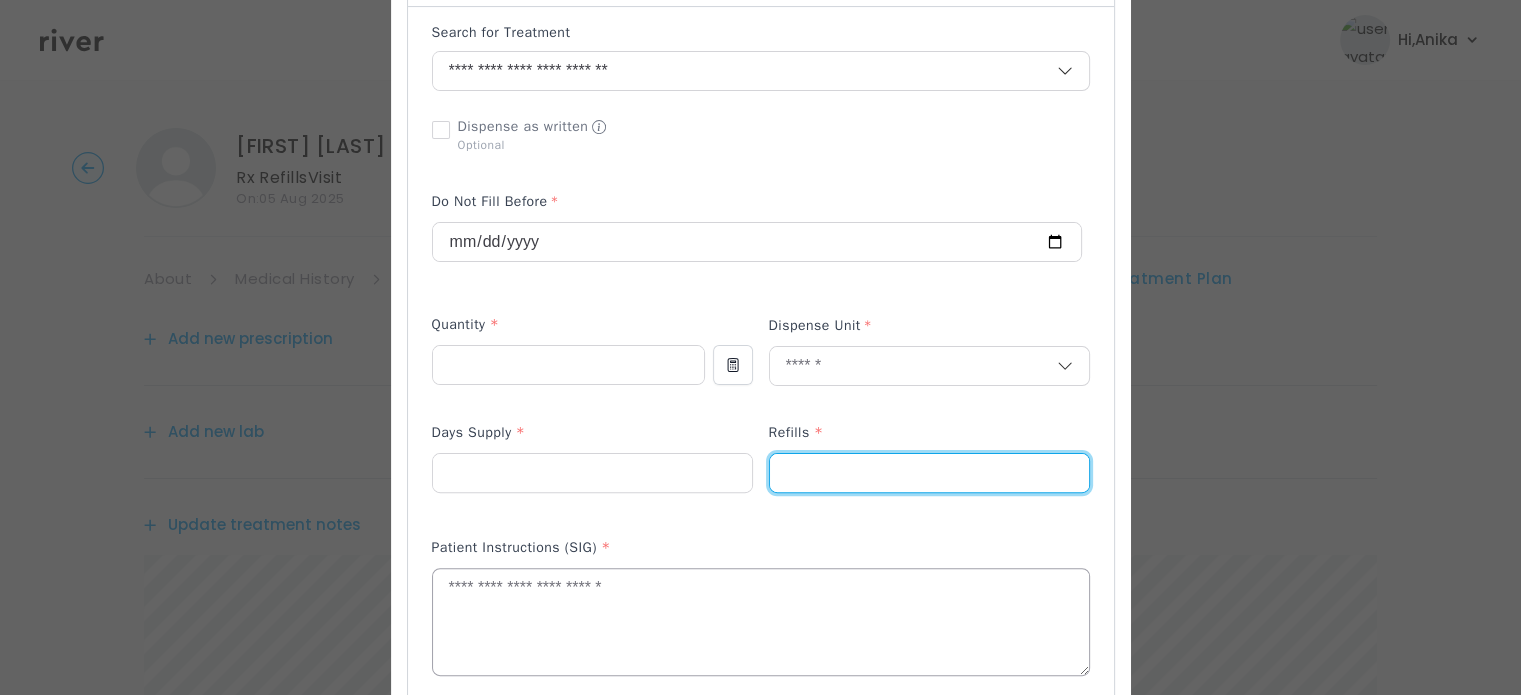 type on "*" 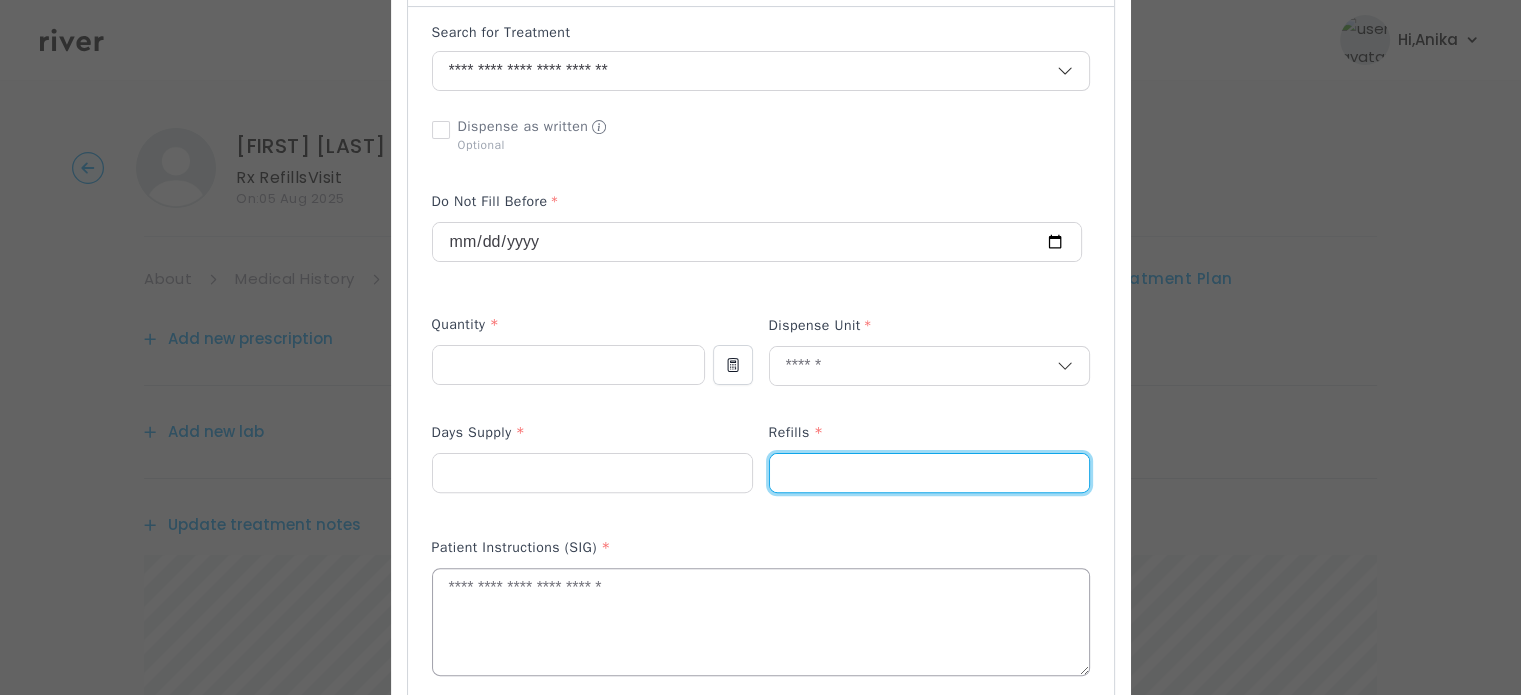 click at bounding box center (761, 622) 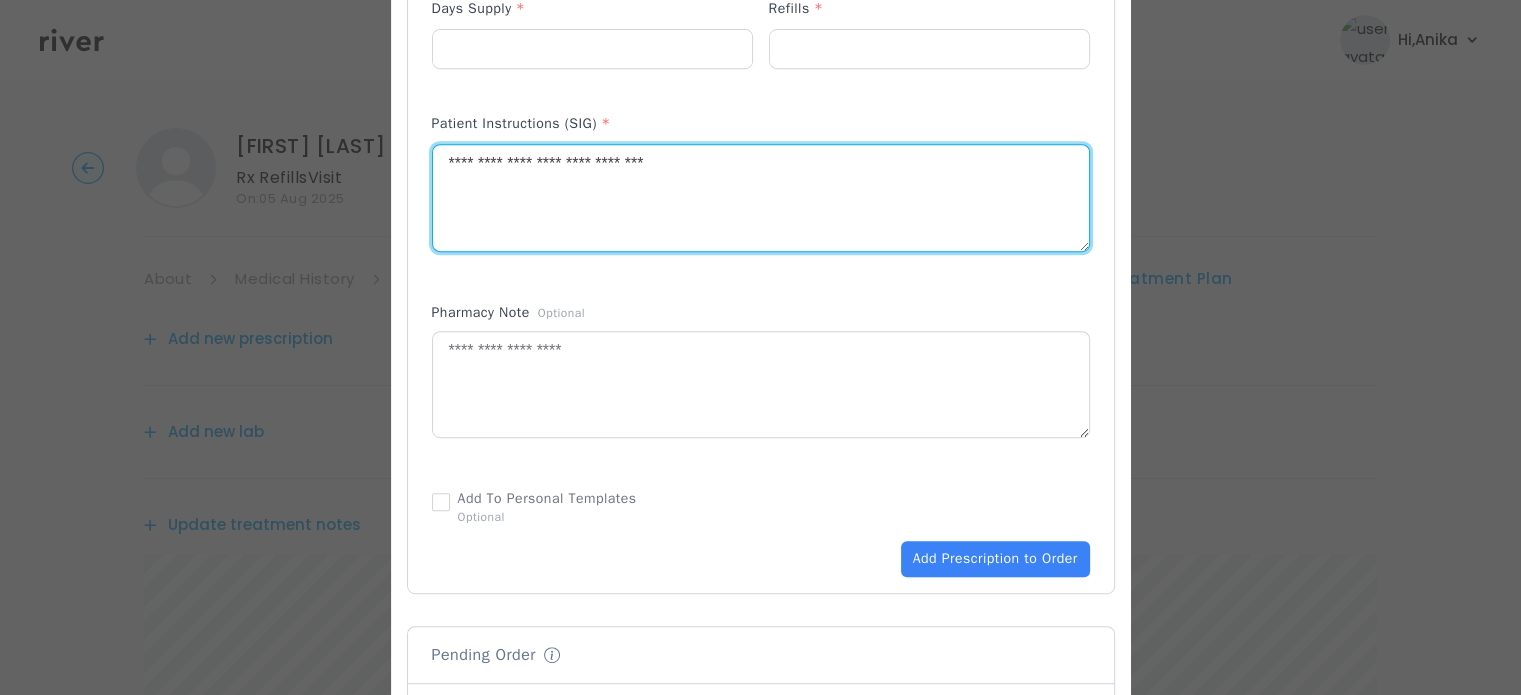scroll, scrollTop: 920, scrollLeft: 0, axis: vertical 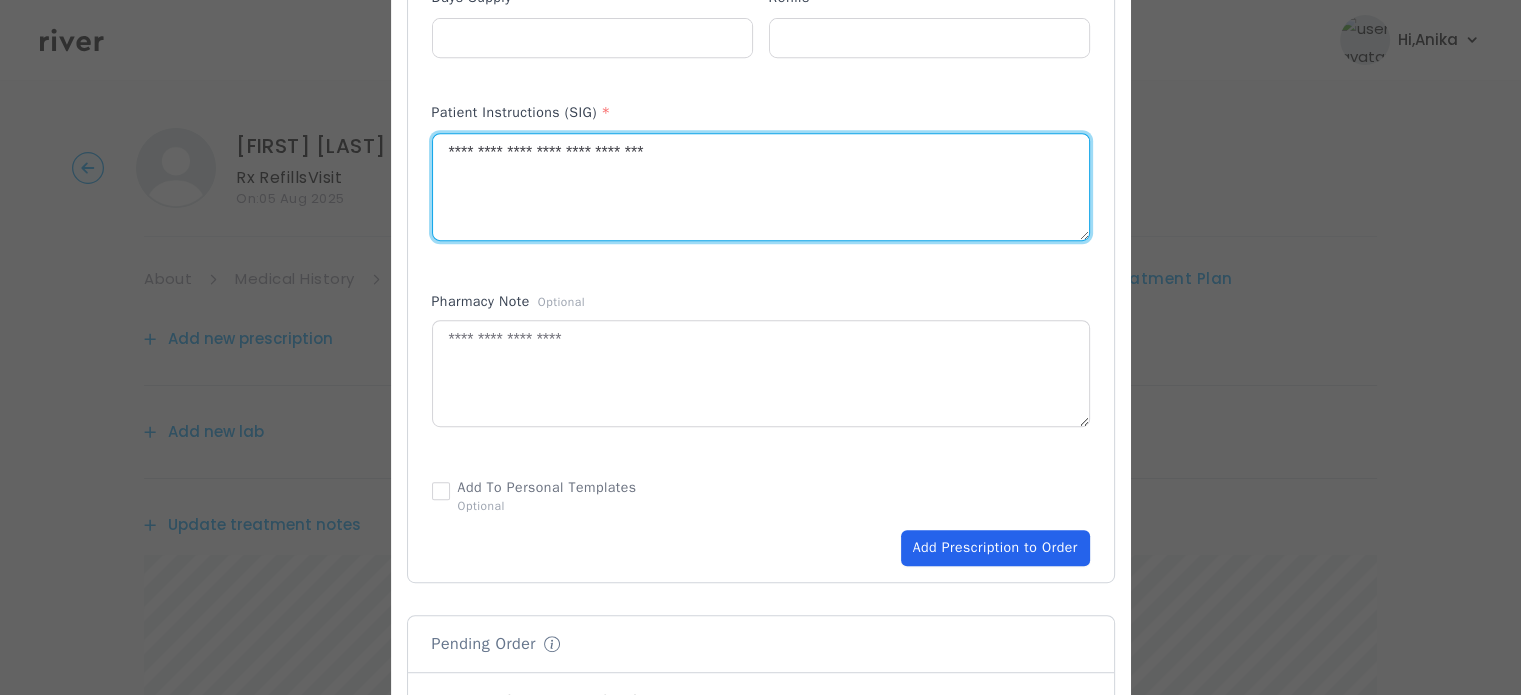 type on "**********" 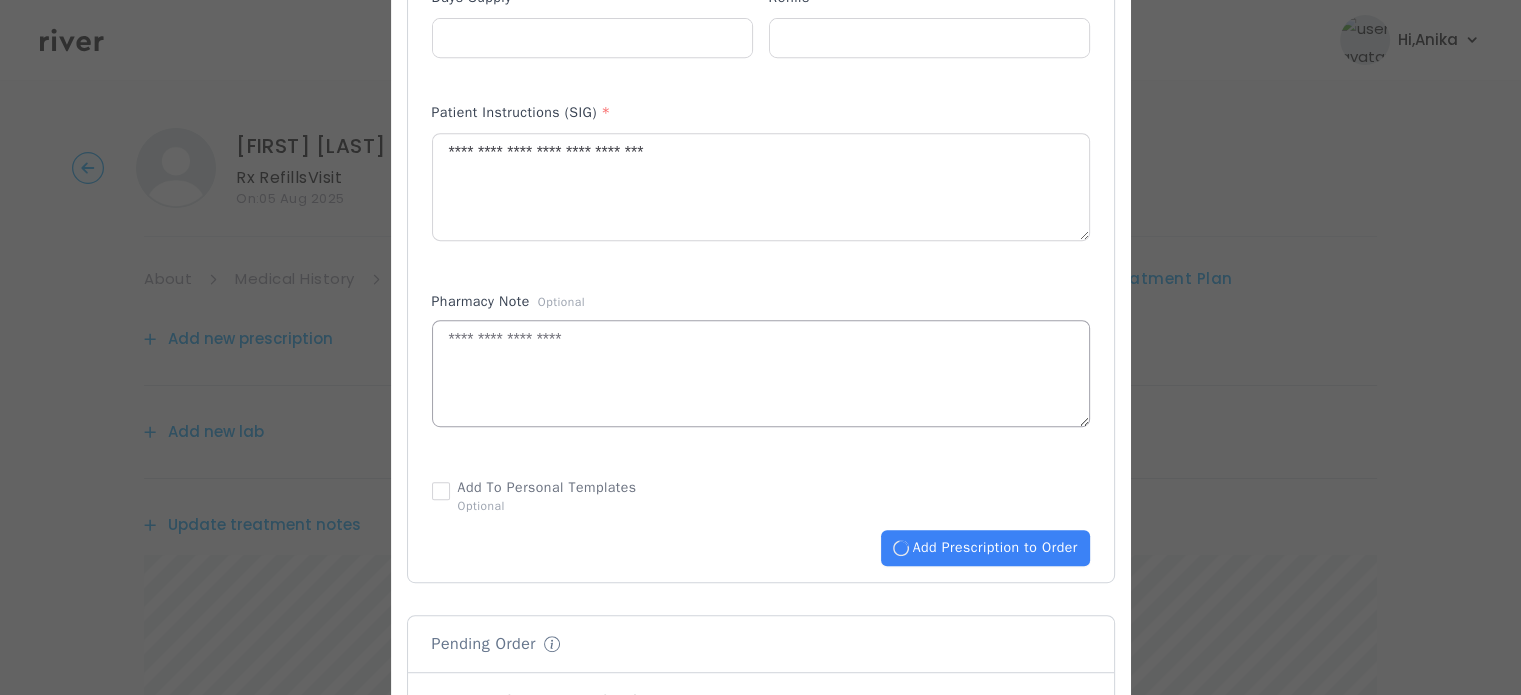 type 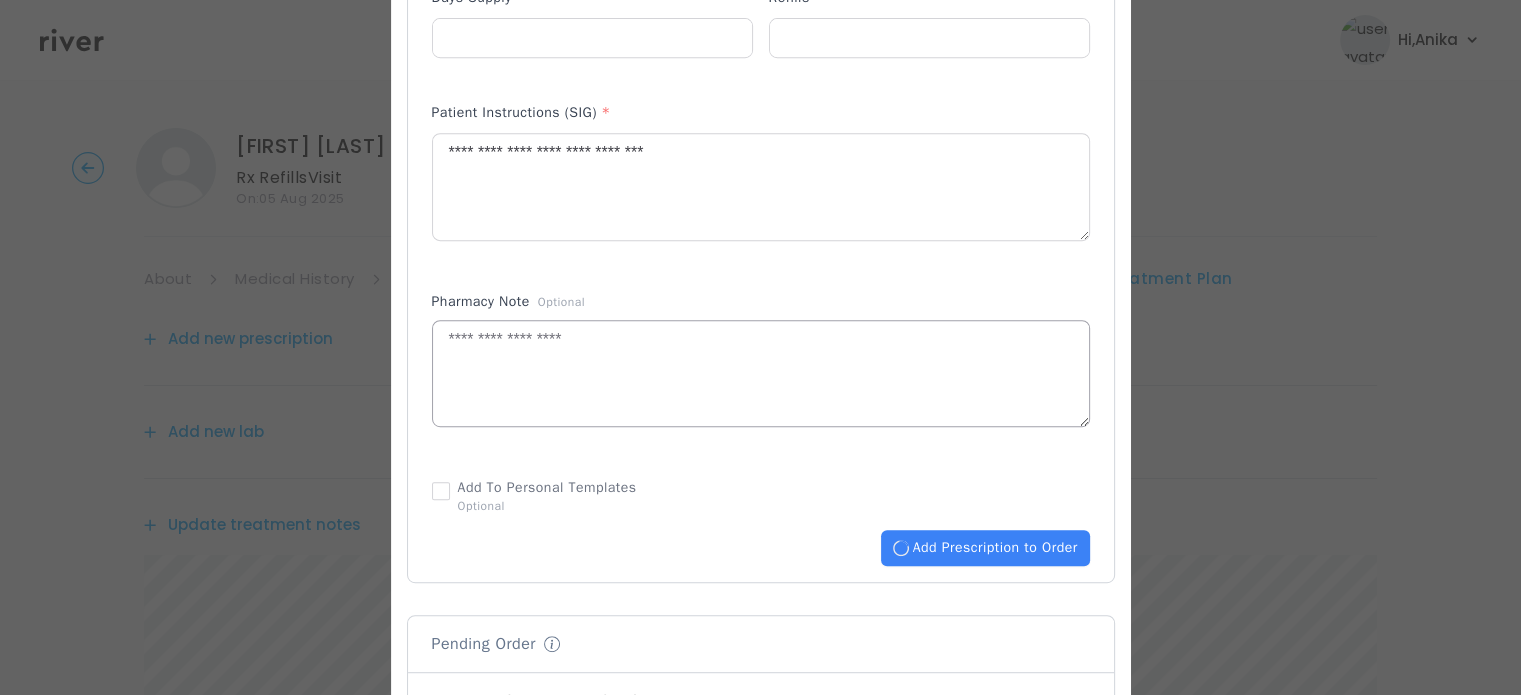 type 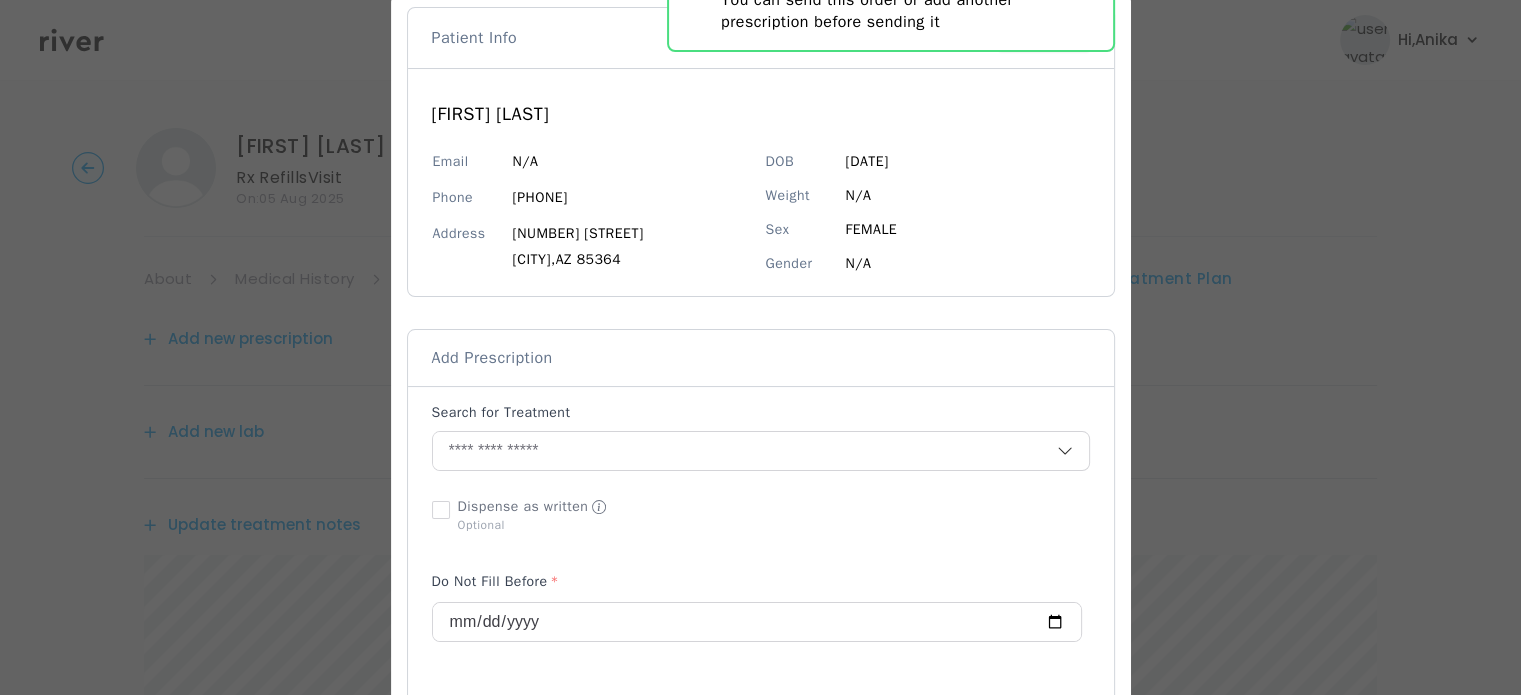 scroll, scrollTop: 107, scrollLeft: 0, axis: vertical 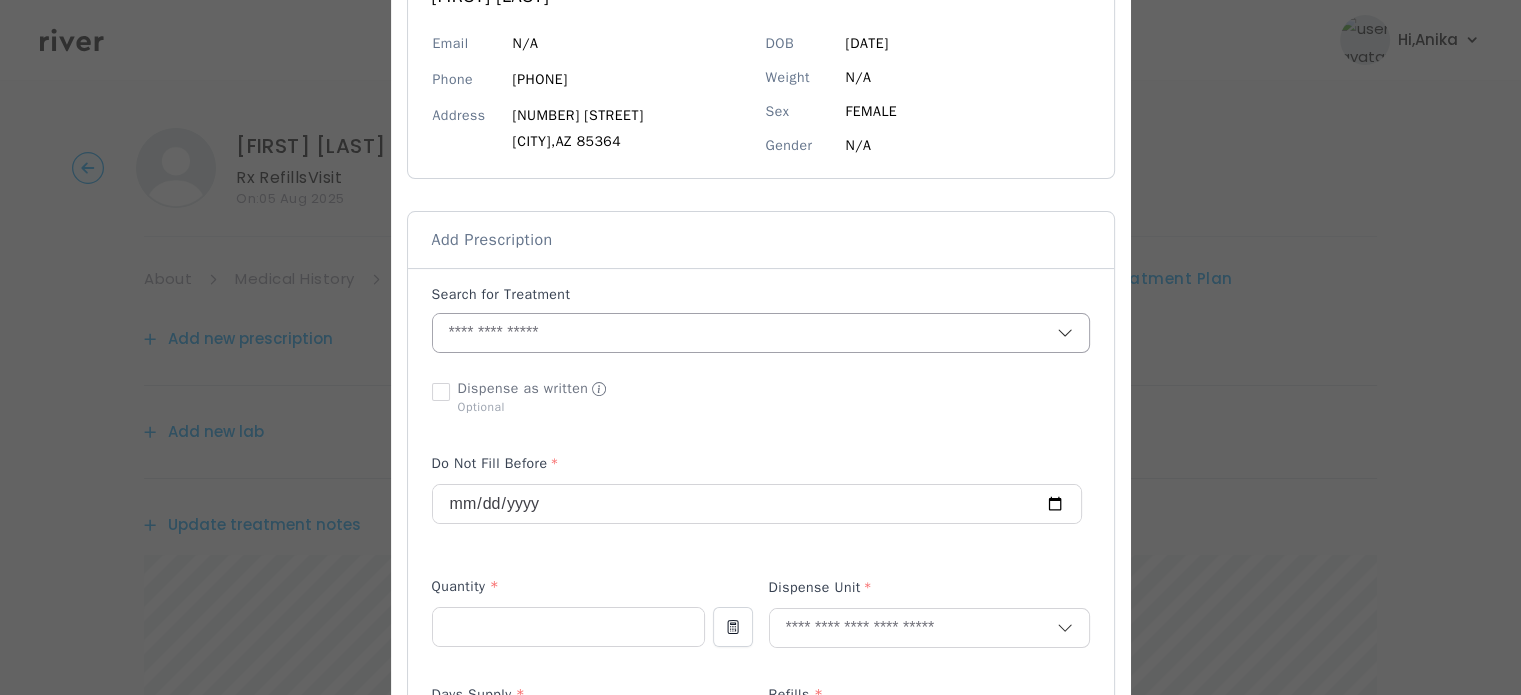 click at bounding box center (745, 333) 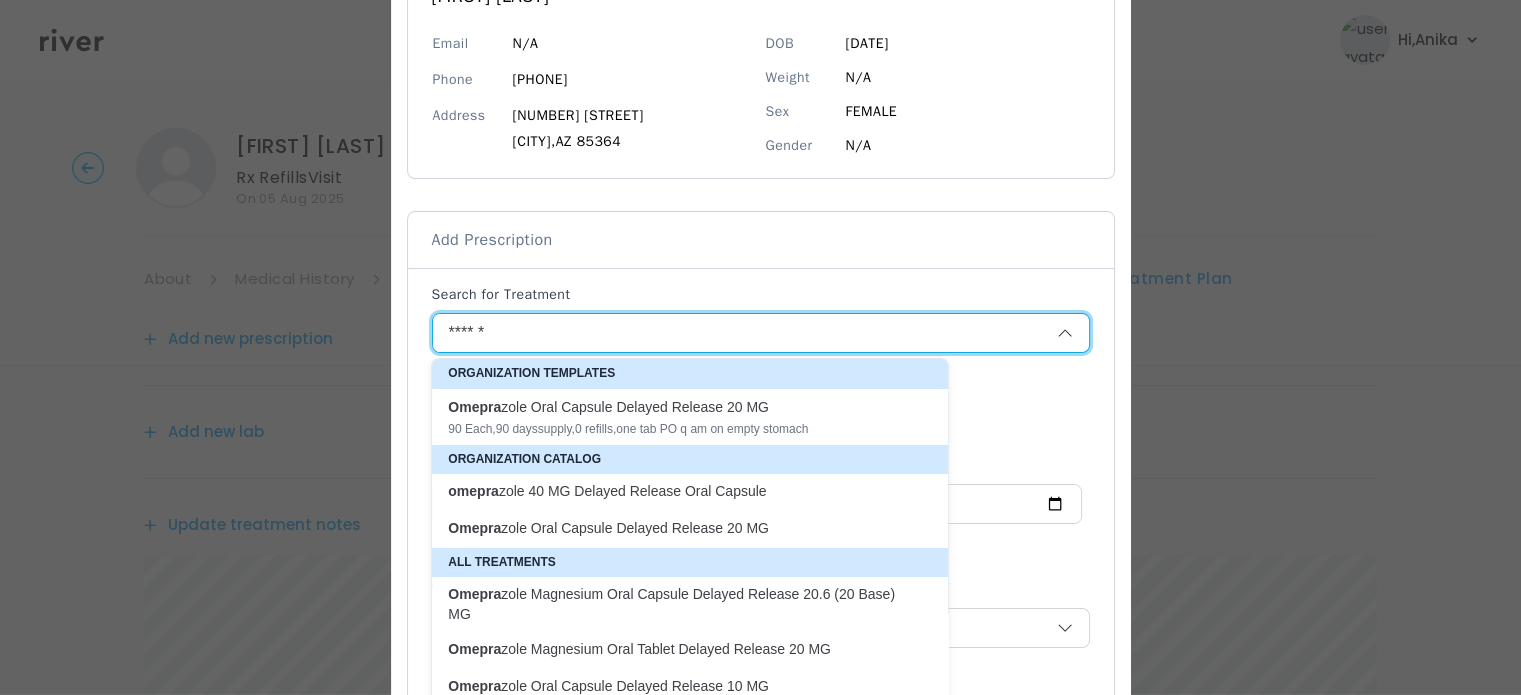 click on "Omepra zole Oral Capsule Delayed Release 20 MG" at bounding box center [678, 407] 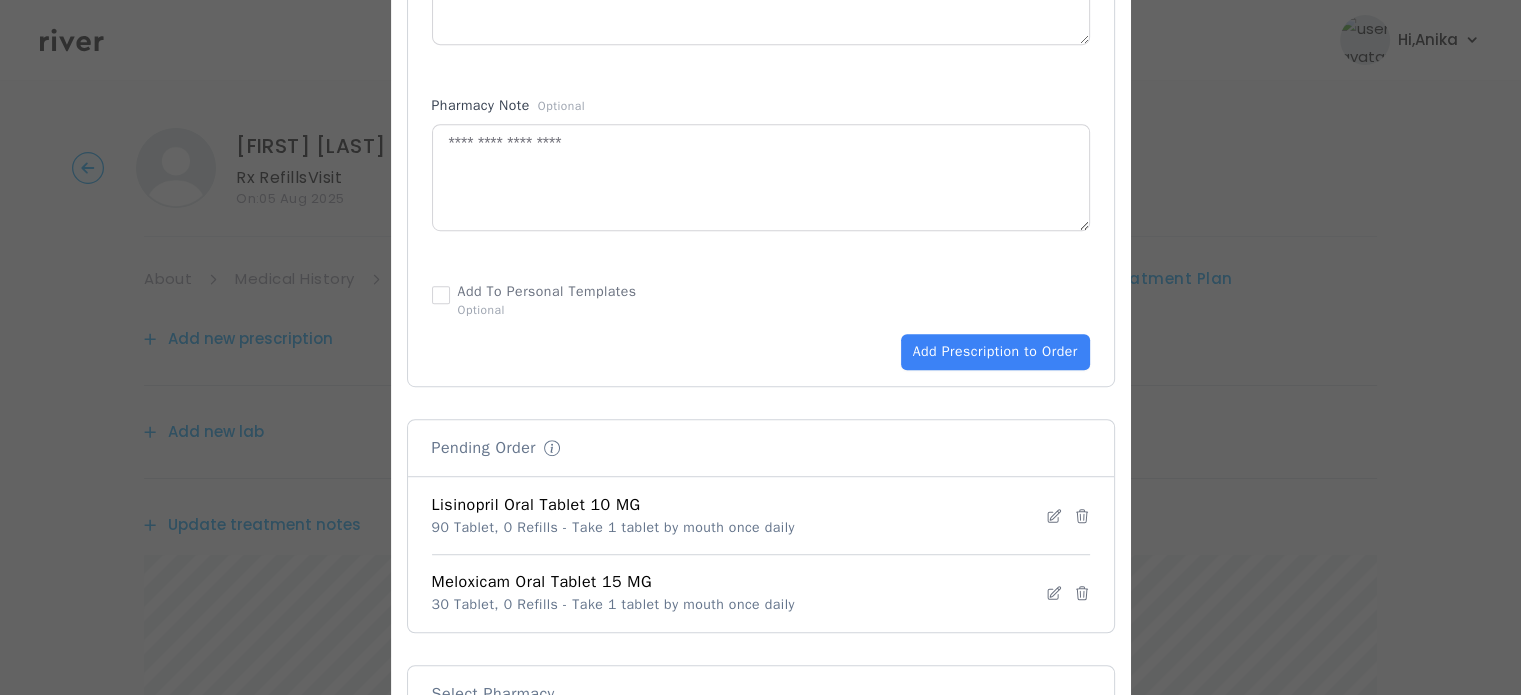 scroll, scrollTop: 1155, scrollLeft: 0, axis: vertical 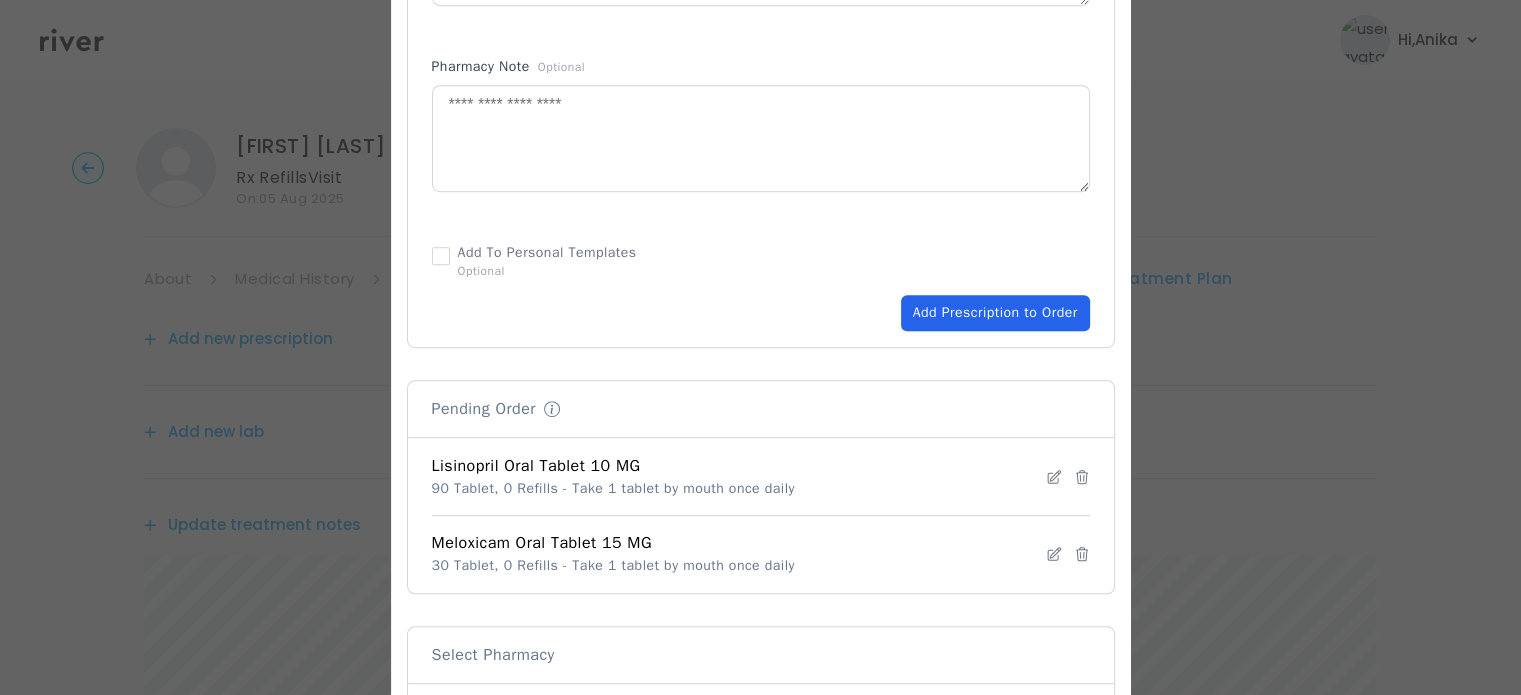 click on "Add Prescription to Order" at bounding box center (995, 313) 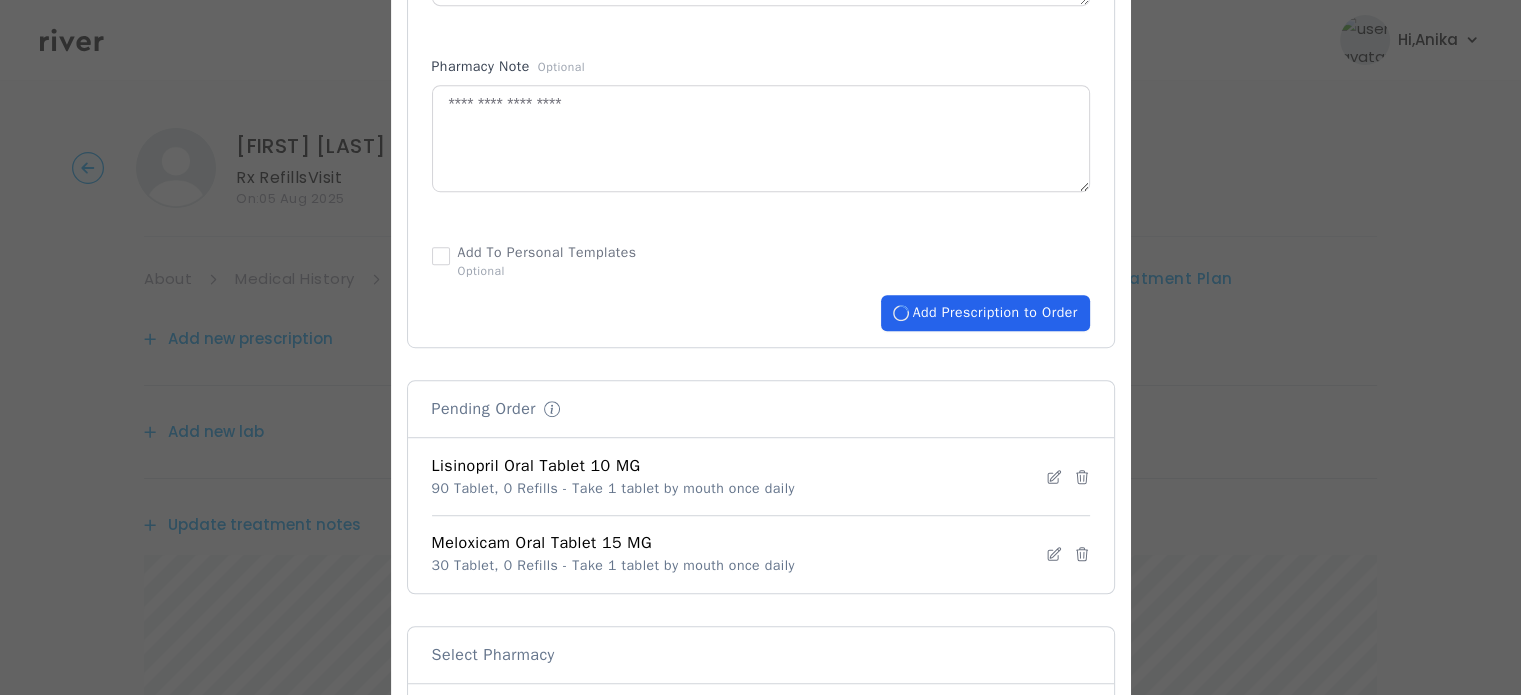 type 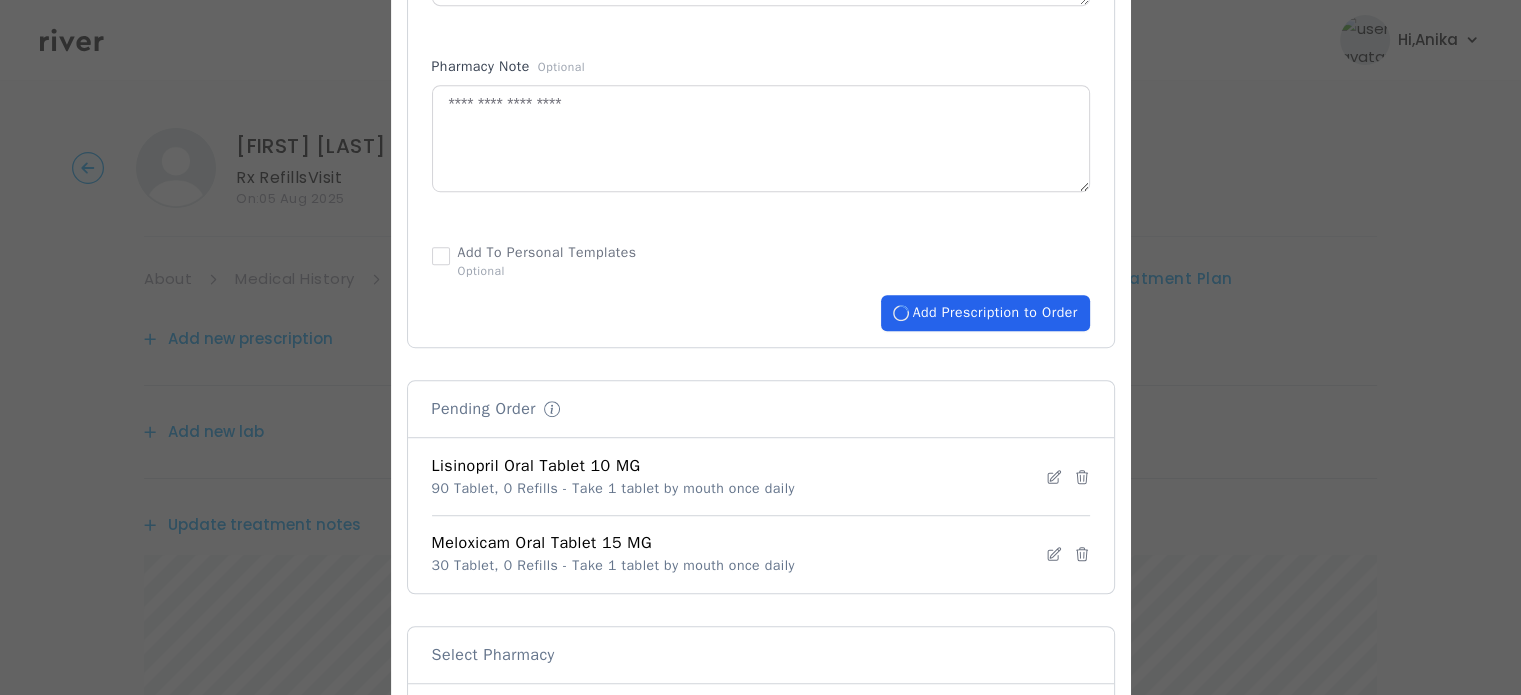 type 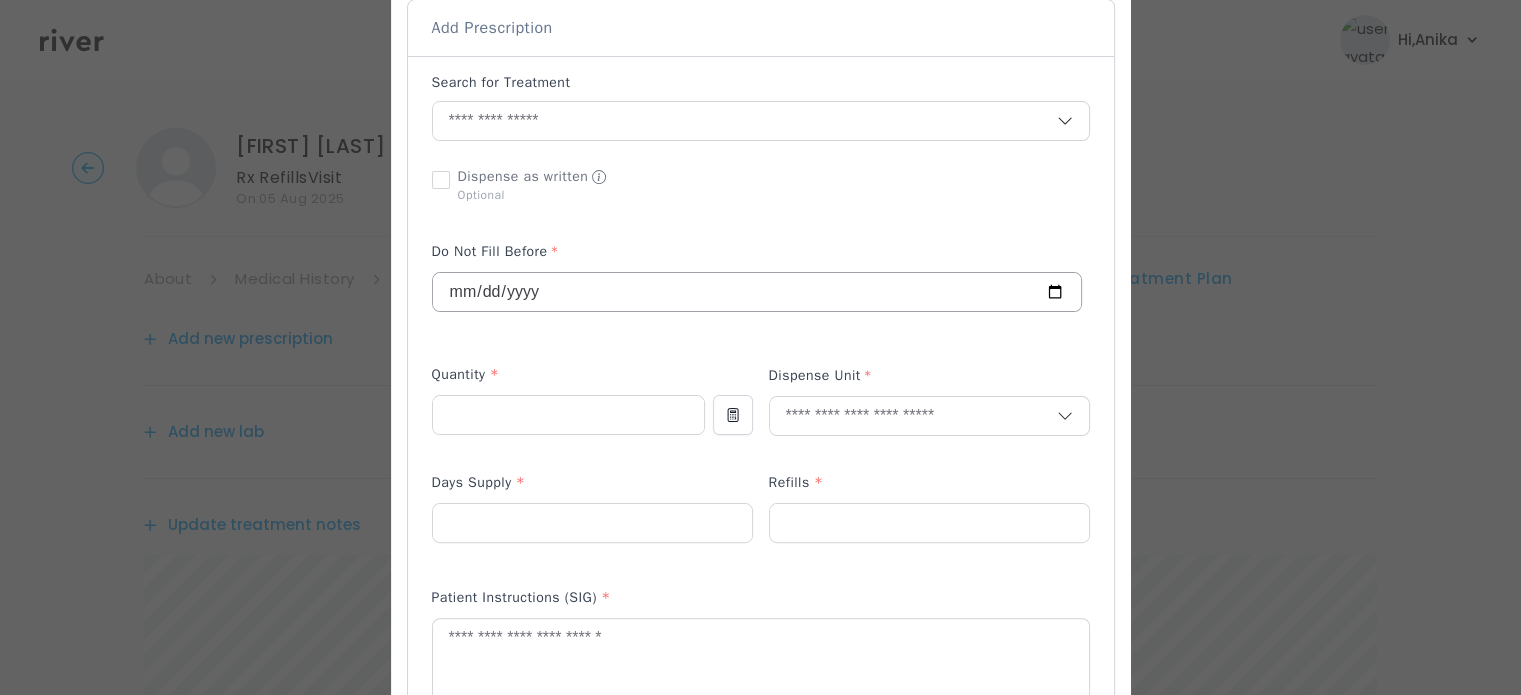 scroll, scrollTop: 432, scrollLeft: 0, axis: vertical 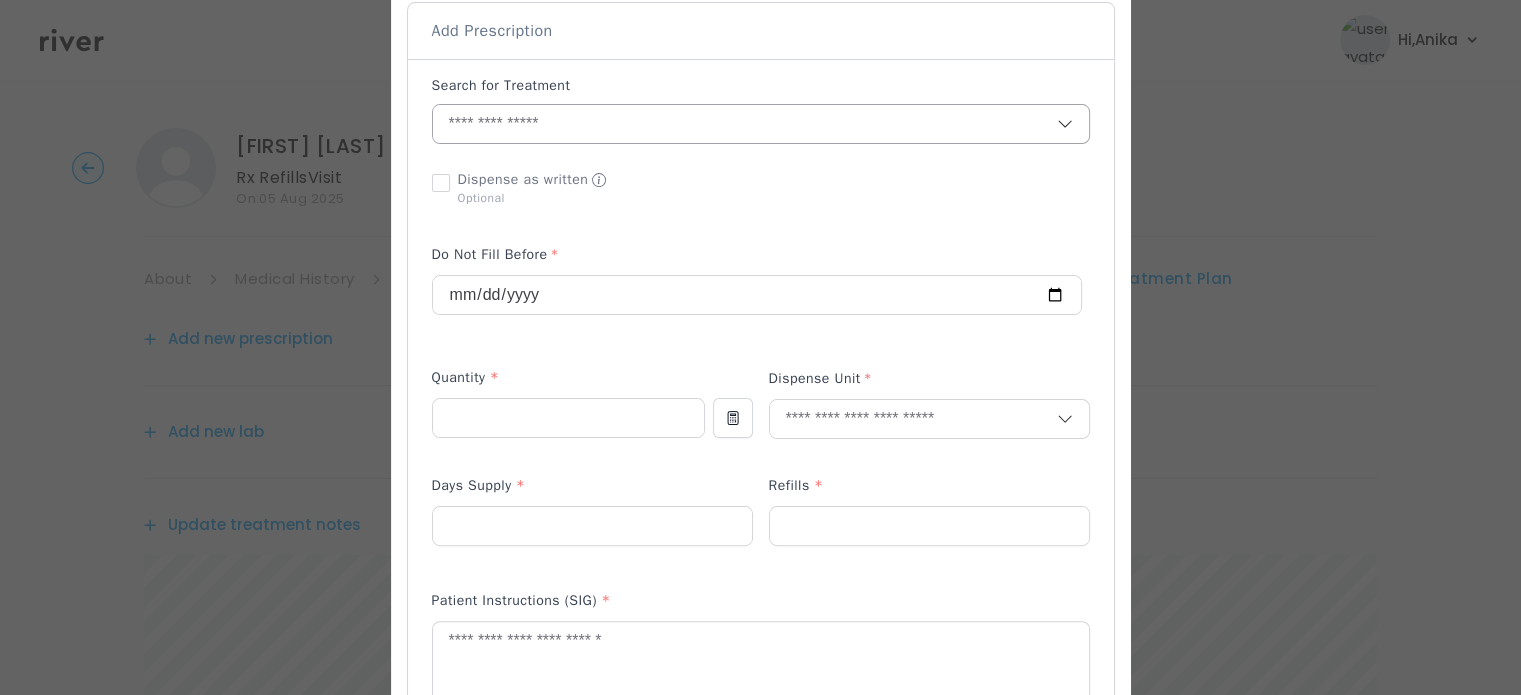 click at bounding box center [745, 124] 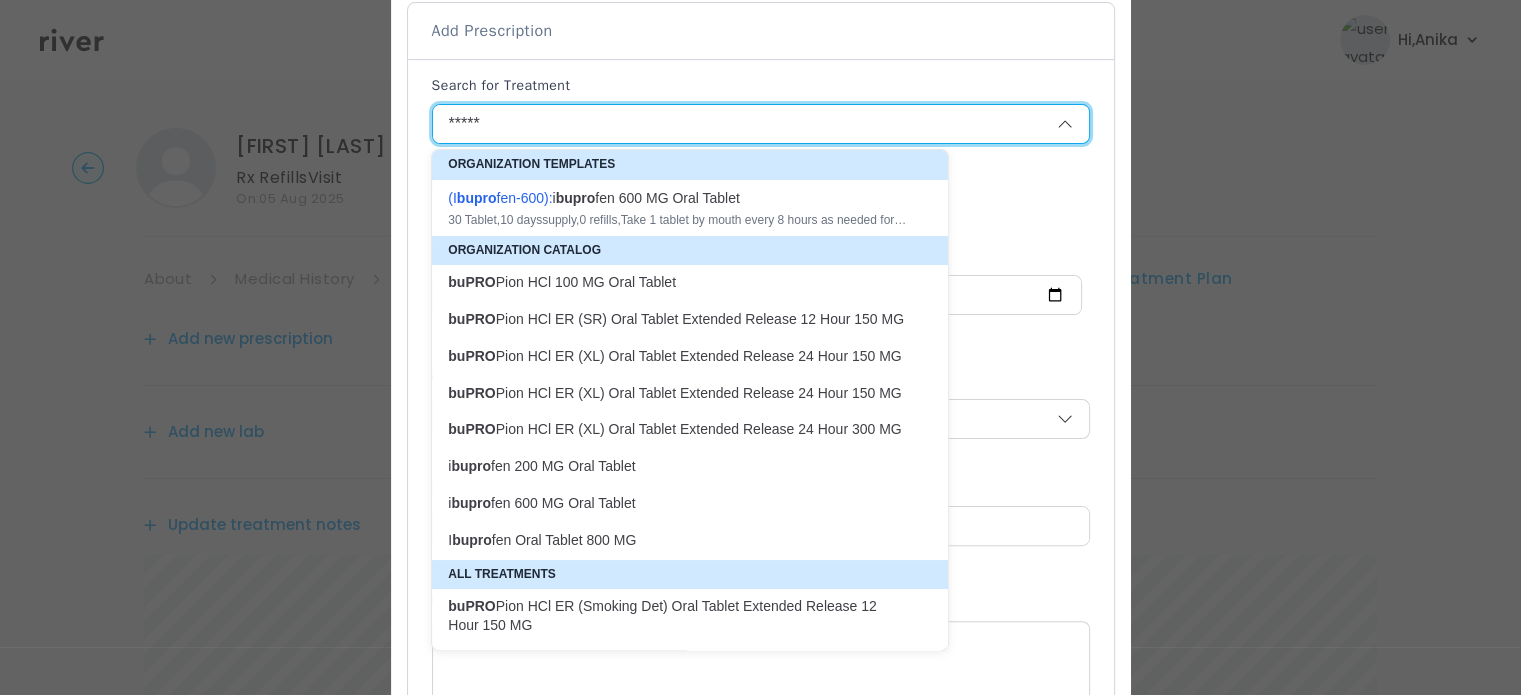 click on "buPRO Pion HCl ER (SR) Oral Tablet Extended Release 12 Hour 150 MG" at bounding box center (678, 319) 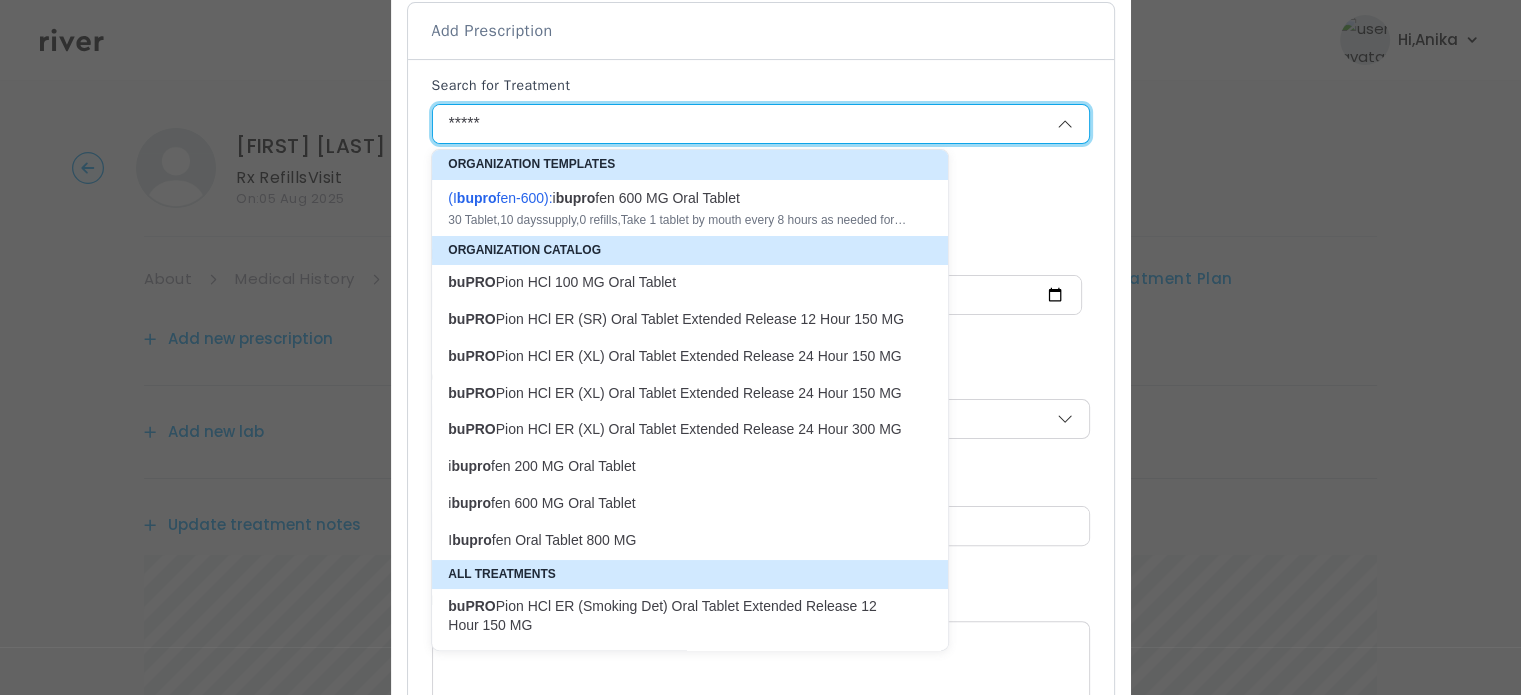 type on "**********" 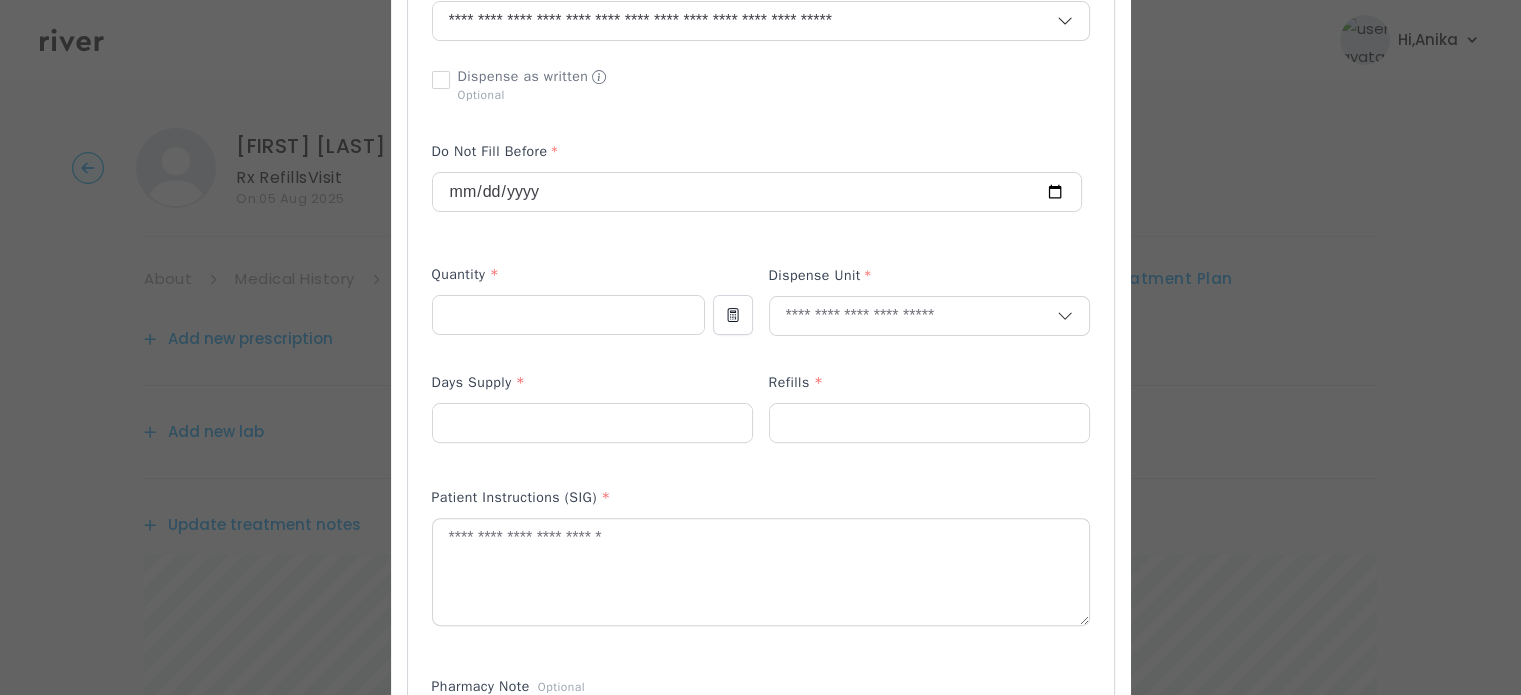 scroll, scrollTop: 555, scrollLeft: 0, axis: vertical 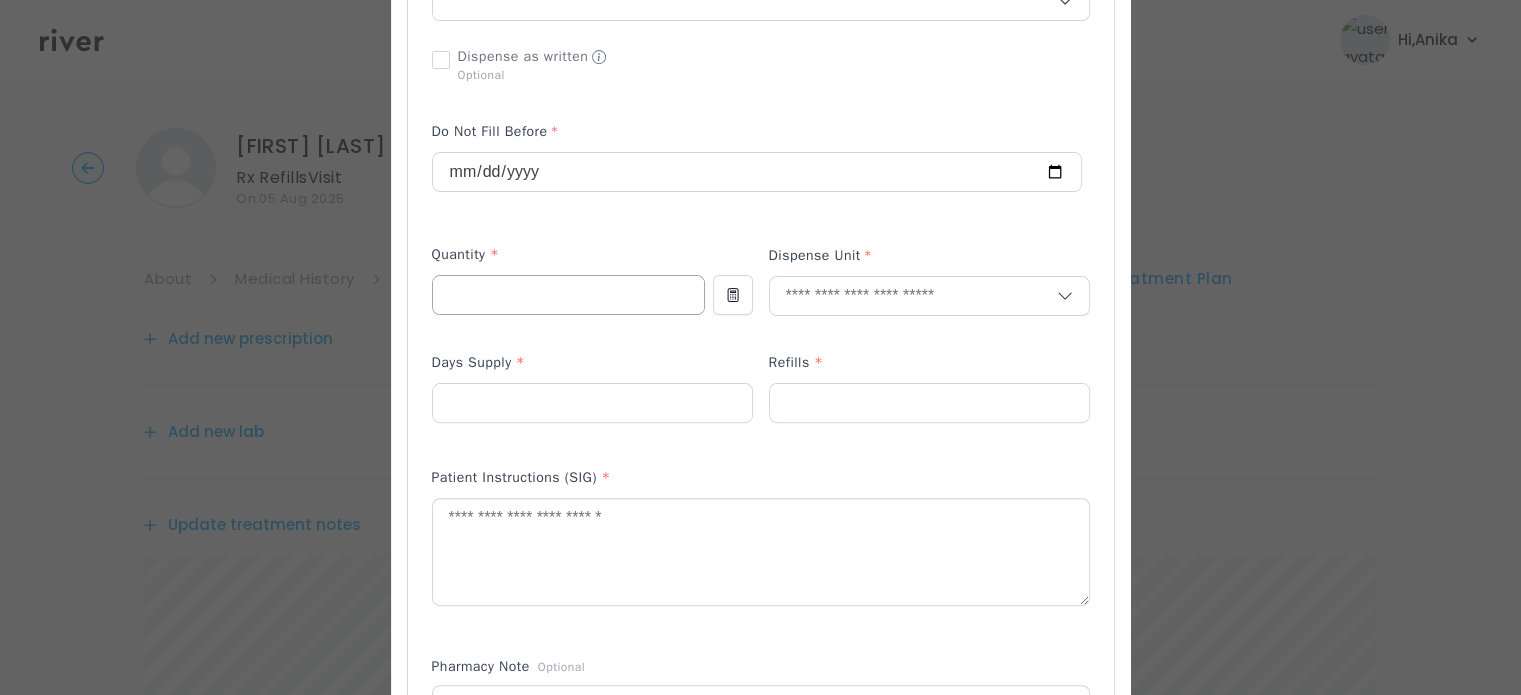 click at bounding box center [568, 295] 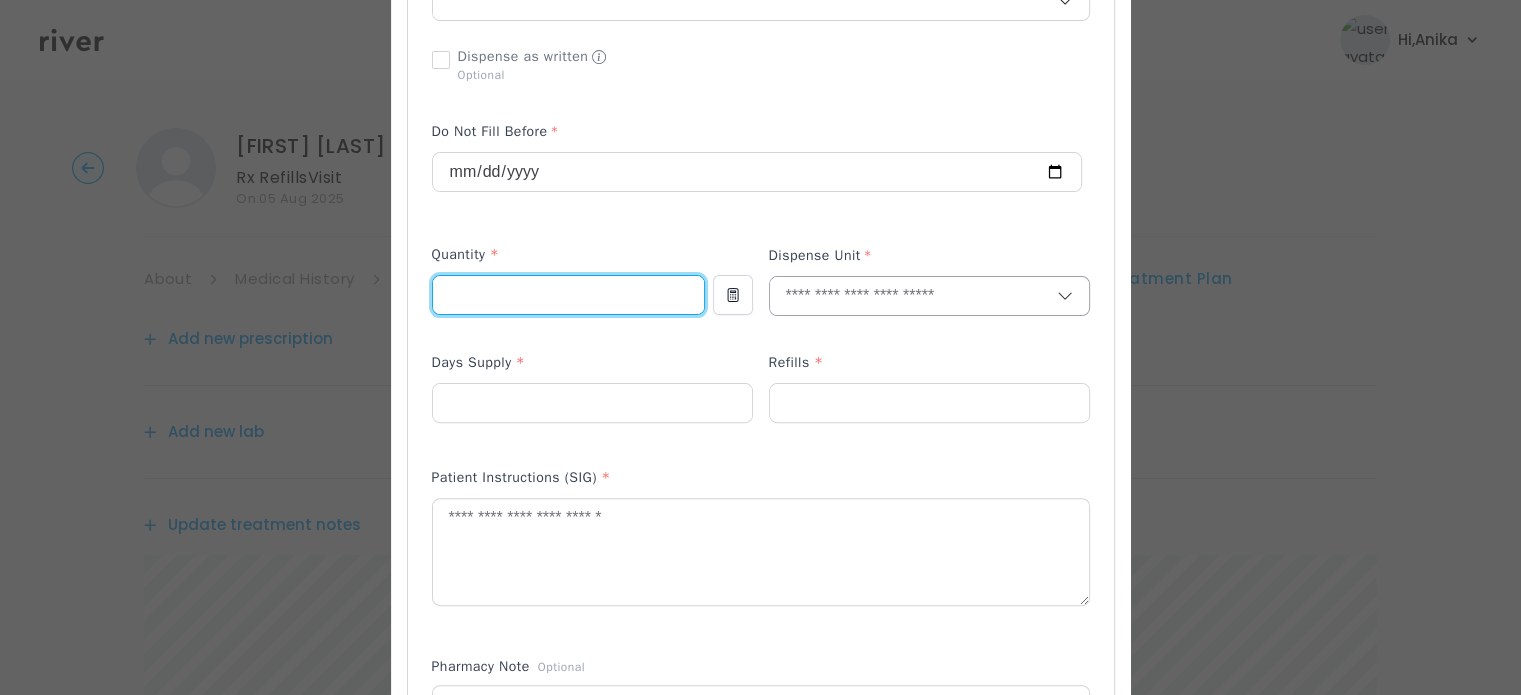type on "***" 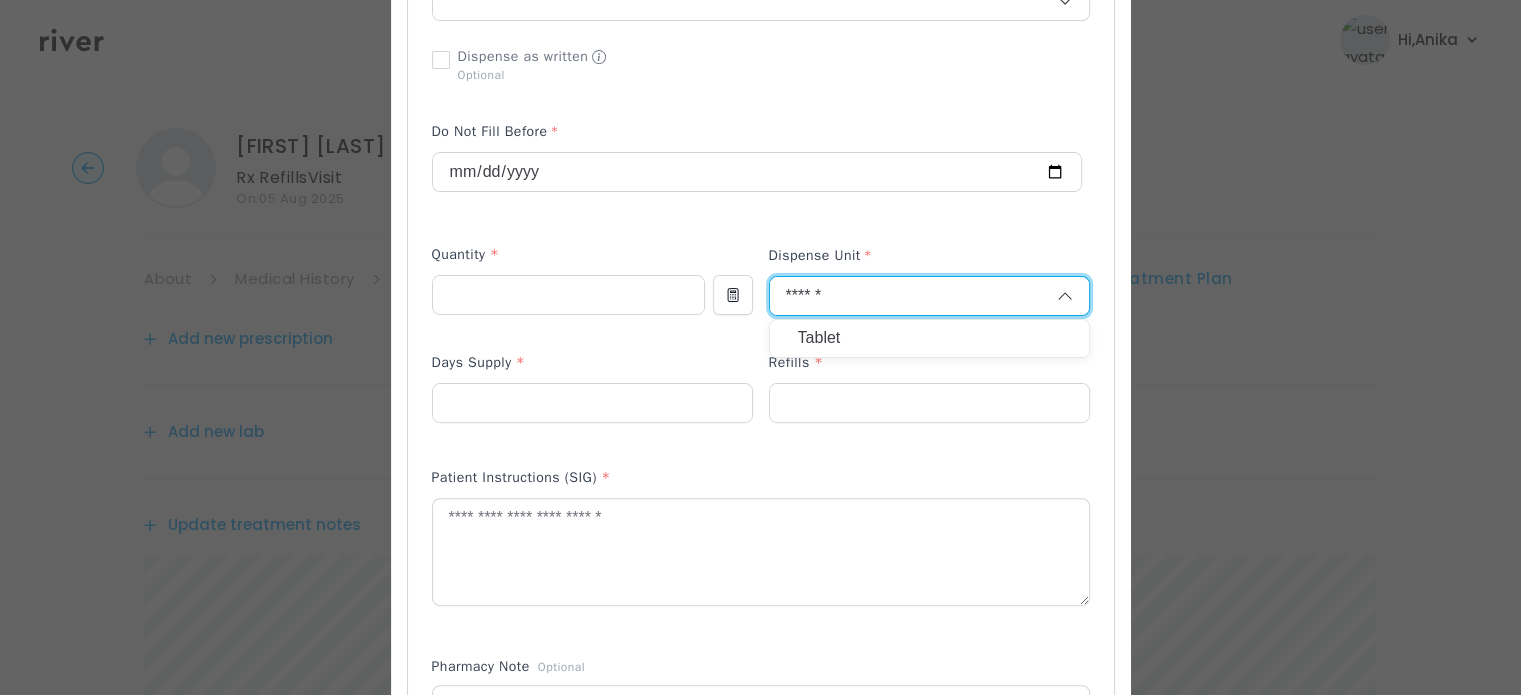 type on "******" 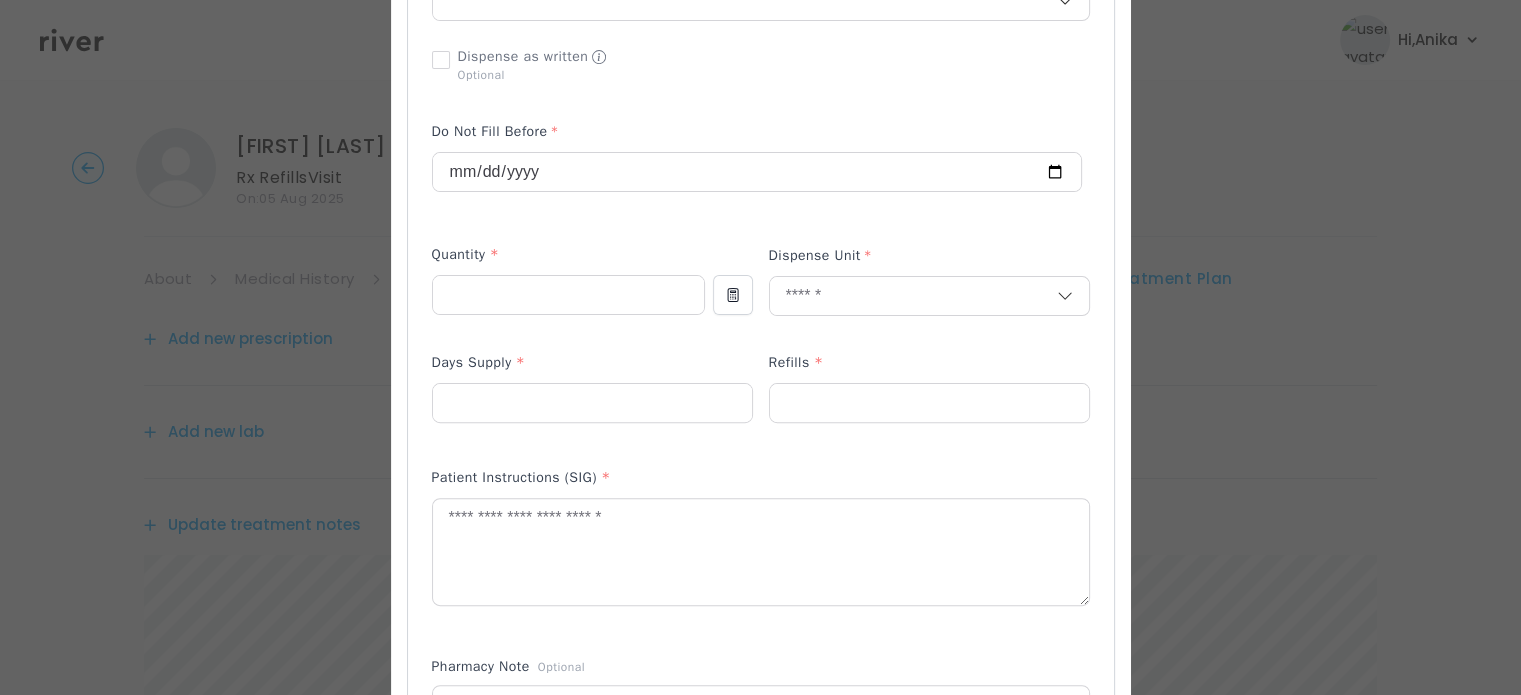 click at bounding box center [592, 435] 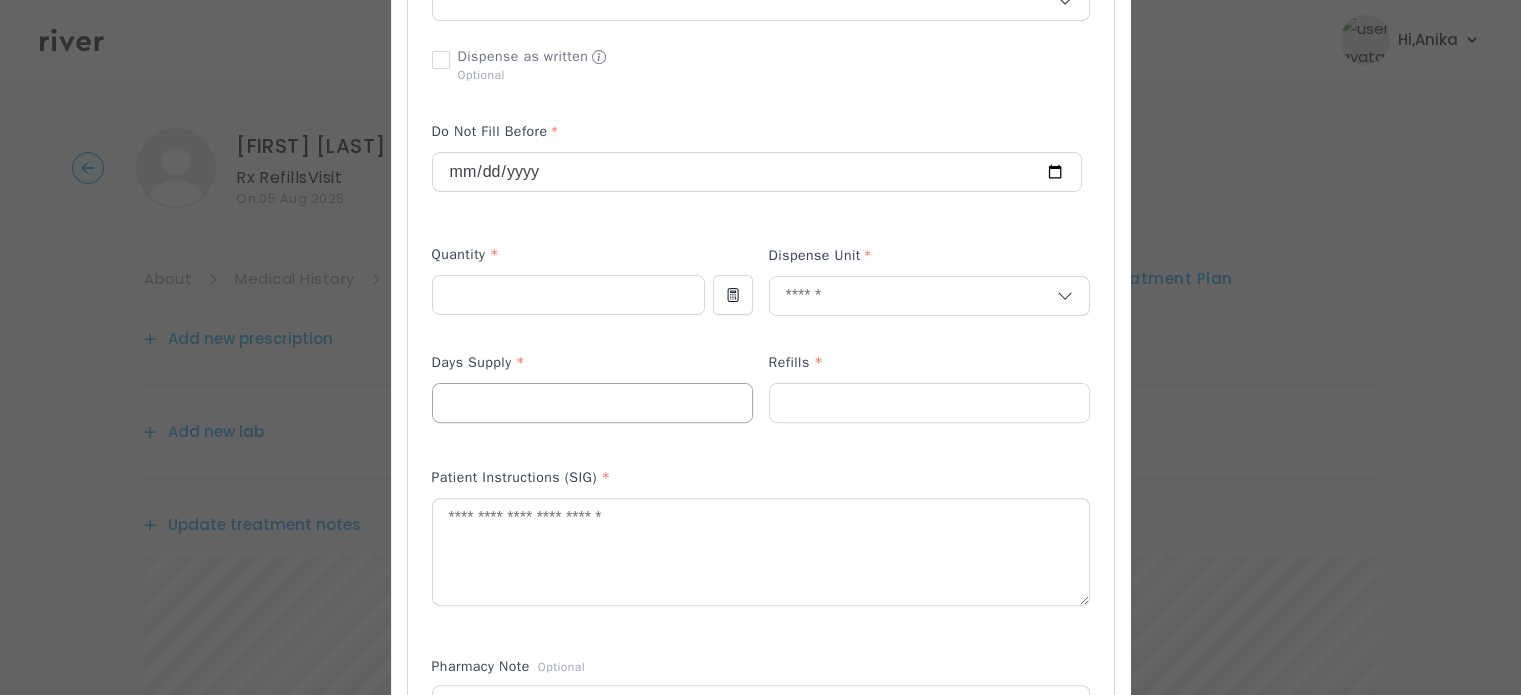 click at bounding box center [592, 403] 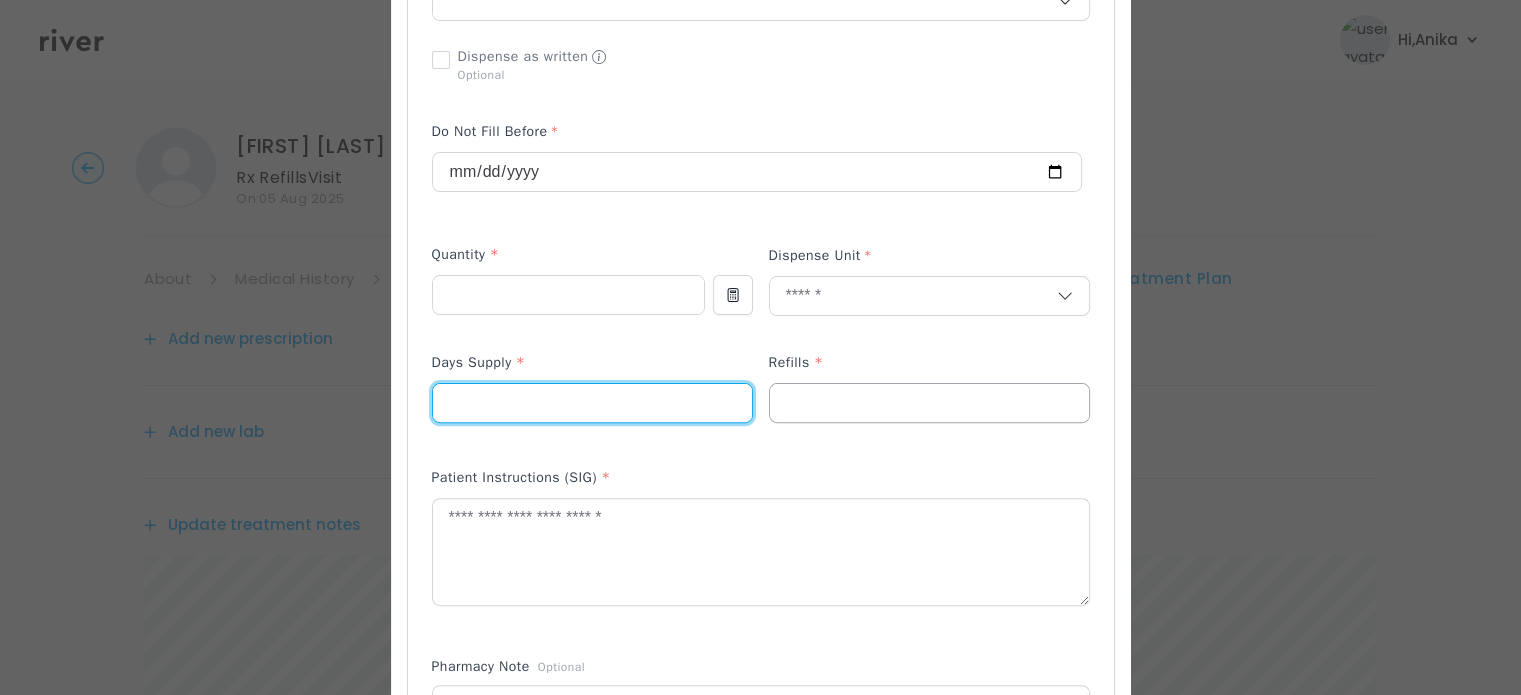 type on "**" 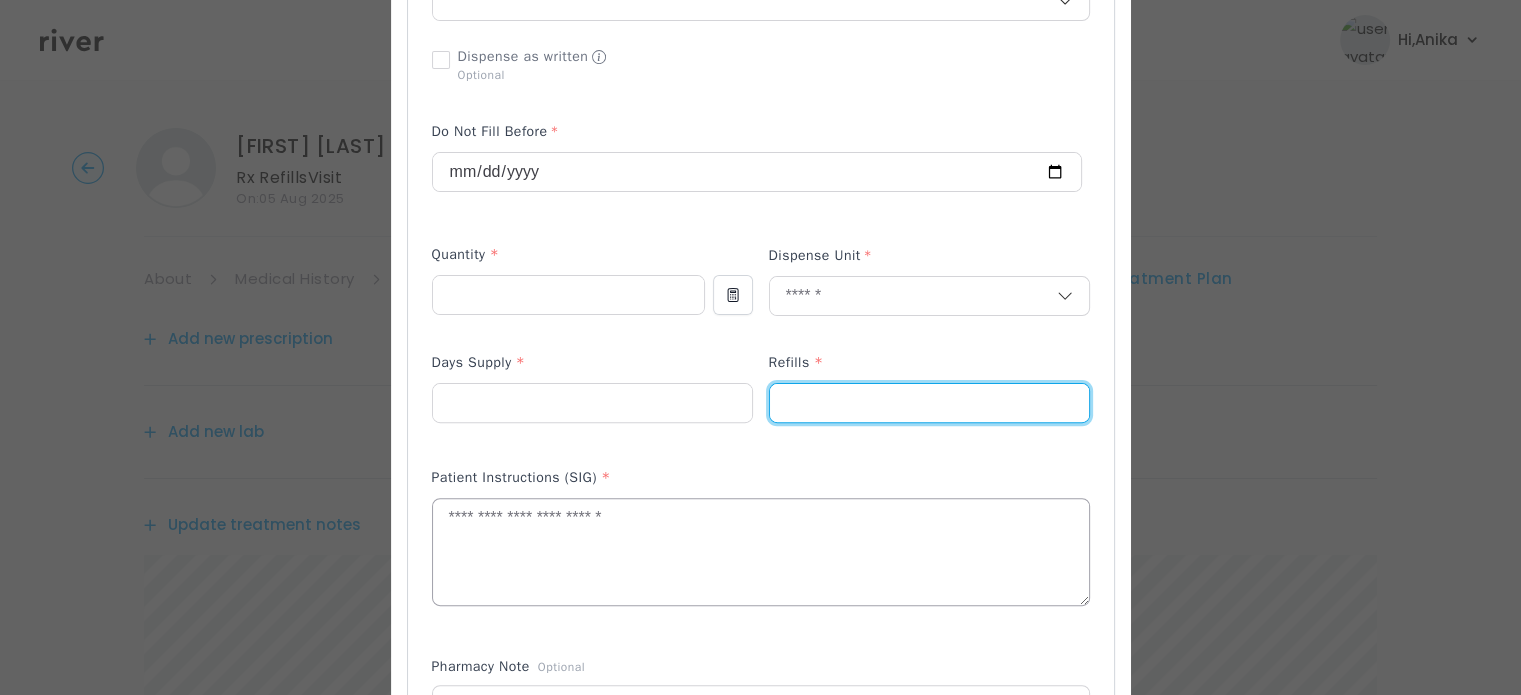 type on "*" 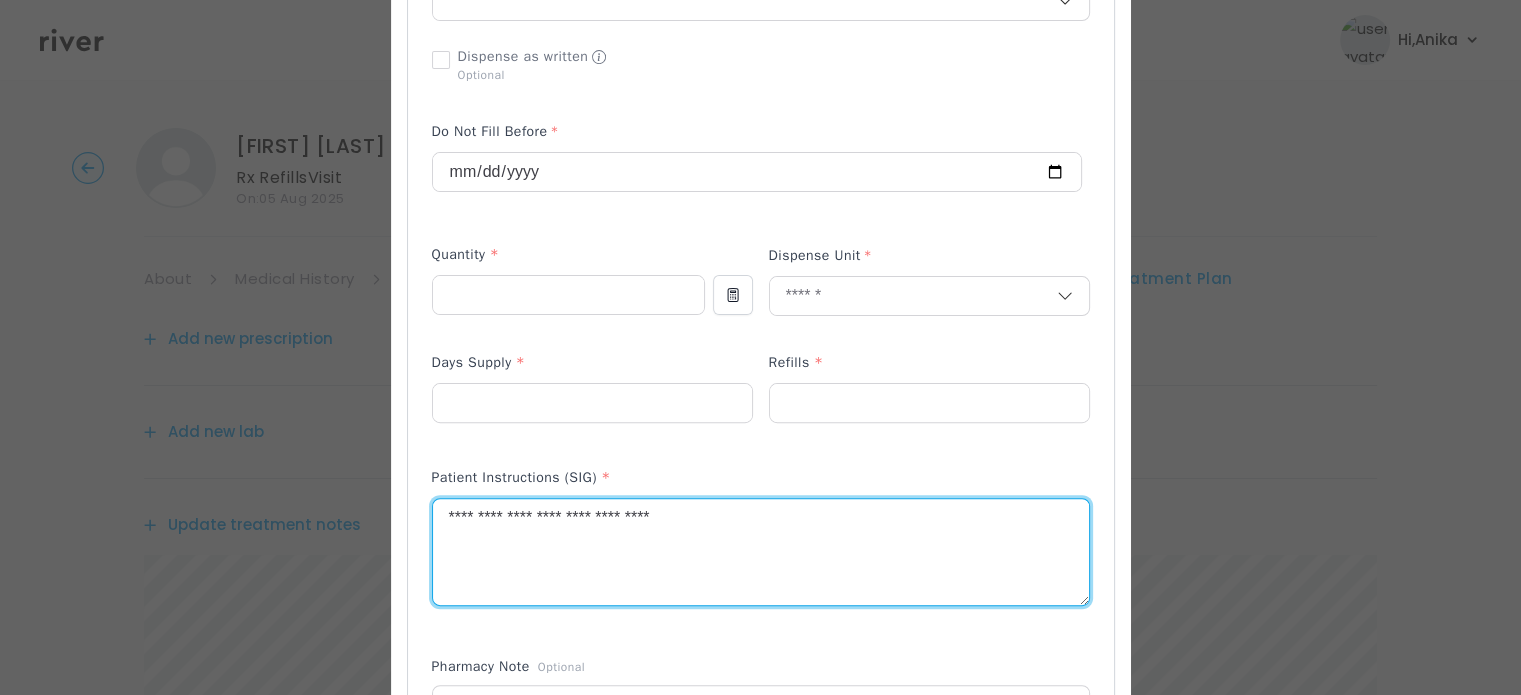 type on "**********" 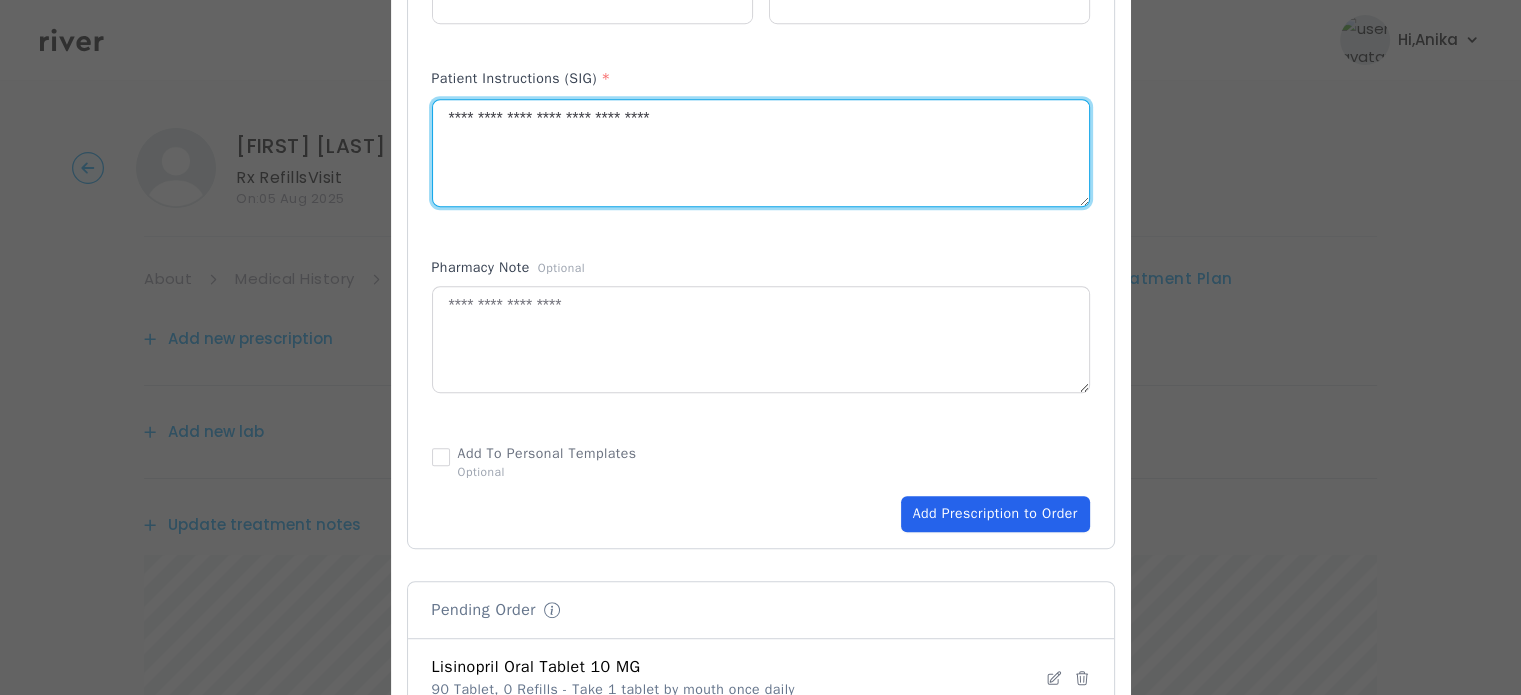 scroll, scrollTop: 959, scrollLeft: 0, axis: vertical 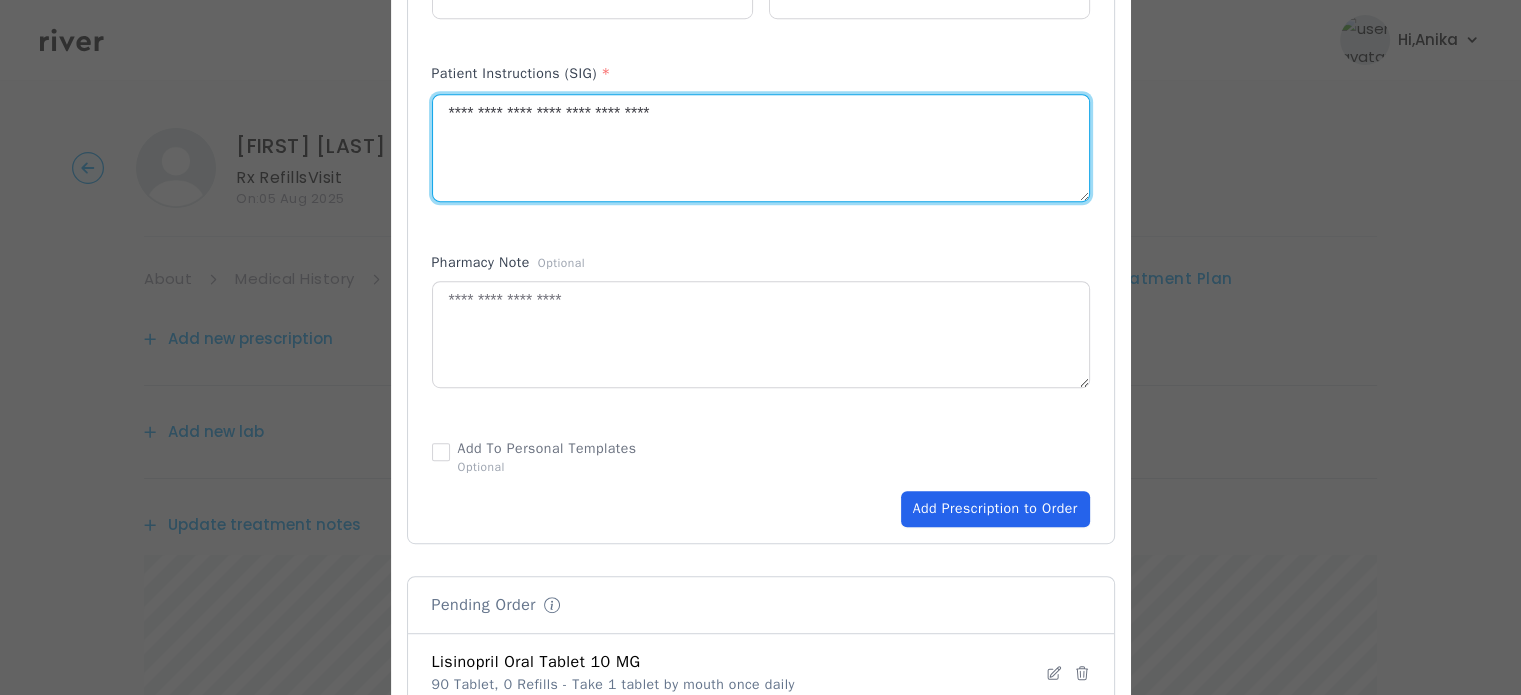 click on "Add Prescription to Order" at bounding box center [995, 509] 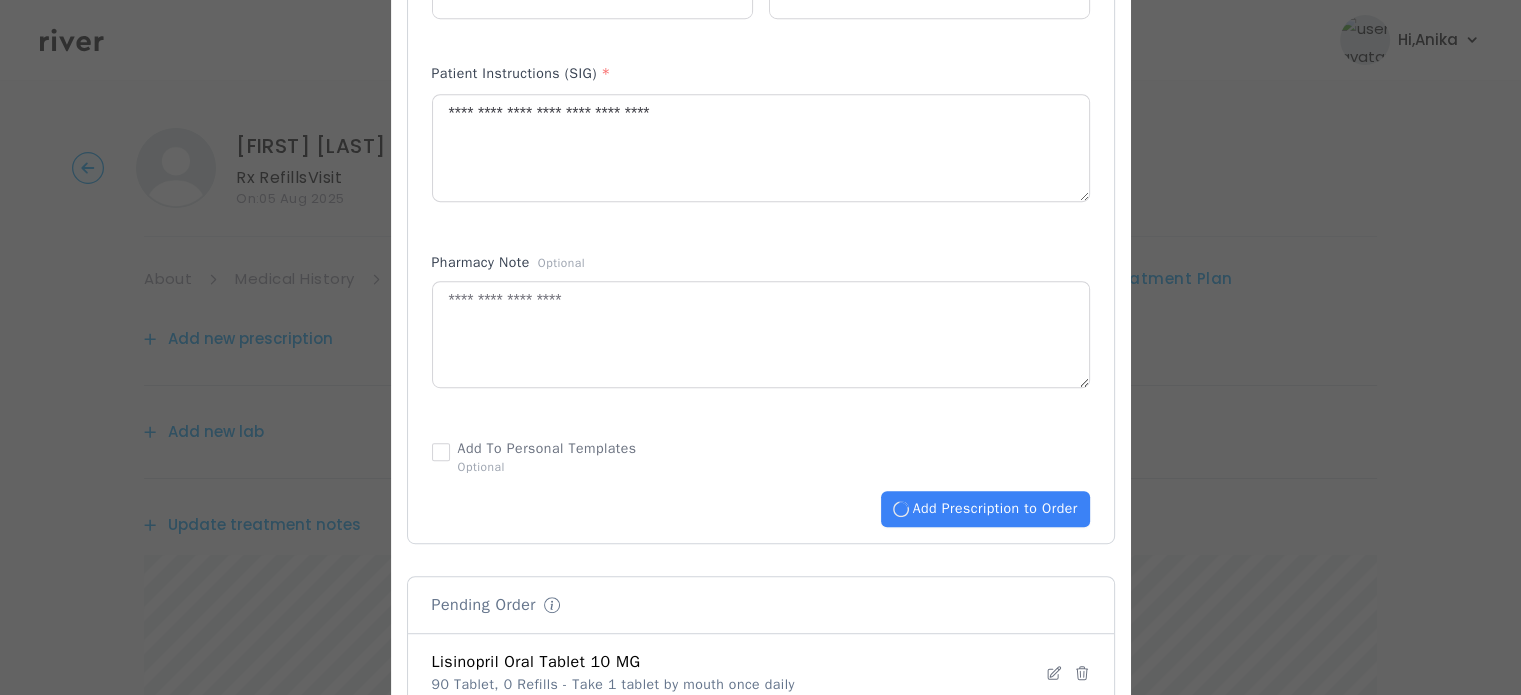 type 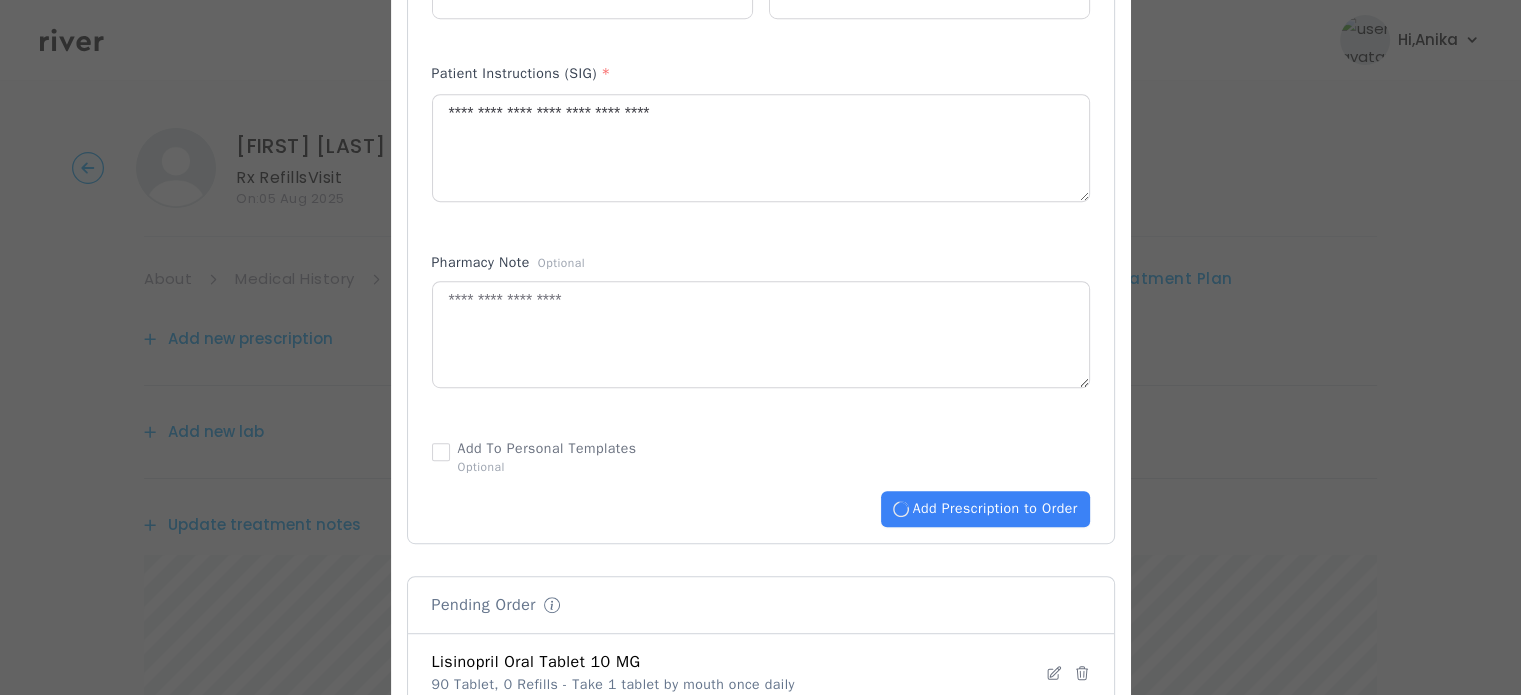 type 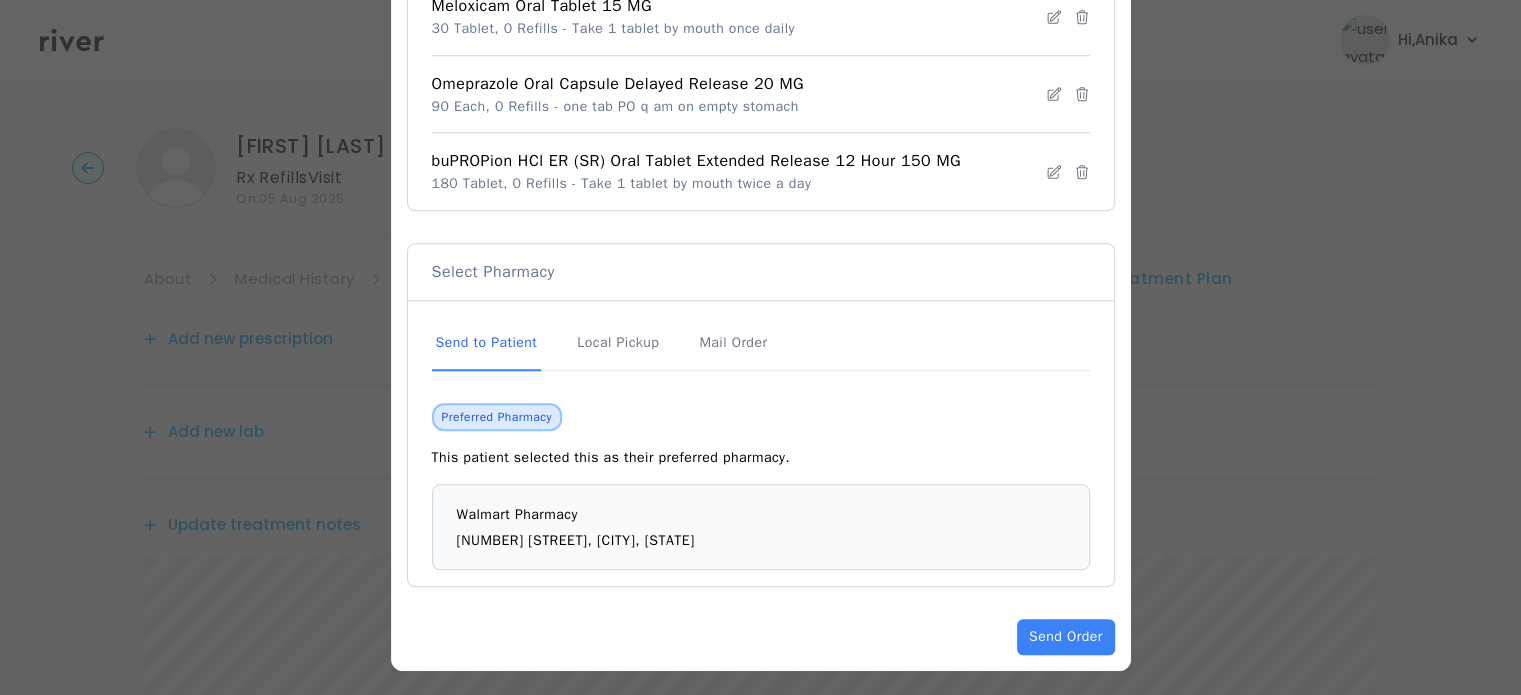 scroll, scrollTop: 1696, scrollLeft: 0, axis: vertical 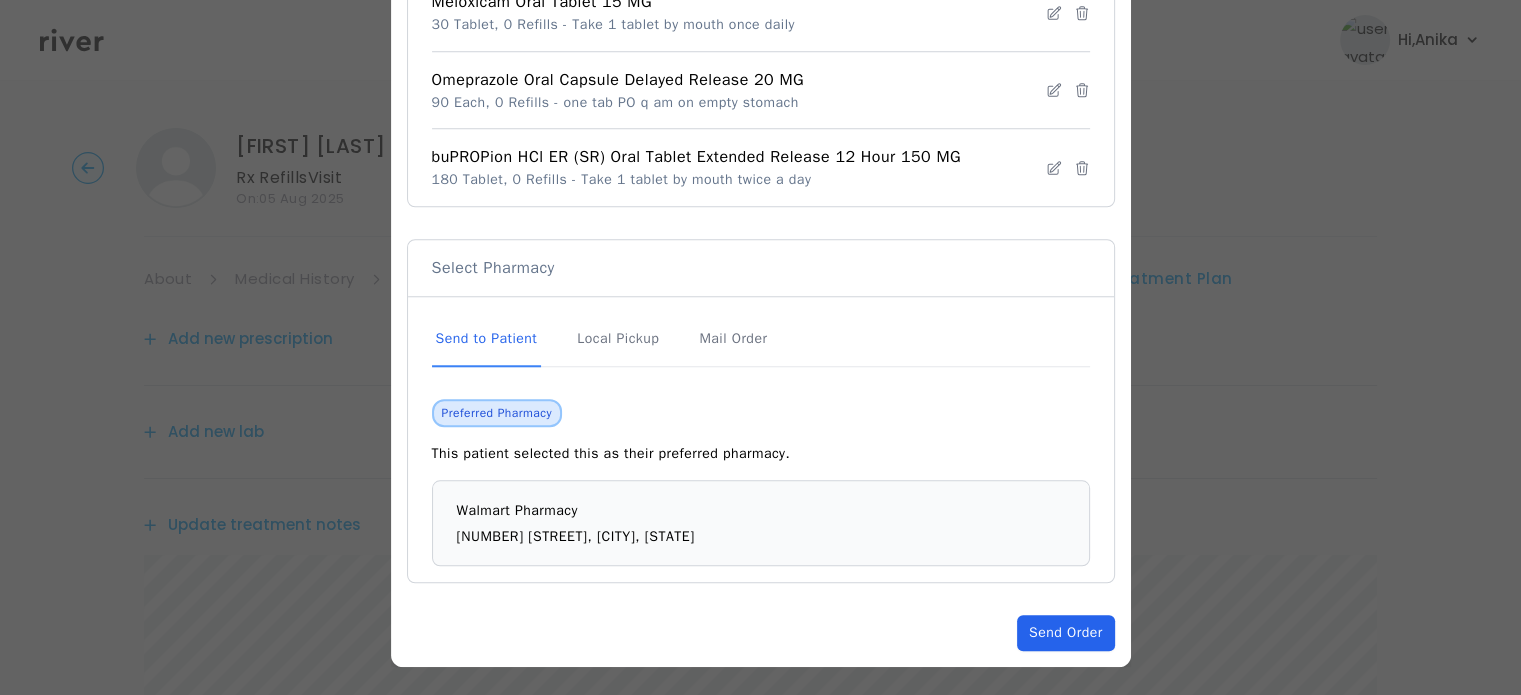 click on "Send Order" 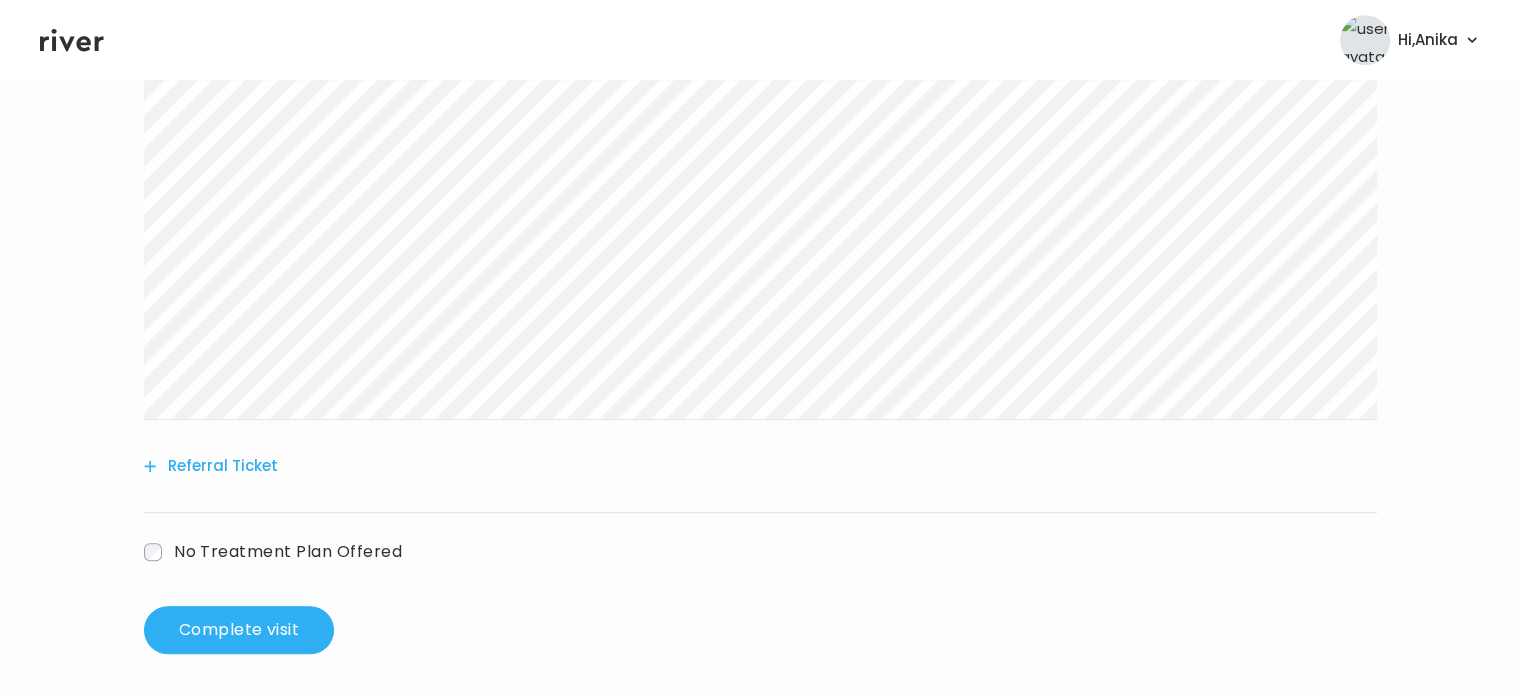 scroll, scrollTop: 1344, scrollLeft: 0, axis: vertical 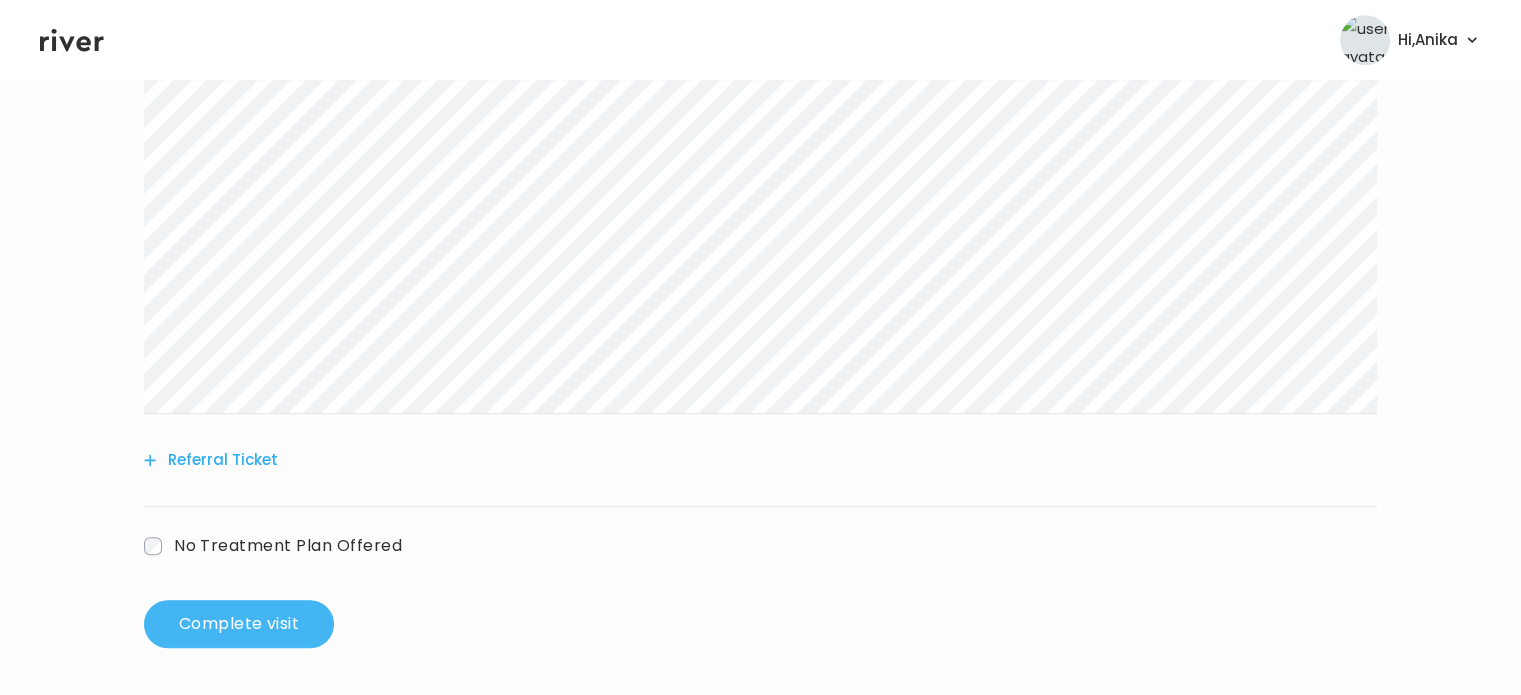 click on "Complete visit" at bounding box center [239, 624] 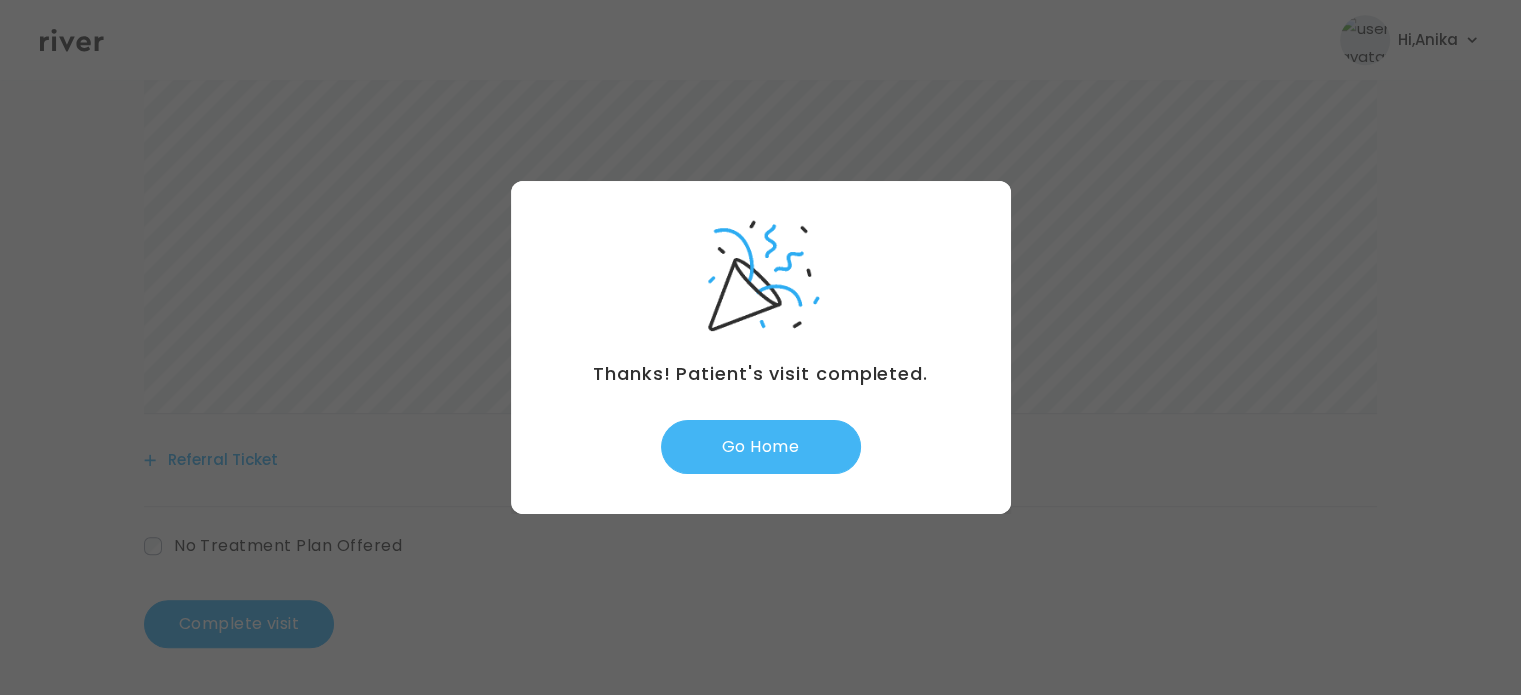click on "Go Home" at bounding box center (761, 447) 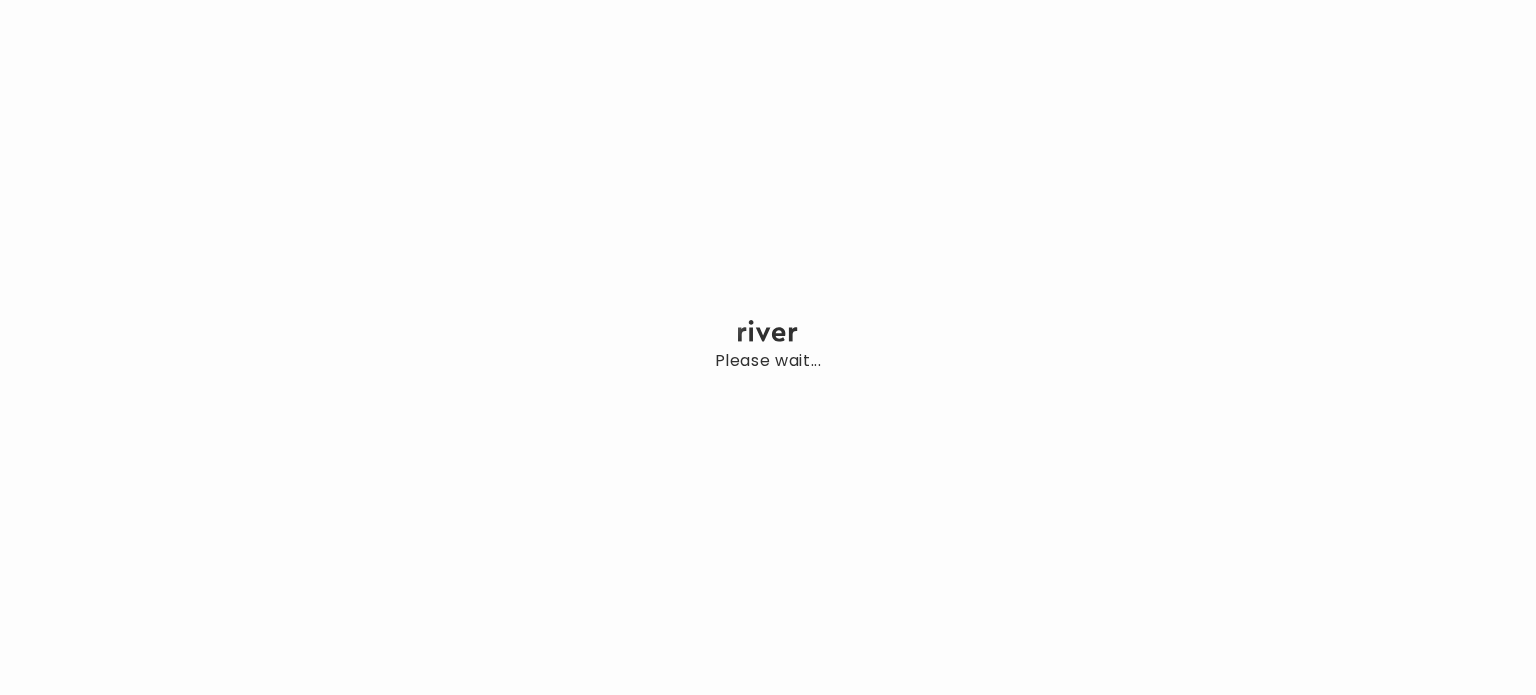 scroll, scrollTop: 0, scrollLeft: 0, axis: both 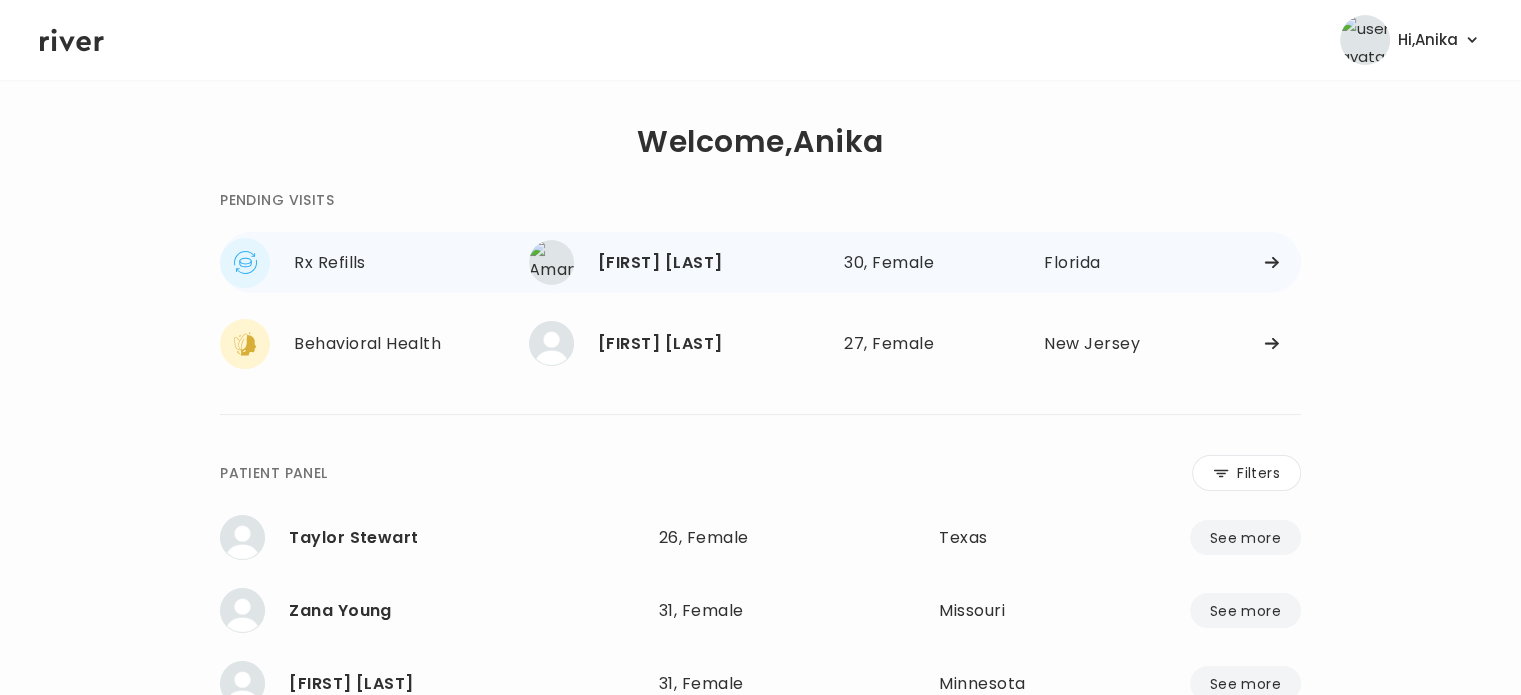 click on "[FIRST] [LAST] [AGE], Female See more" at bounding box center (678, 262) 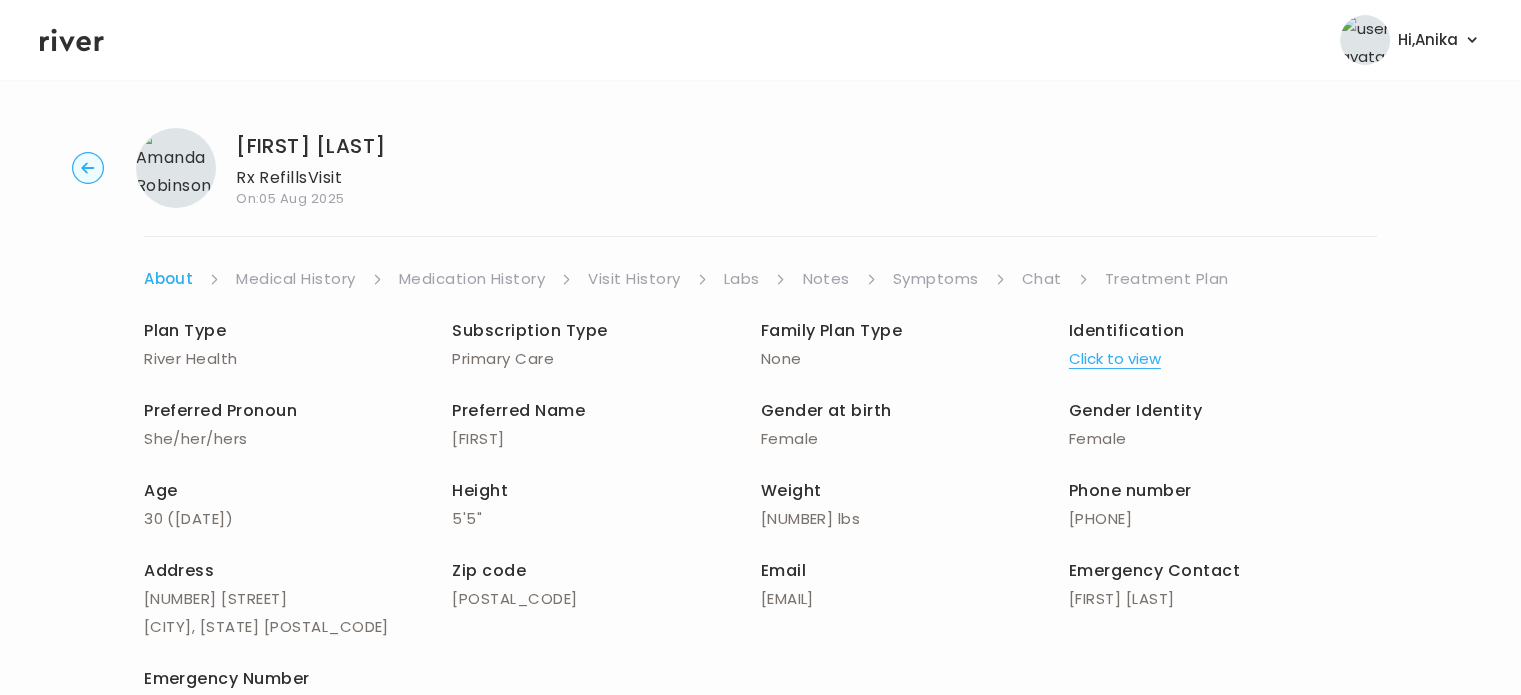 click on "Click to view" at bounding box center [1115, 359] 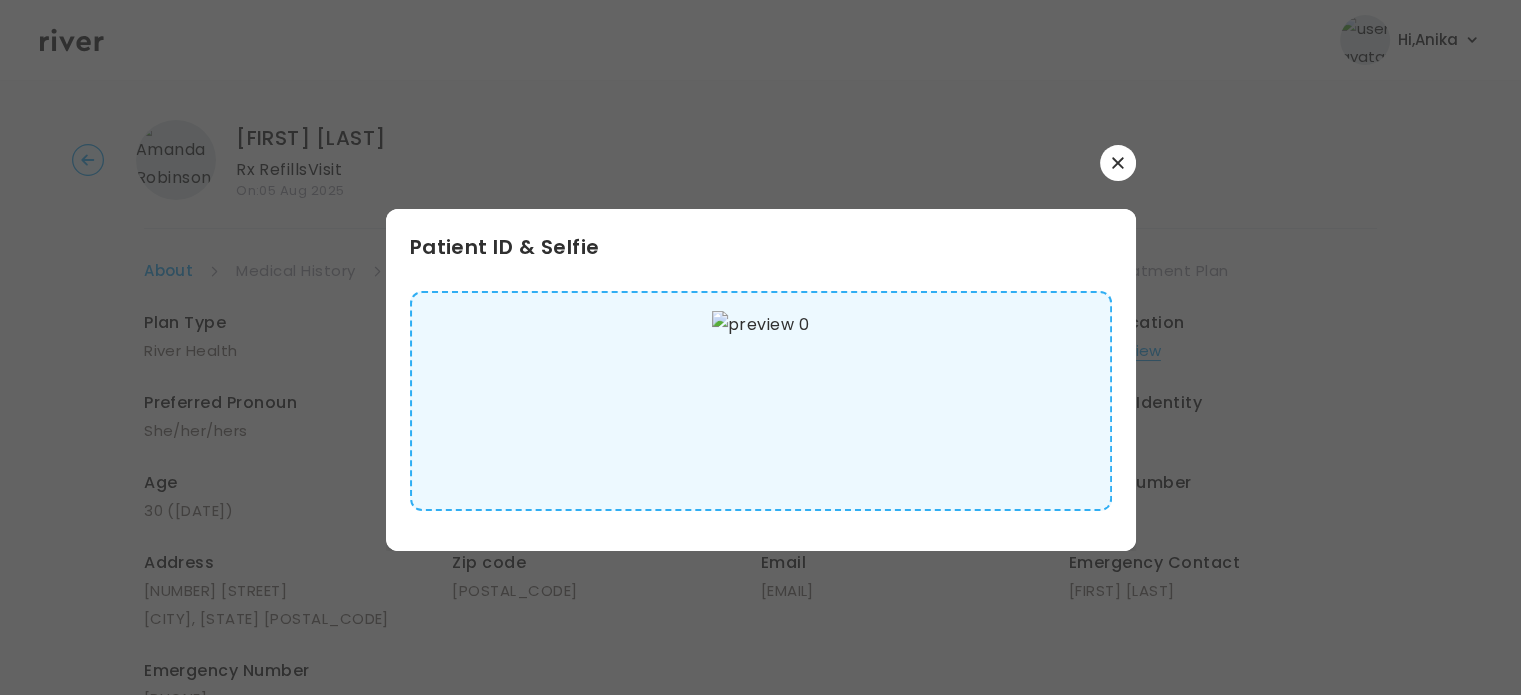 scroll, scrollTop: 0, scrollLeft: 0, axis: both 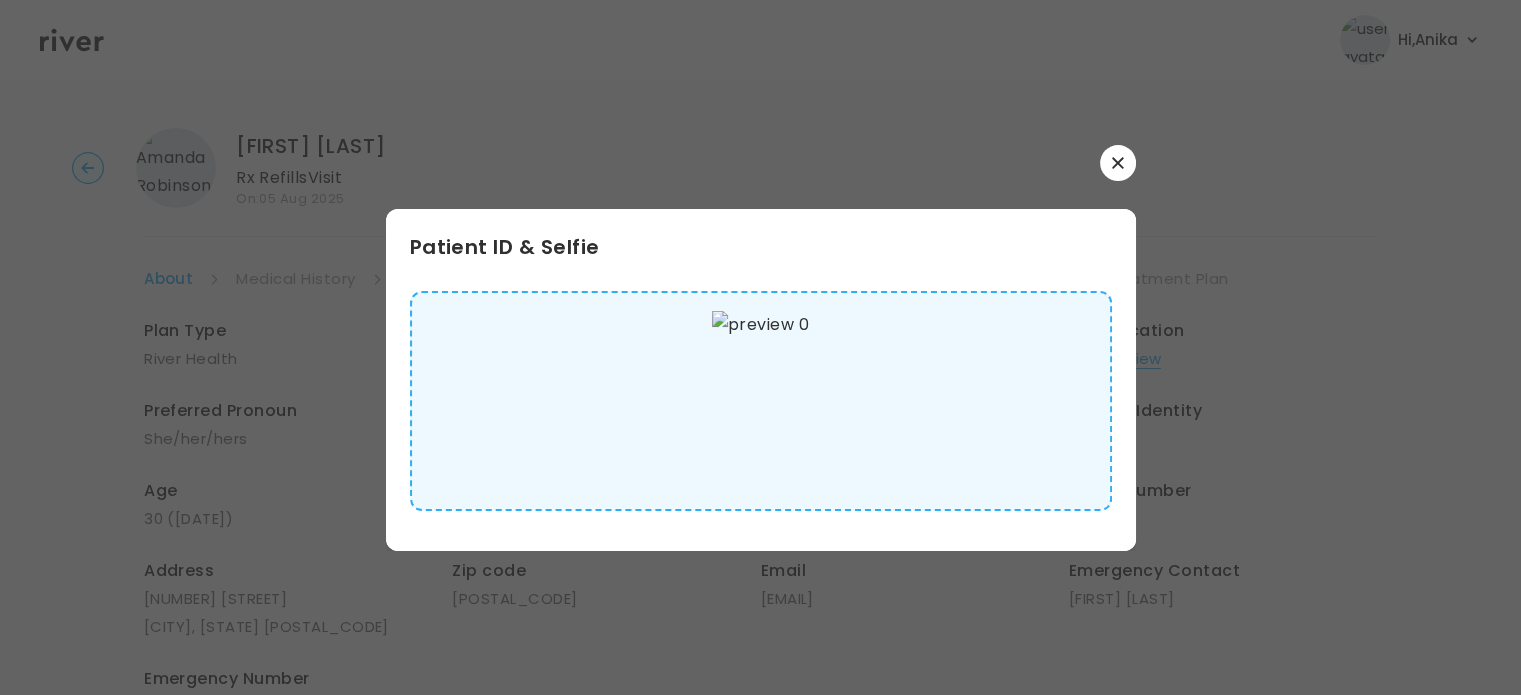 click at bounding box center [1118, 163] 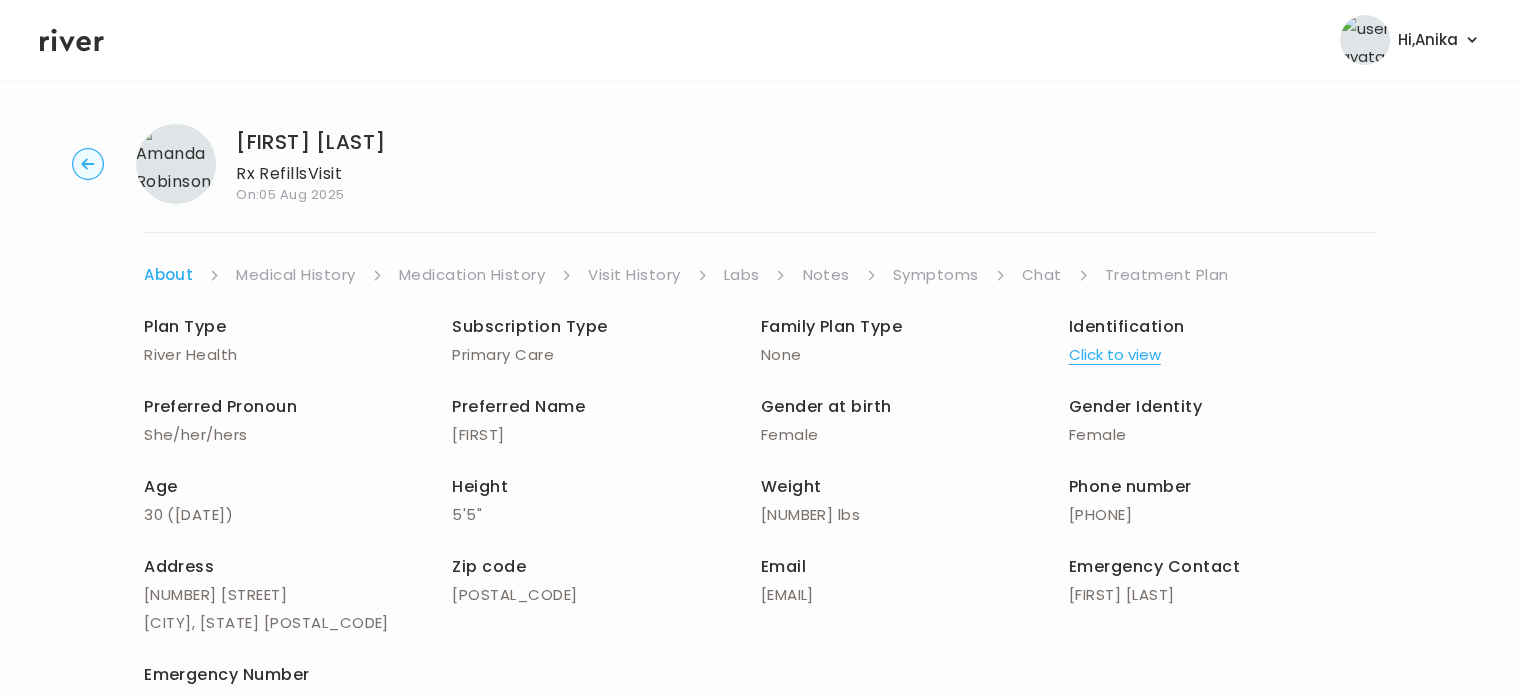 scroll, scrollTop: 0, scrollLeft: 0, axis: both 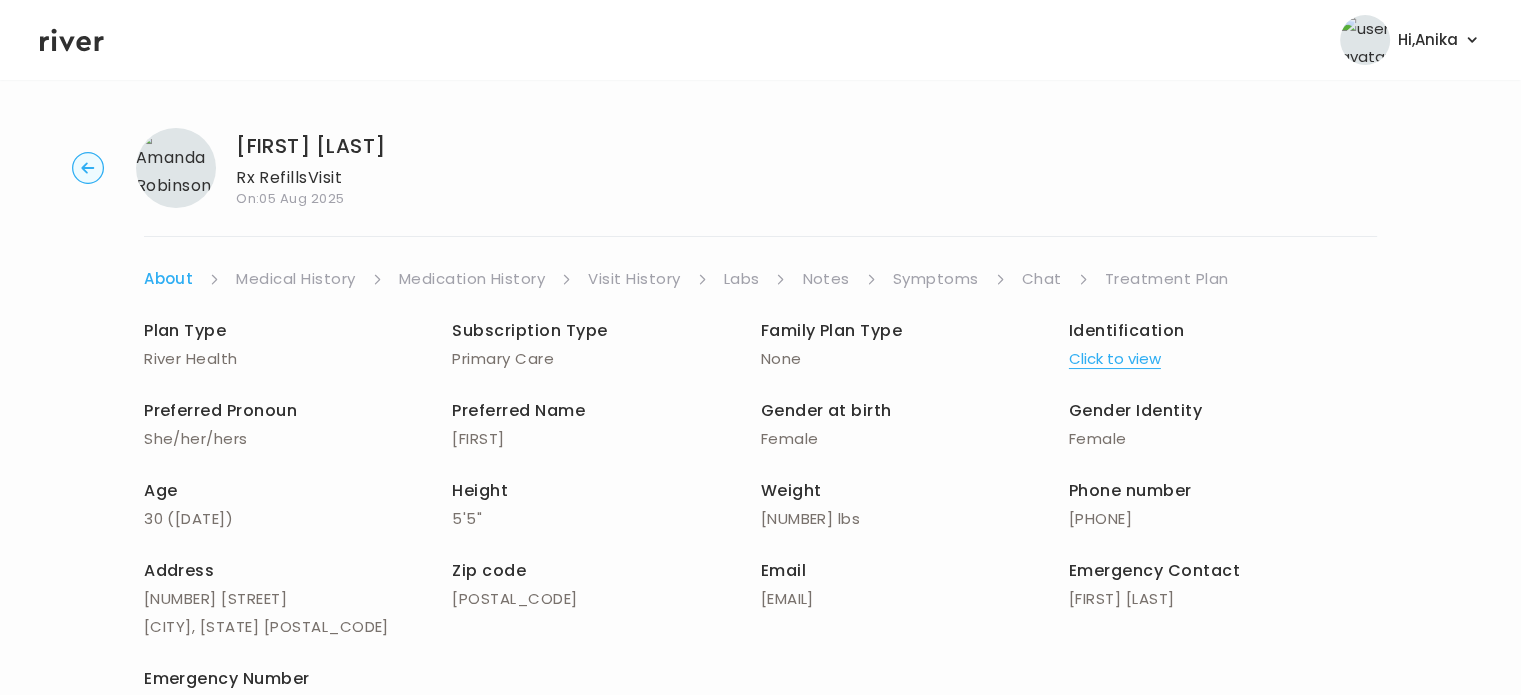 click on "[NUMBER] [STREET], [CITY], [STATE] [POSTAL_CODE] Zip code [POSTAL_CODE] Email [EMAIL] Emergency Contact [LAST] [FIRST] Emergency Number [PHONE] Identification Click to view Next" at bounding box center [760, 474] 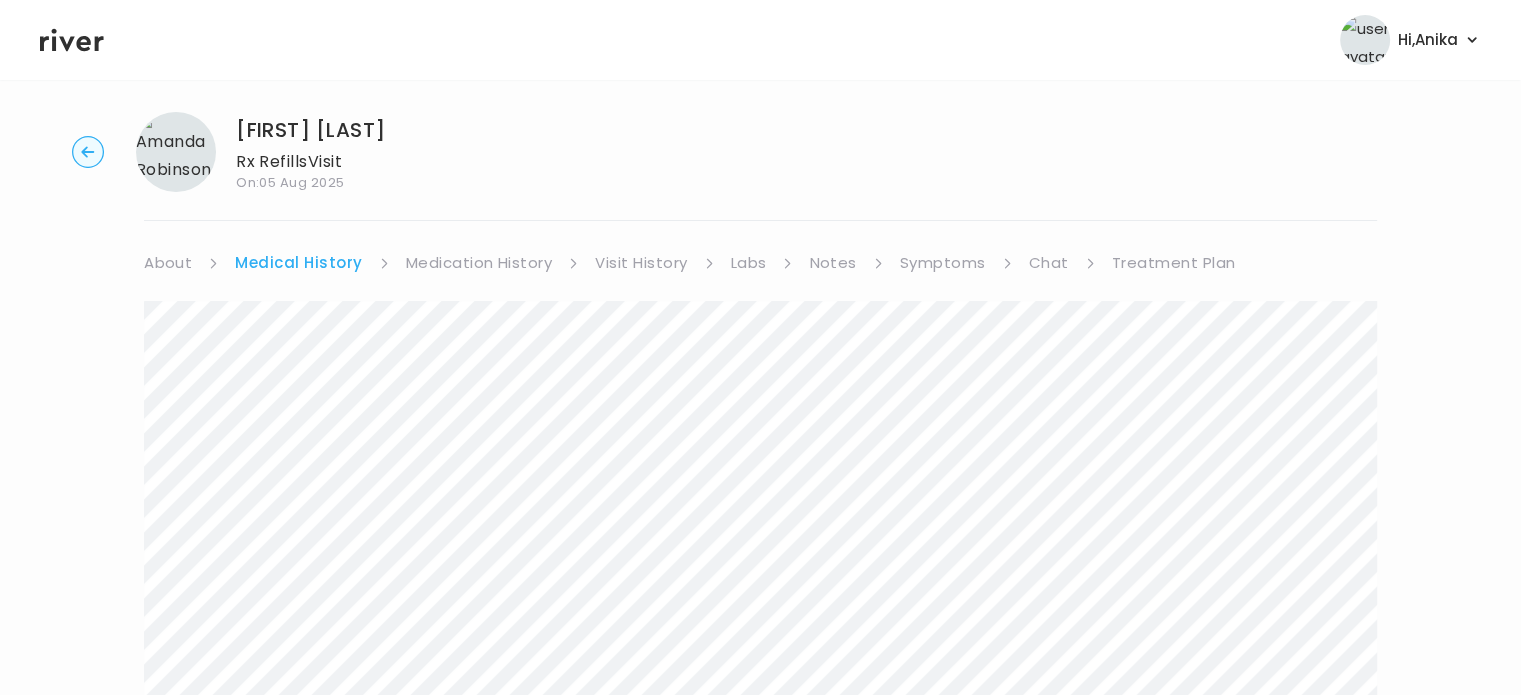 scroll, scrollTop: 0, scrollLeft: 0, axis: both 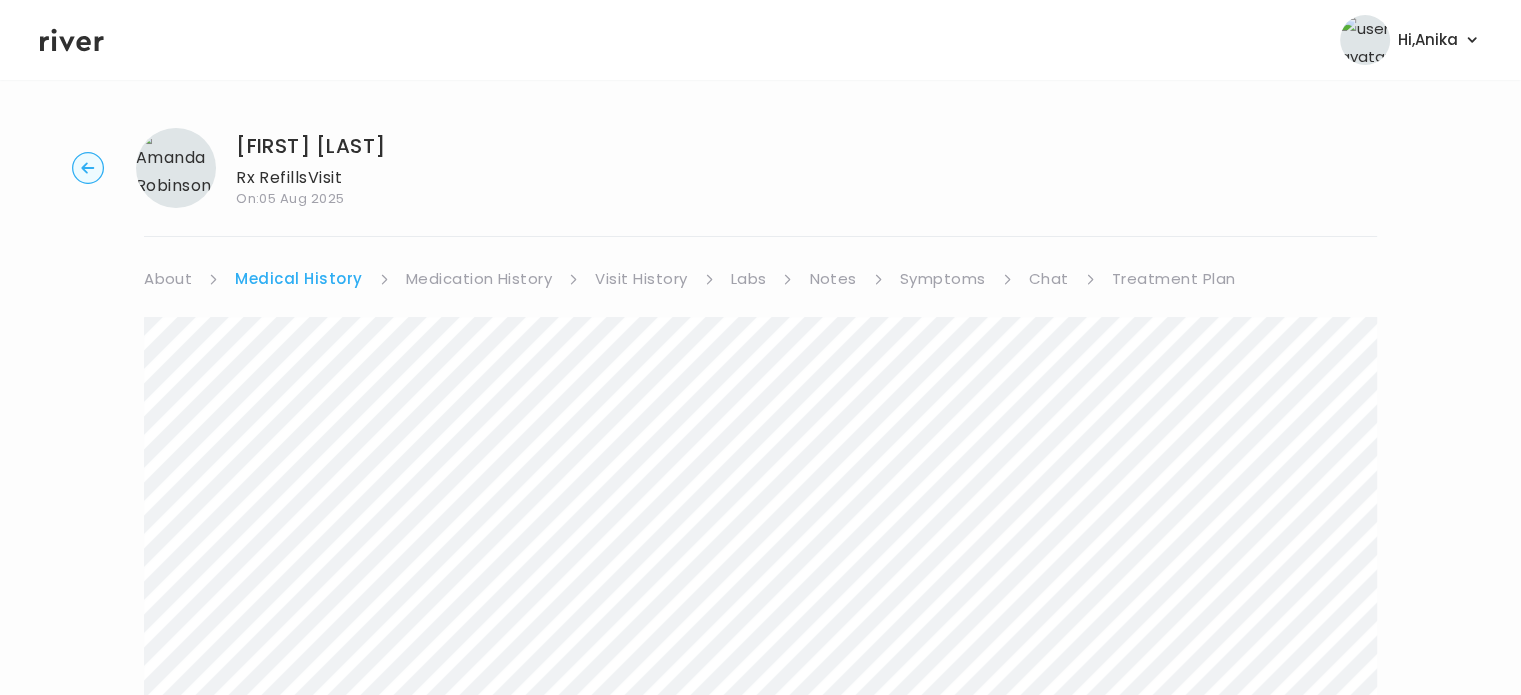 click on "Medication History" at bounding box center (479, 279) 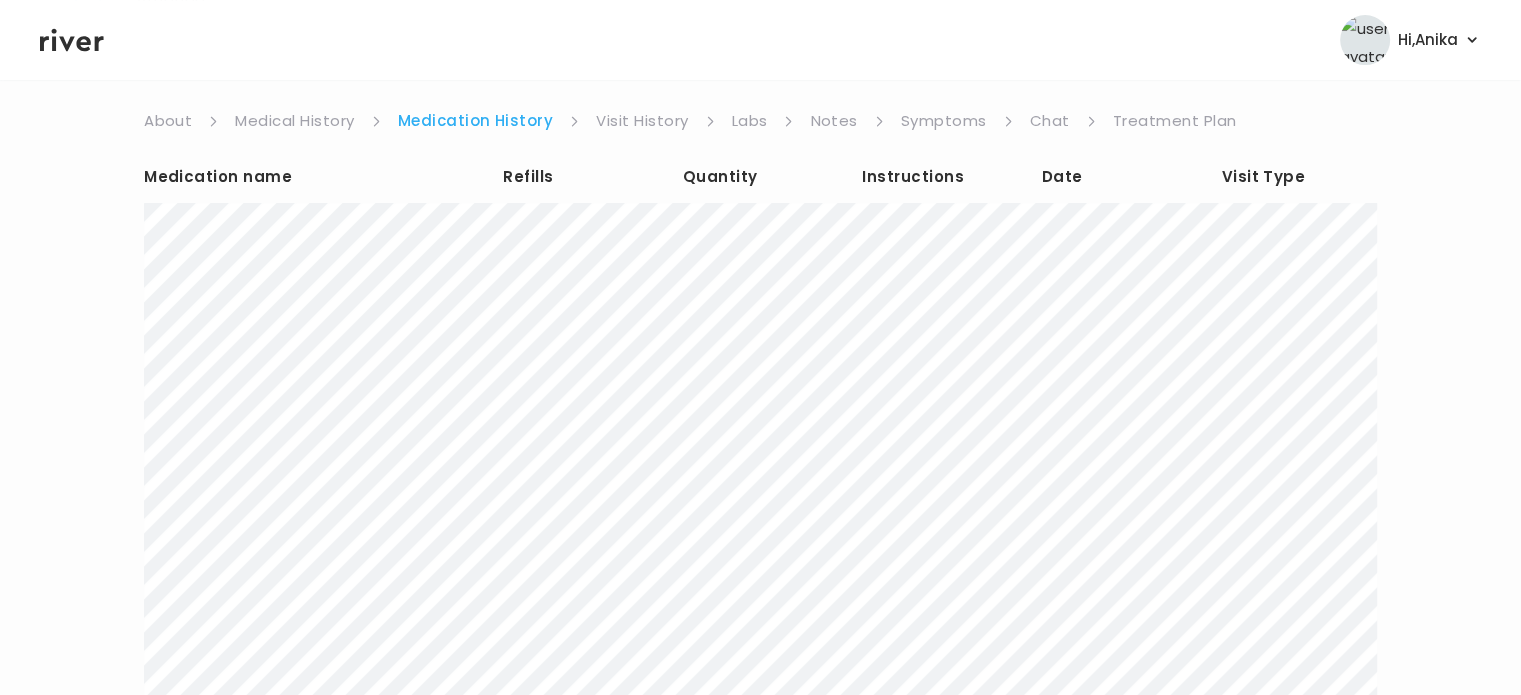 scroll, scrollTop: 148, scrollLeft: 0, axis: vertical 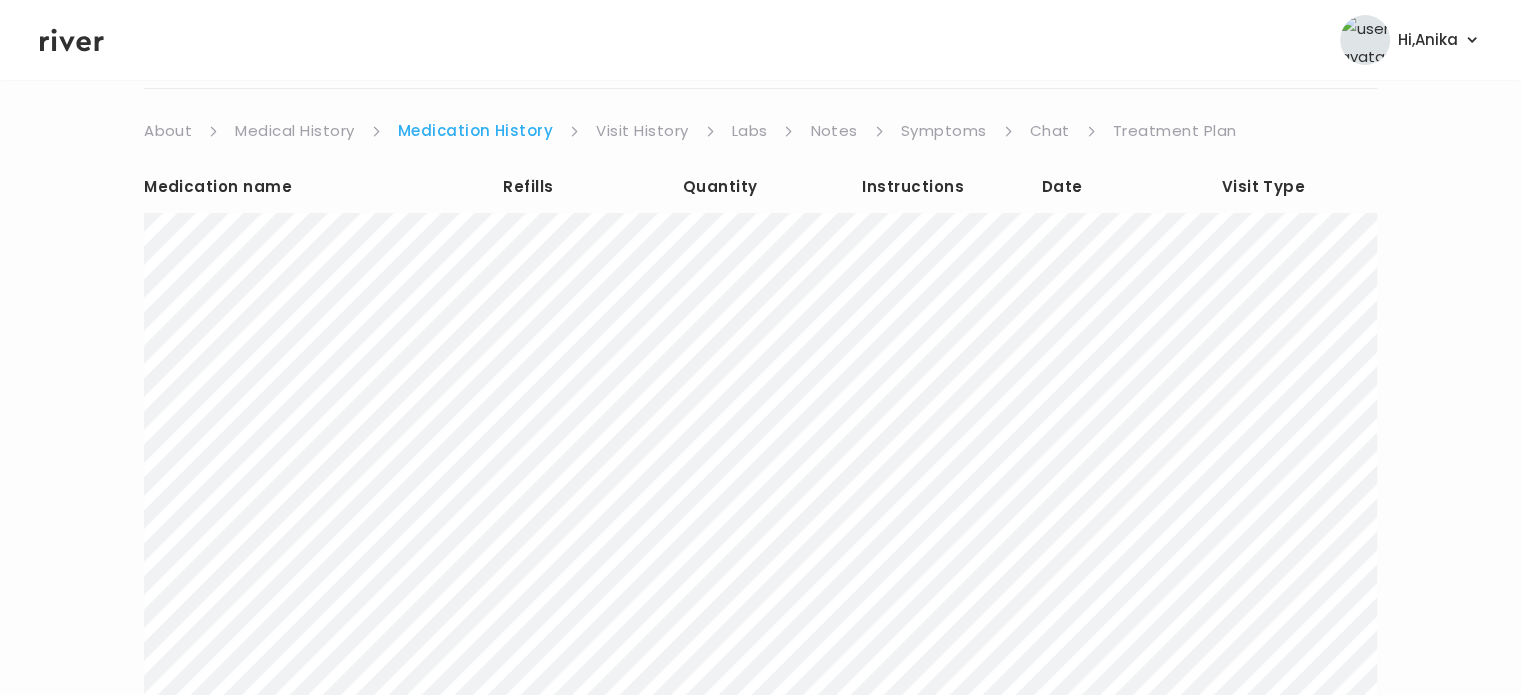 click on "Visit History" at bounding box center (642, 131) 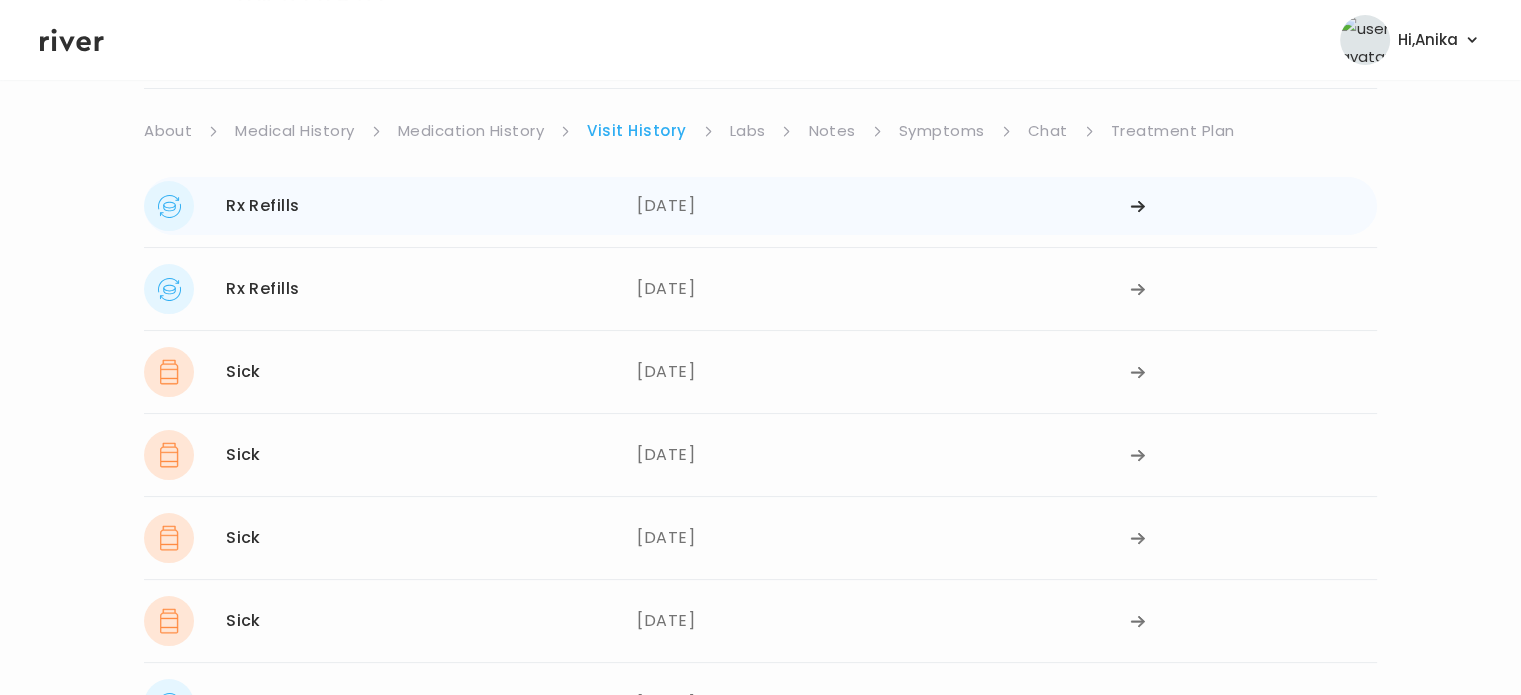 click on "[DATE]" at bounding box center [883, 206] 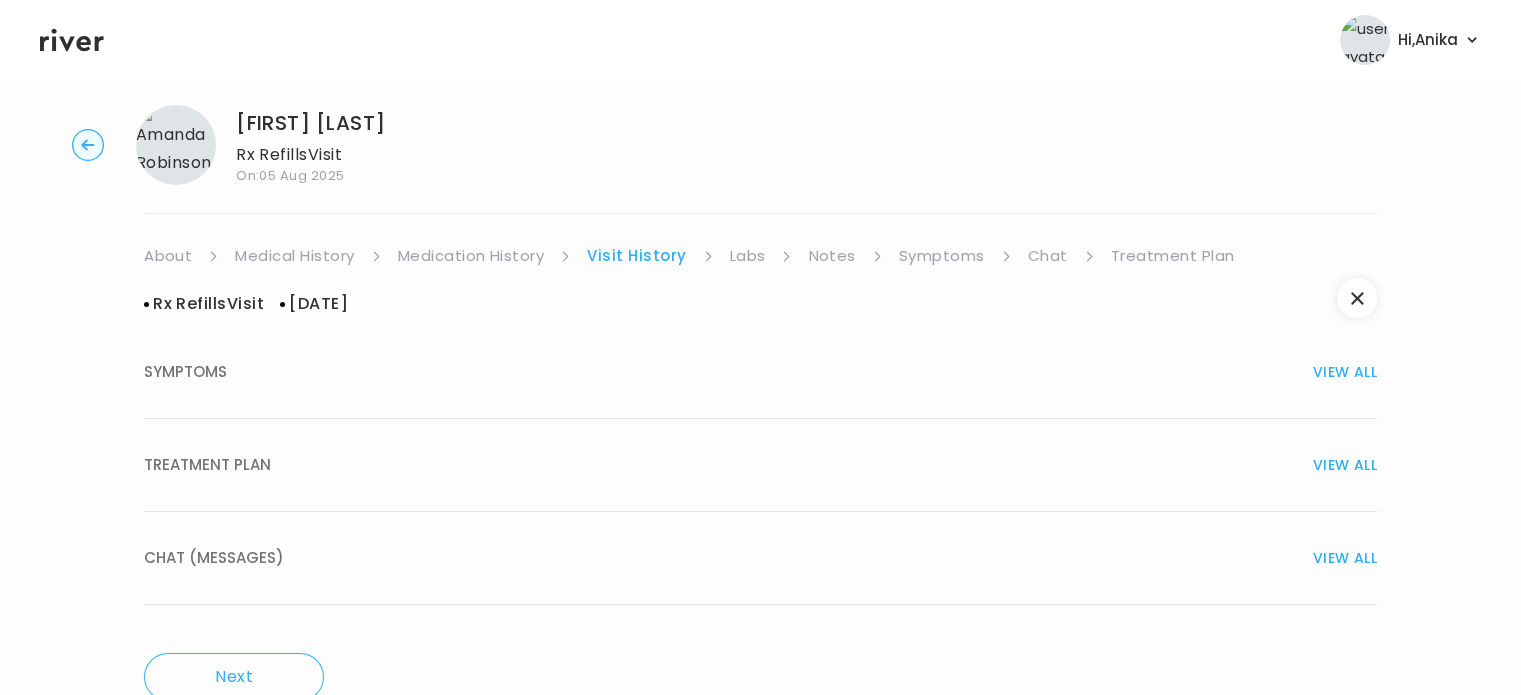 scroll, scrollTop: 0, scrollLeft: 0, axis: both 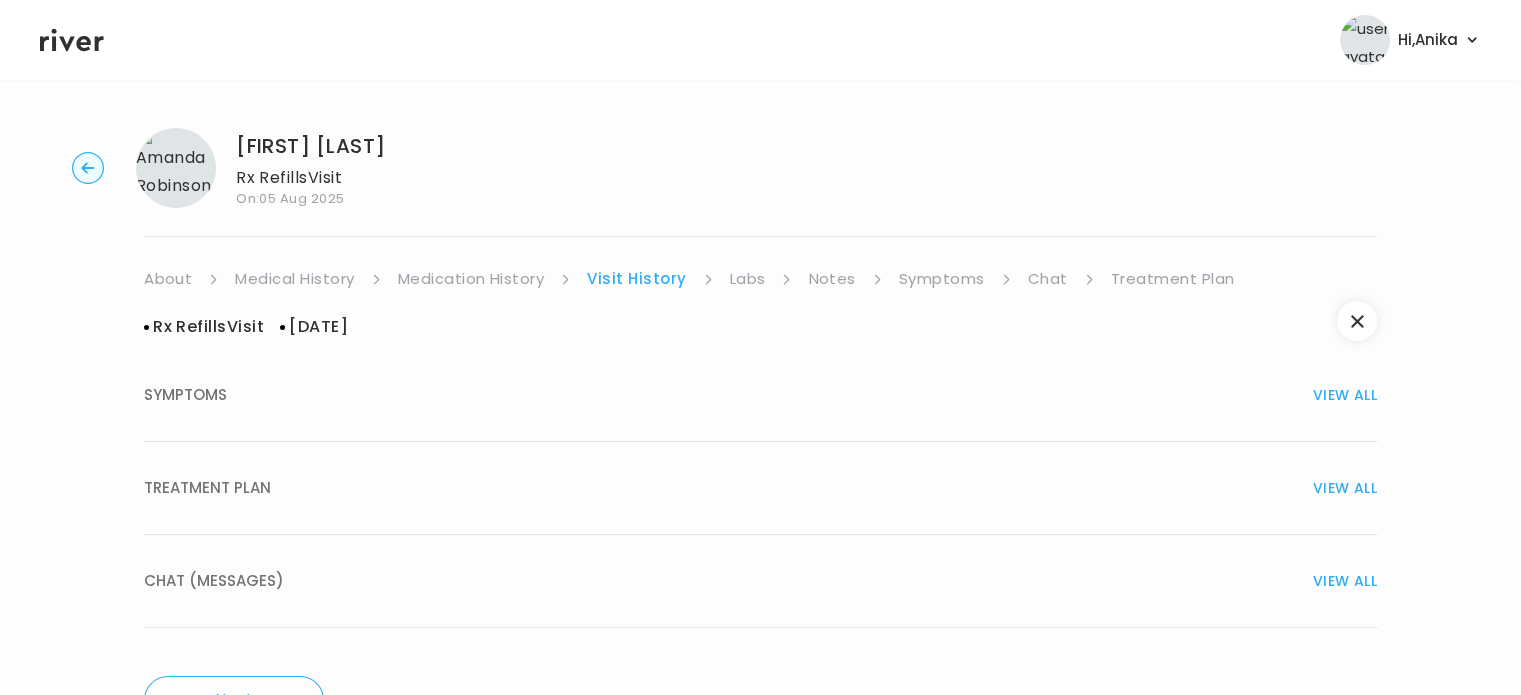 click on "TREATMENT PLAN VIEW ALL" at bounding box center (760, 488) 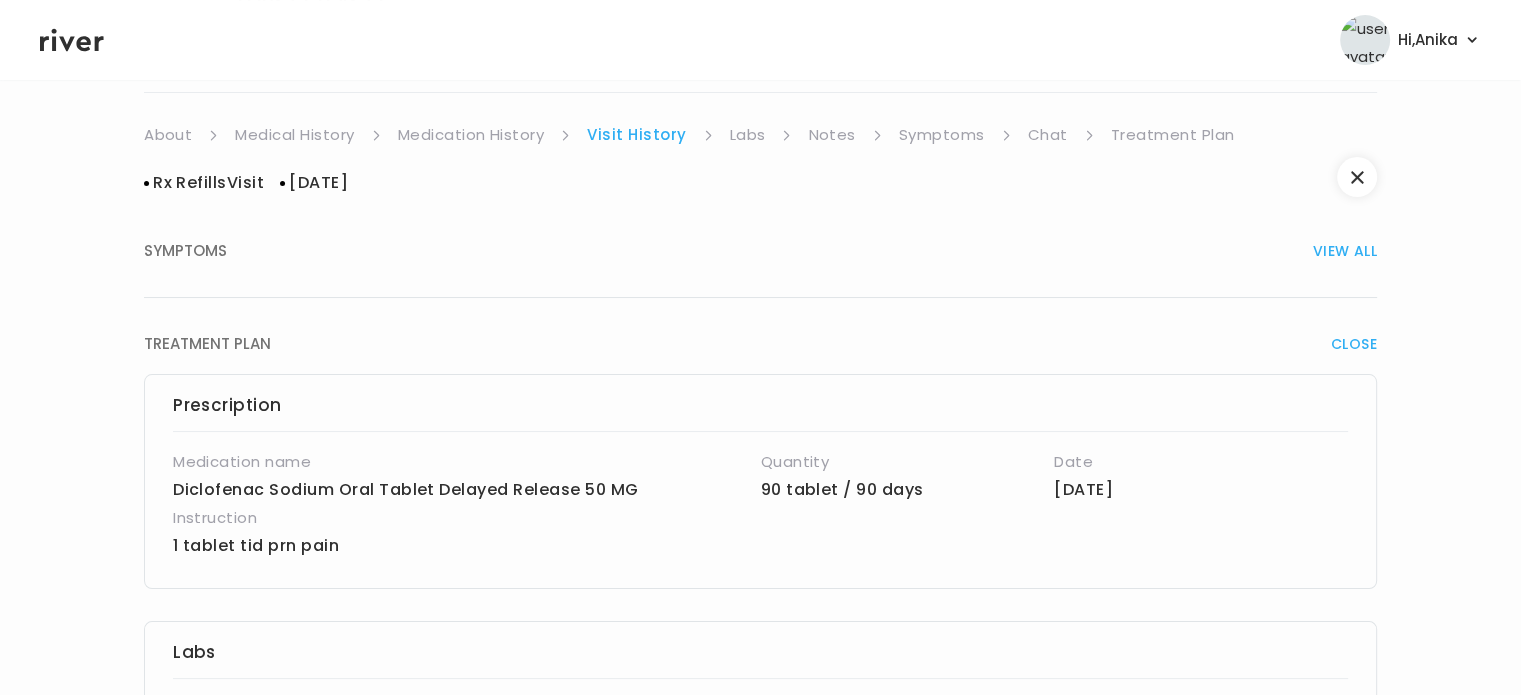 scroll, scrollTop: 37, scrollLeft: 0, axis: vertical 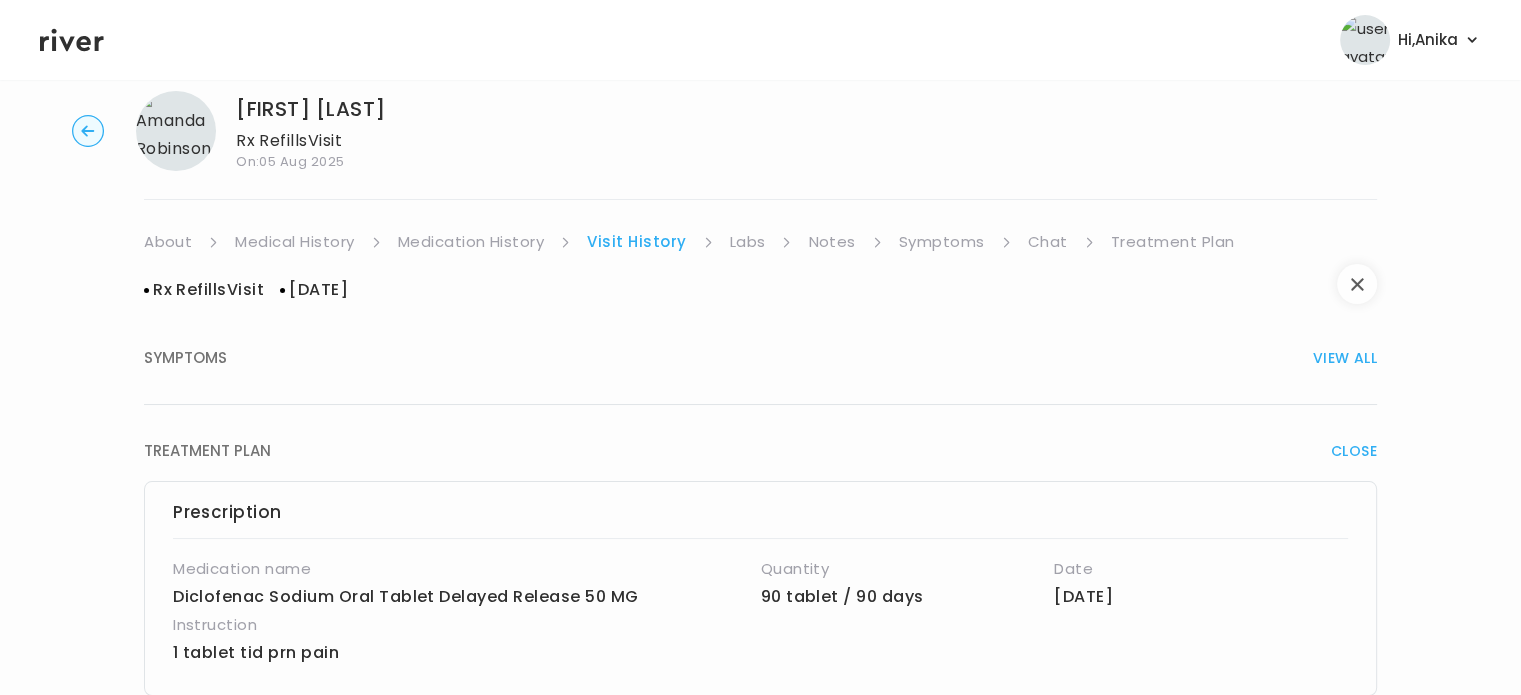 click at bounding box center [1357, 284] 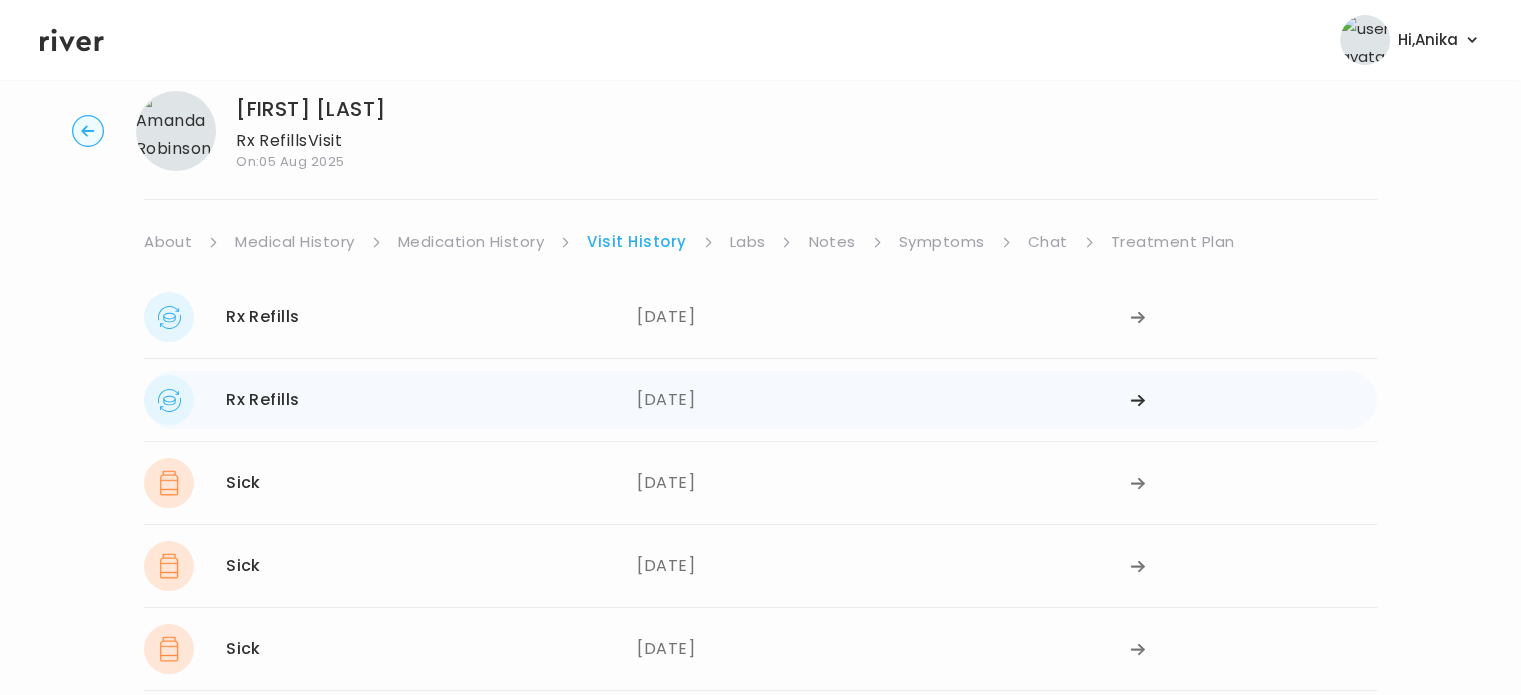 click on "[DATE]" at bounding box center (883, 400) 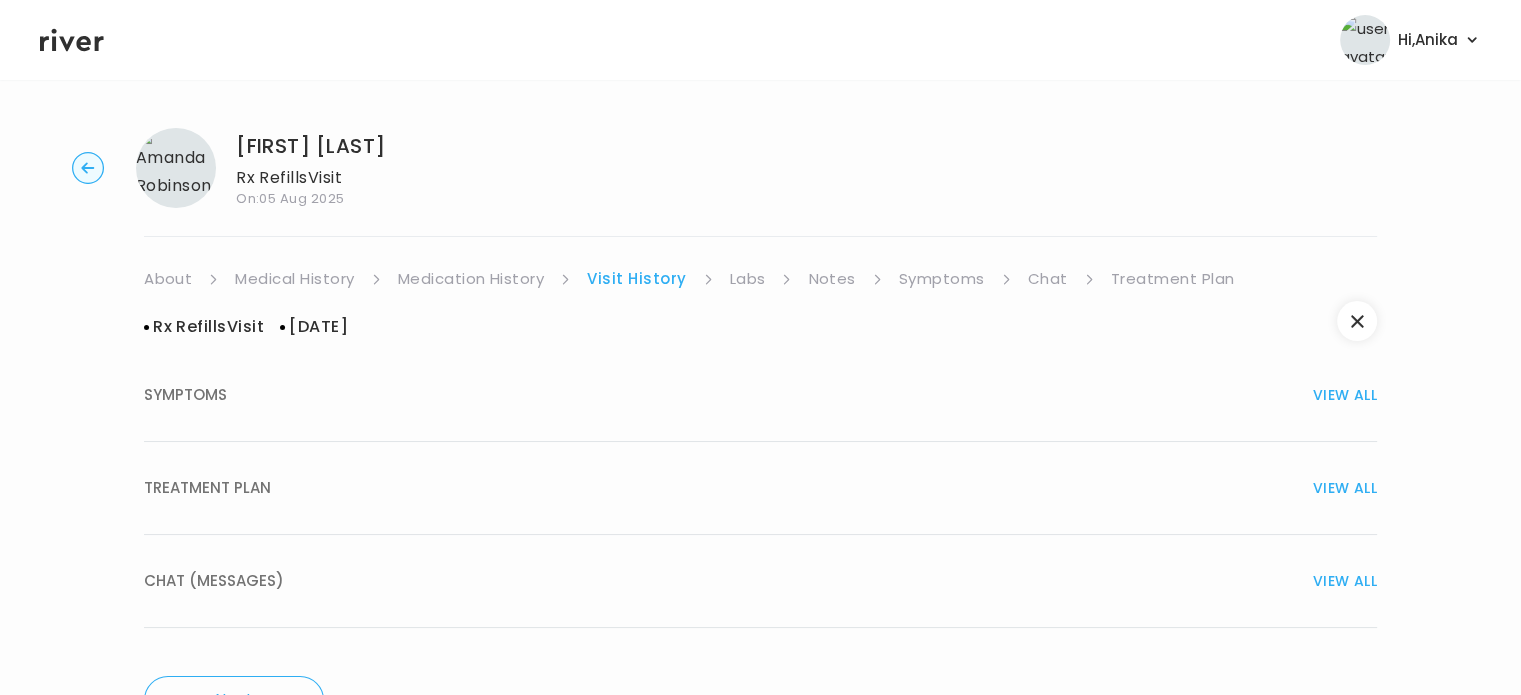 click on "TREATMENT PLAN VIEW ALL" at bounding box center [760, 488] 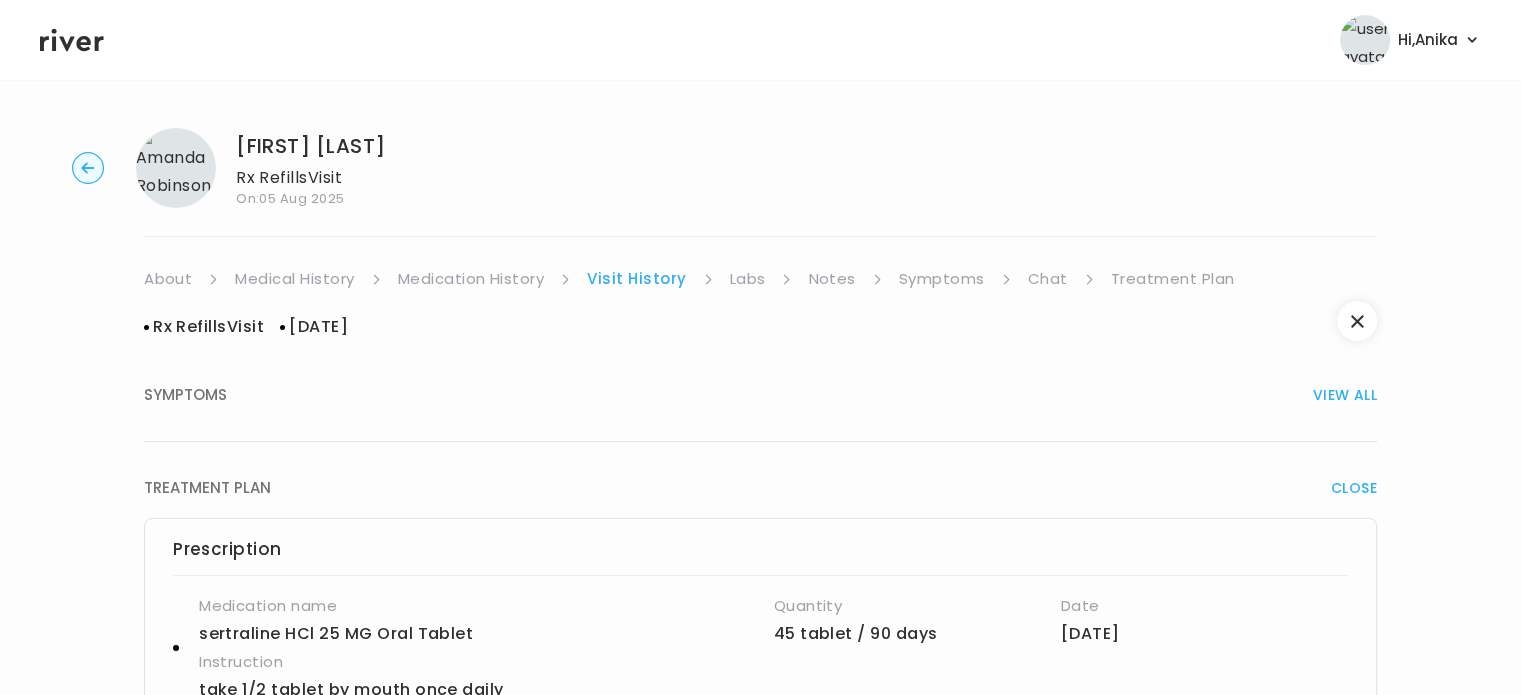 scroll, scrollTop: 0, scrollLeft: 0, axis: both 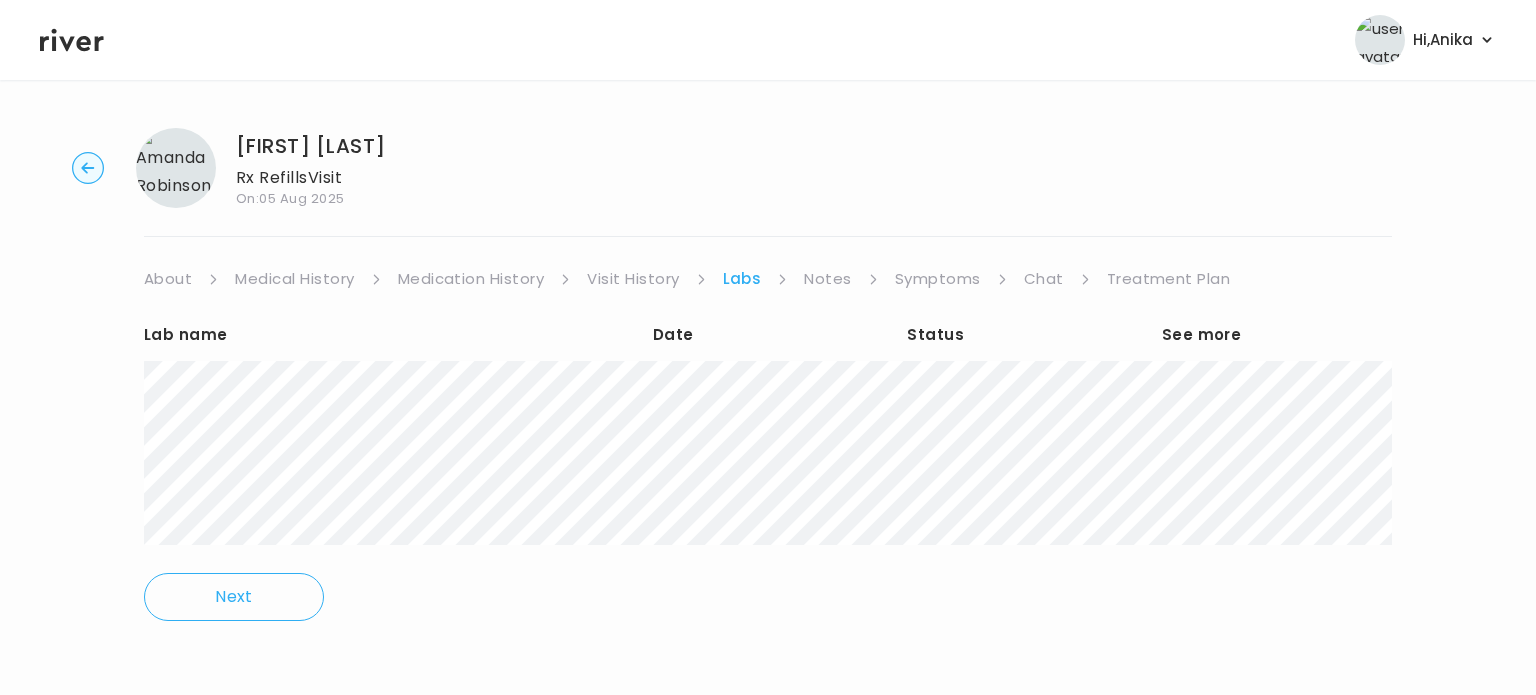 click on "Notes" at bounding box center (827, 279) 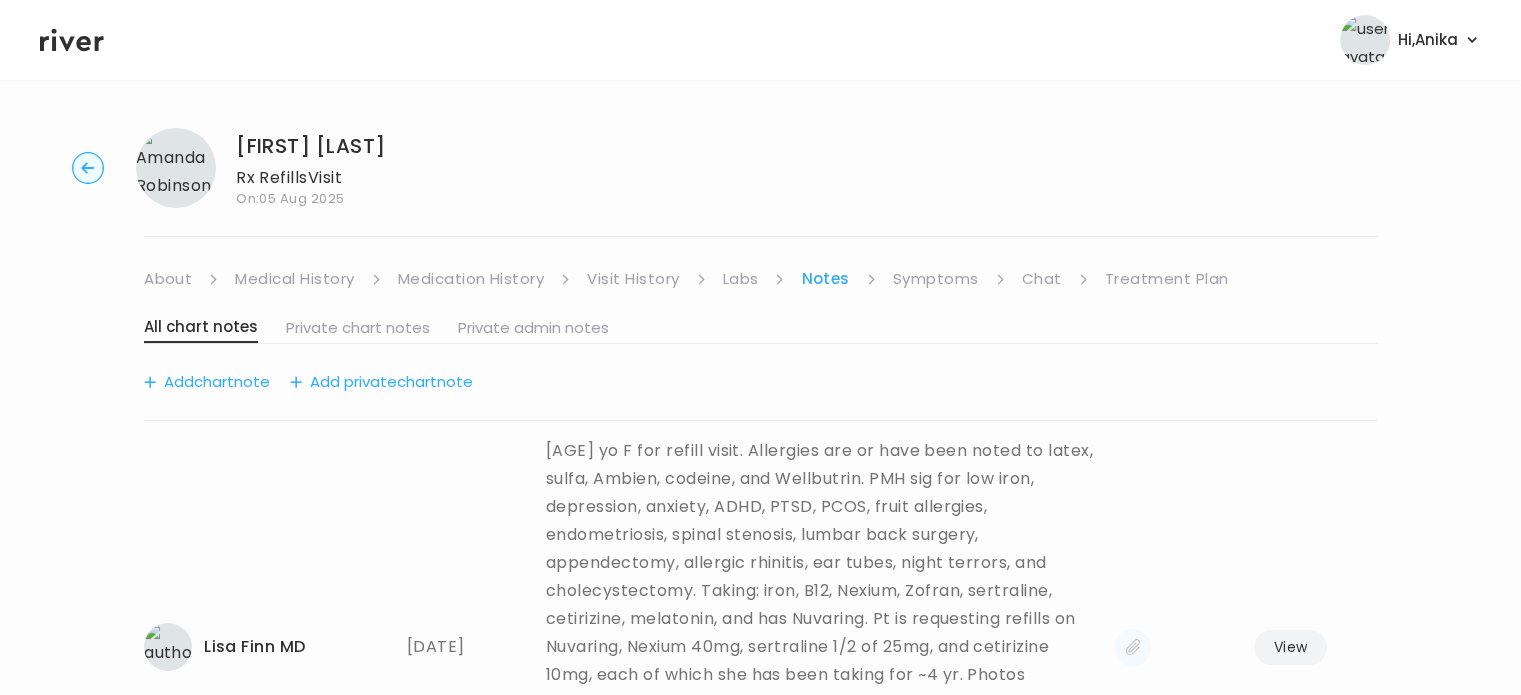 click on "Symptoms" at bounding box center [936, 279] 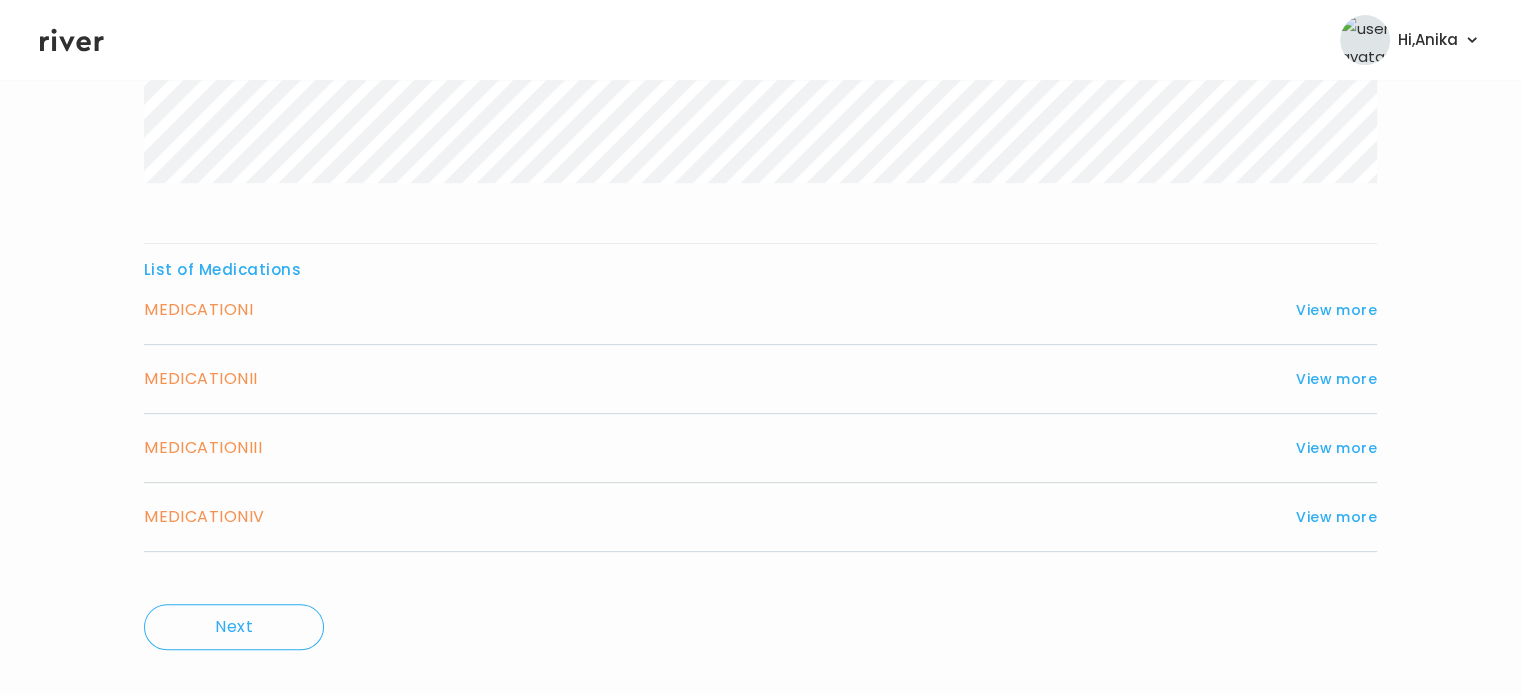 scroll, scrollTop: 623, scrollLeft: 0, axis: vertical 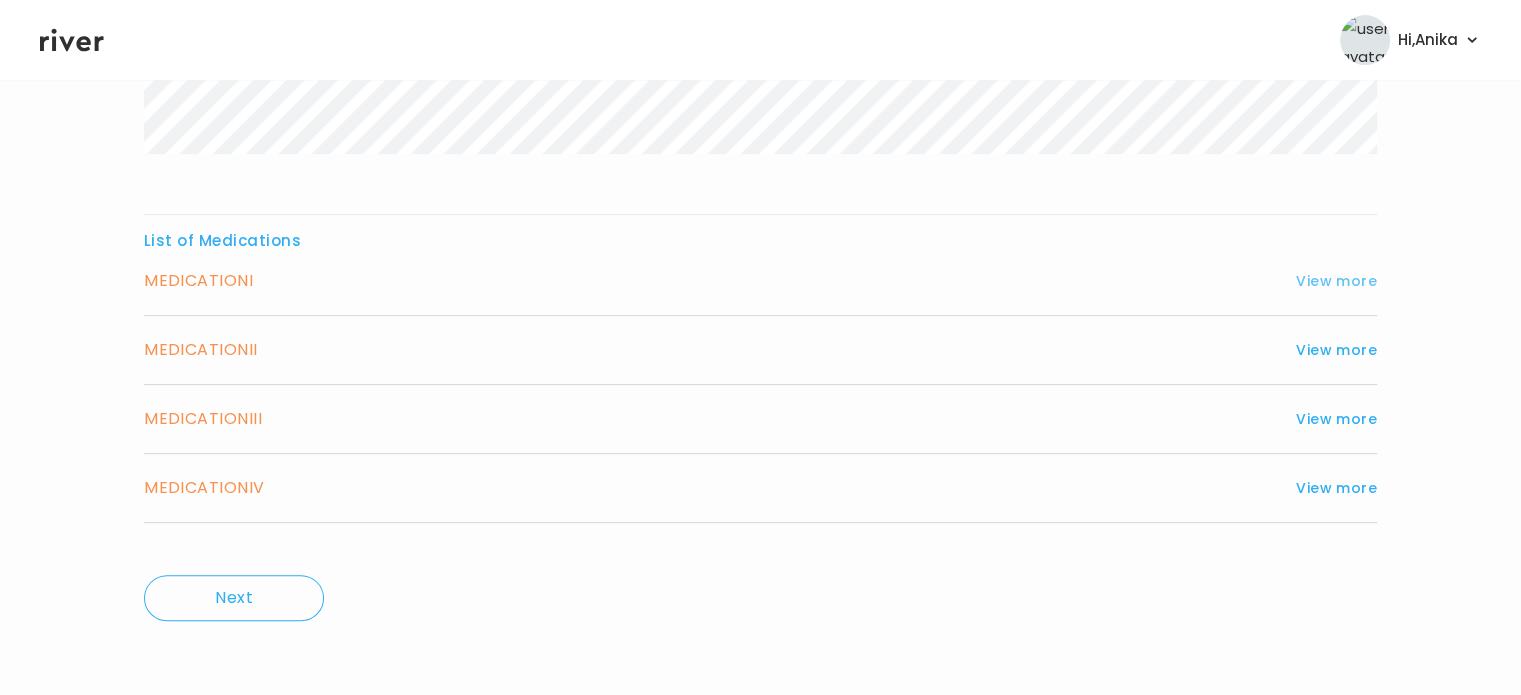 click on "View more" at bounding box center [1336, 281] 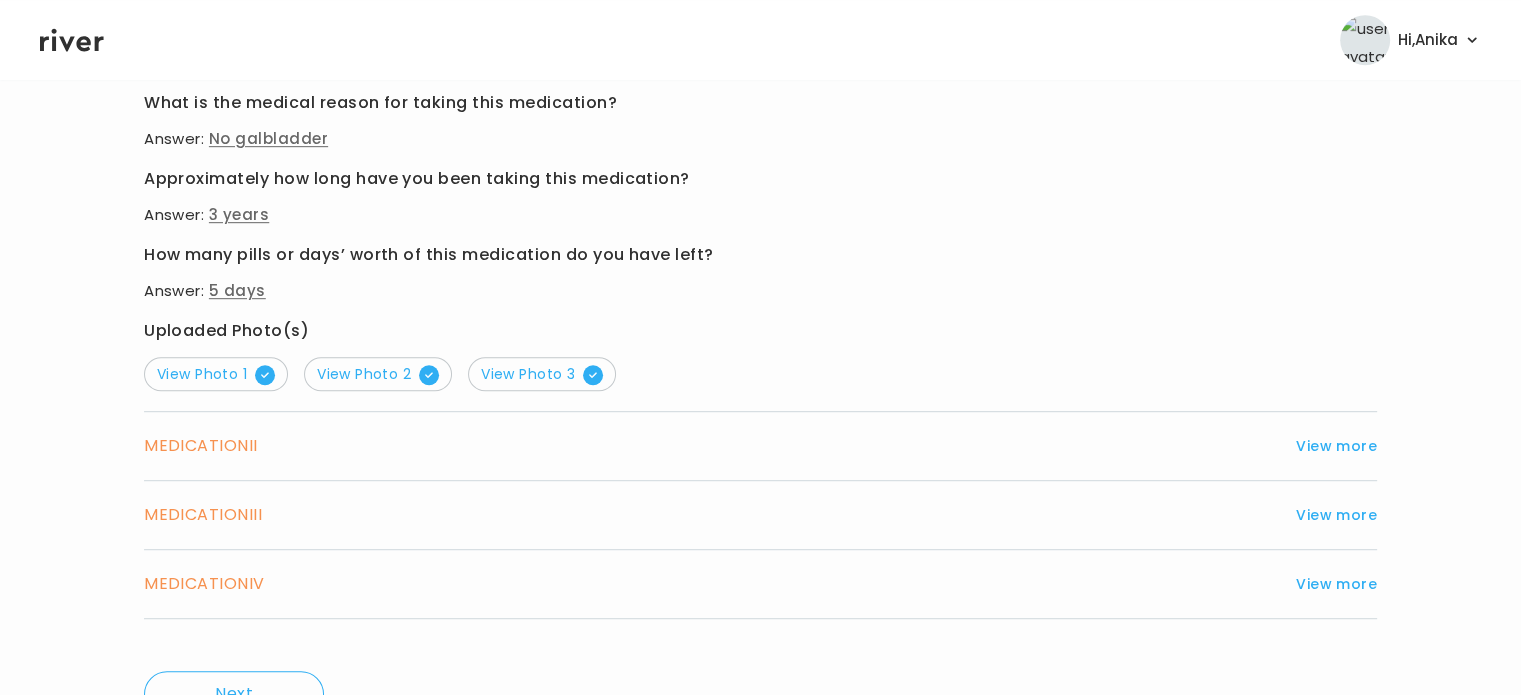 scroll, scrollTop: 1151, scrollLeft: 0, axis: vertical 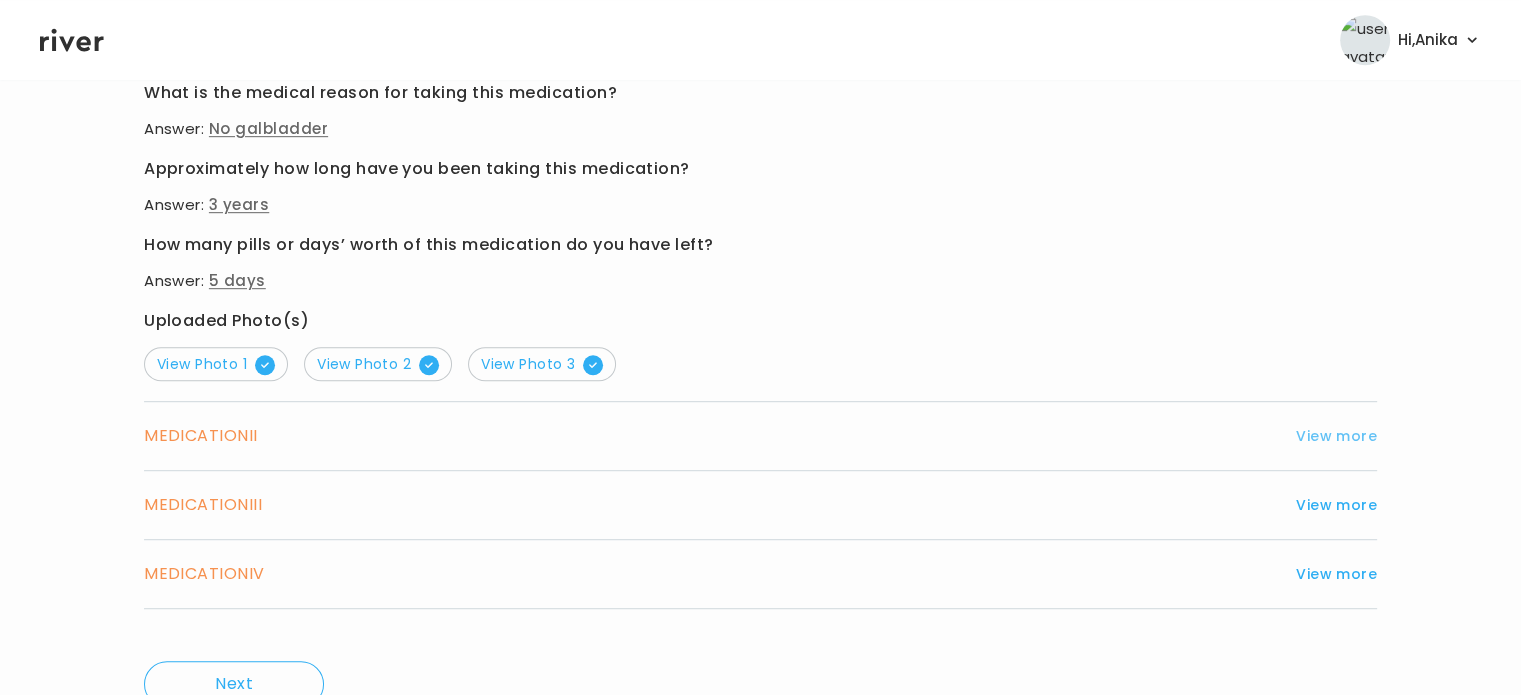 click on "View more" at bounding box center (1336, 436) 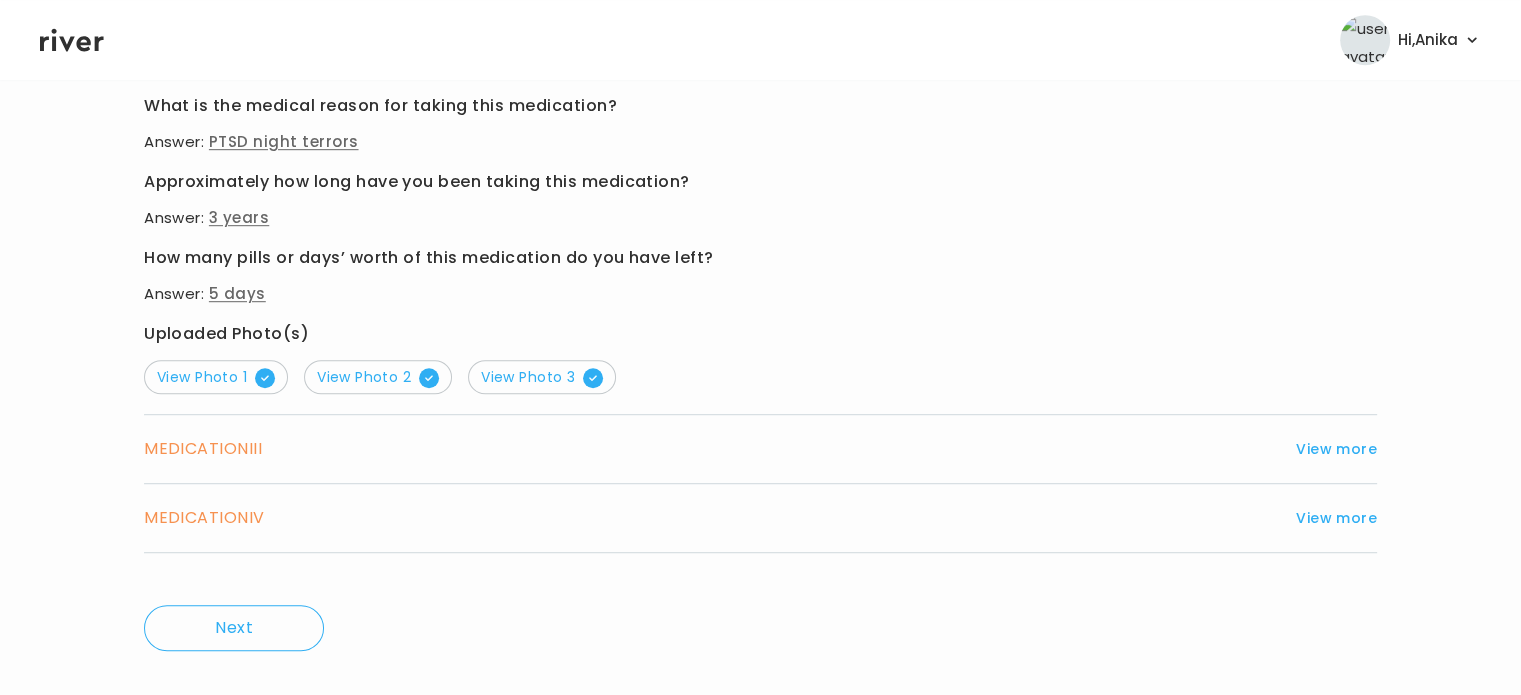 scroll, scrollTop: 1236, scrollLeft: 0, axis: vertical 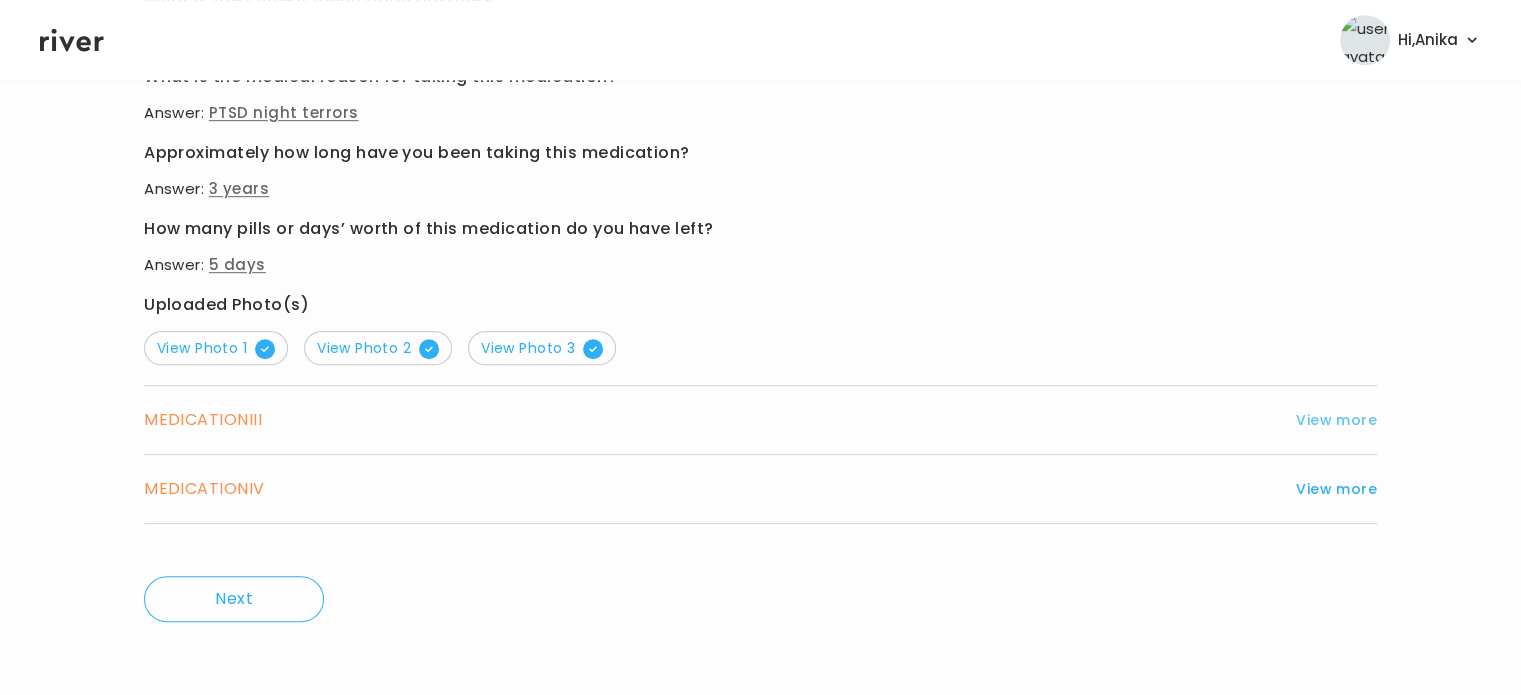 click on "View more" at bounding box center (1336, 420) 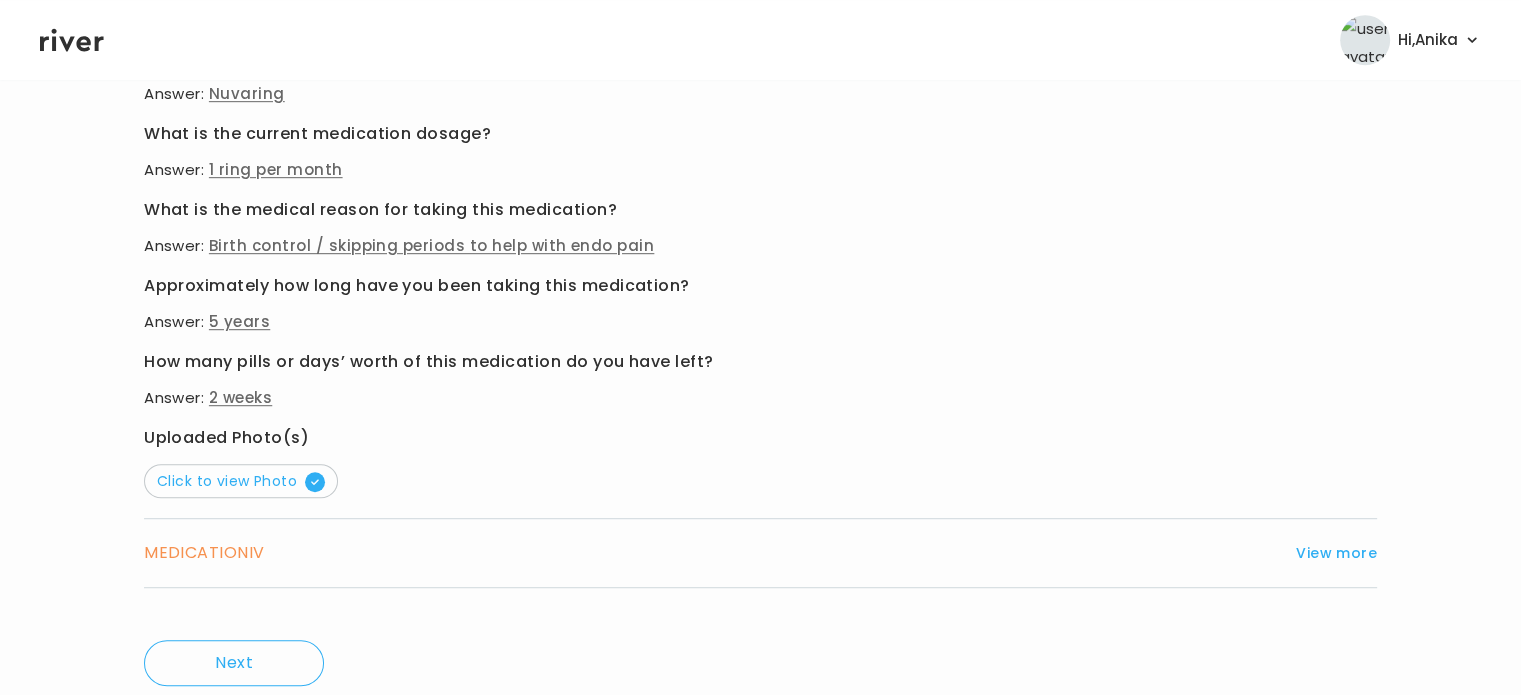 scroll, scrollTop: 1236, scrollLeft: 0, axis: vertical 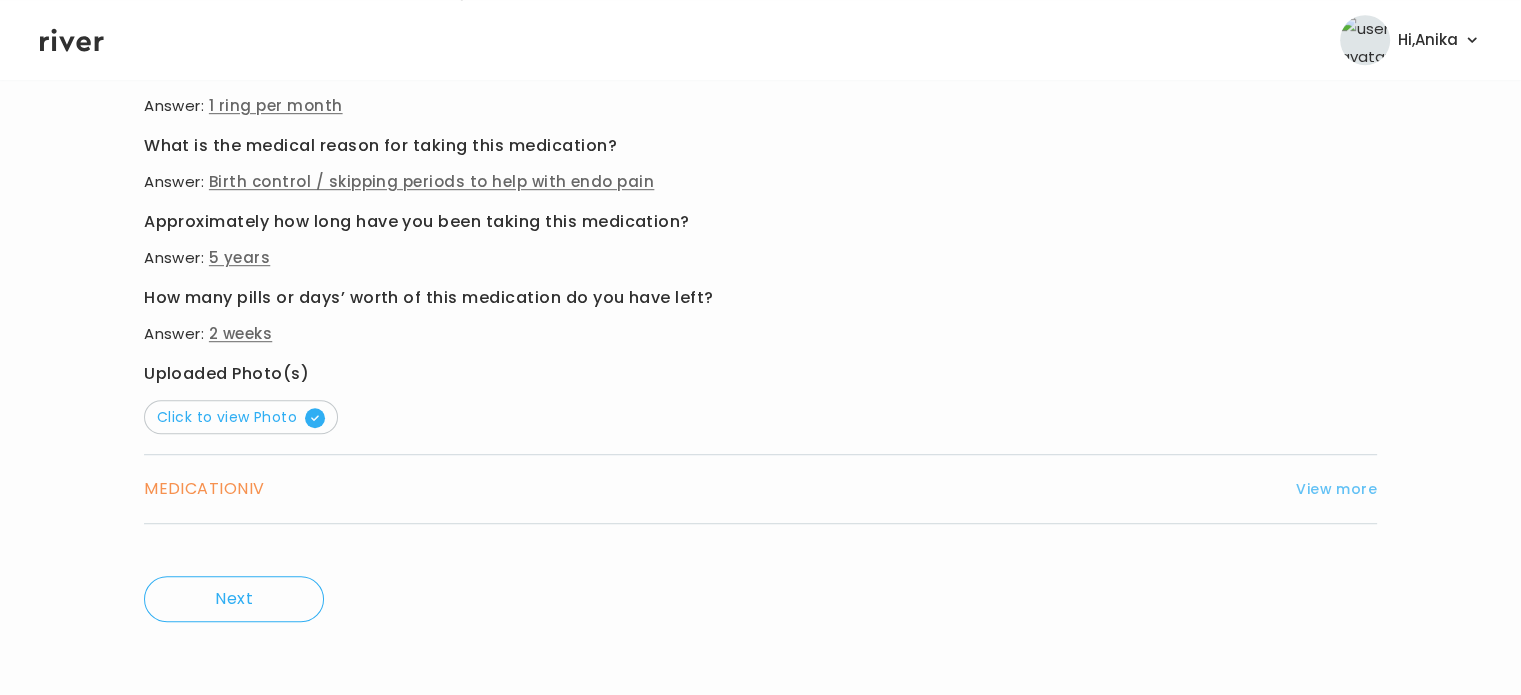 click on "View more" at bounding box center [1336, 489] 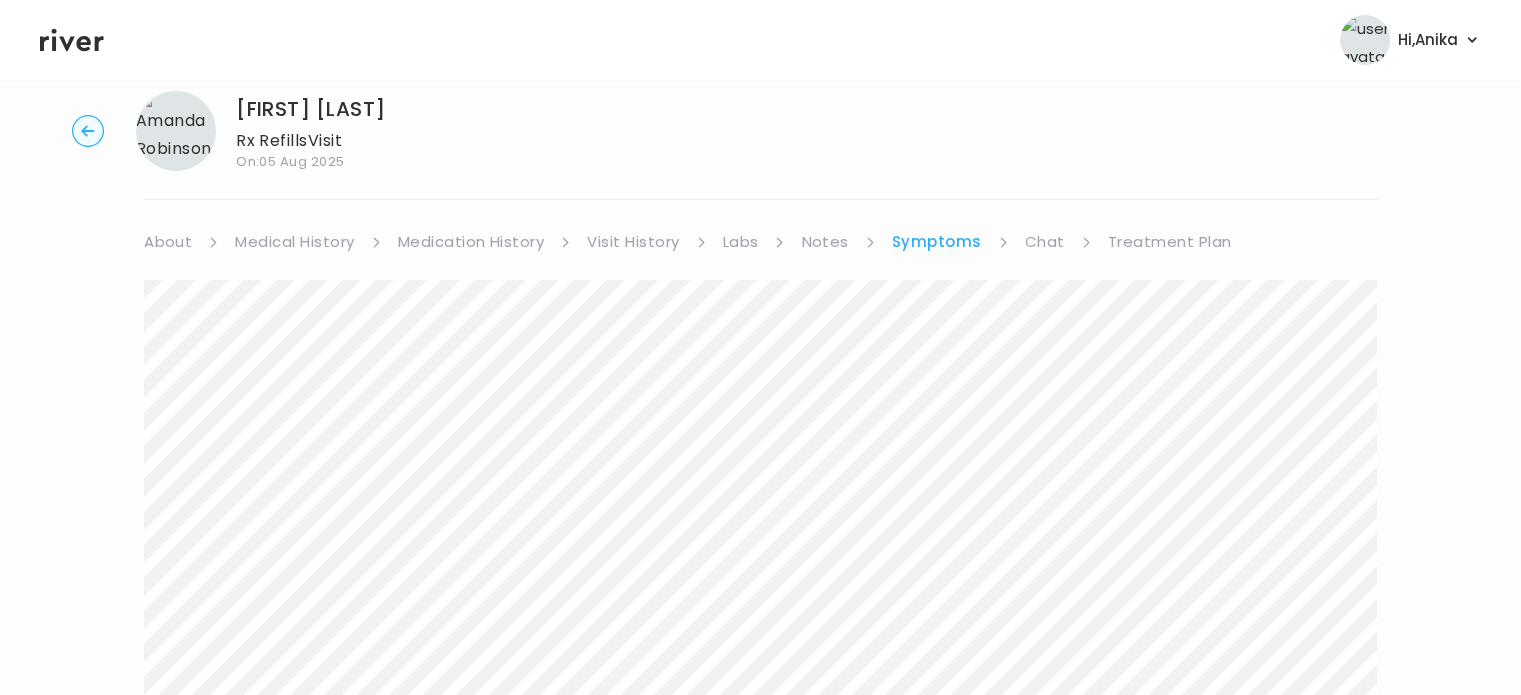 scroll, scrollTop: 0, scrollLeft: 0, axis: both 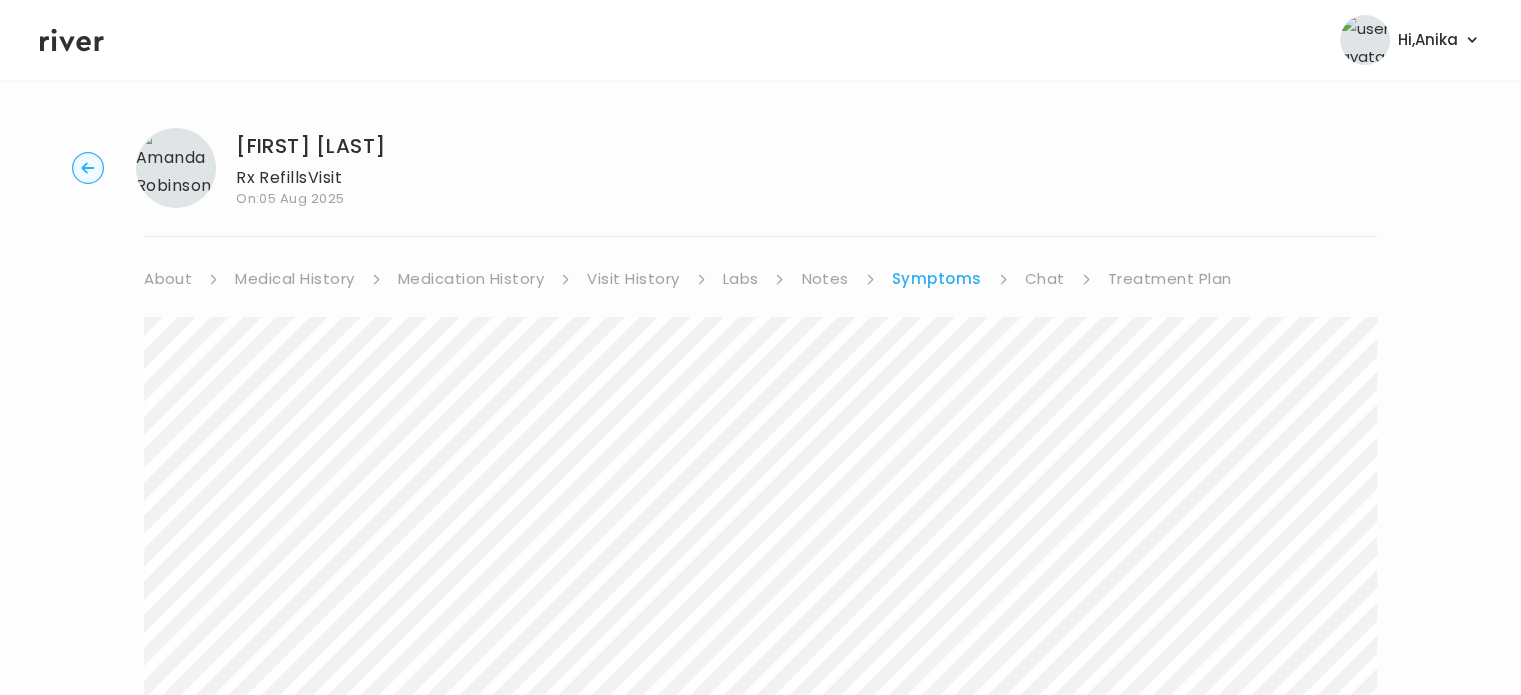 click on "Medication History" at bounding box center [471, 279] 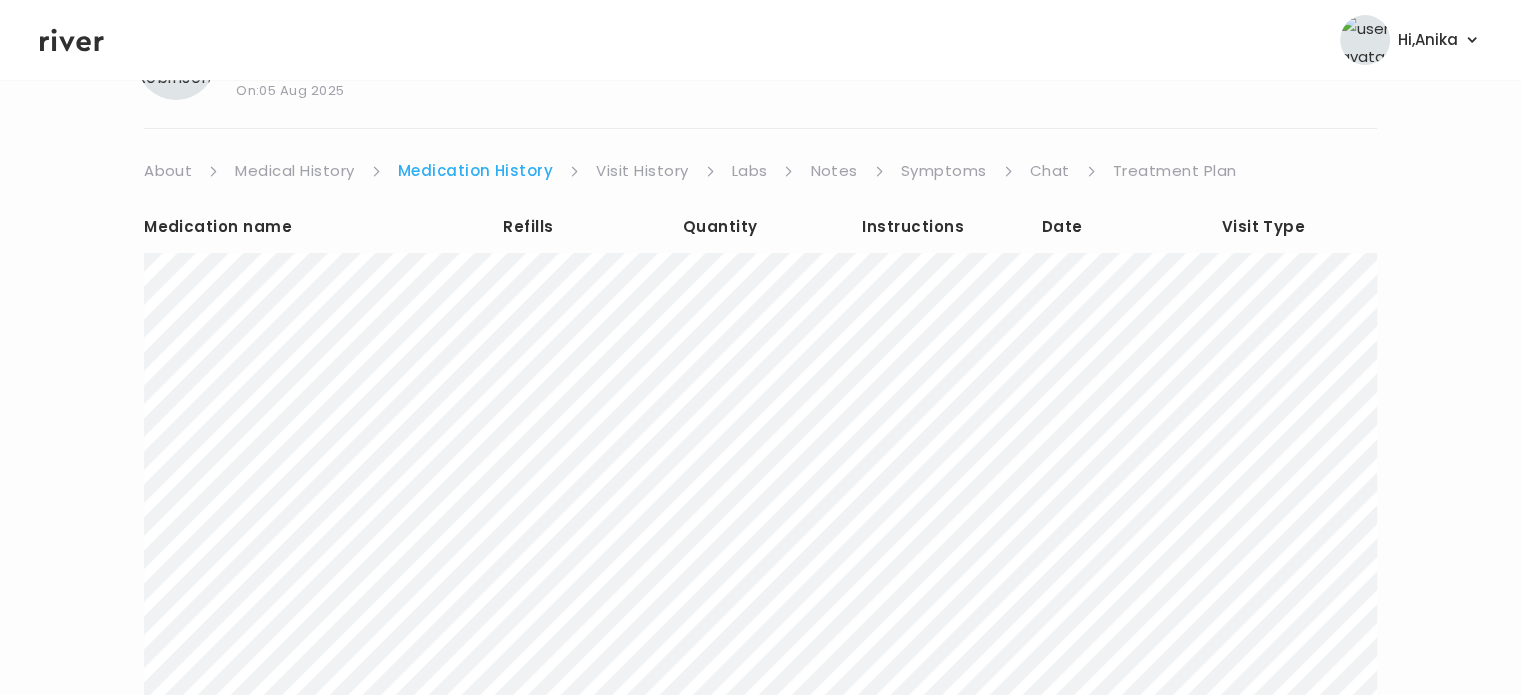 scroll, scrollTop: 104, scrollLeft: 0, axis: vertical 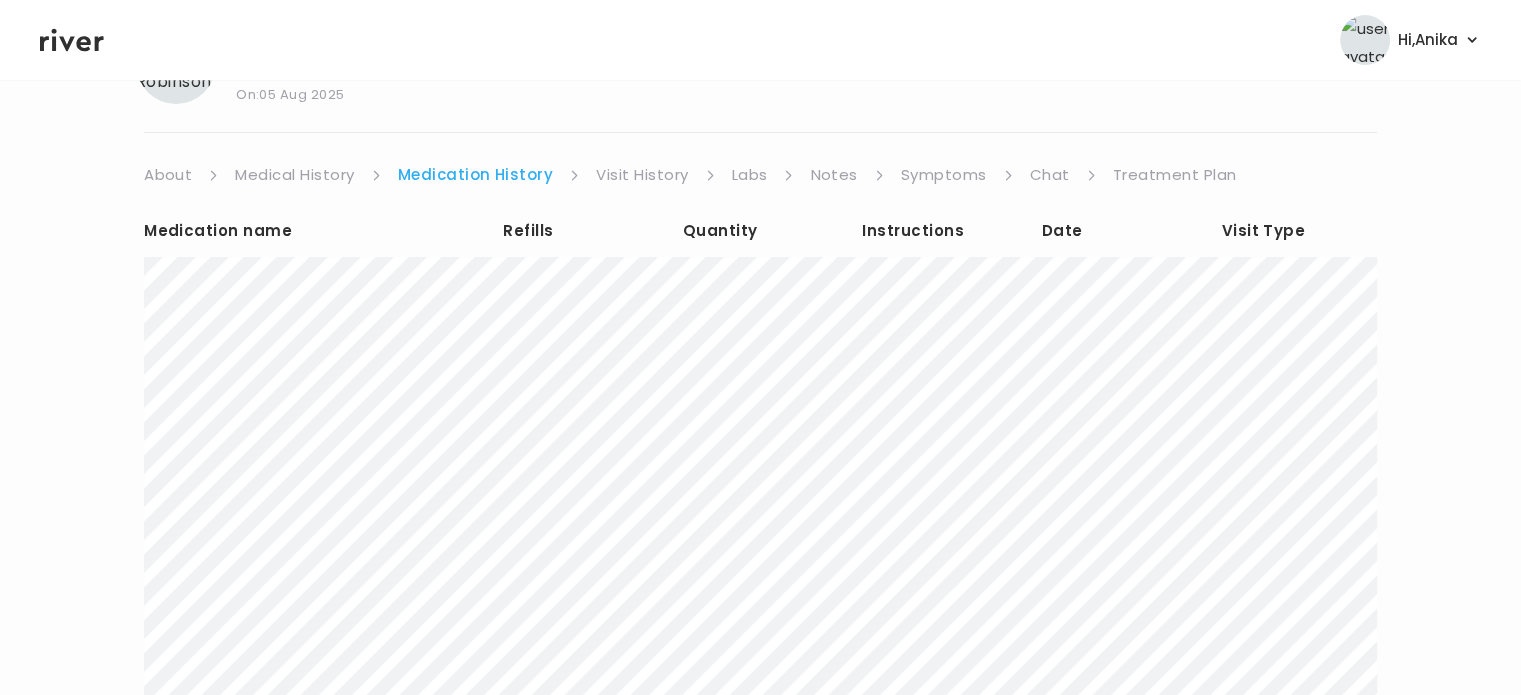 click on "Visit History" at bounding box center [642, 175] 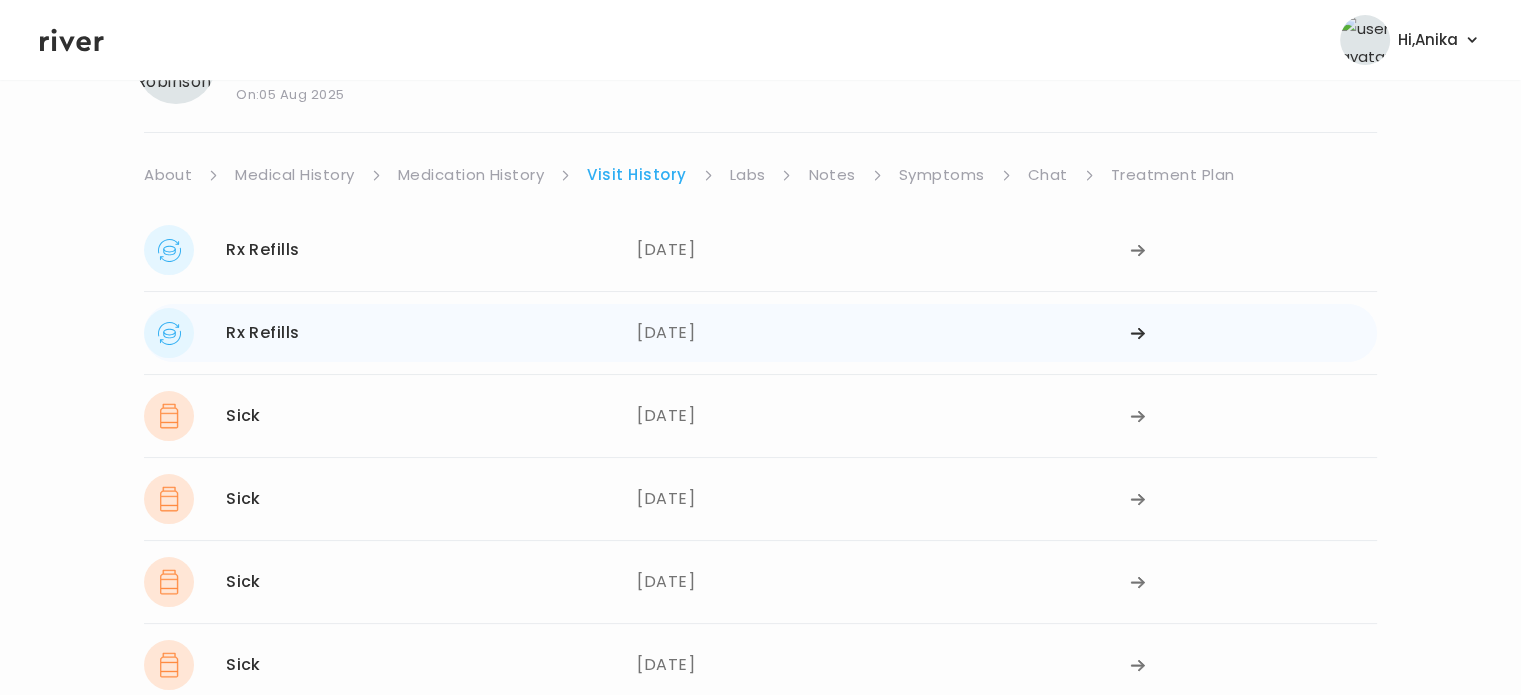 click on "05/08/2025" at bounding box center [883, 333] 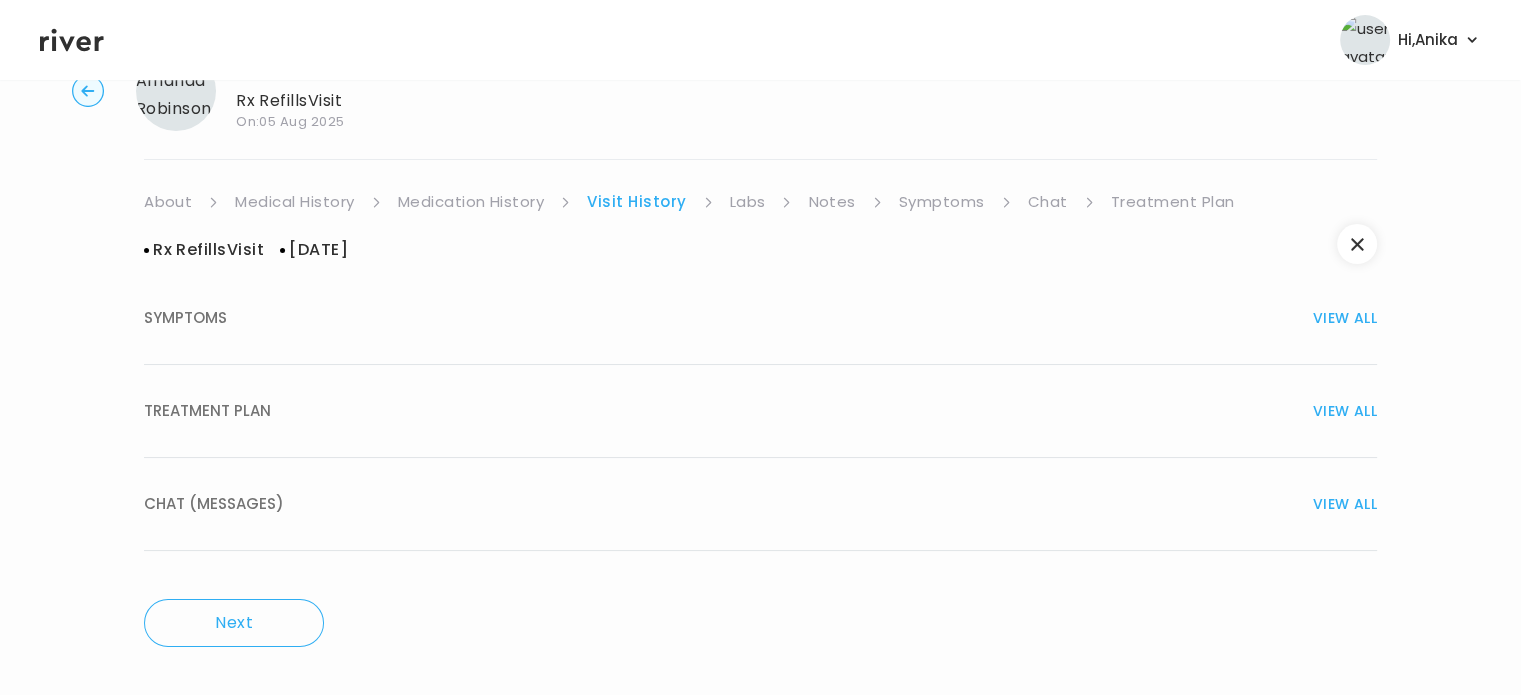 scroll, scrollTop: 0, scrollLeft: 0, axis: both 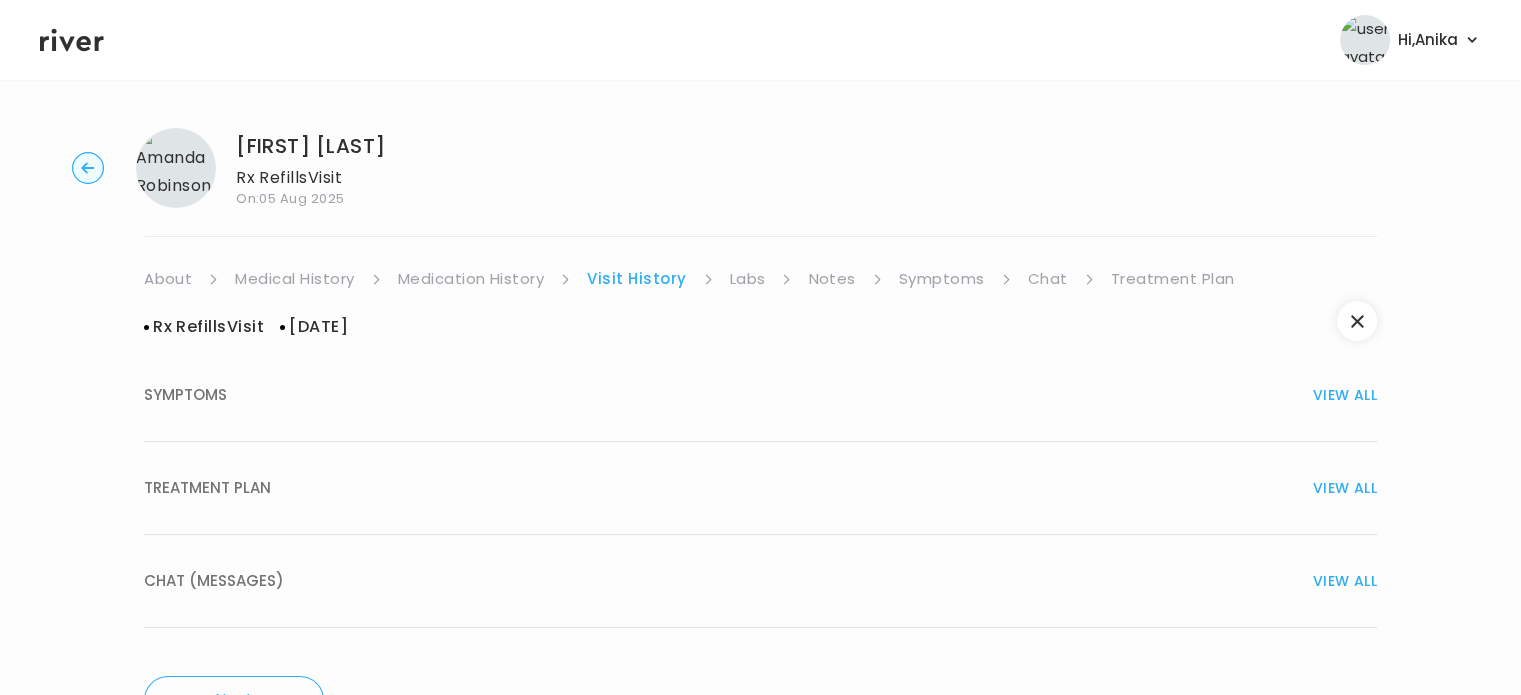 click on "TREATMENT PLAN VIEW ALL" at bounding box center (760, 488) 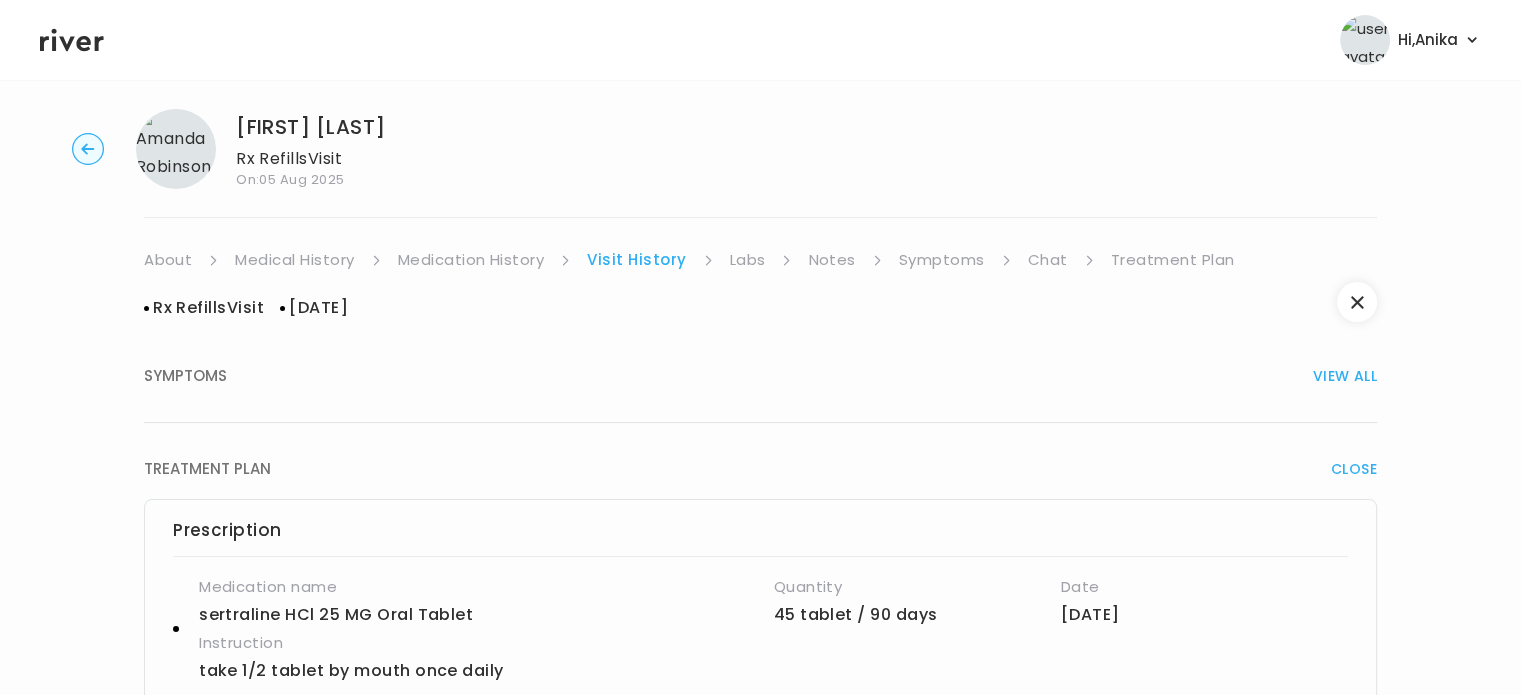 scroll, scrollTop: 0, scrollLeft: 0, axis: both 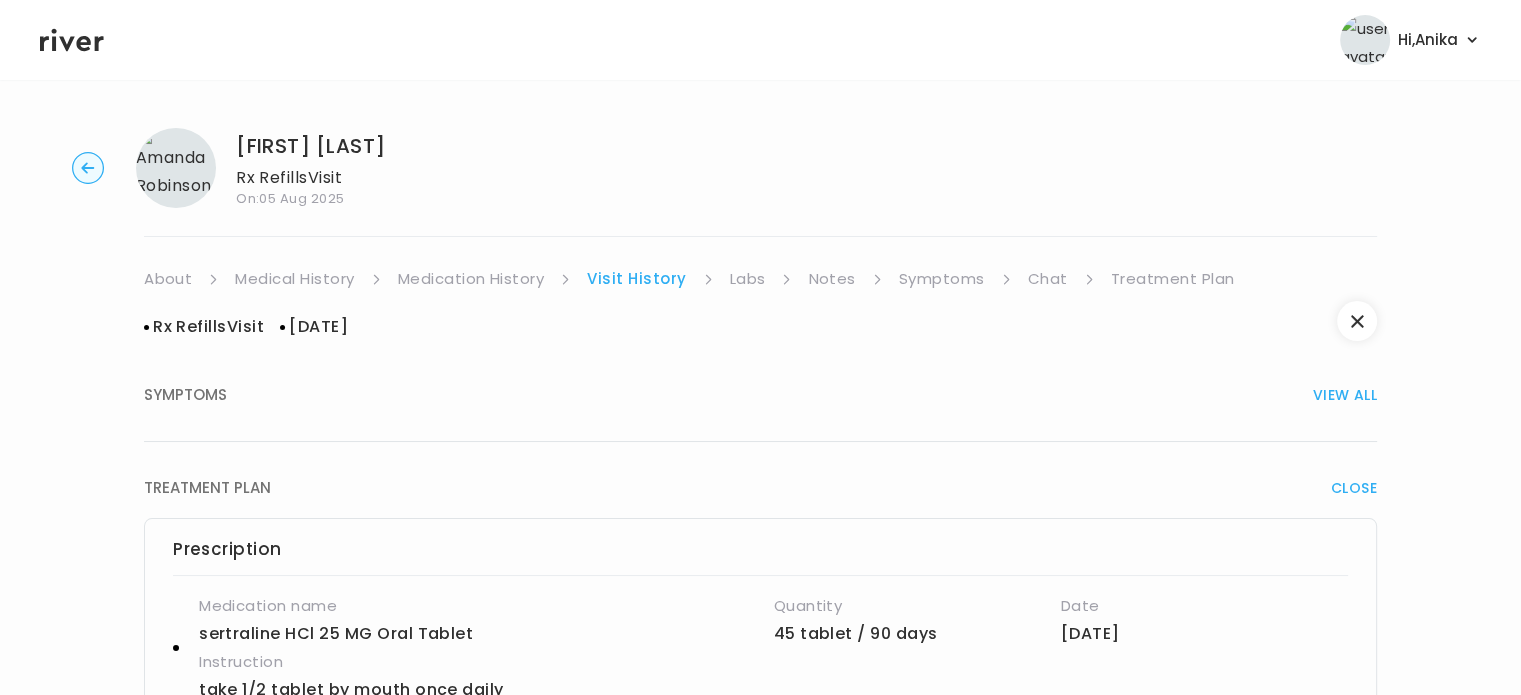 click on "Medication History" at bounding box center [471, 279] 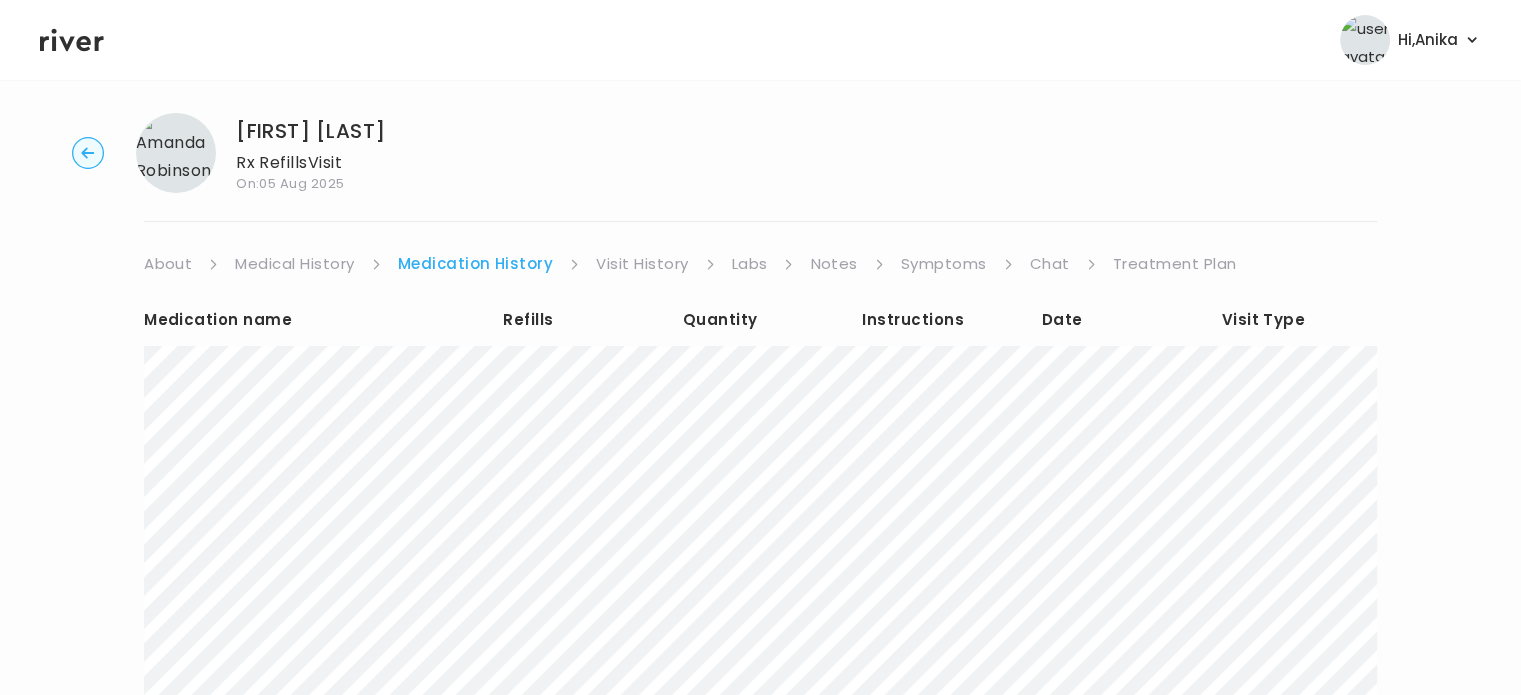 scroll, scrollTop: 5, scrollLeft: 0, axis: vertical 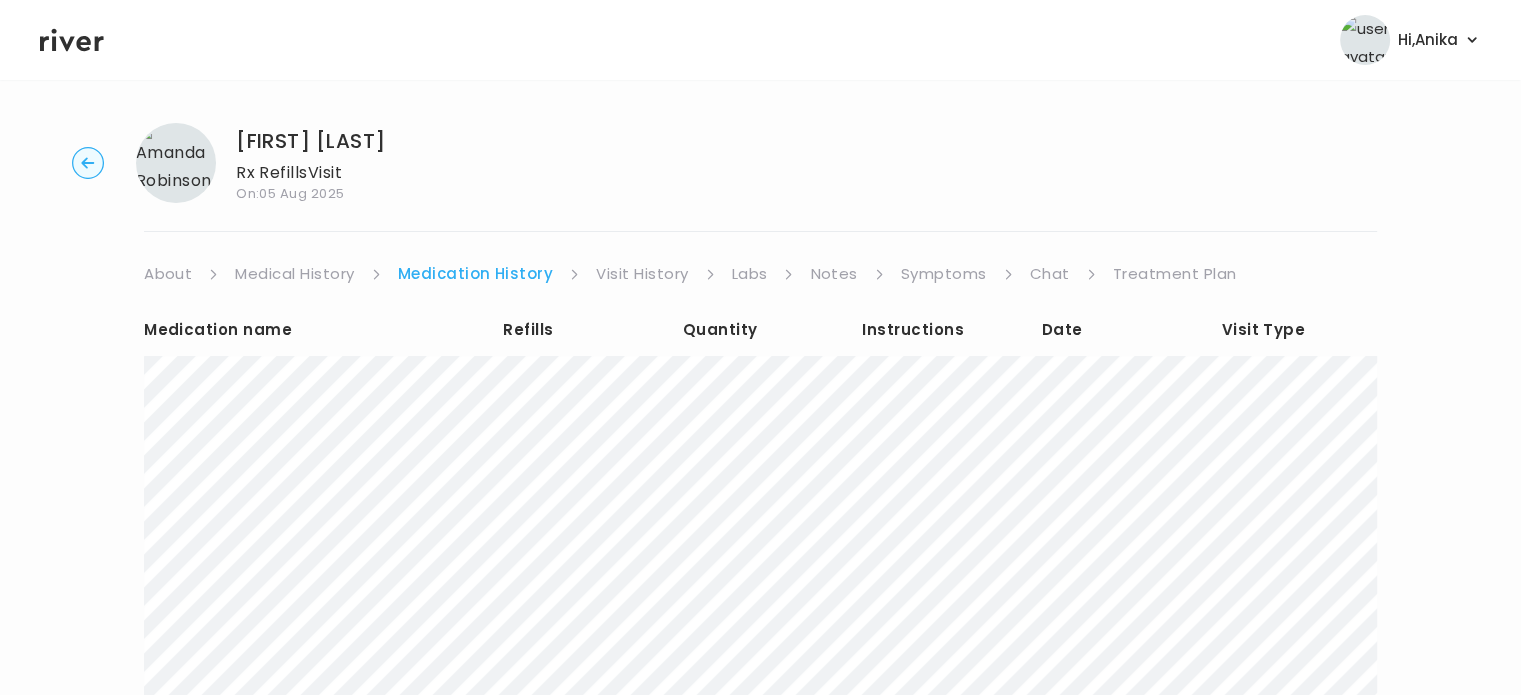 click on "Visit History" at bounding box center [642, 274] 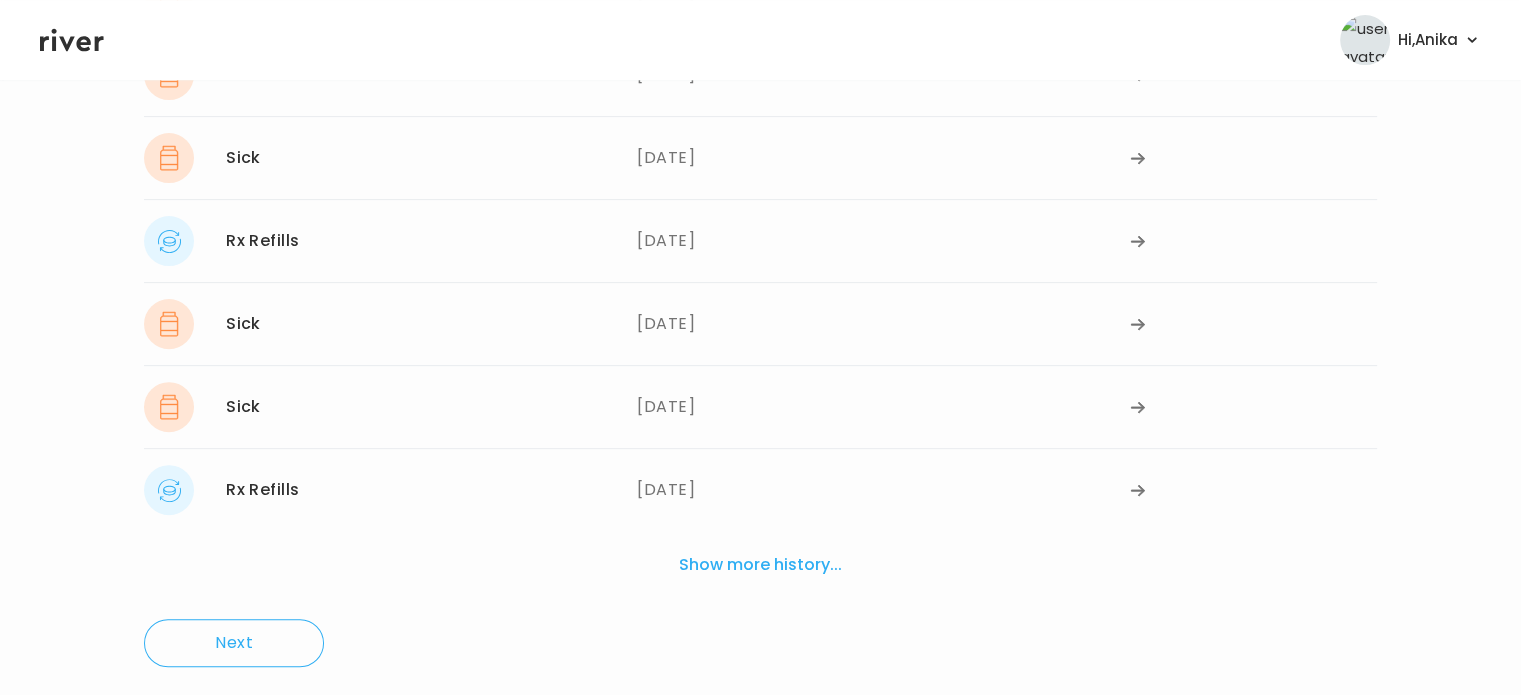 scroll, scrollTop: 628, scrollLeft: 0, axis: vertical 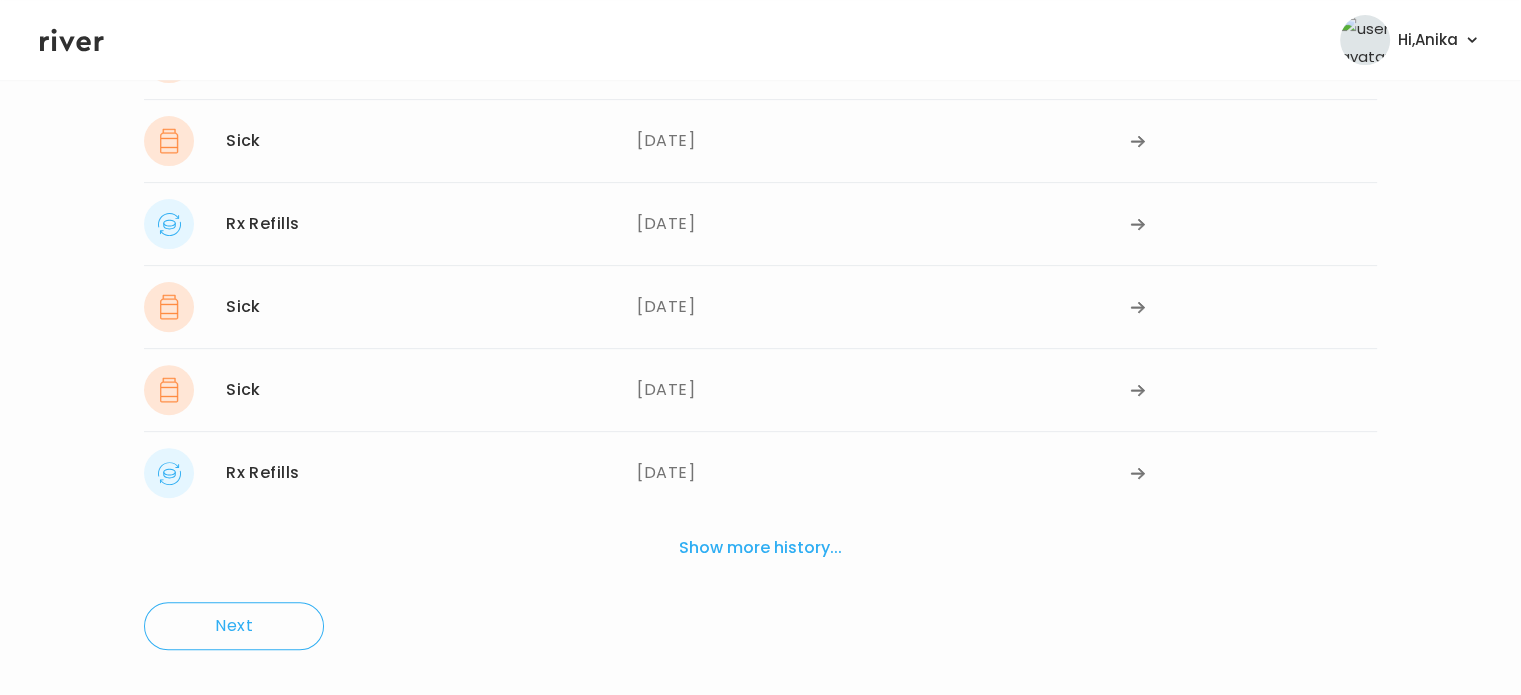 click on "Show more history..." at bounding box center (760, 548) 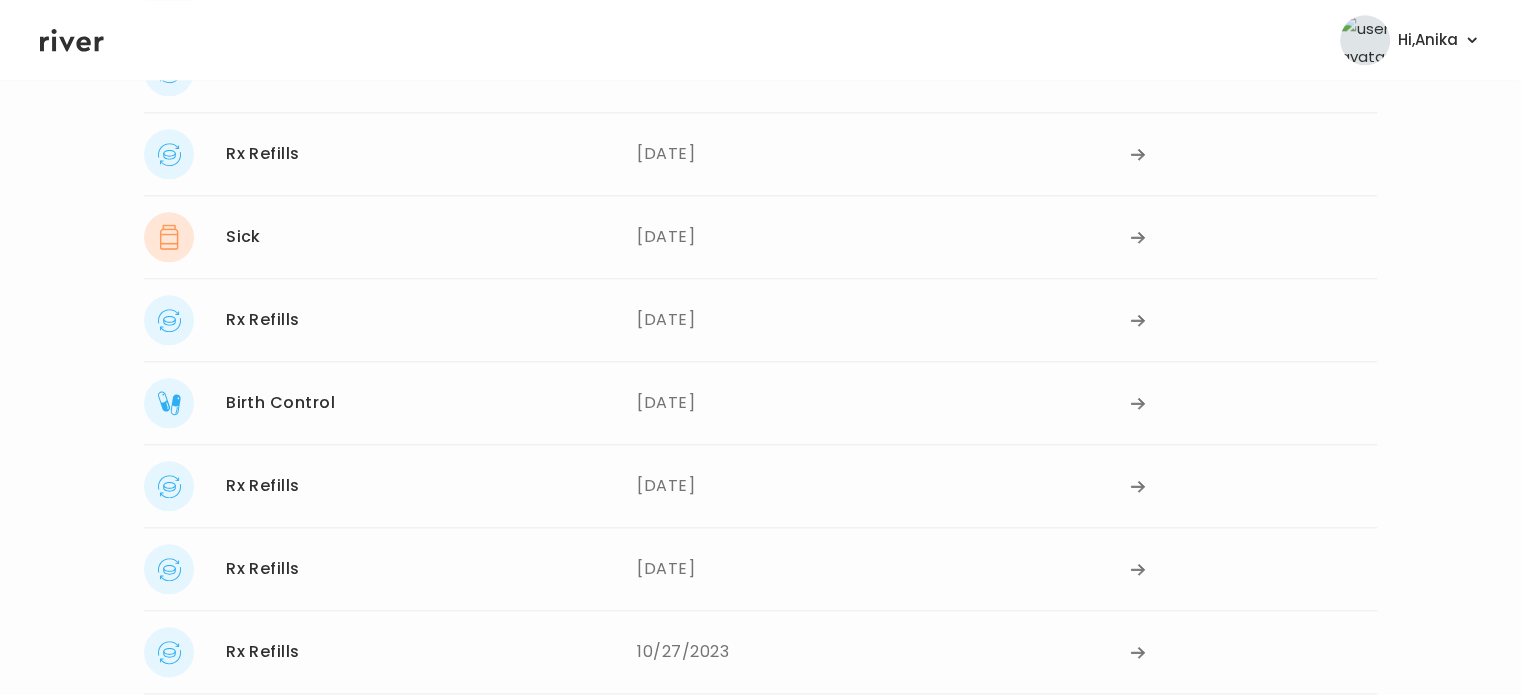 scroll, scrollTop: 2203, scrollLeft: 0, axis: vertical 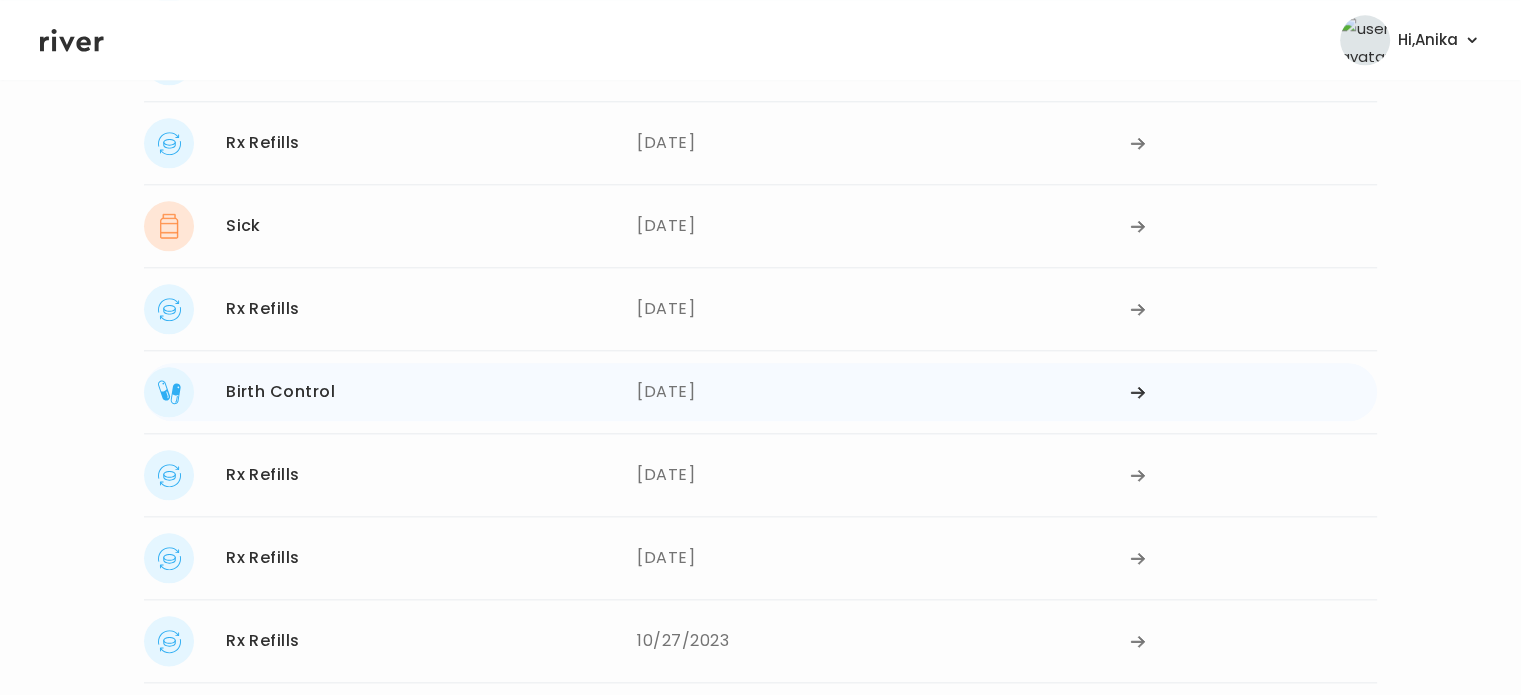 click on "12/15/2023" at bounding box center [883, 392] 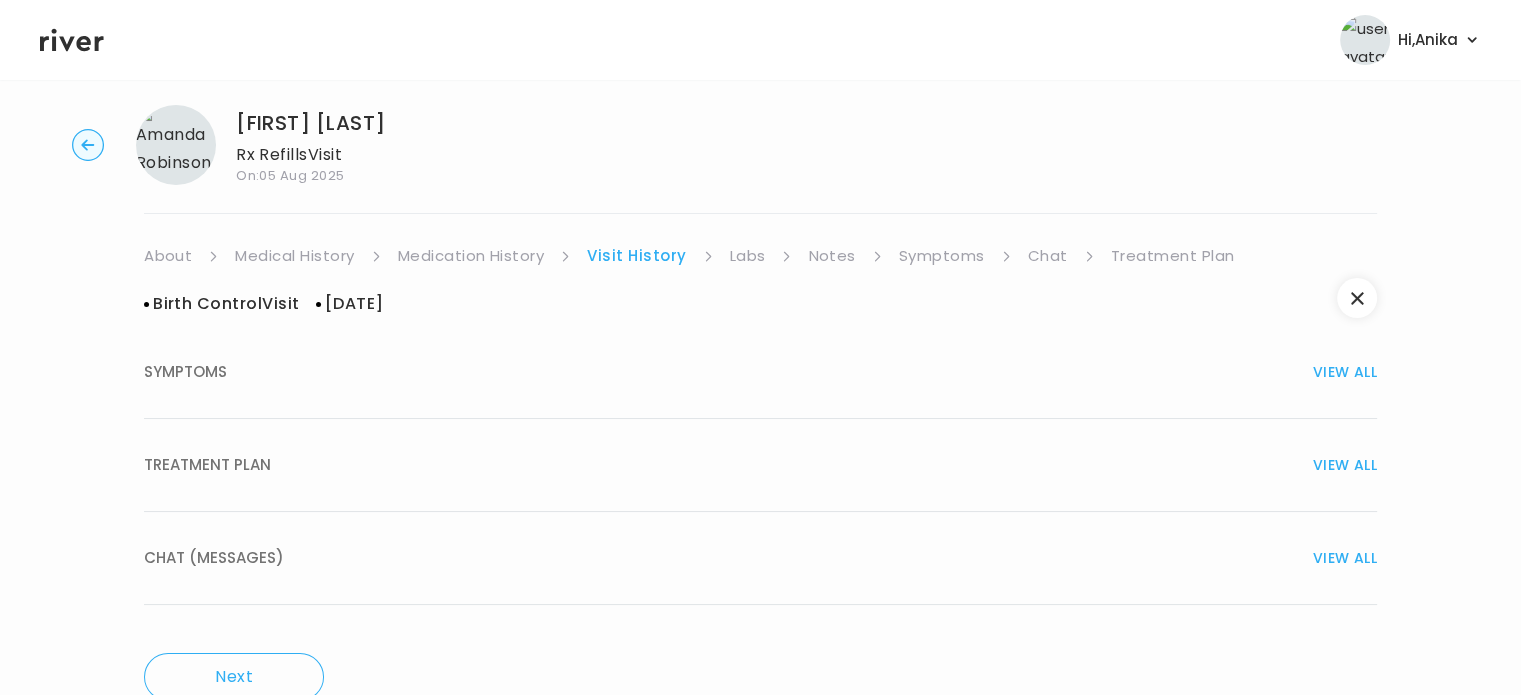 scroll, scrollTop: 0, scrollLeft: 0, axis: both 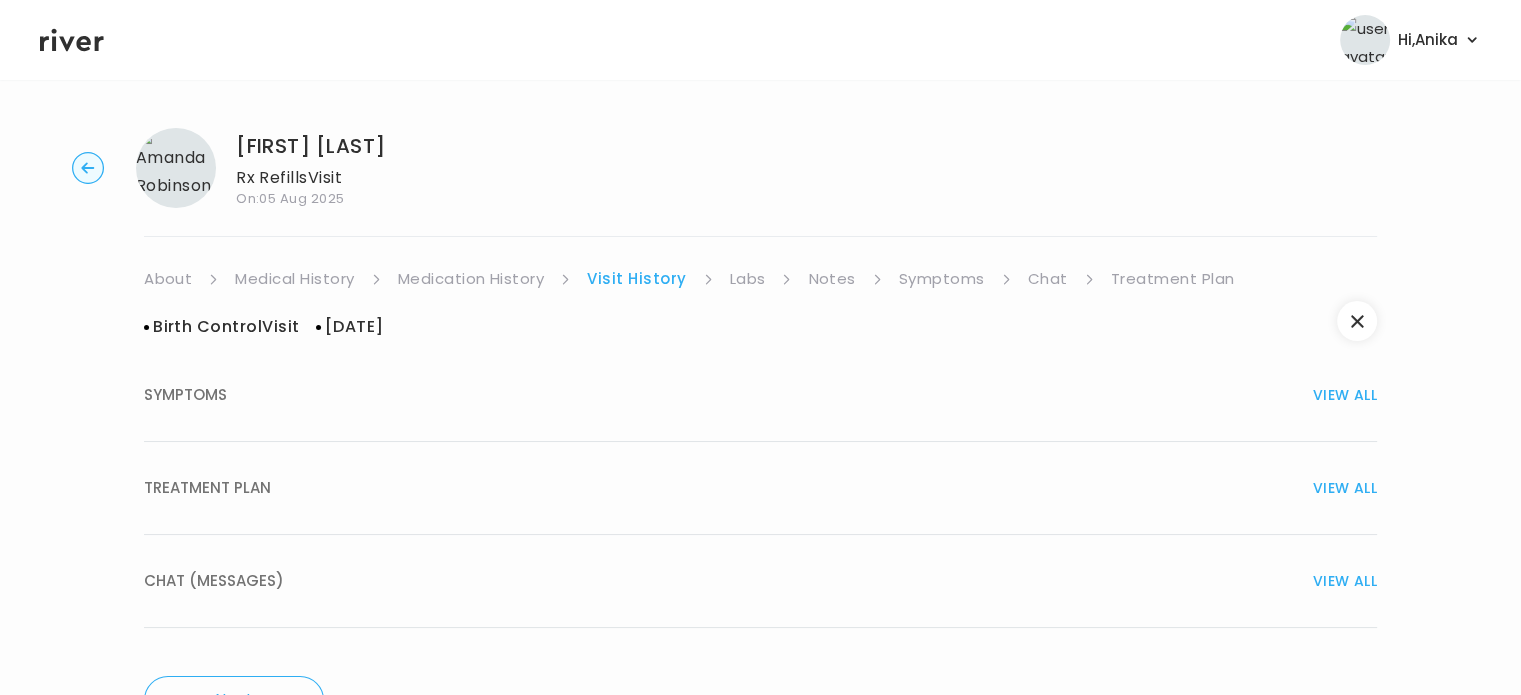 click on "TREATMENT PLAN VIEW ALL" at bounding box center (760, 488) 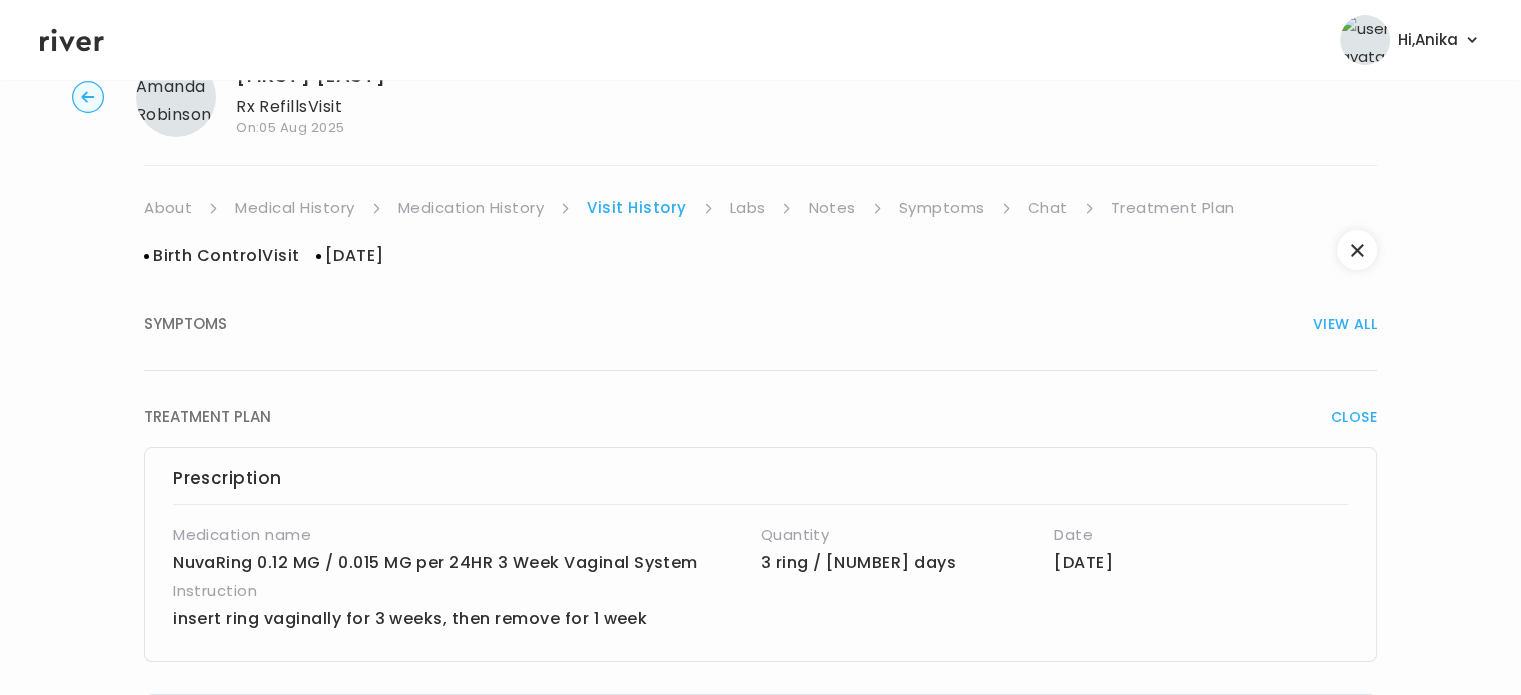 scroll, scrollTop: 104, scrollLeft: 0, axis: vertical 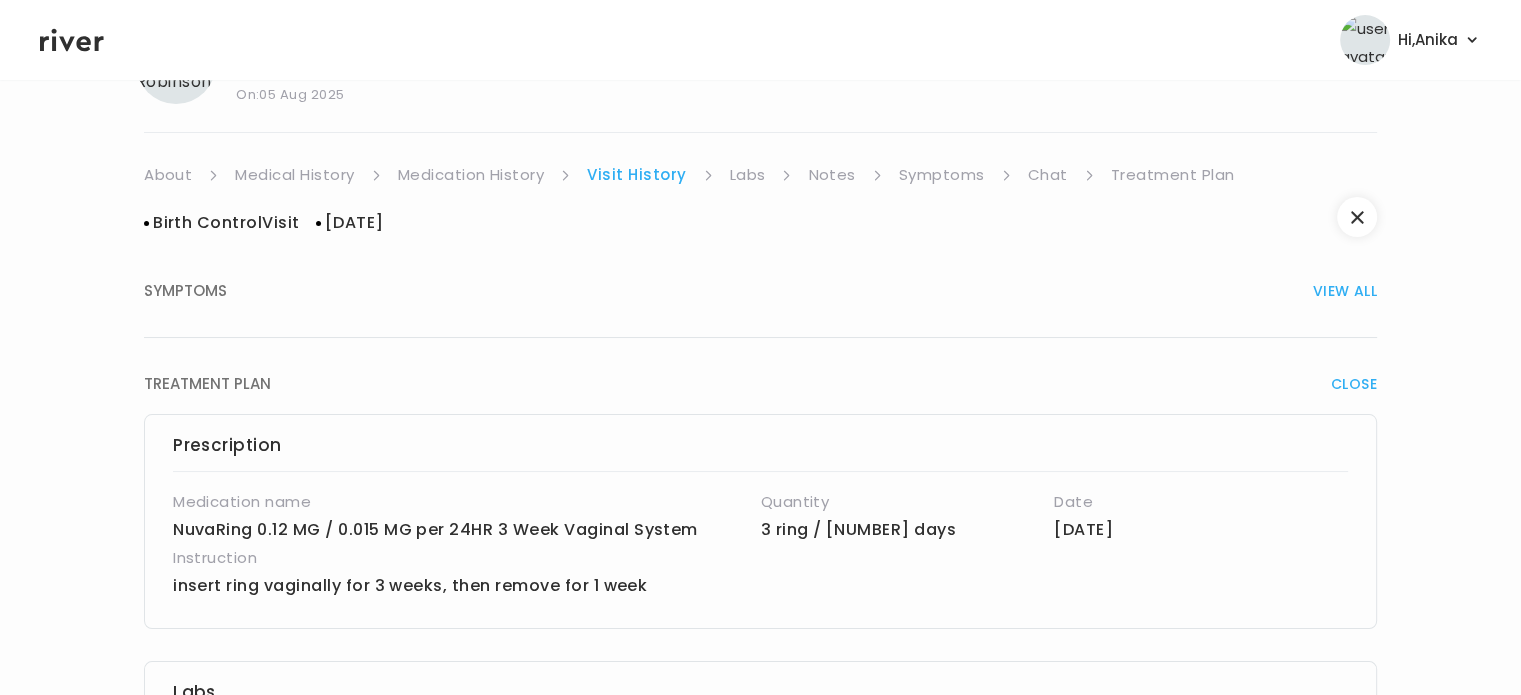click on "SYMPTOMS VIEW ALL" at bounding box center [760, 291] 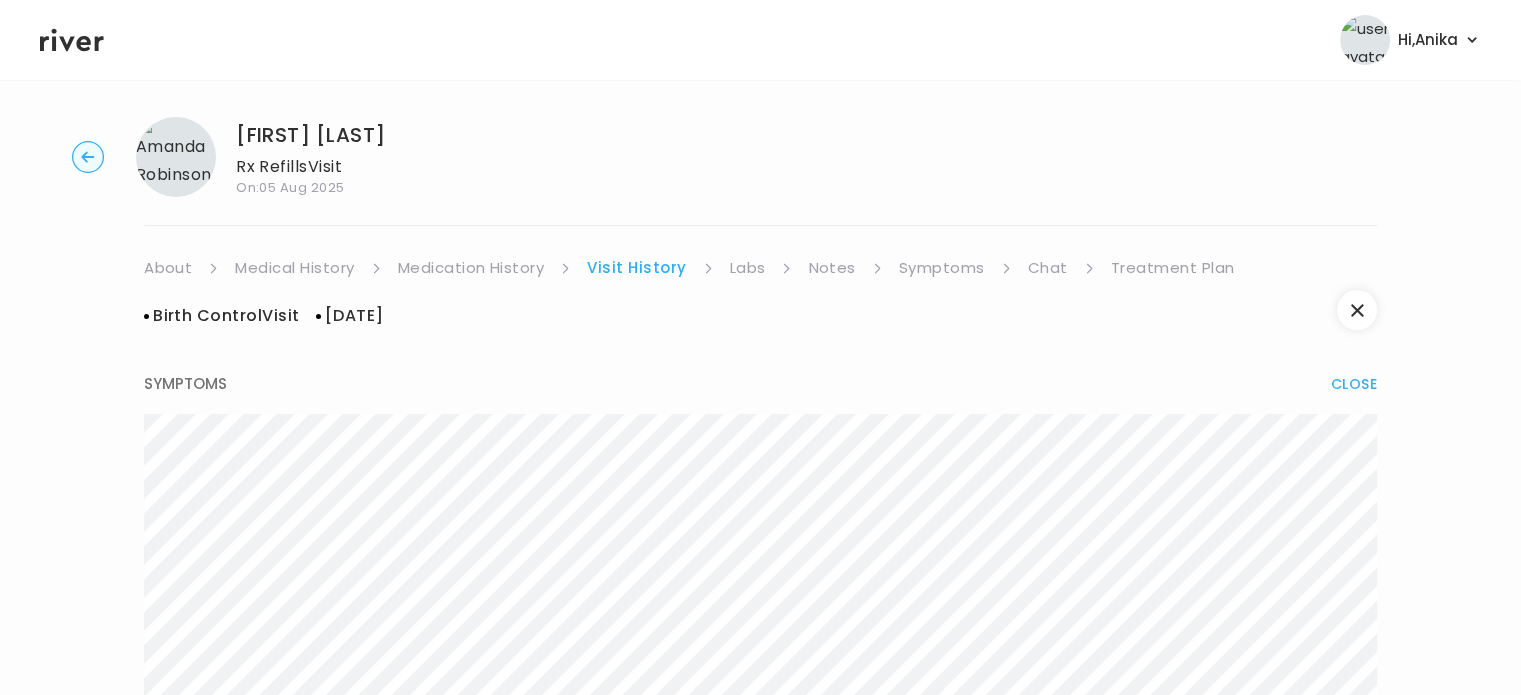 scroll, scrollTop: 0, scrollLeft: 0, axis: both 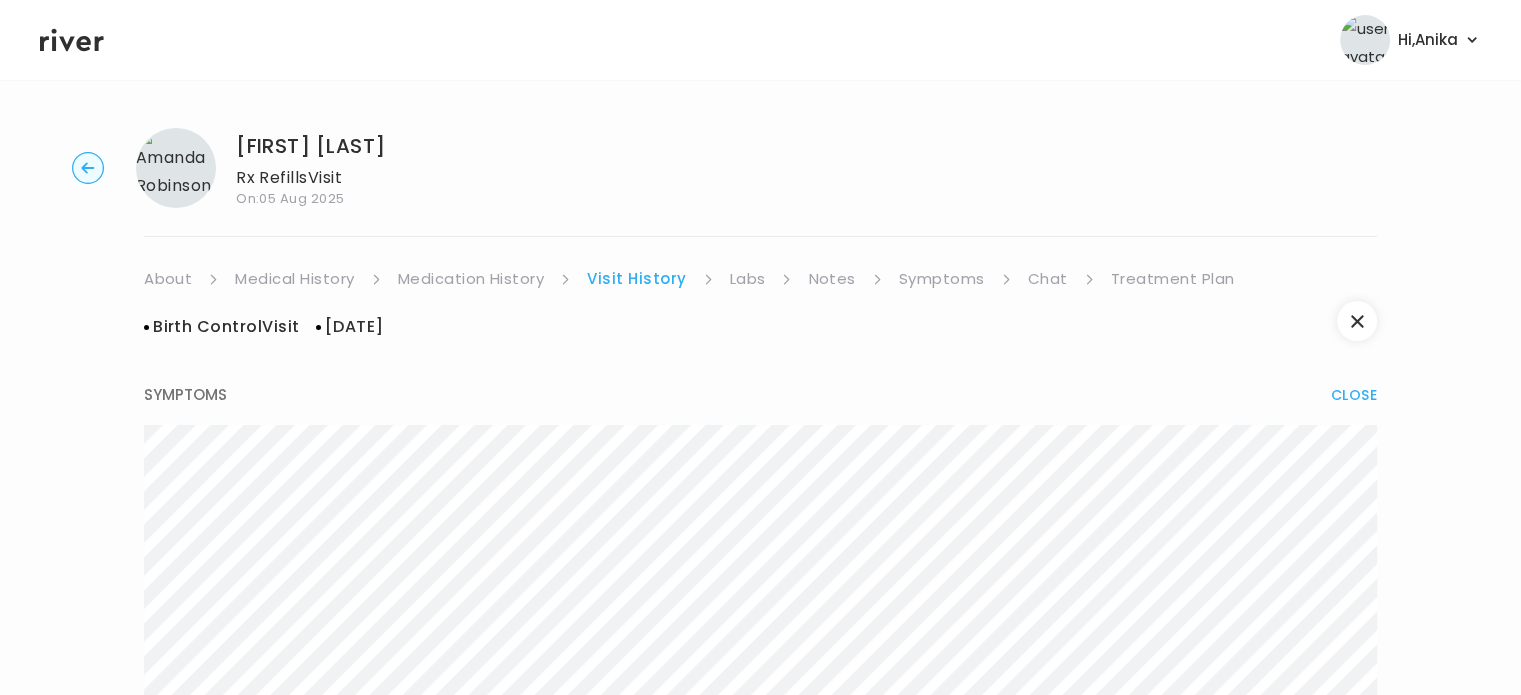 click on "Treatment Plan" at bounding box center (1173, 279) 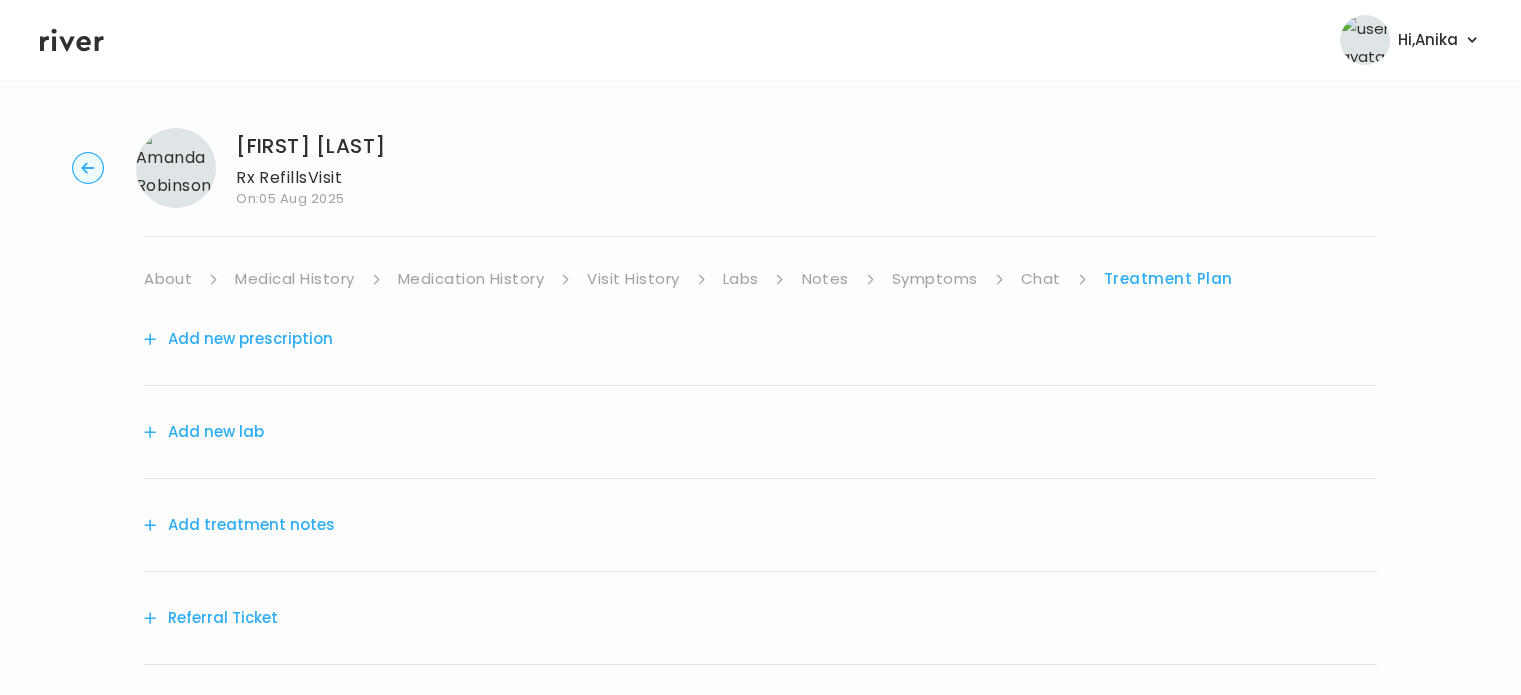 click 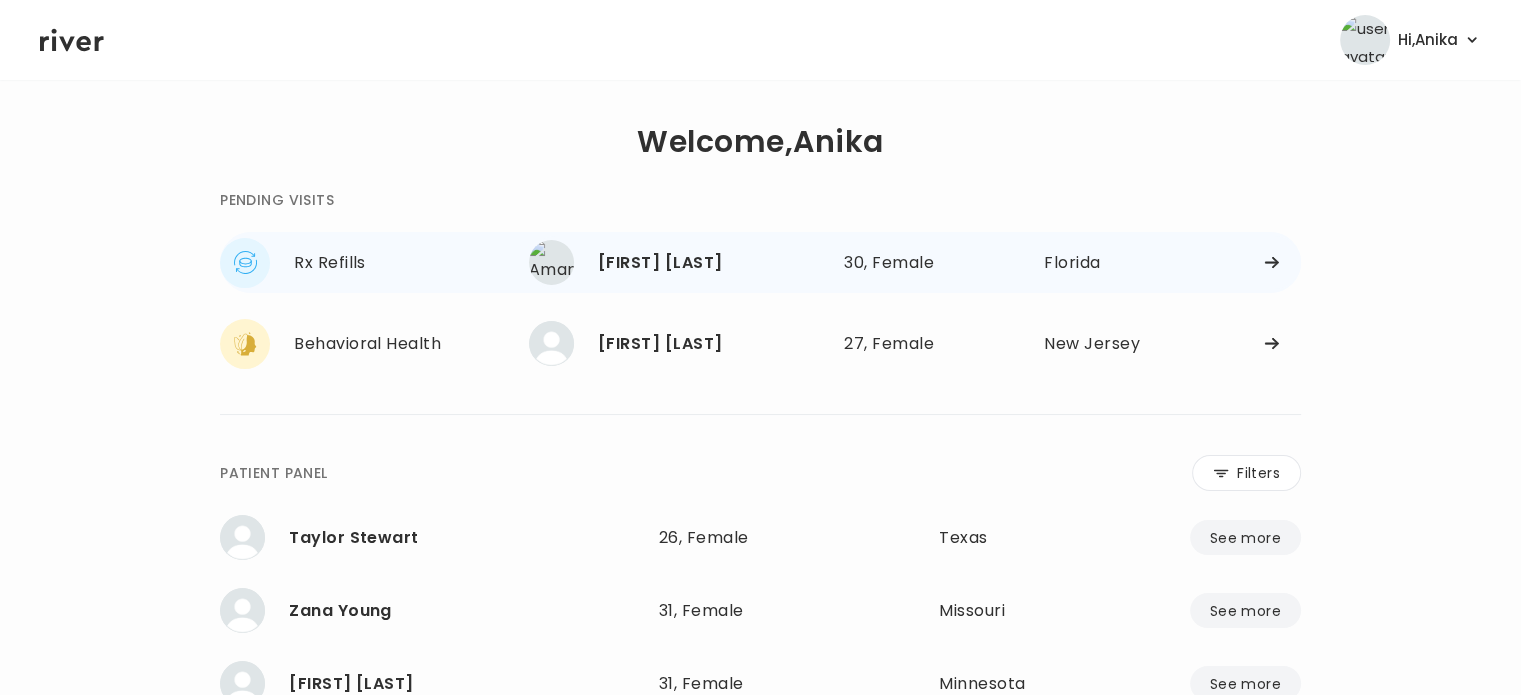 click on "Amanda Robinson" at bounding box center [713, 263] 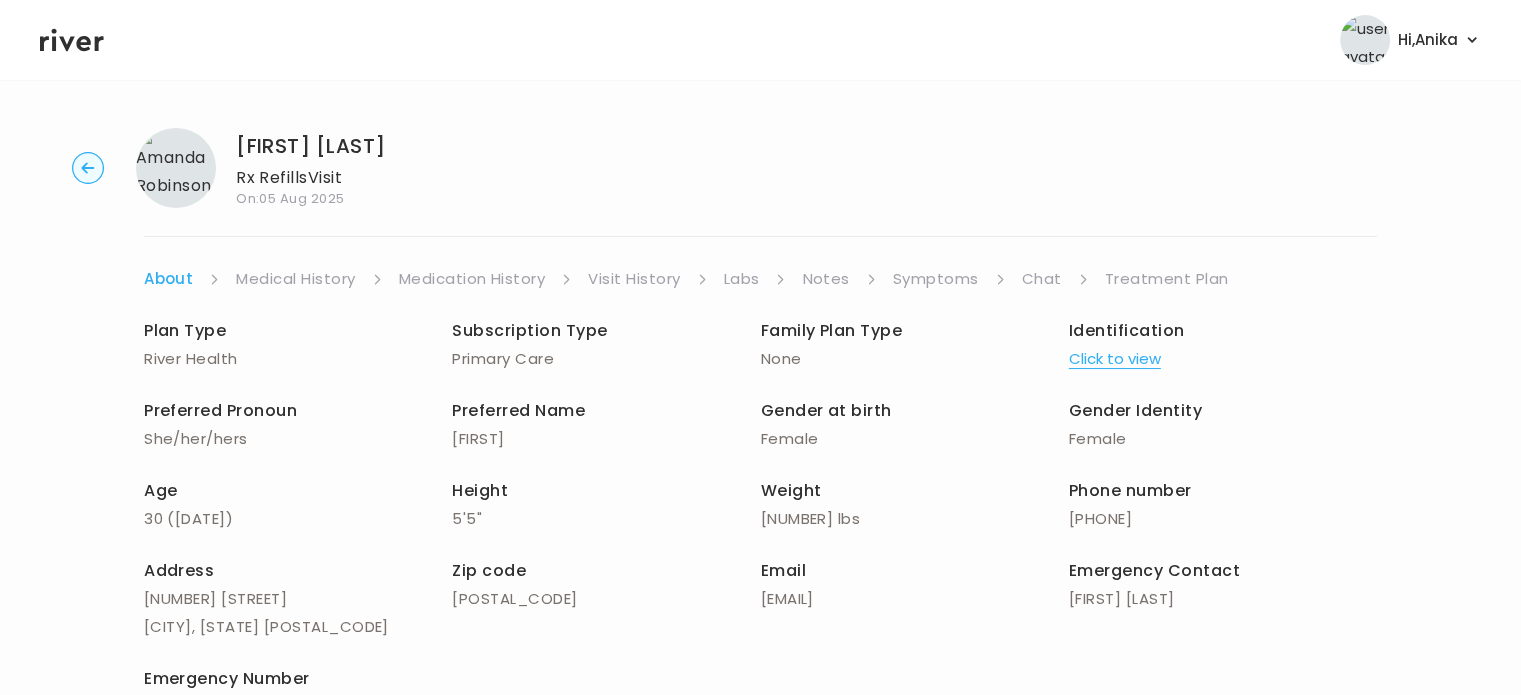 click on "Treatment Plan" at bounding box center [1167, 279] 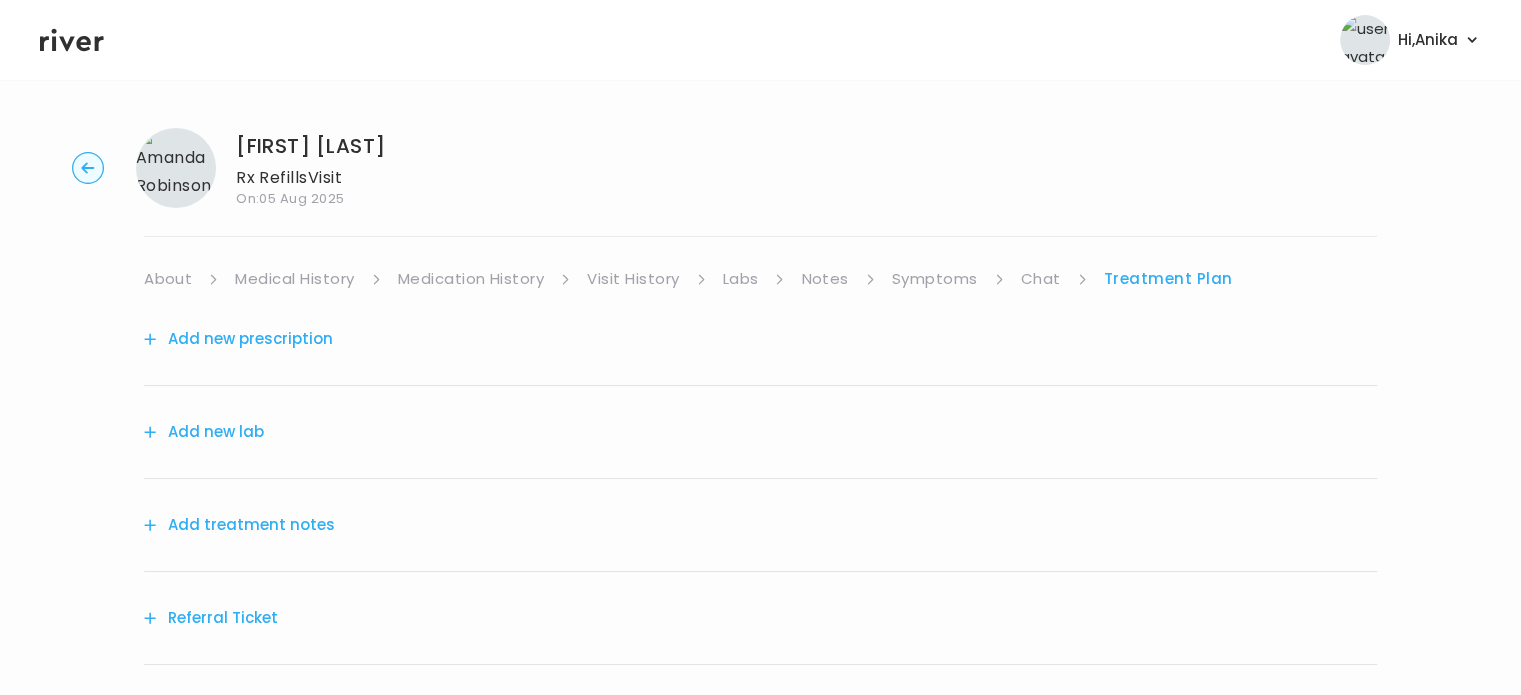 click on "Add treatment notes" at bounding box center [239, 525] 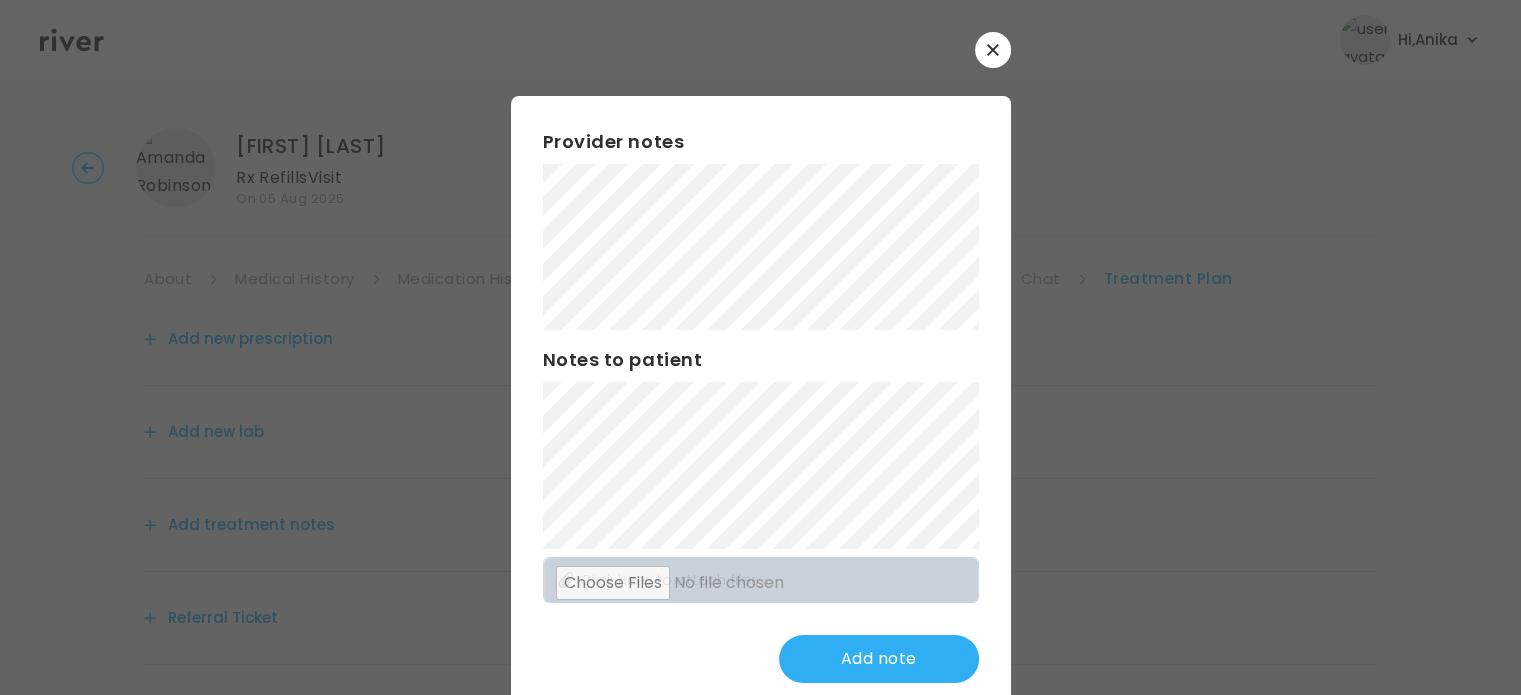 click at bounding box center [993, 50] 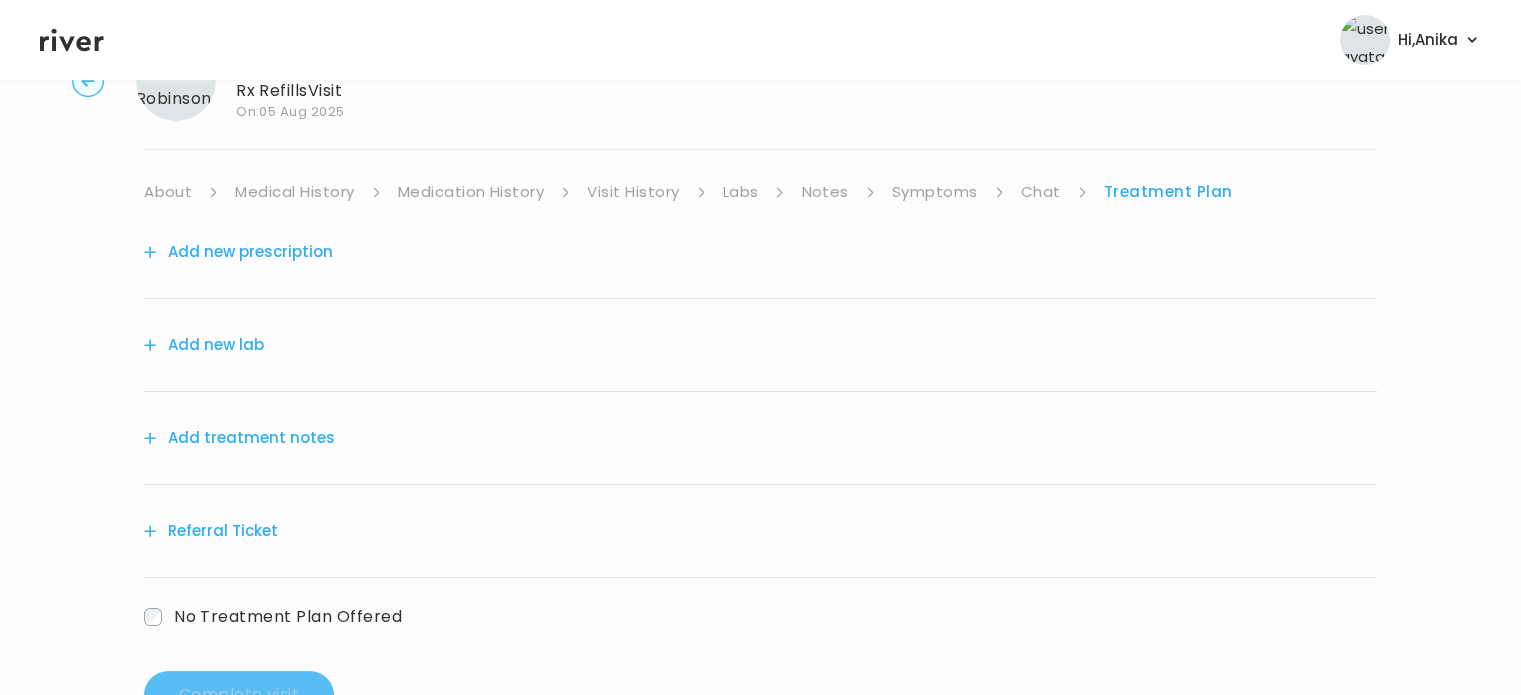 scroll, scrollTop: 32, scrollLeft: 0, axis: vertical 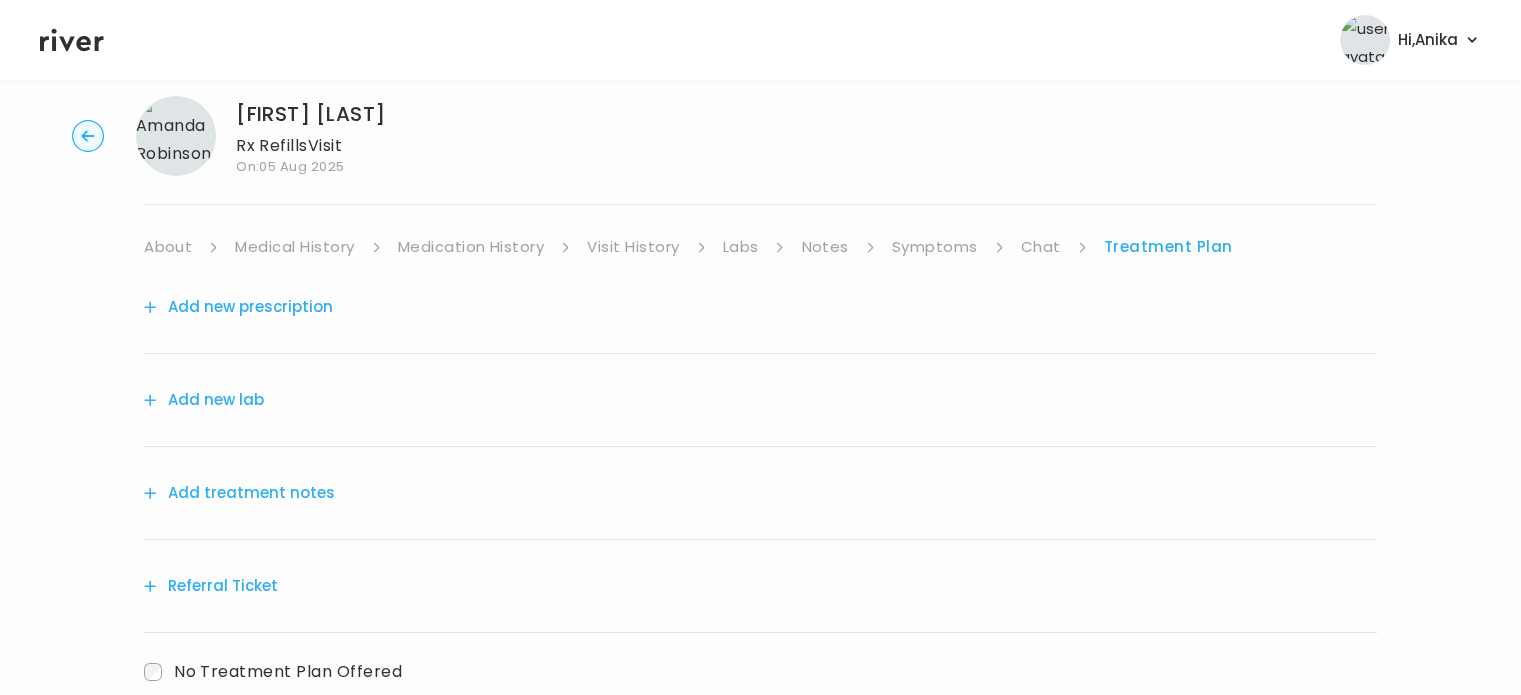 click on "Symptoms" at bounding box center [935, 247] 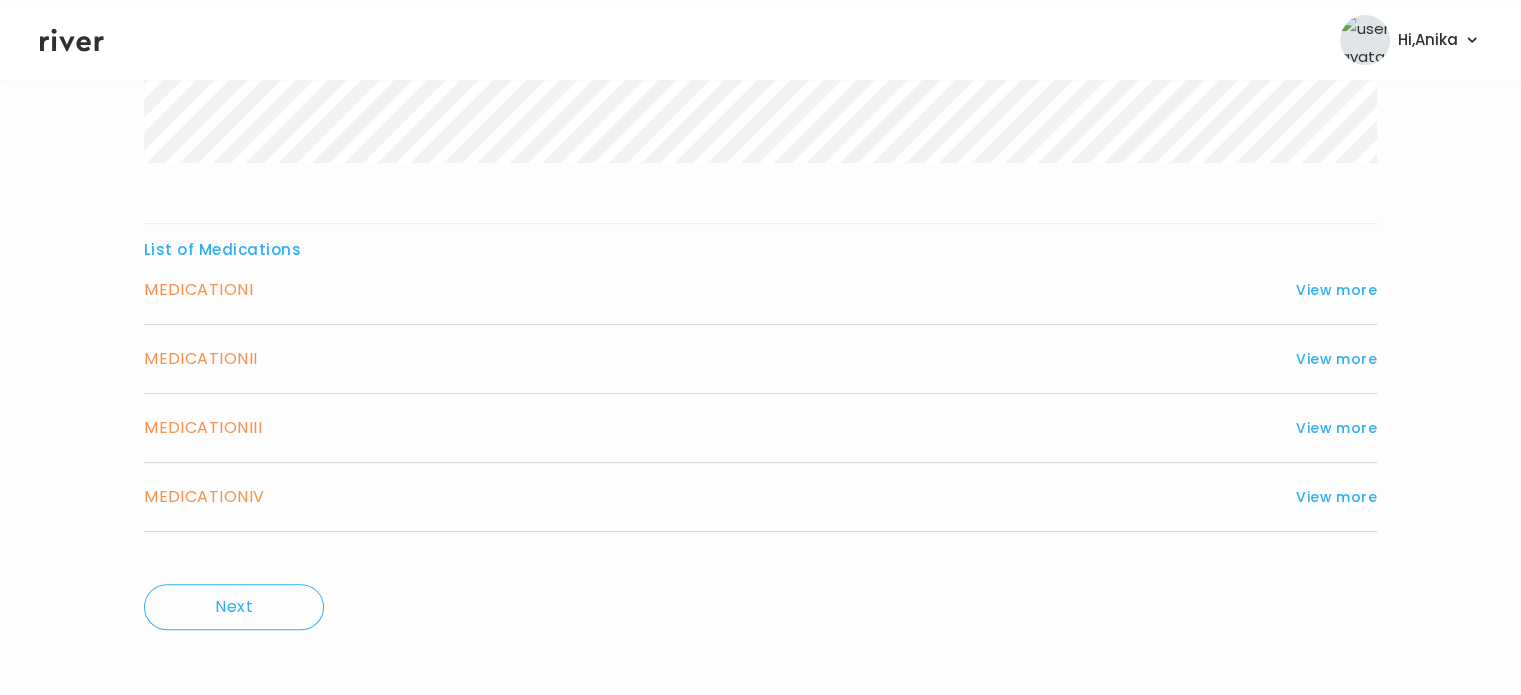 scroll, scrollTop: 623, scrollLeft: 0, axis: vertical 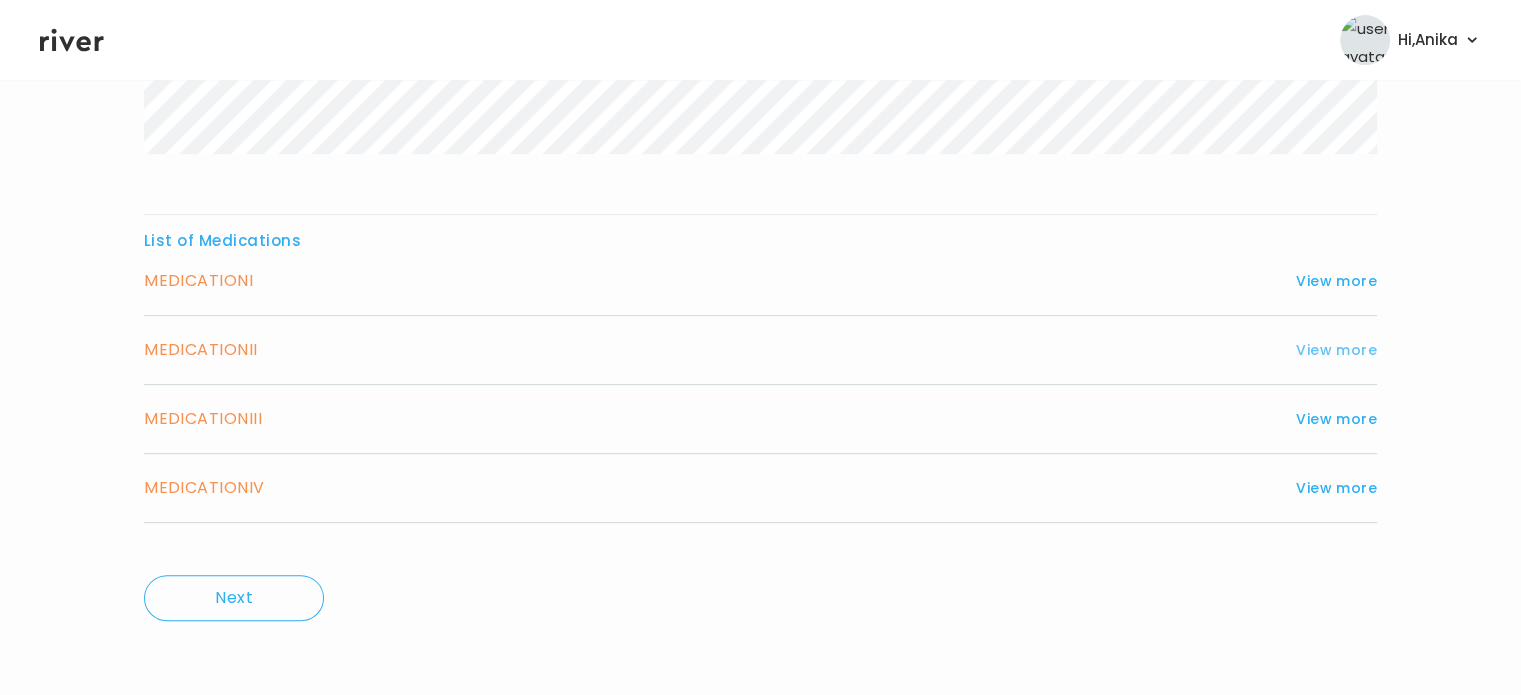 click on "View more" at bounding box center (1336, 350) 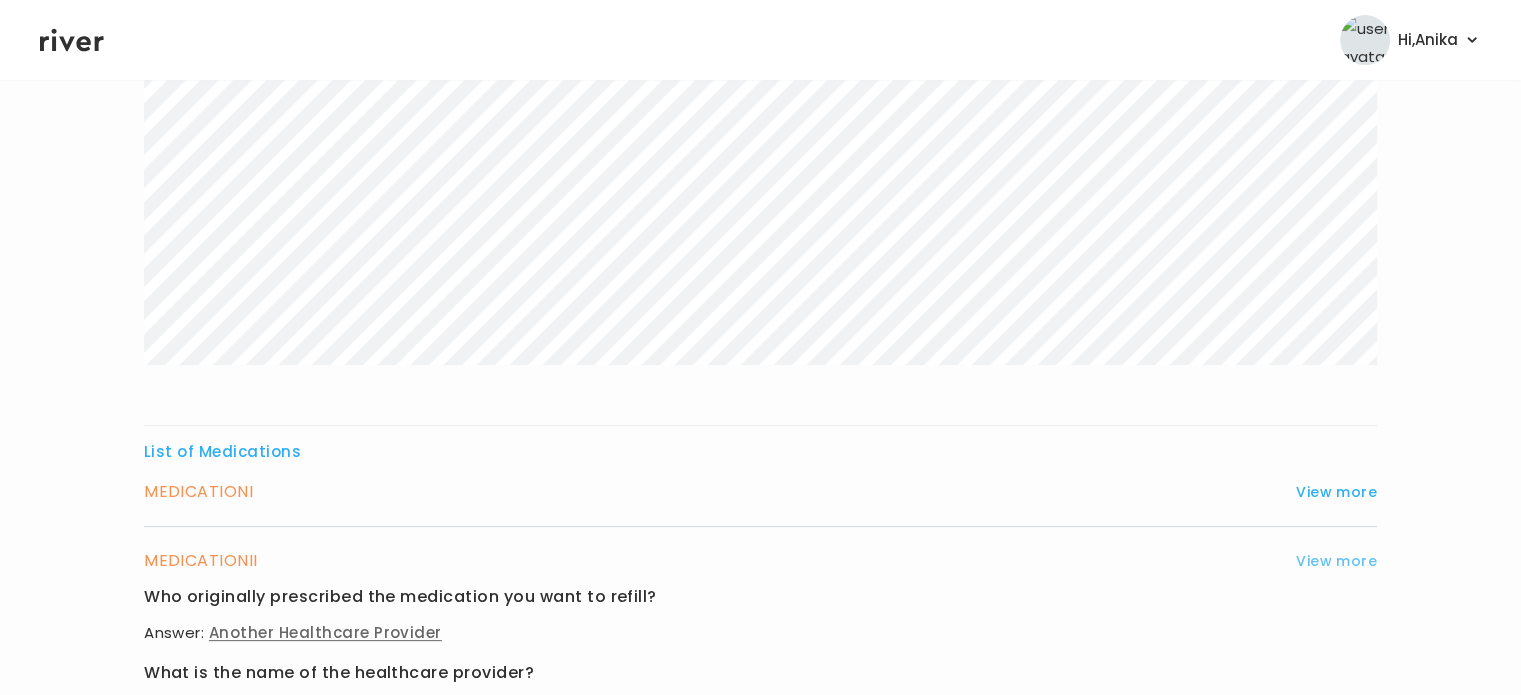 scroll, scrollTop: 372, scrollLeft: 0, axis: vertical 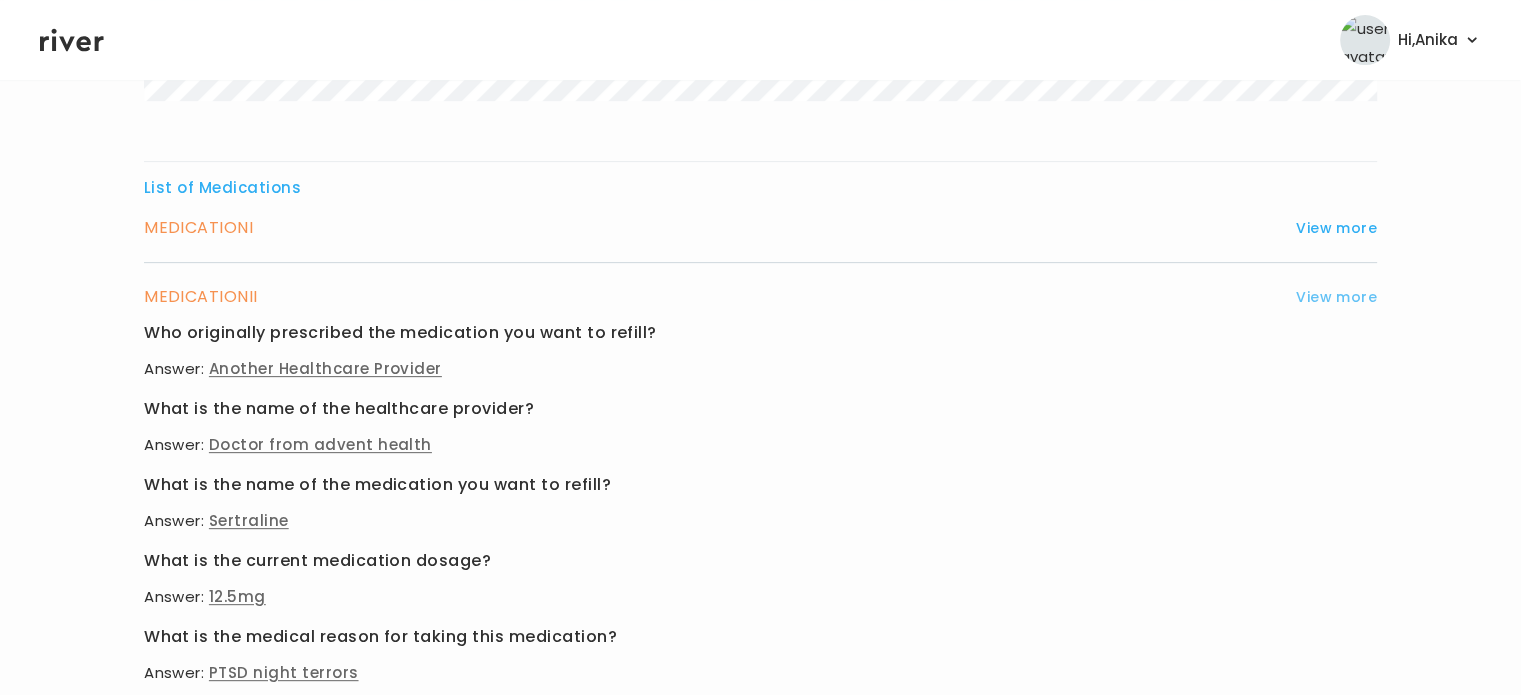 click on "View more" at bounding box center (1336, 297) 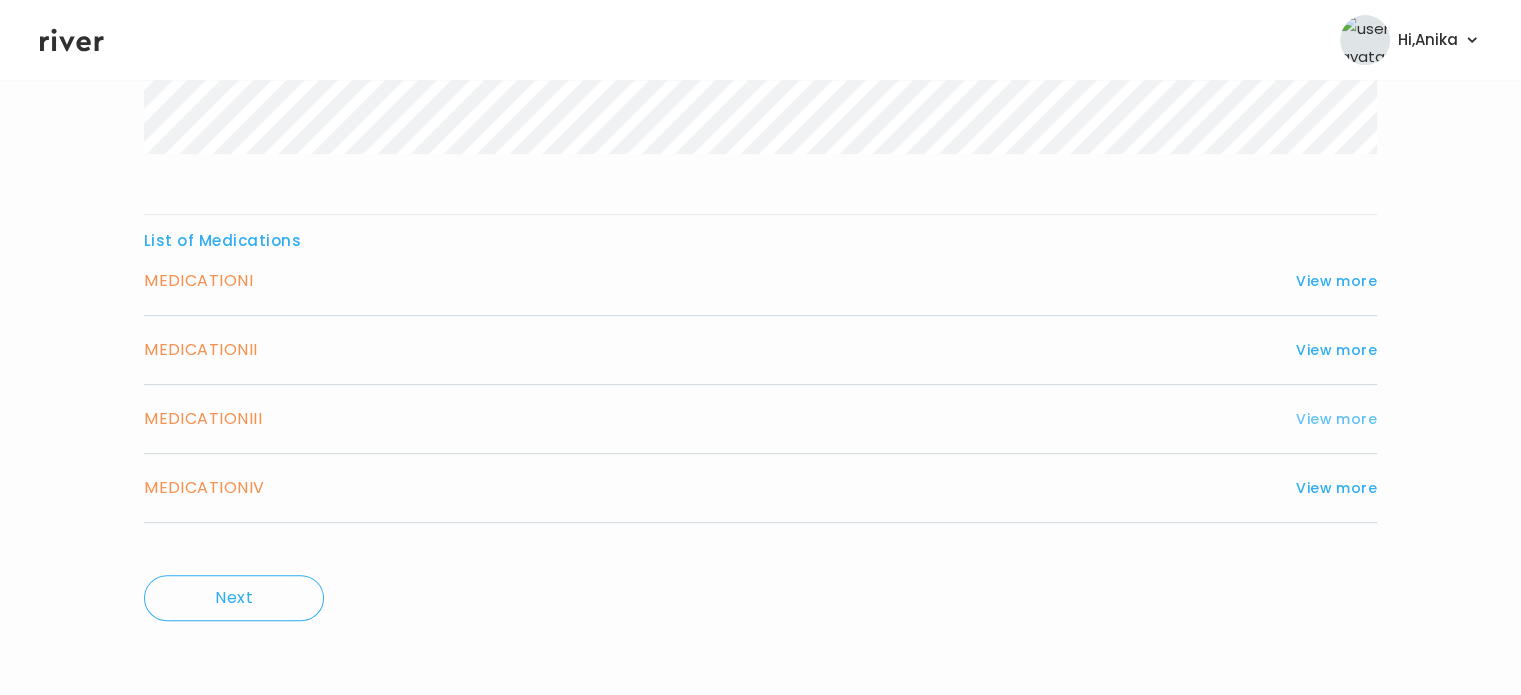 click on "View more" at bounding box center (1336, 419) 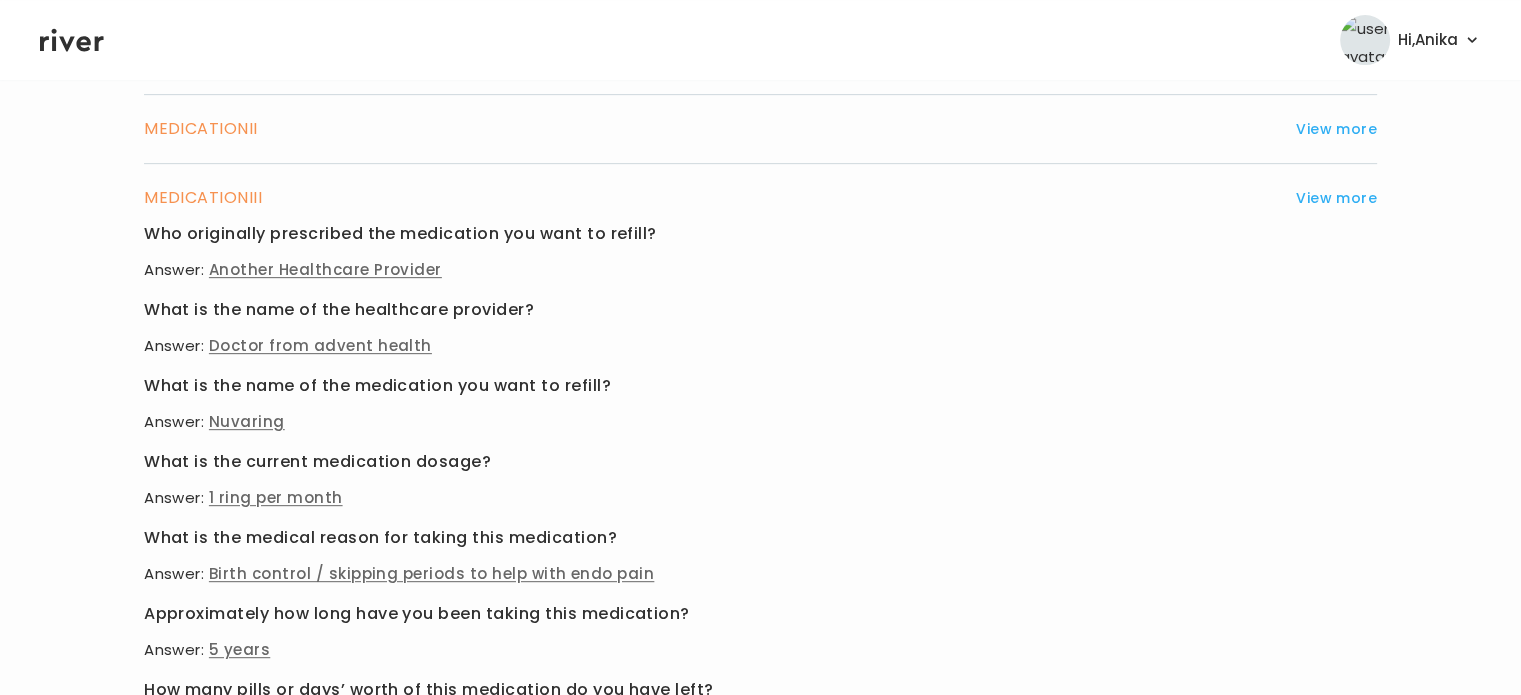 scroll, scrollTop: 828, scrollLeft: 0, axis: vertical 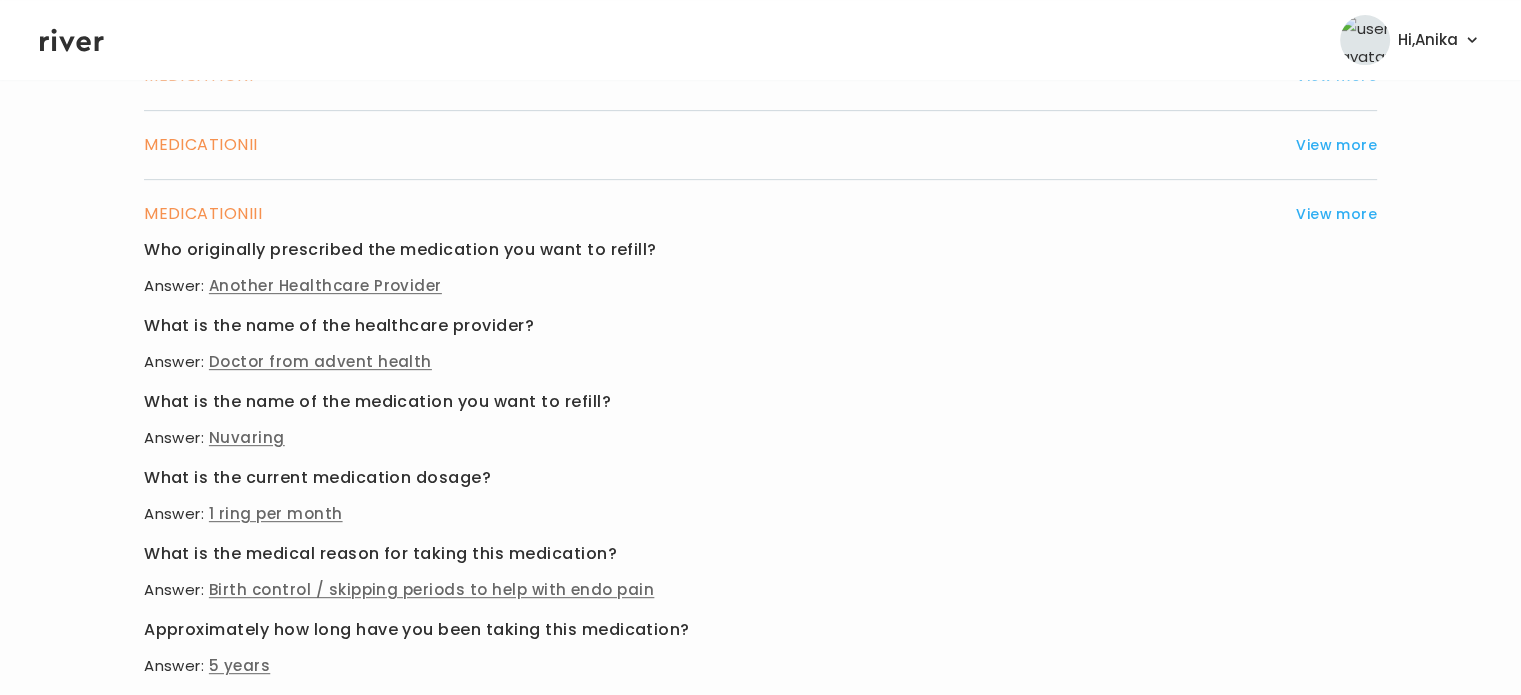 click on "MEDICATION  III View more Who originally prescribed the medication you want to refill? Answer:   Another Healthcare Provider What is the name of the healthcare provider? Answer:   Doctor from advent health What is the name of the medication you want to refill? Answer:   Nuvaring What is the current medication dosage? Answer:   1 ring per month What is the medical reason for taking this medication? Answer:   Birth control / skipping periods to help with endo pain Approximately how long have you been taking this medication? Answer:   5 years How many pills or days’ worth of this medication do you have left? Answer:   2 weeks Uploaded Photo(s) Click to view Photo" at bounding box center (760, 521) 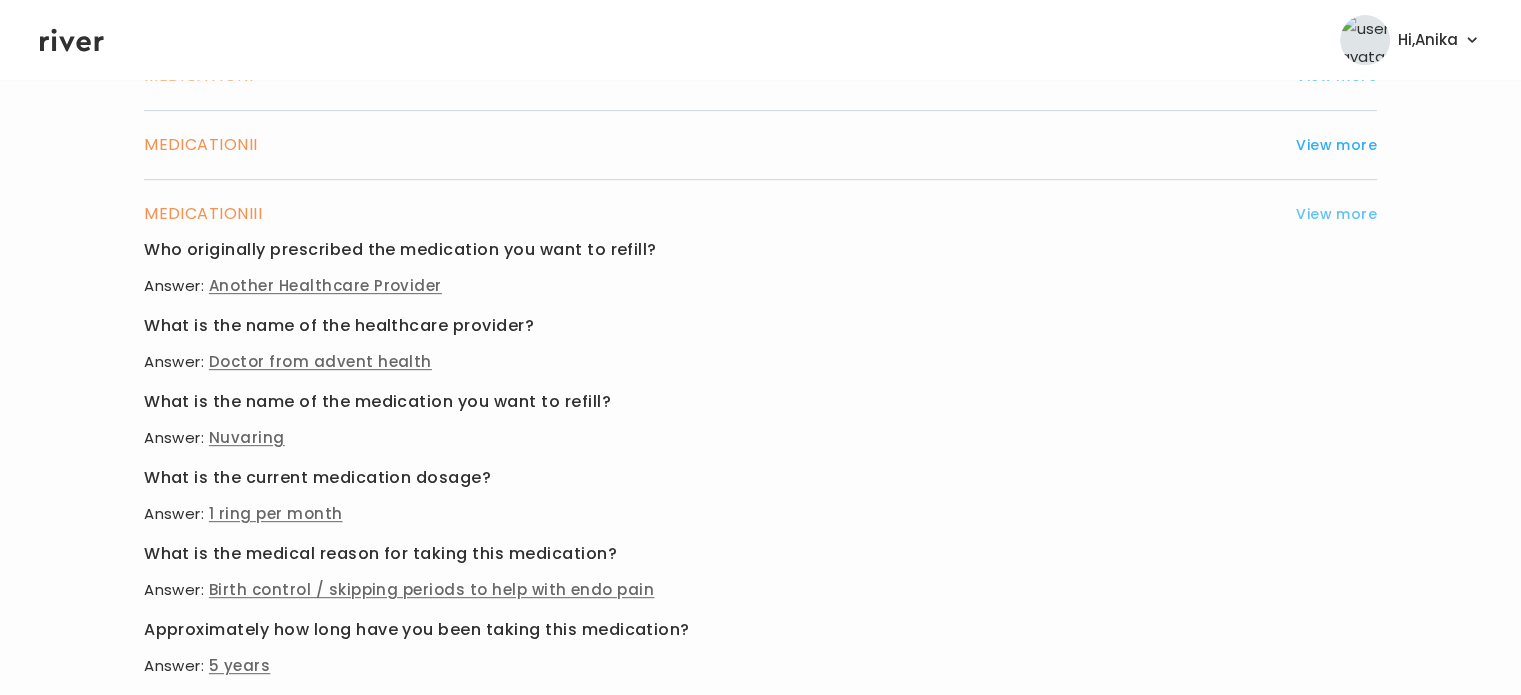 click on "View more" at bounding box center (1336, 214) 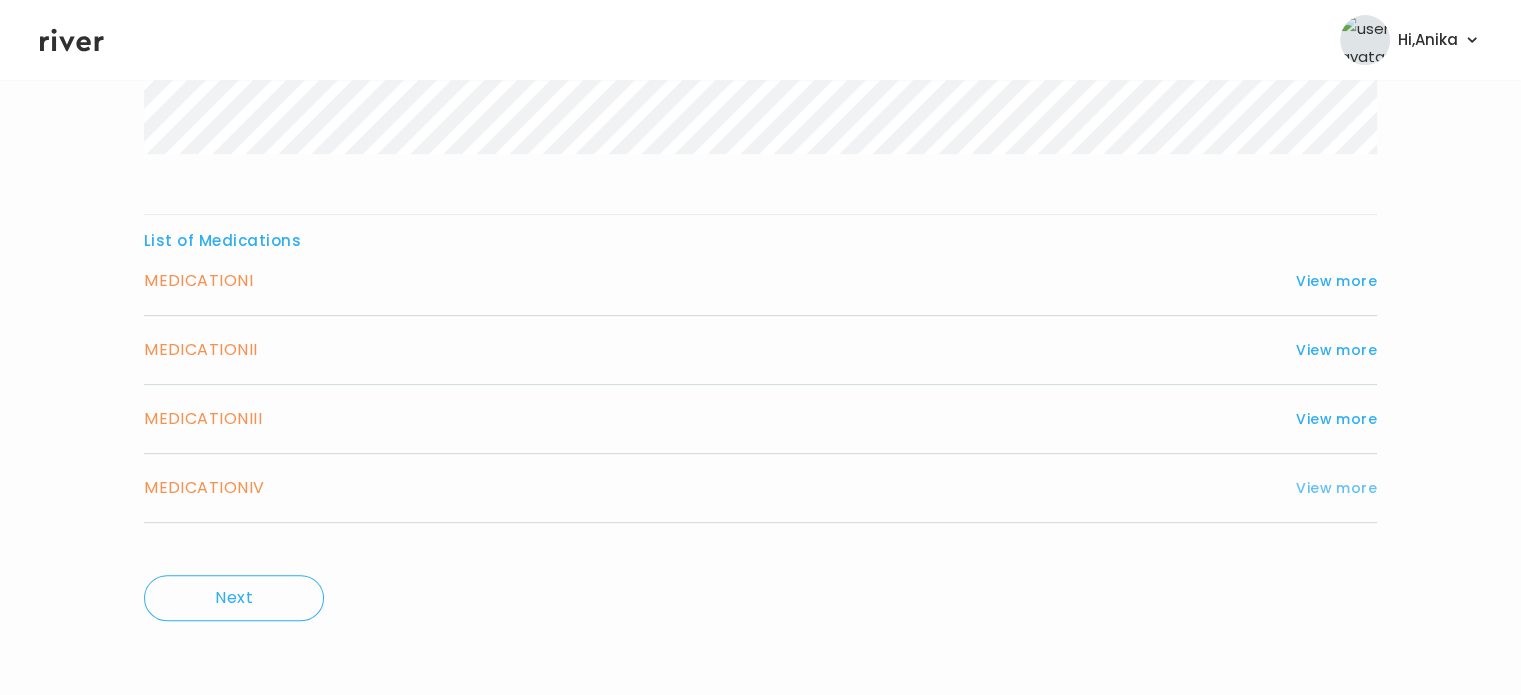 click on "View more" at bounding box center [1336, 488] 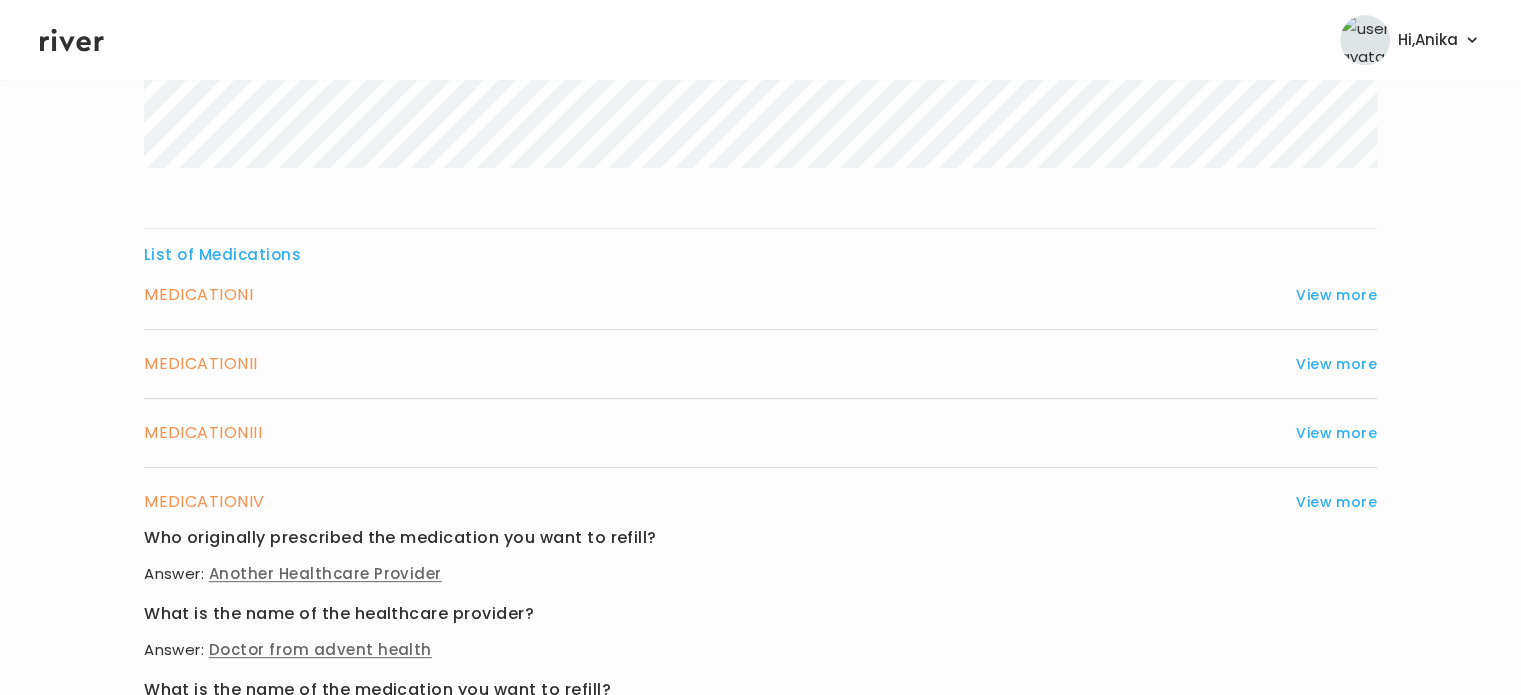 scroll, scrollTop: 583, scrollLeft: 0, axis: vertical 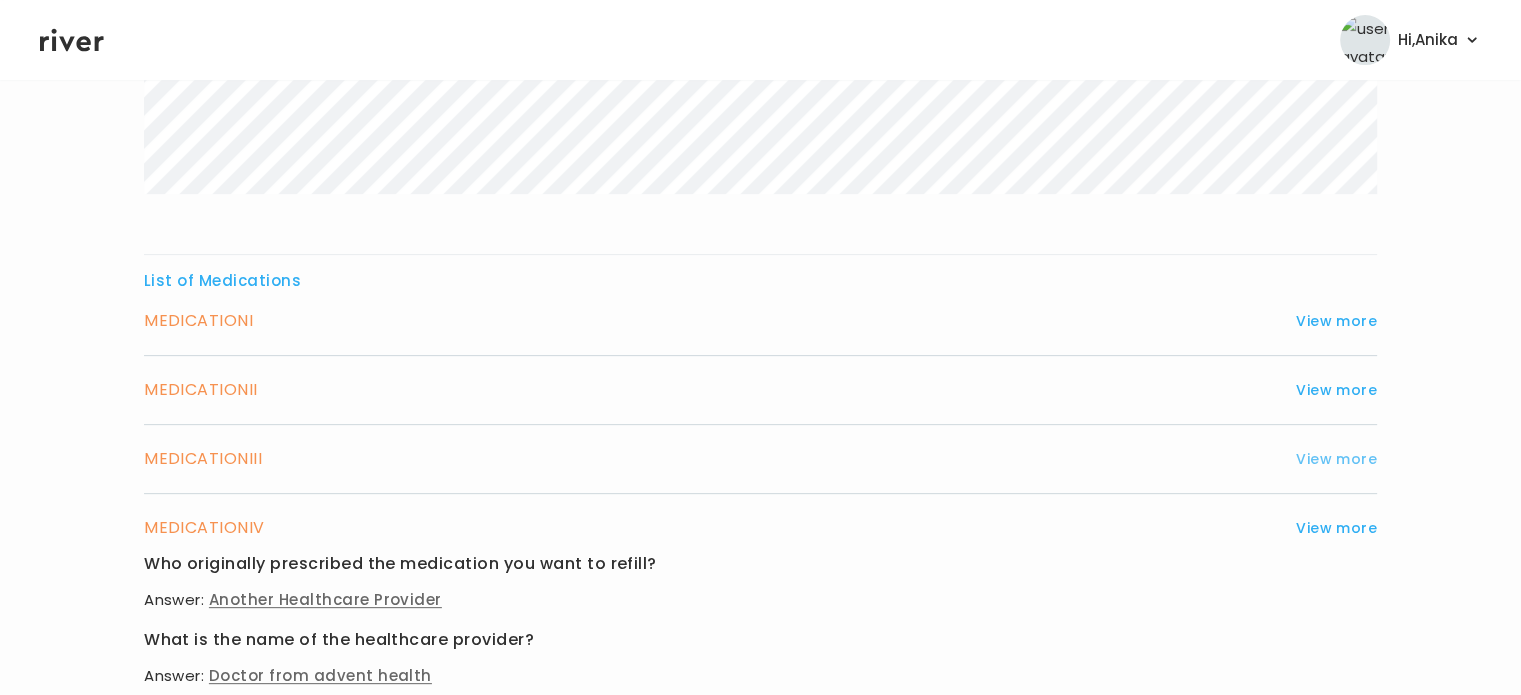 click on "View more" at bounding box center [1336, 459] 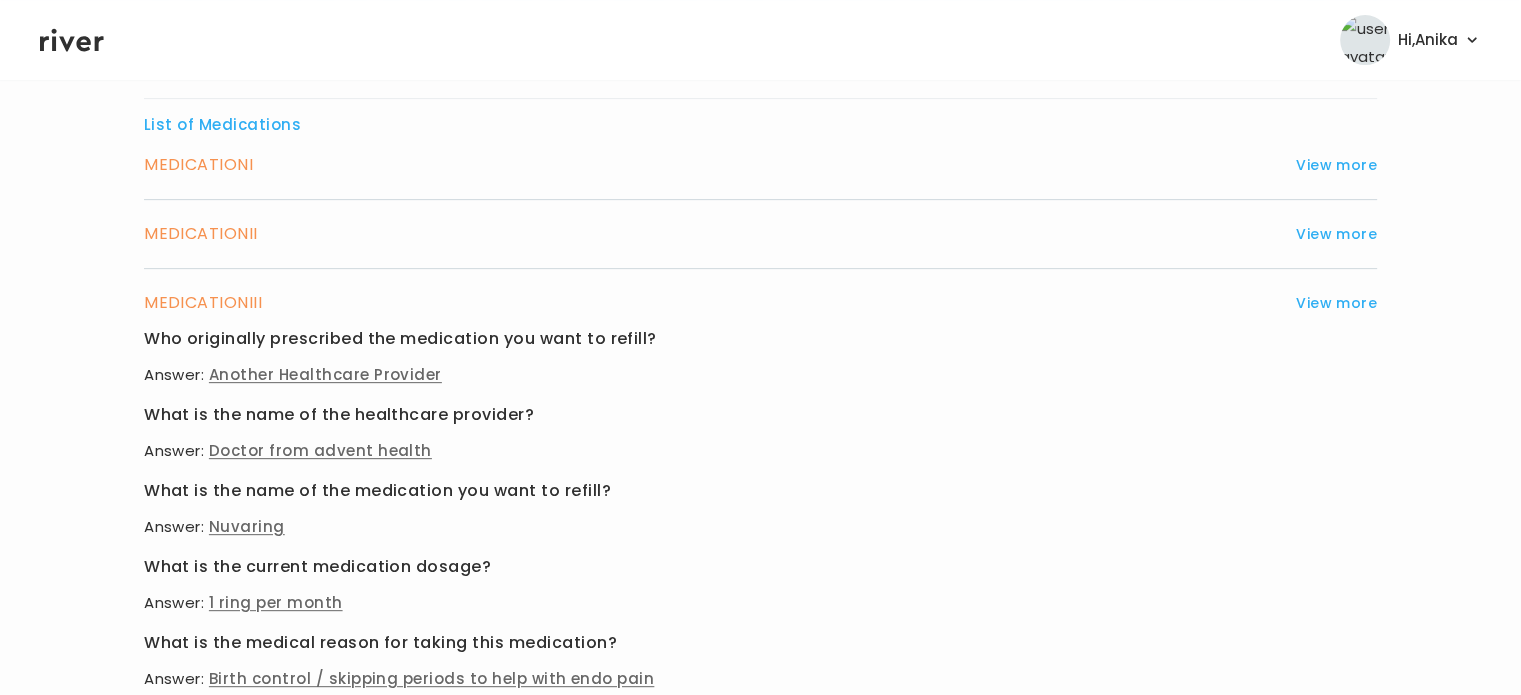 scroll, scrollTop: 733, scrollLeft: 0, axis: vertical 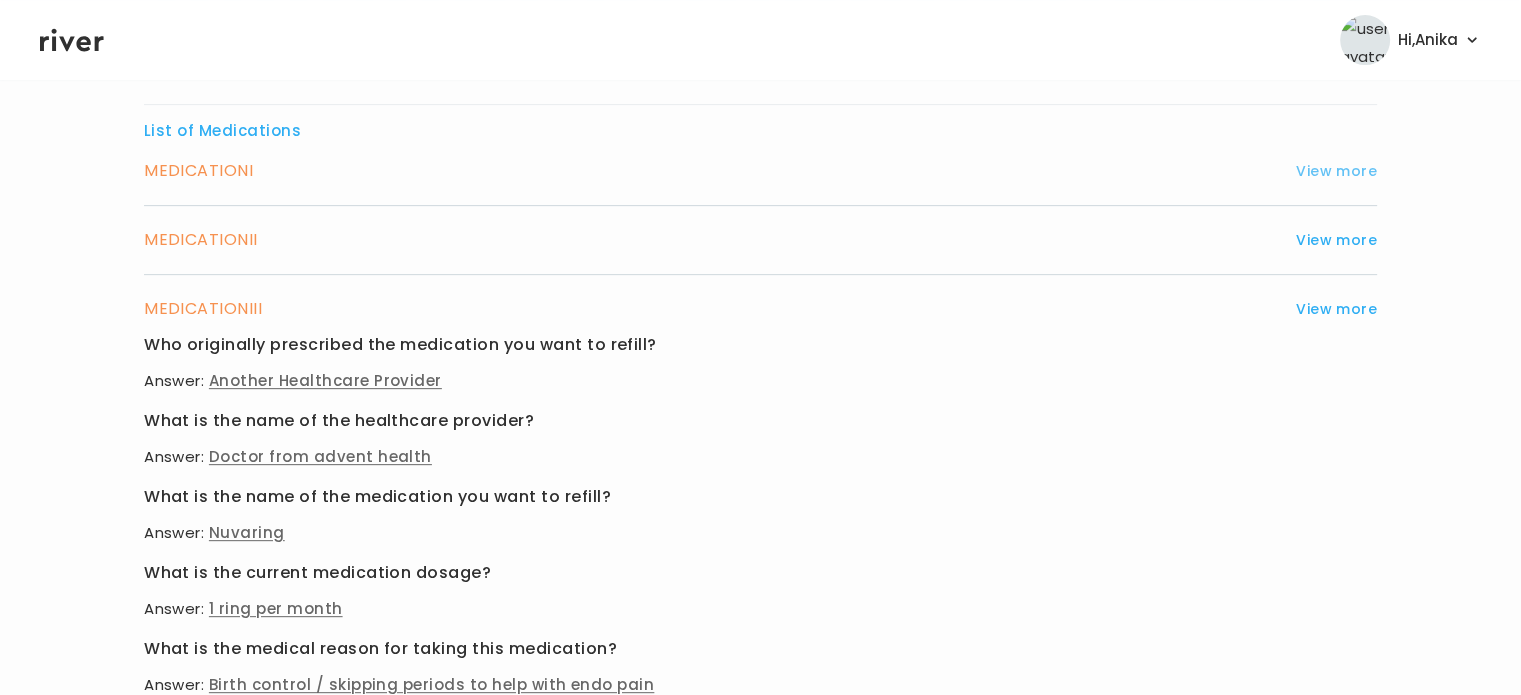 click on "View more" at bounding box center [1336, 171] 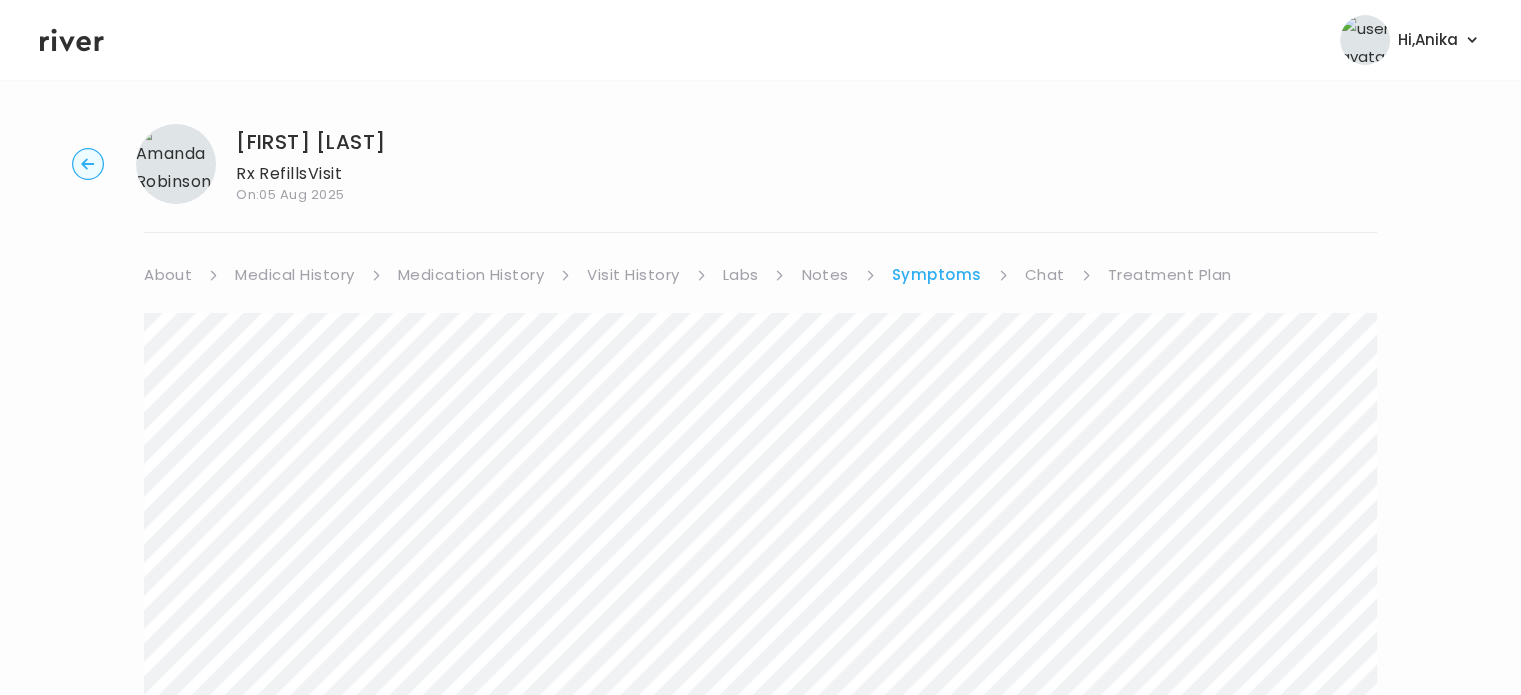 scroll, scrollTop: 0, scrollLeft: 0, axis: both 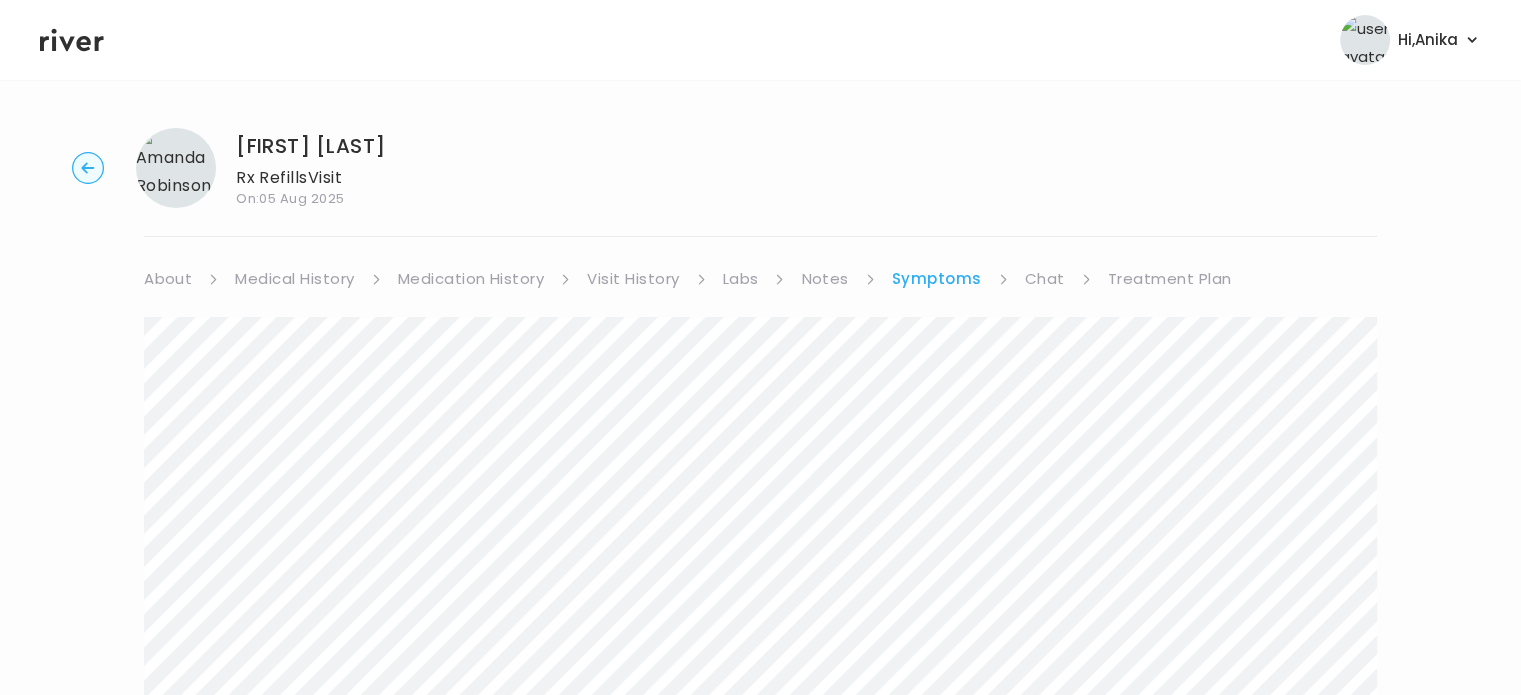 click on "Medication History" at bounding box center (471, 279) 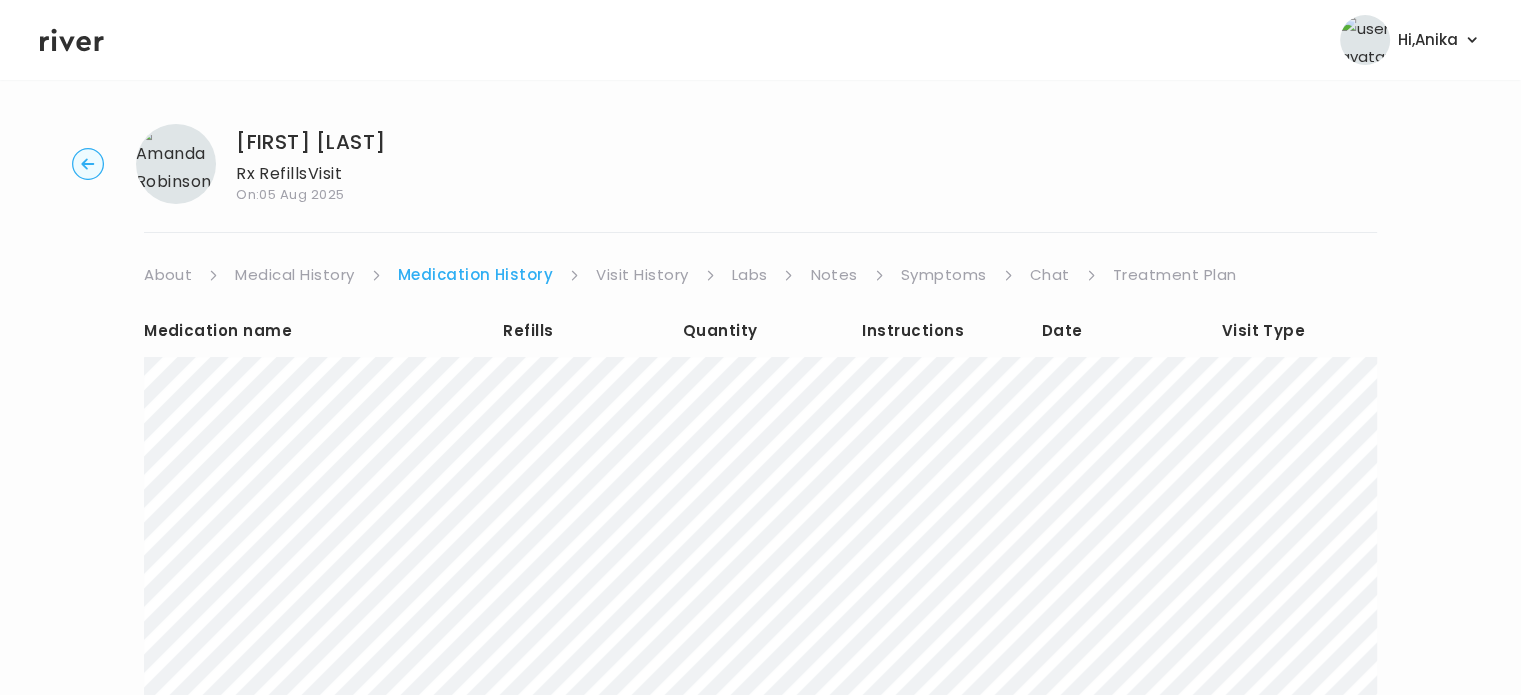 scroll, scrollTop: 0, scrollLeft: 0, axis: both 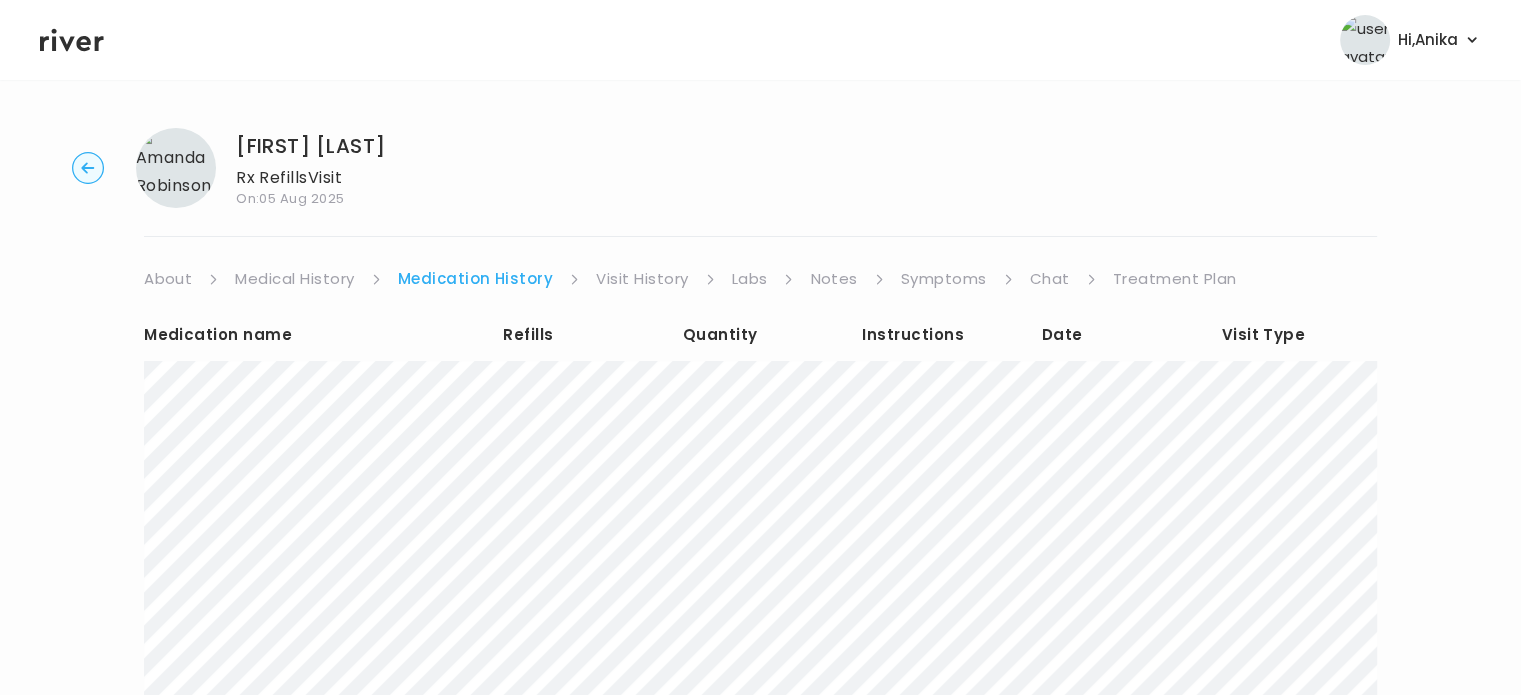 click on "Treatment Plan" at bounding box center (1175, 279) 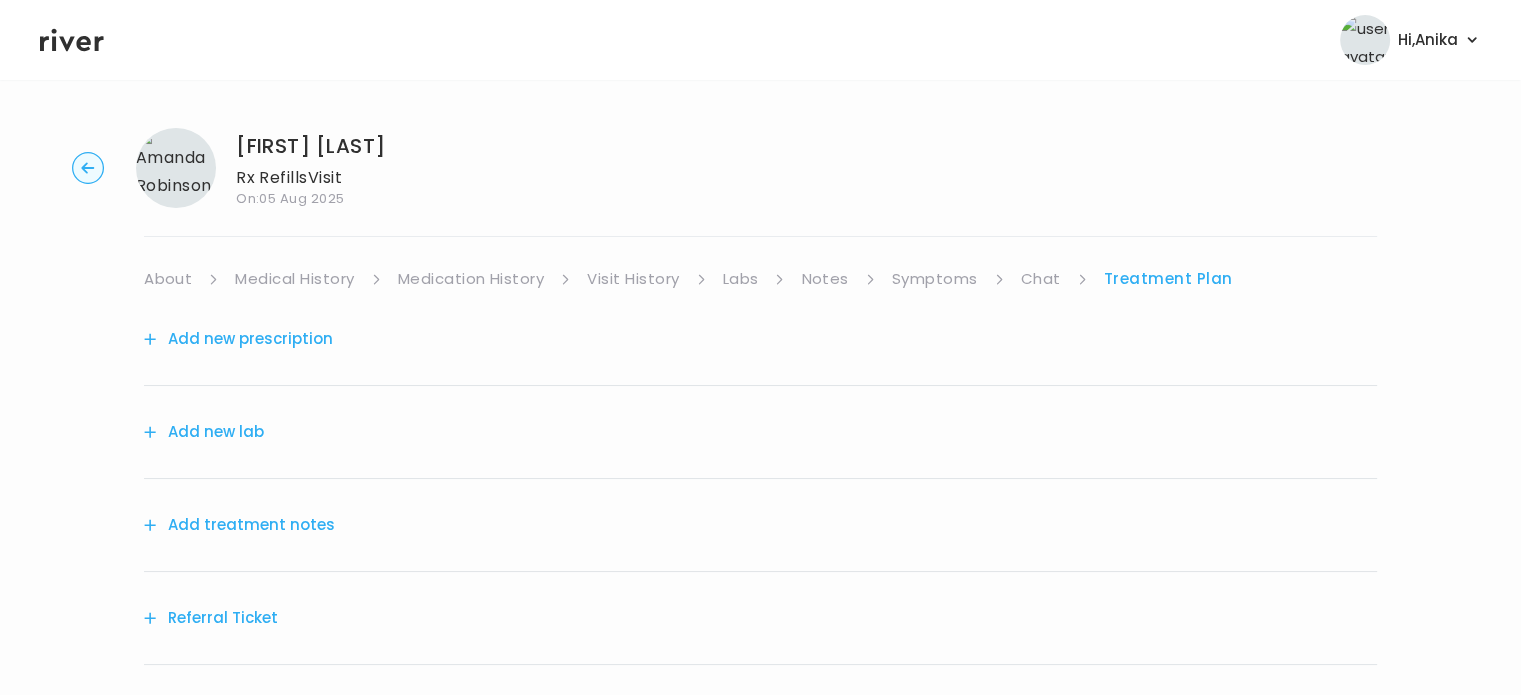 click on "Add new prescription" at bounding box center (238, 339) 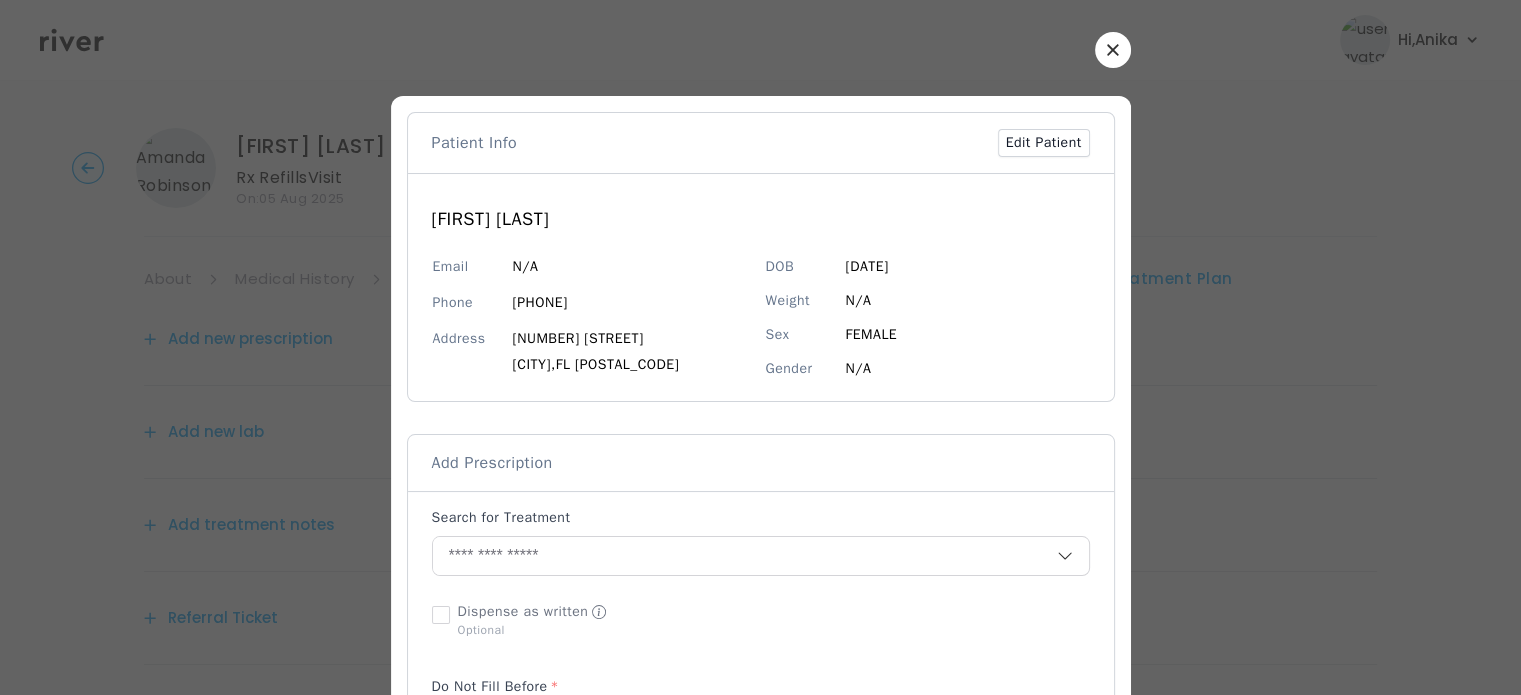 type 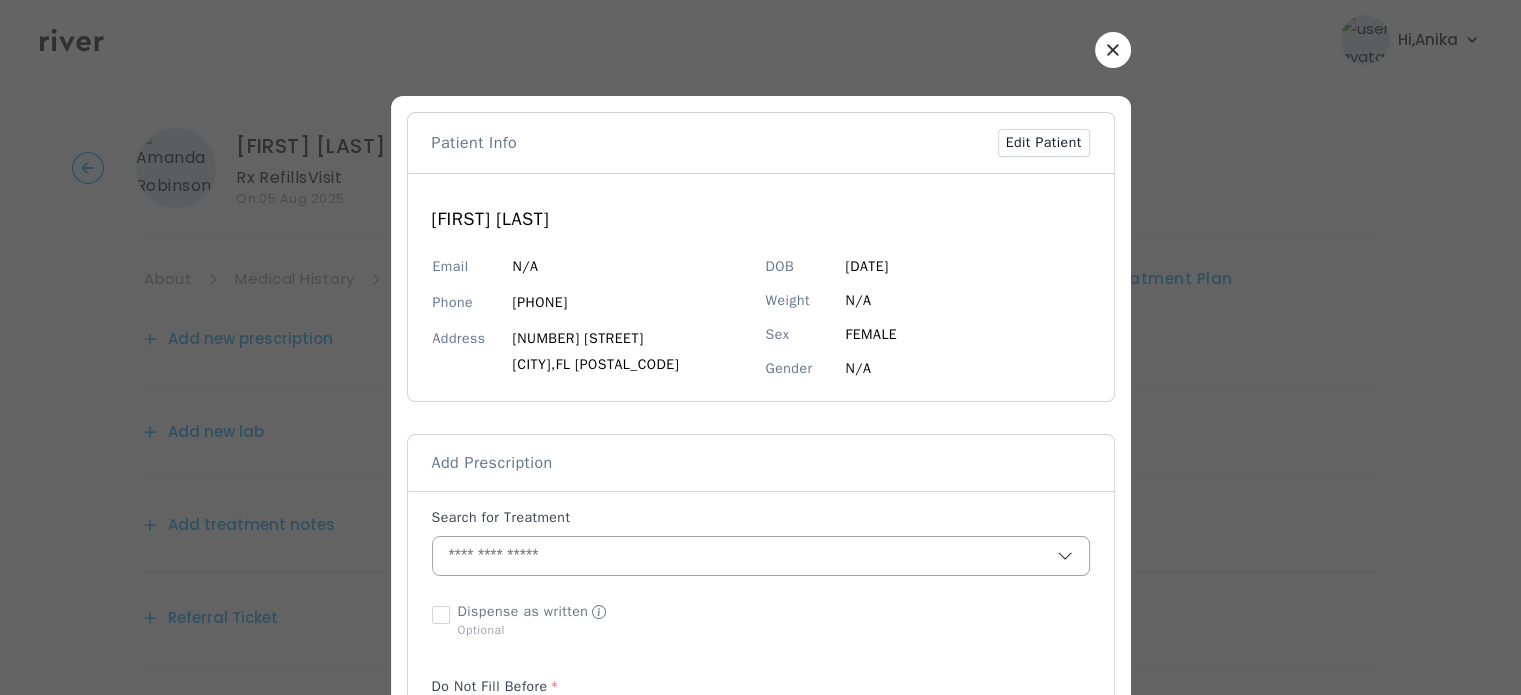 click at bounding box center [745, 556] 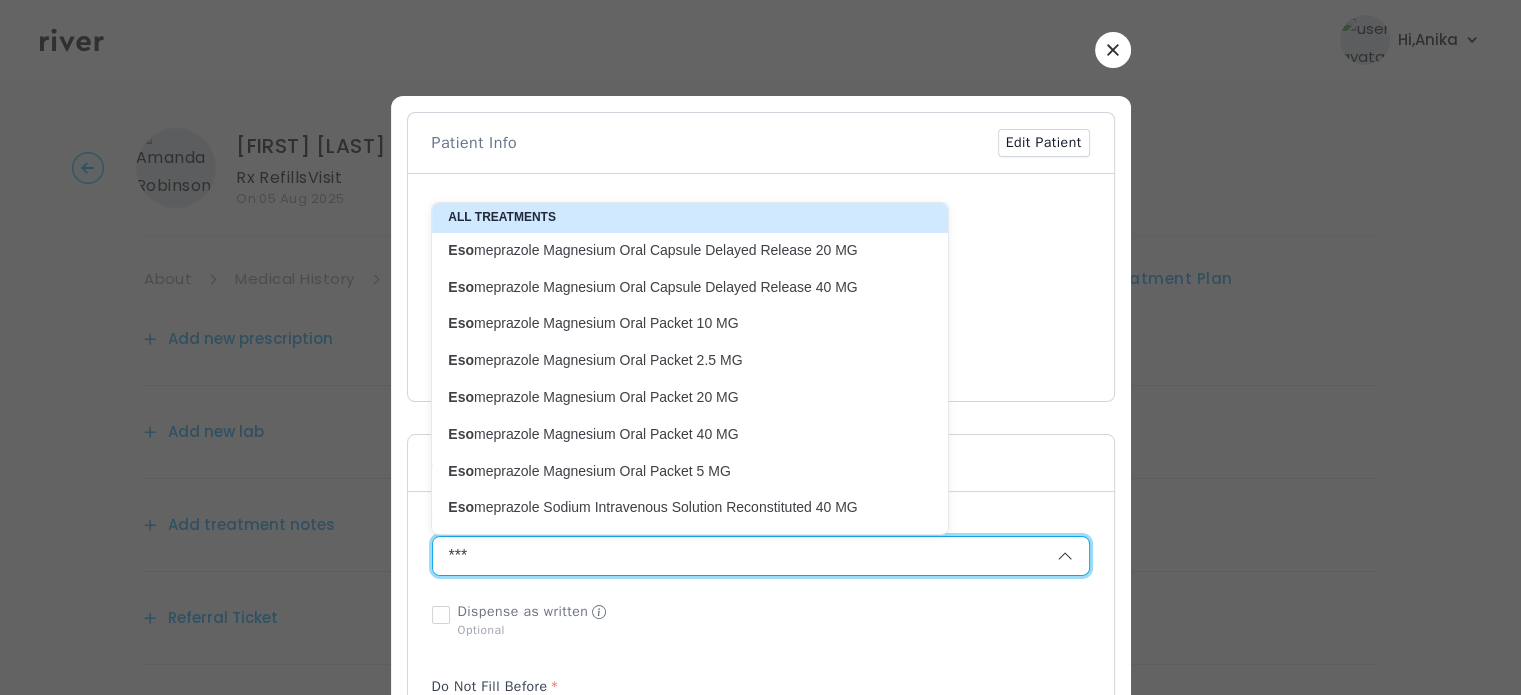 click on "Eso meprazole Magnesium Oral Capsule Delayed Release 40 MG" at bounding box center [678, 287] 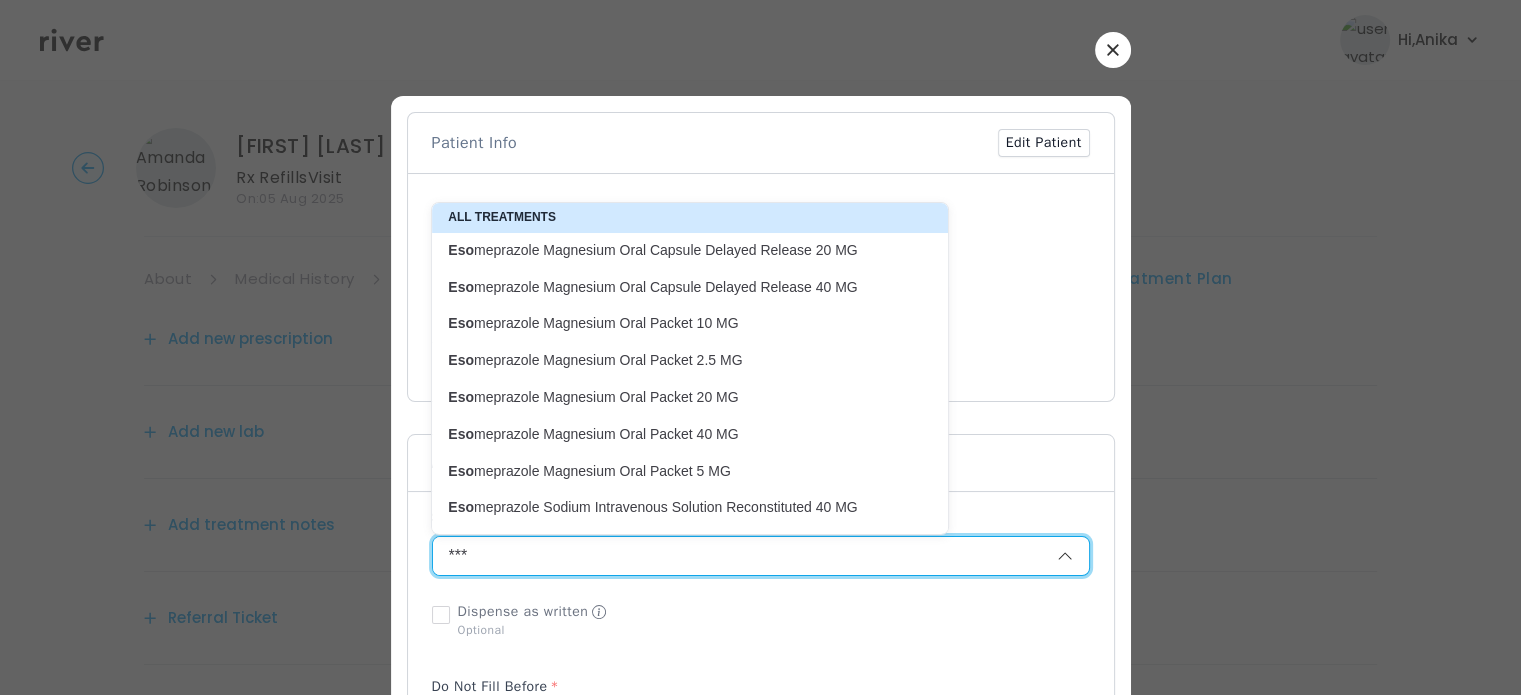 type on "**********" 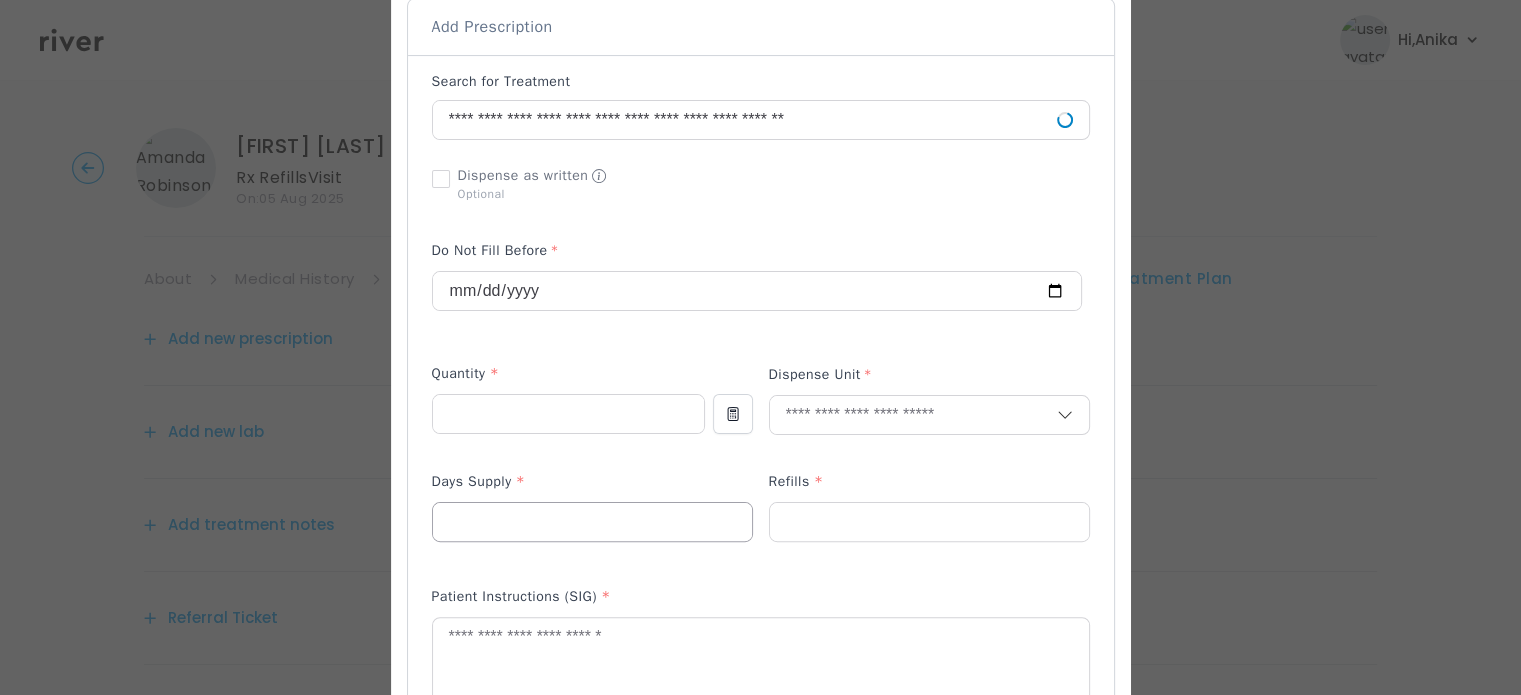 scroll, scrollTop: 448, scrollLeft: 0, axis: vertical 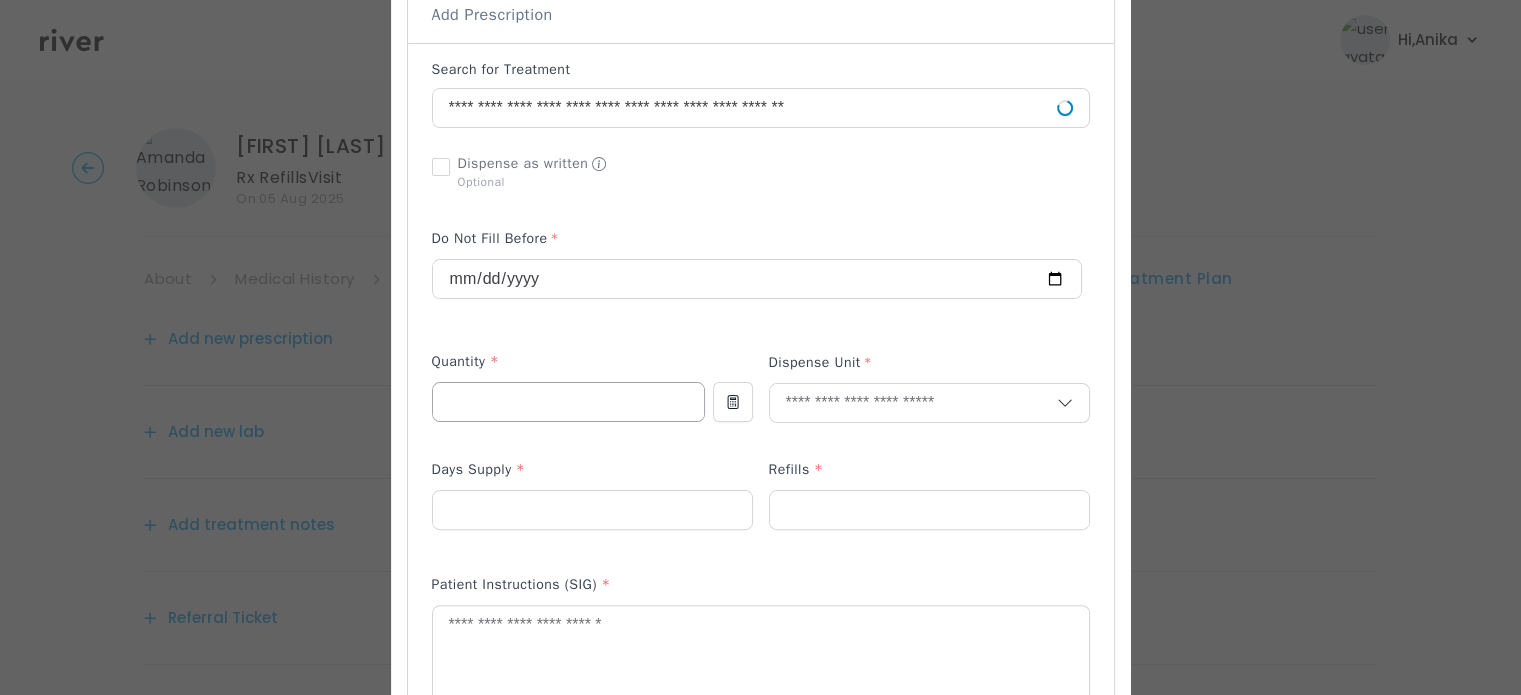click at bounding box center (568, 402) 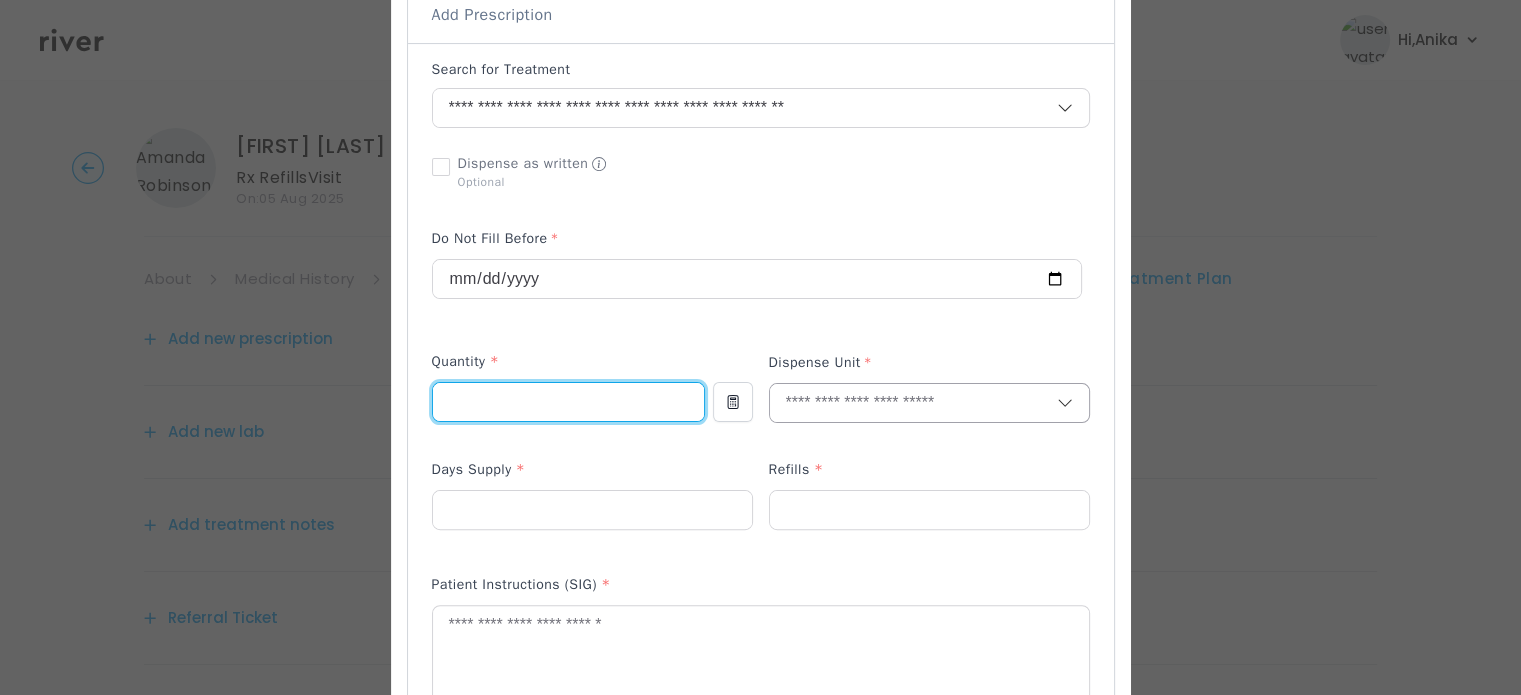 type on "**" 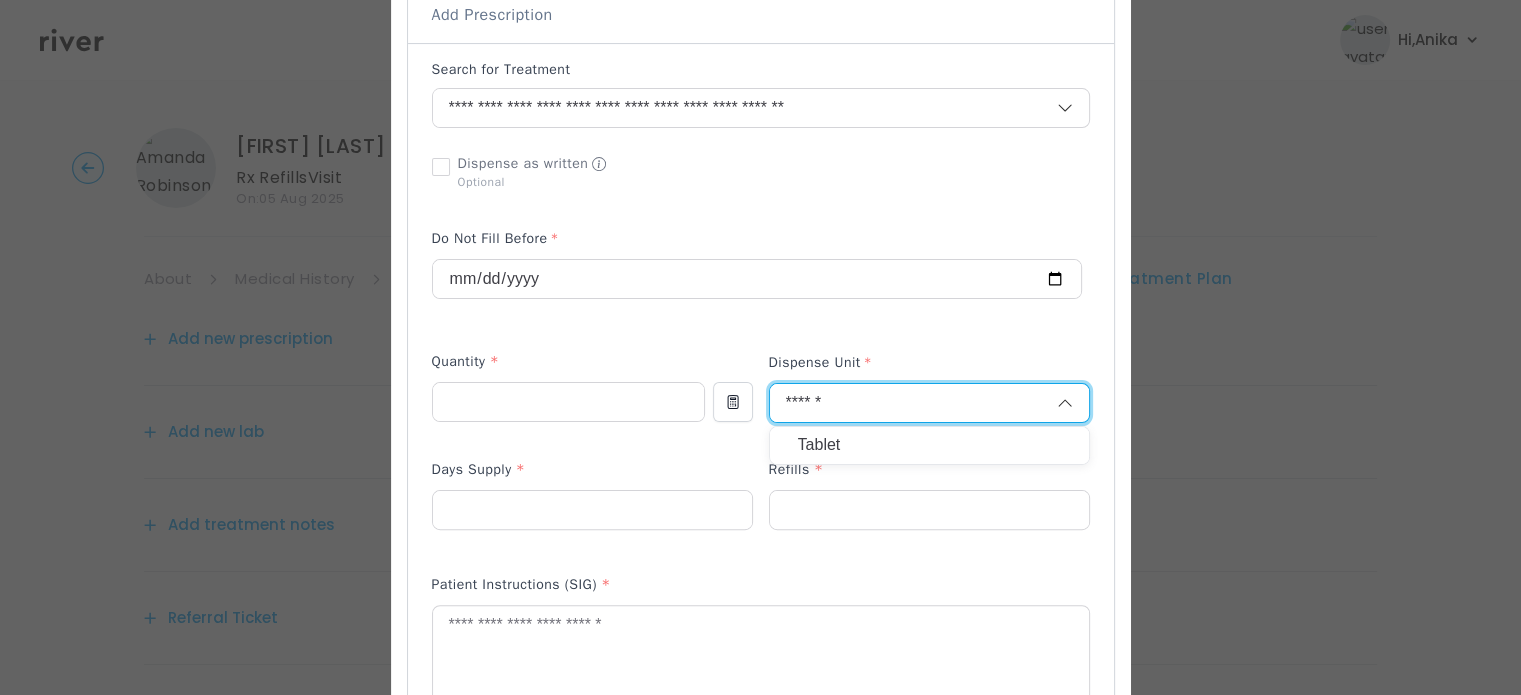 type on "******" 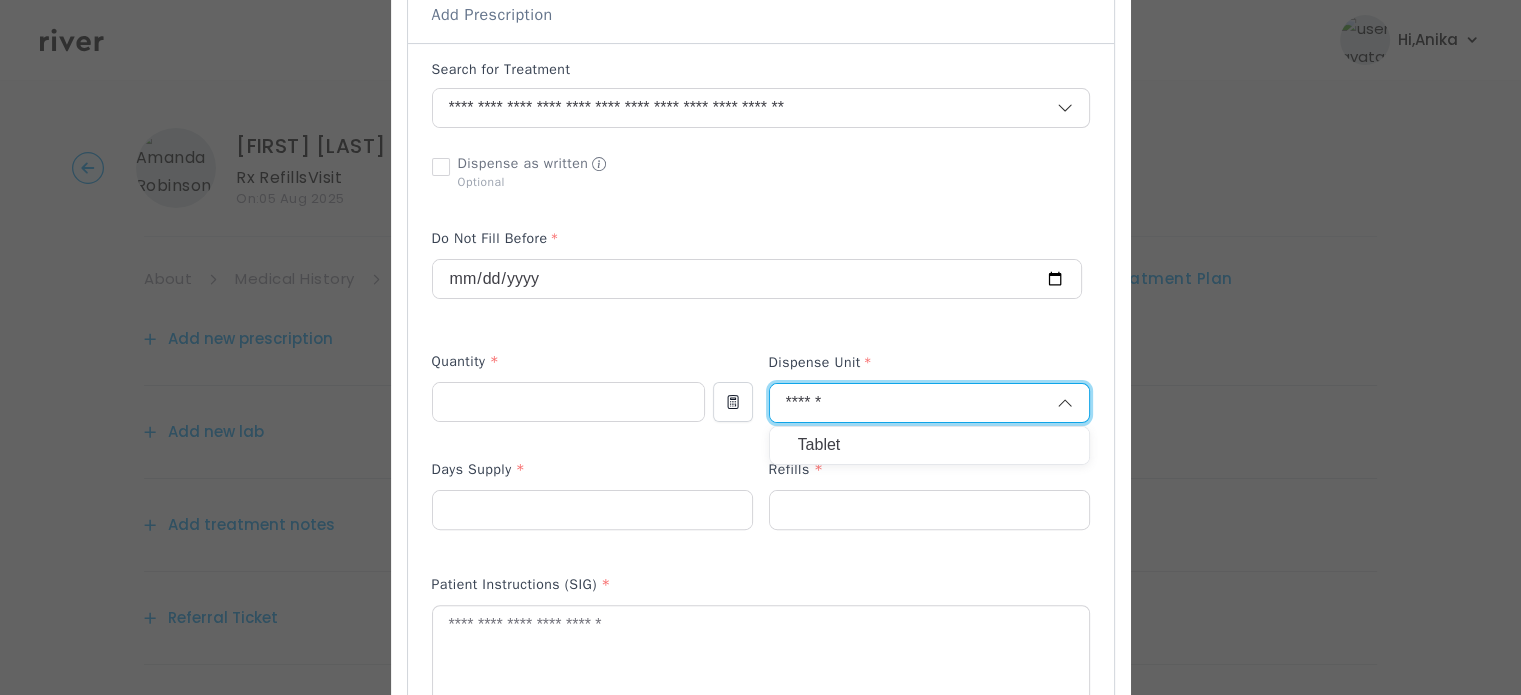 type 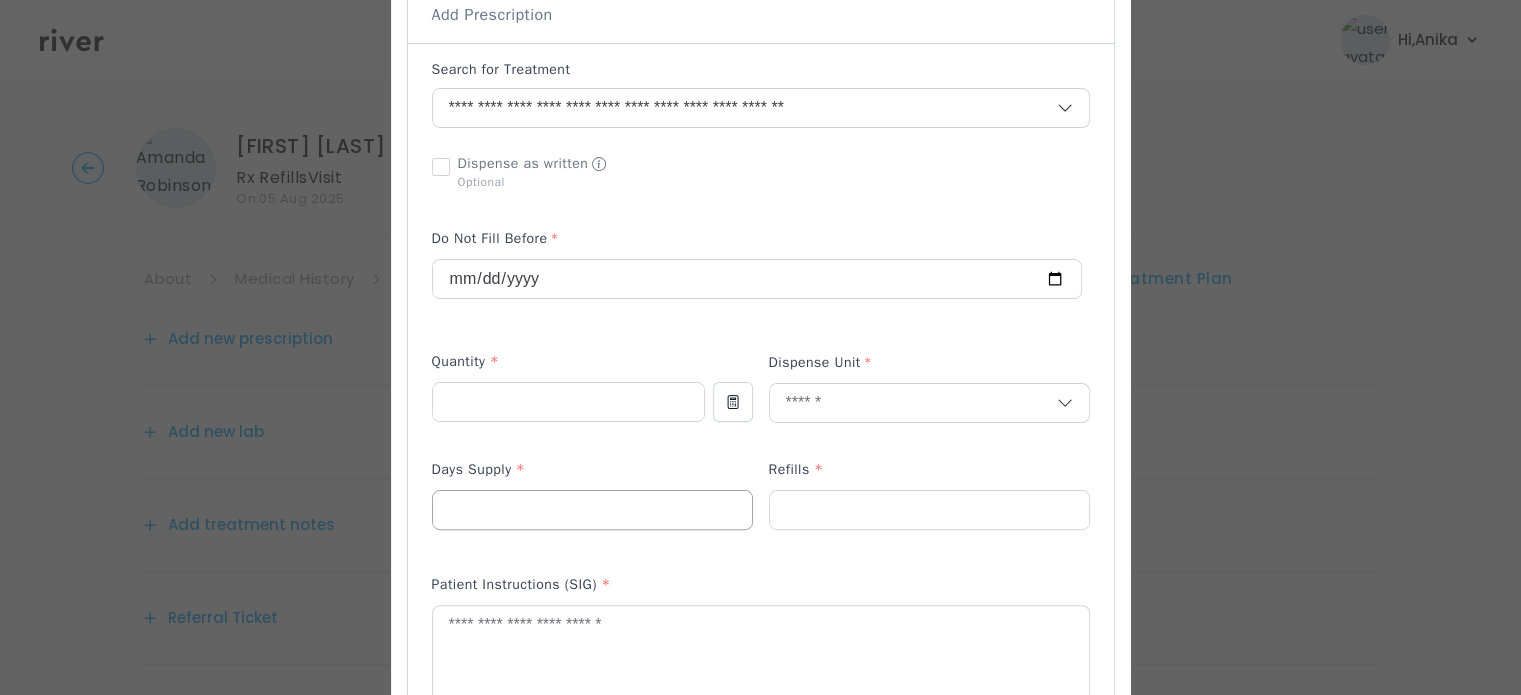 click at bounding box center [592, 510] 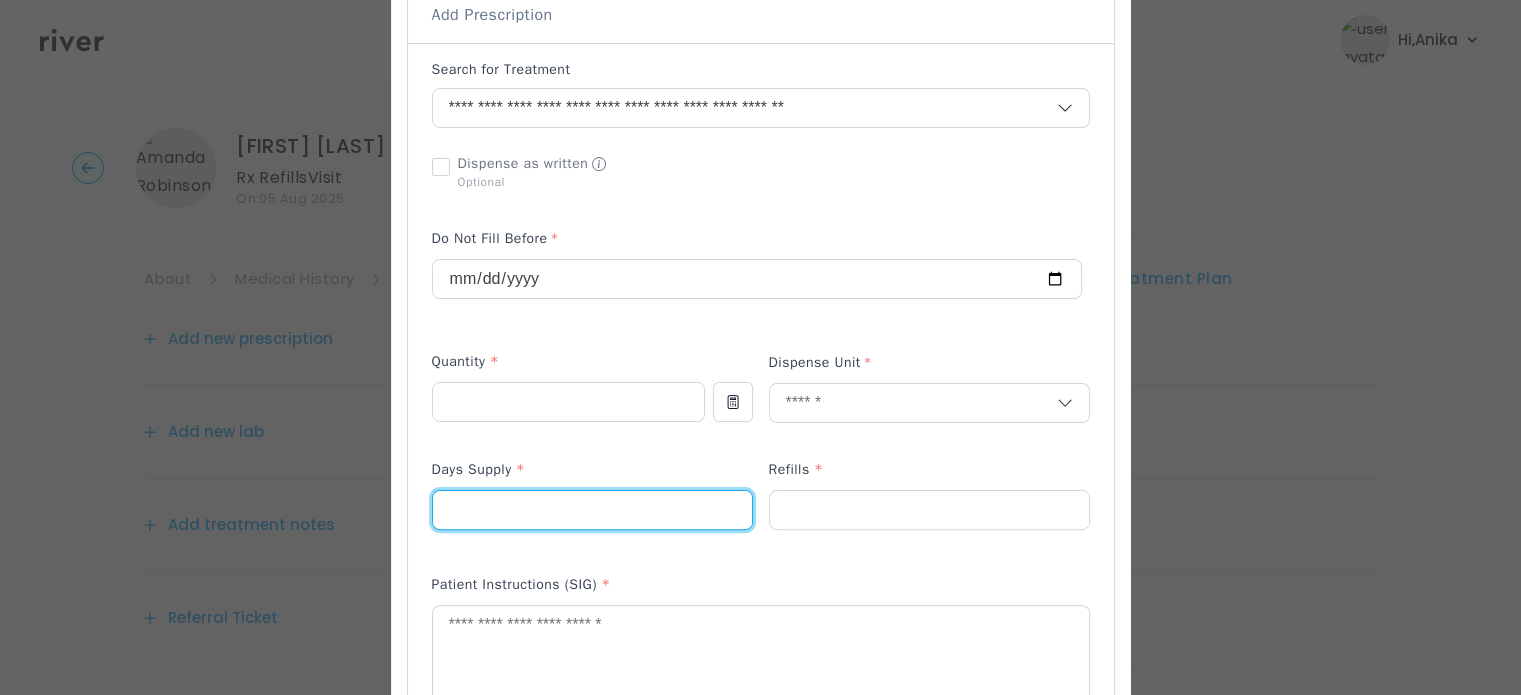 type on "**" 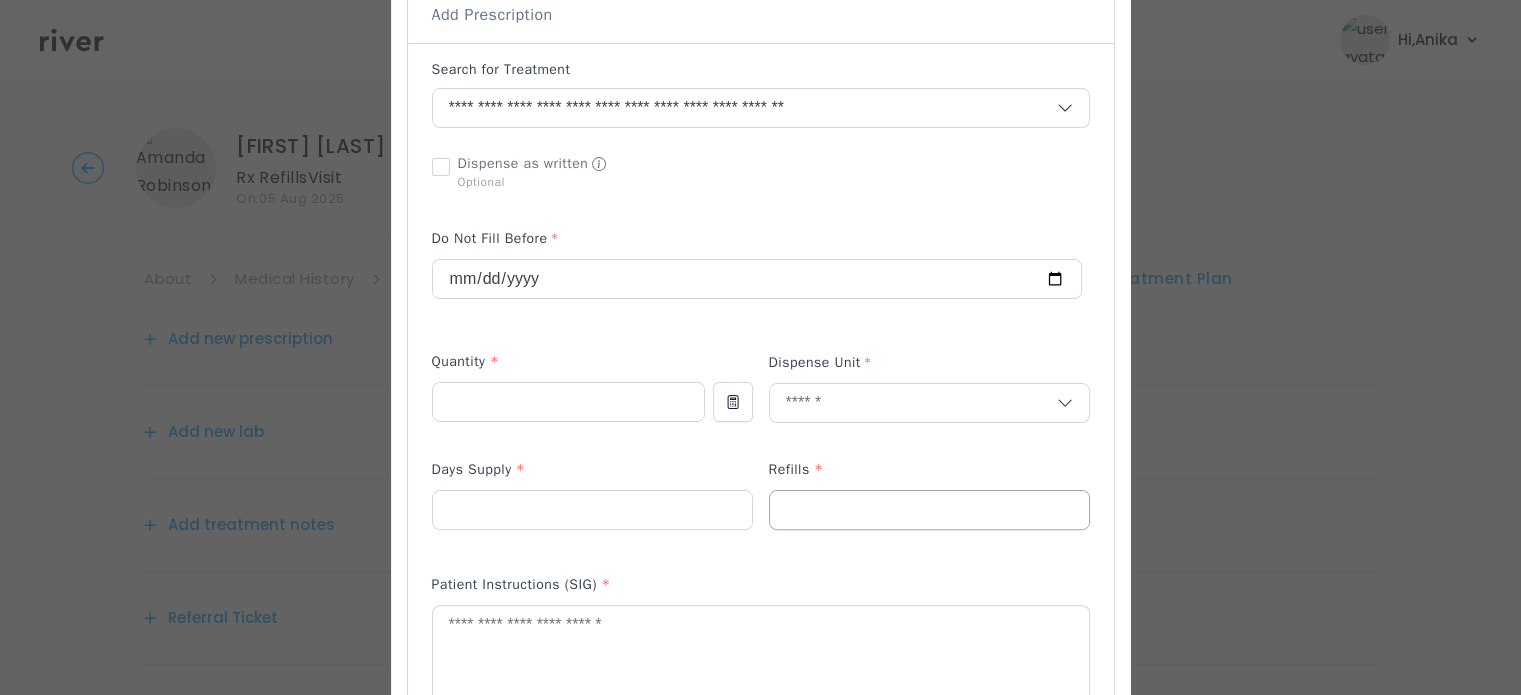 click at bounding box center [929, 510] 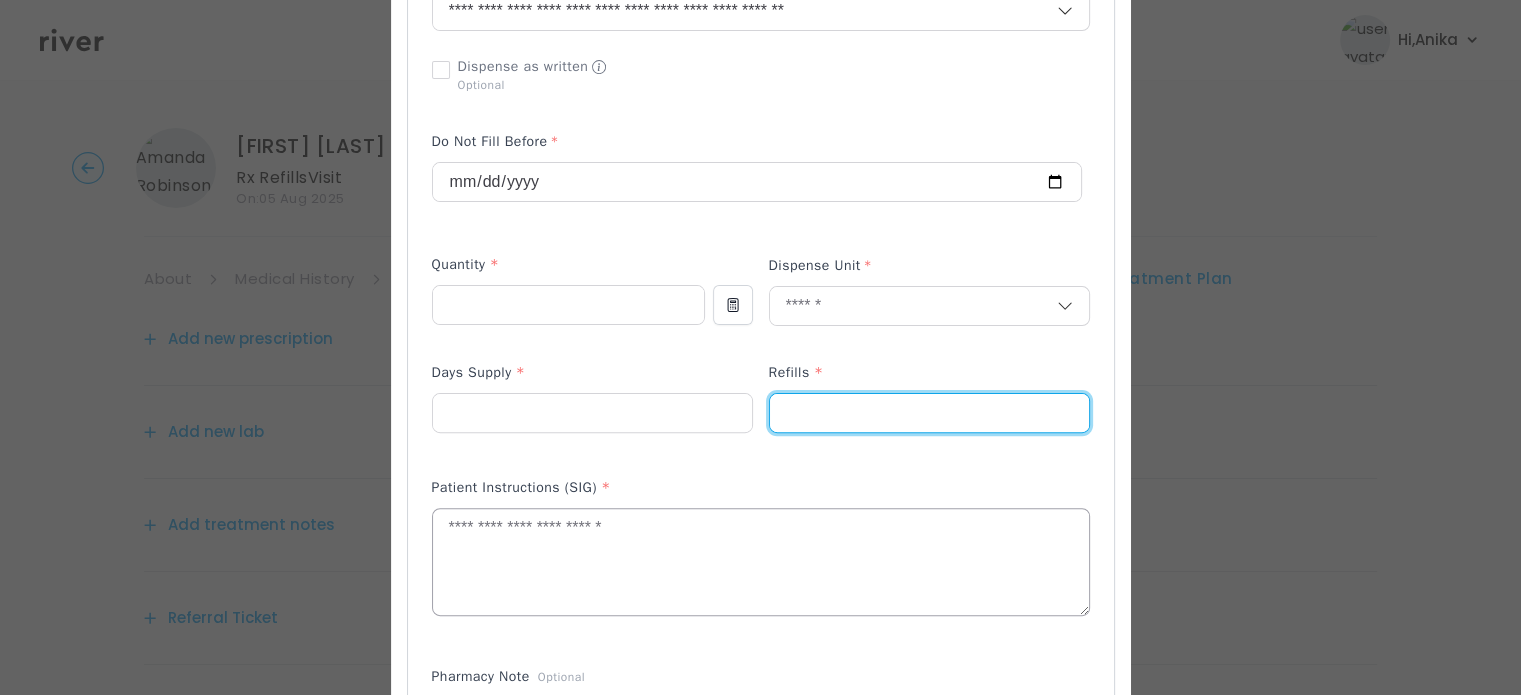 scroll, scrollTop: 554, scrollLeft: 0, axis: vertical 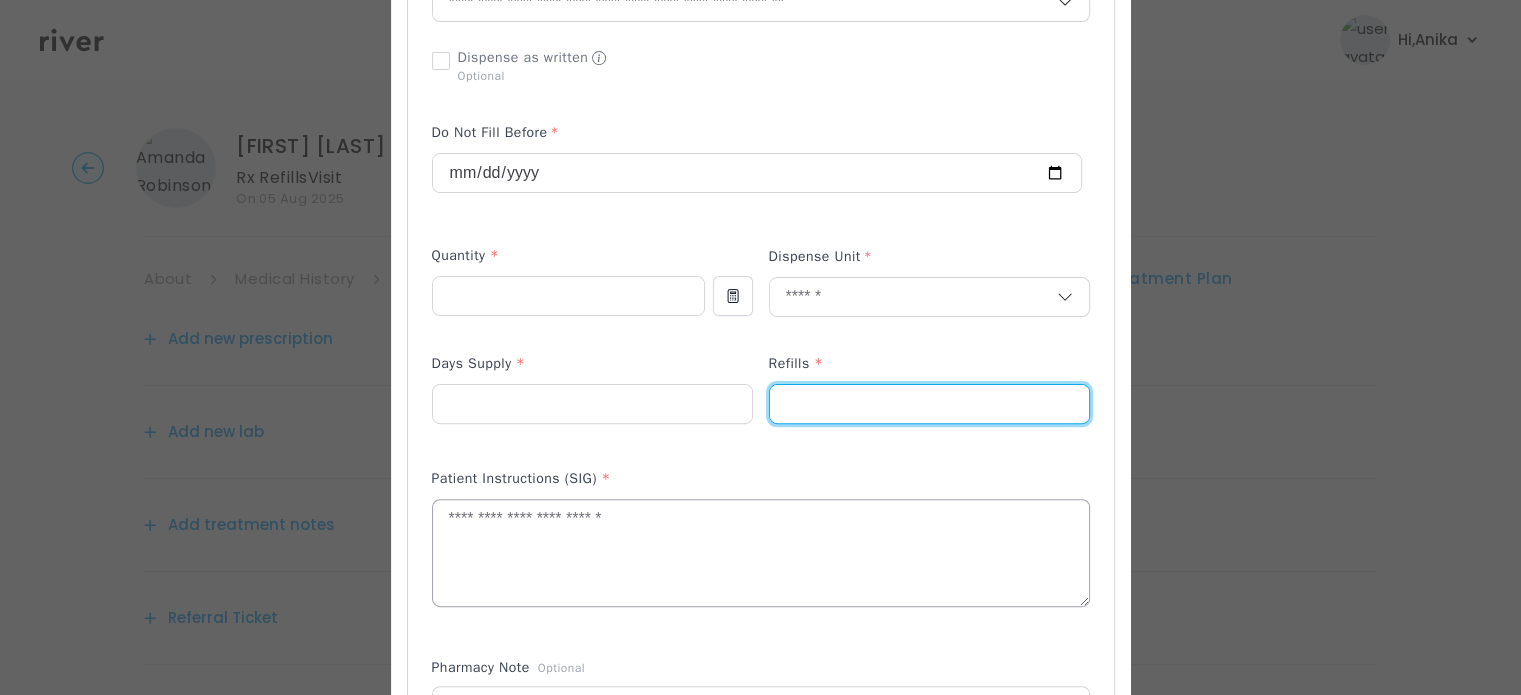 type on "*" 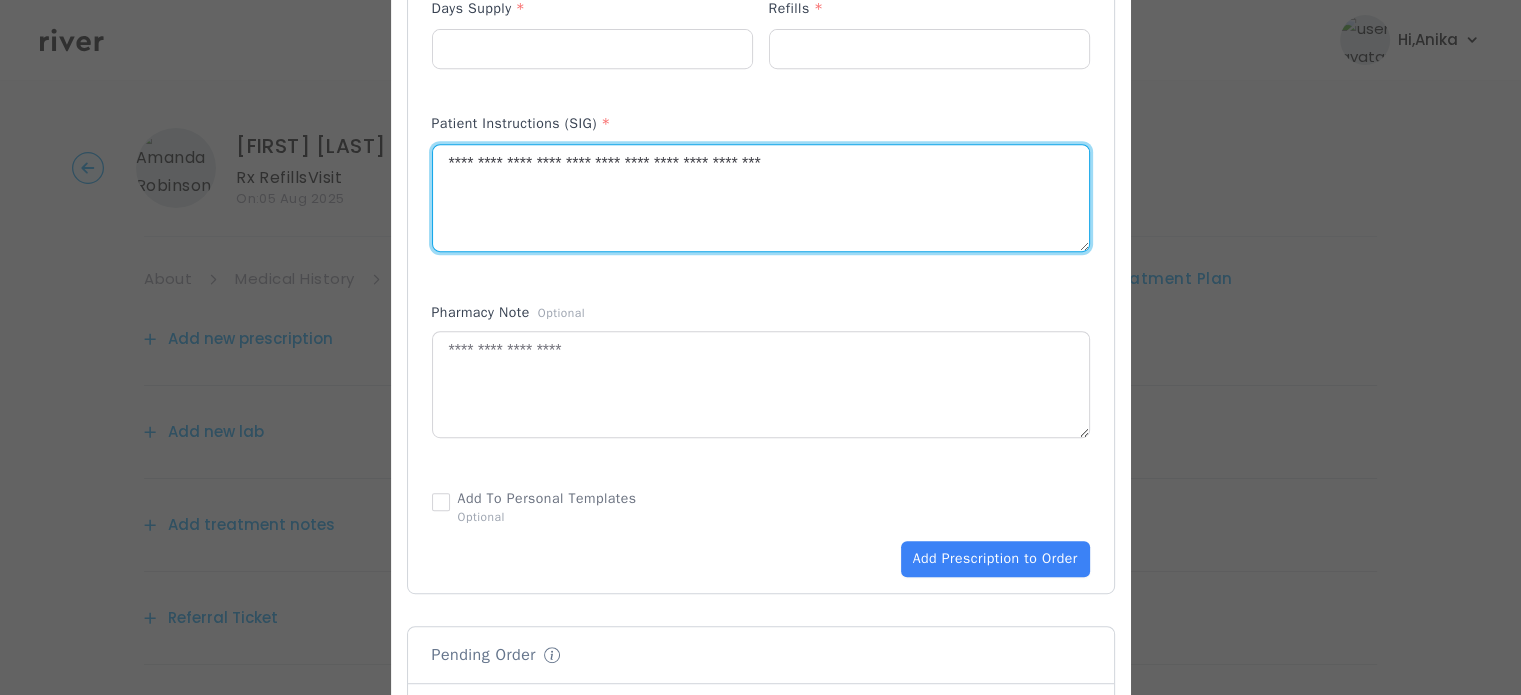 scroll, scrollTop: 911, scrollLeft: 0, axis: vertical 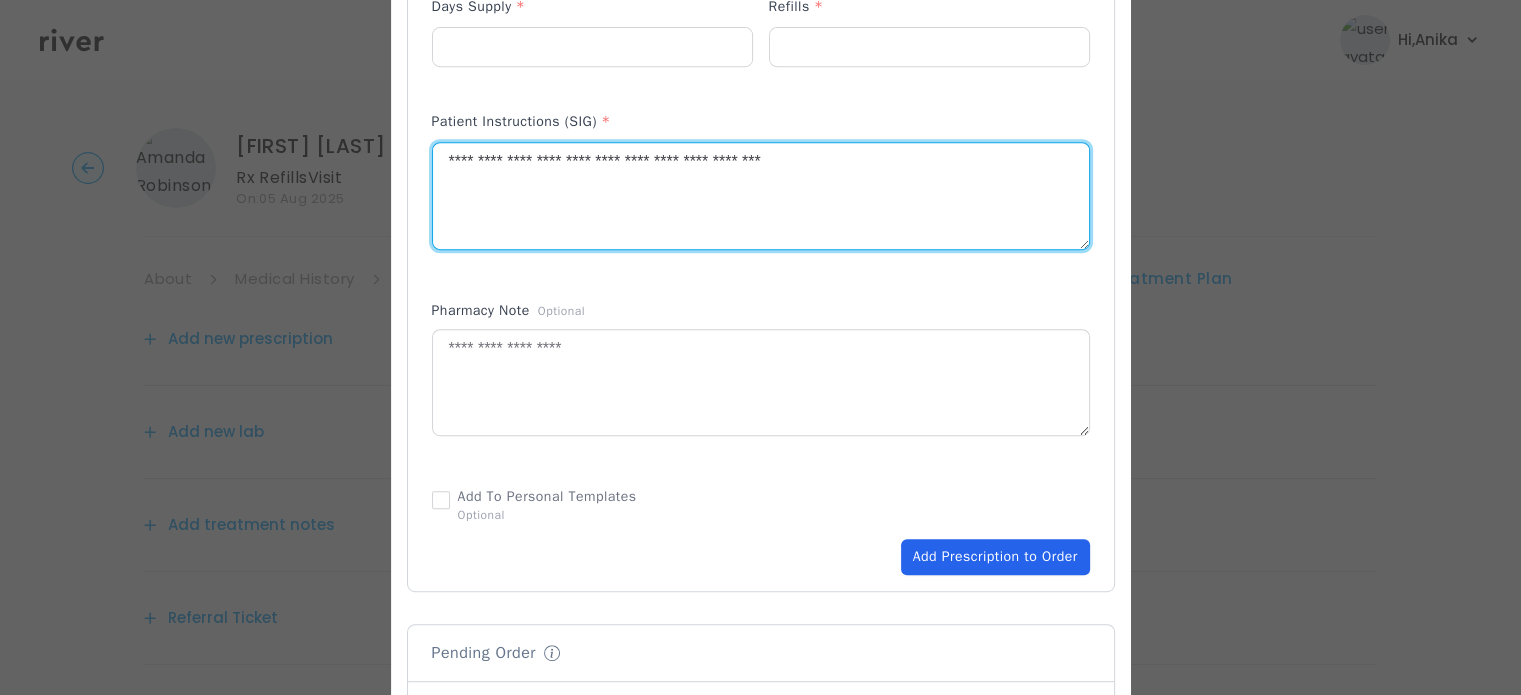 type on "**********" 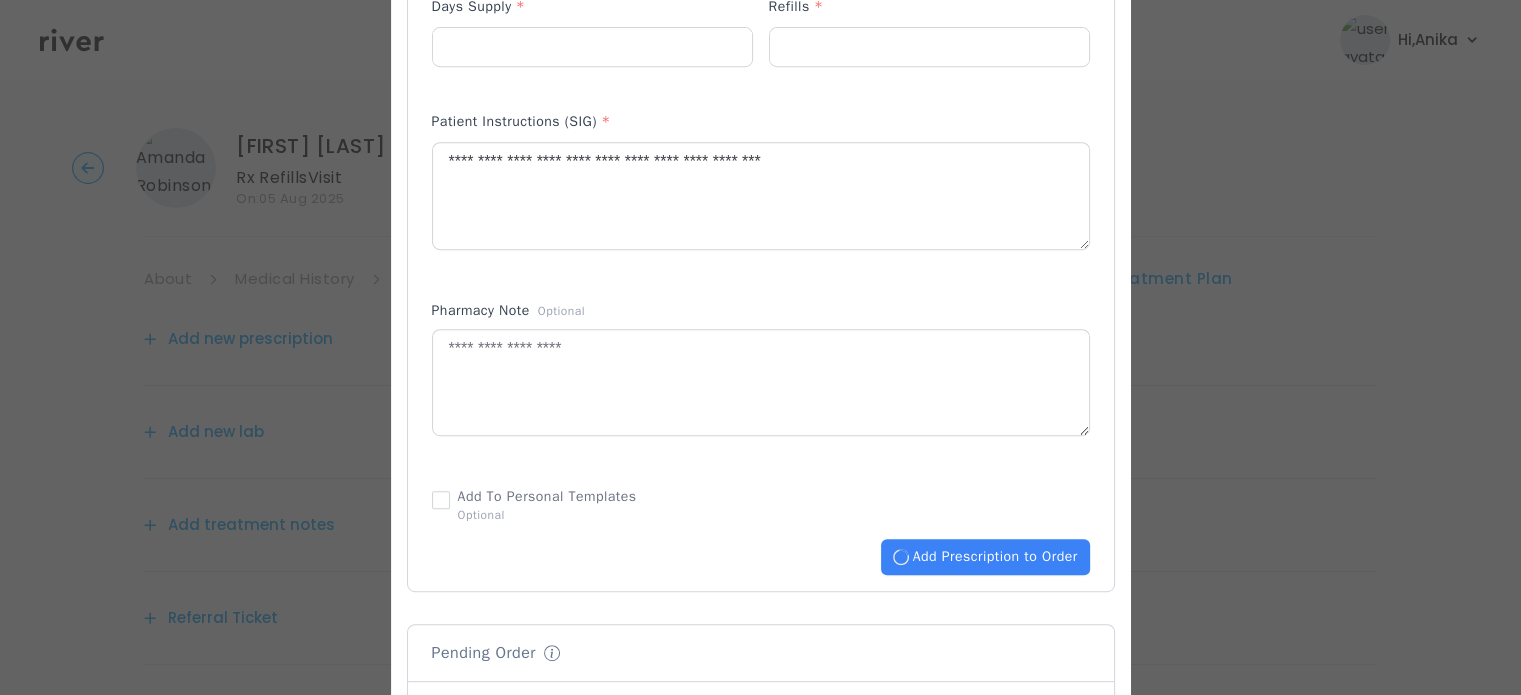 type 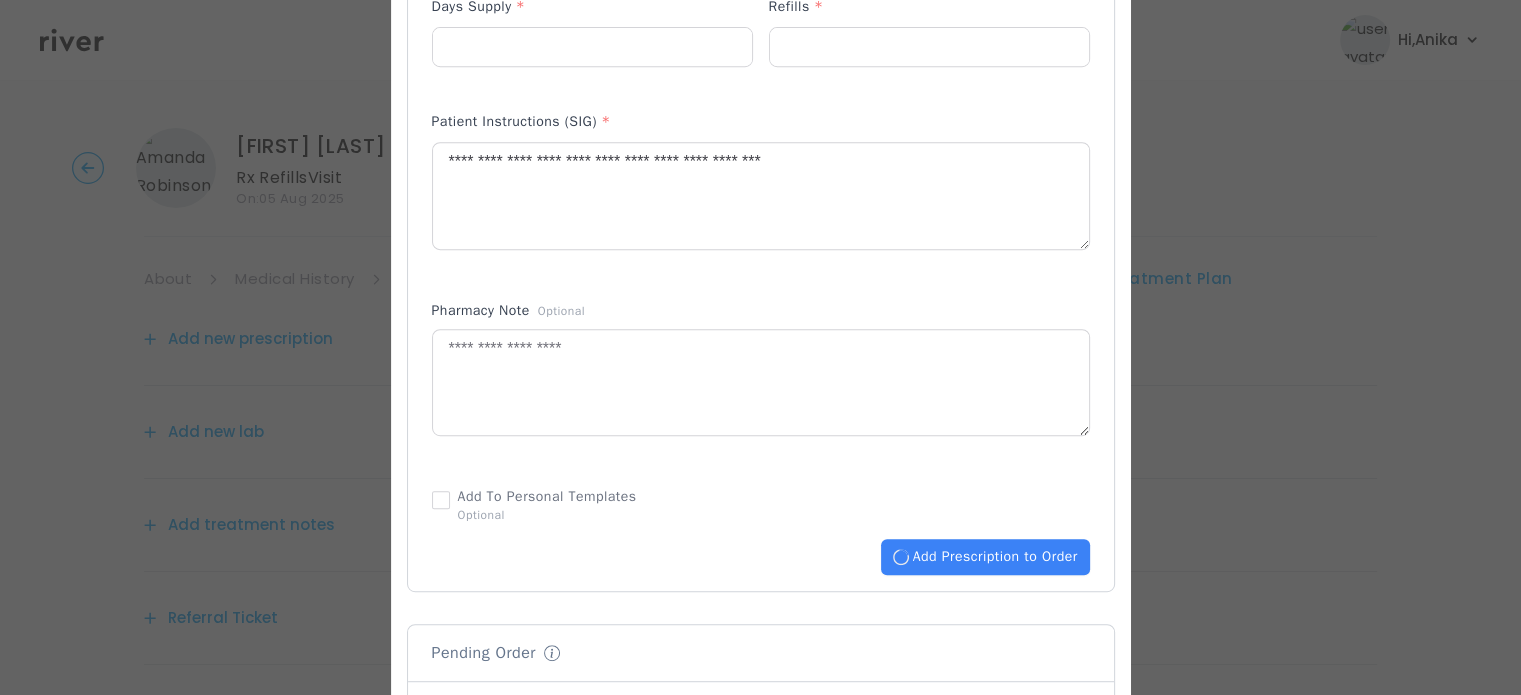 type 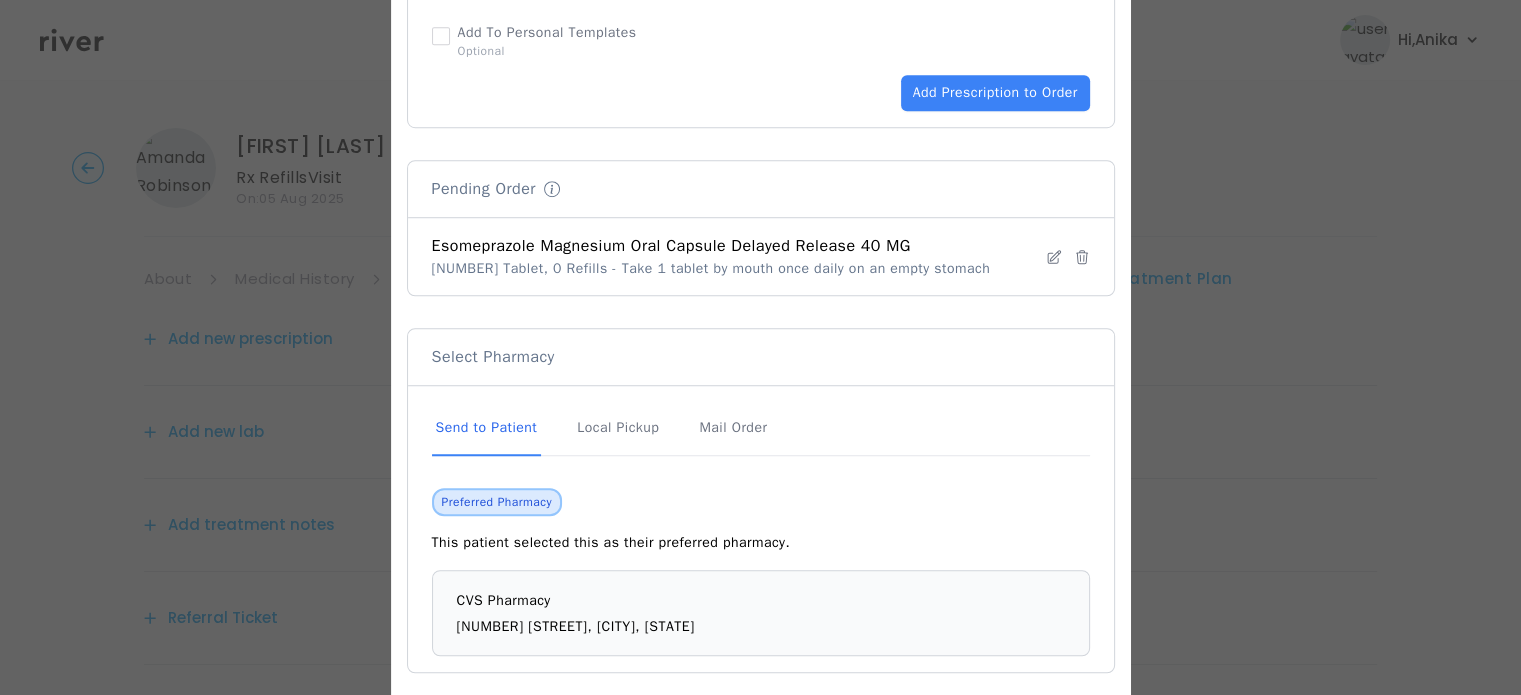 scroll, scrollTop: 1384, scrollLeft: 0, axis: vertical 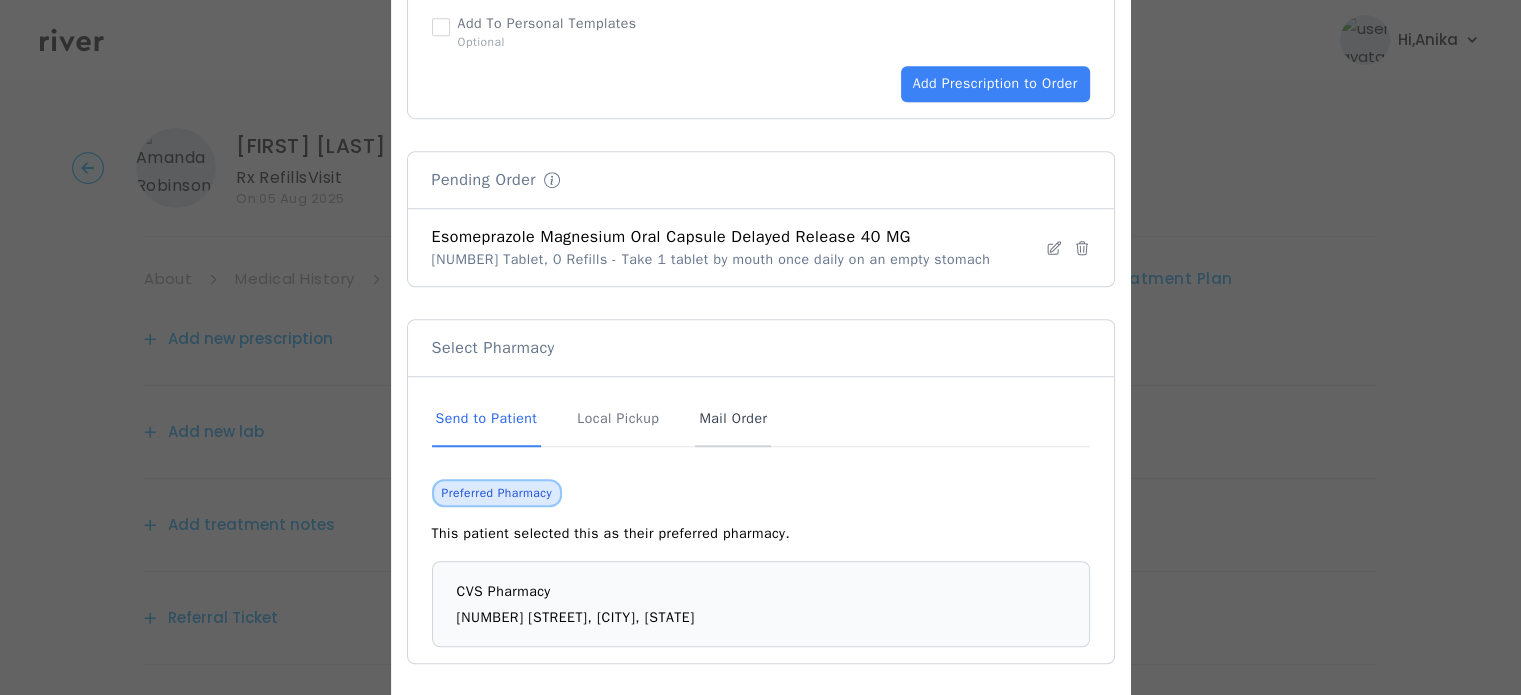 click on "Mail Order" at bounding box center [733, 420] 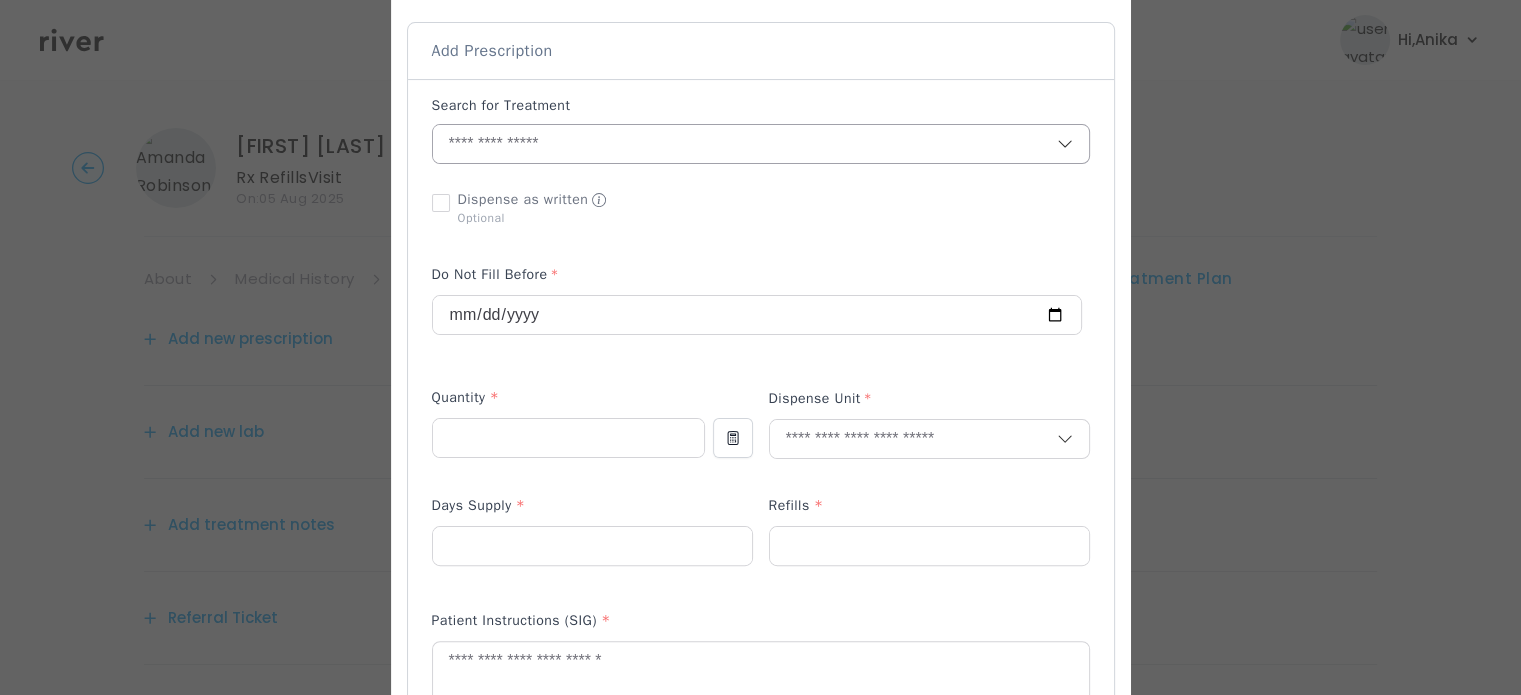 scroll, scrollTop: 399, scrollLeft: 0, axis: vertical 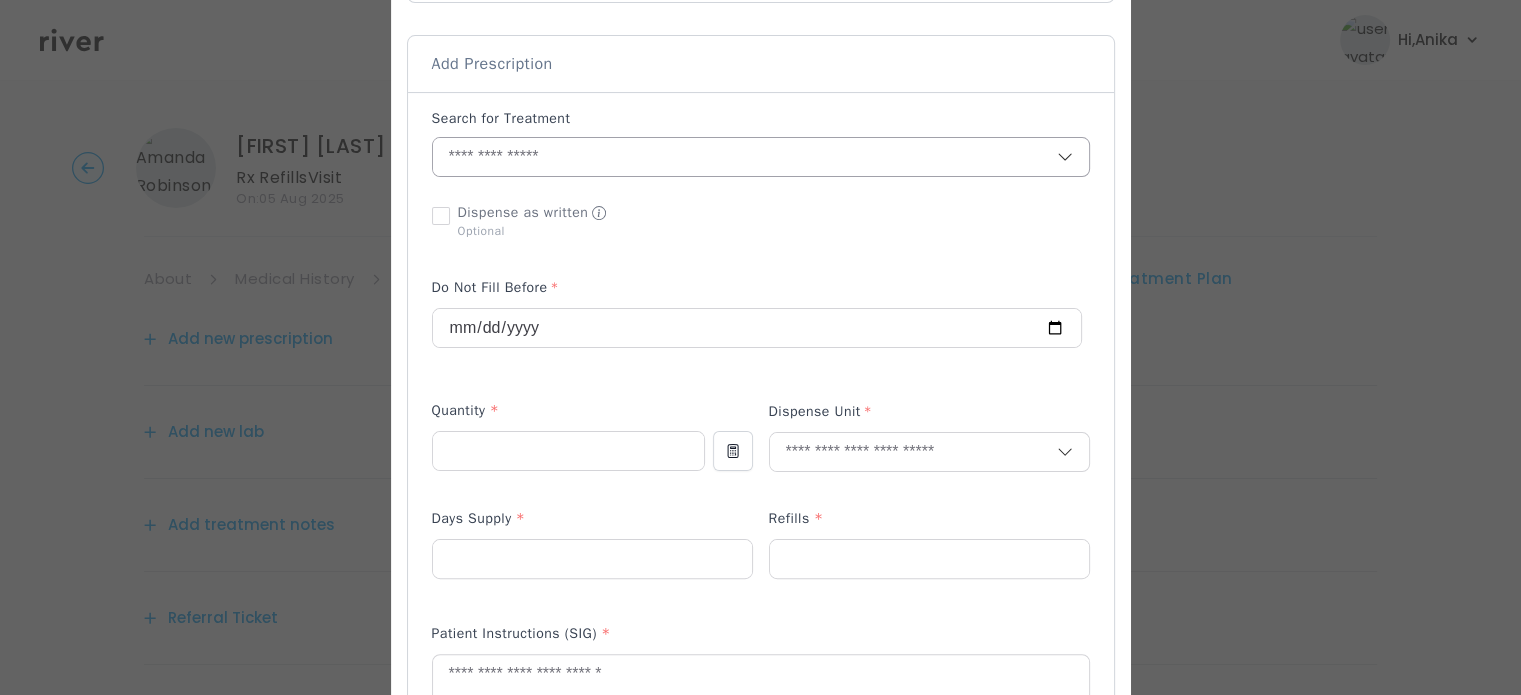 click at bounding box center [745, 157] 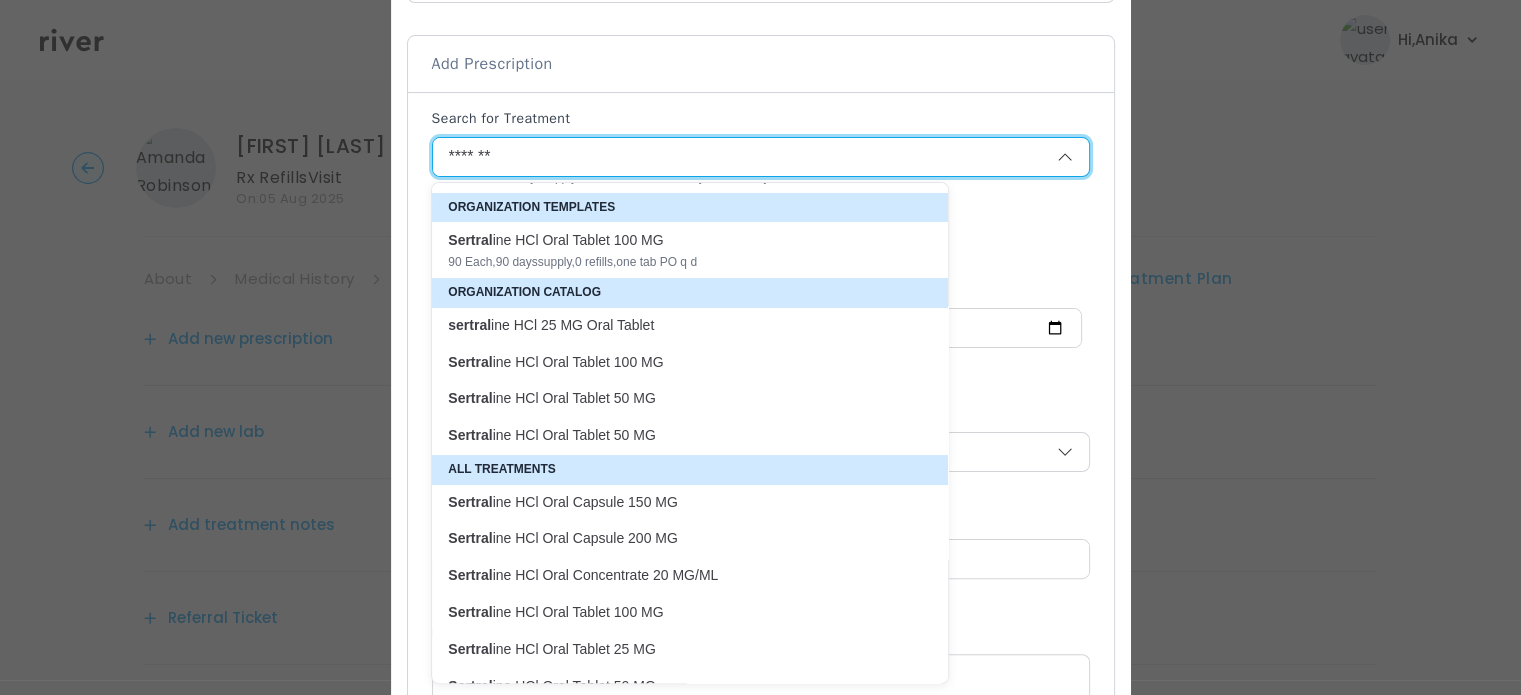 scroll, scrollTop: 154, scrollLeft: 0, axis: vertical 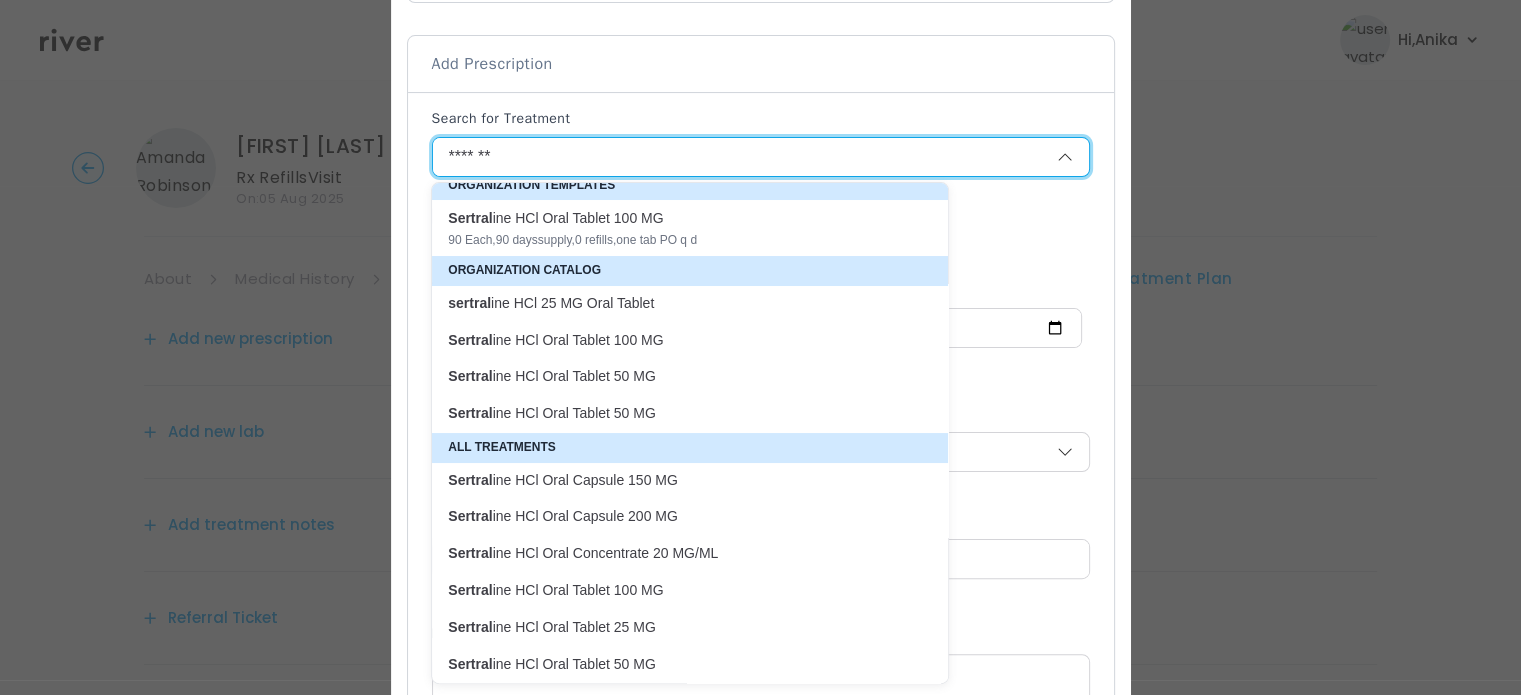click on "Sertral ine HCl Oral Tablet 25 MG" at bounding box center [678, 627] 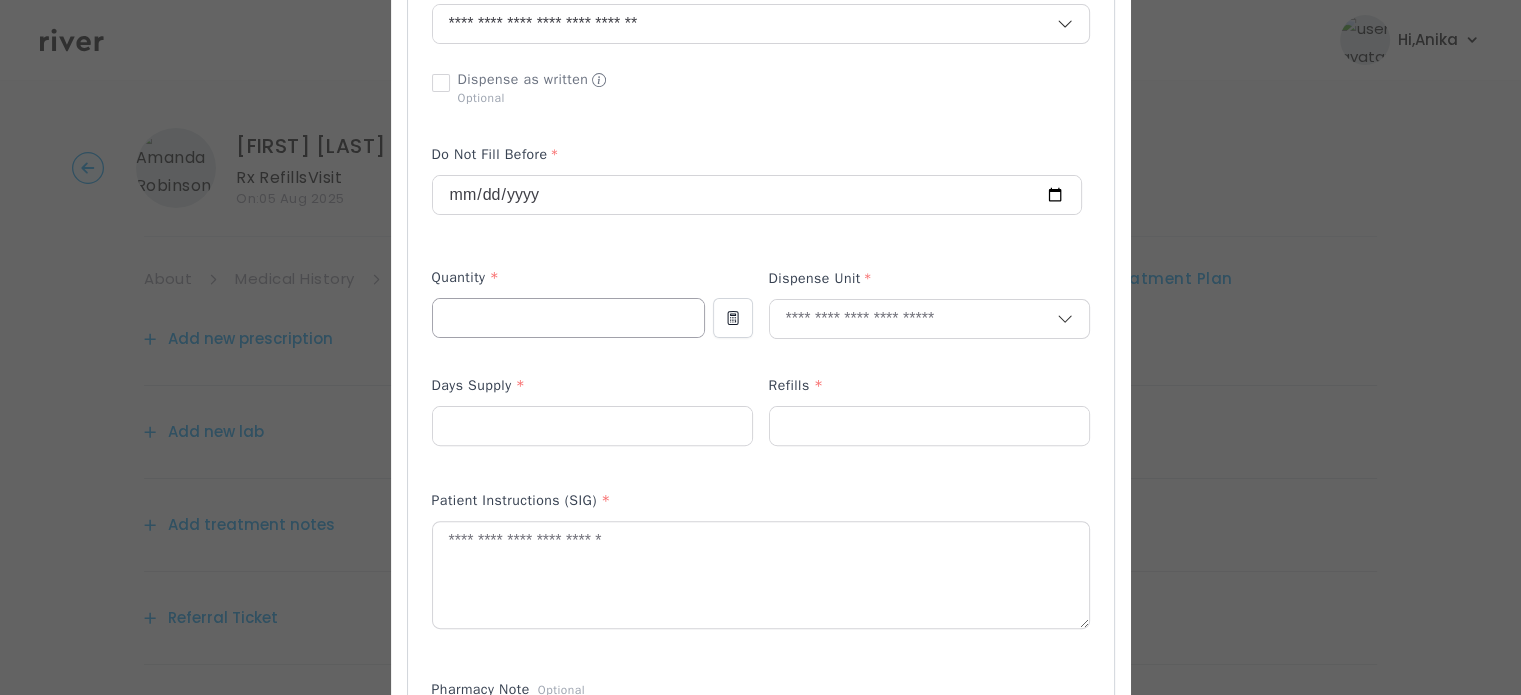 scroll, scrollTop: 535, scrollLeft: 0, axis: vertical 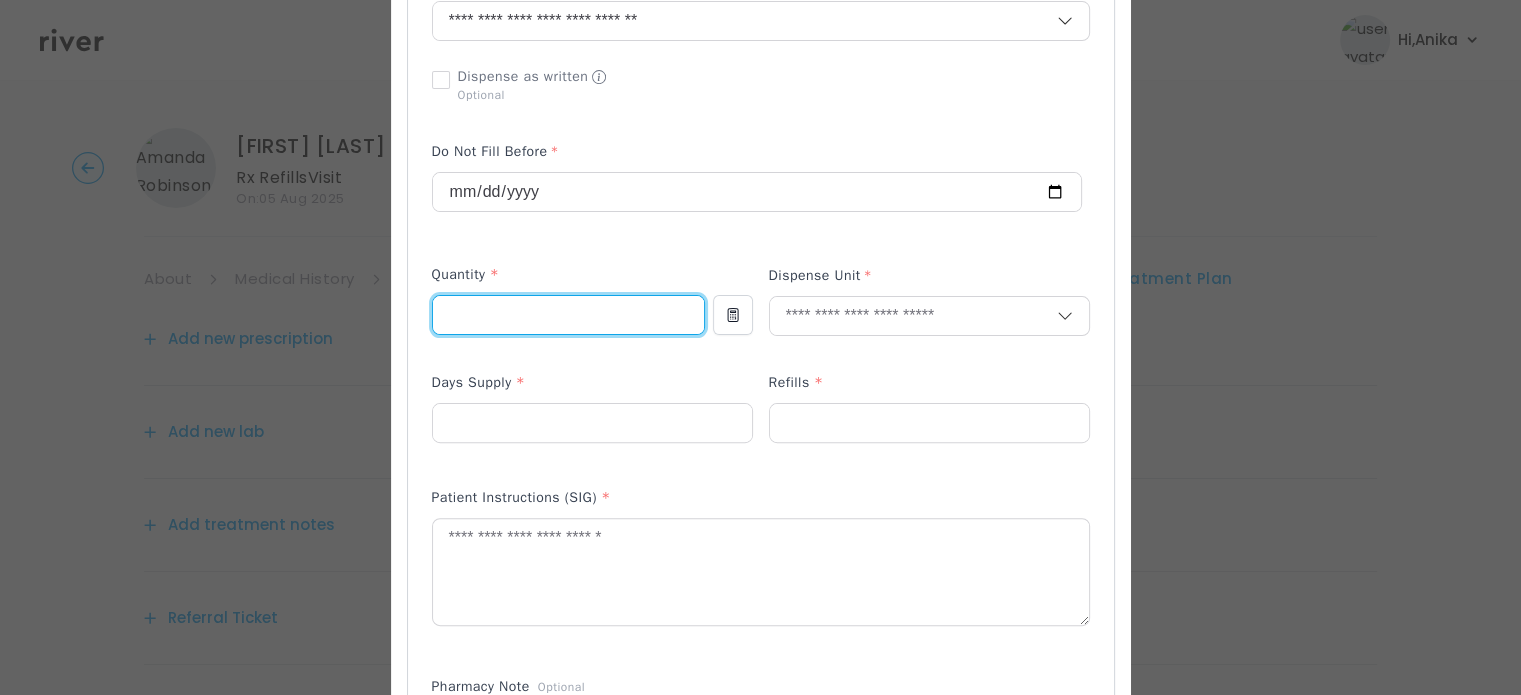 click at bounding box center (568, 315) 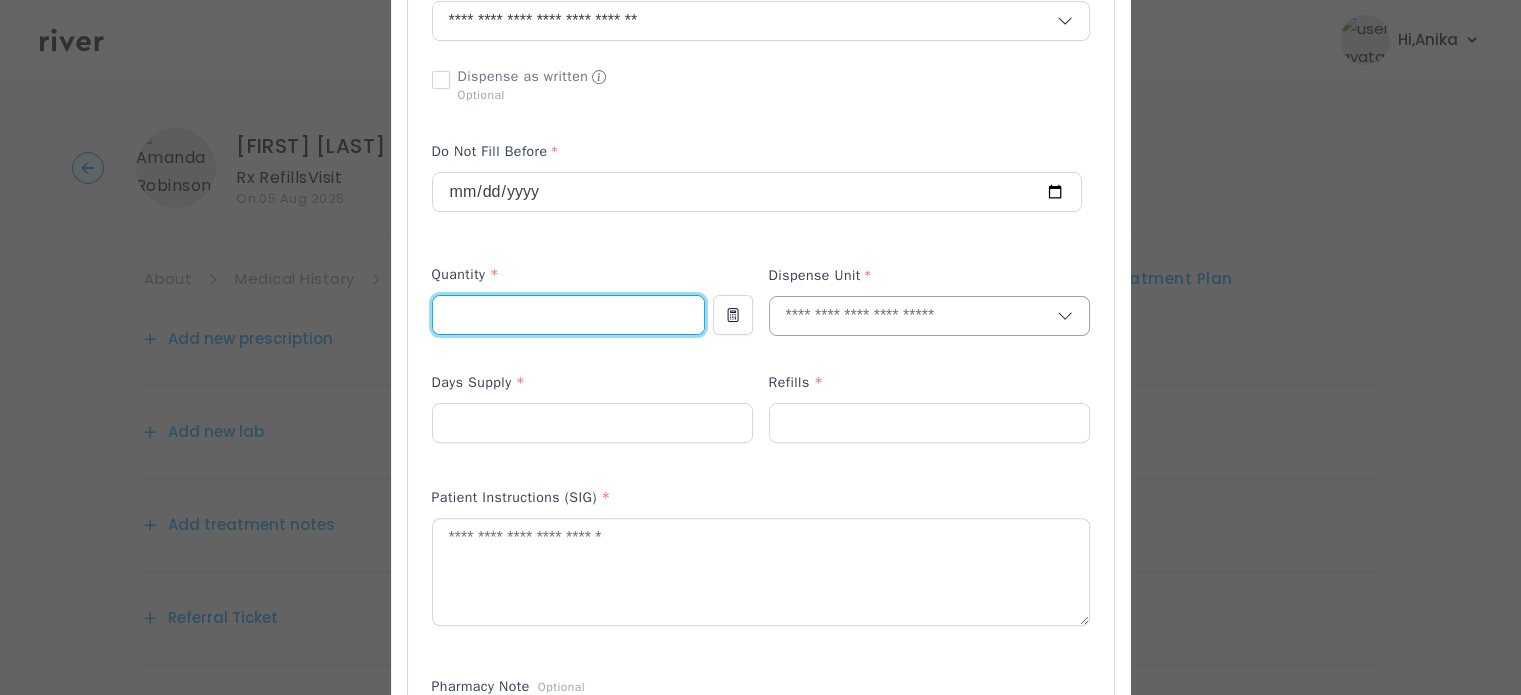 type on "**" 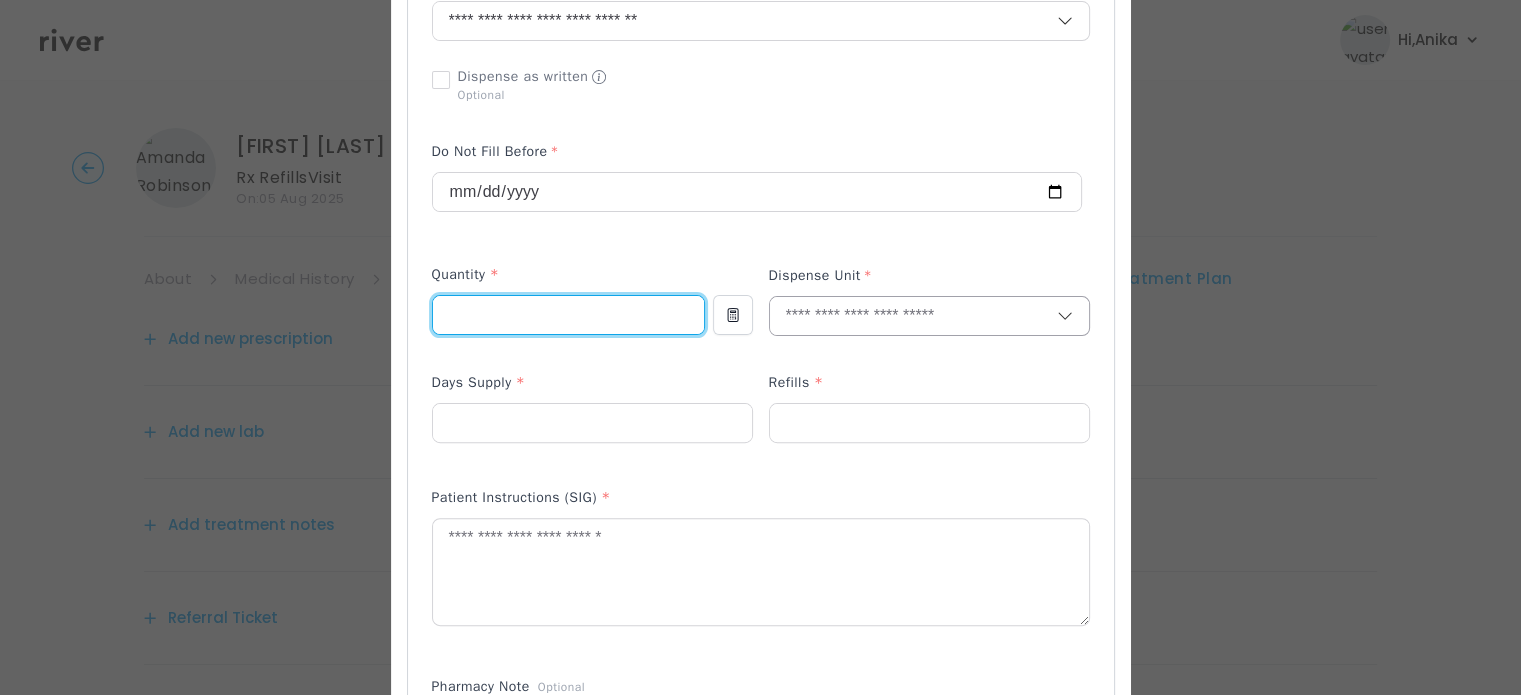 click at bounding box center (913, 316) 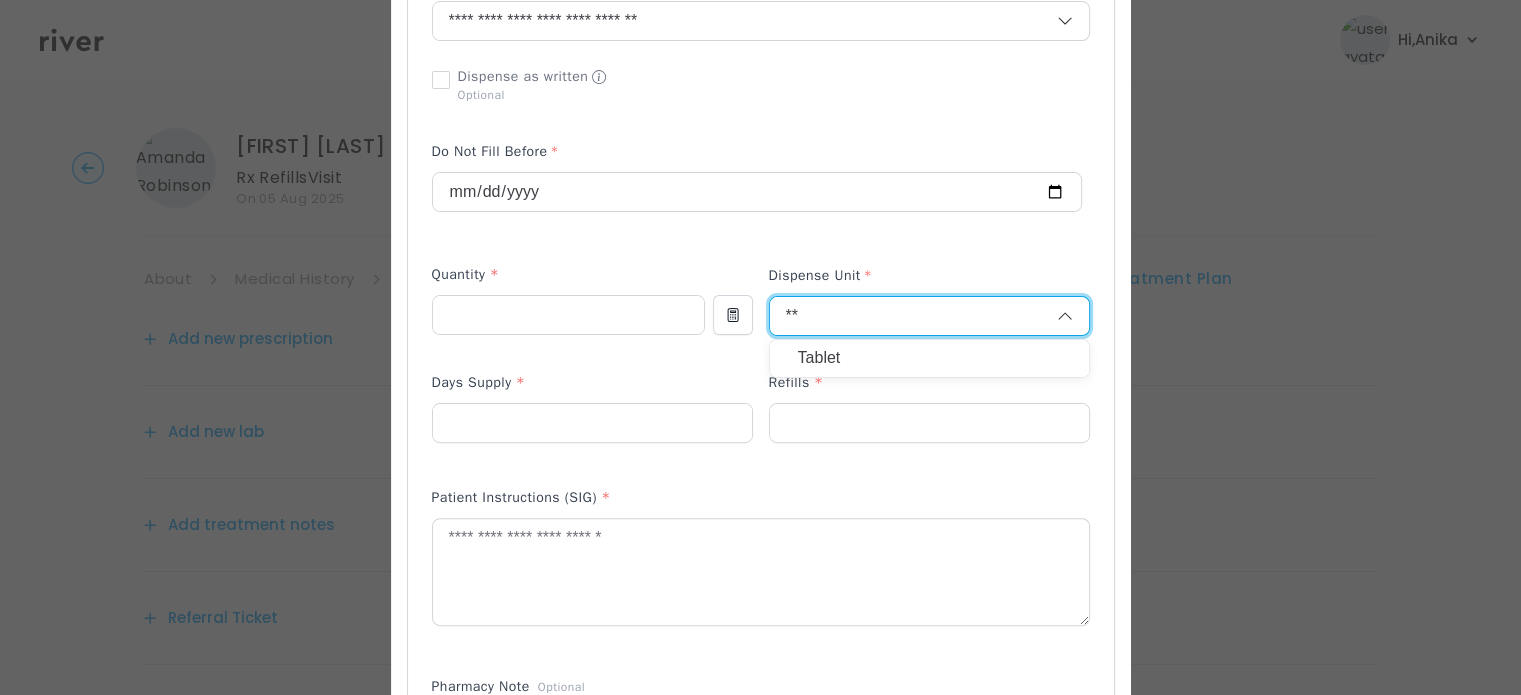 type on "*" 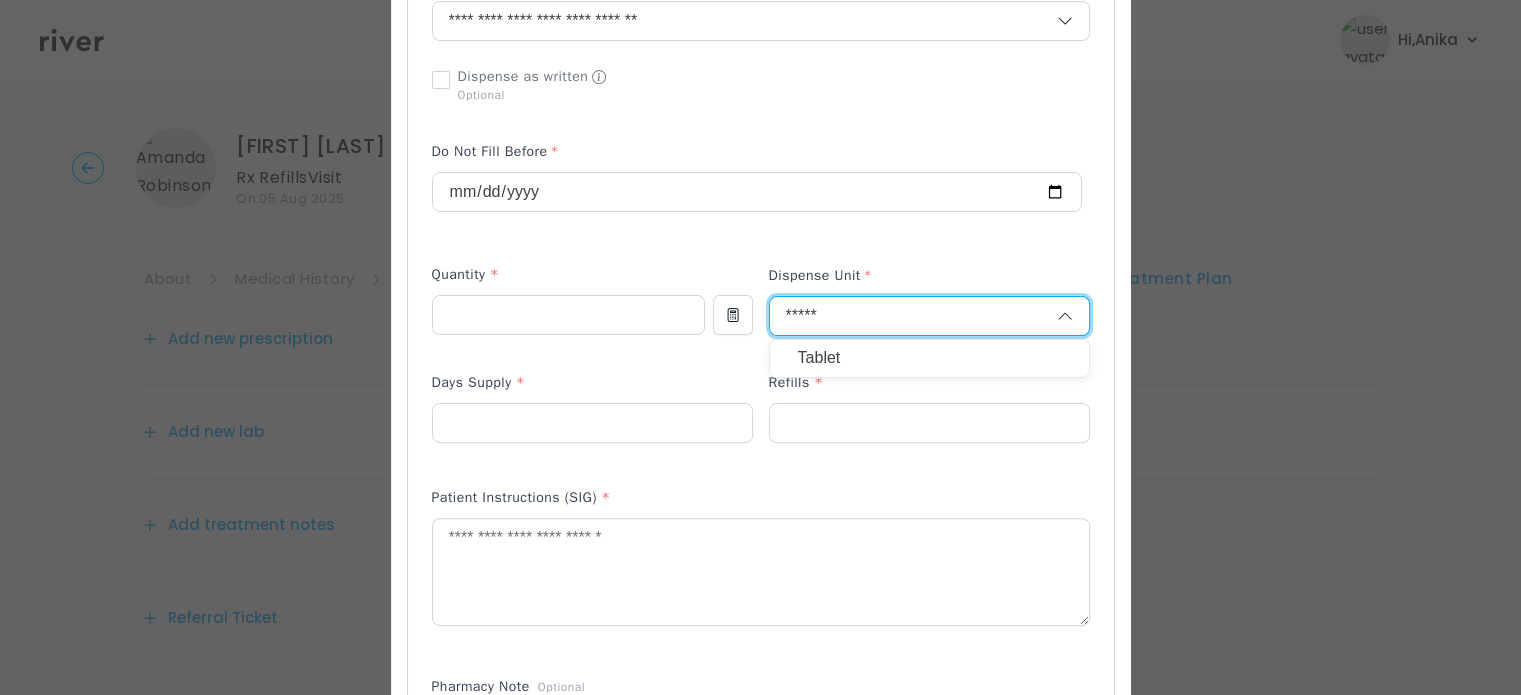 type on "*****" 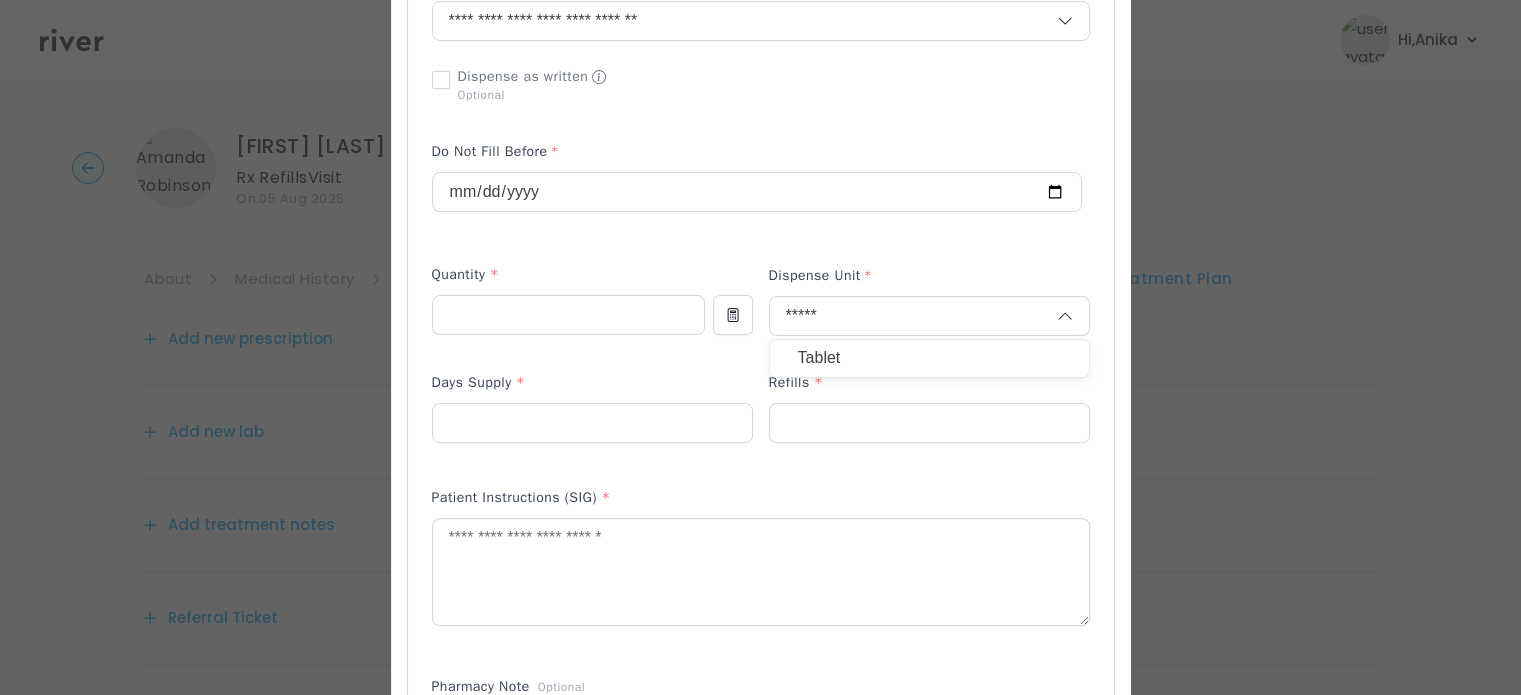click on "Tablet" at bounding box center [929, 358] 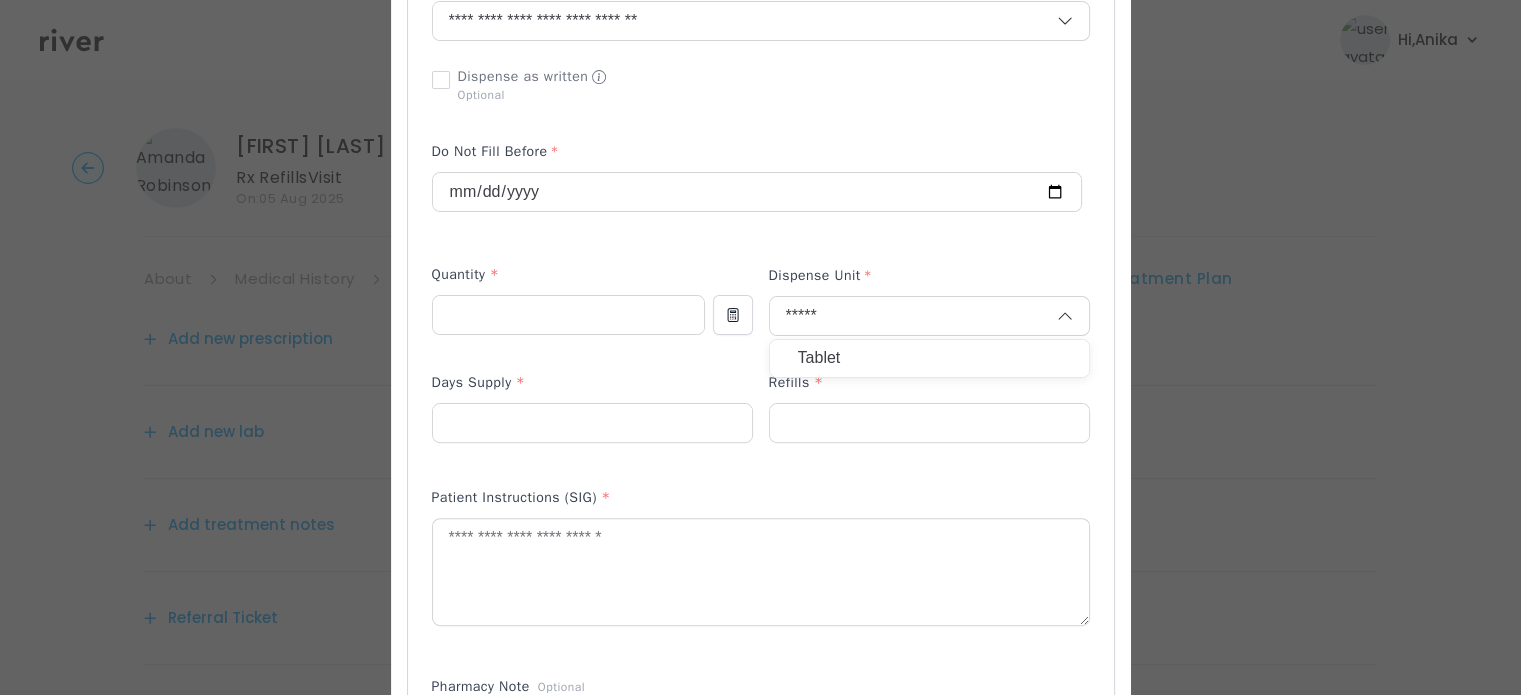 type 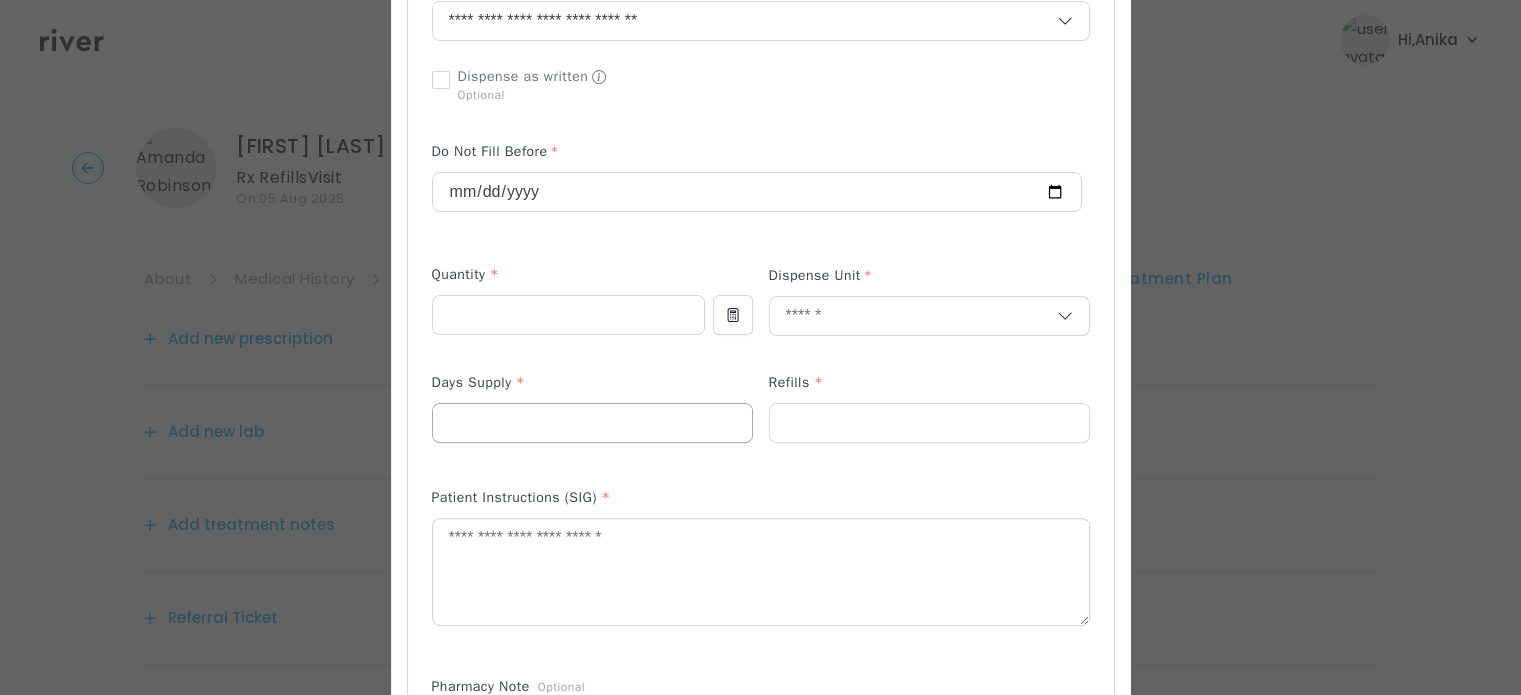 click at bounding box center [592, 423] 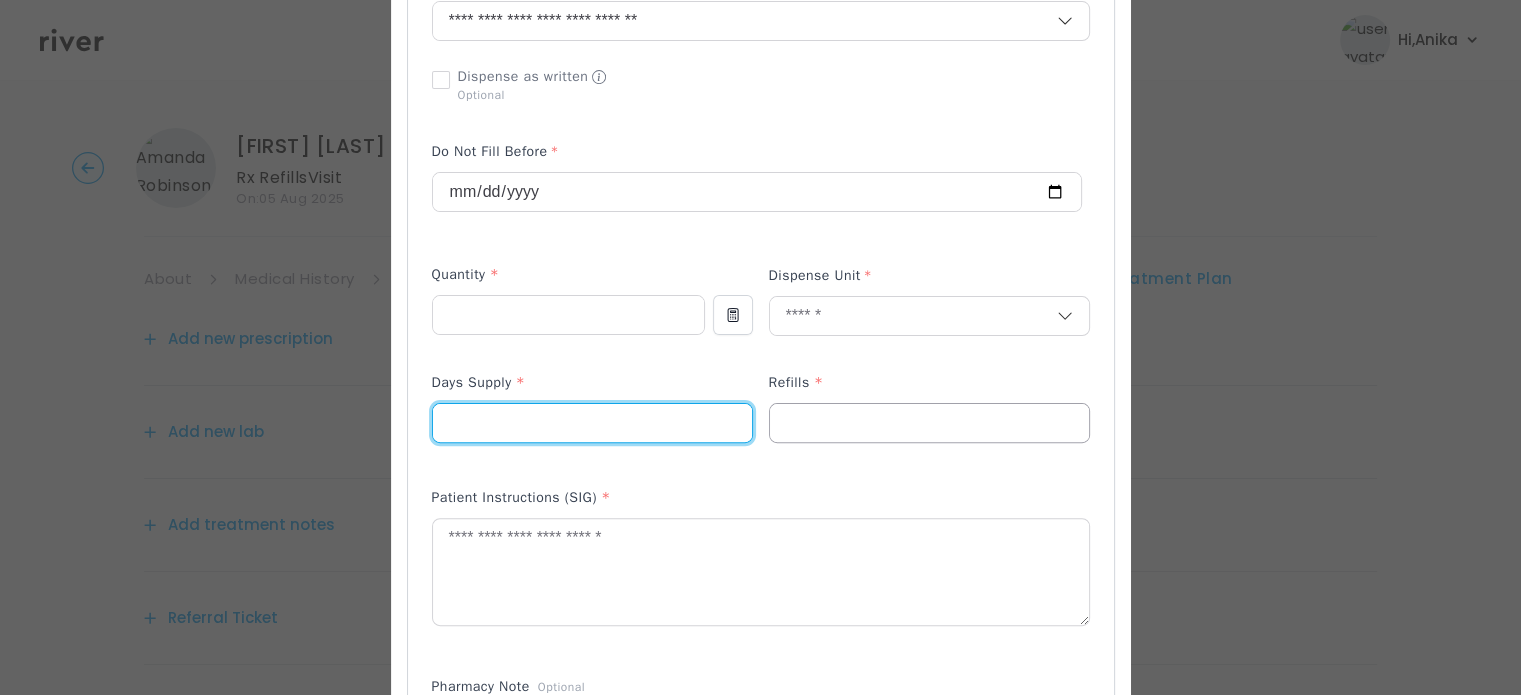 type on "**" 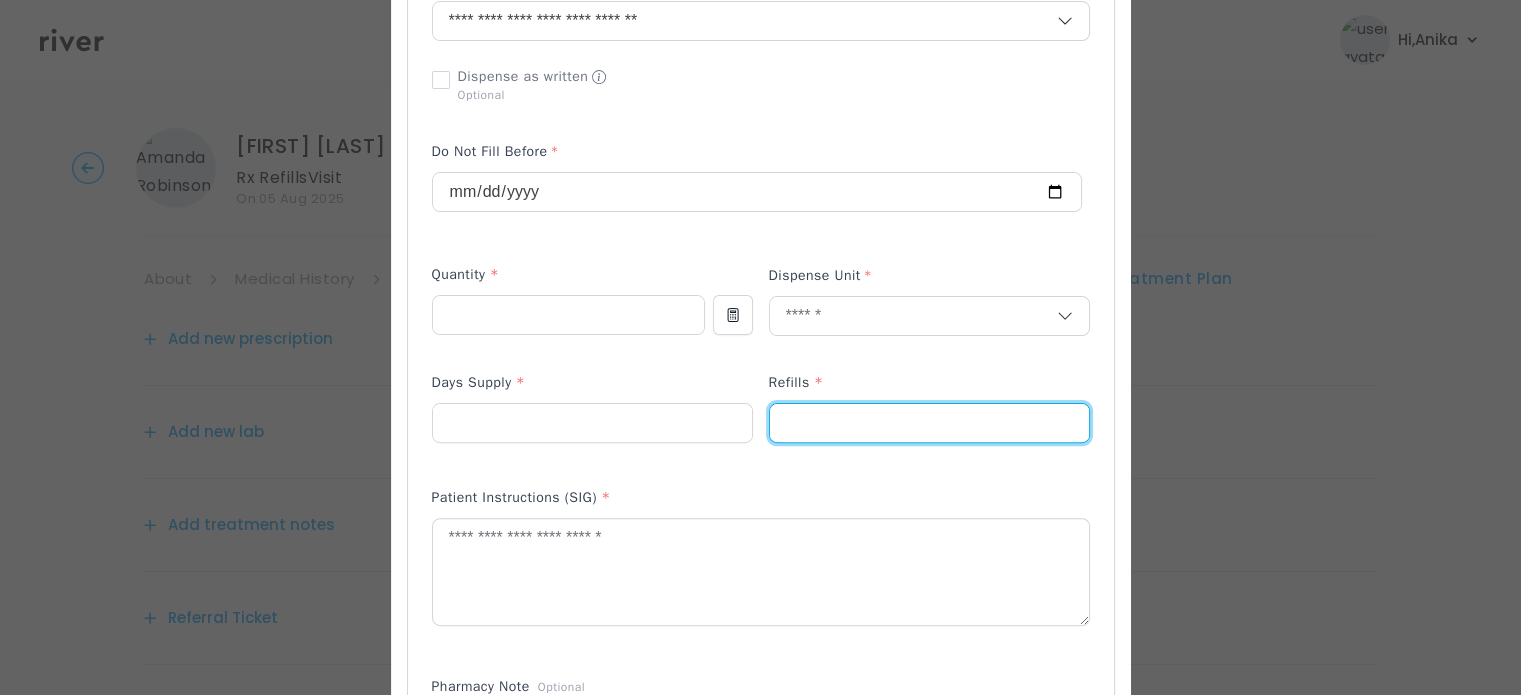 click at bounding box center [929, 423] 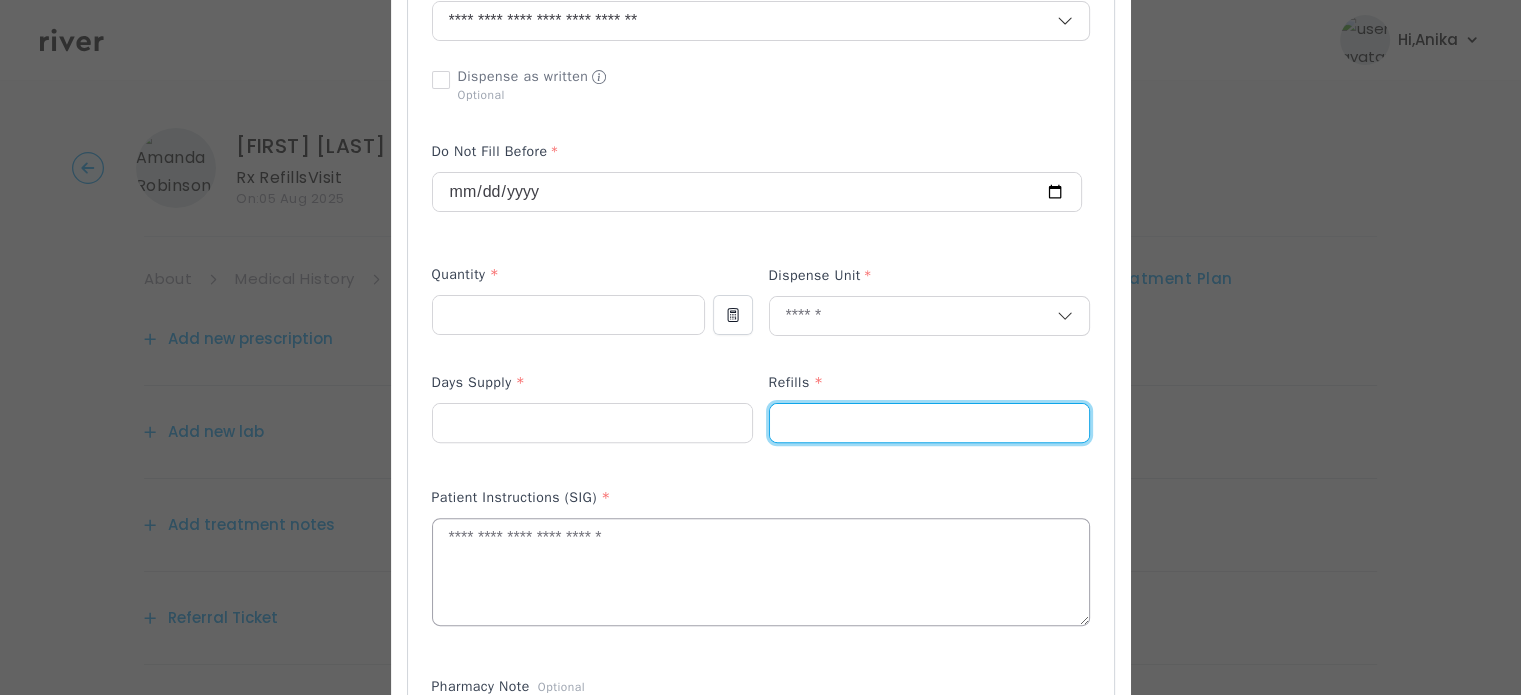 type on "*" 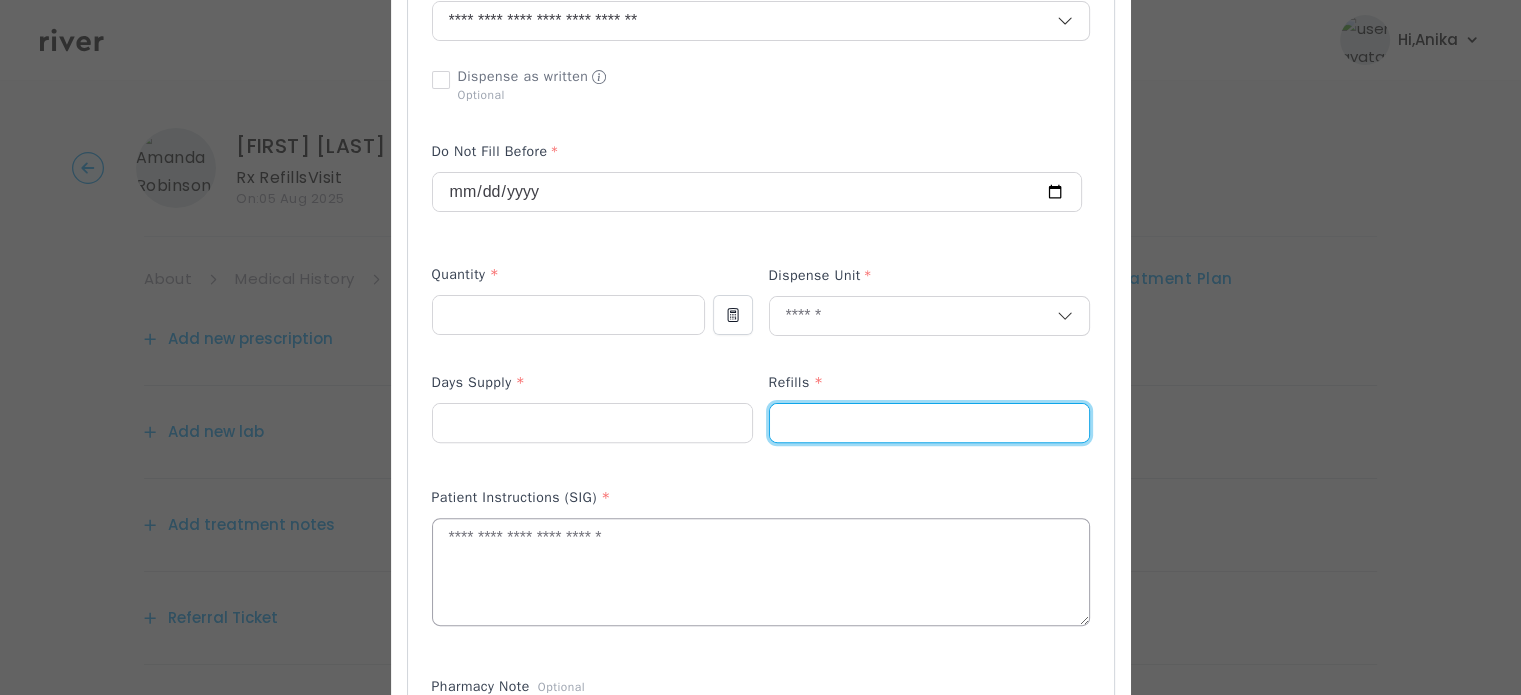 click at bounding box center (761, 572) 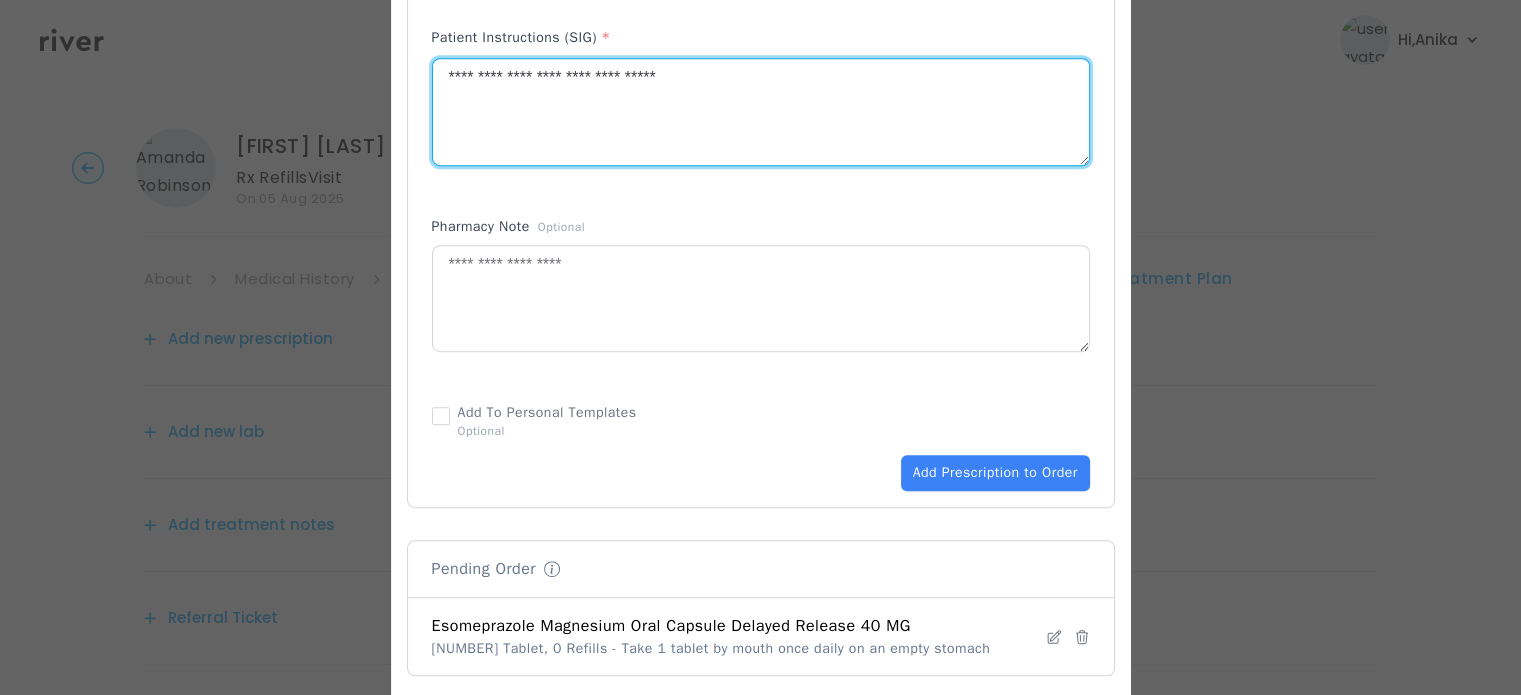 scroll, scrollTop: 1001, scrollLeft: 0, axis: vertical 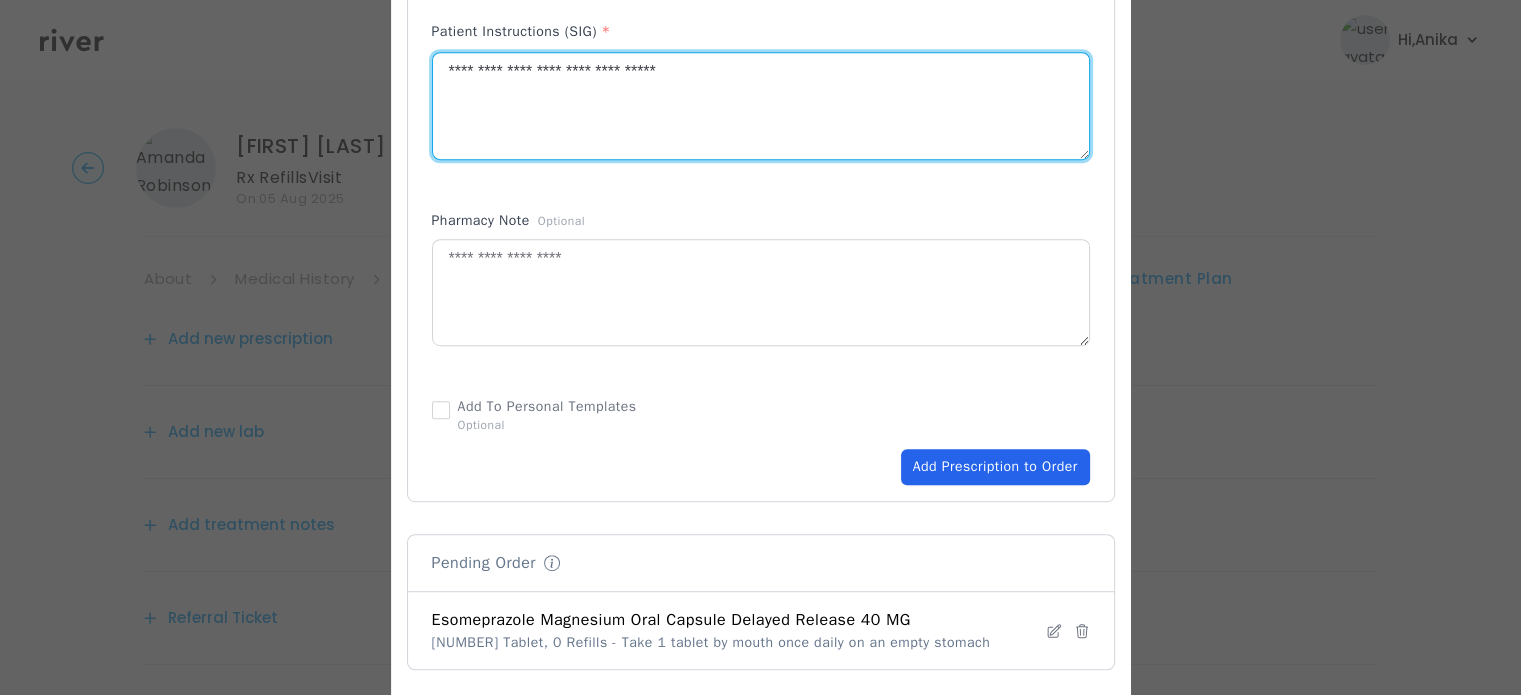 type on "**********" 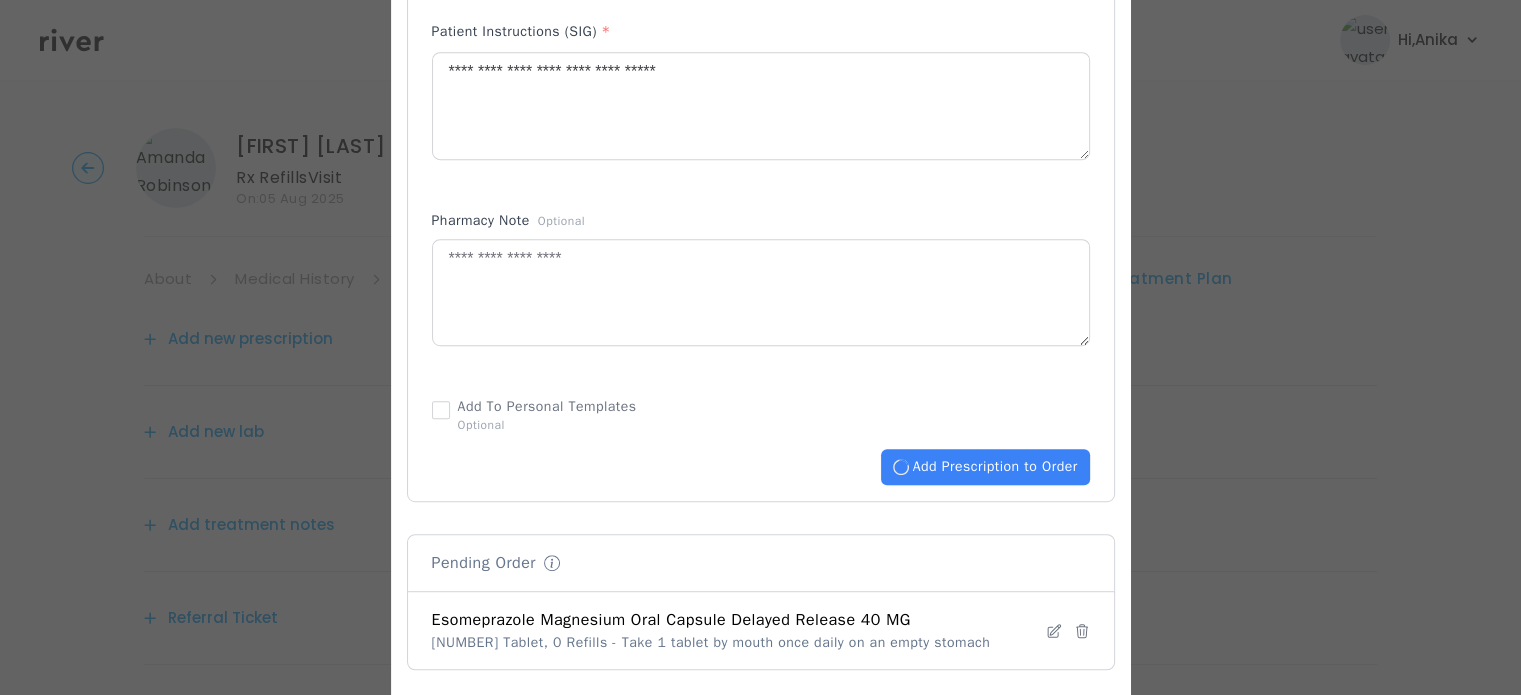 type 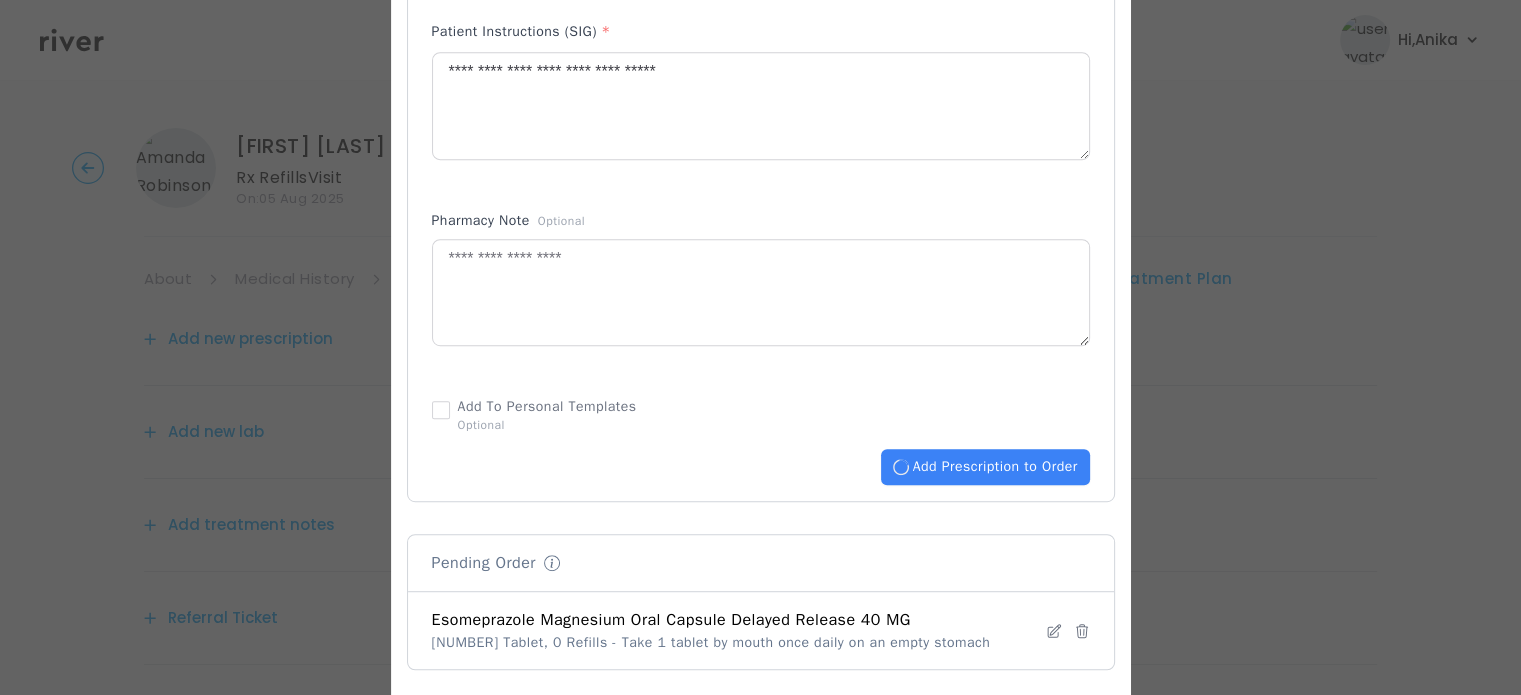 type 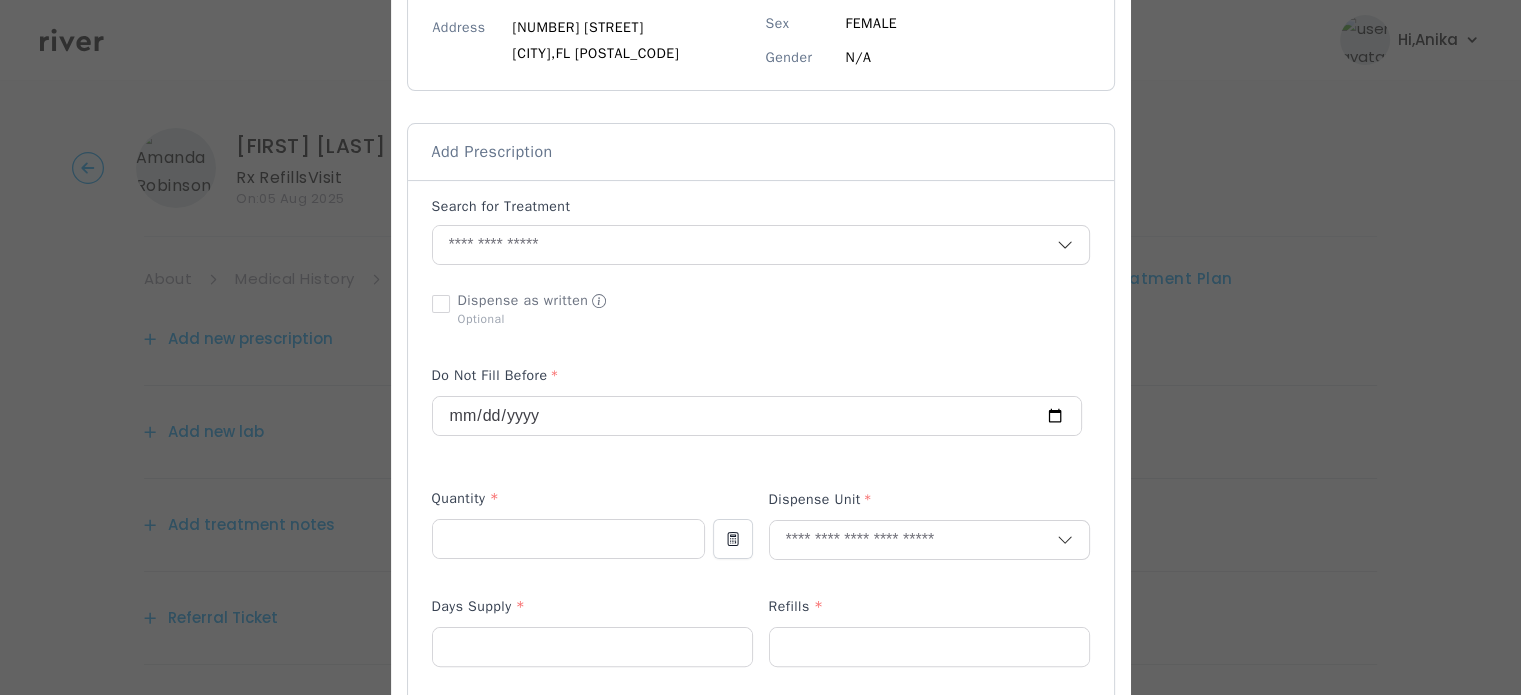 scroll, scrollTop: 268, scrollLeft: 0, axis: vertical 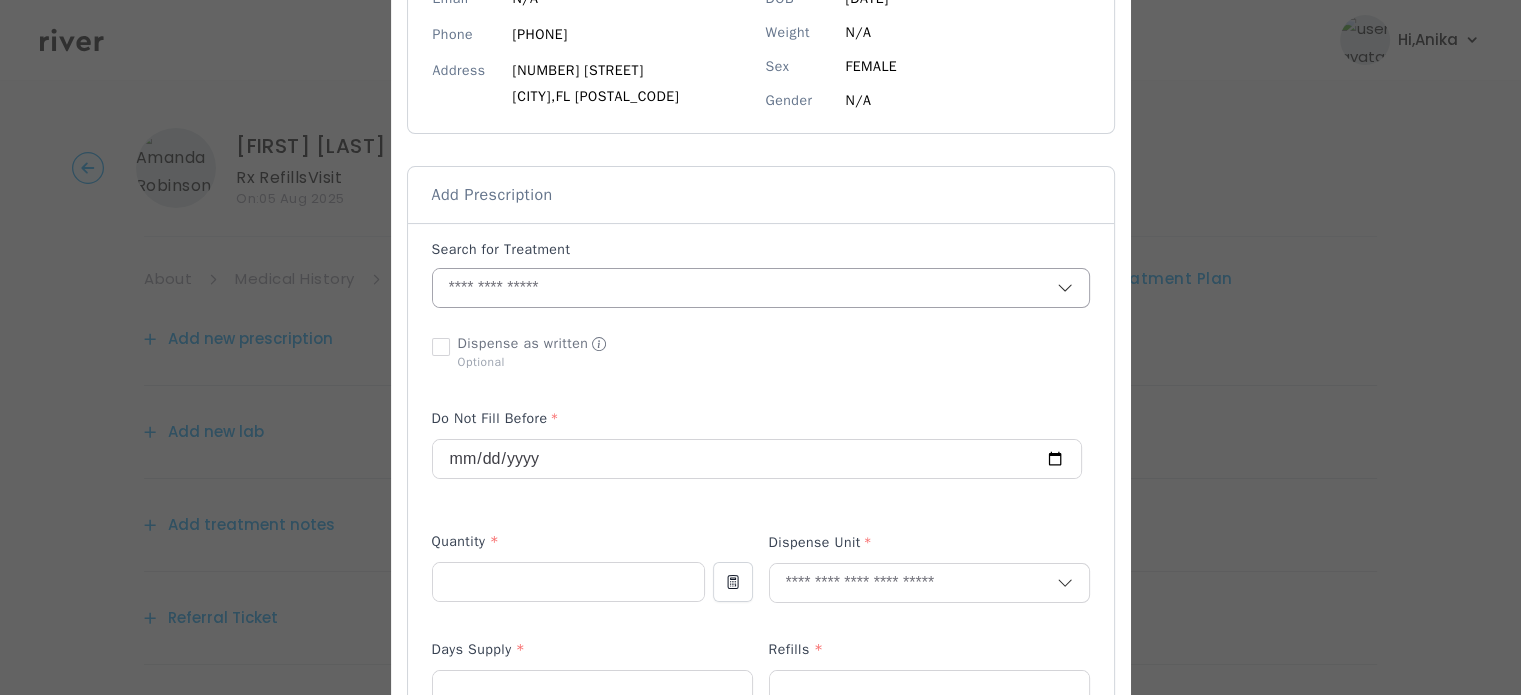 click at bounding box center (745, 288) 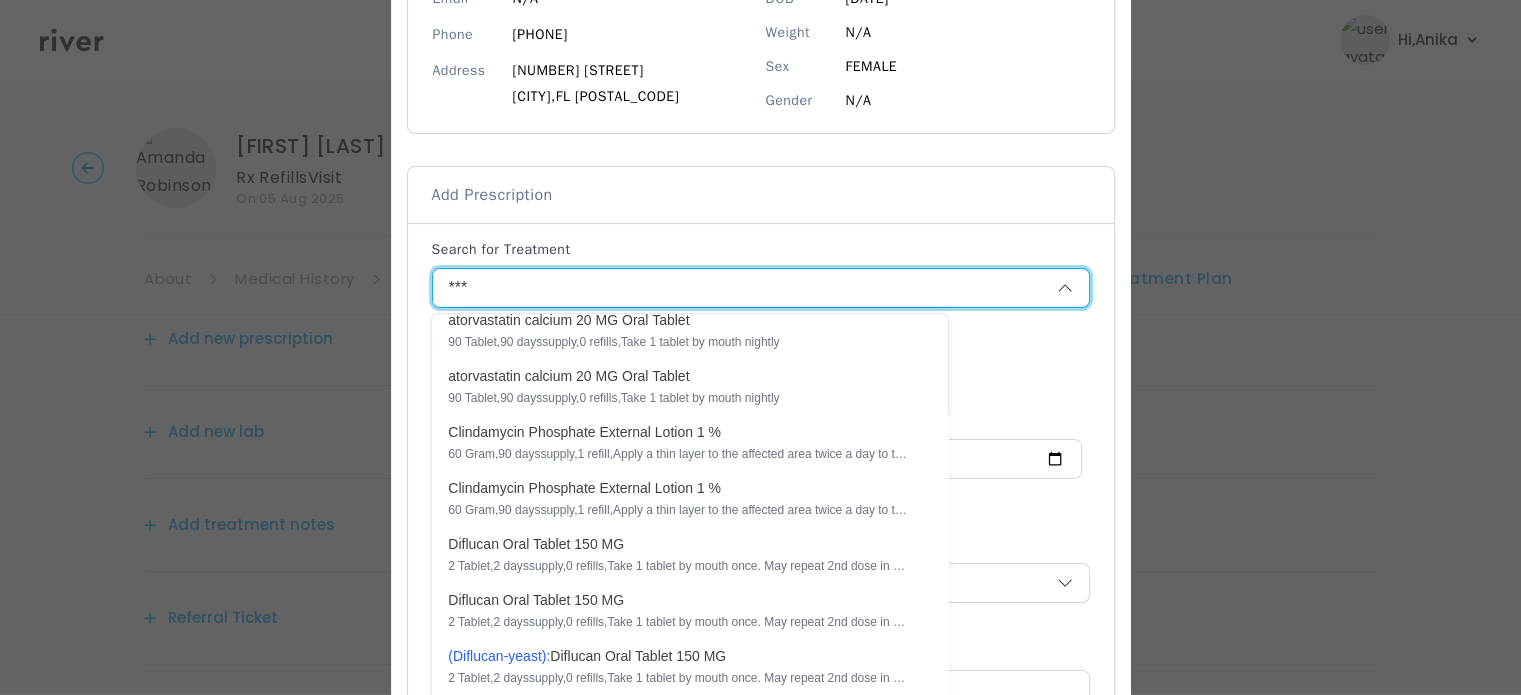 scroll, scrollTop: 0, scrollLeft: 0, axis: both 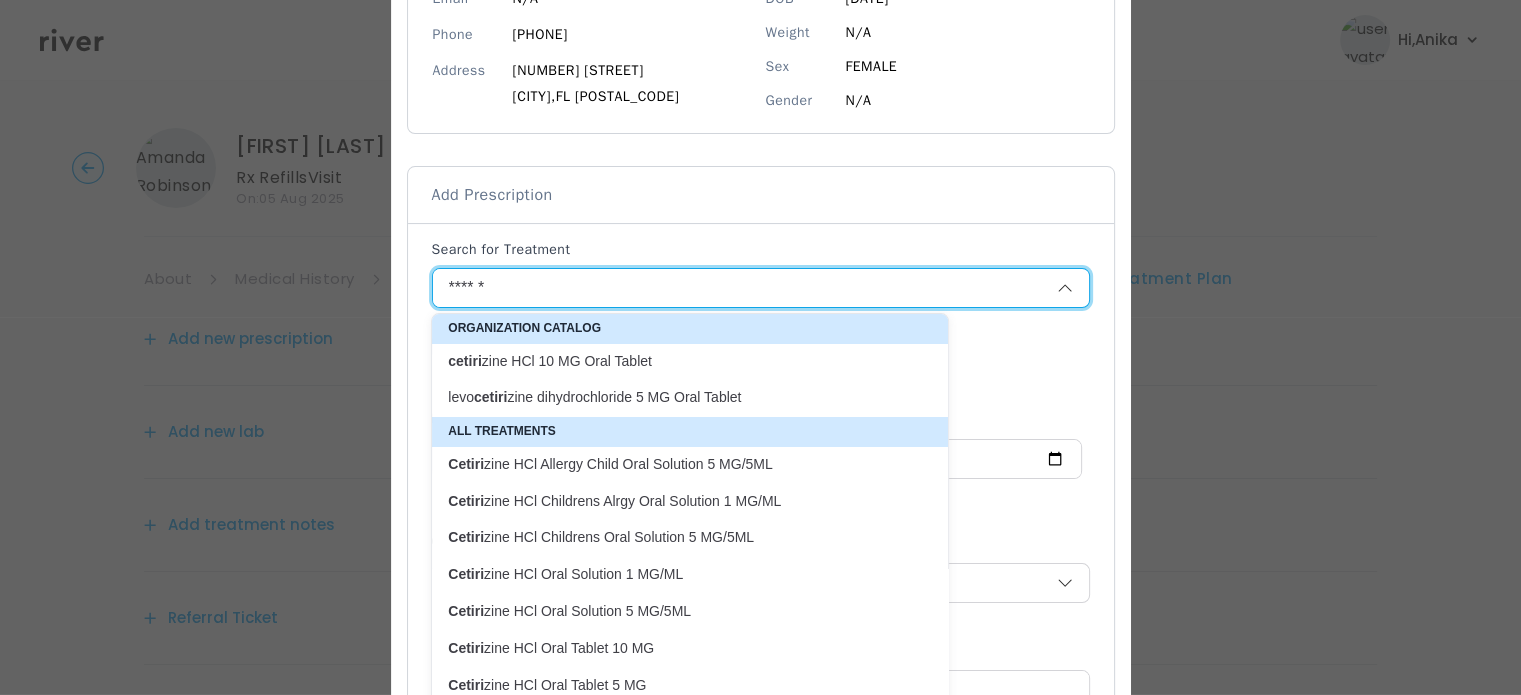 click on "cetiri zine HCl 10 MG Oral Tablet" at bounding box center (678, 361) 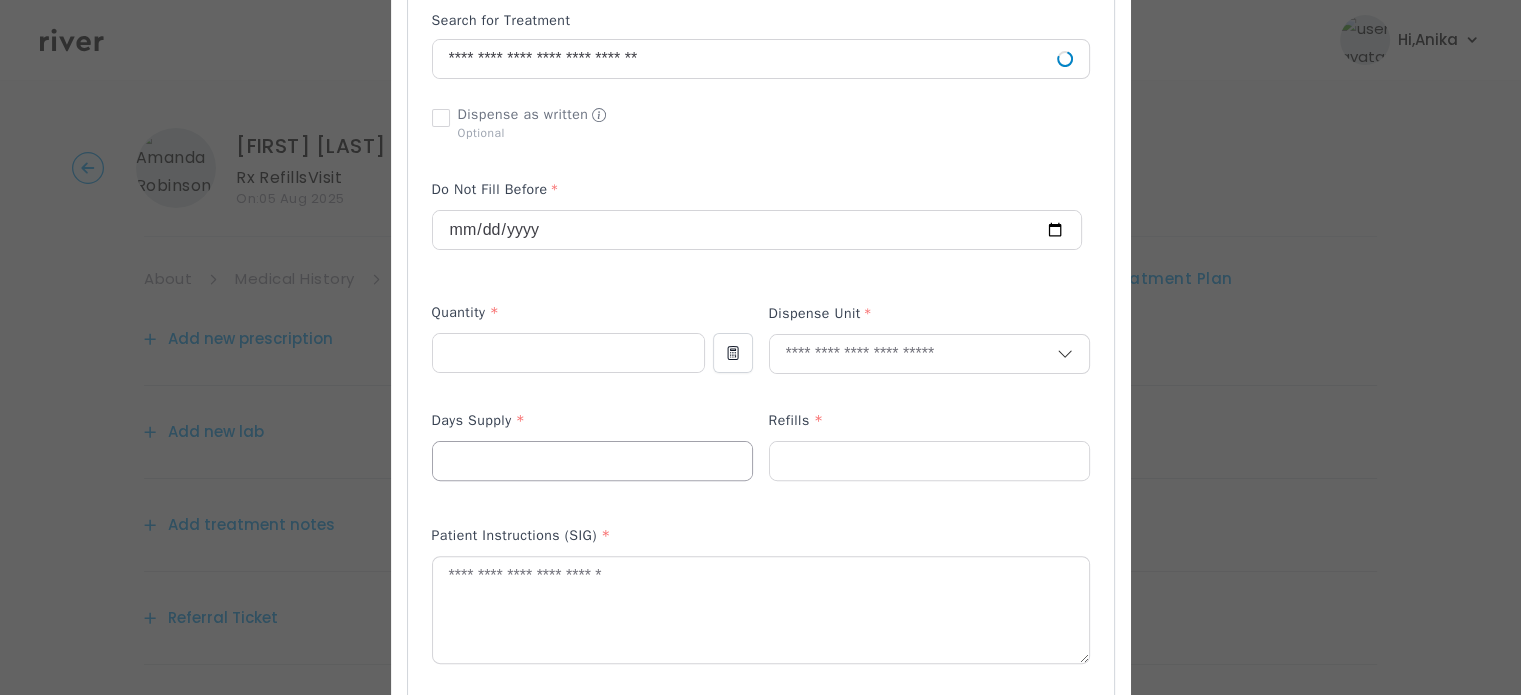 scroll, scrollTop: 621, scrollLeft: 0, axis: vertical 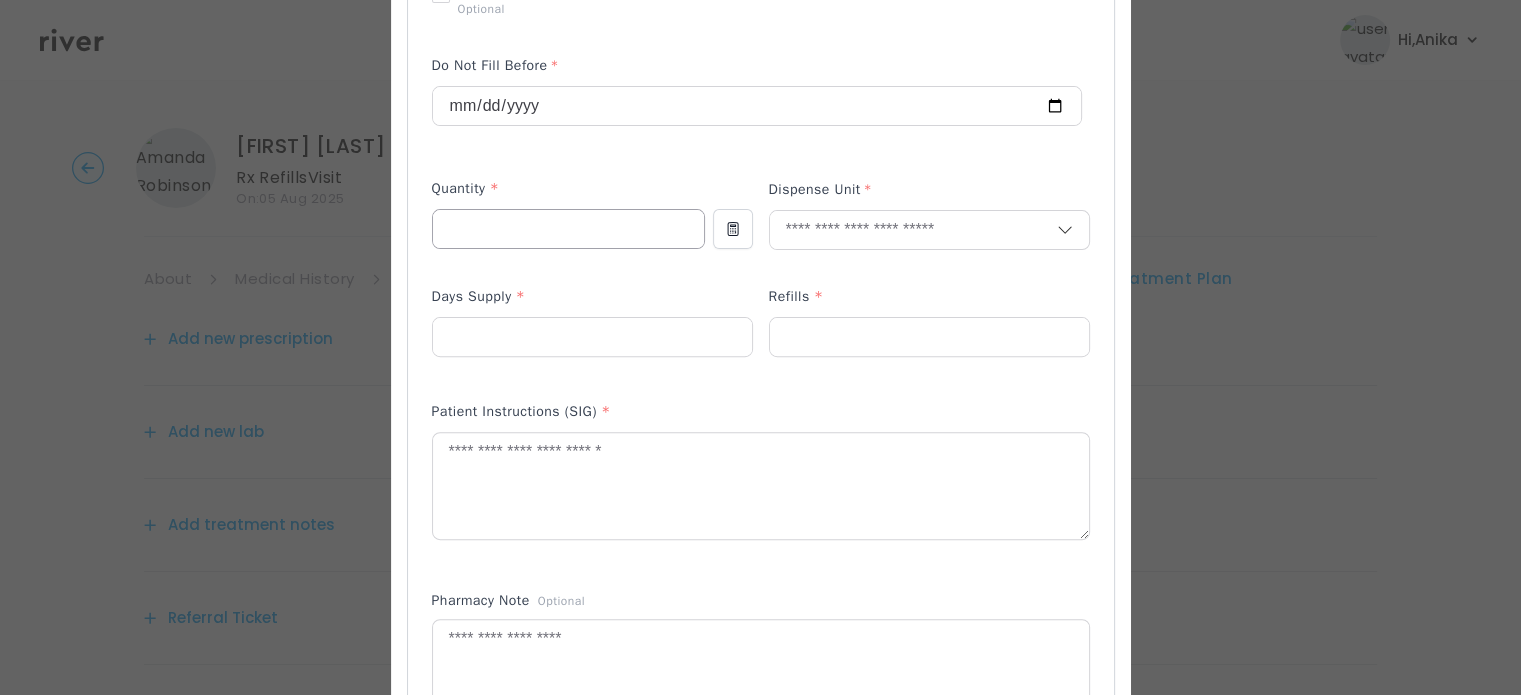 click at bounding box center [568, 229] 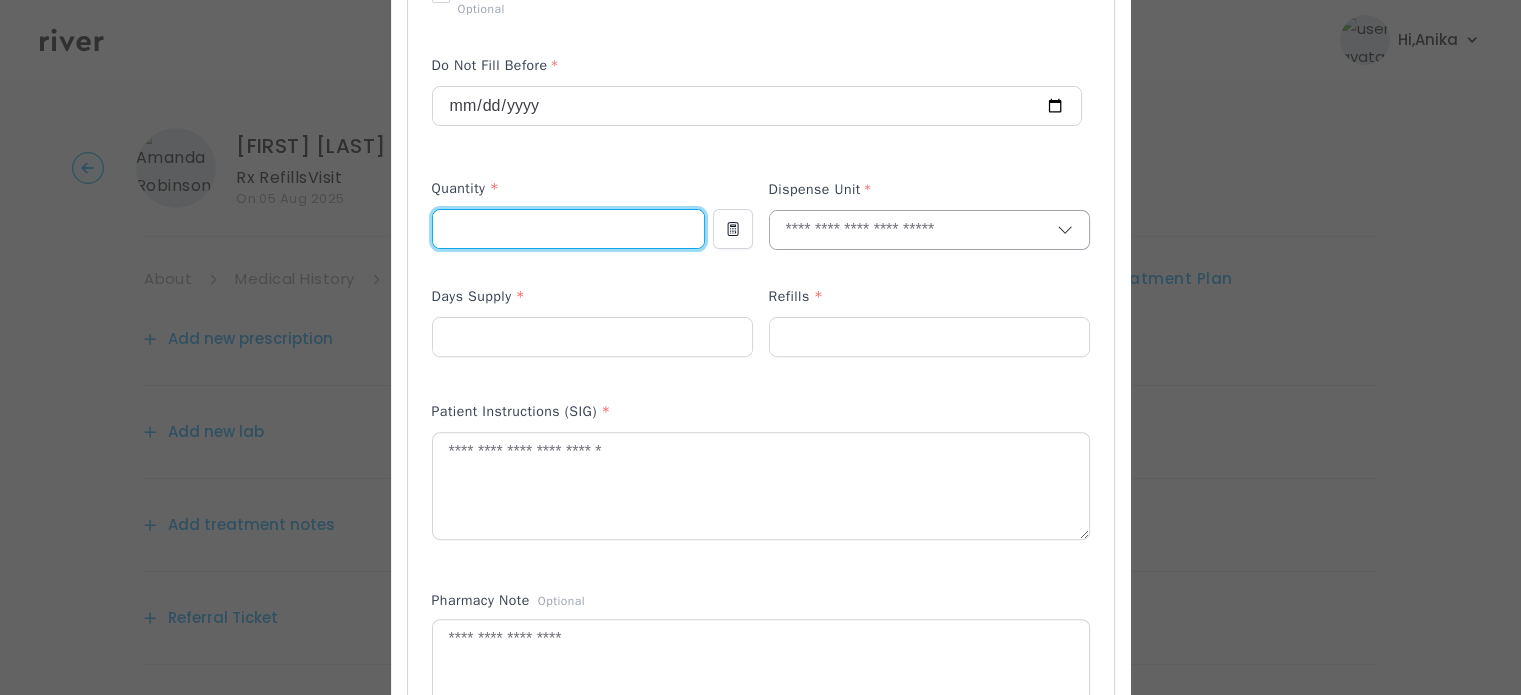 type on "**" 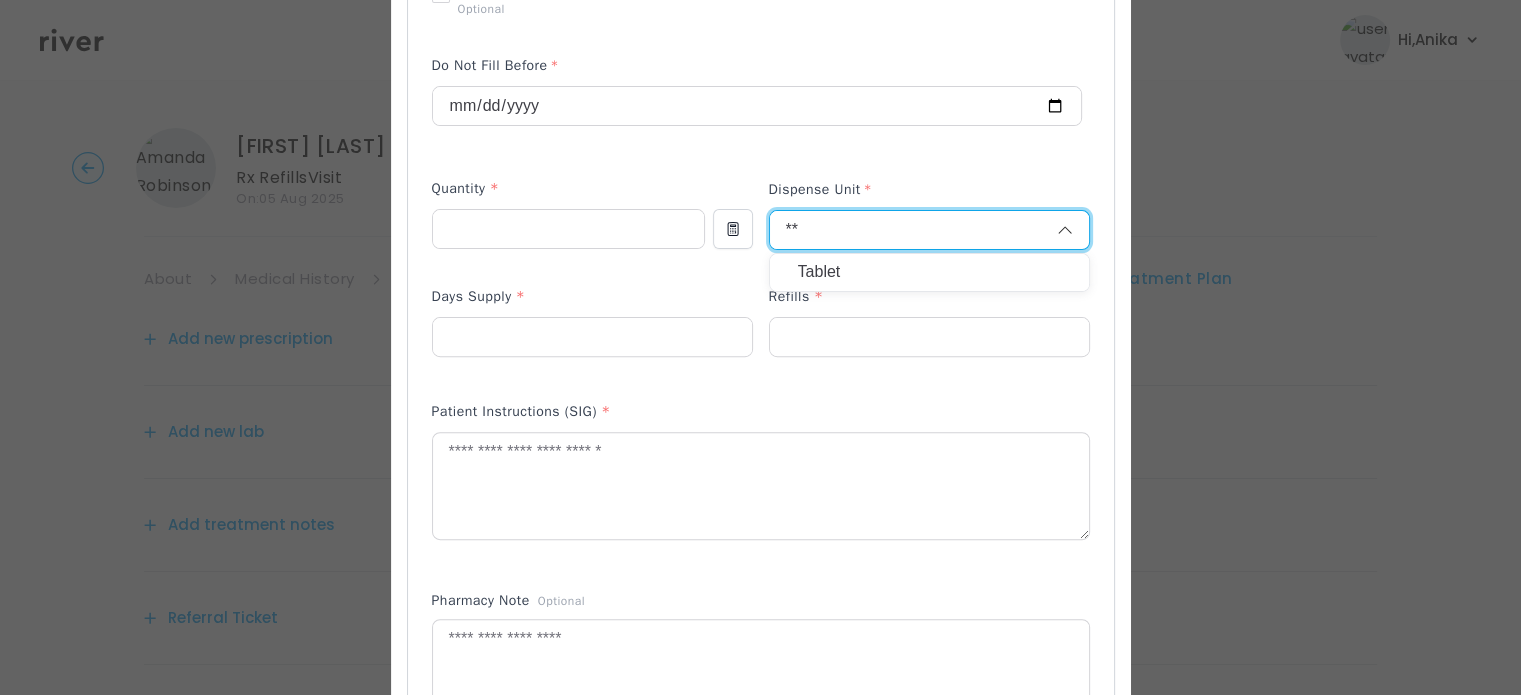 type on "*" 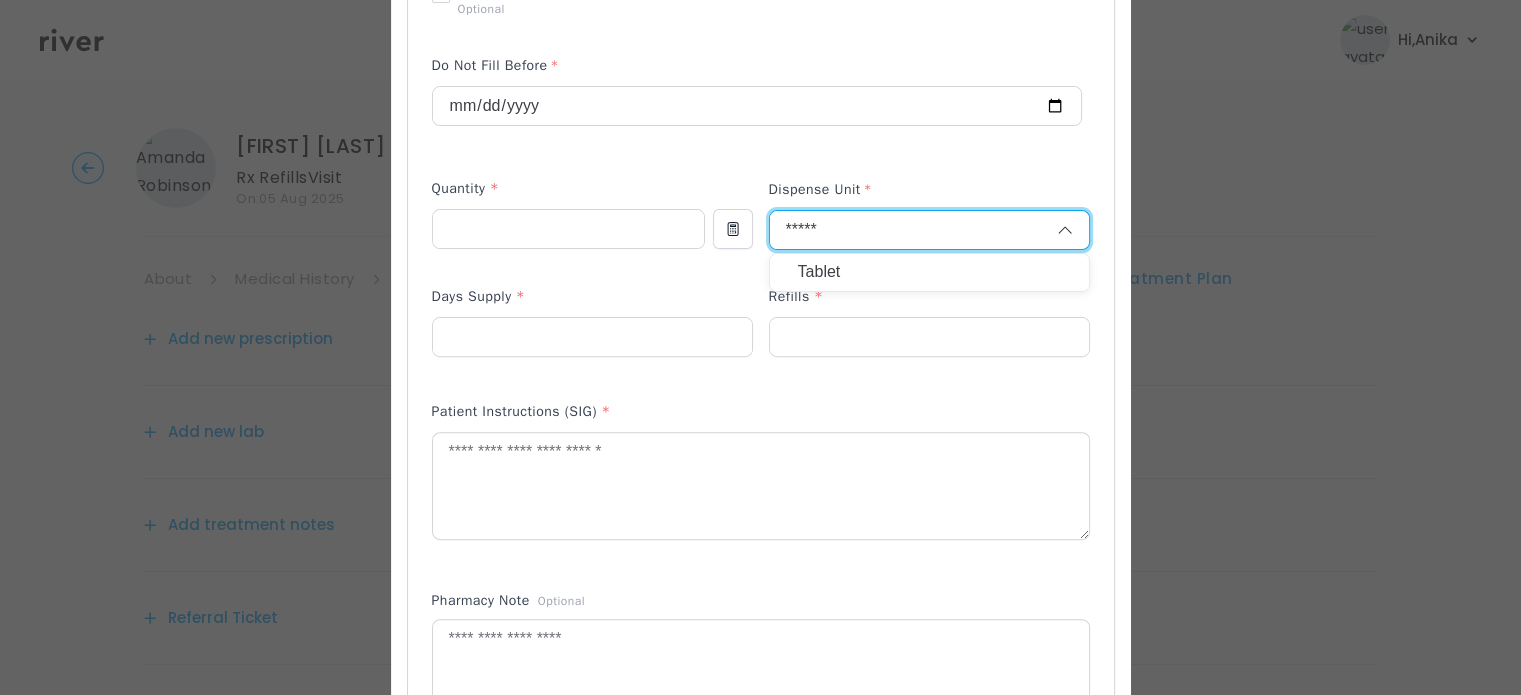 type on "*****" 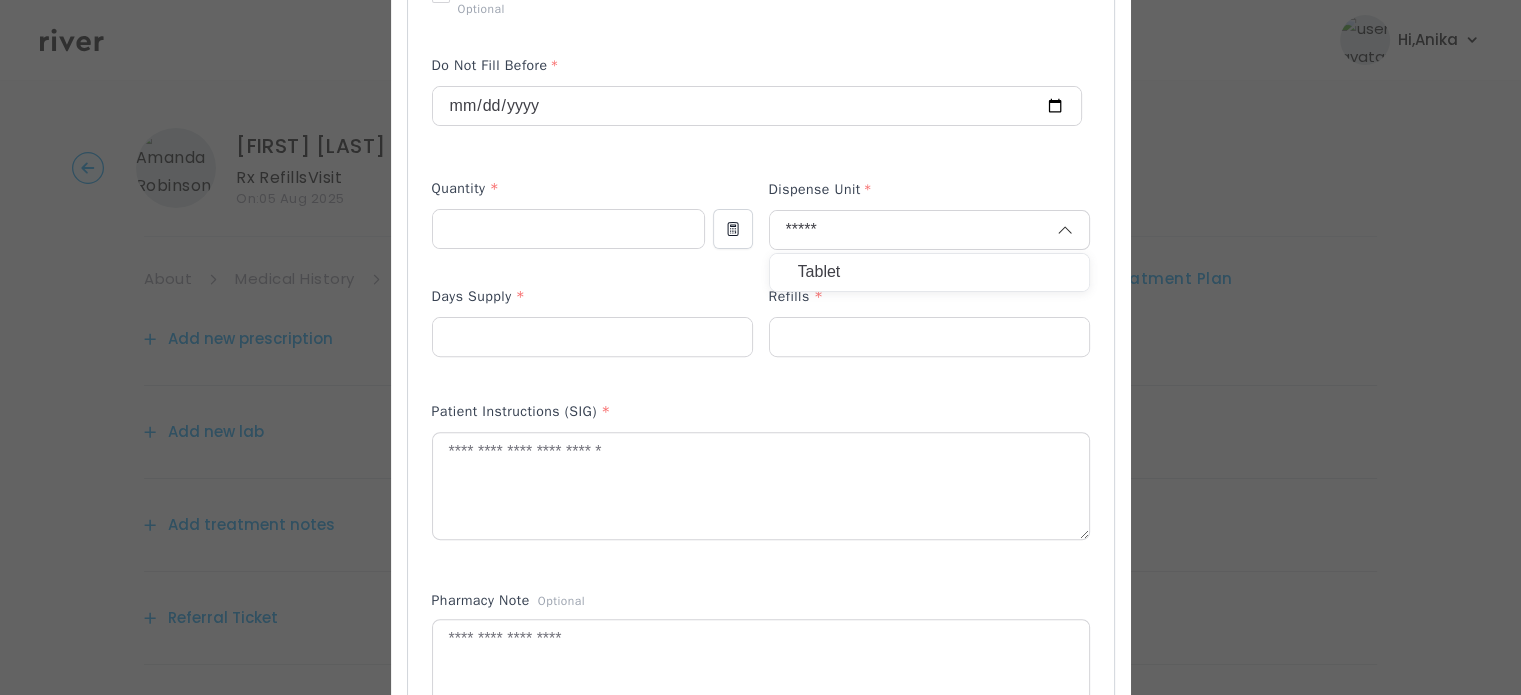 click on "Tablet" at bounding box center (929, 272) 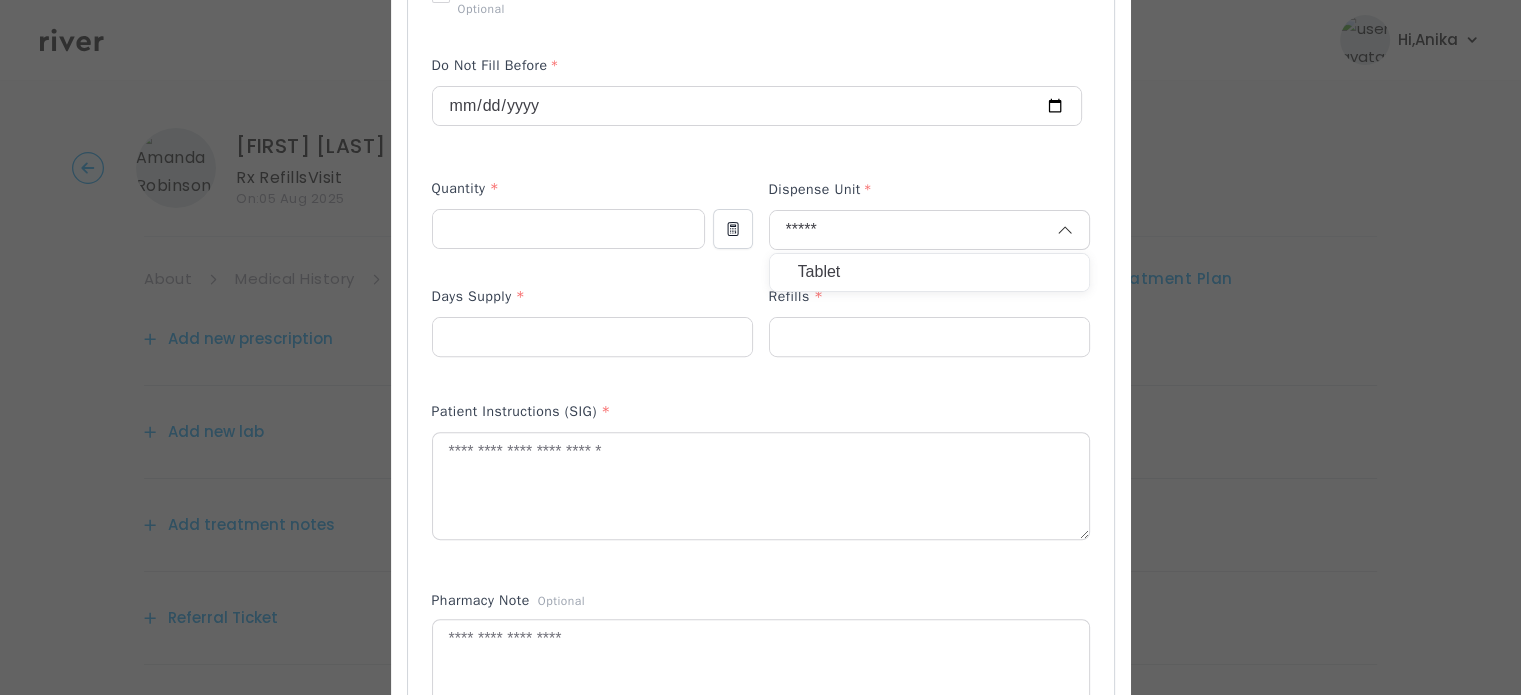 type 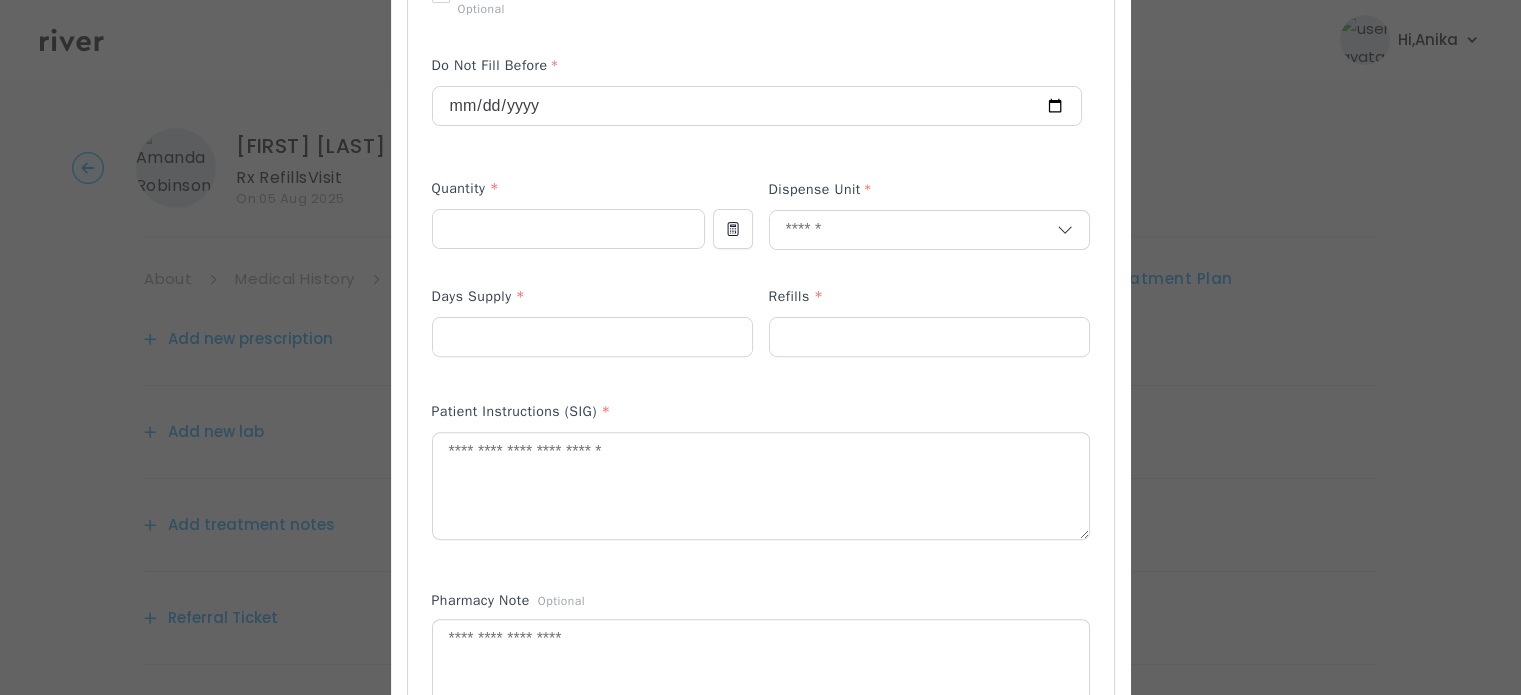 click at bounding box center (592, 348) 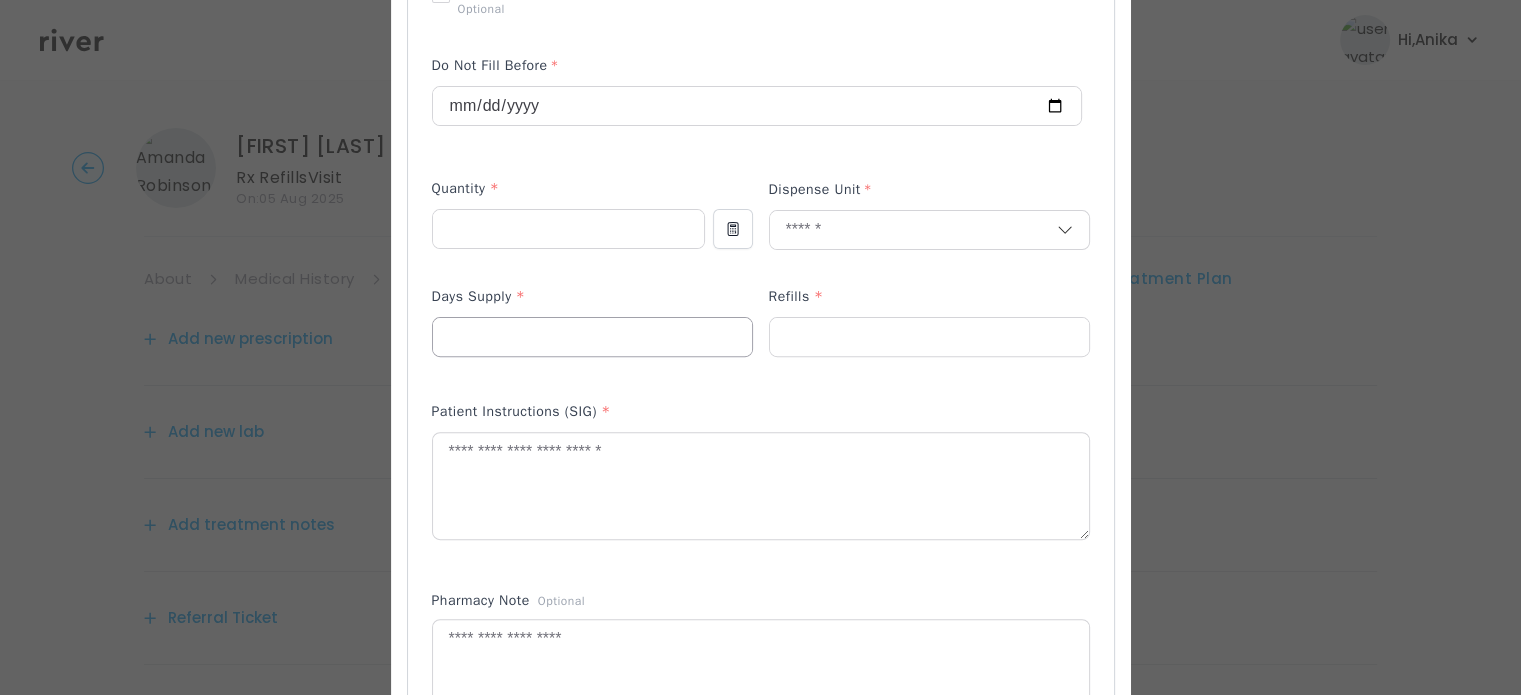 click at bounding box center [592, 337] 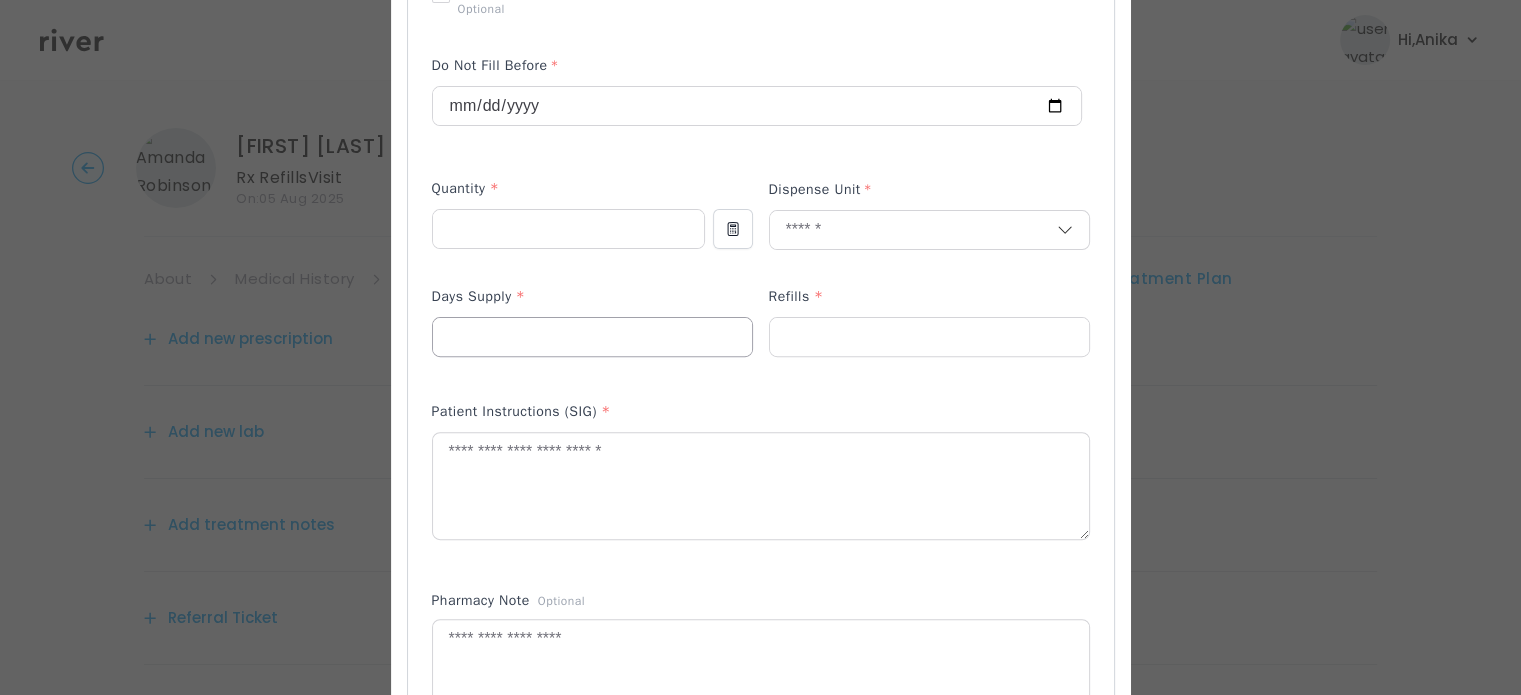 click at bounding box center [592, 337] 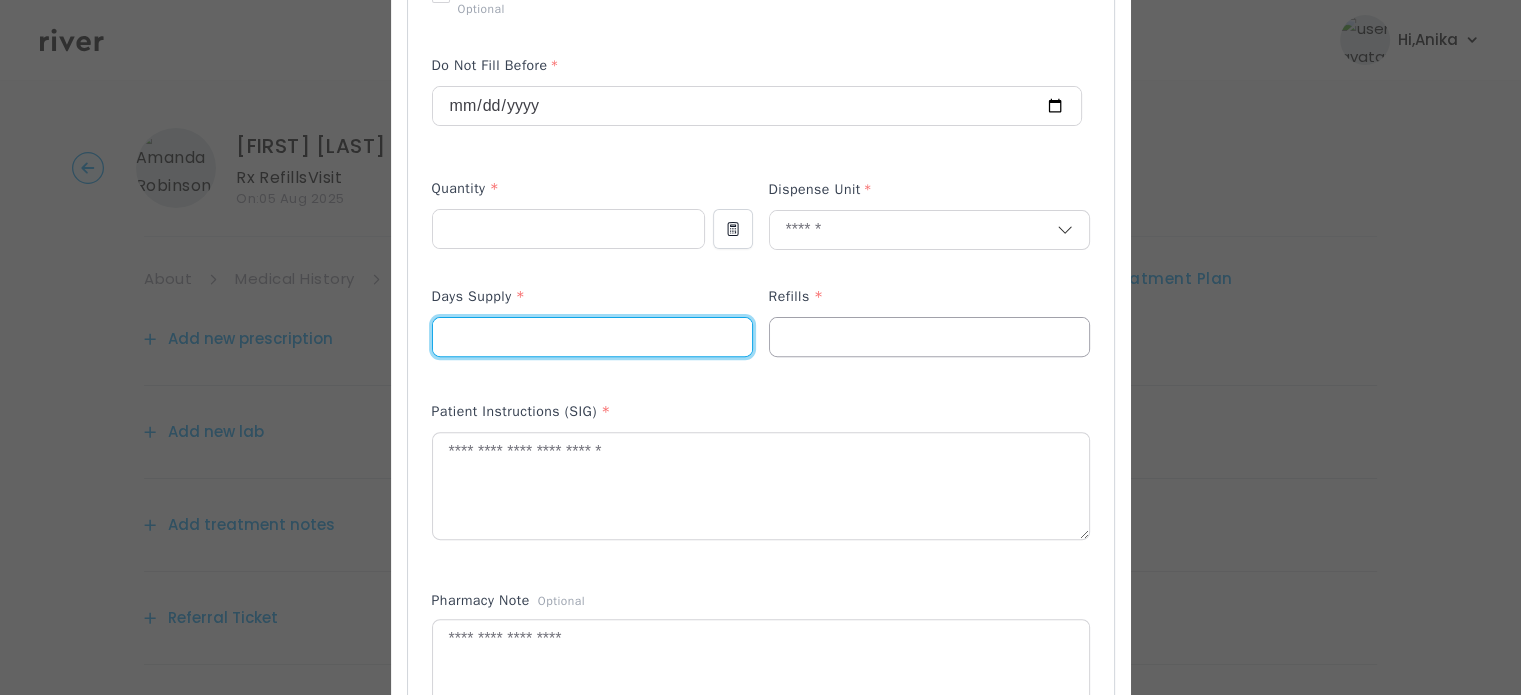 type on "**" 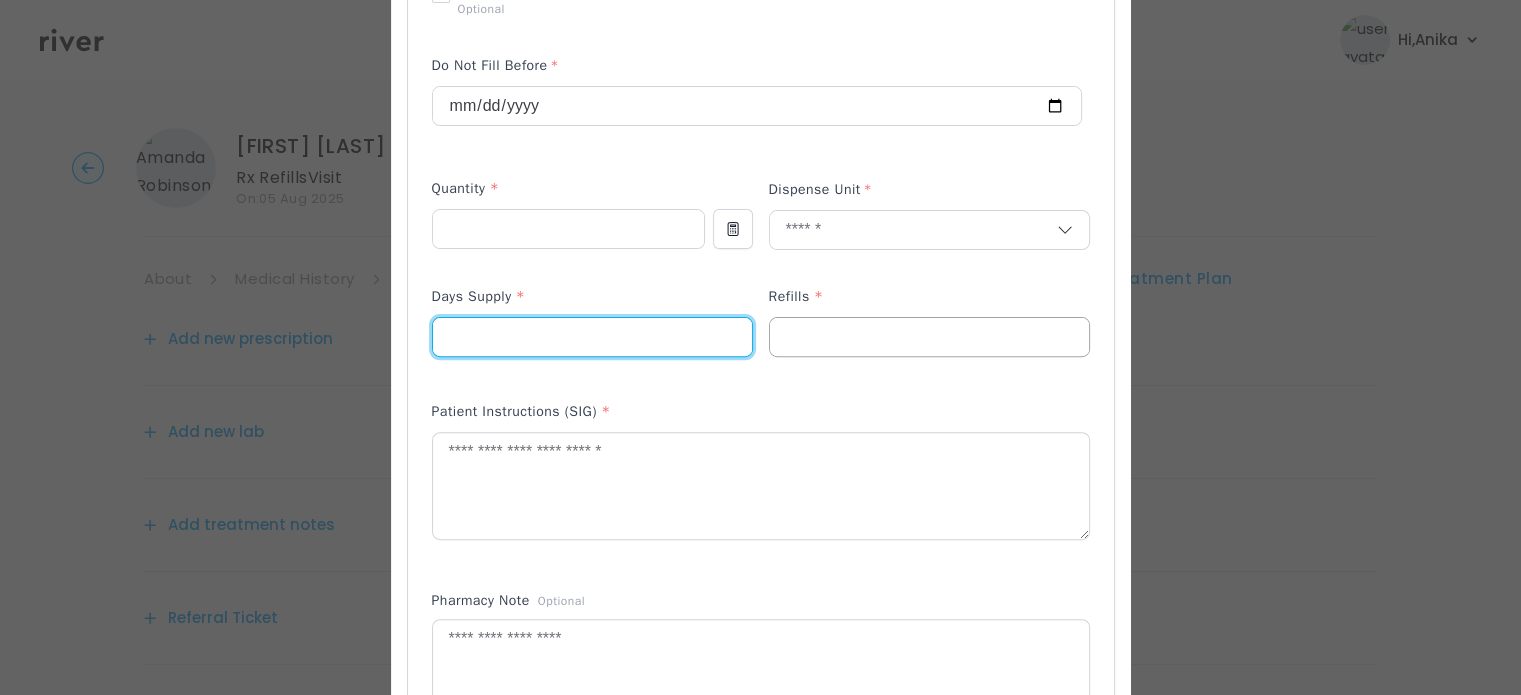 click at bounding box center [929, 337] 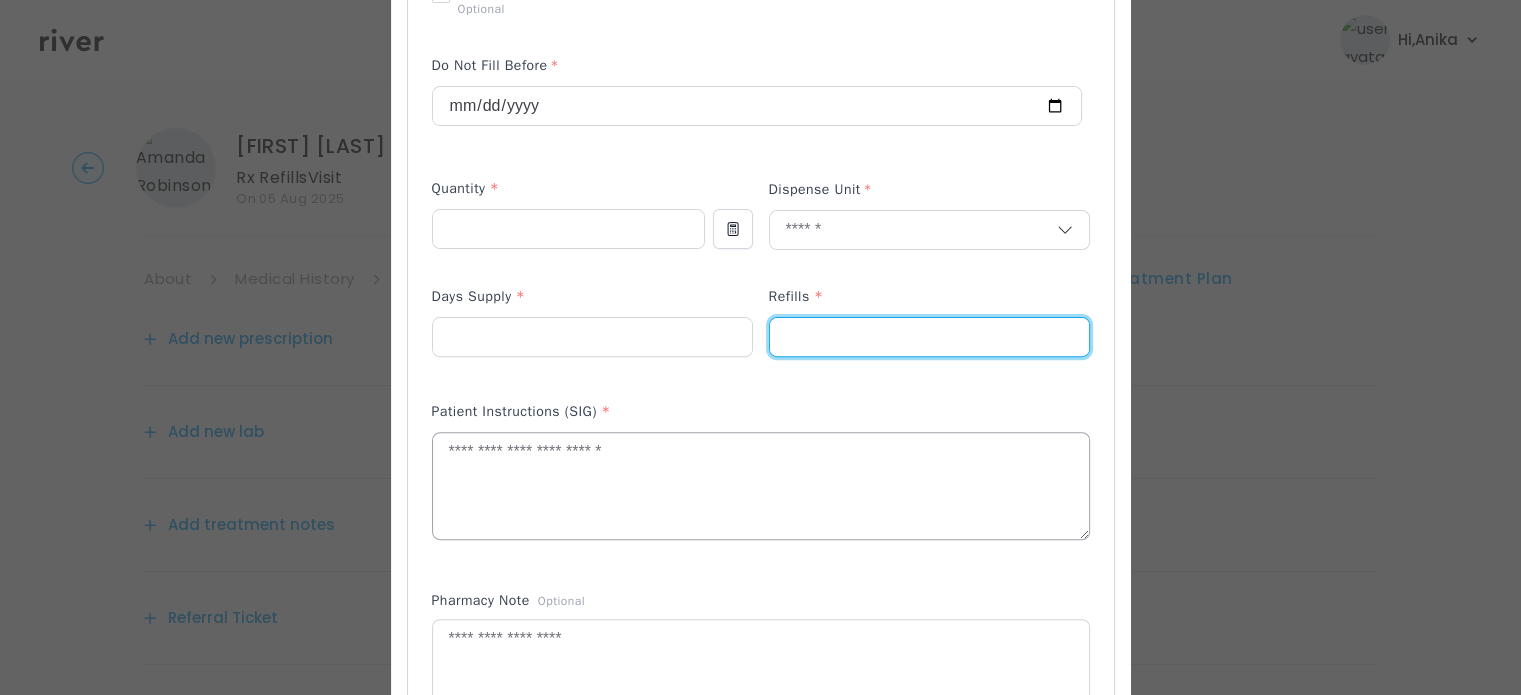 type on "*" 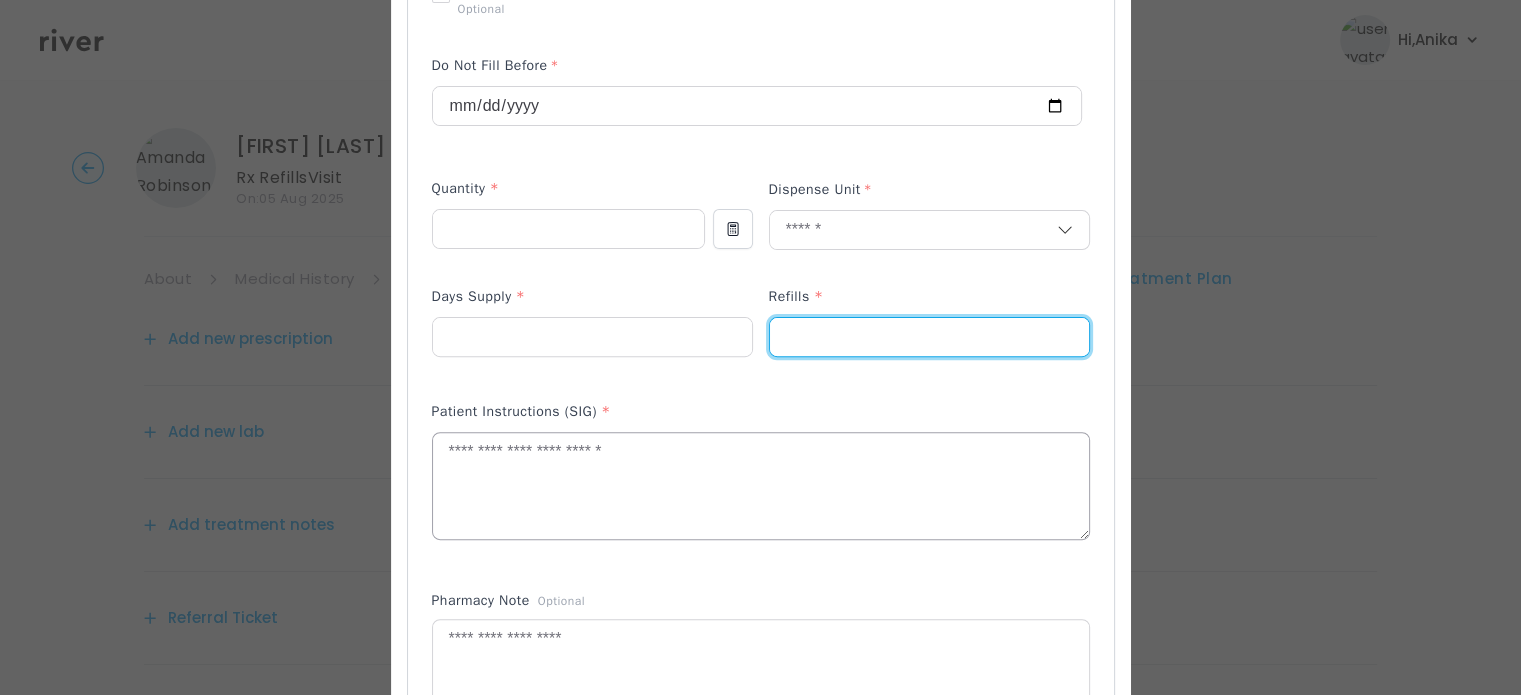 click at bounding box center [761, 486] 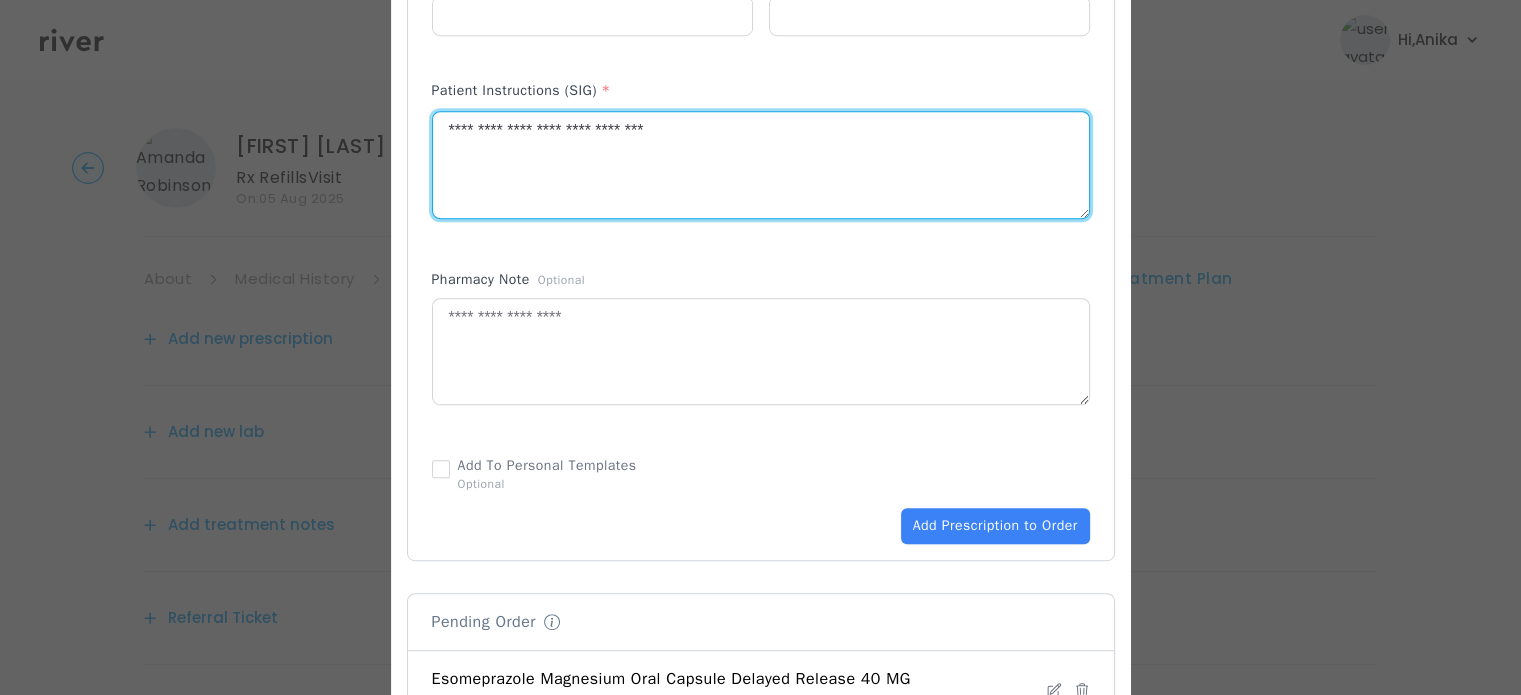 scroll, scrollTop: 1080, scrollLeft: 0, axis: vertical 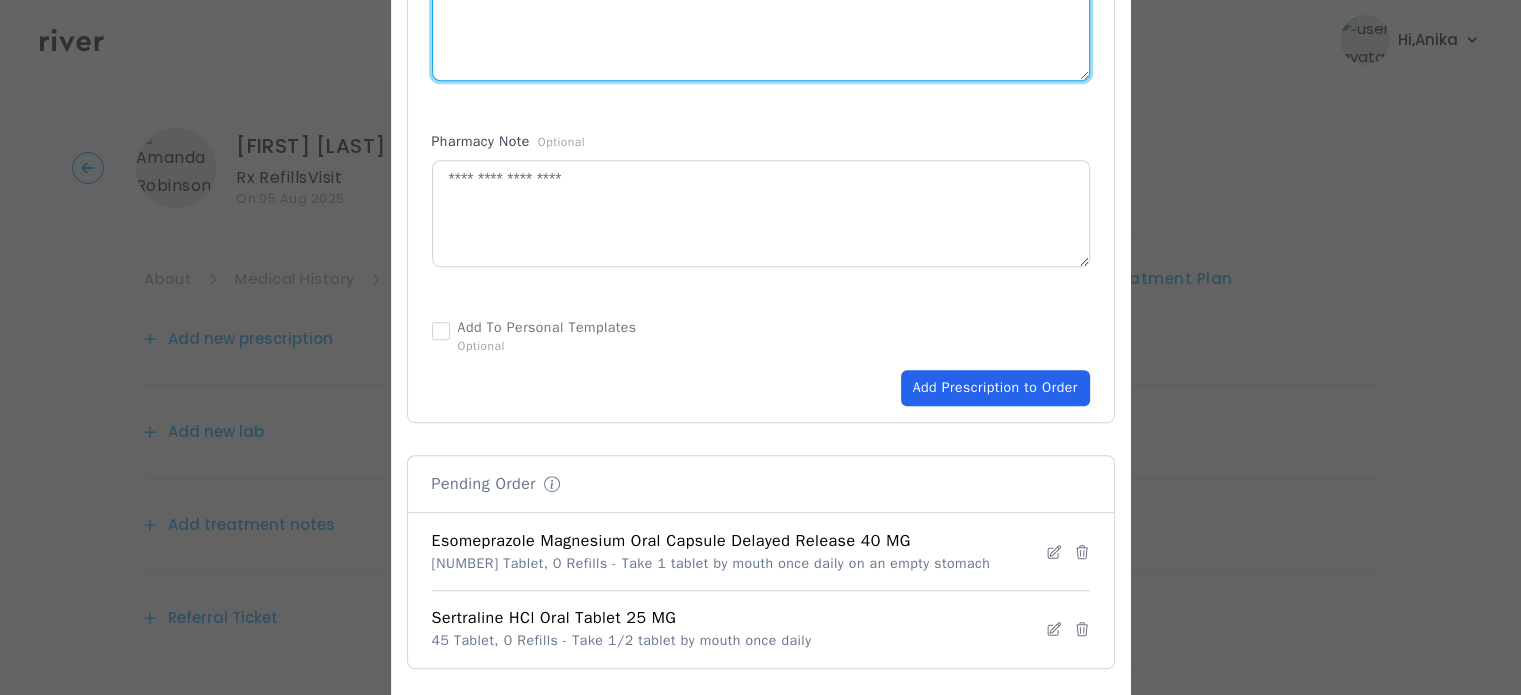 type on "**********" 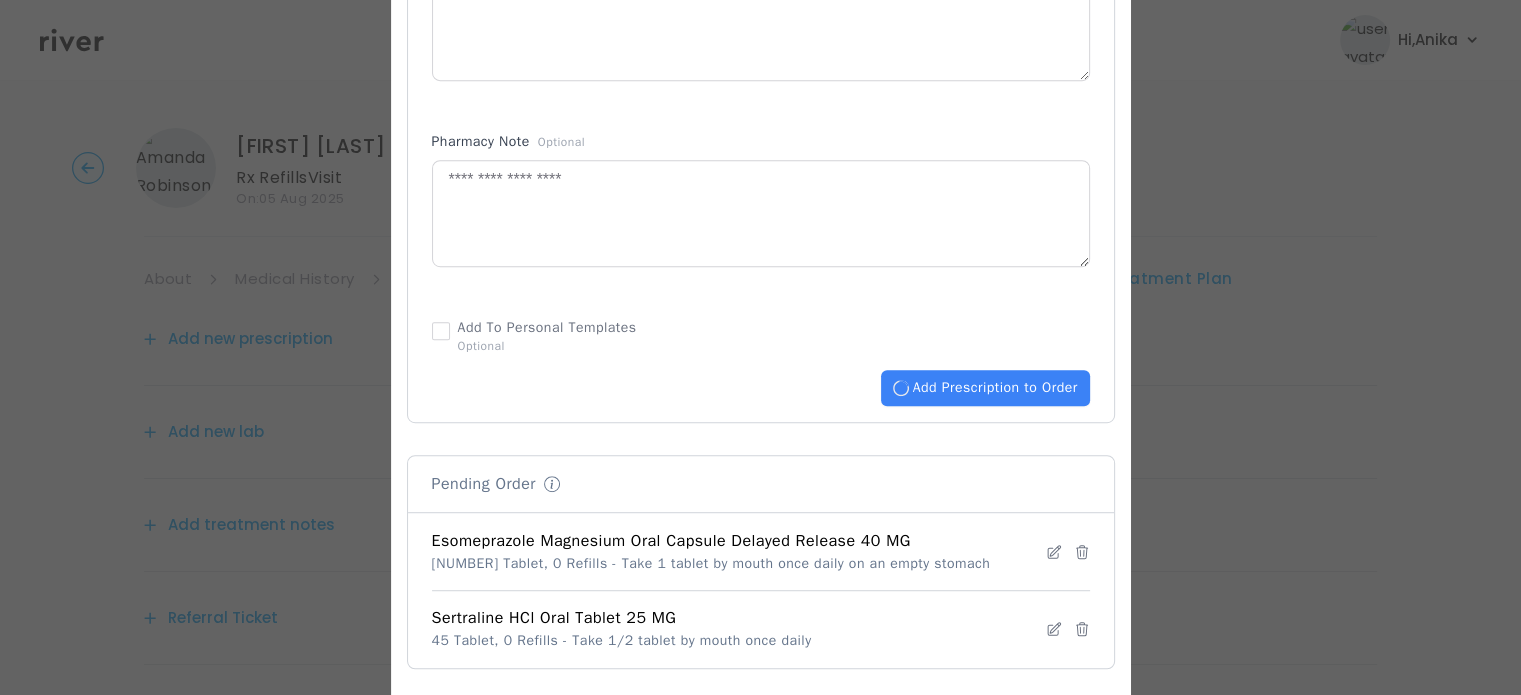 type 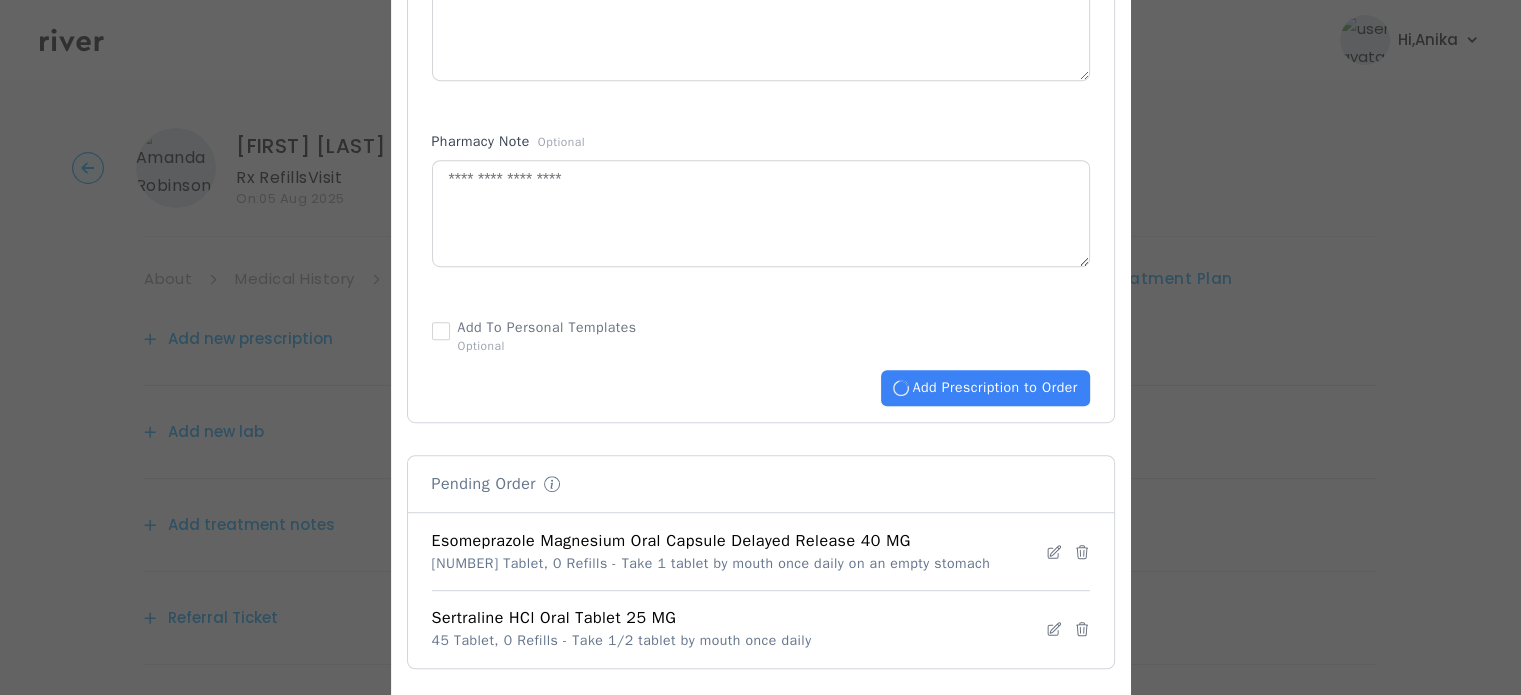 type 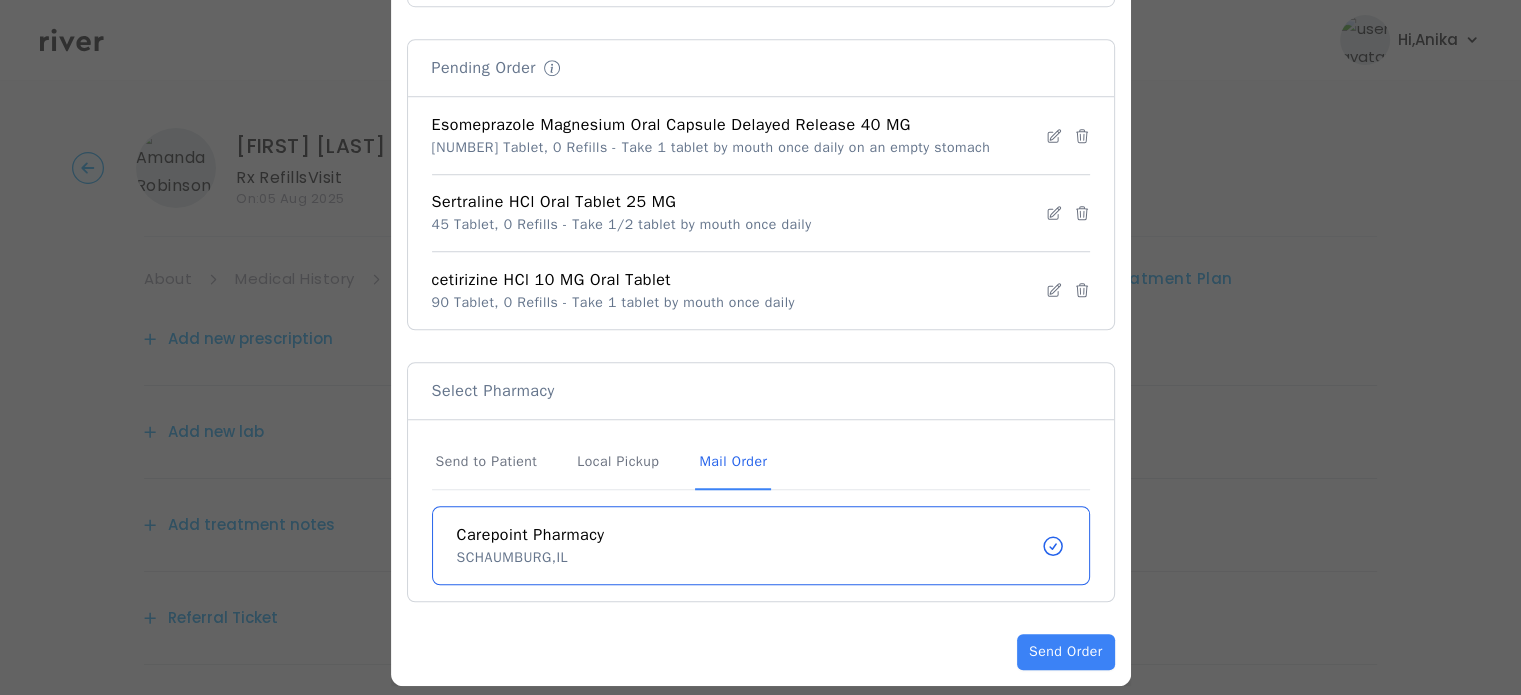 scroll, scrollTop: 1516, scrollLeft: 0, axis: vertical 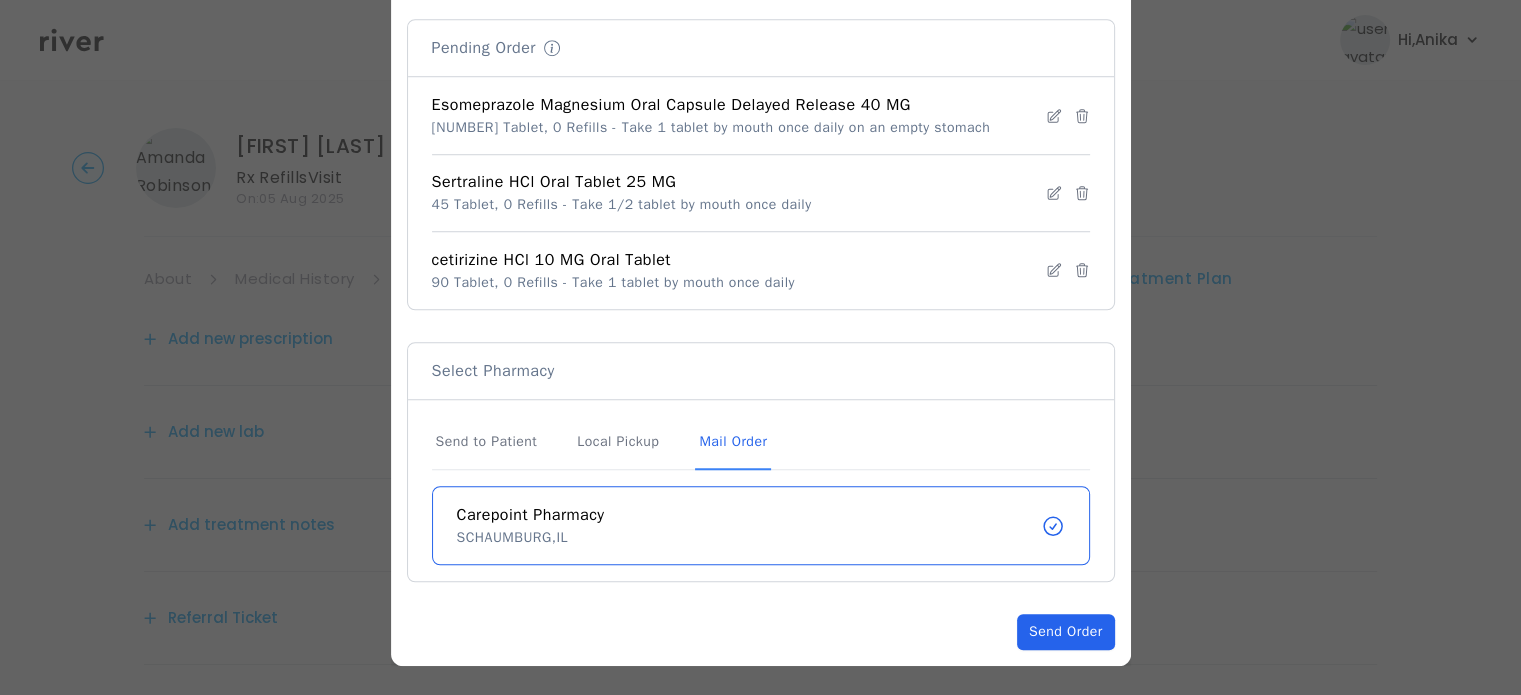 click on "Send Order" 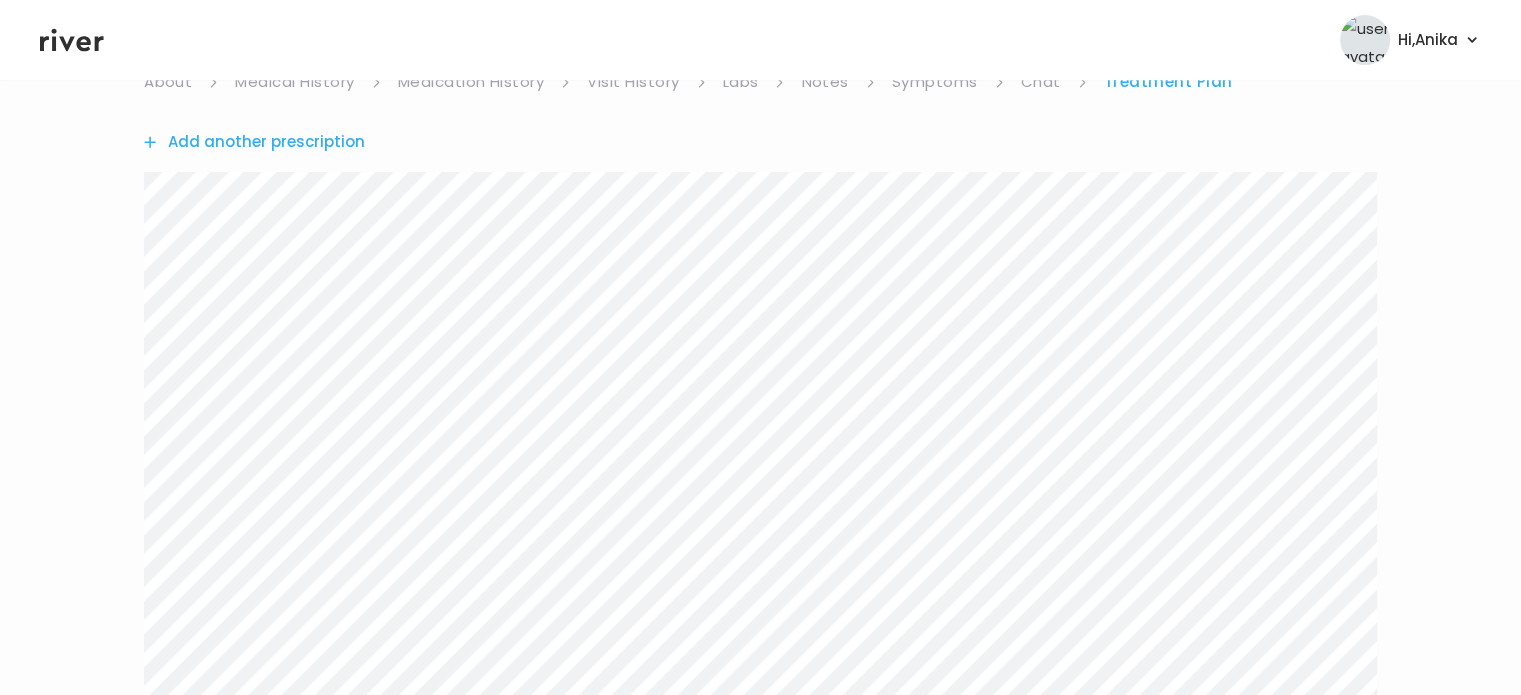 scroll, scrollTop: 133, scrollLeft: 0, axis: vertical 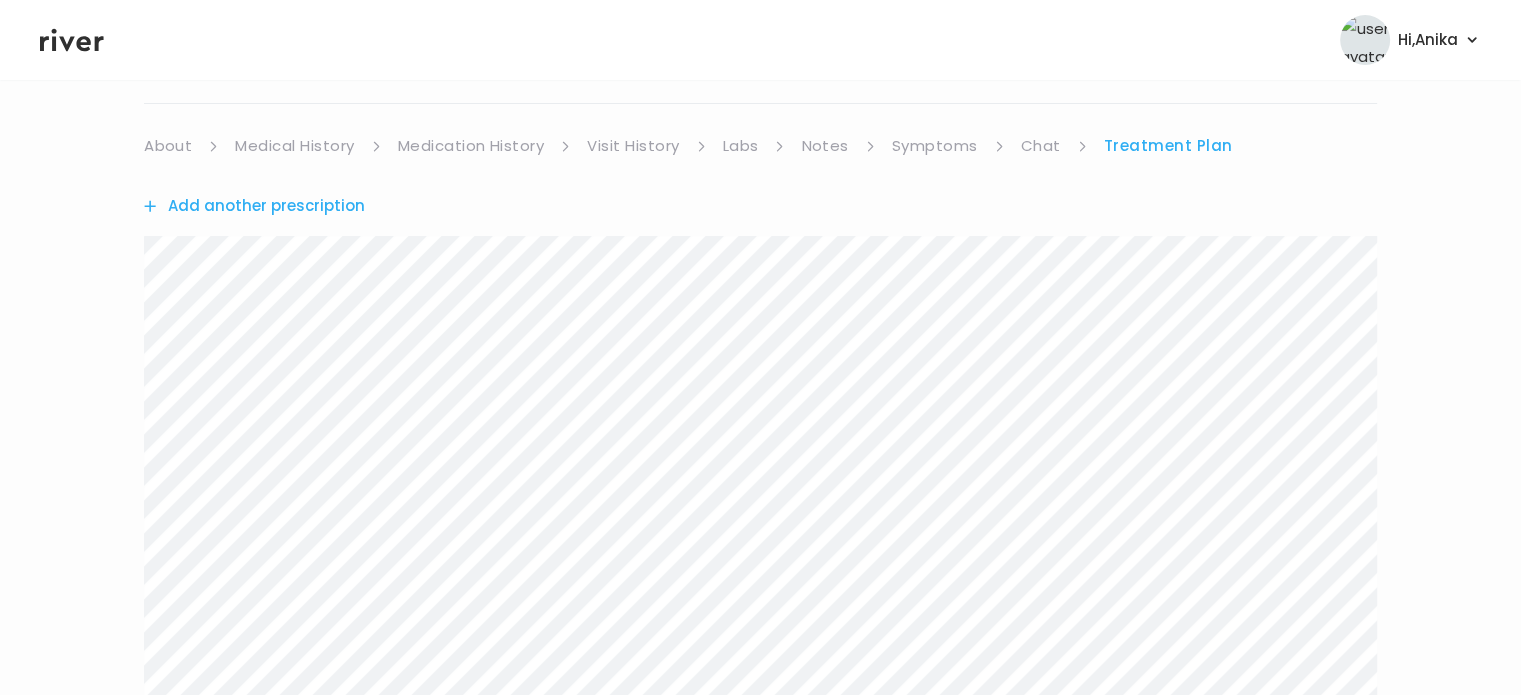 click on "Add another prescription" at bounding box center (254, 206) 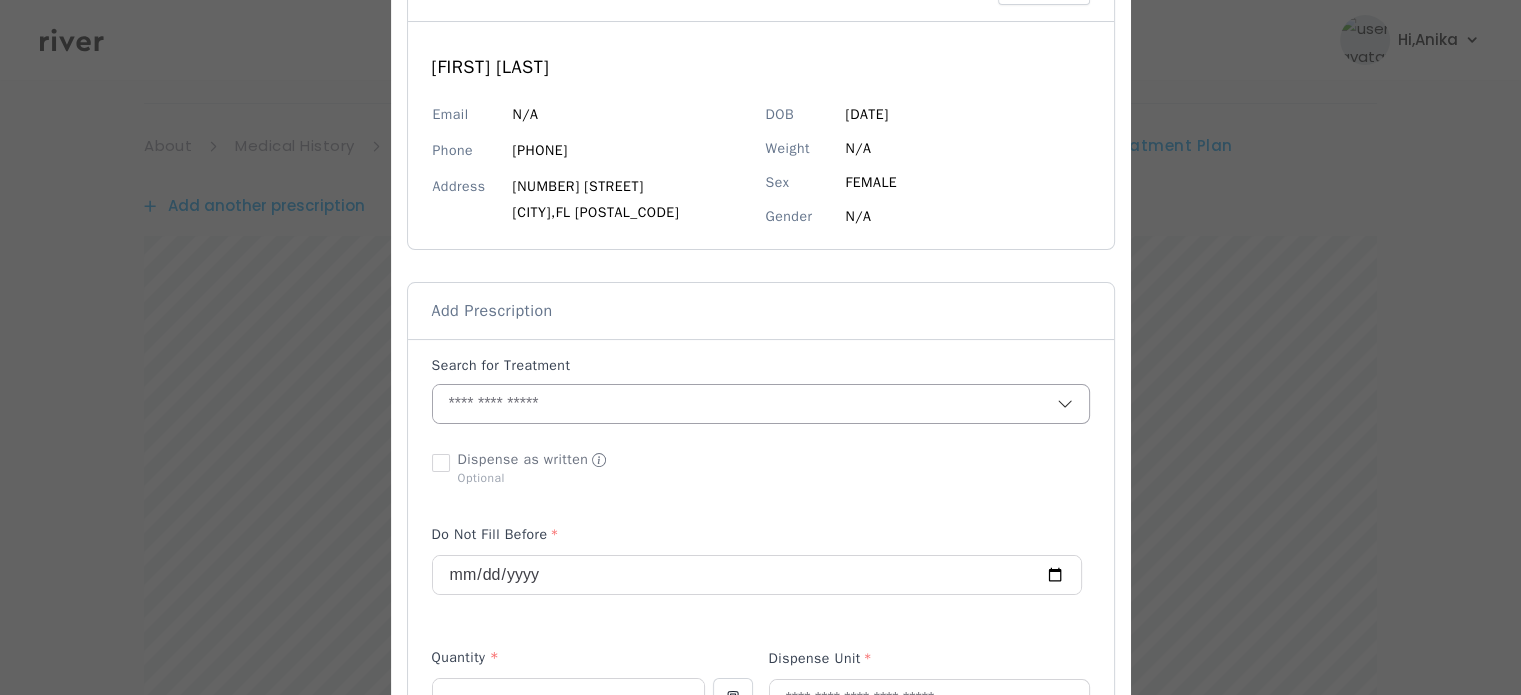 scroll, scrollTop: 171, scrollLeft: 0, axis: vertical 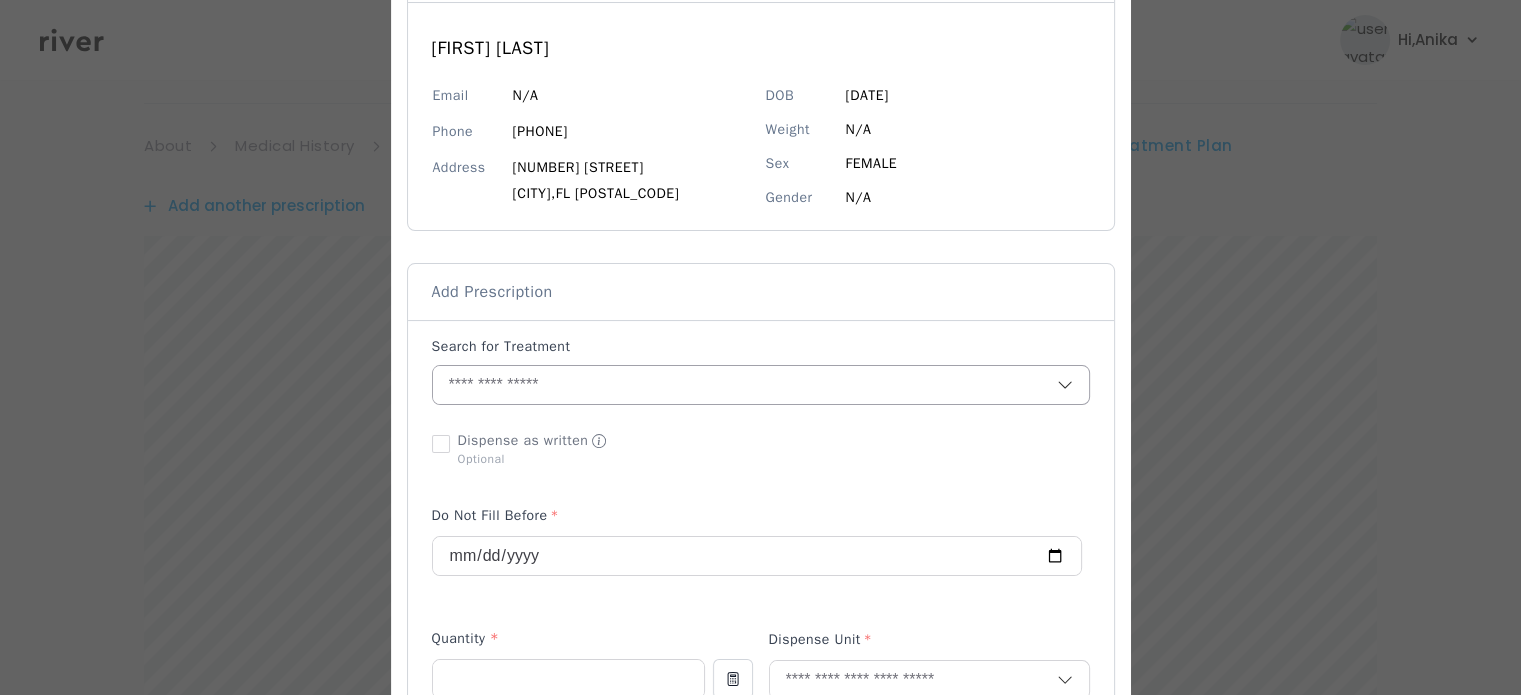 click at bounding box center (745, 385) 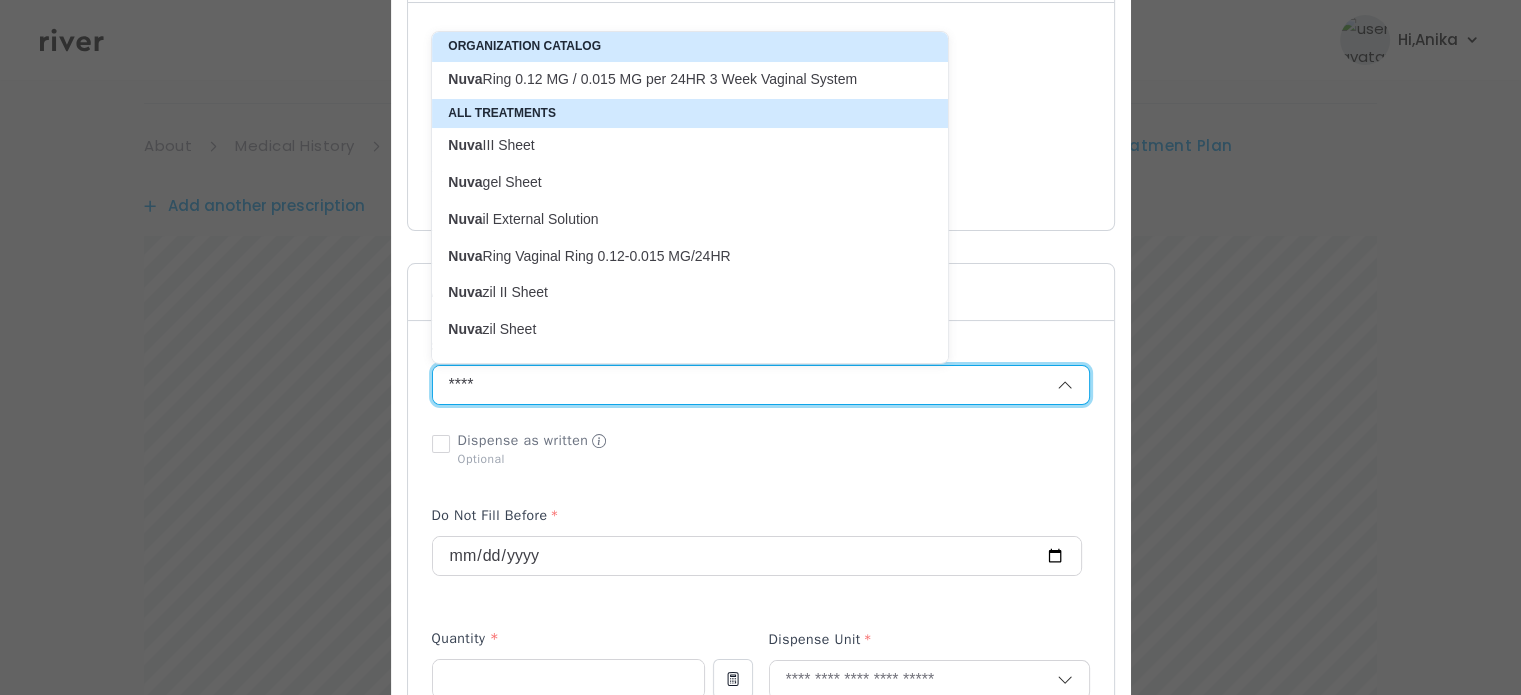 click on "Nuva Ring 0.12 MG / 0.015 MG per 24HR 3 Week Vaginal System" at bounding box center [678, 79] 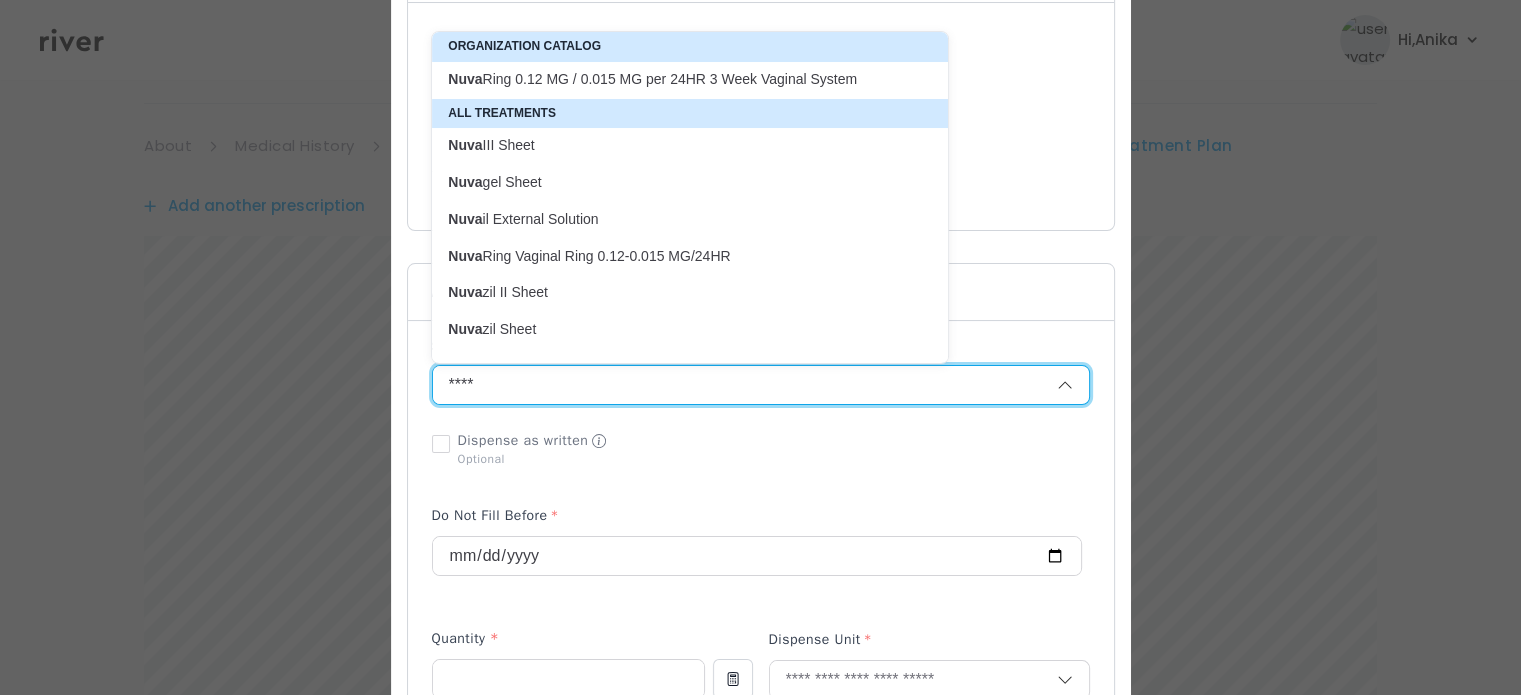 type on "**********" 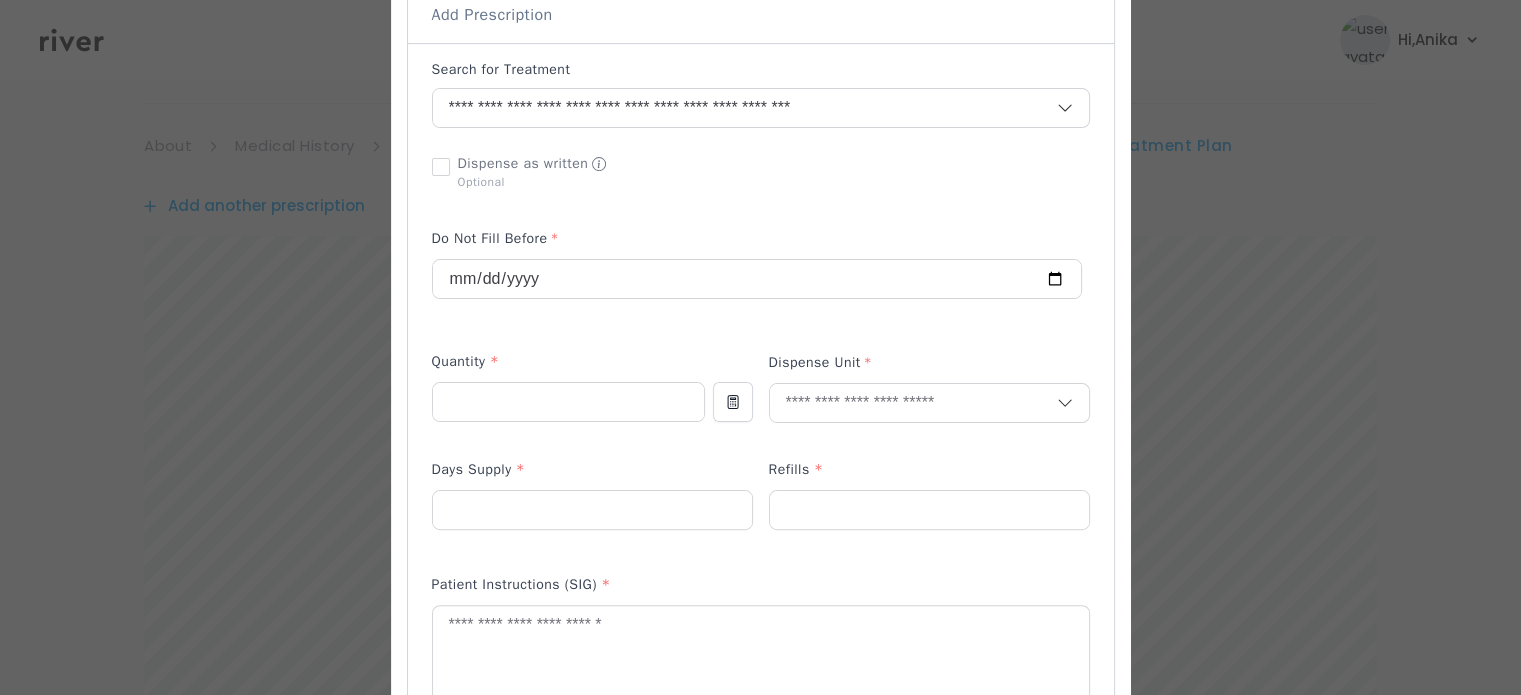 scroll, scrollTop: 455, scrollLeft: 0, axis: vertical 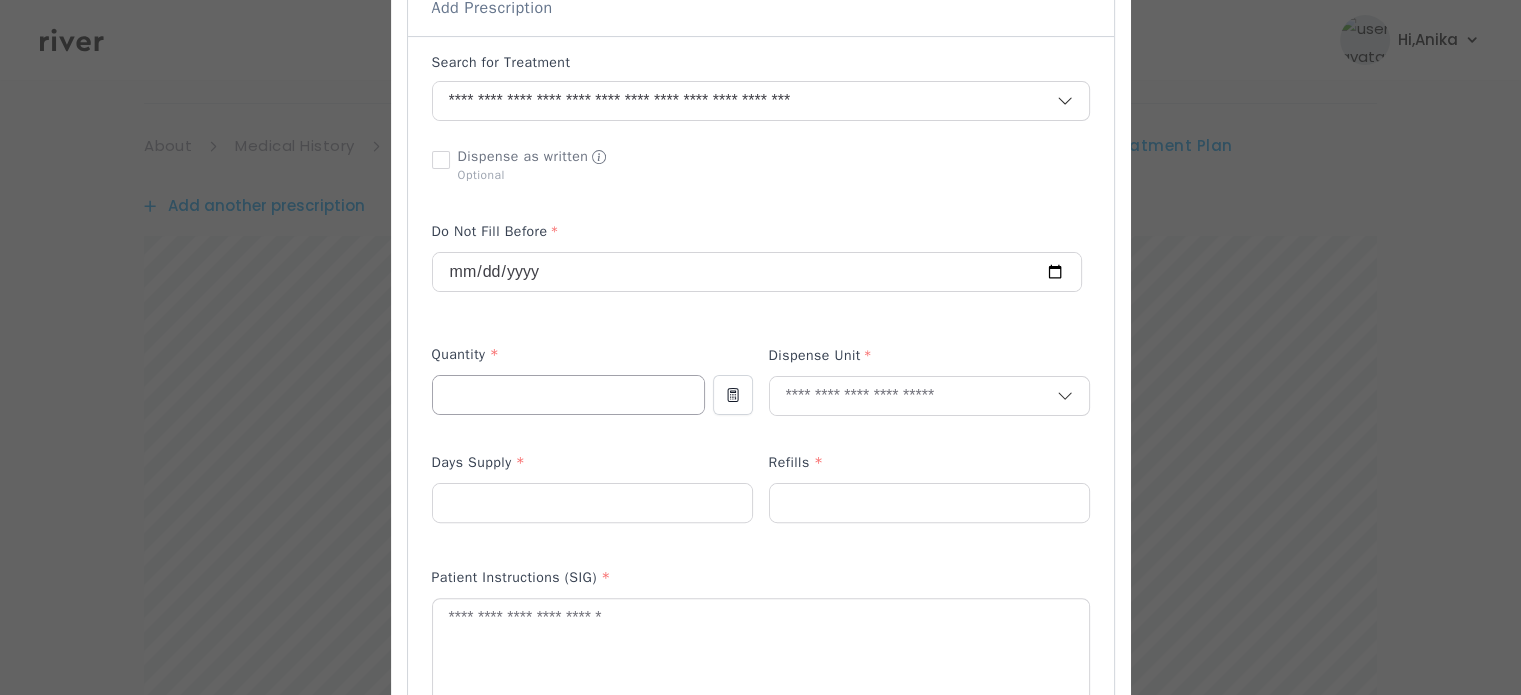 click at bounding box center (568, 395) 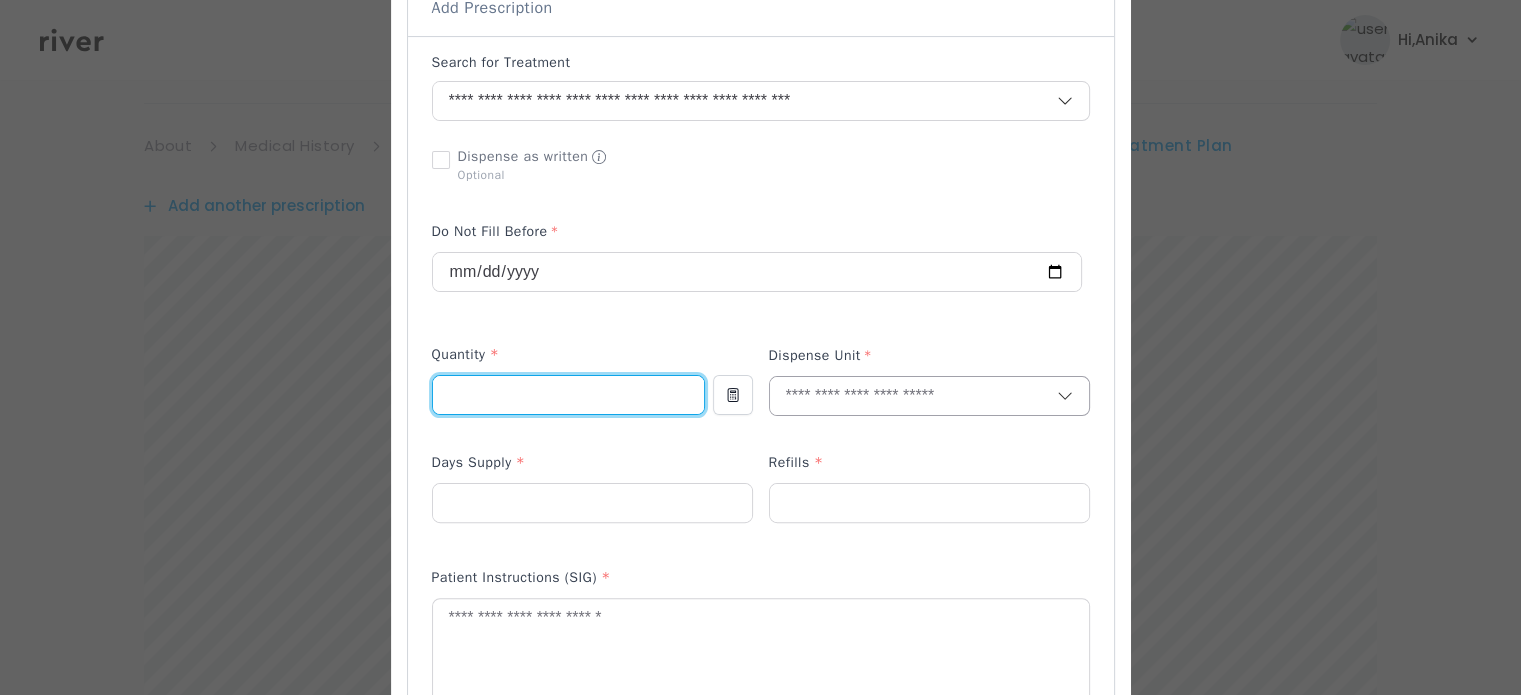 type on "*" 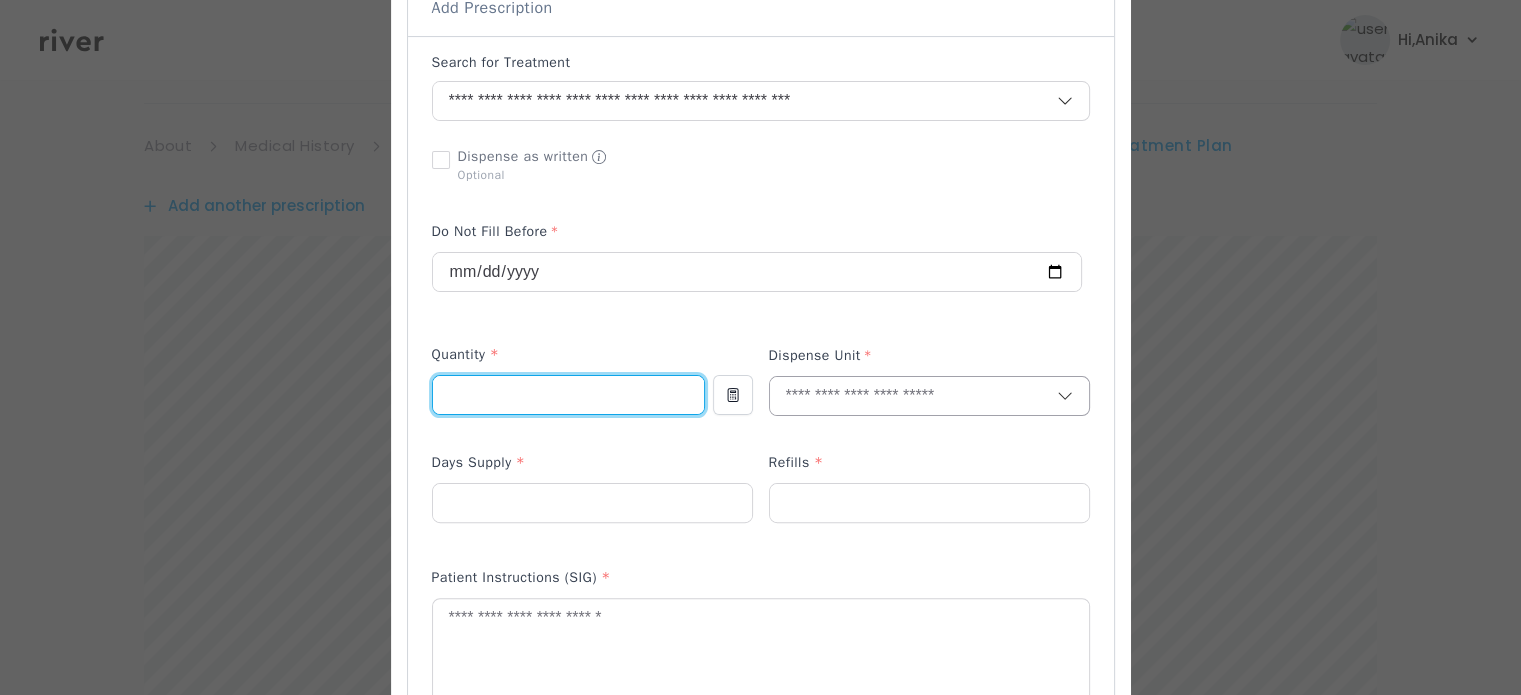 click at bounding box center (913, 396) 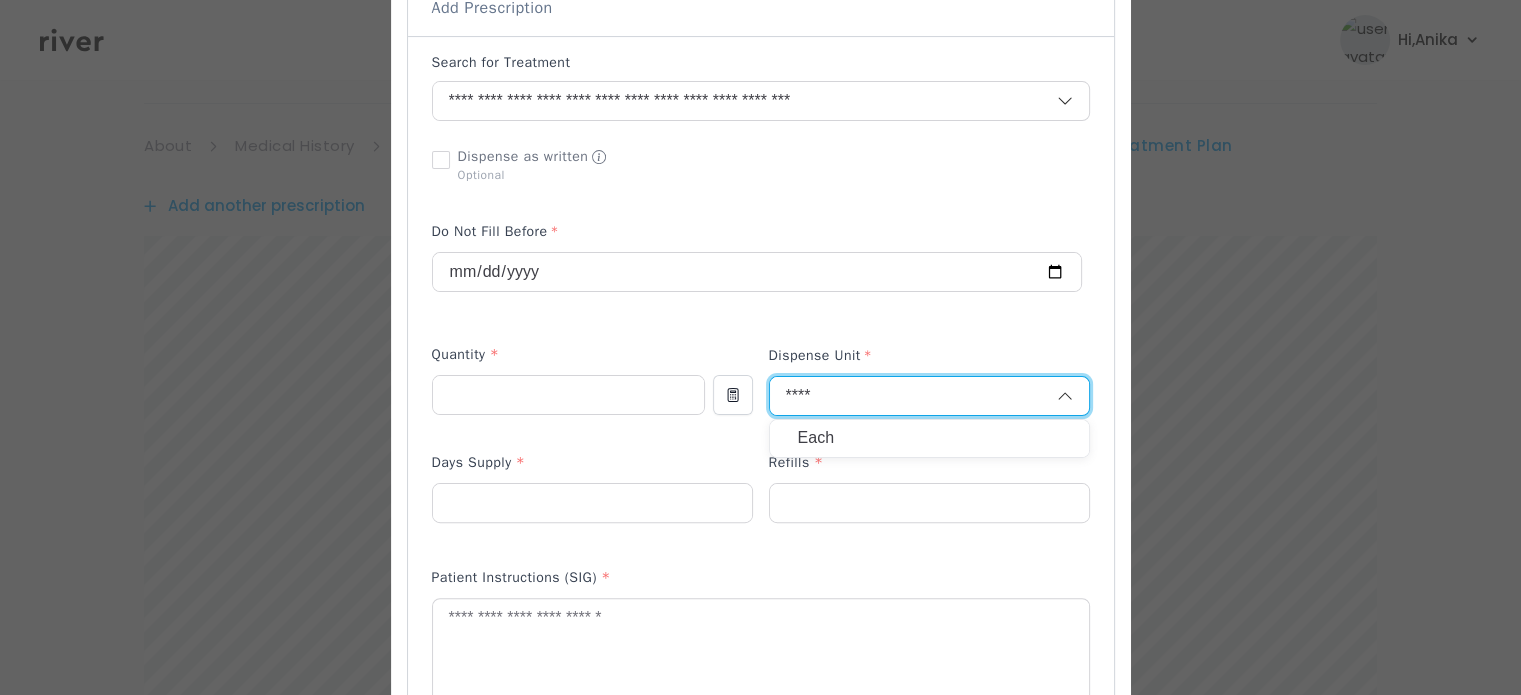 type on "****" 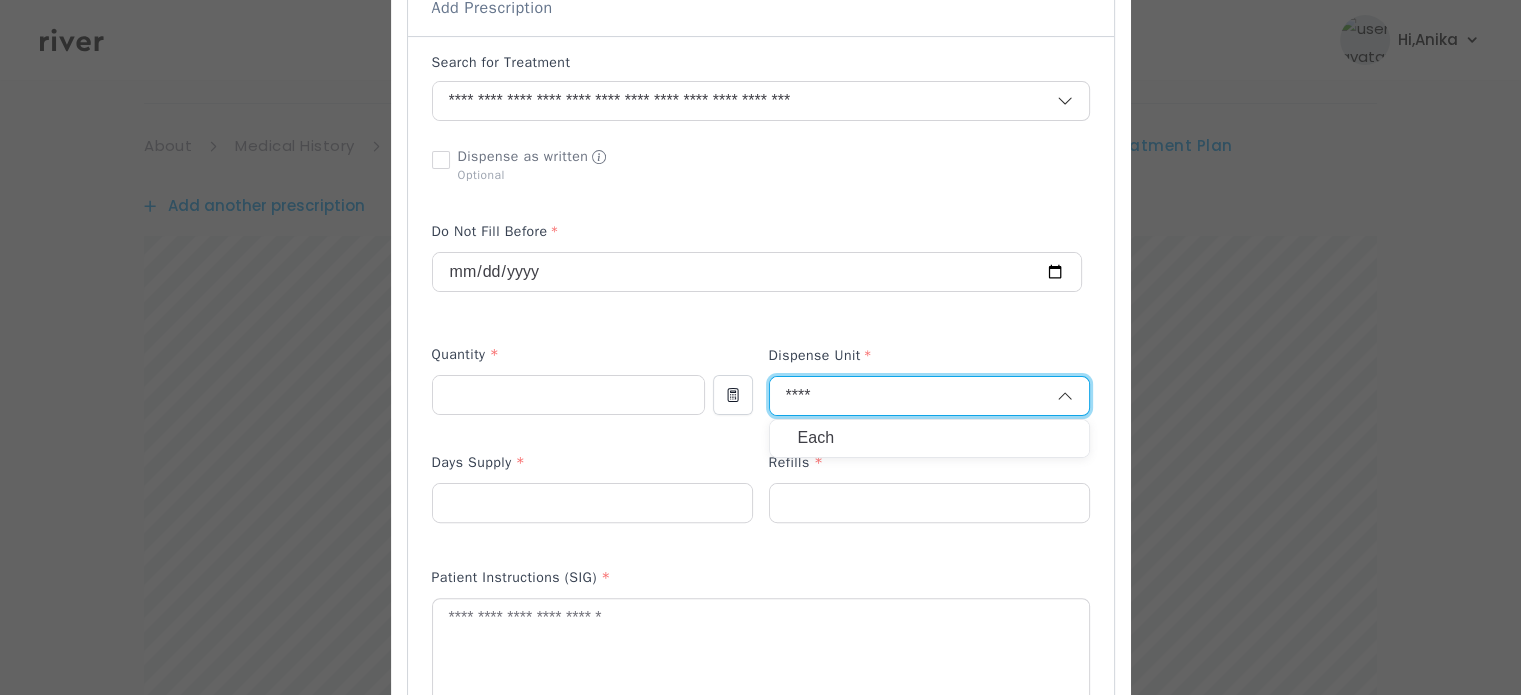 click on "Each" at bounding box center [929, 438] 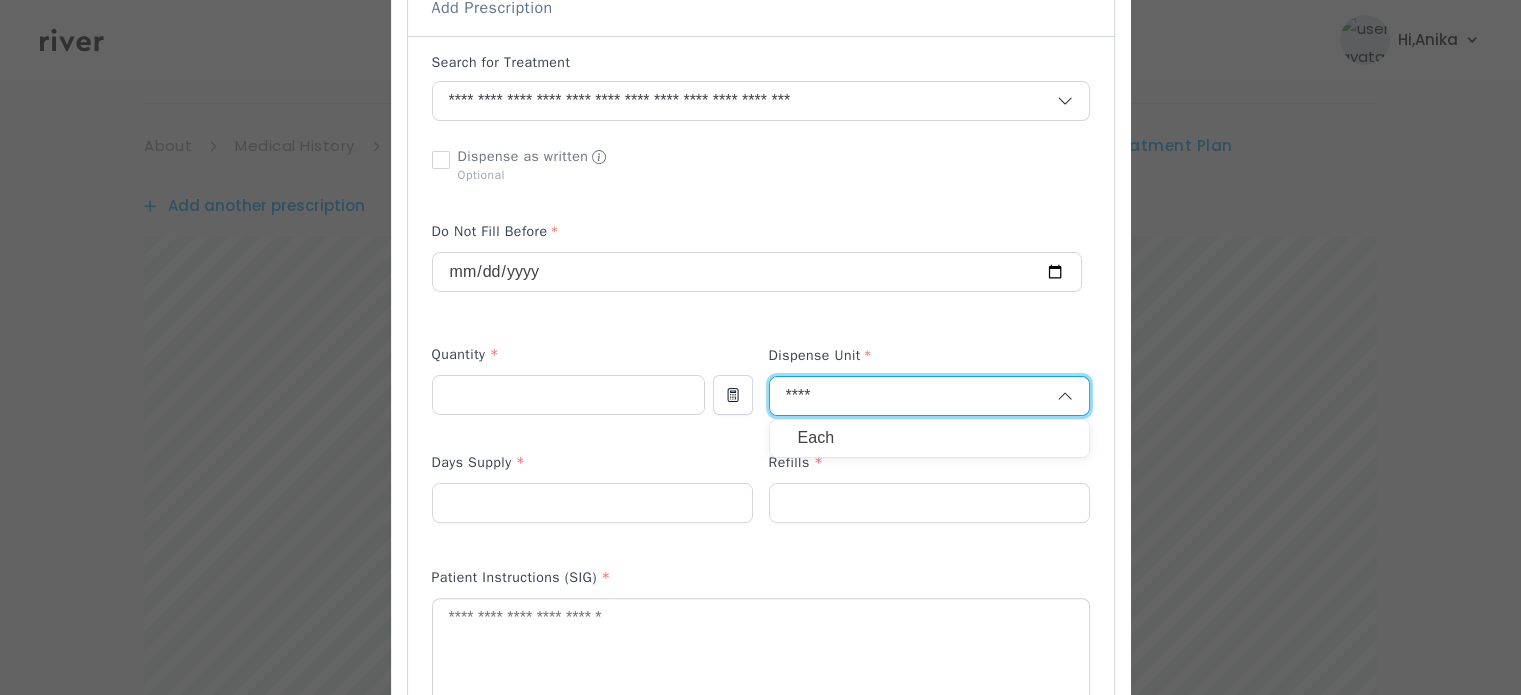 type 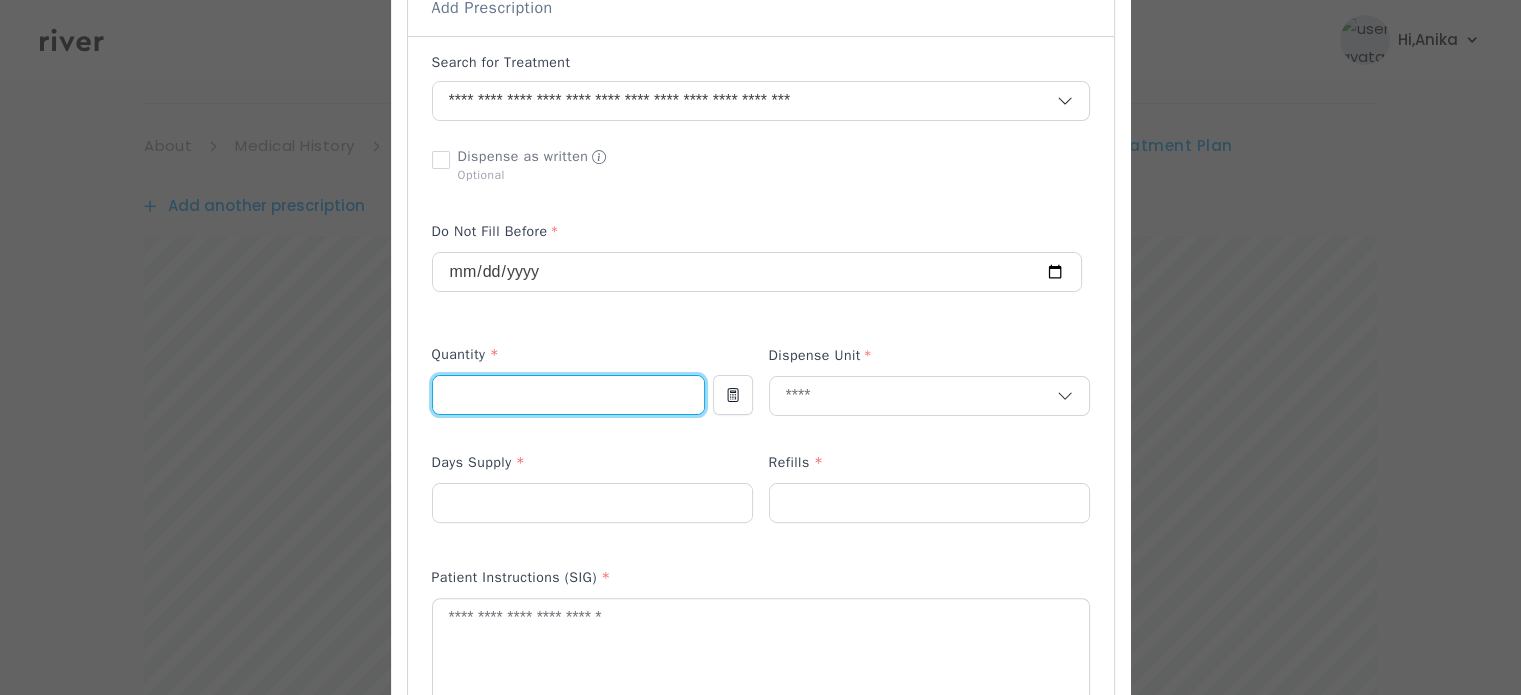 drag, startPoint x: 464, startPoint y: 386, endPoint x: 436, endPoint y: 391, distance: 28.442924 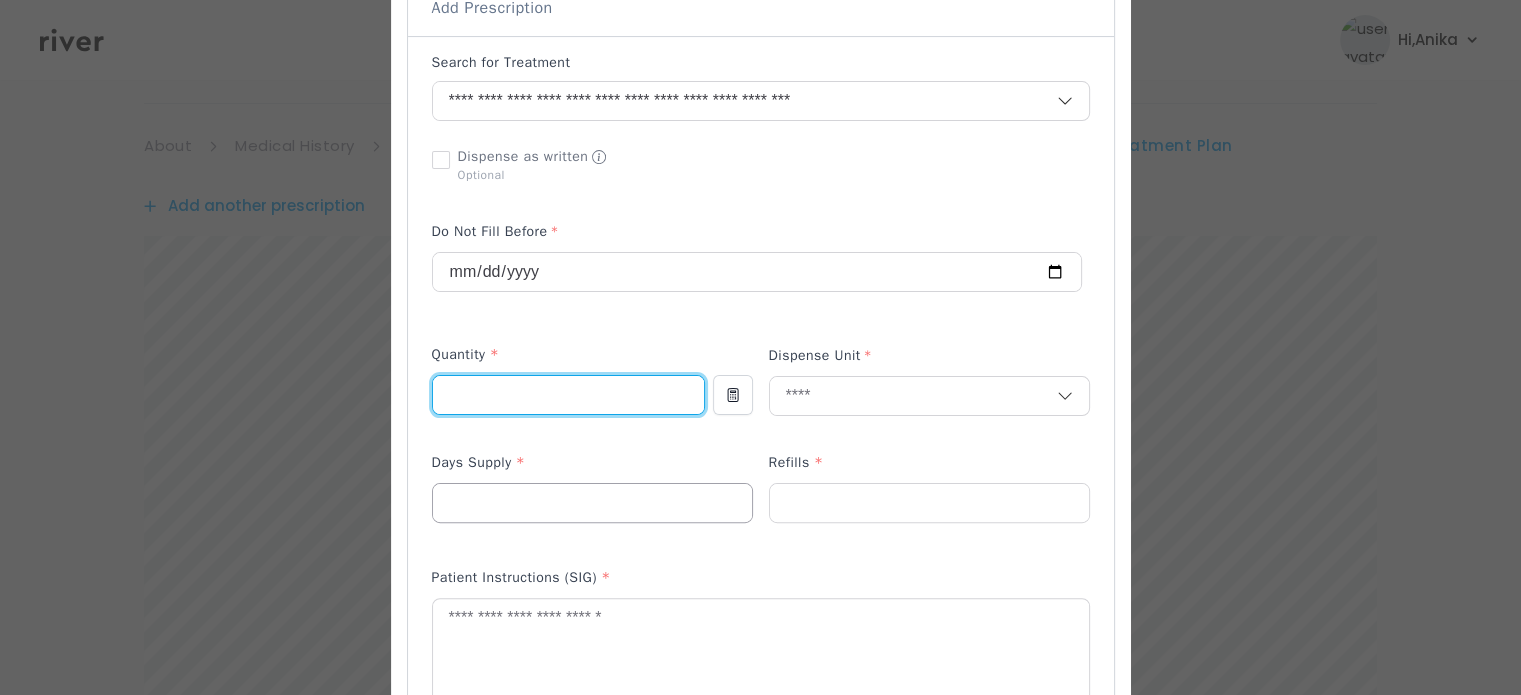type on "*" 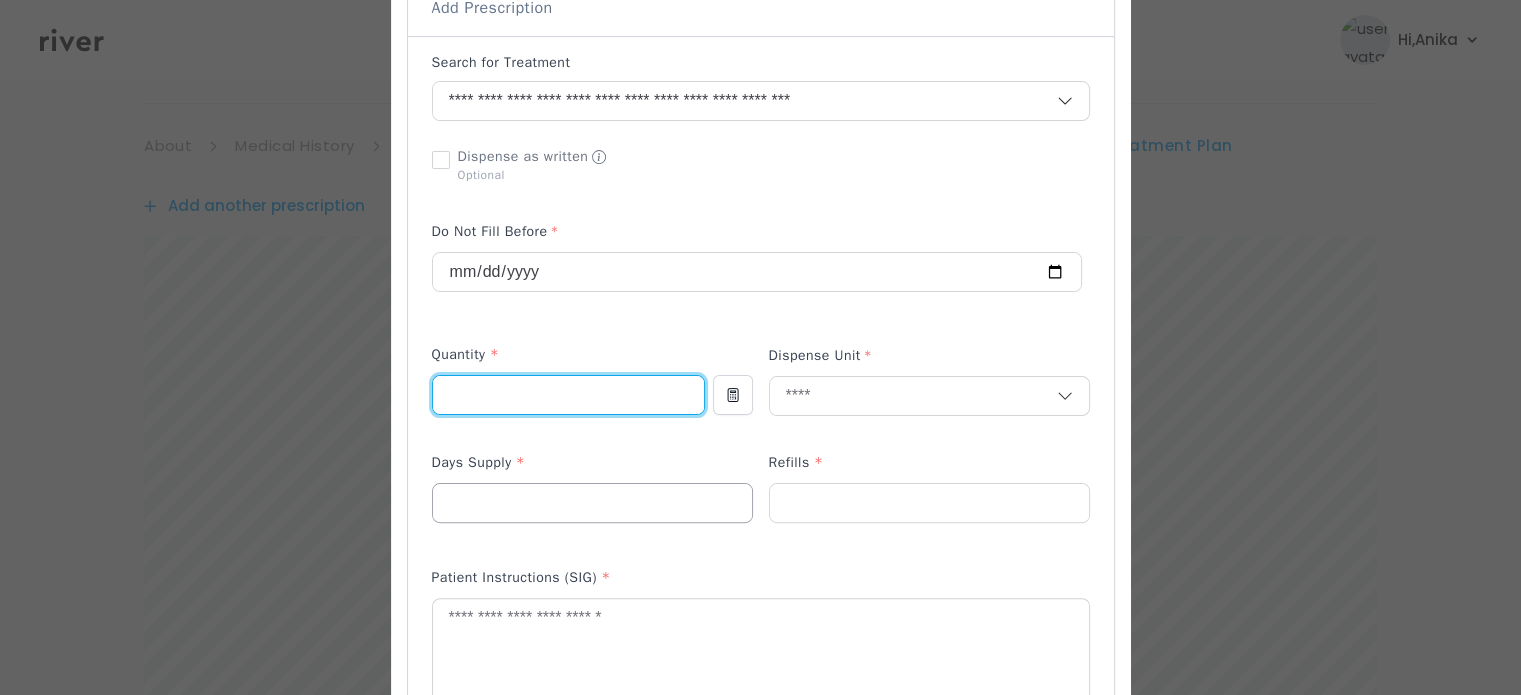 click at bounding box center [592, 503] 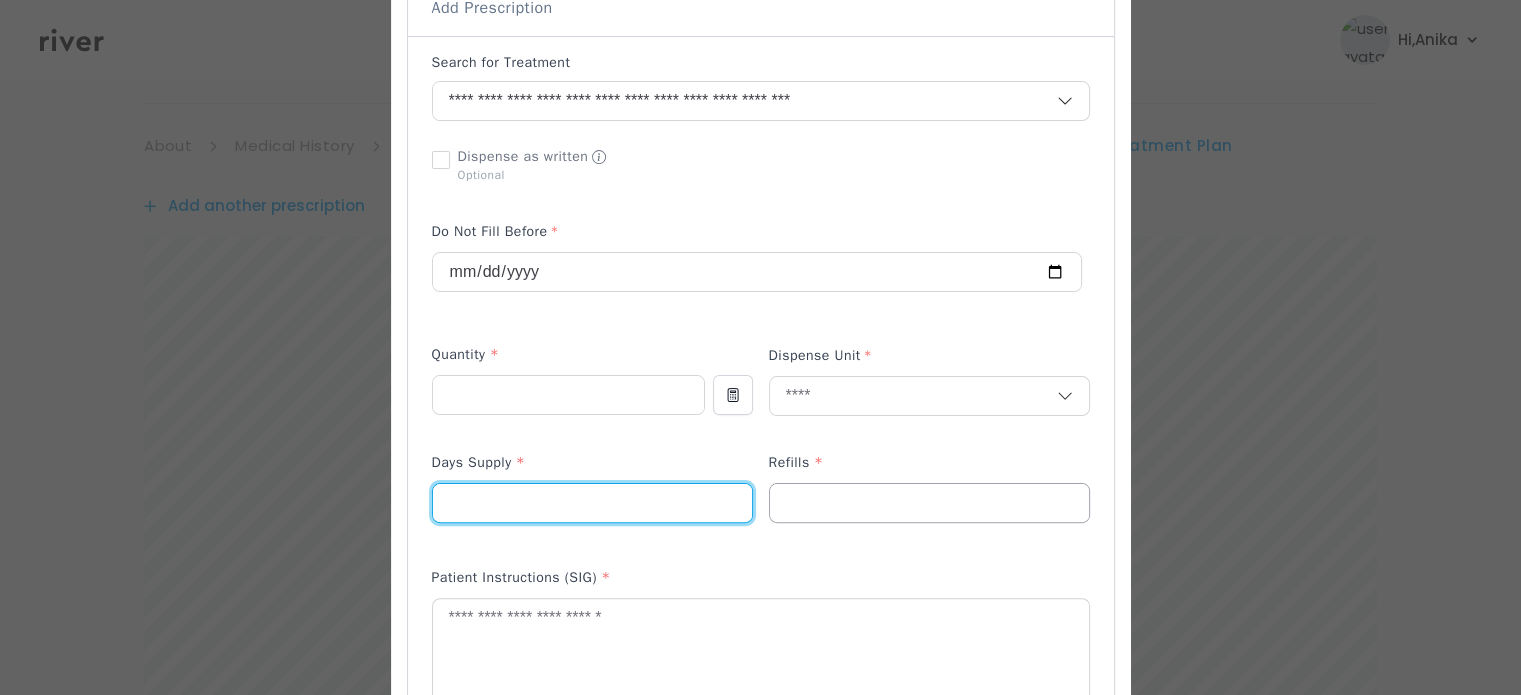 type on "**" 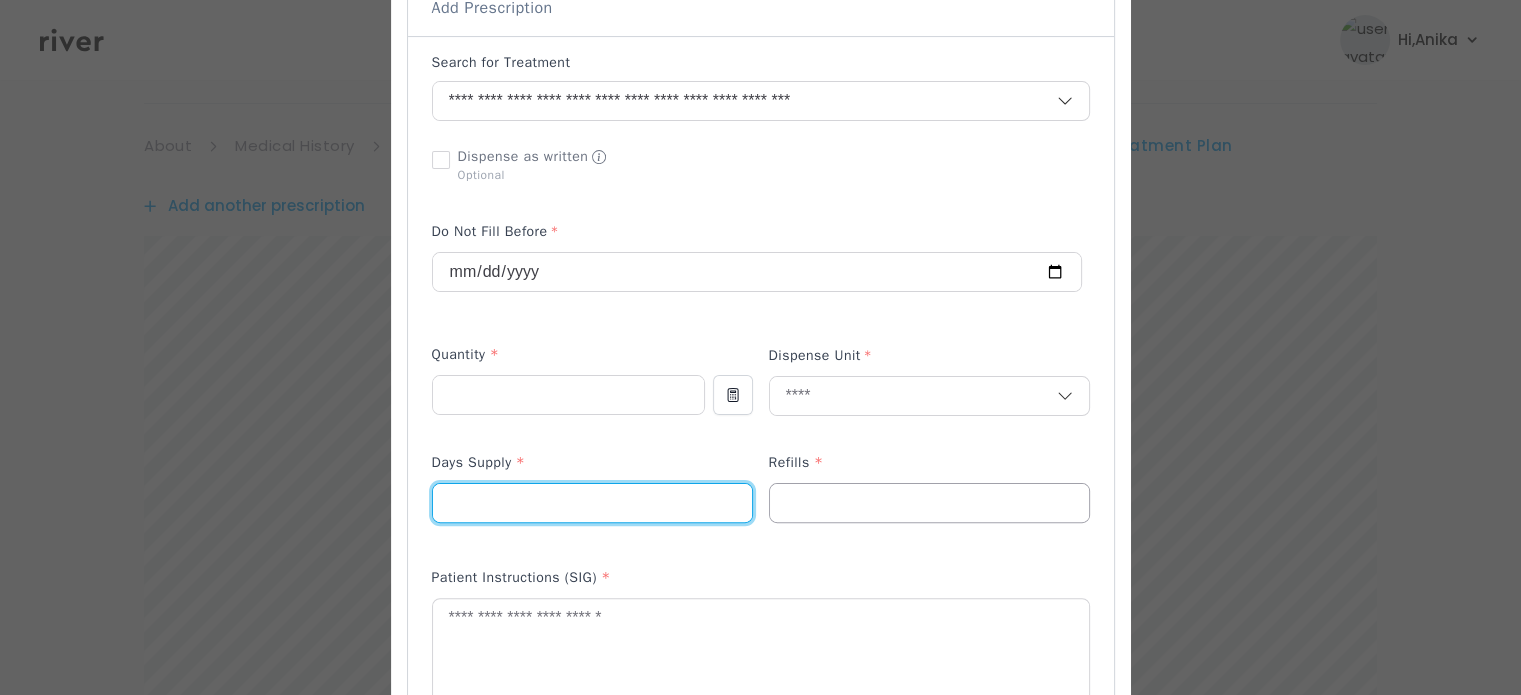 click at bounding box center [929, 503] 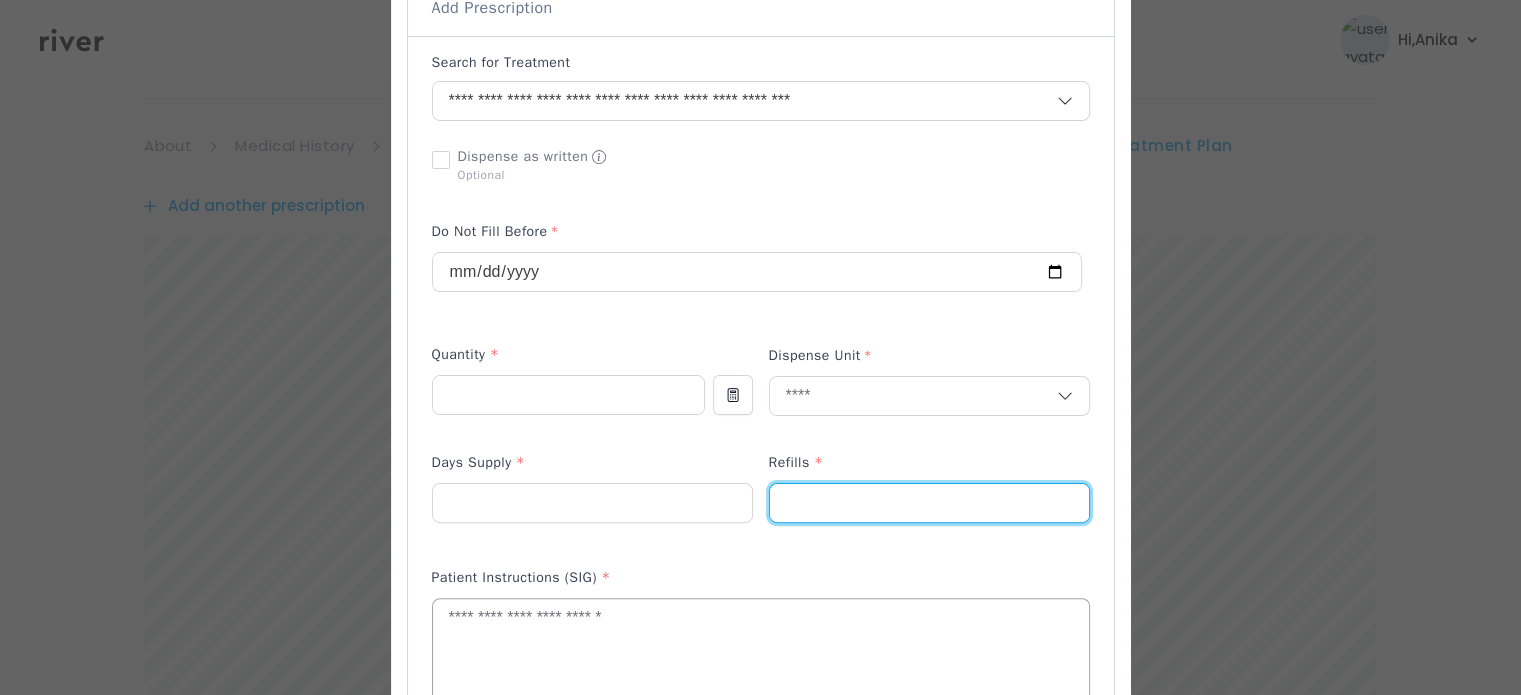 type on "*" 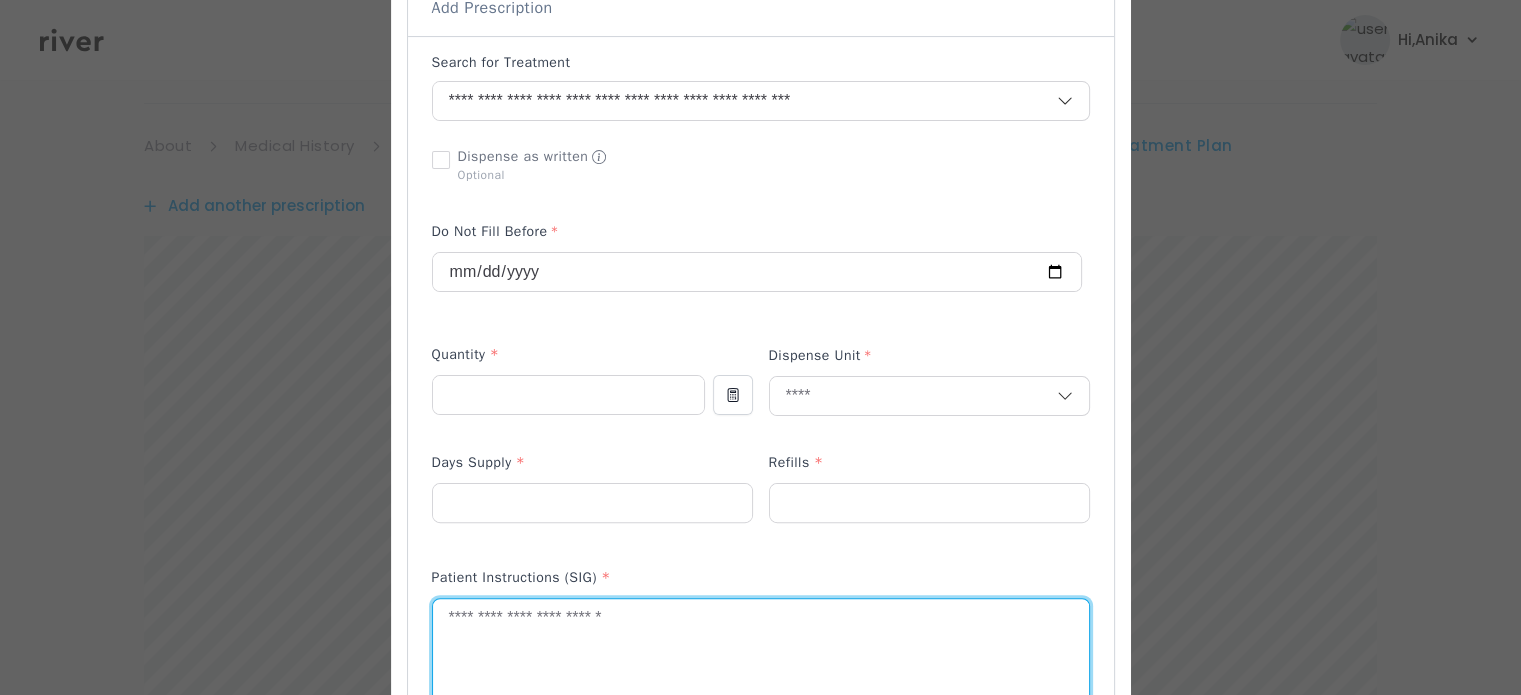 click at bounding box center (761, 652) 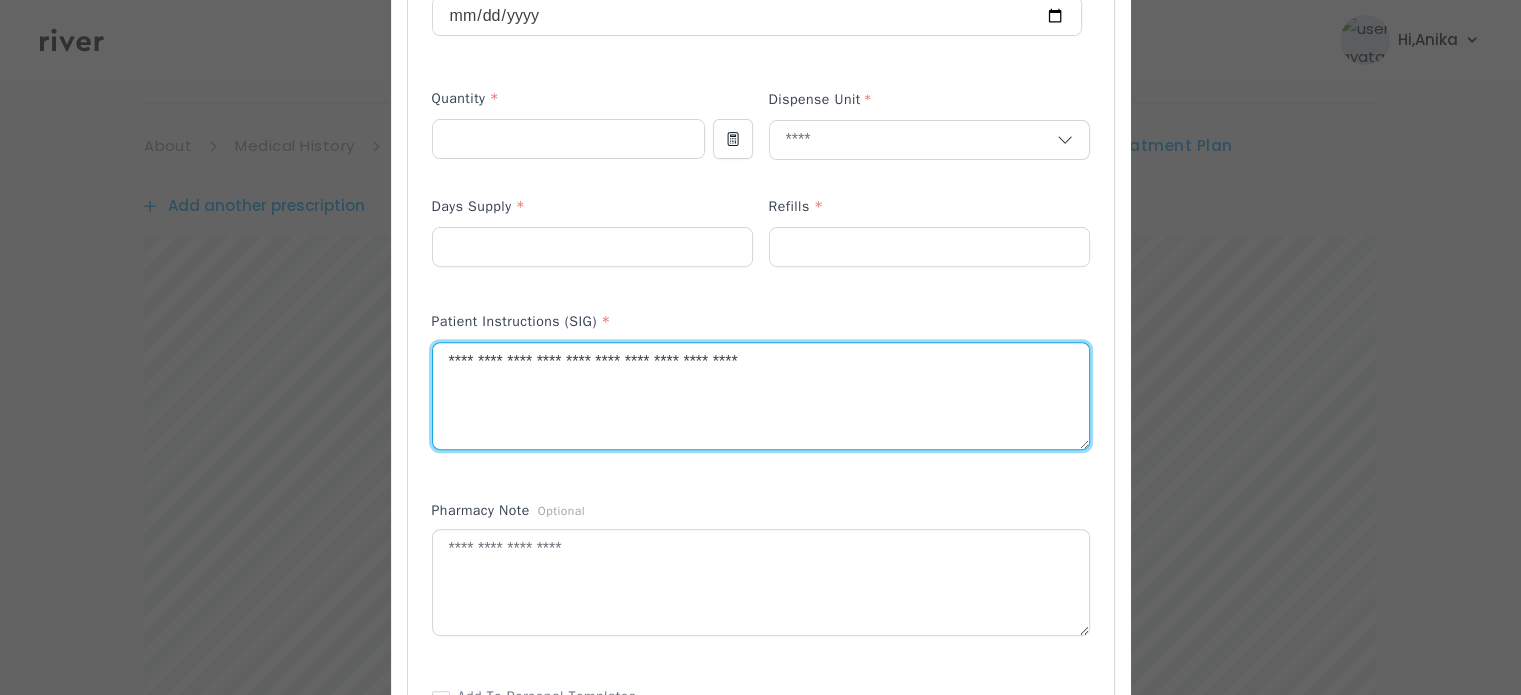 scroll, scrollTop: 736, scrollLeft: 0, axis: vertical 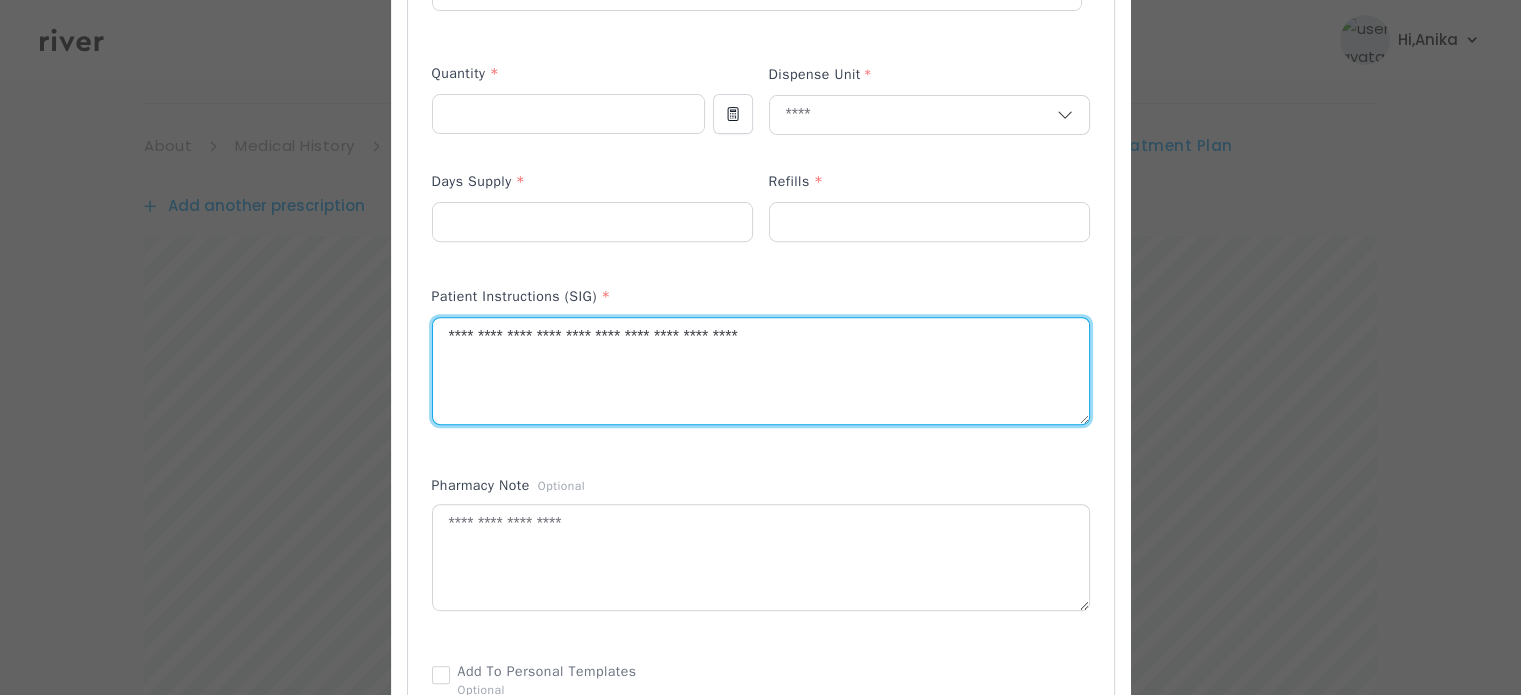 type on "**********" 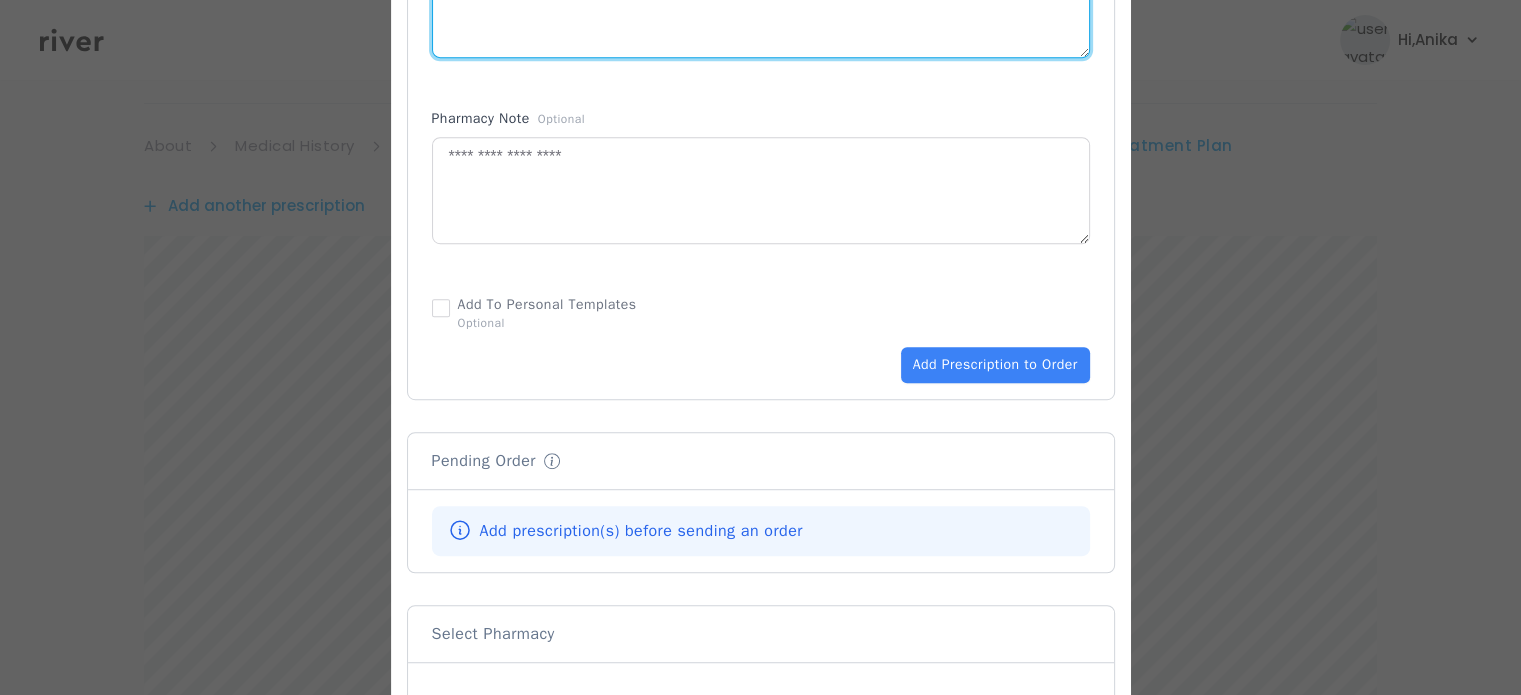 scroll, scrollTop: 1240, scrollLeft: 0, axis: vertical 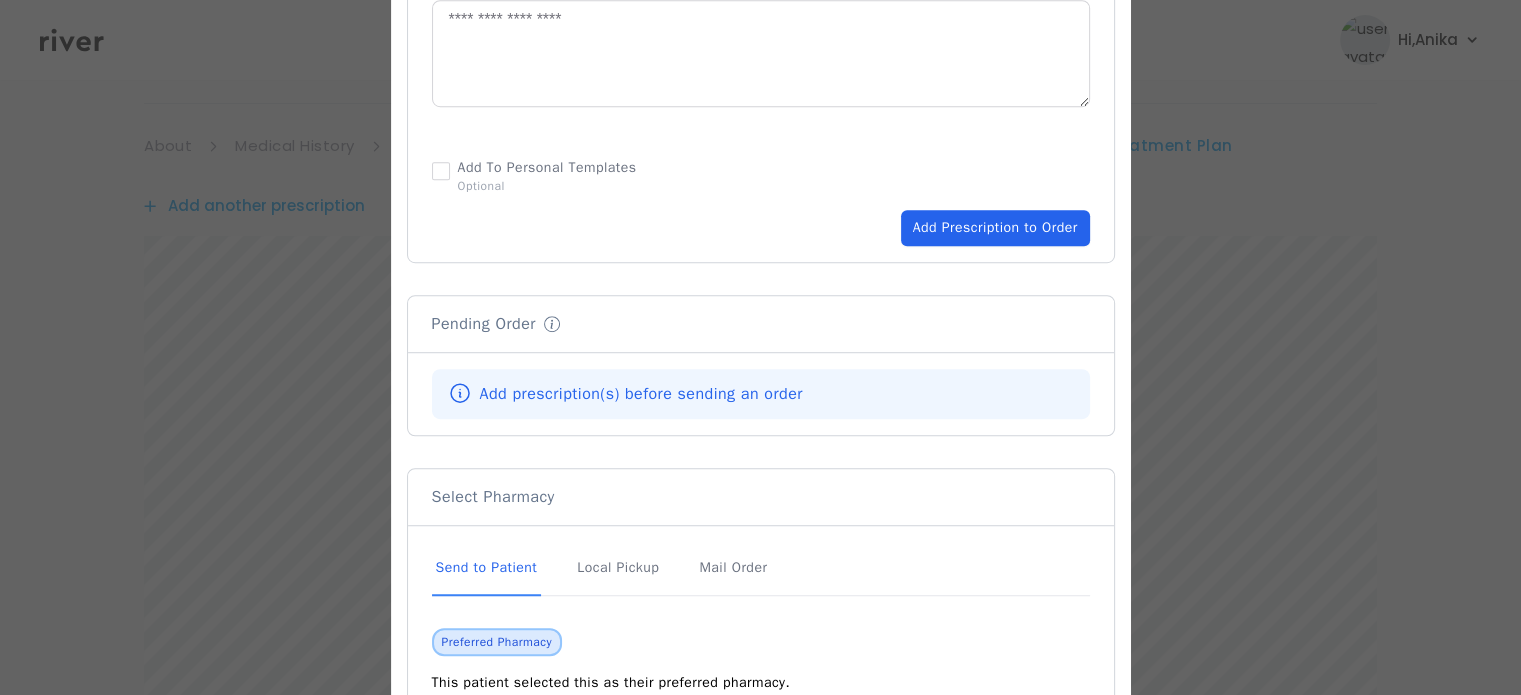 click on "Add Prescription to Order" at bounding box center (995, 228) 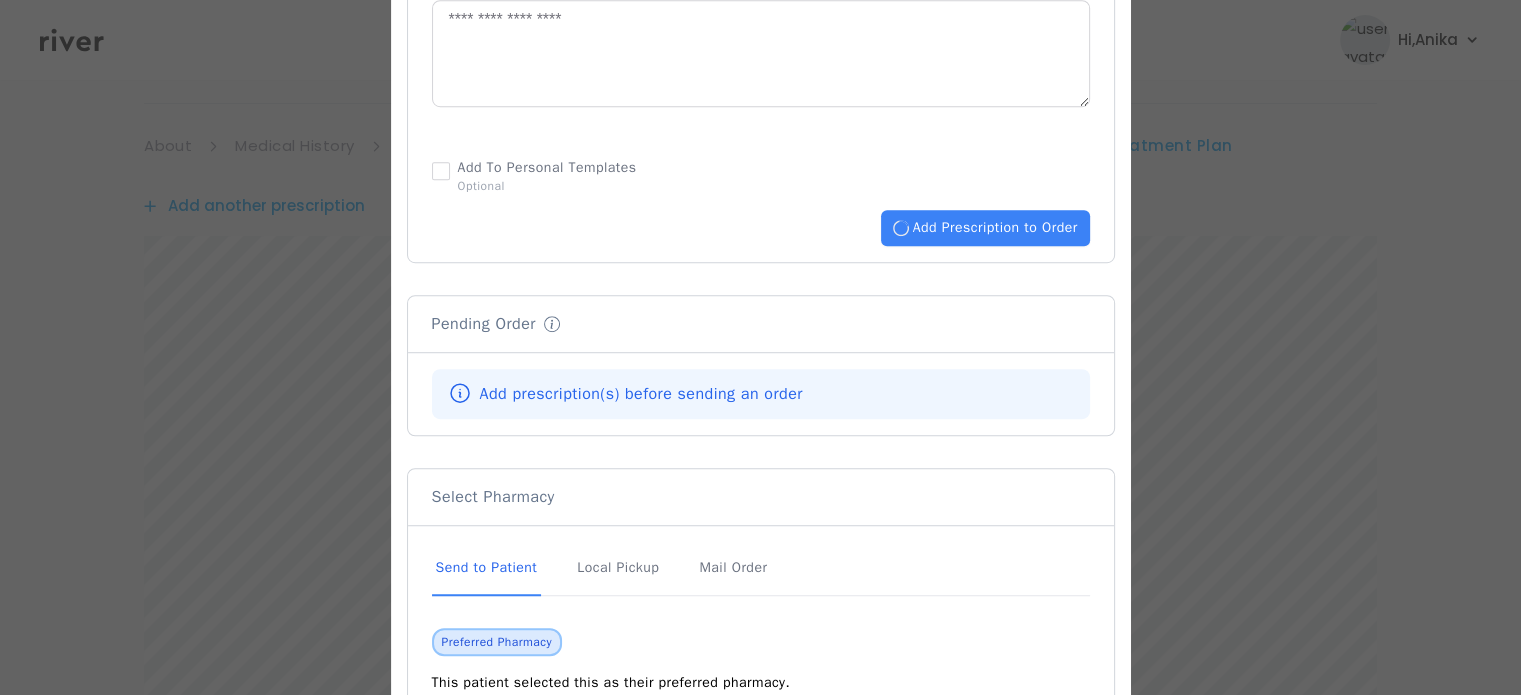 type 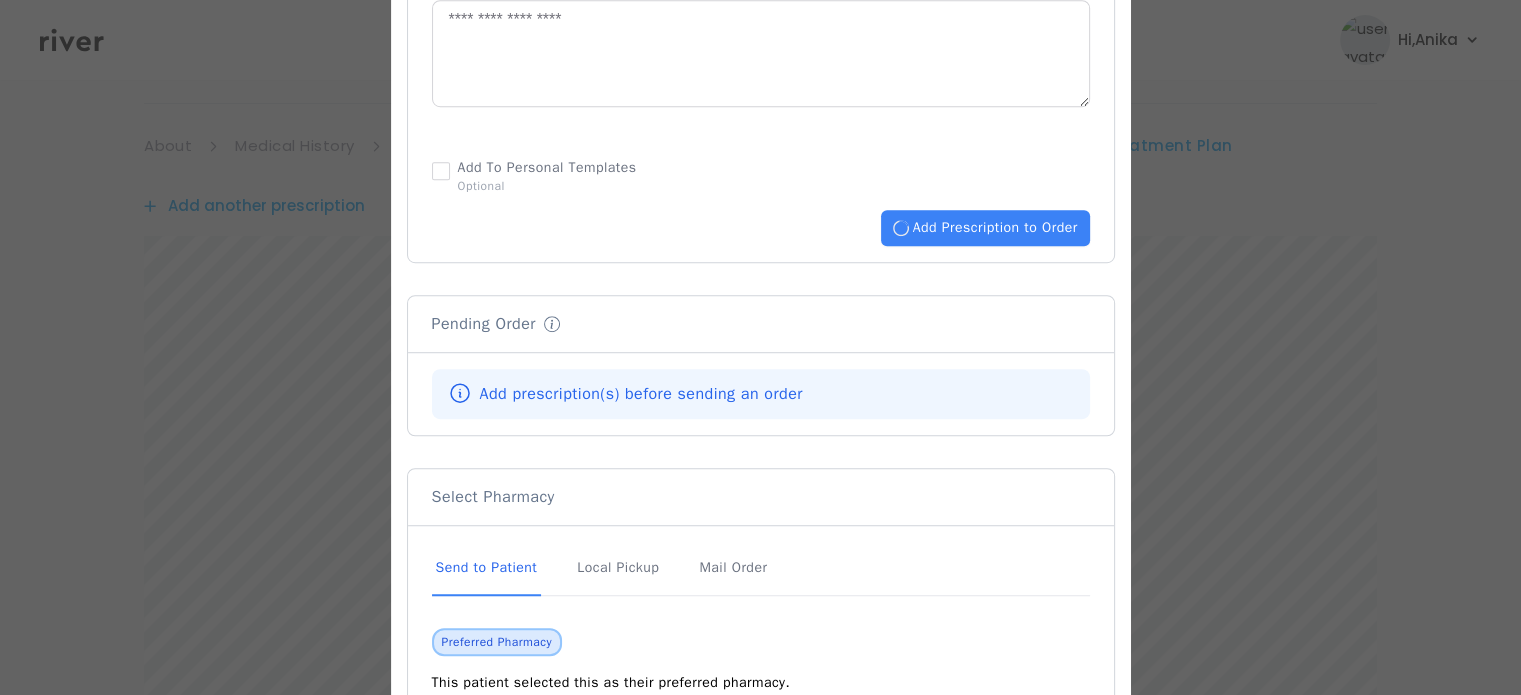 type 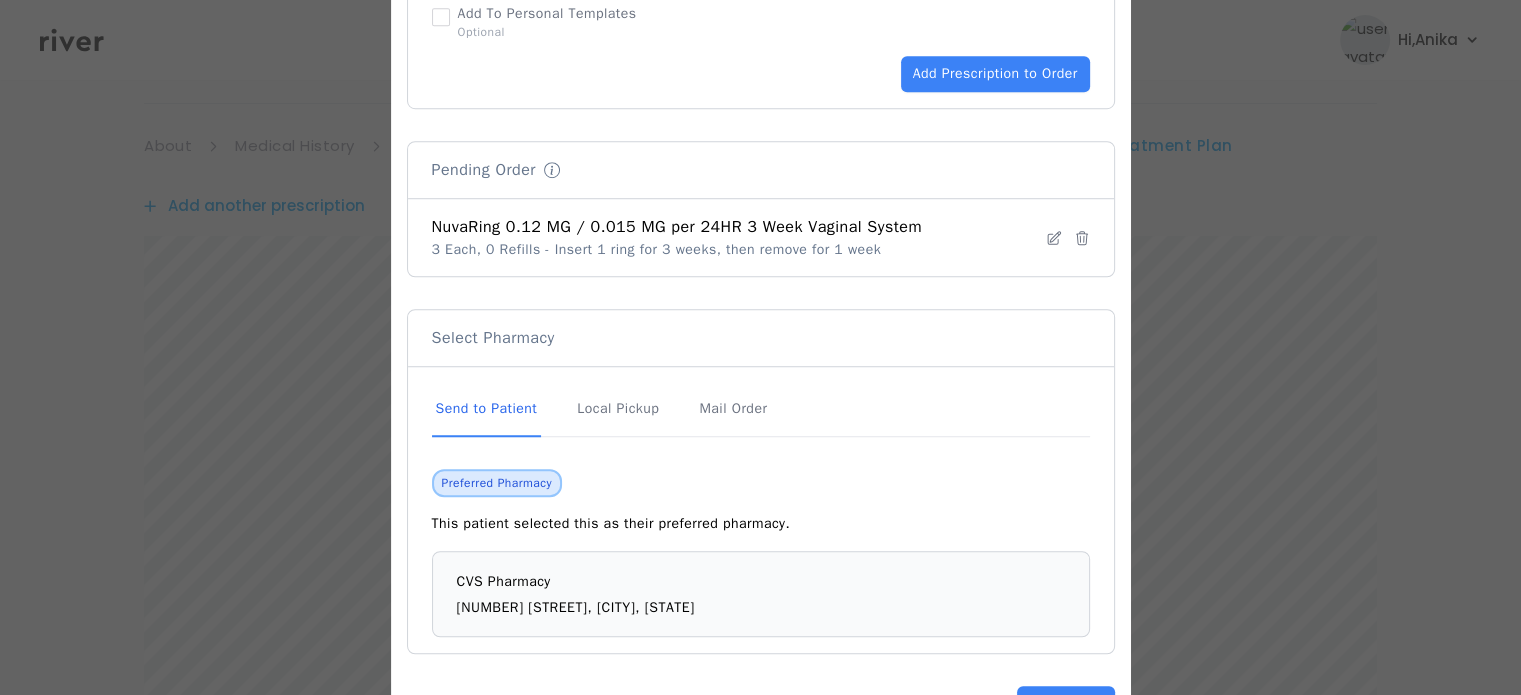 scroll, scrollTop: 1464, scrollLeft: 0, axis: vertical 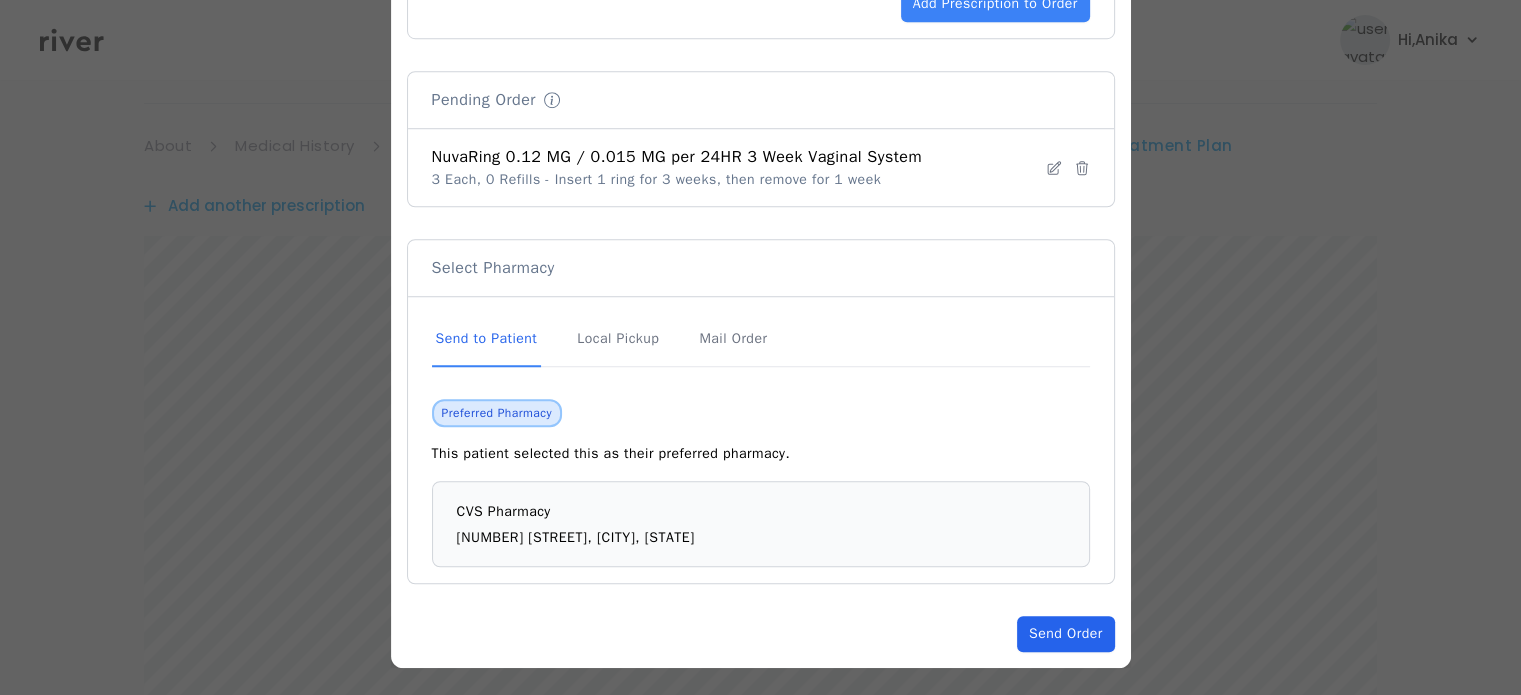 click on "Send Order" 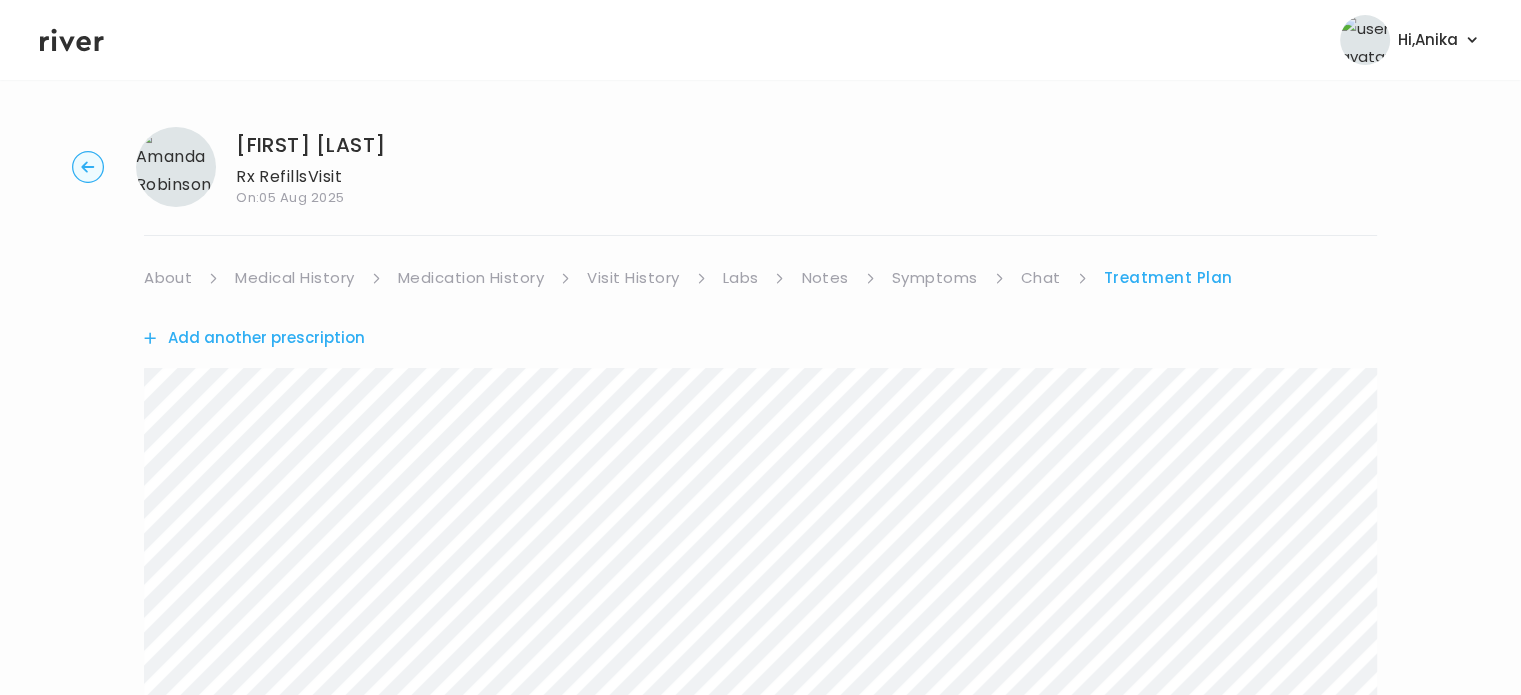 scroll, scrollTop: 0, scrollLeft: 0, axis: both 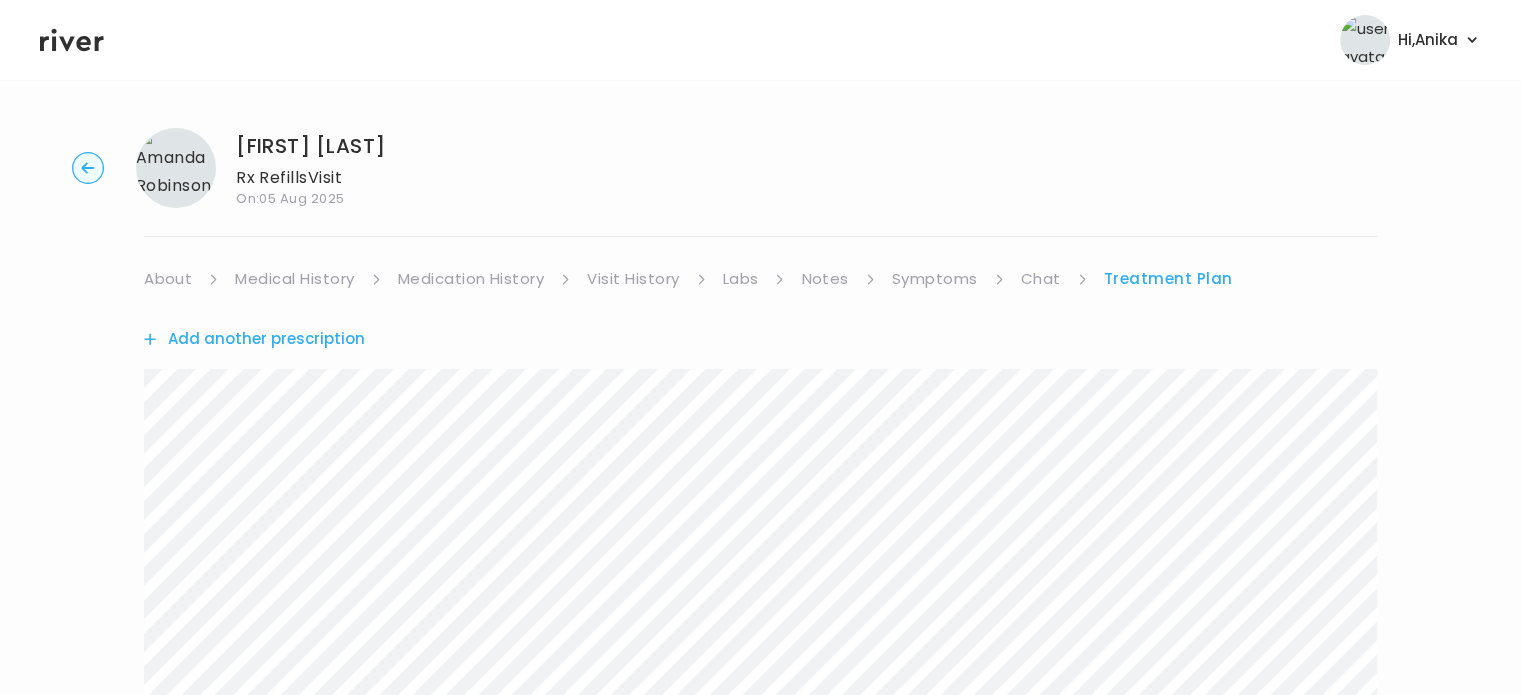 click 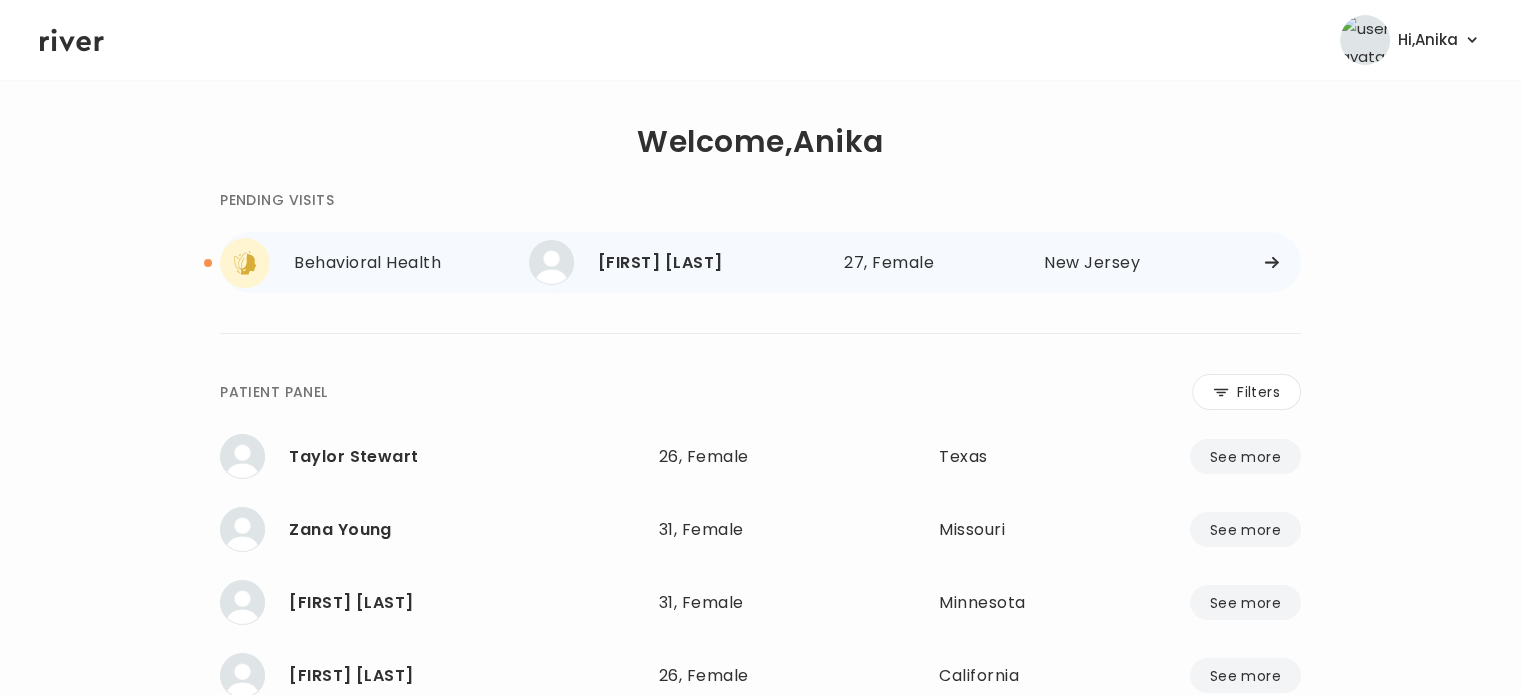 click on "Breanna Russell" at bounding box center [713, 263] 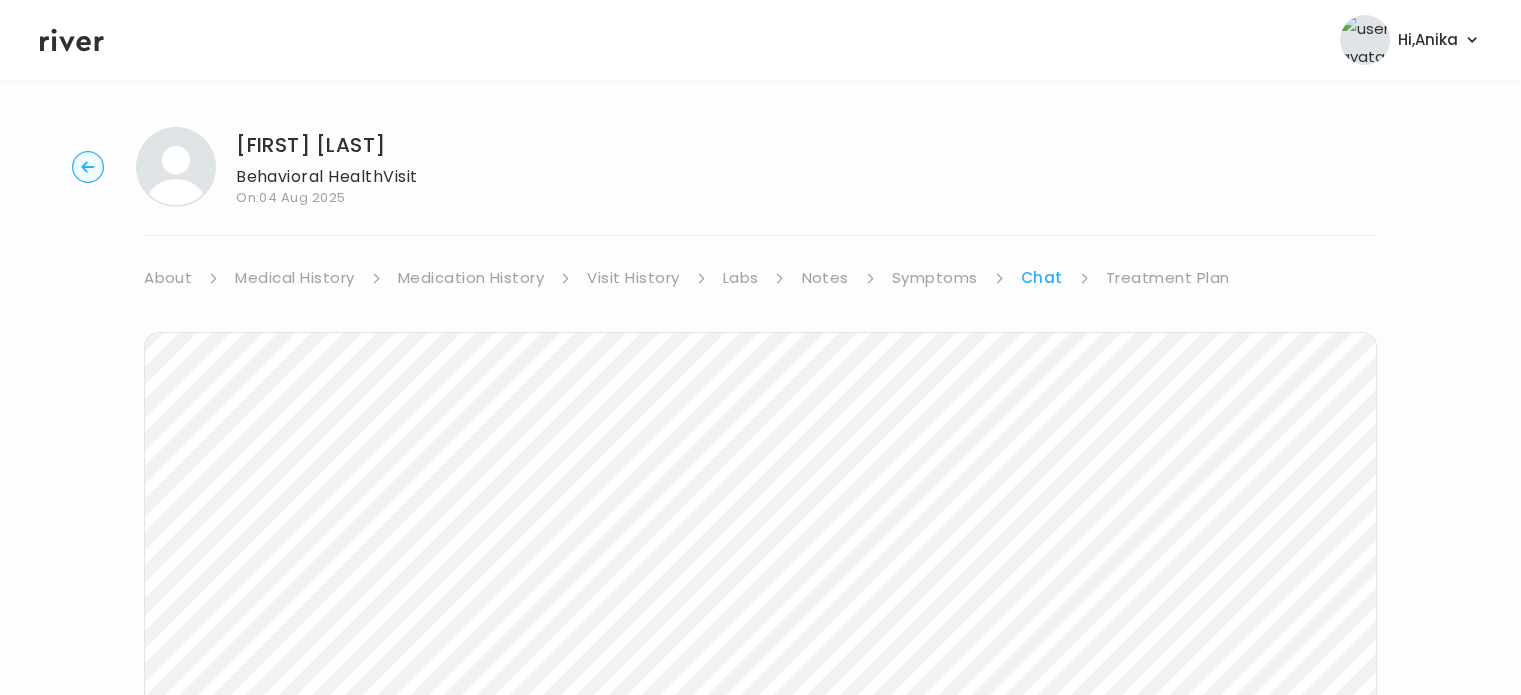 scroll, scrollTop: 0, scrollLeft: 0, axis: both 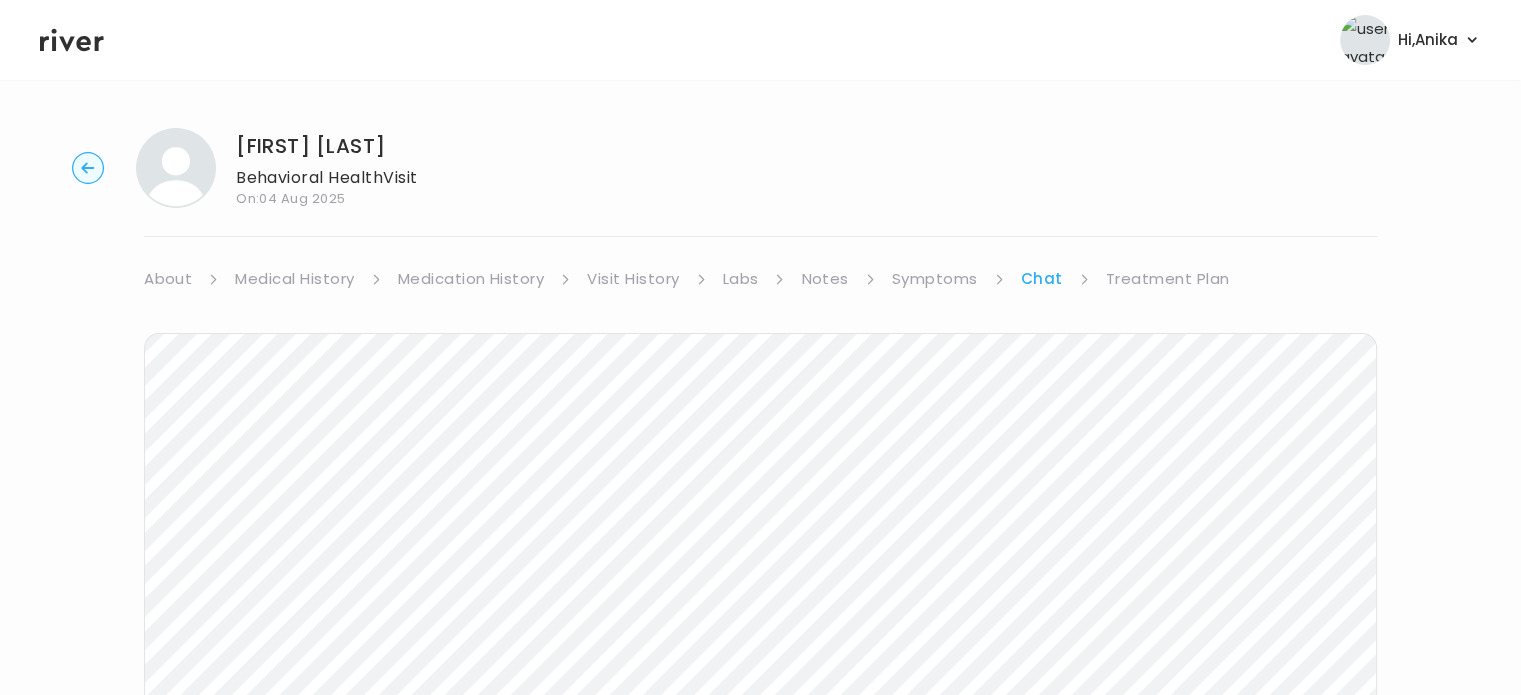 click on "Medication History" at bounding box center [471, 279] 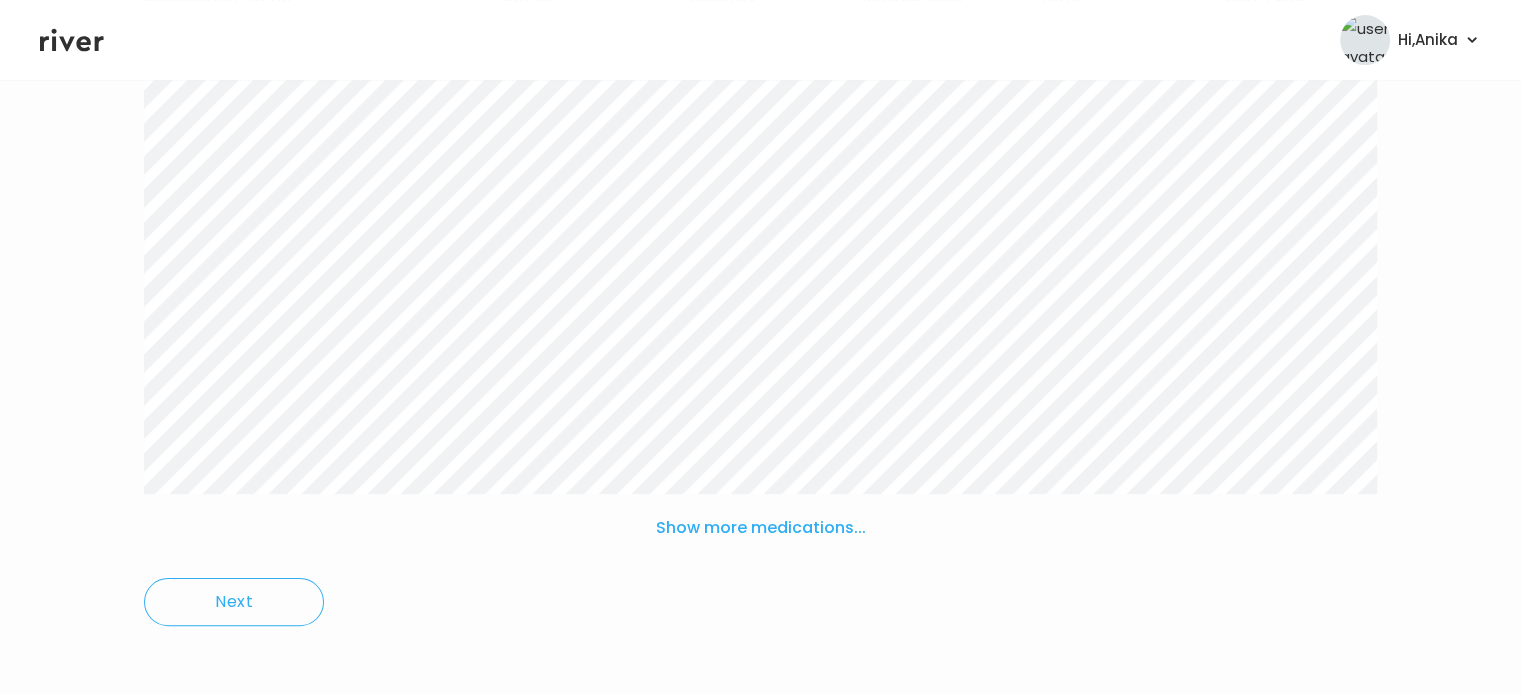 scroll, scrollTop: 343, scrollLeft: 0, axis: vertical 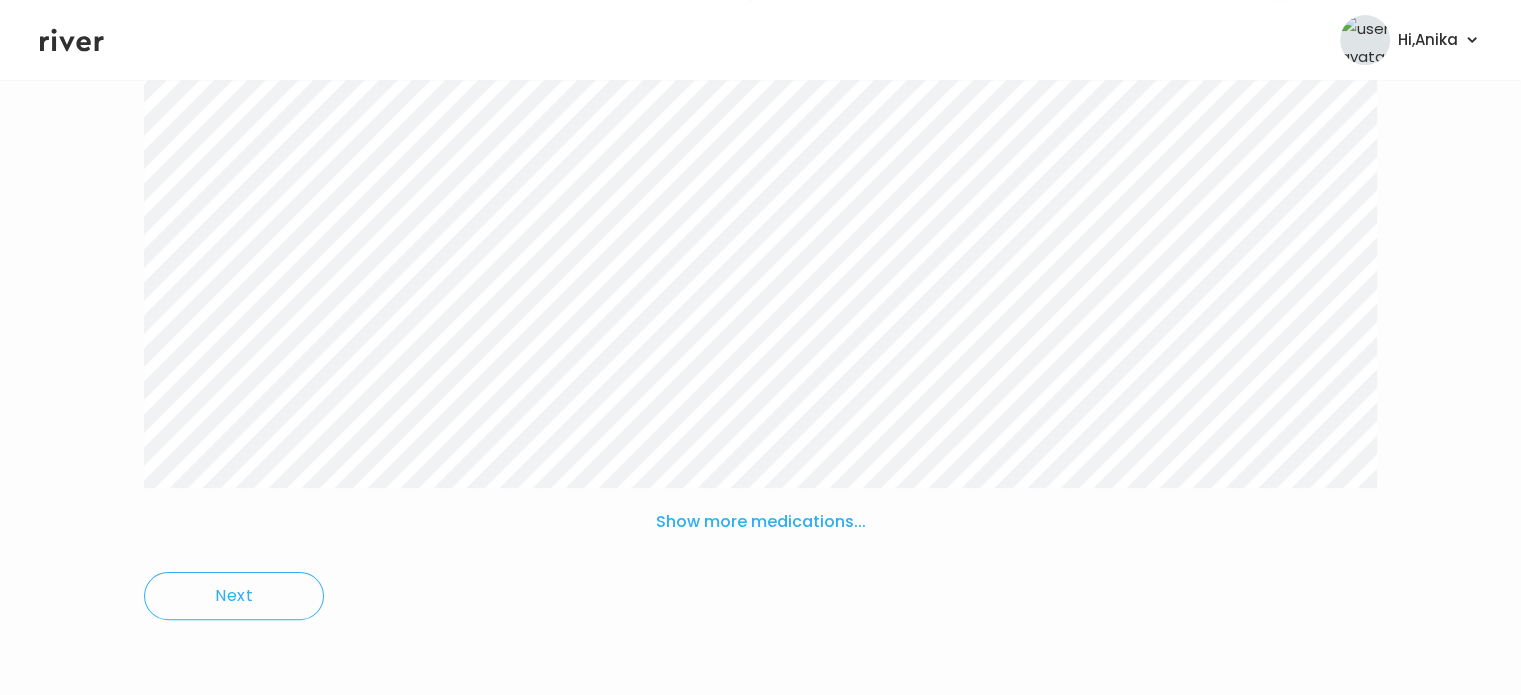 click on "Show more medications..." at bounding box center (761, 522) 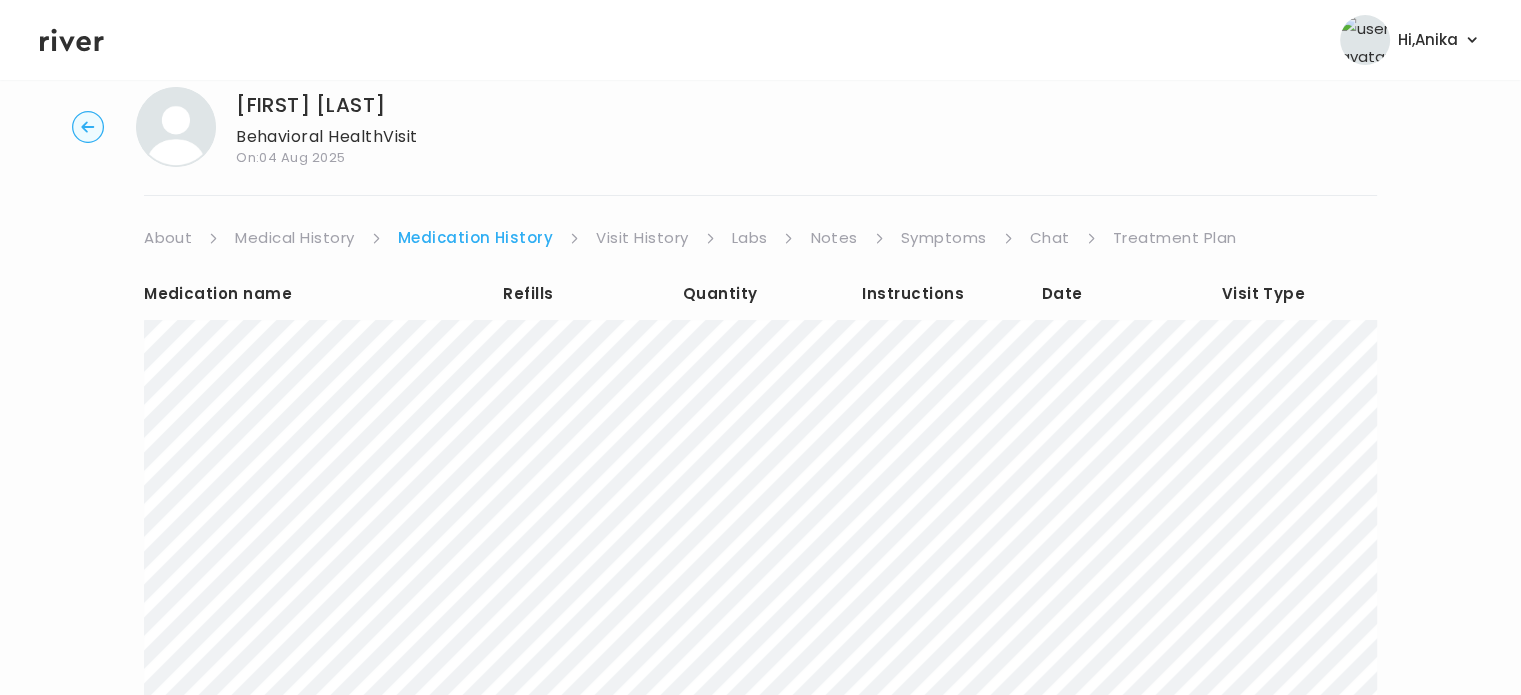 scroll, scrollTop: 0, scrollLeft: 0, axis: both 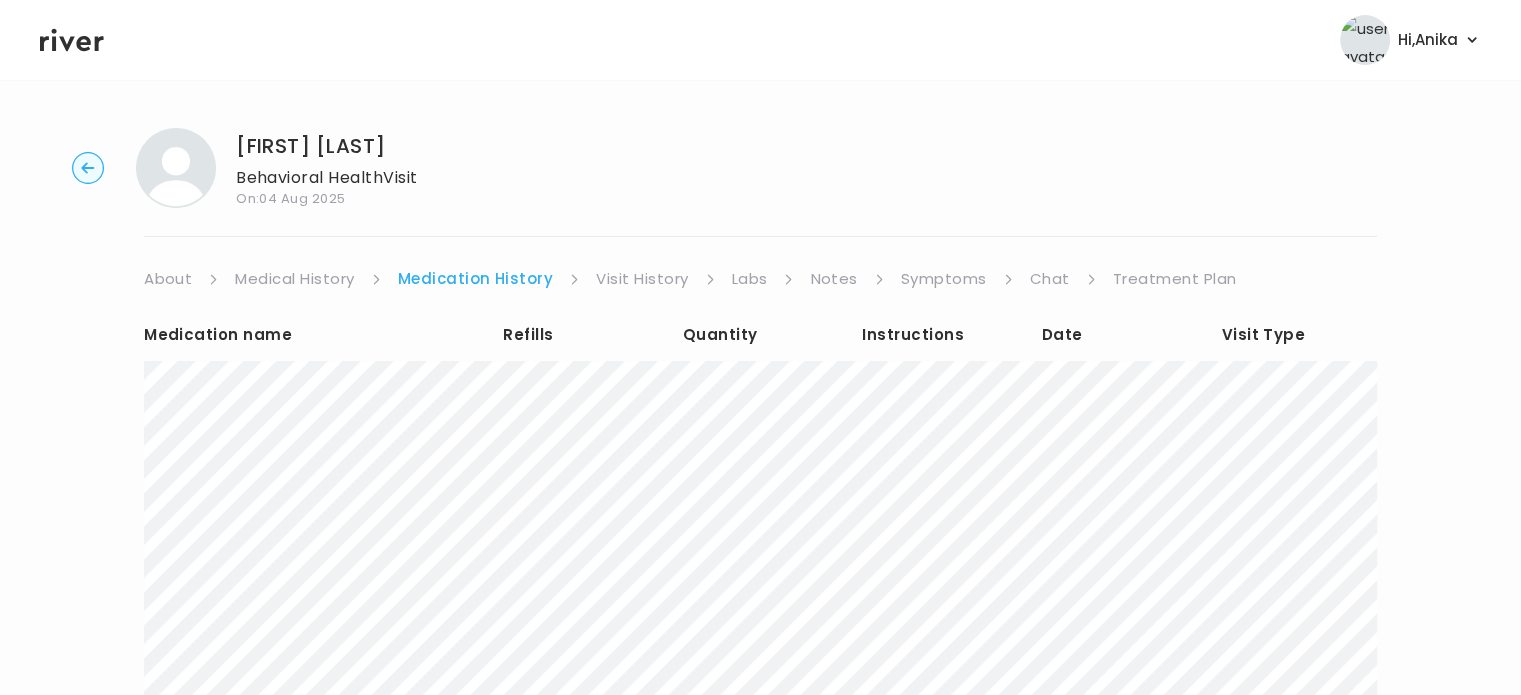 click on "Chat" at bounding box center [1050, 279] 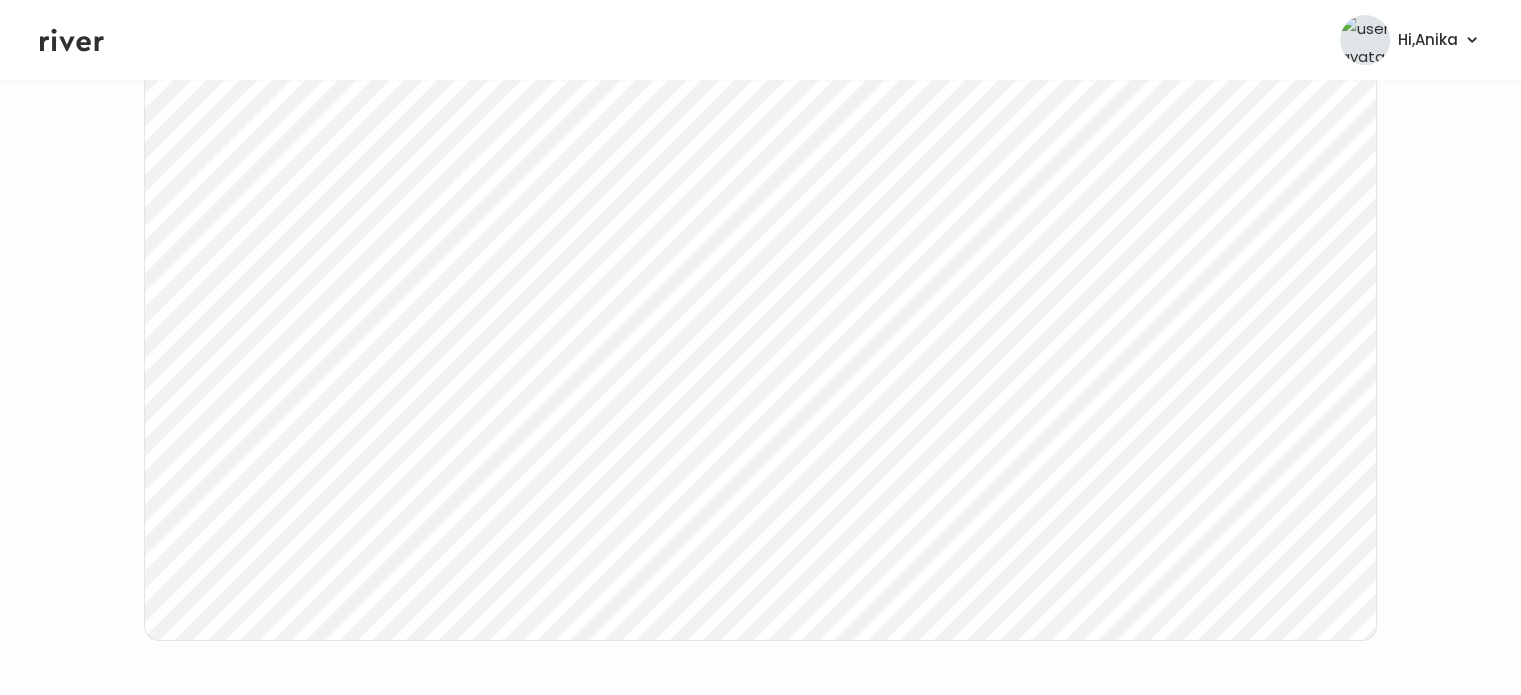 scroll, scrollTop: 334, scrollLeft: 0, axis: vertical 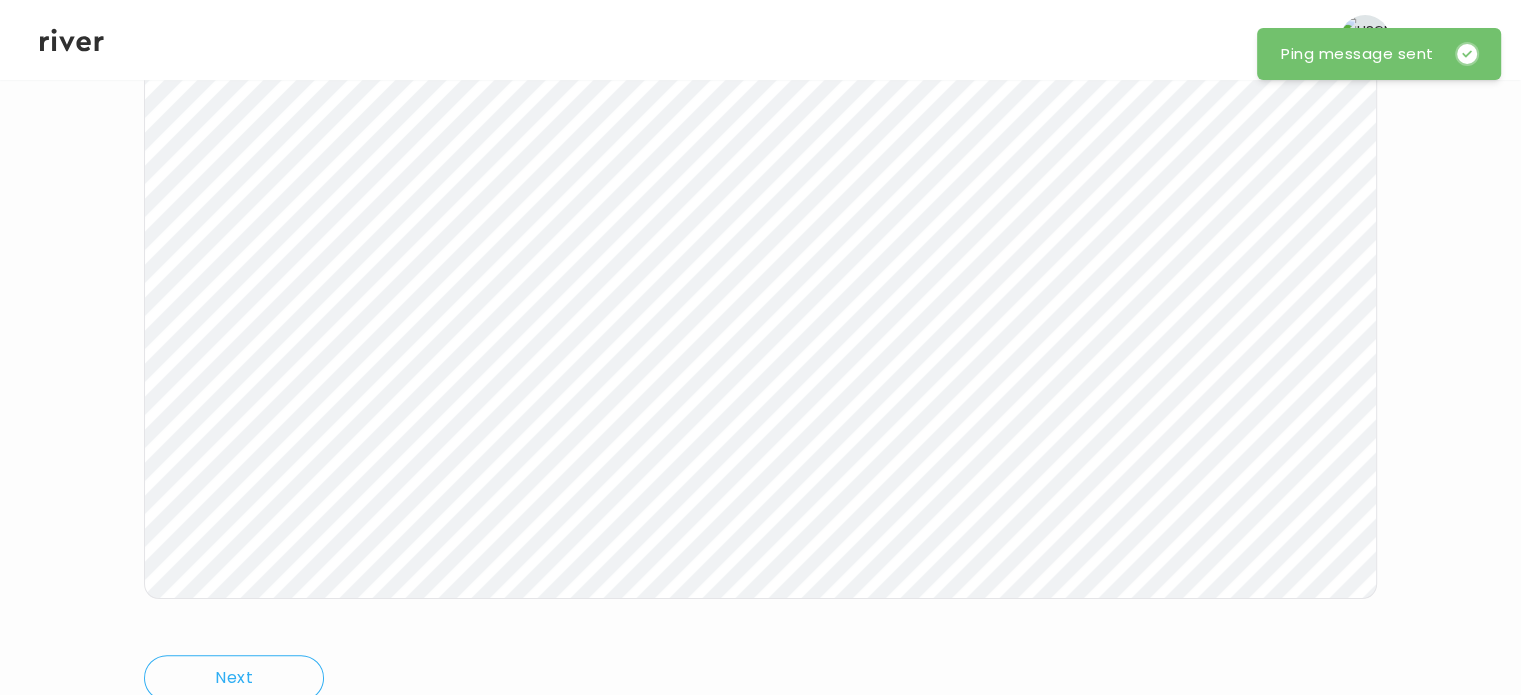 click on "Hi,  Anika Profile Logout" at bounding box center [760, 40] 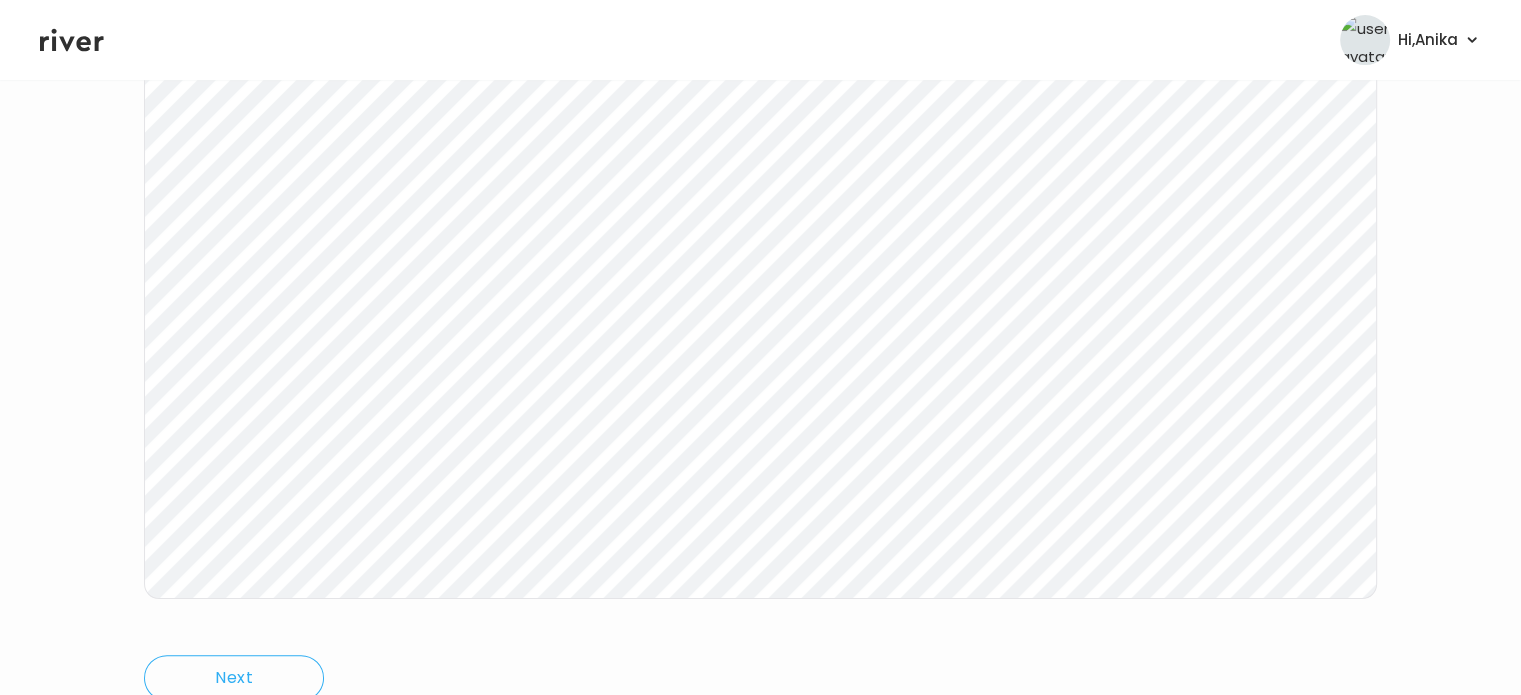 drag, startPoint x: 65, startPoint y: 43, endPoint x: 770, endPoint y: 691, distance: 957.5641 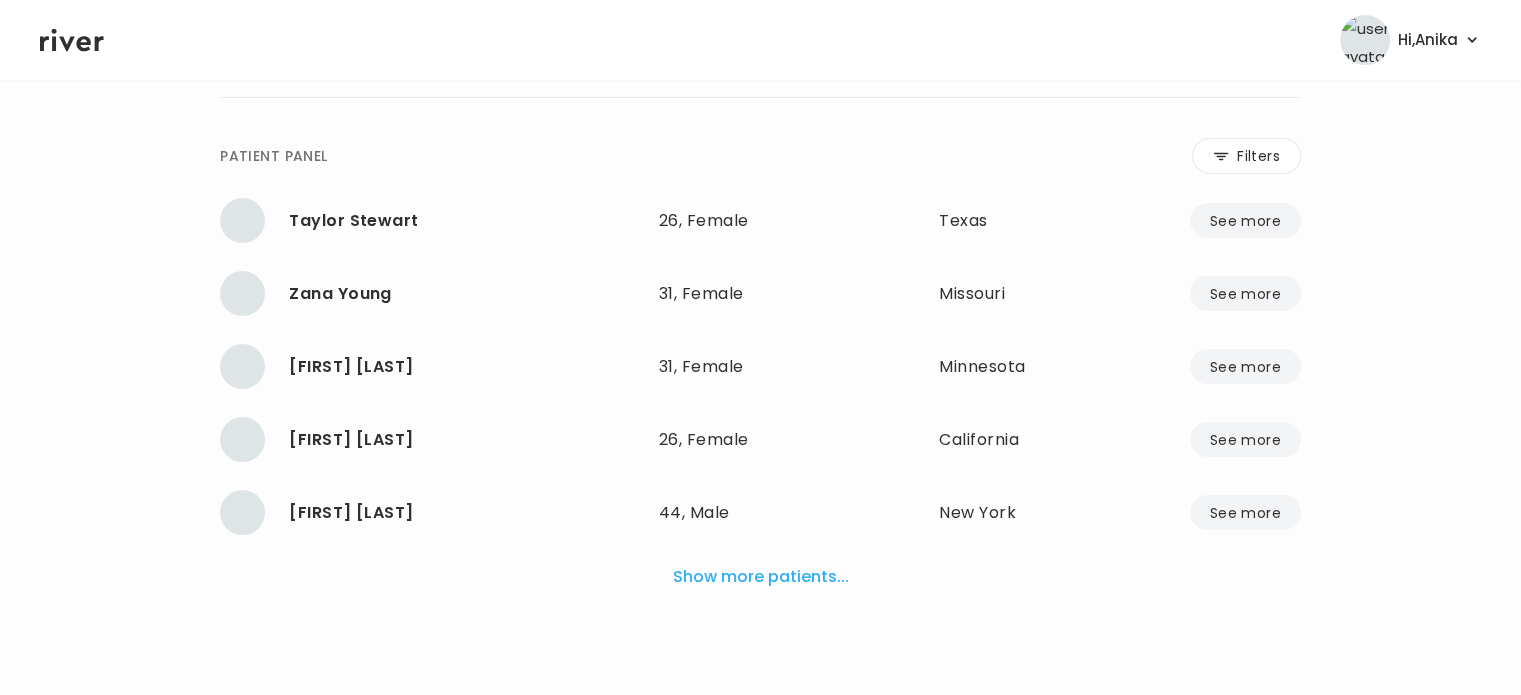 scroll, scrollTop: 235, scrollLeft: 0, axis: vertical 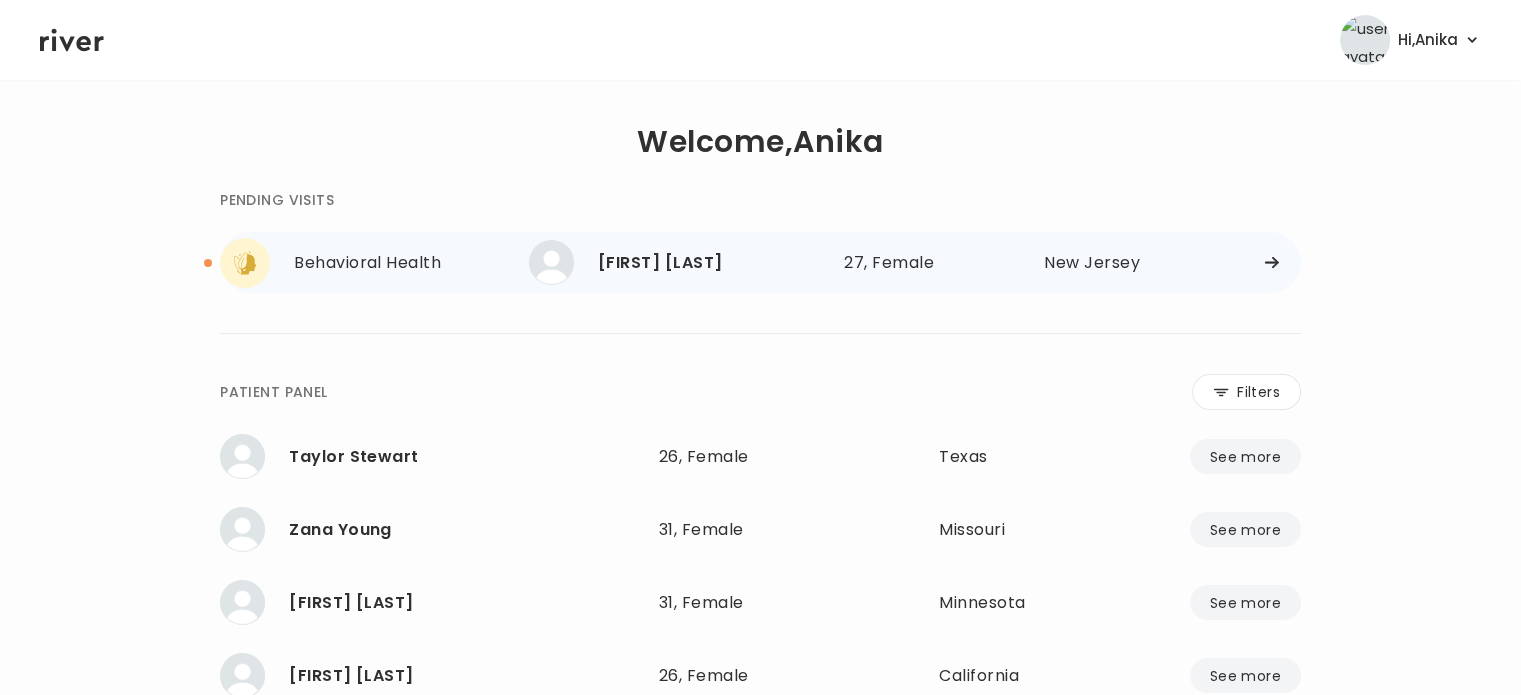 click on "27, Female" at bounding box center [915, 263] 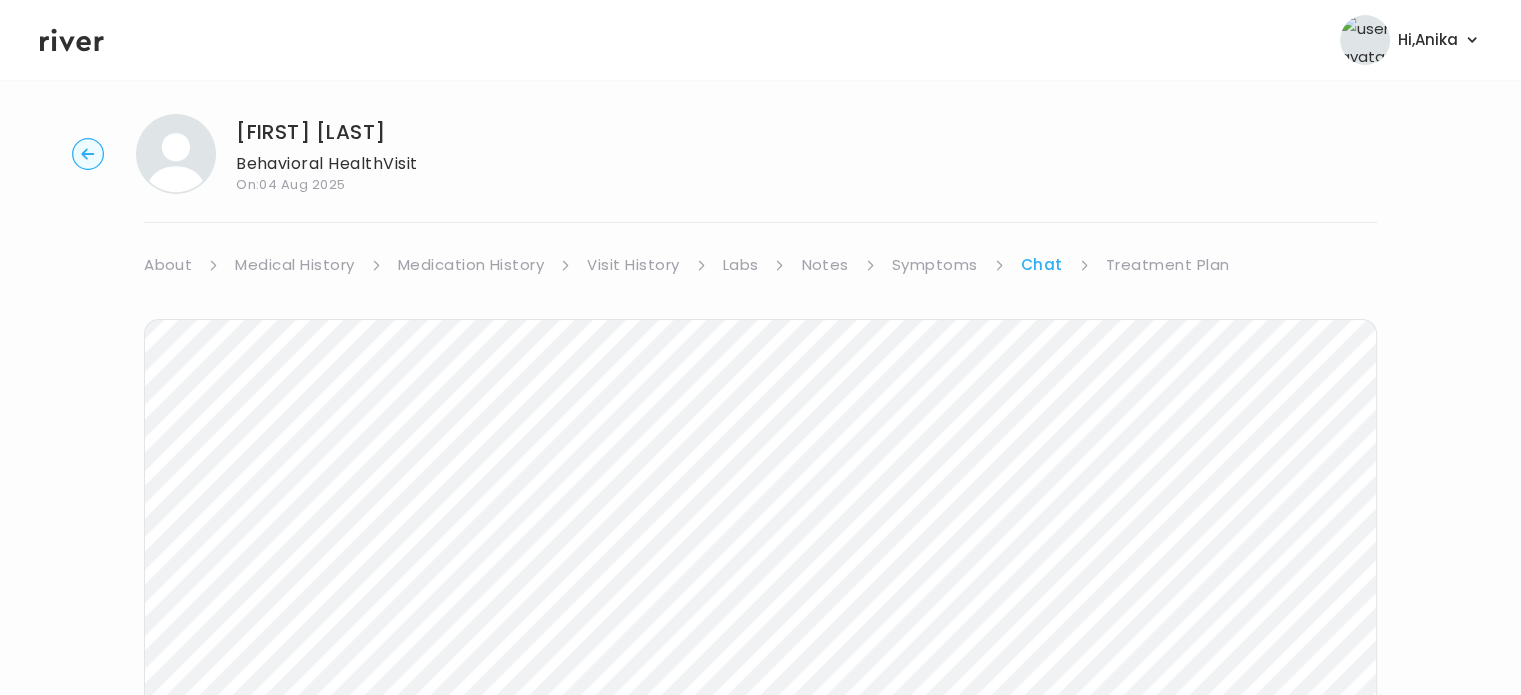 scroll, scrollTop: 0, scrollLeft: 0, axis: both 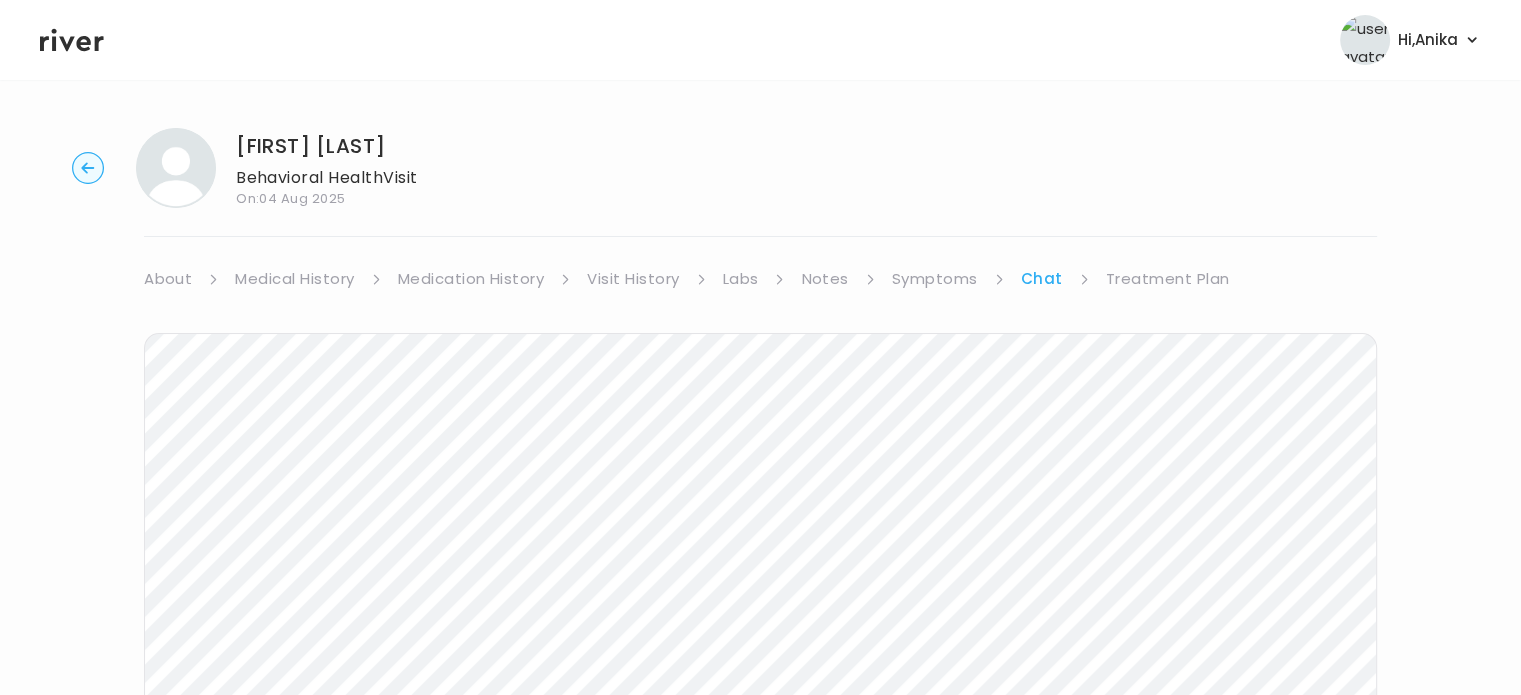 click on "Treatment Plan" at bounding box center (1168, 279) 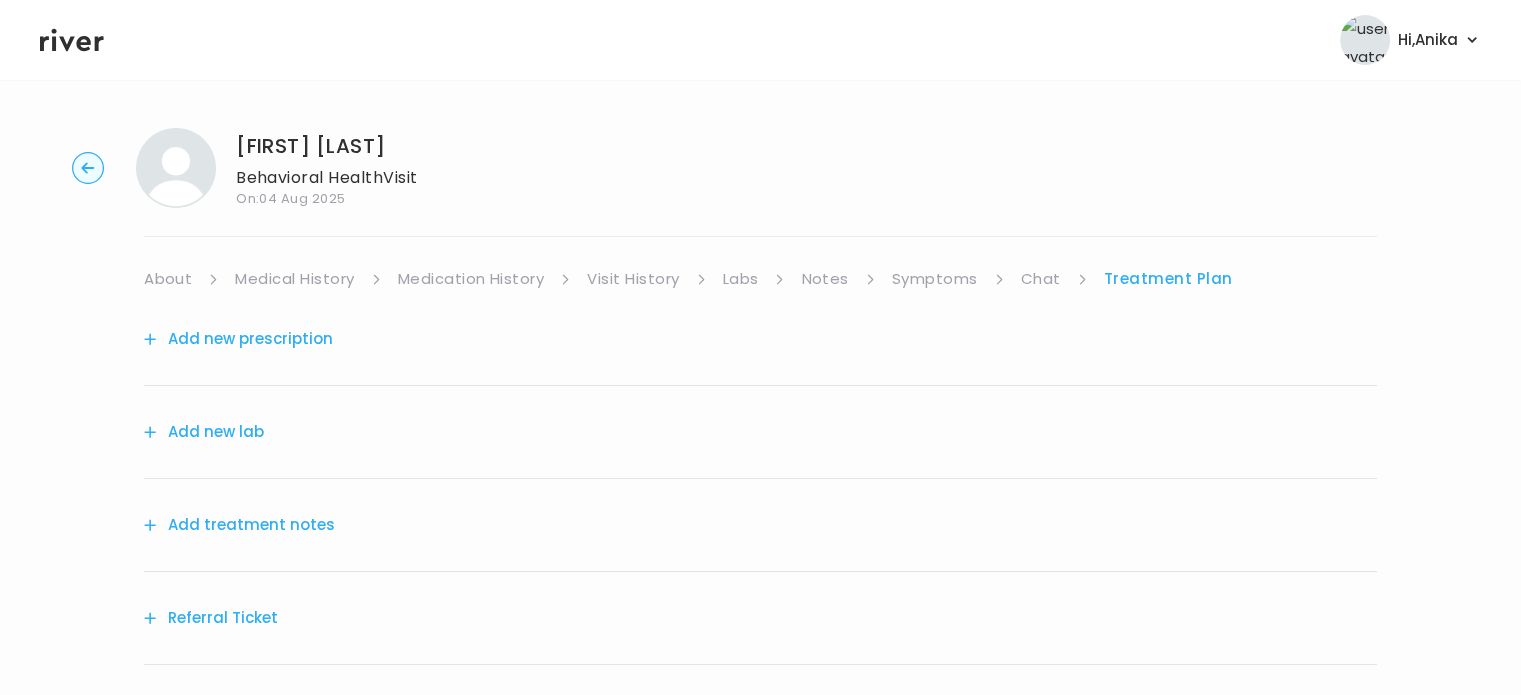 click on "Add treatment notes" at bounding box center (239, 525) 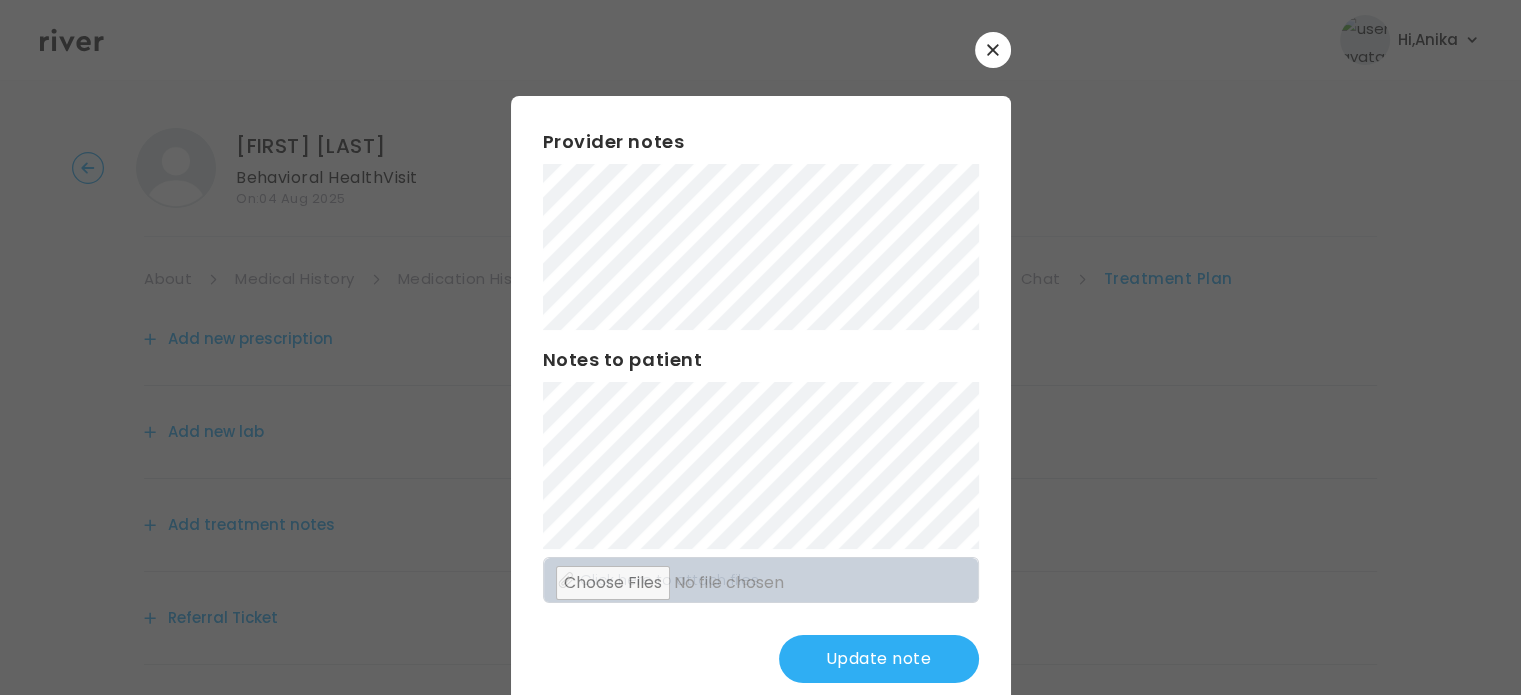 click on "Update note" at bounding box center [879, 659] 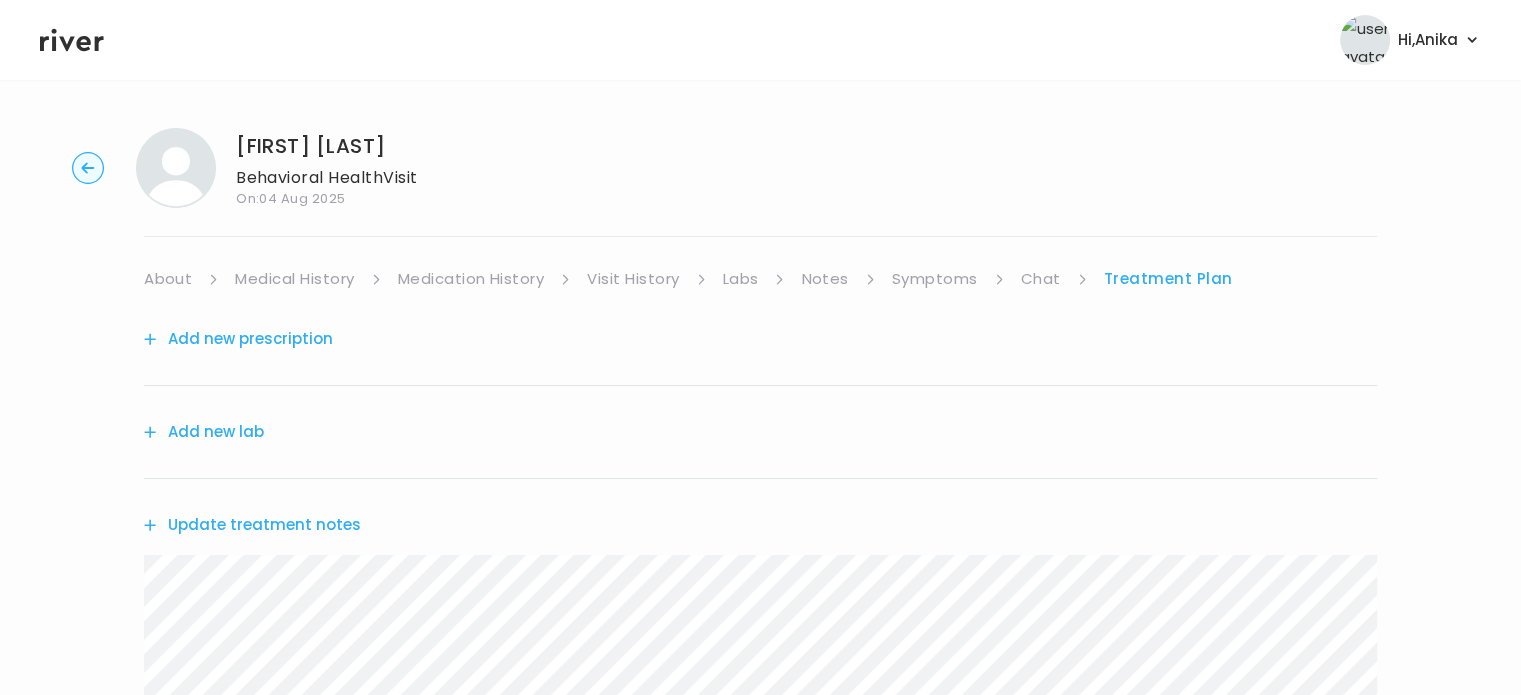 click on "Medication History" at bounding box center [471, 279] 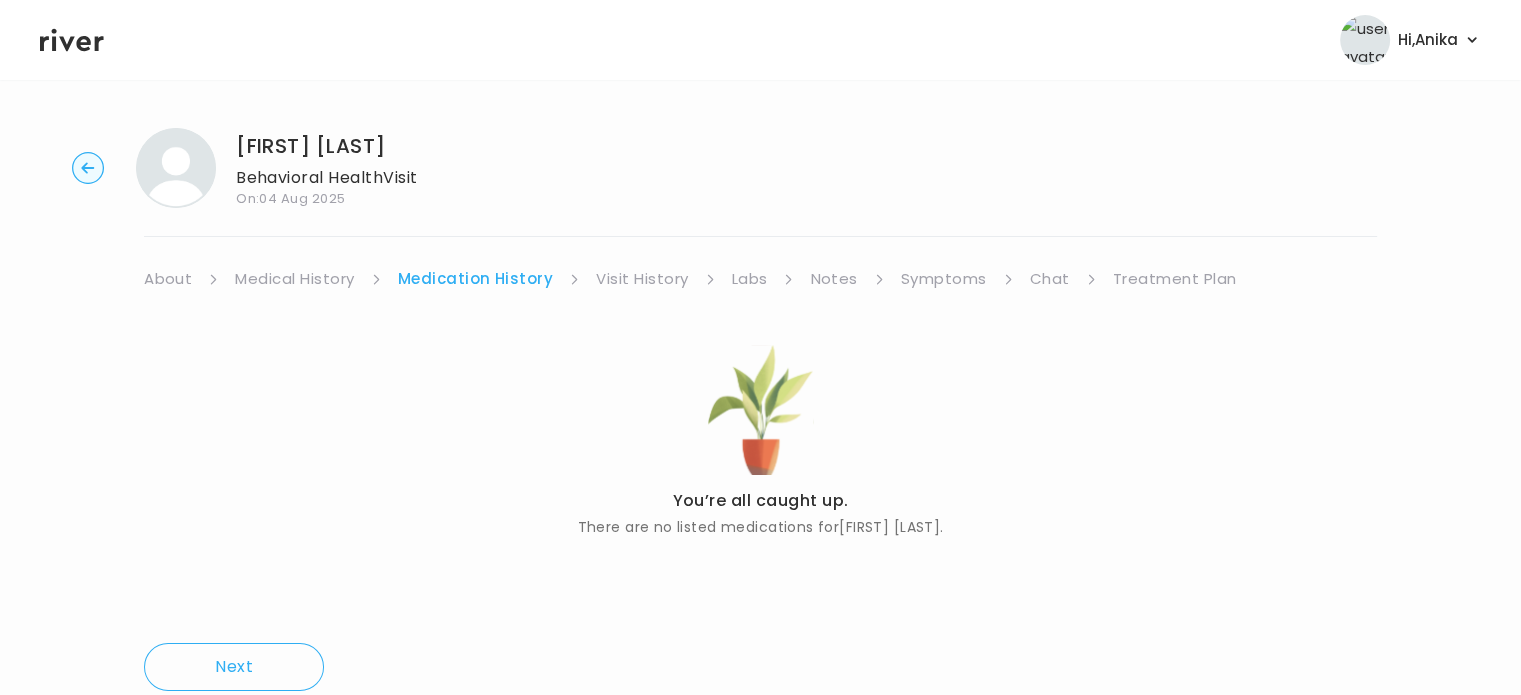 click on "Medication History" at bounding box center [476, 279] 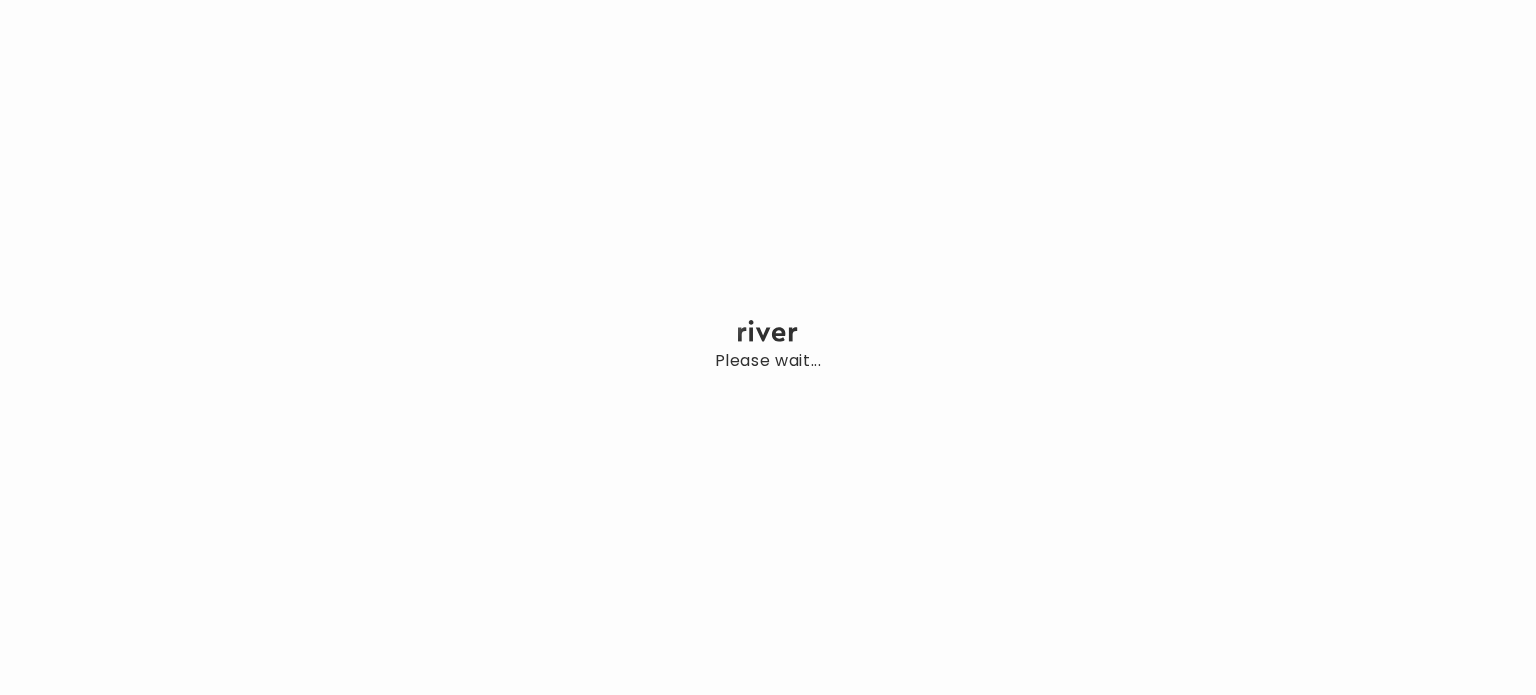 scroll, scrollTop: 0, scrollLeft: 0, axis: both 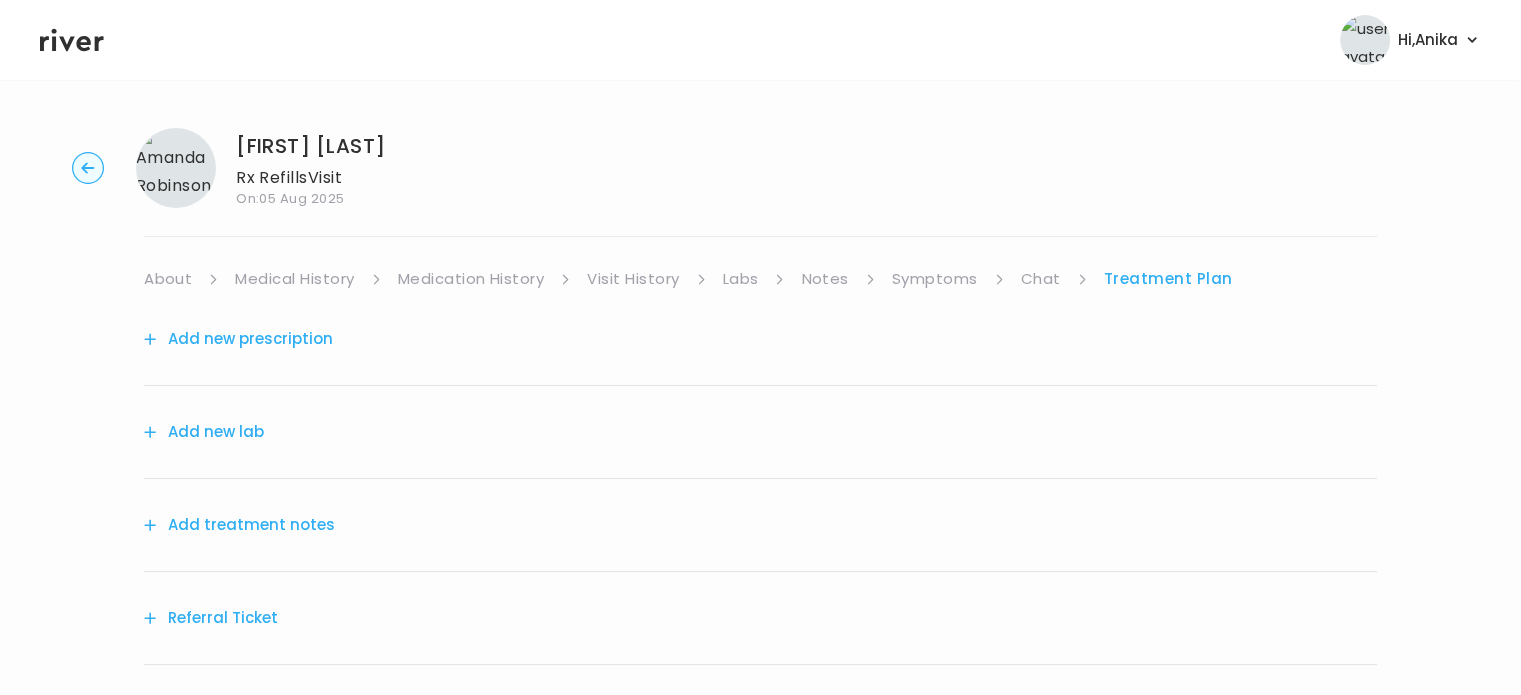 click on "Add treatment notes" at bounding box center [239, 525] 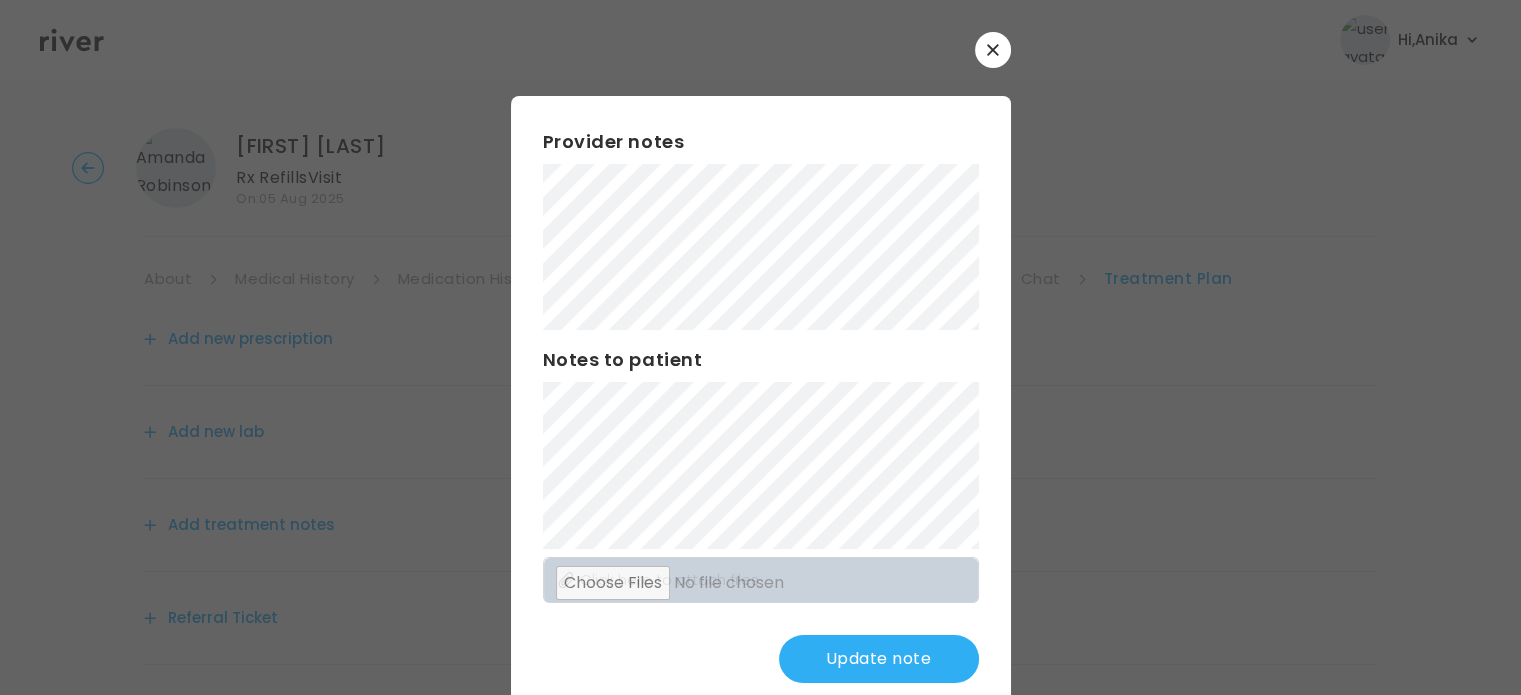 click on "Update note" at bounding box center [879, 659] 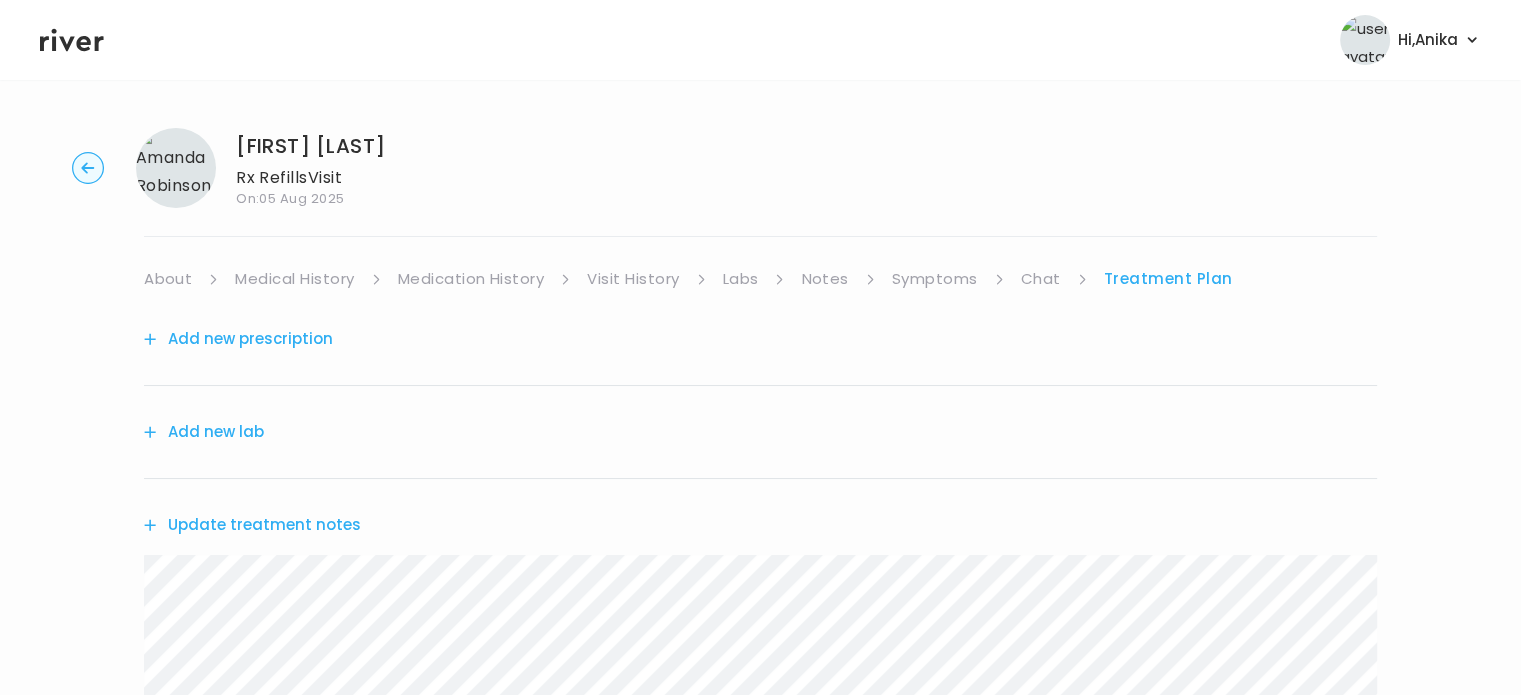 click on "Symptoms" at bounding box center [935, 279] 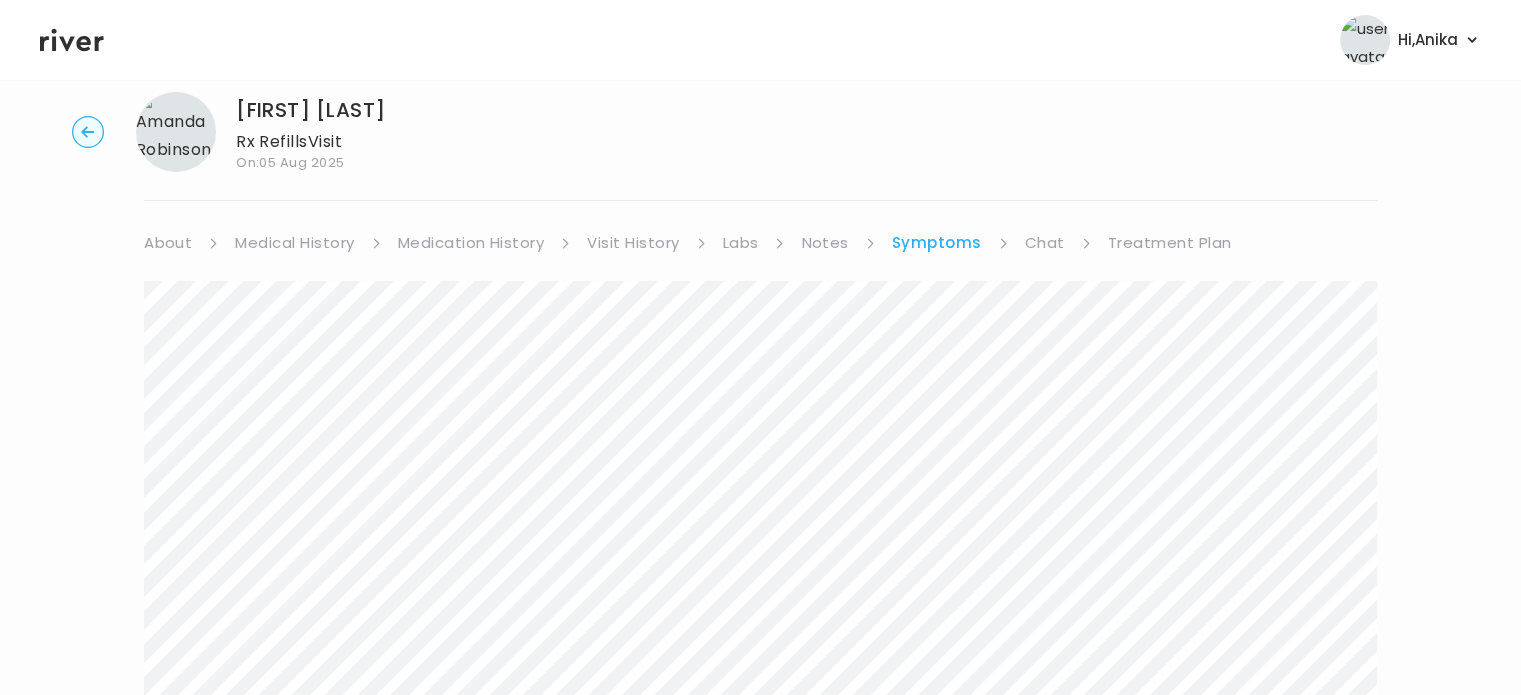 scroll, scrollTop: 26, scrollLeft: 0, axis: vertical 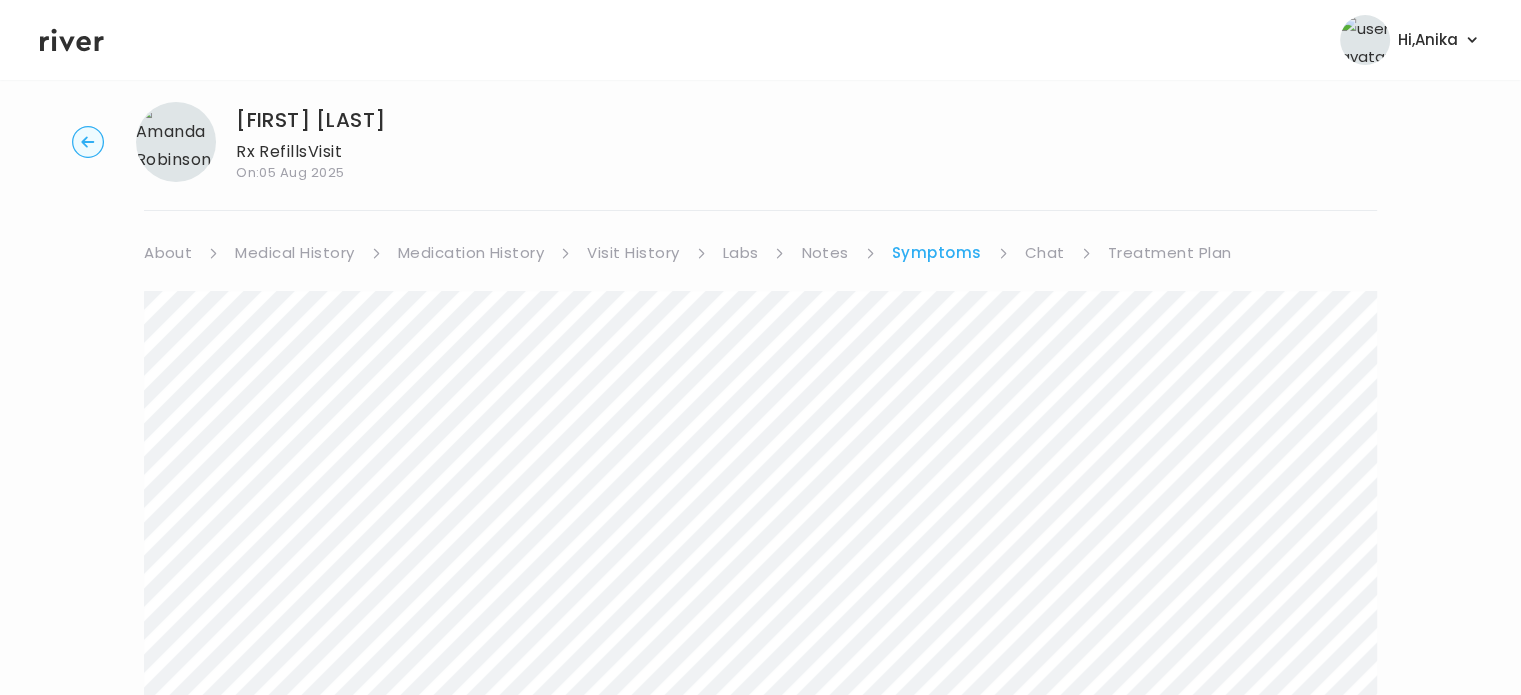 click on "Medical History" at bounding box center [294, 253] 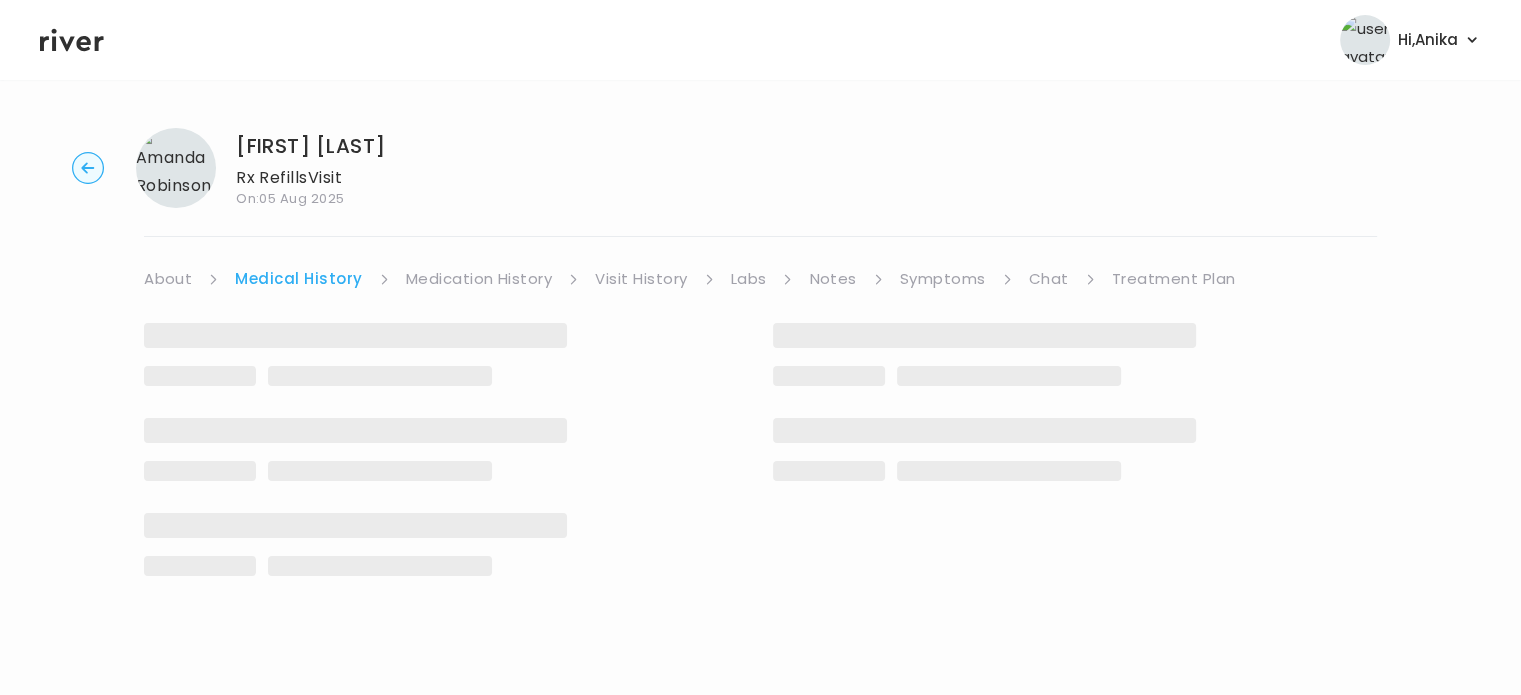 scroll, scrollTop: 0, scrollLeft: 0, axis: both 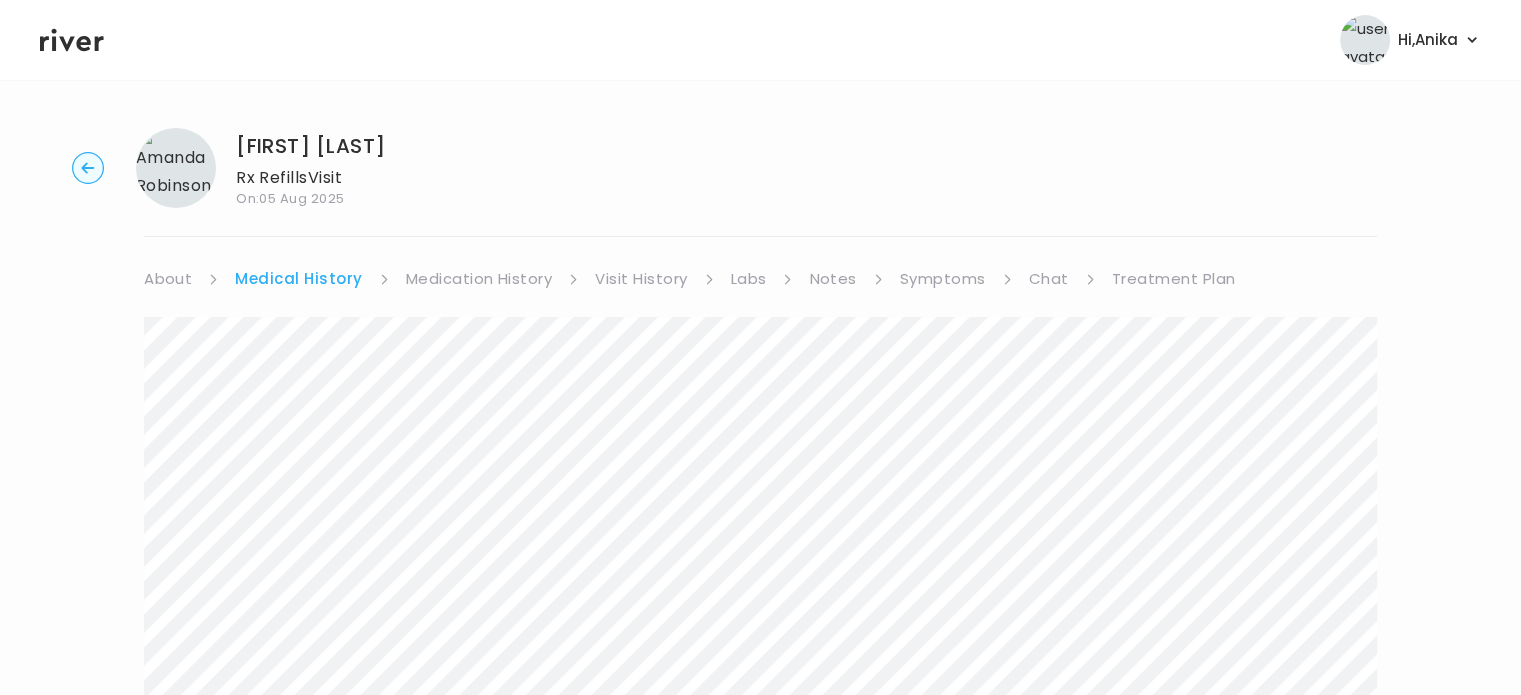 click on "Next" at bounding box center (760, 797) 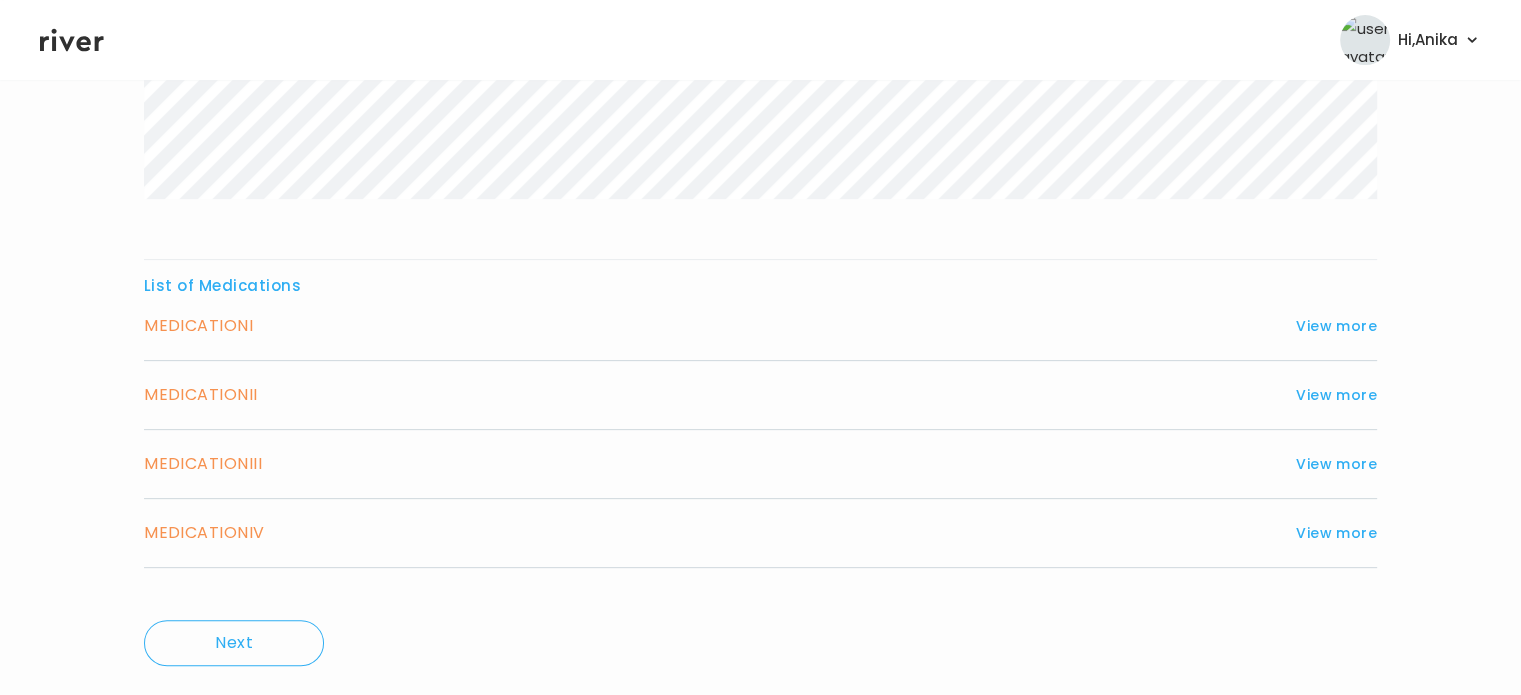 scroll, scrollTop: 623, scrollLeft: 0, axis: vertical 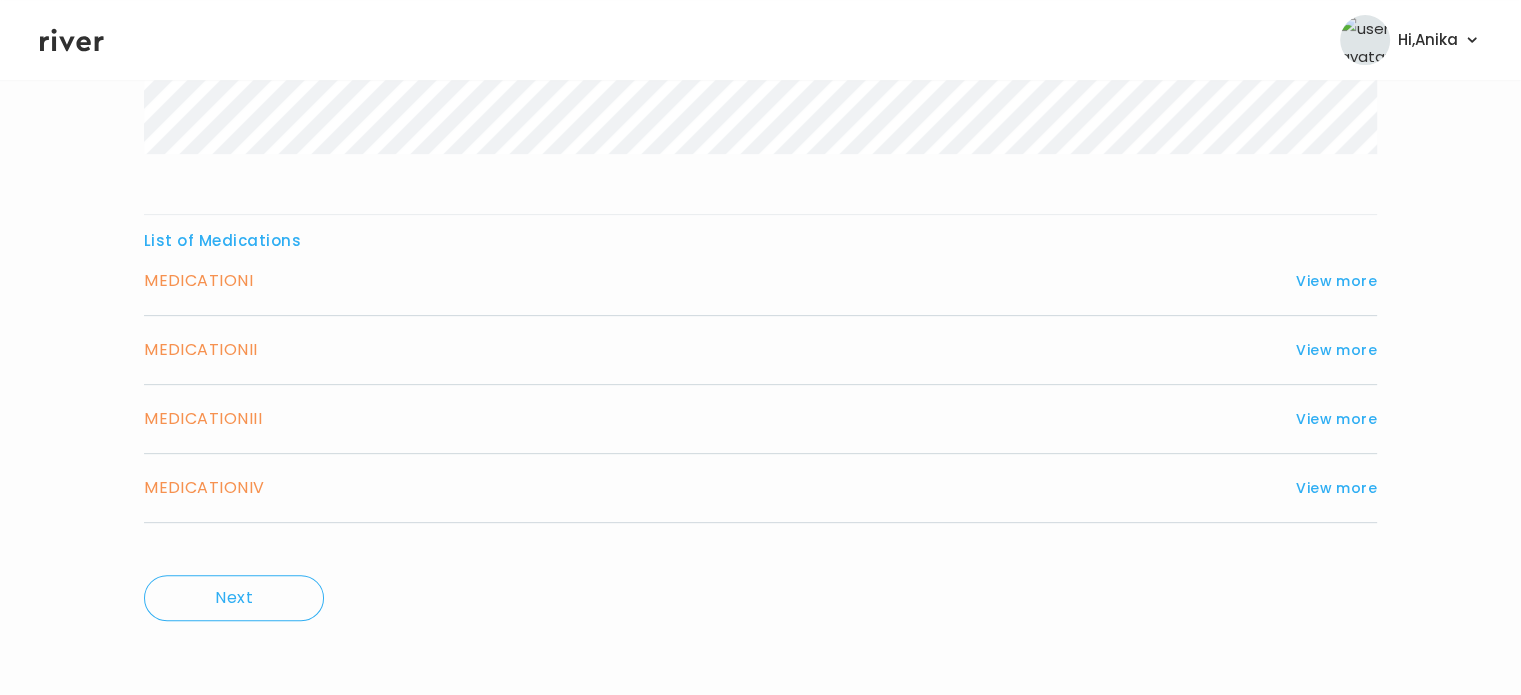 click on "MEDICATION  I View more Who originally prescribed the medication you want to refill? Answer:   Another Healthcare Provider What is the name of the healthcare provider? Answer:   Doctor from advent health What is the name of the medication you want to refill? Answer:   Esomeprazole magnesium  What is the current medication dosage? Answer:   40mg What is the medical reason for taking this medication? Answer:   No galbladder  Approximately how long have you been taking this medication? Answer:   3 years How many pills or days’ worth of this medication do you have left? Answer:   5 days Uploaded Photo(s) View Photo 1 View Photo 2 View Photo 3" at bounding box center [760, 291] 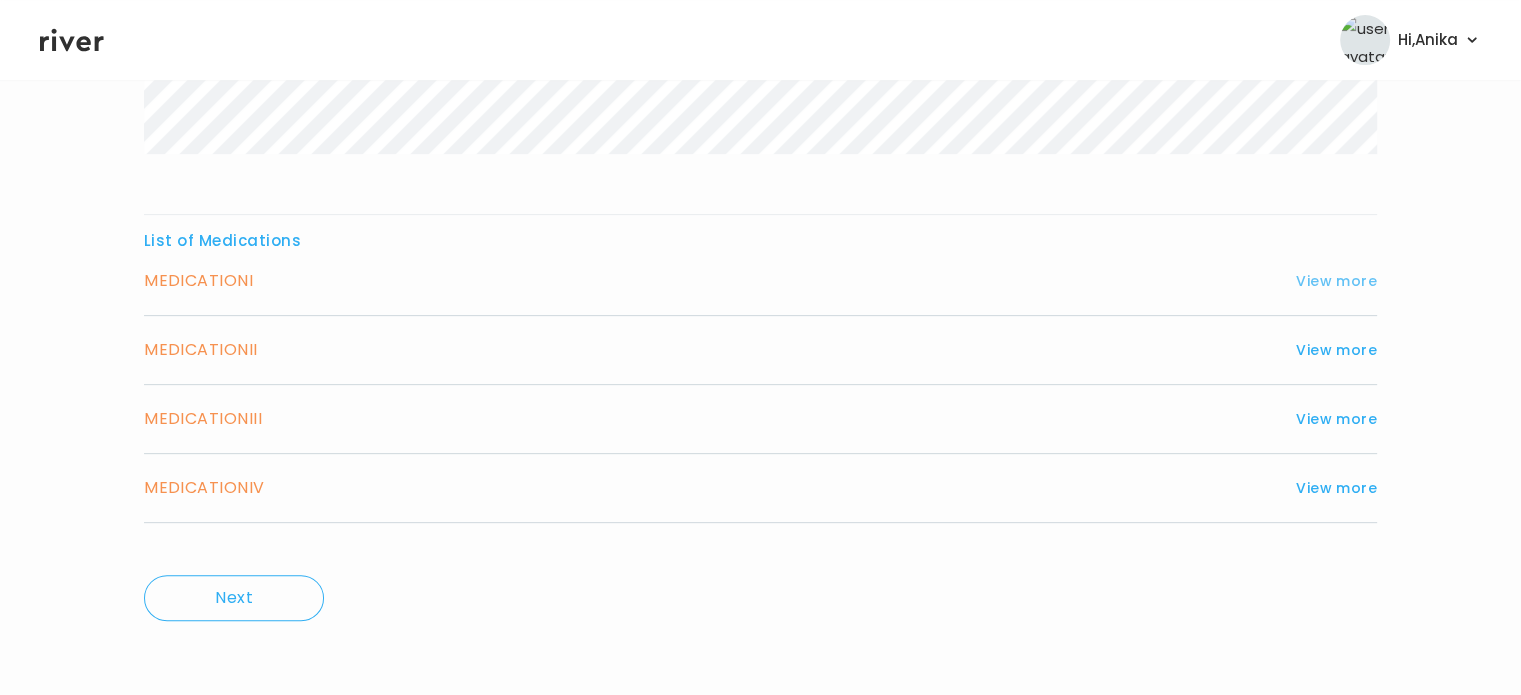 click on "View more" at bounding box center [1336, 281] 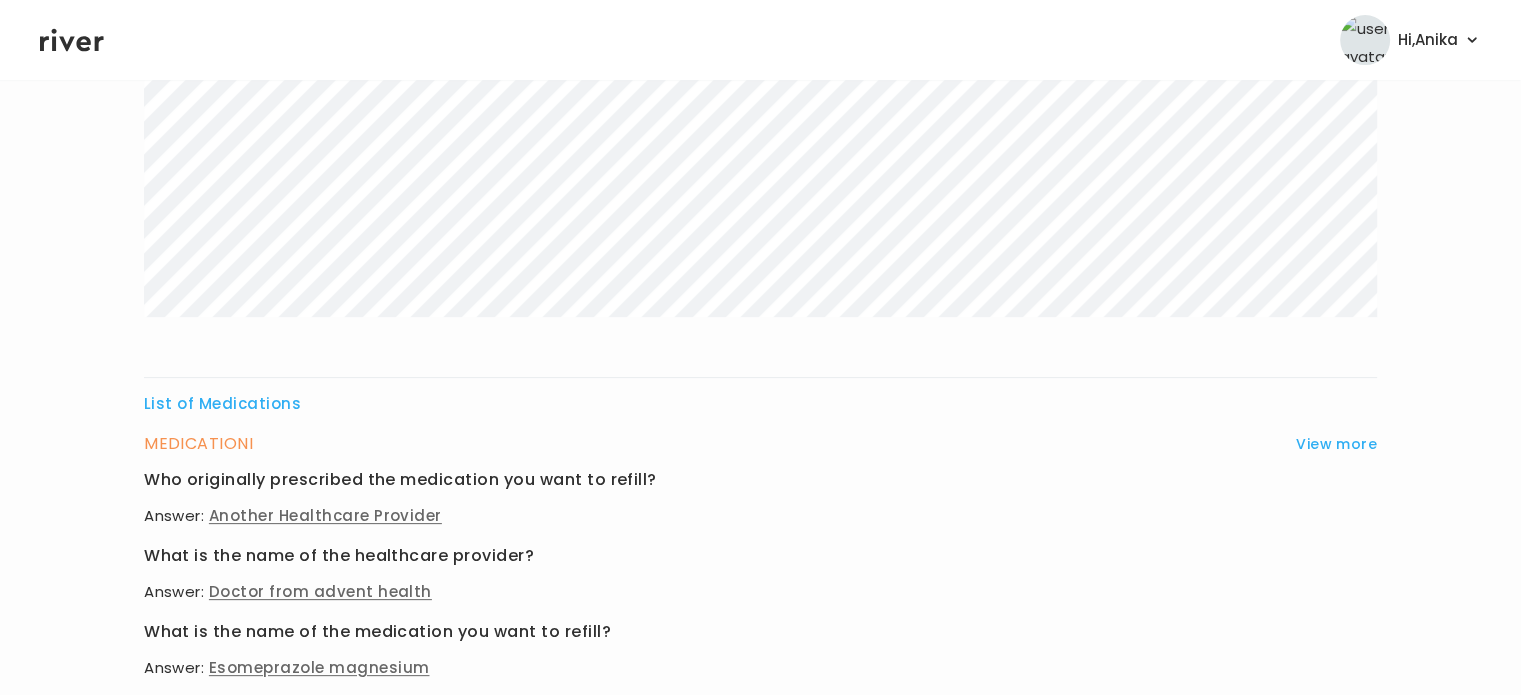 scroll, scrollTop: 446, scrollLeft: 0, axis: vertical 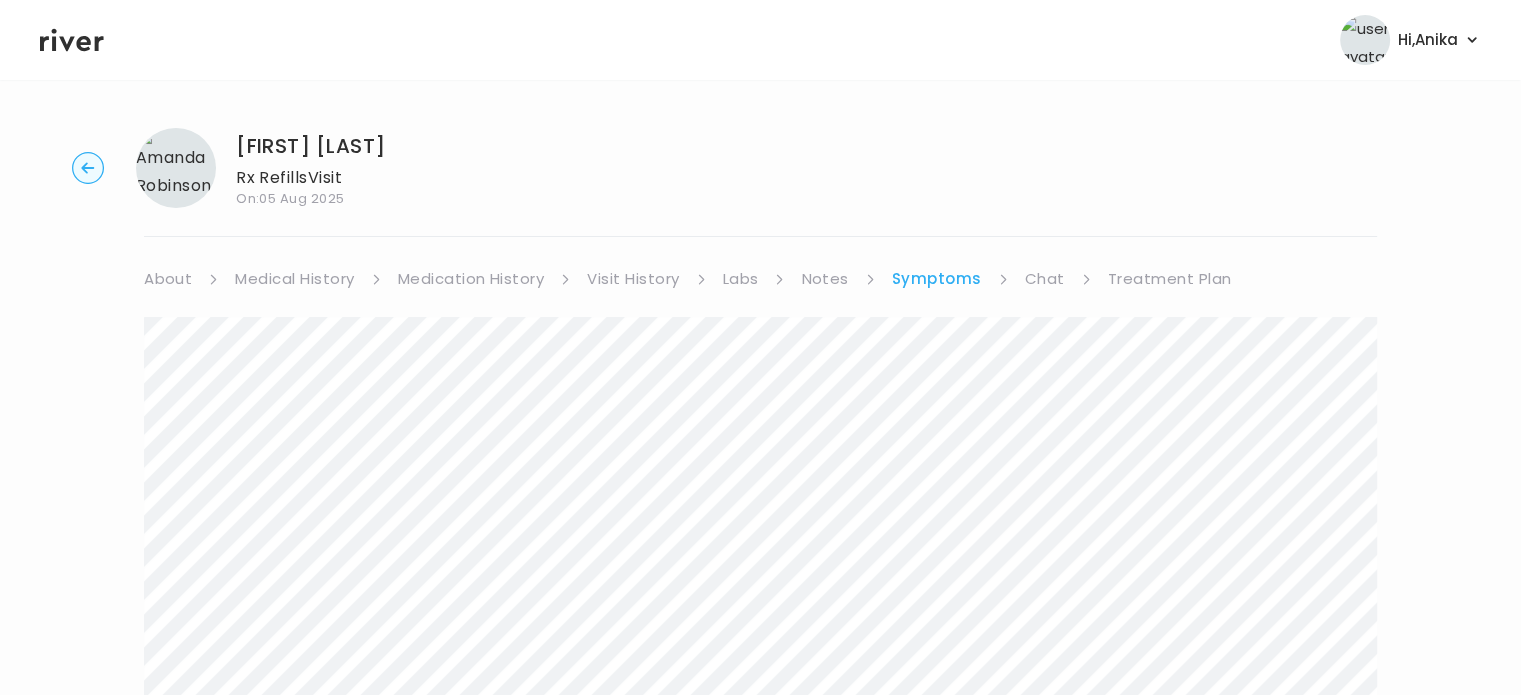 click on "Treatment Plan" at bounding box center (1170, 279) 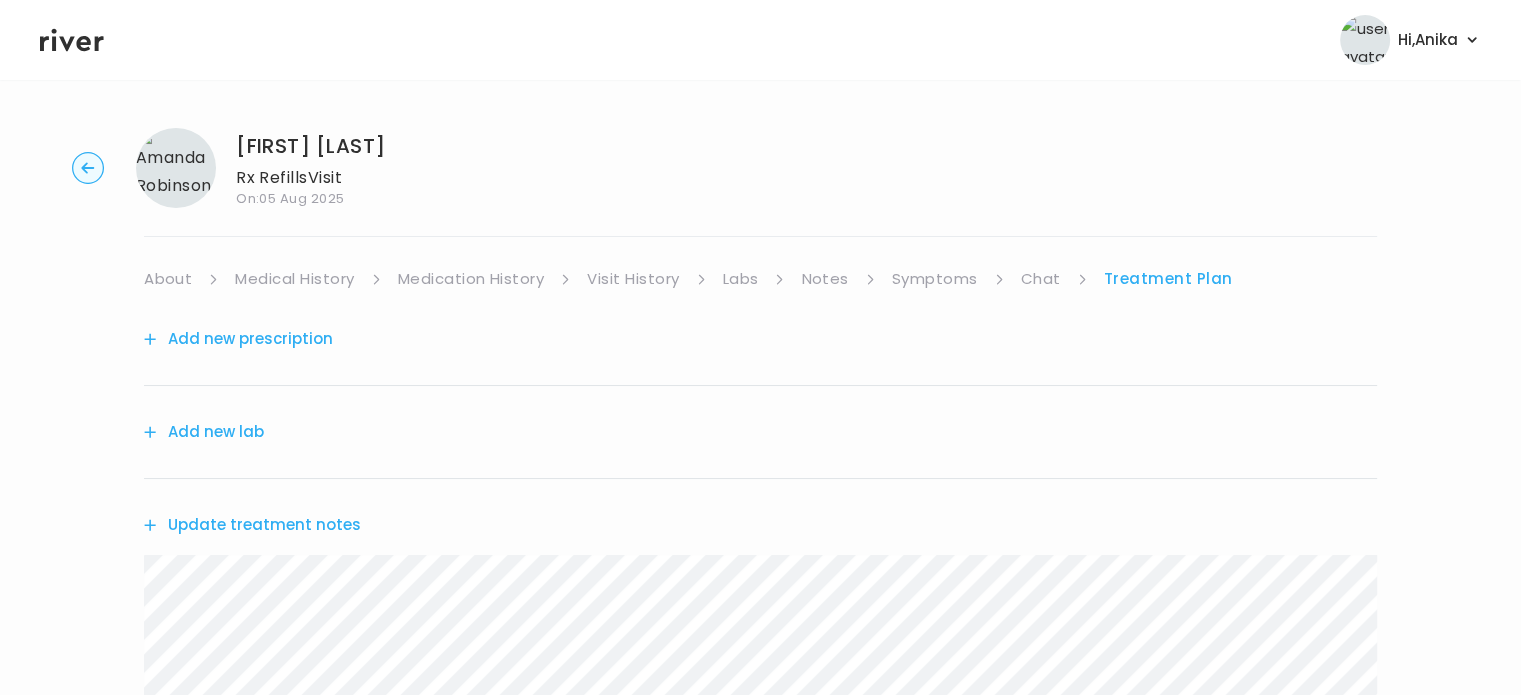 click on "Update treatment notes" at bounding box center (252, 525) 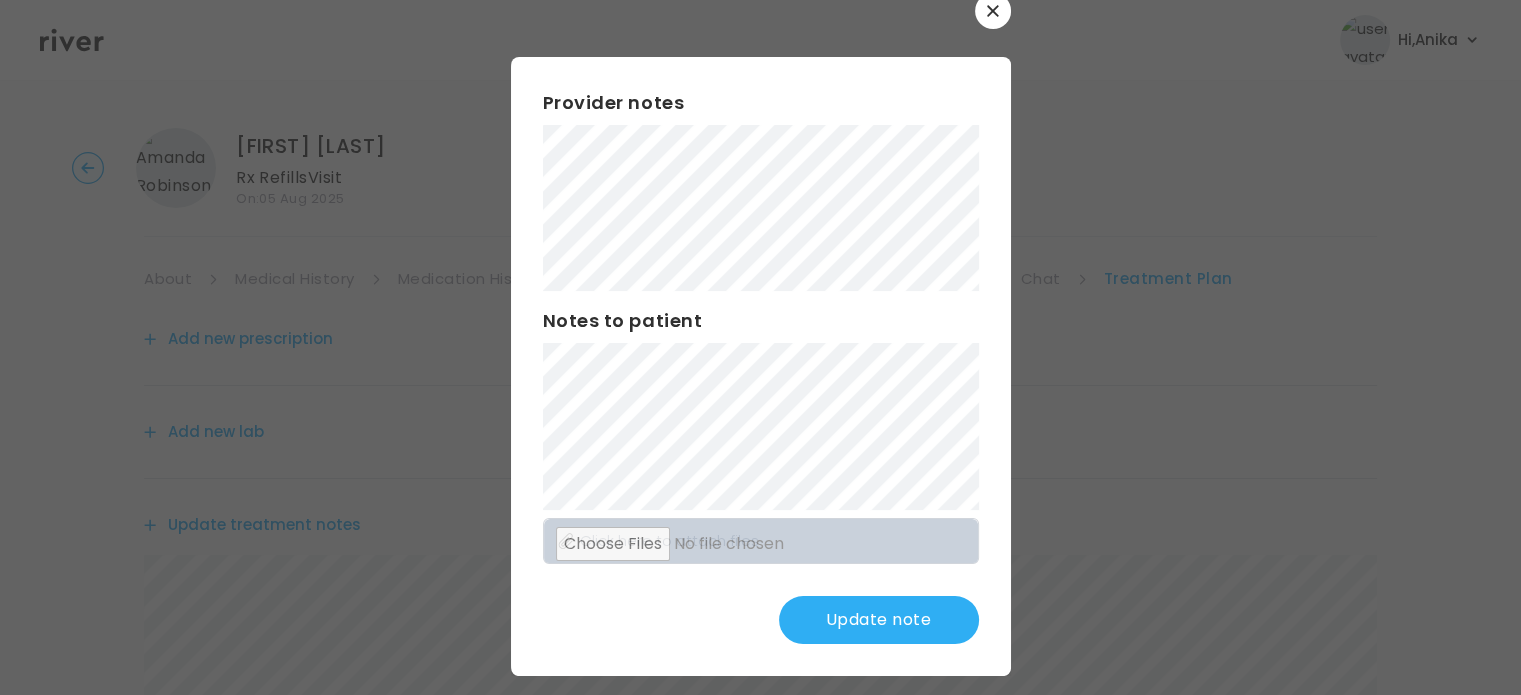 scroll, scrollTop: 40, scrollLeft: 0, axis: vertical 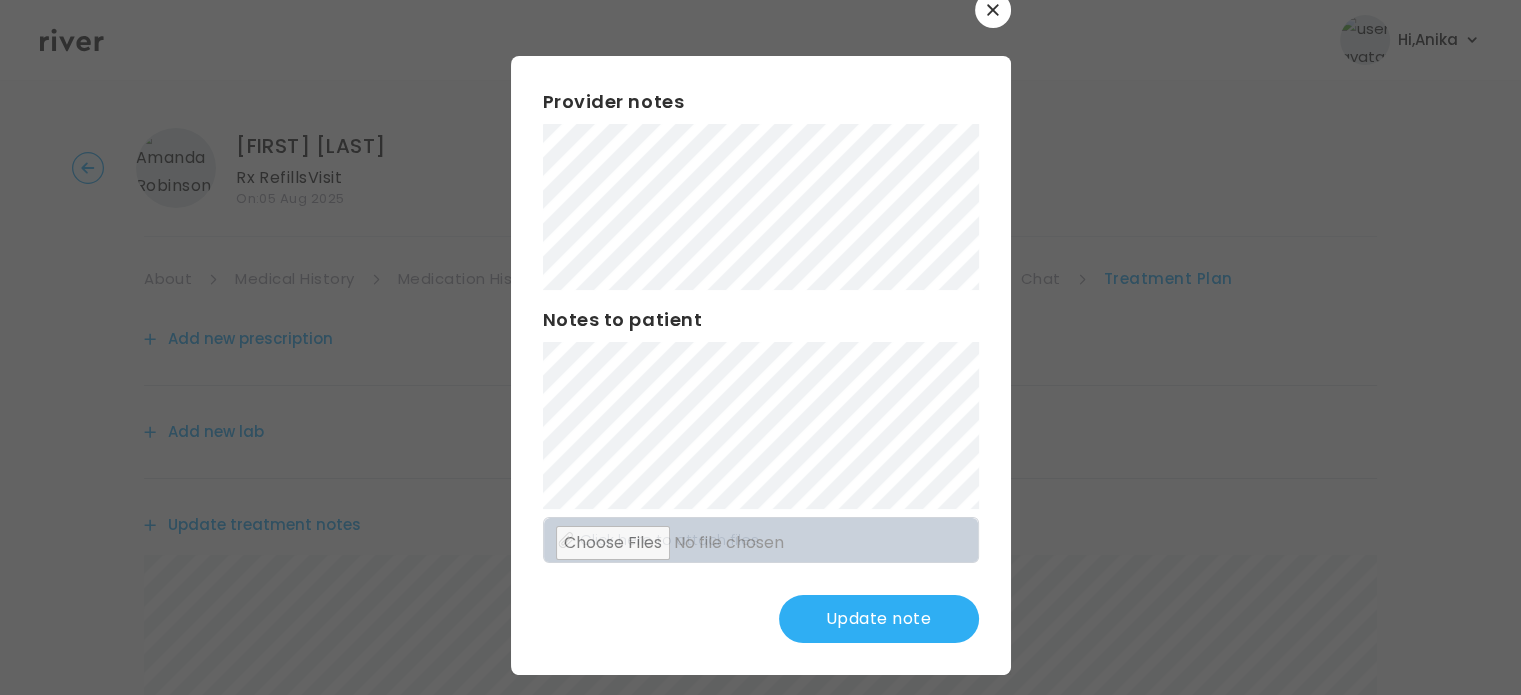 click on "Provider notes Notes to patient Click here to attach files Update note" at bounding box center (761, 365) 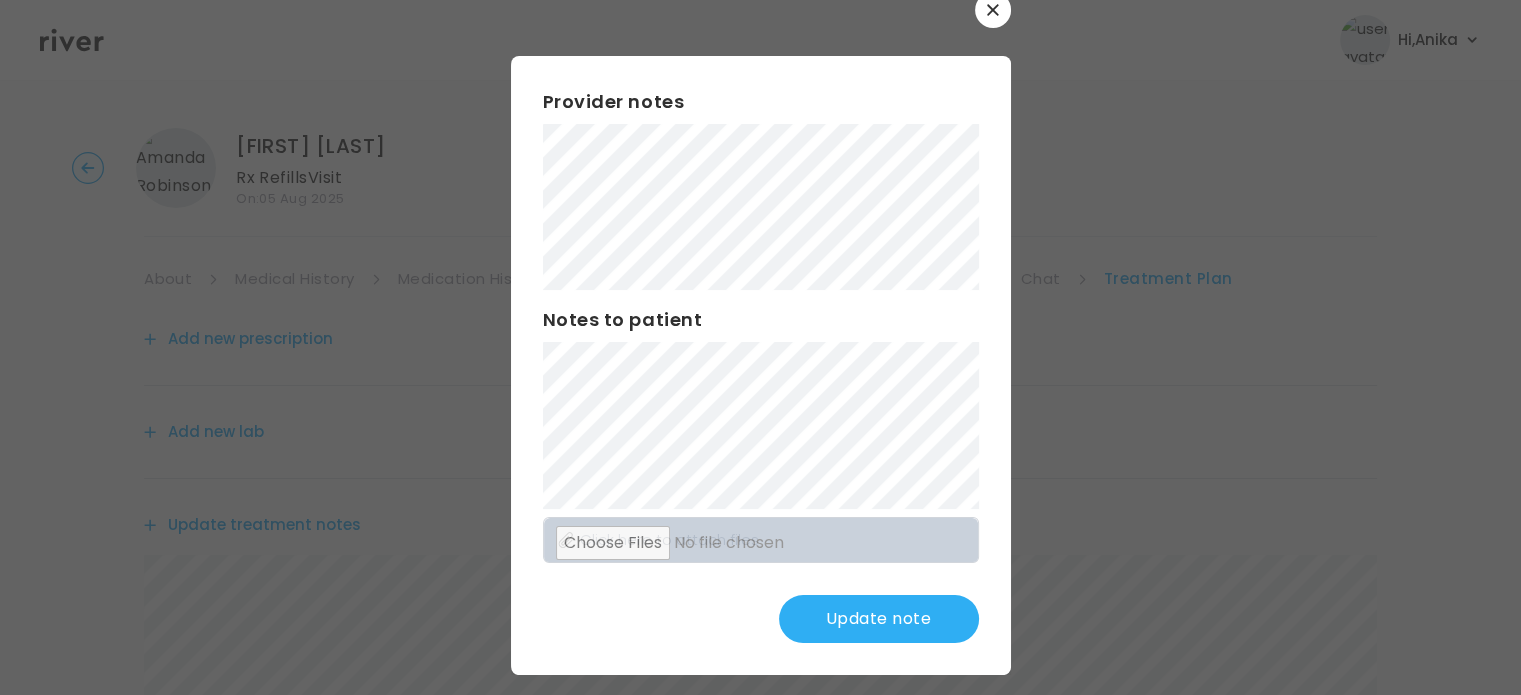 scroll, scrollTop: 52, scrollLeft: 0, axis: vertical 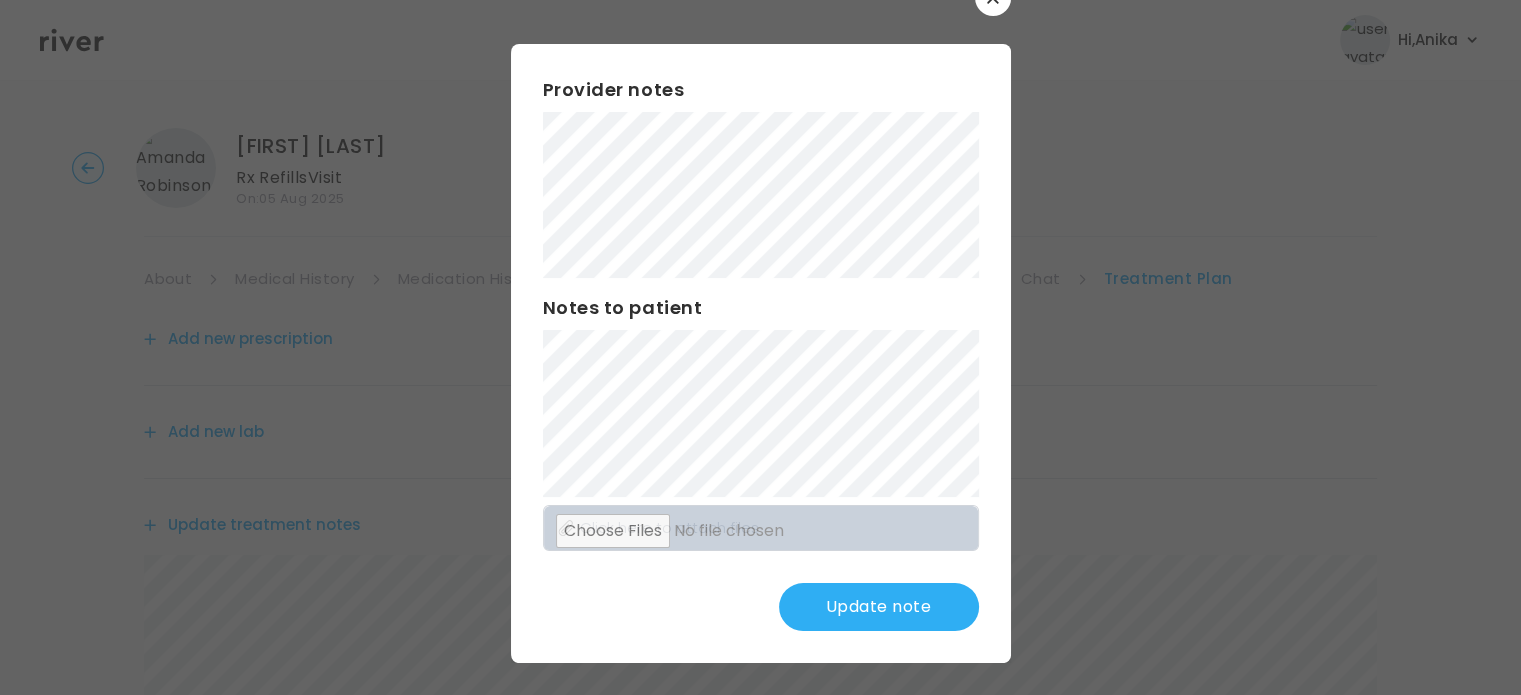 click on "Update note" at bounding box center (879, 607) 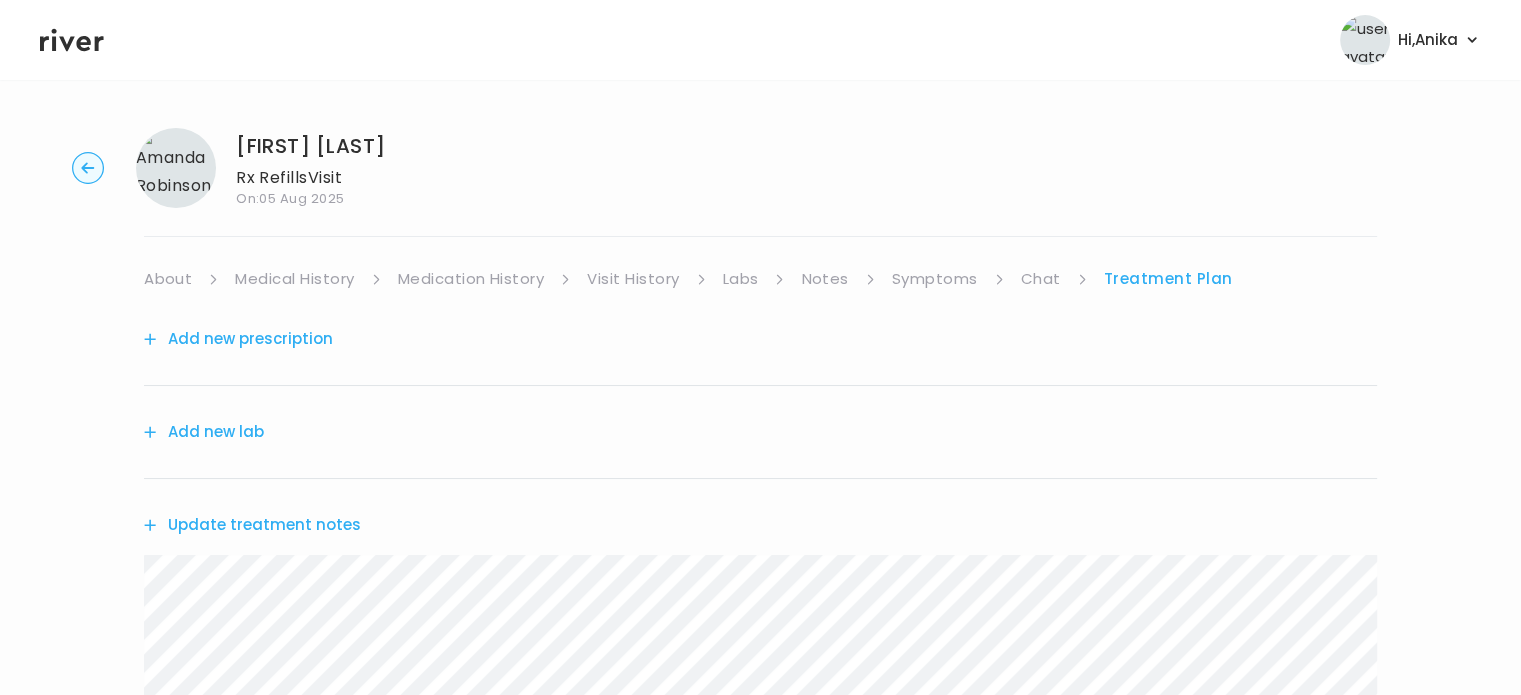 click on "Update treatment notes" at bounding box center [252, 525] 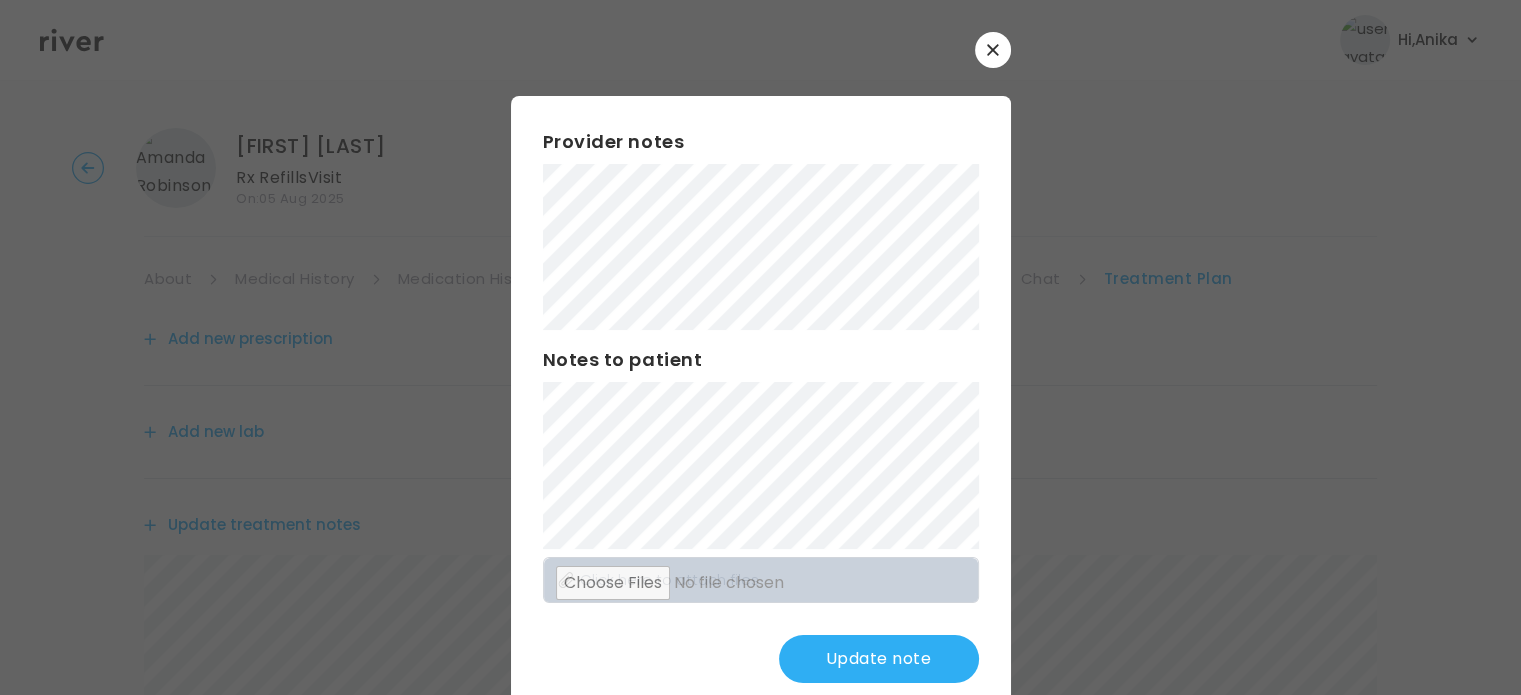 click on "Update note" at bounding box center [879, 659] 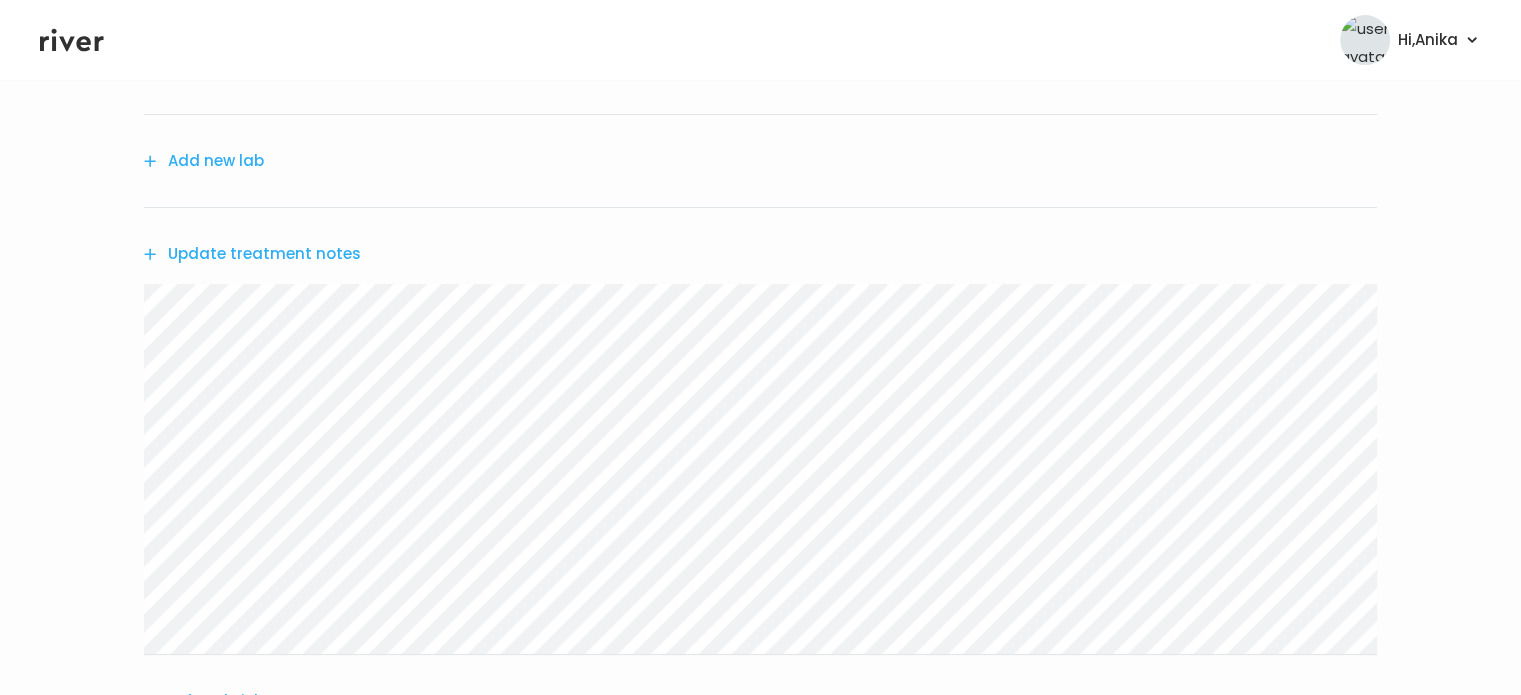 scroll, scrollTop: 307, scrollLeft: 0, axis: vertical 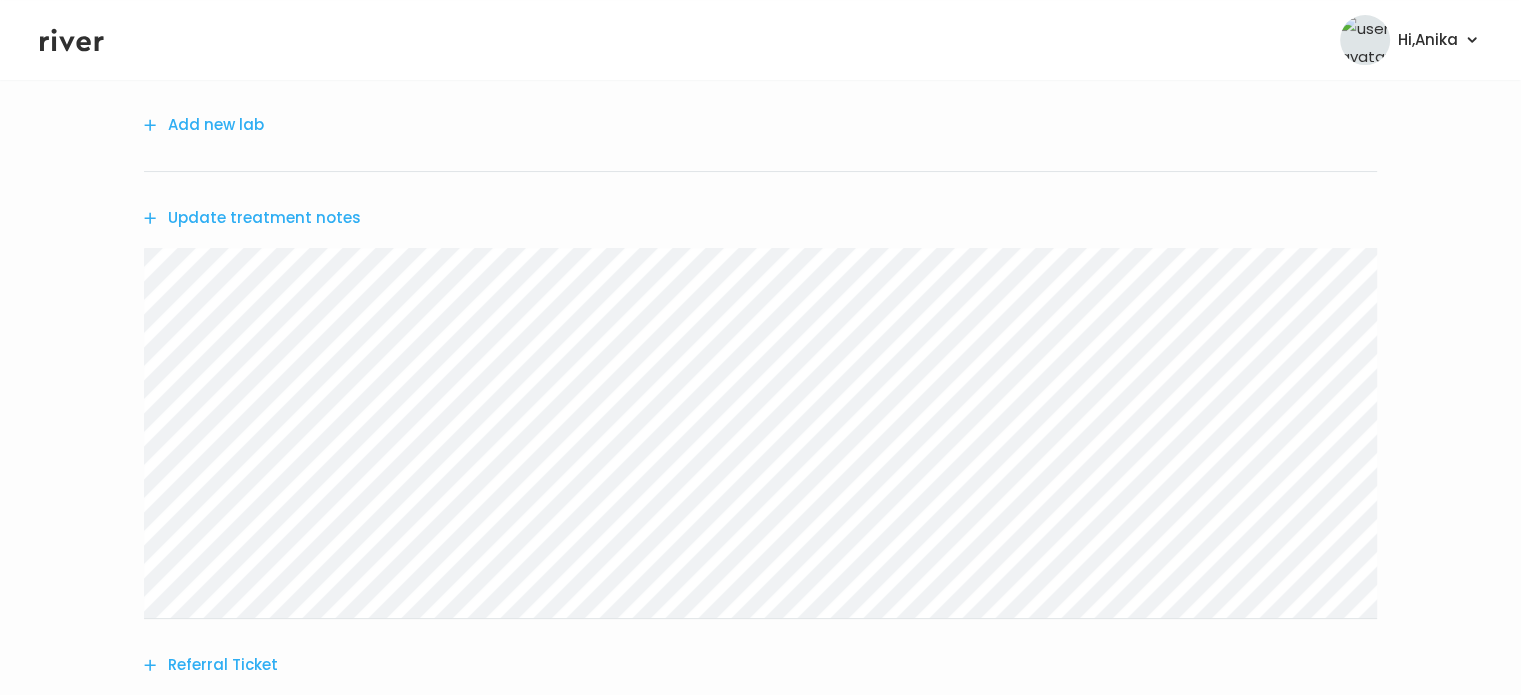 click on "Update treatment notes" at bounding box center (252, 218) 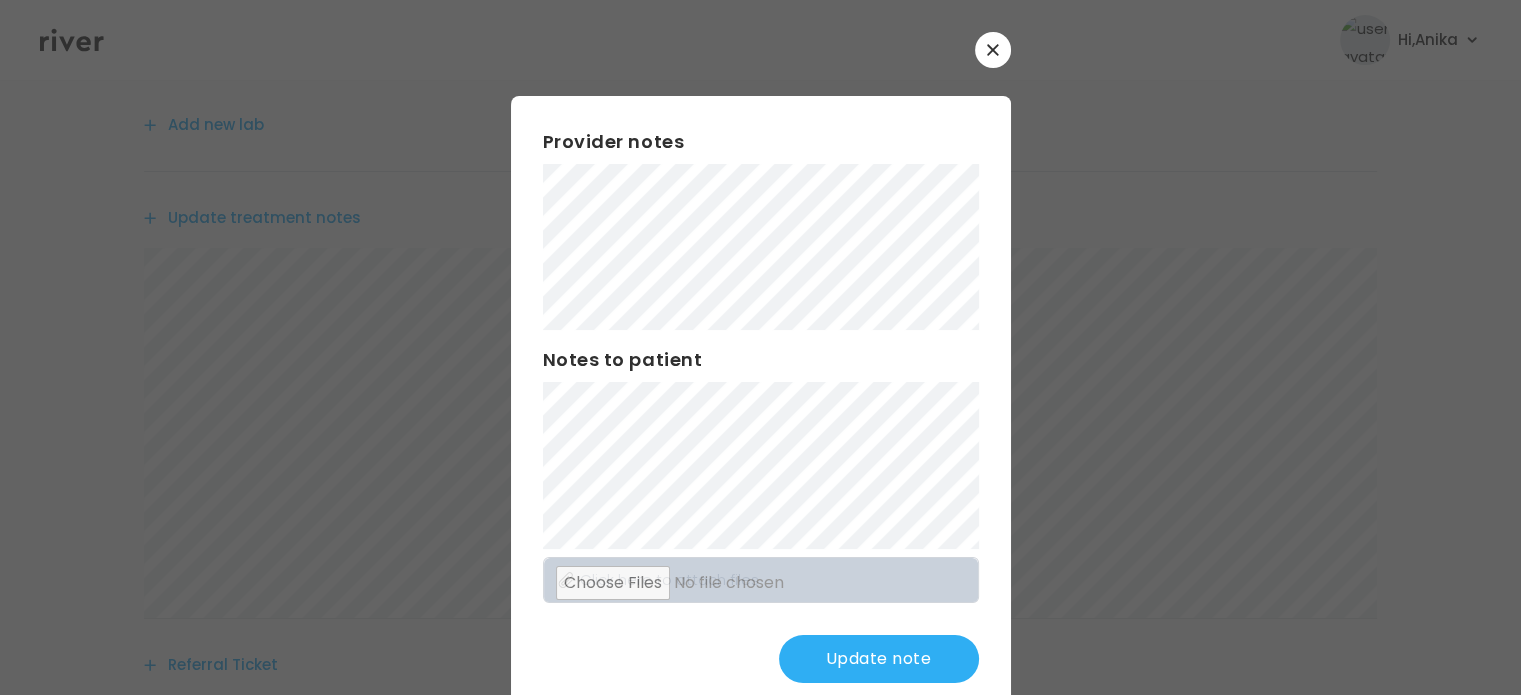 click on "Update note" at bounding box center (879, 659) 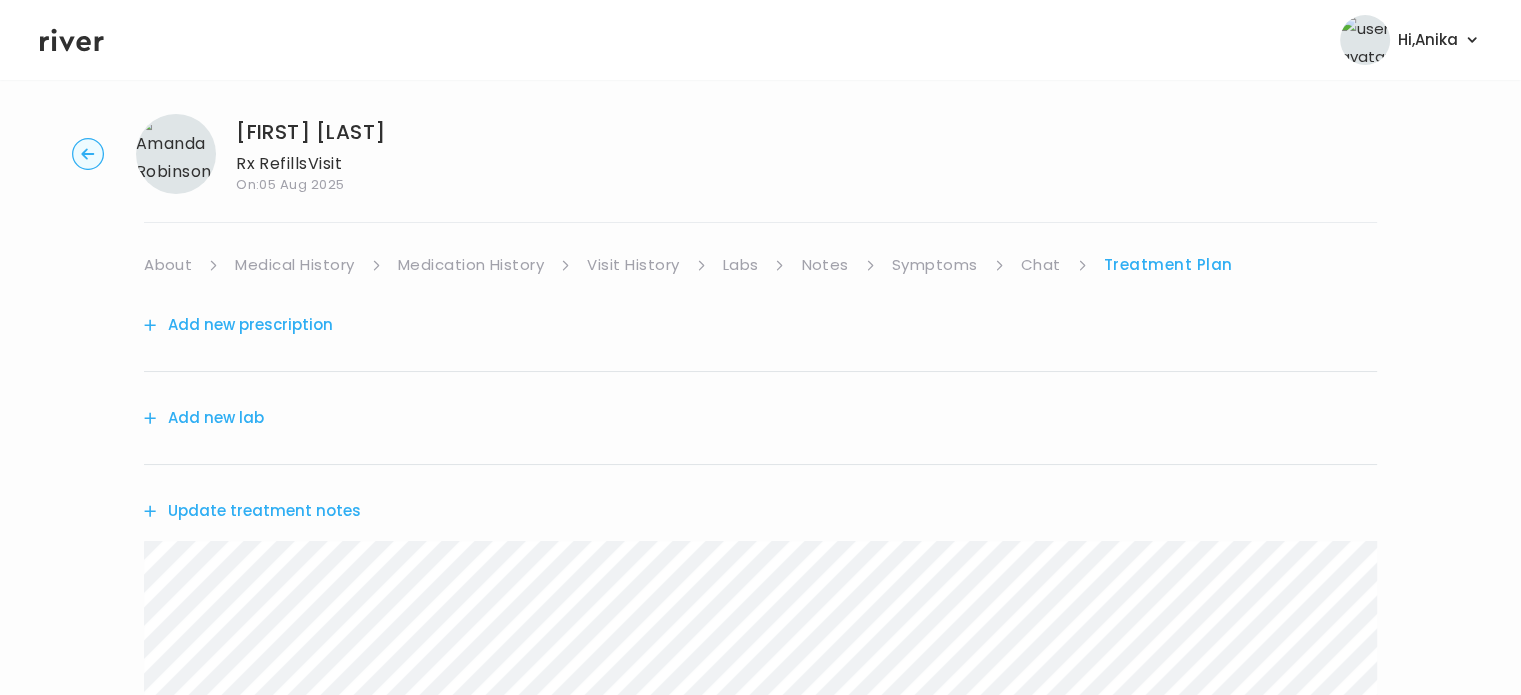 scroll, scrollTop: 0, scrollLeft: 0, axis: both 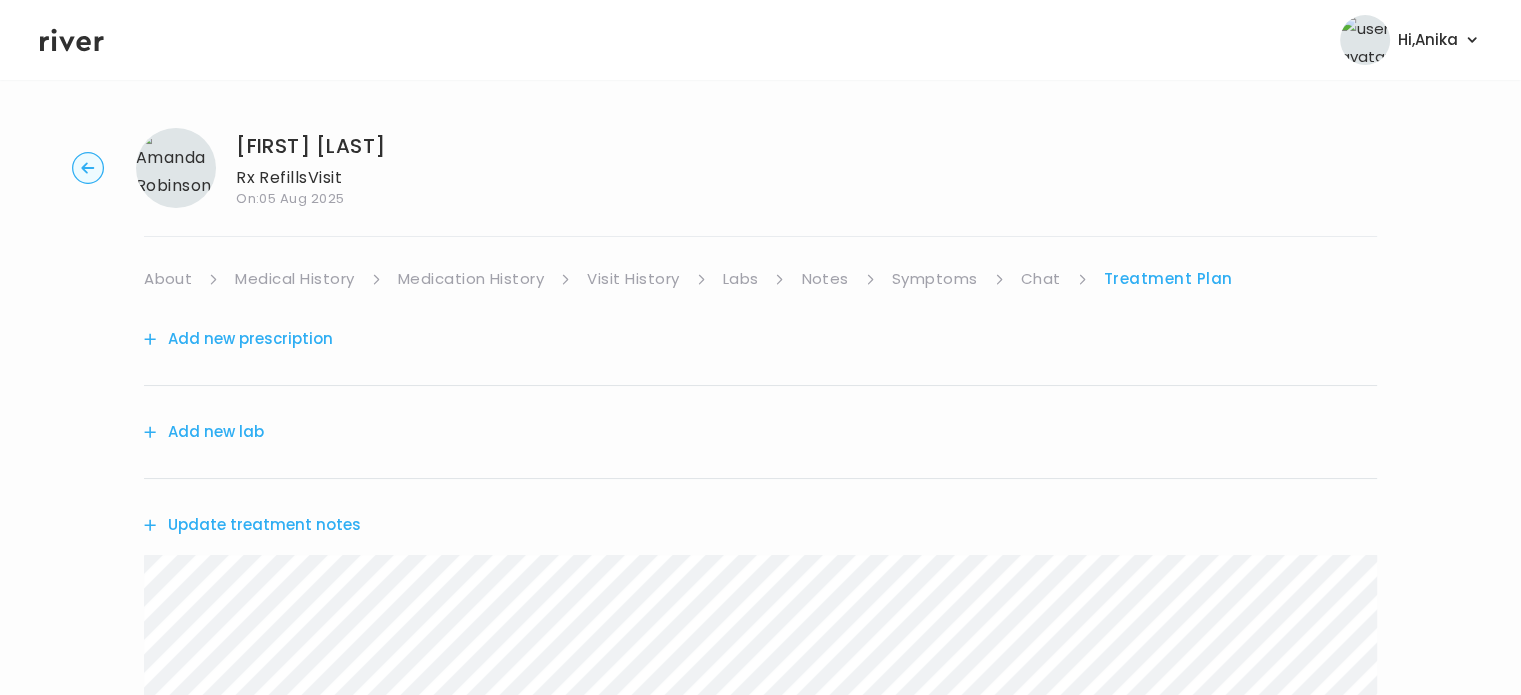 click on "Medication History" at bounding box center (471, 279) 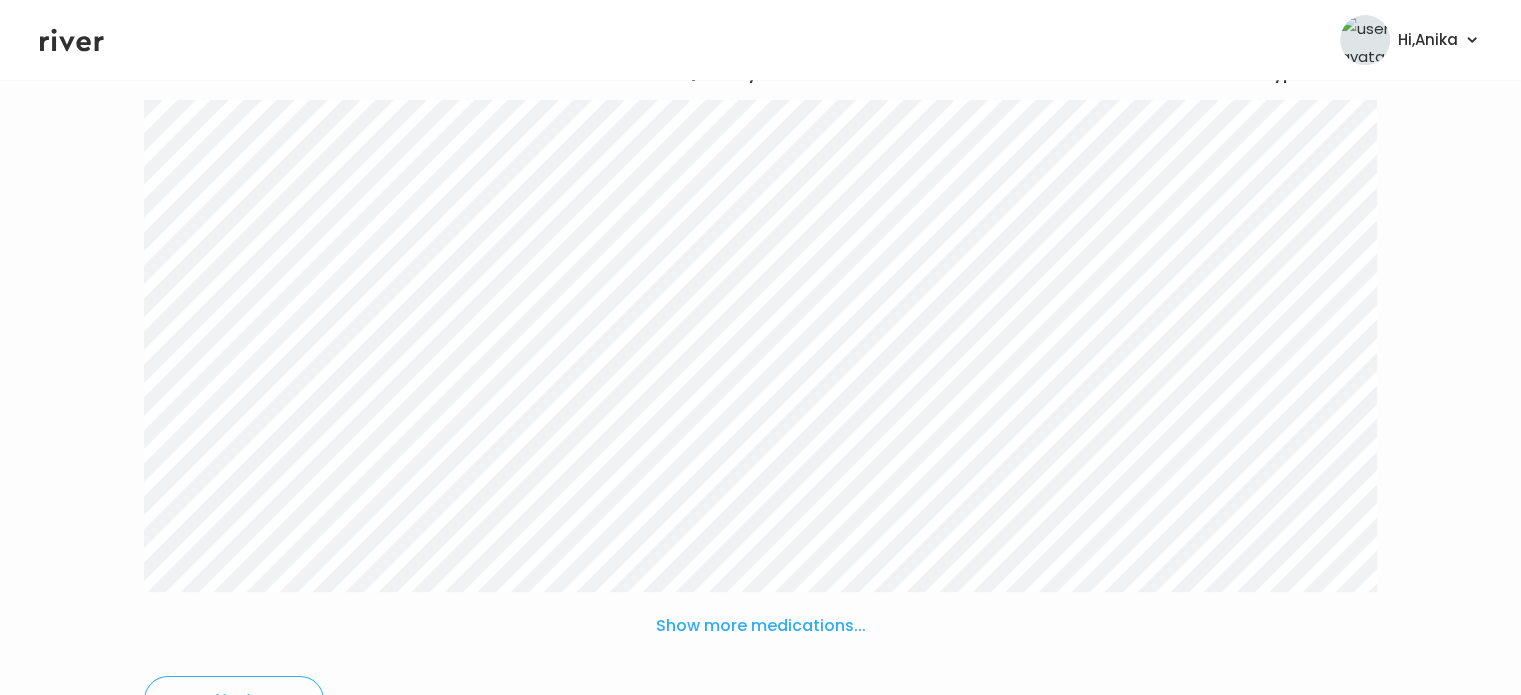 scroll, scrollTop: 260, scrollLeft: 0, axis: vertical 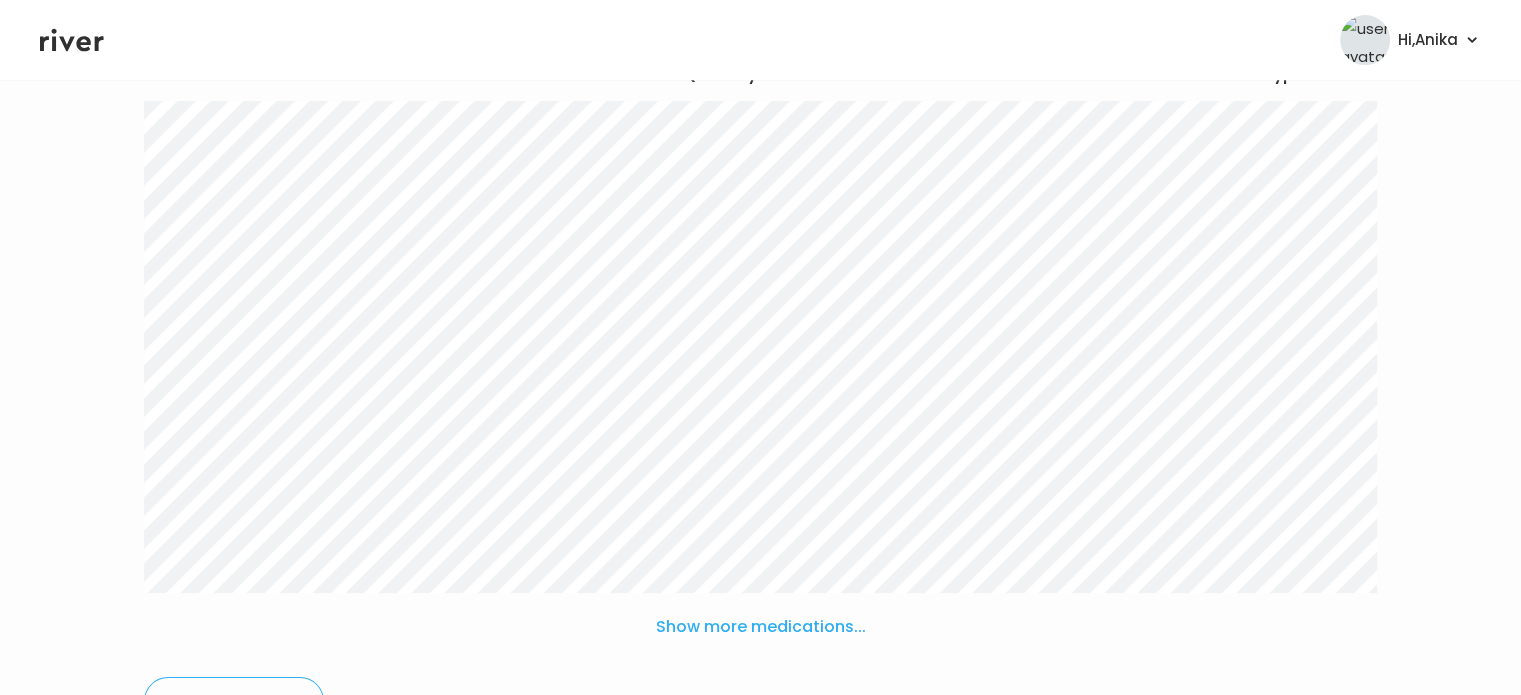 click on "Show more medications..." at bounding box center [761, 627] 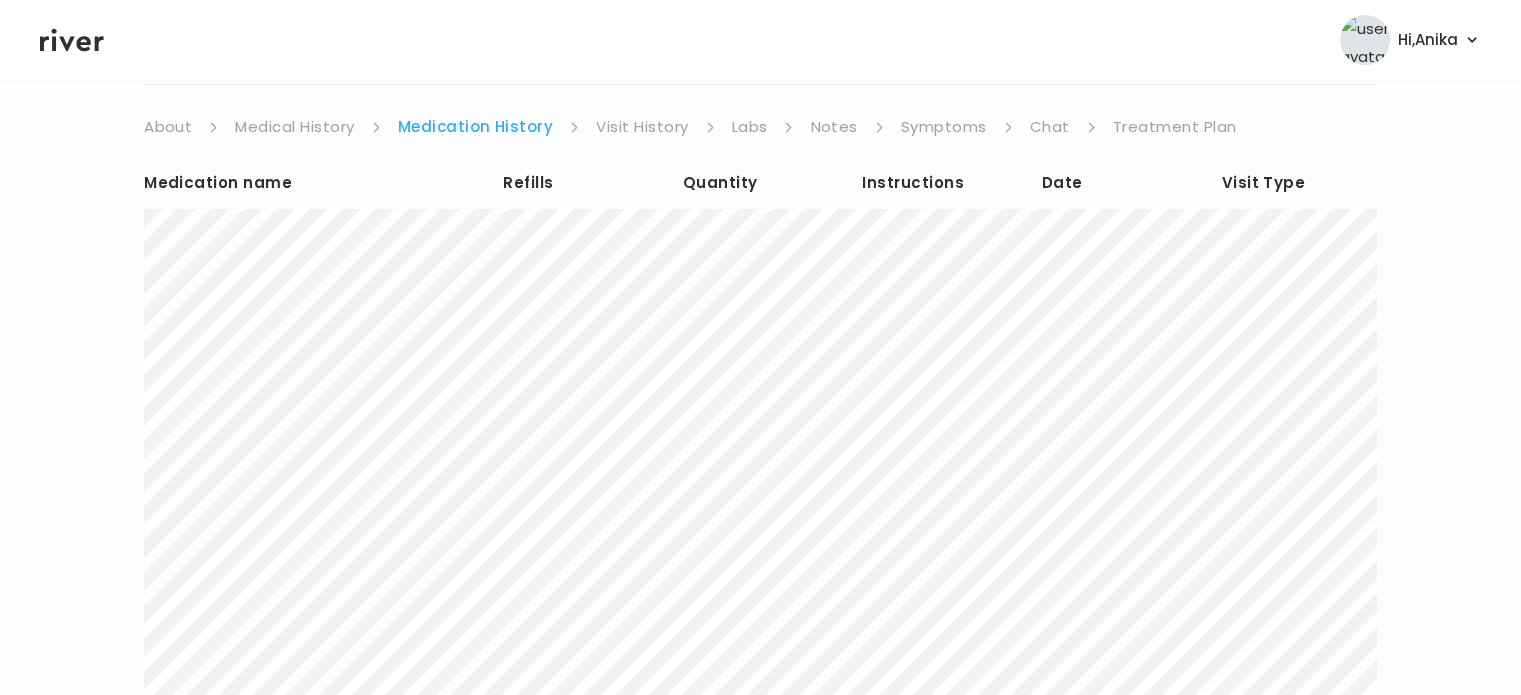 scroll, scrollTop: 0, scrollLeft: 0, axis: both 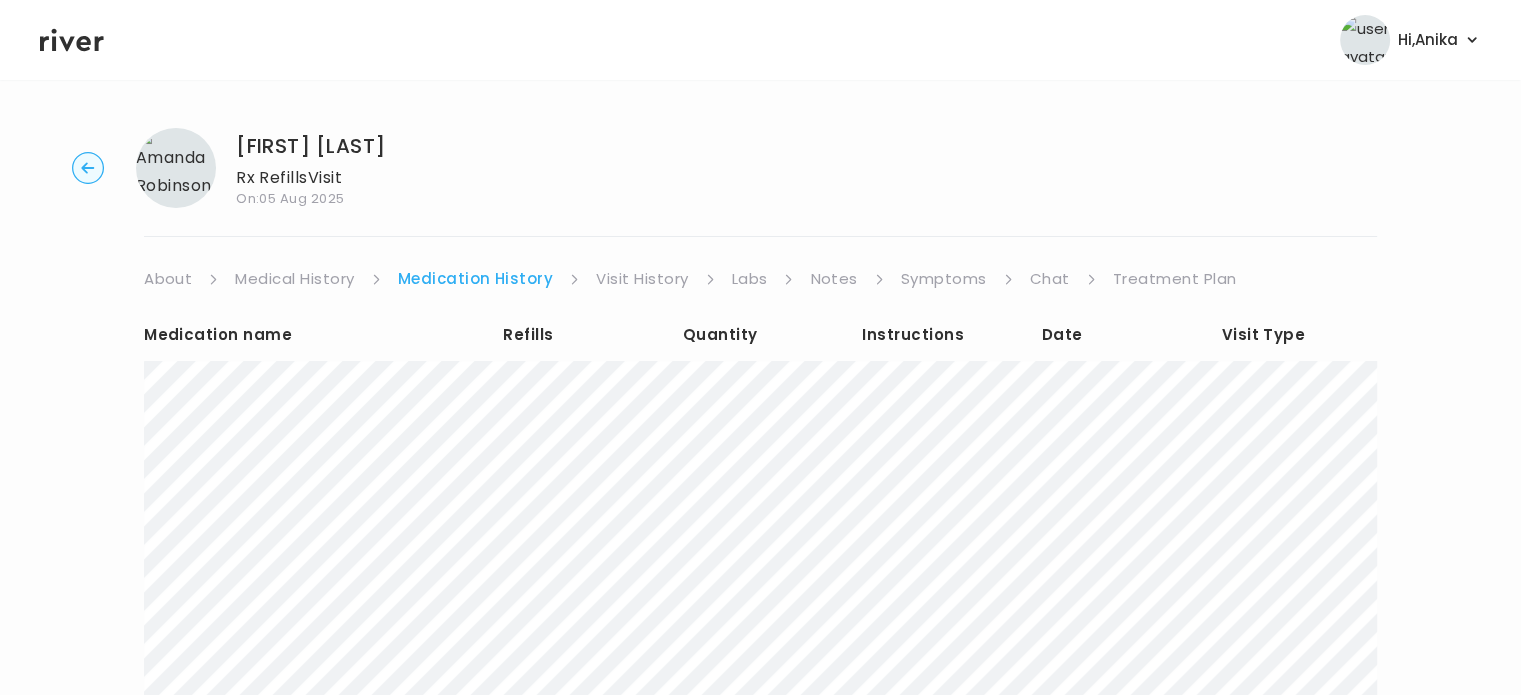 click on "Treatment Plan" at bounding box center [1175, 279] 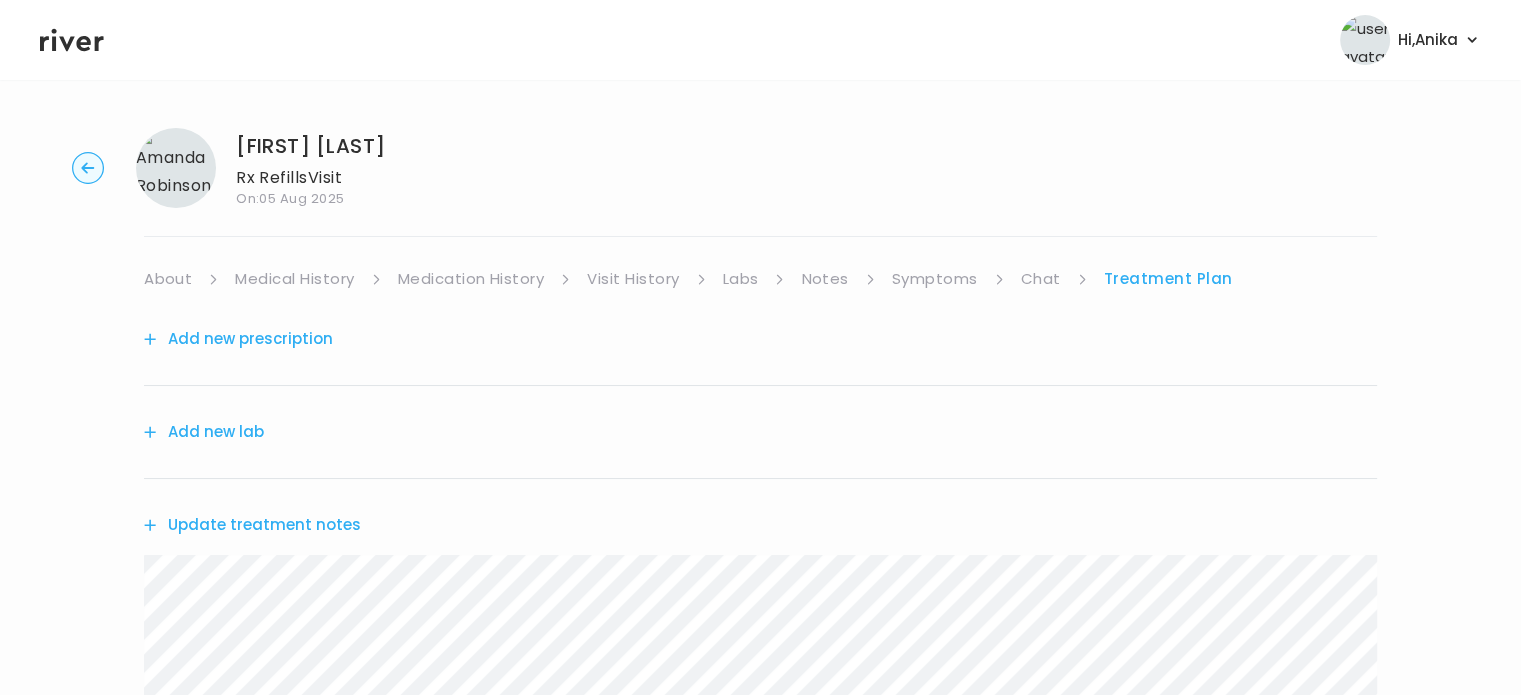 click on "Update treatment notes" at bounding box center (252, 525) 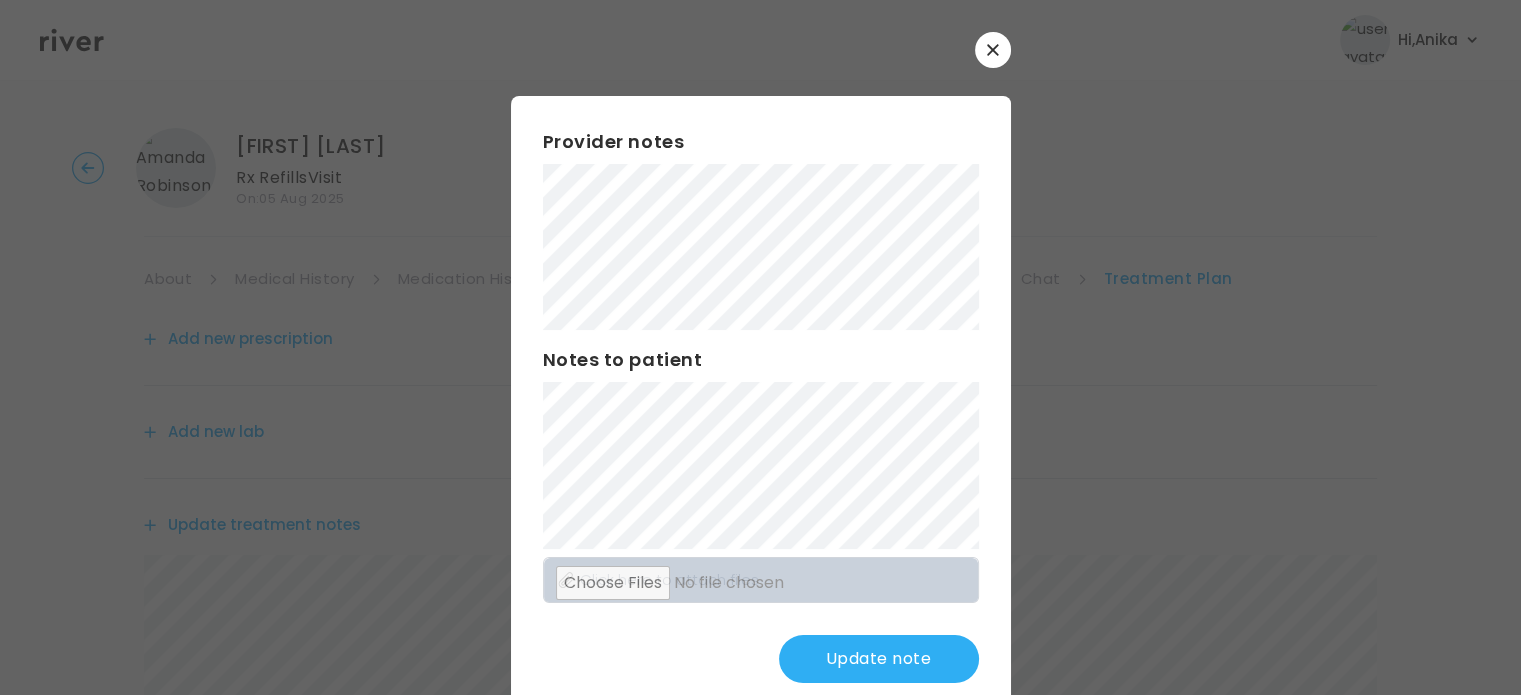 click on "Update note" at bounding box center [879, 659] 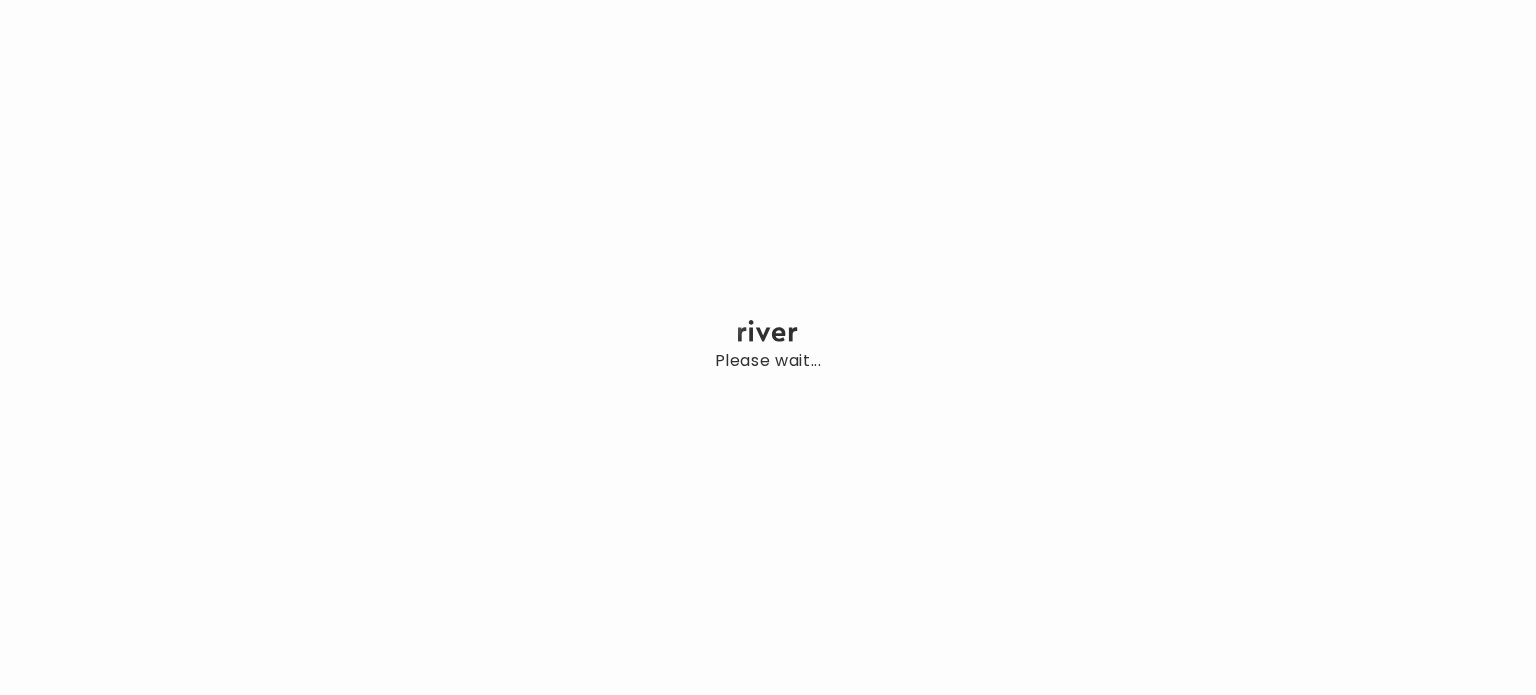 scroll, scrollTop: 0, scrollLeft: 0, axis: both 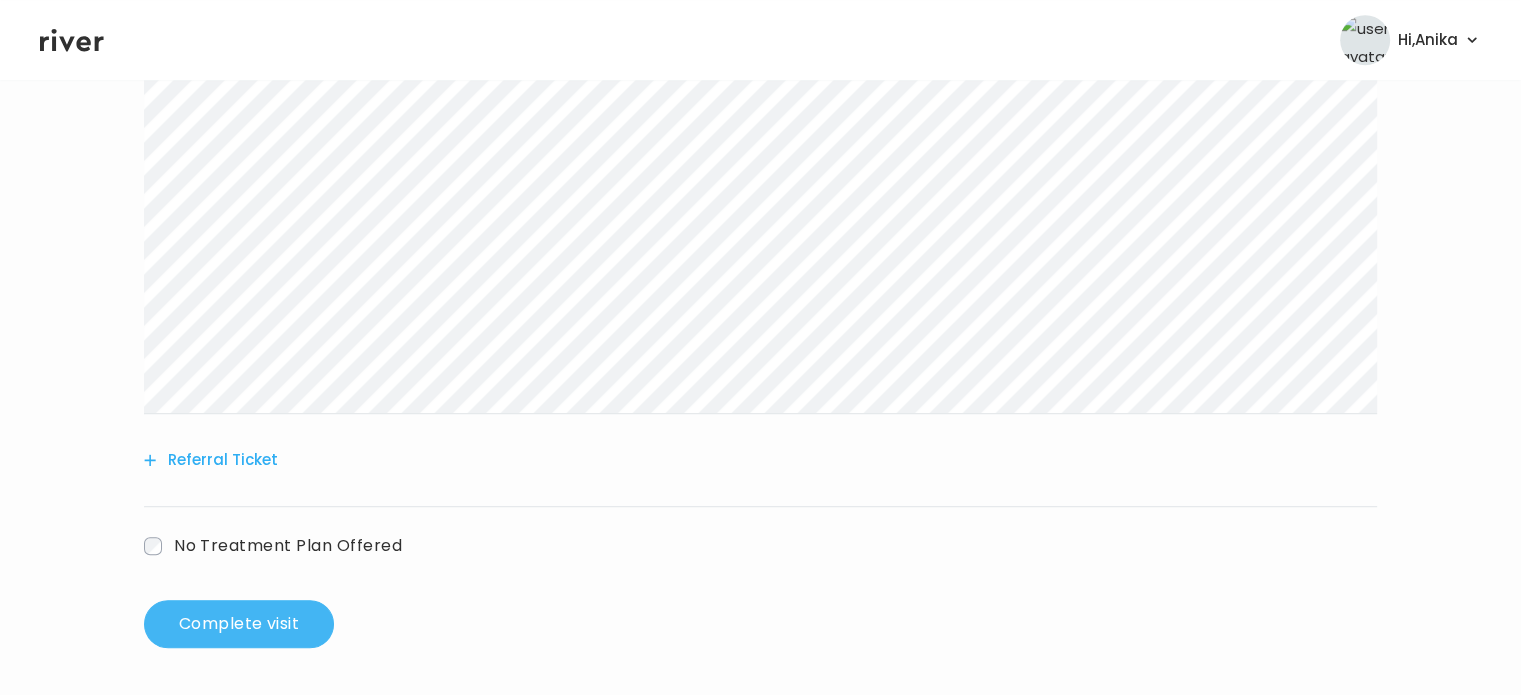 click on "Complete visit" at bounding box center [239, 624] 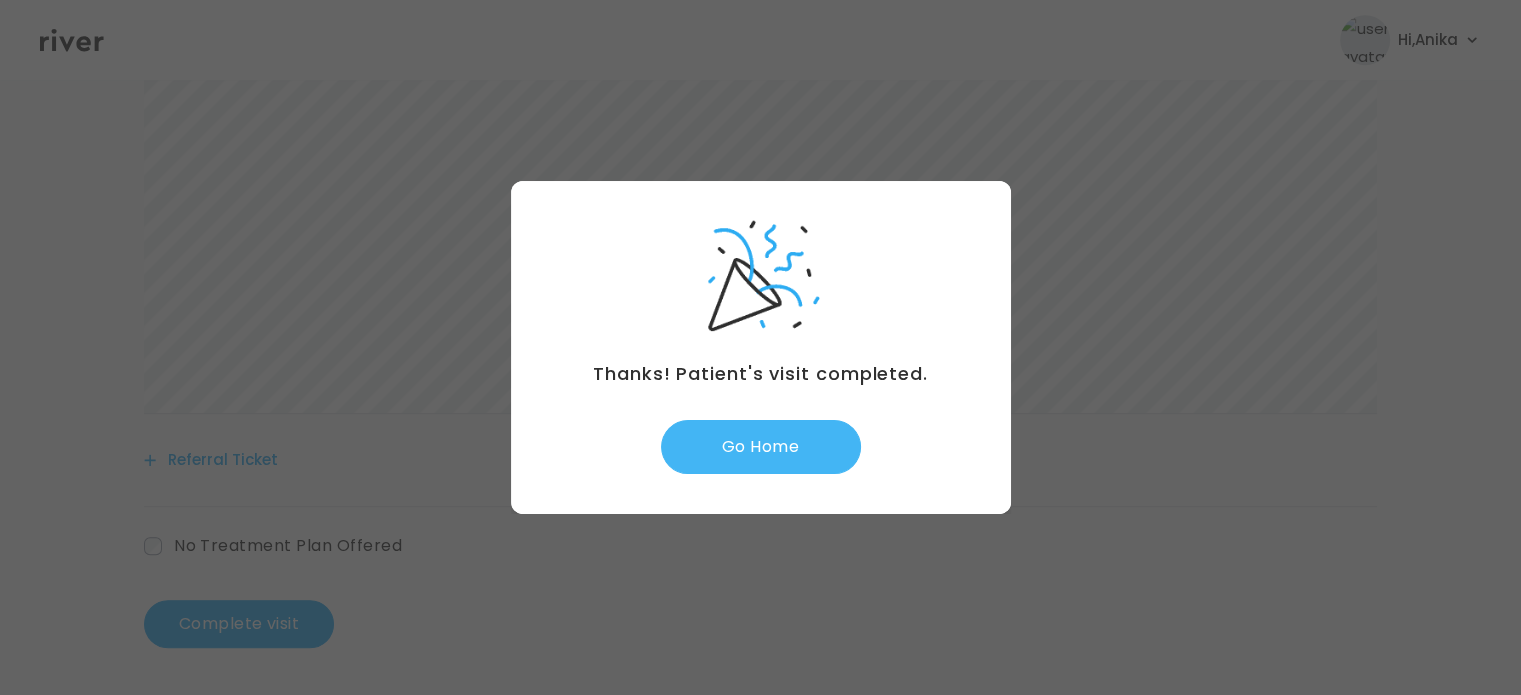 click on "Go Home" at bounding box center [761, 447] 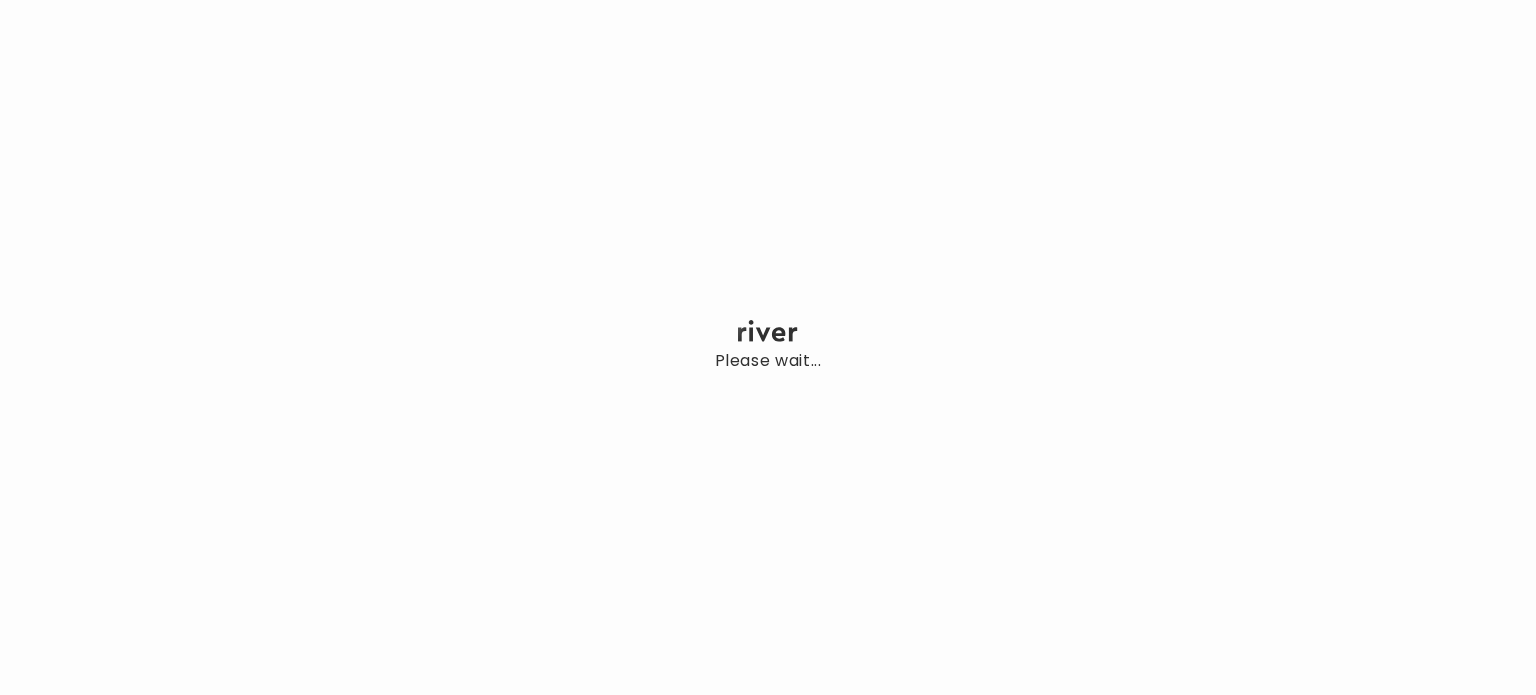 scroll, scrollTop: 0, scrollLeft: 0, axis: both 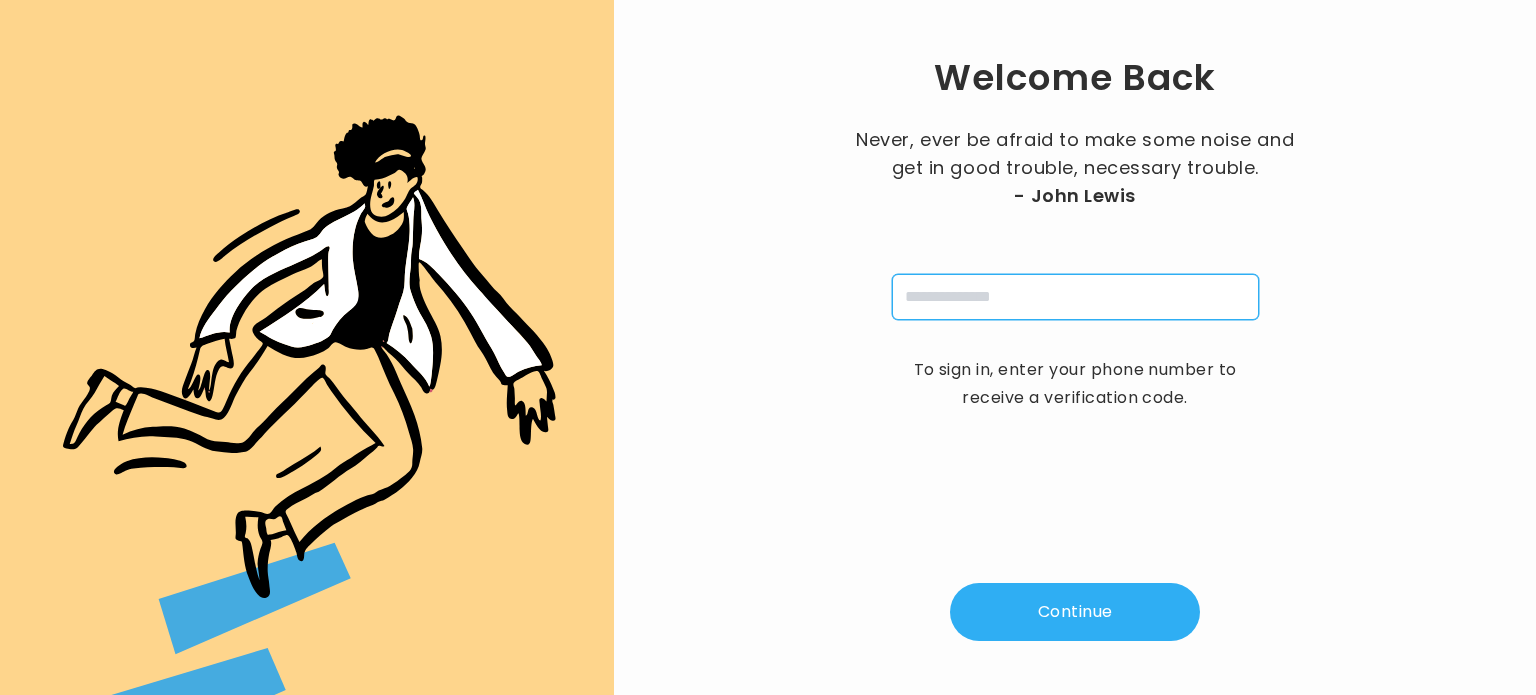 click at bounding box center [1075, 297] 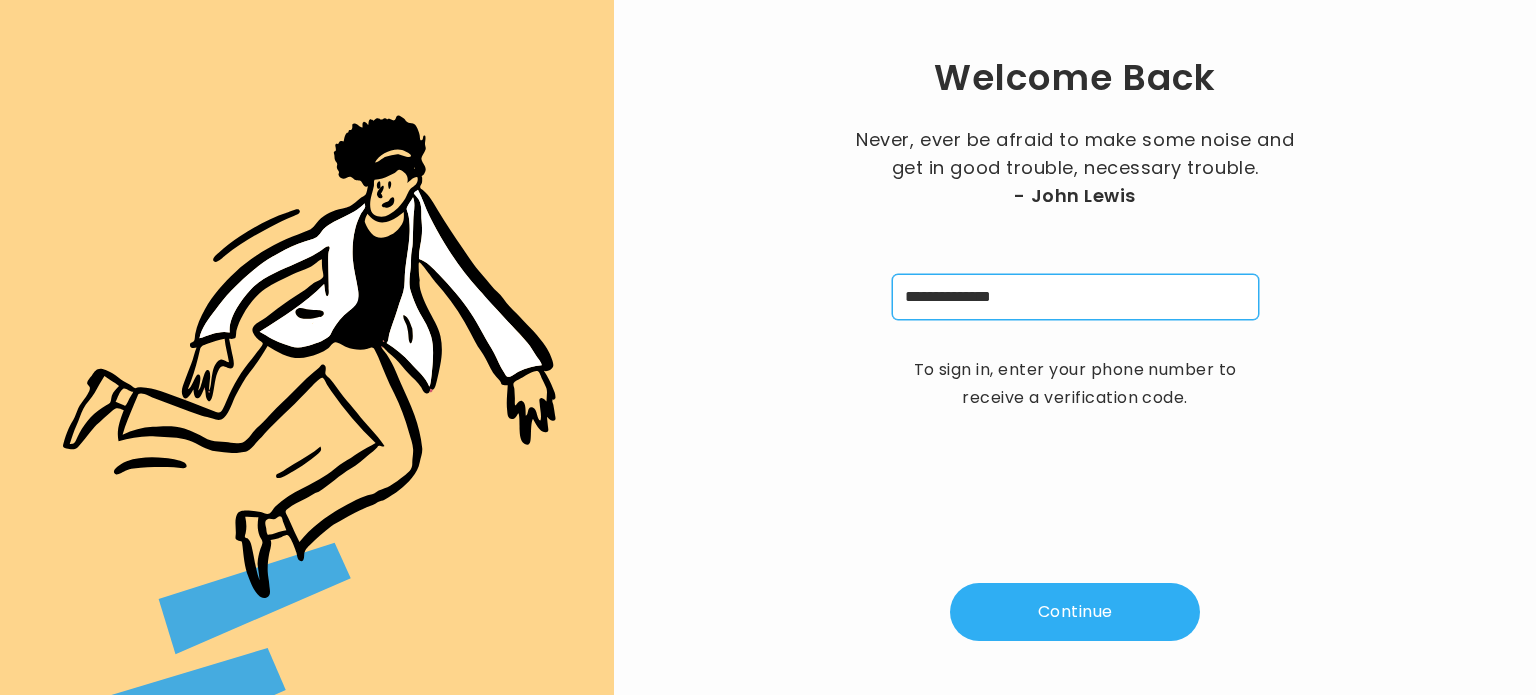 type on "**********" 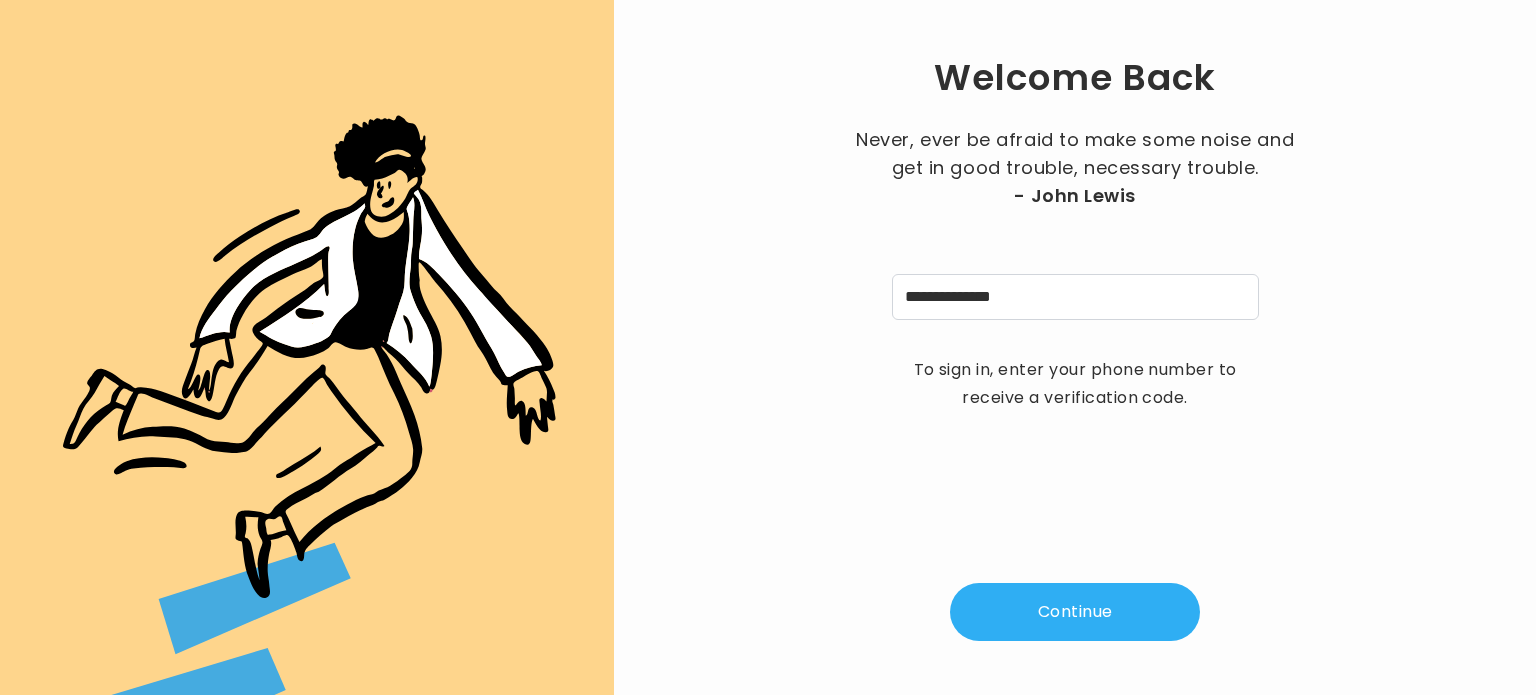 click on "Continue" at bounding box center (1075, 612) 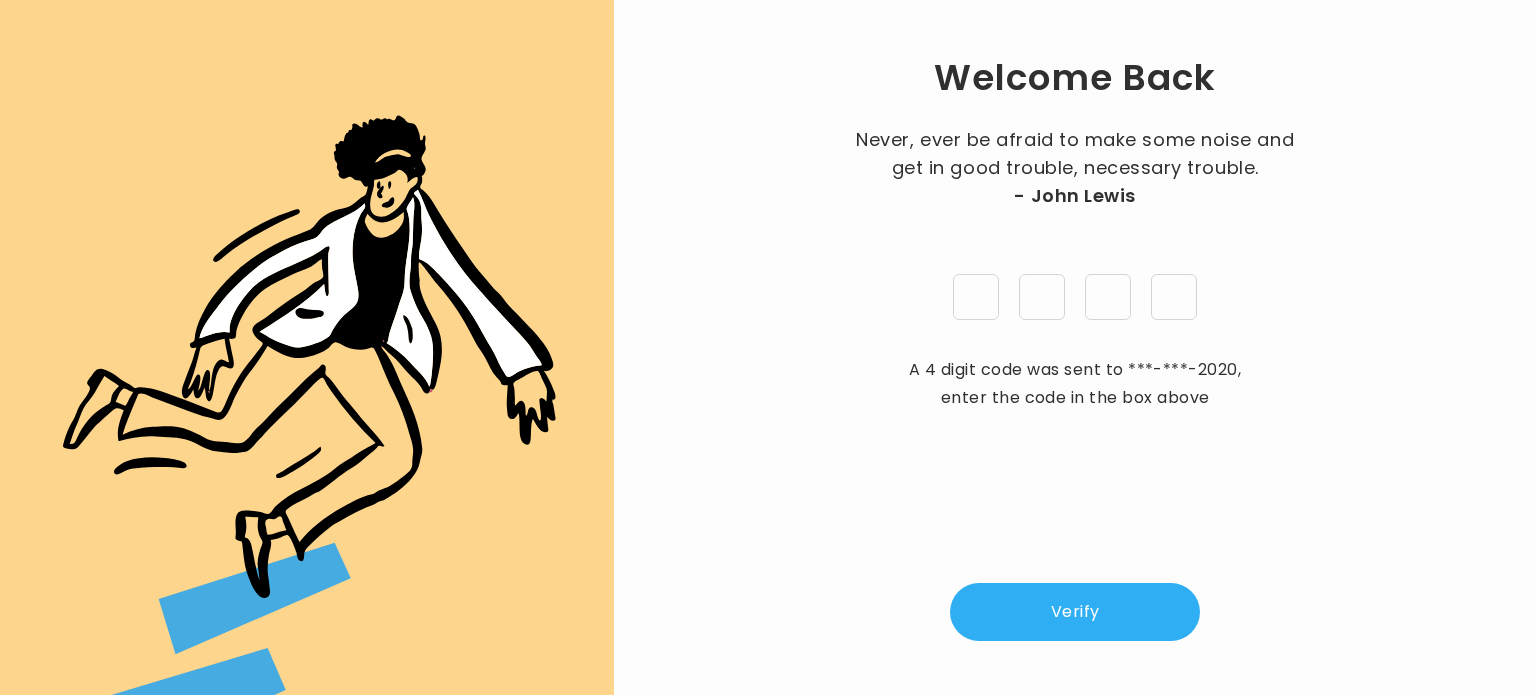 type on "*" 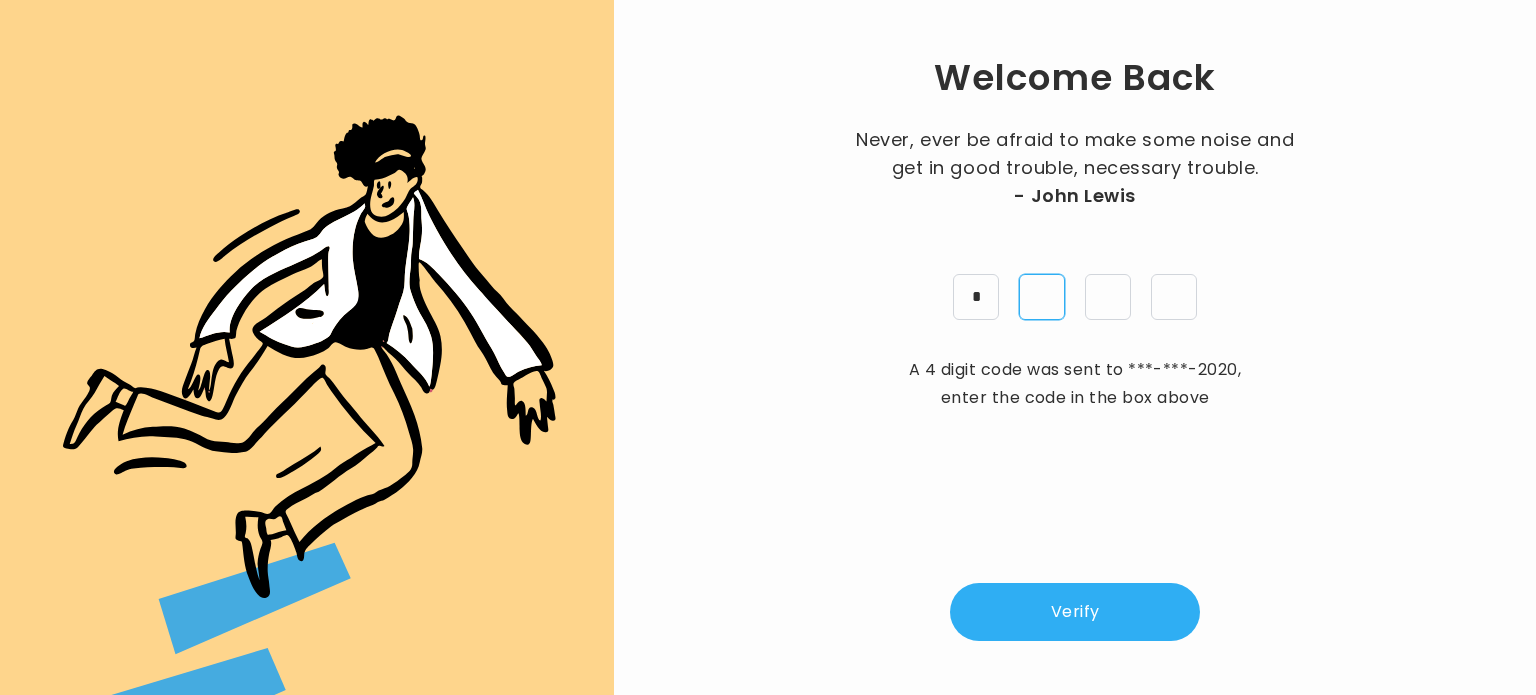 type on "*" 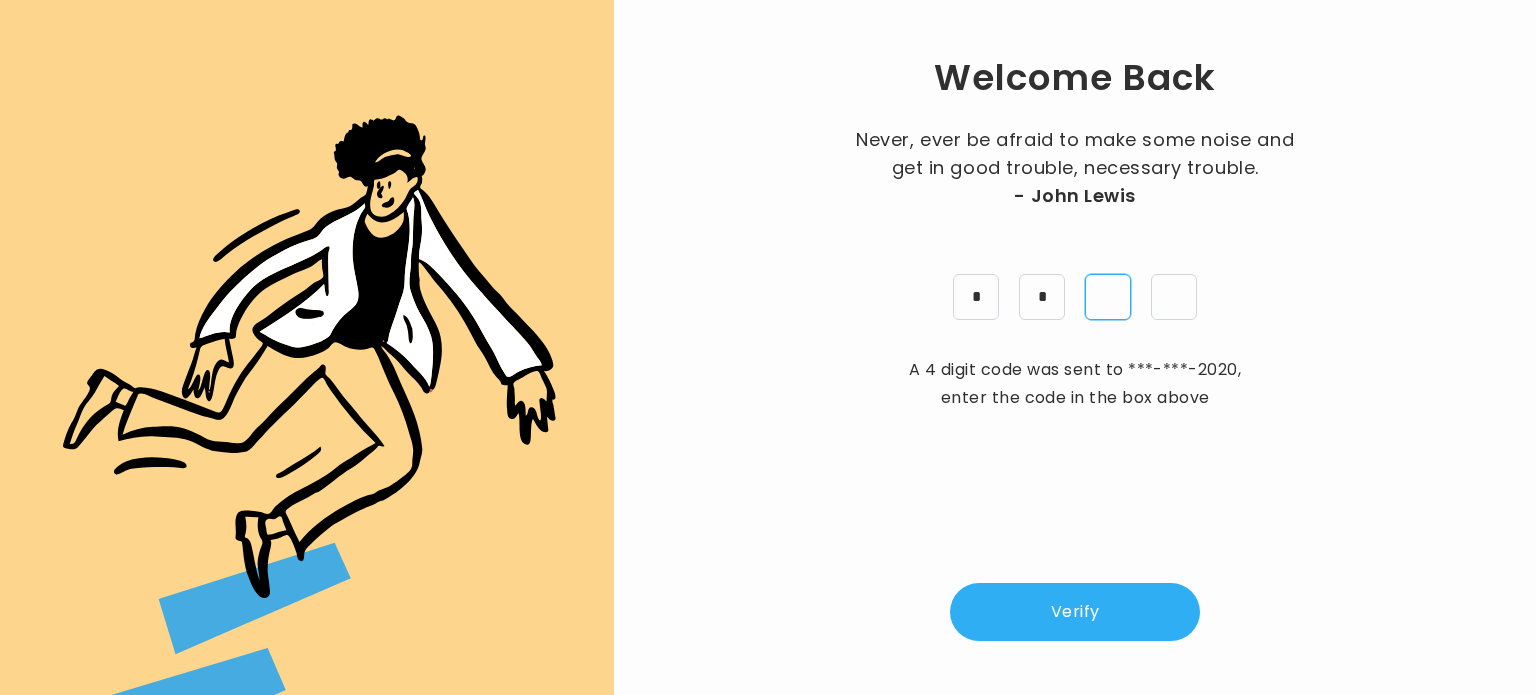 type on "*" 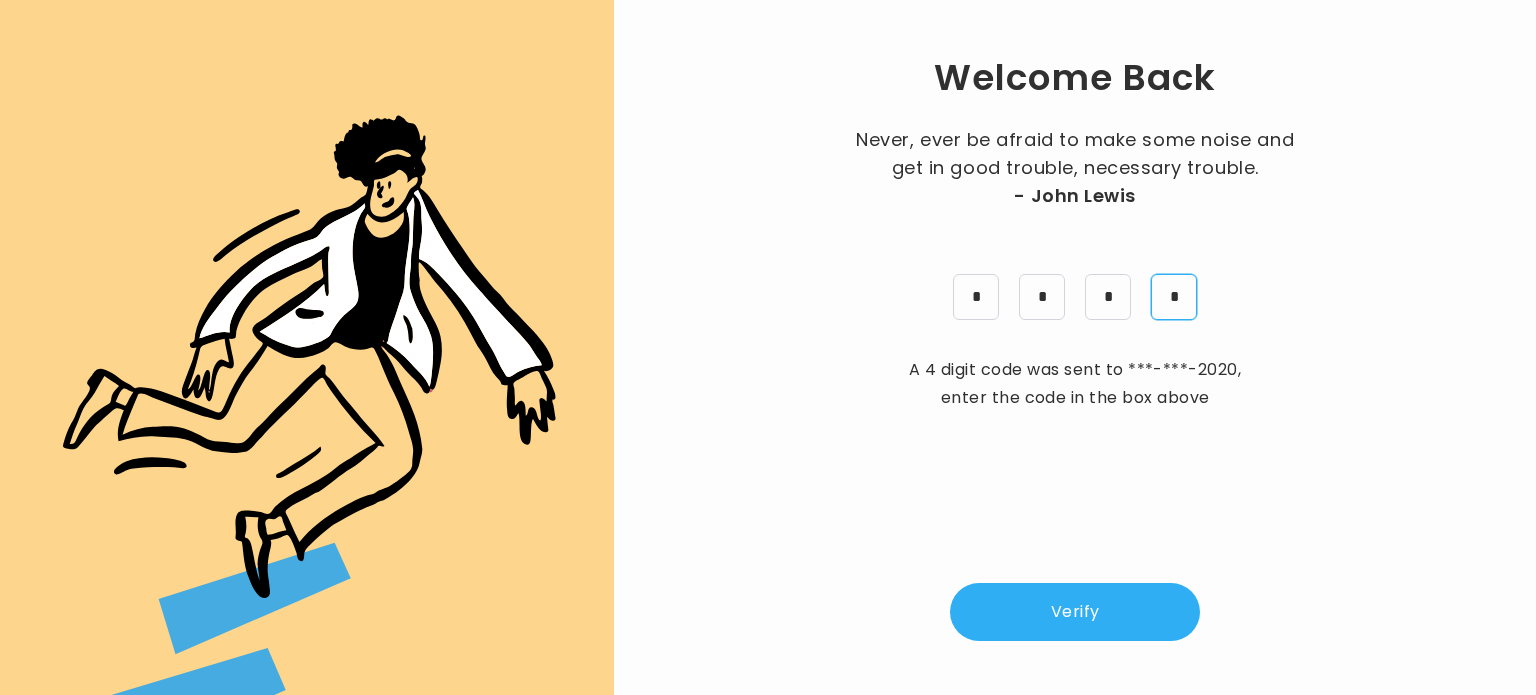type on "*" 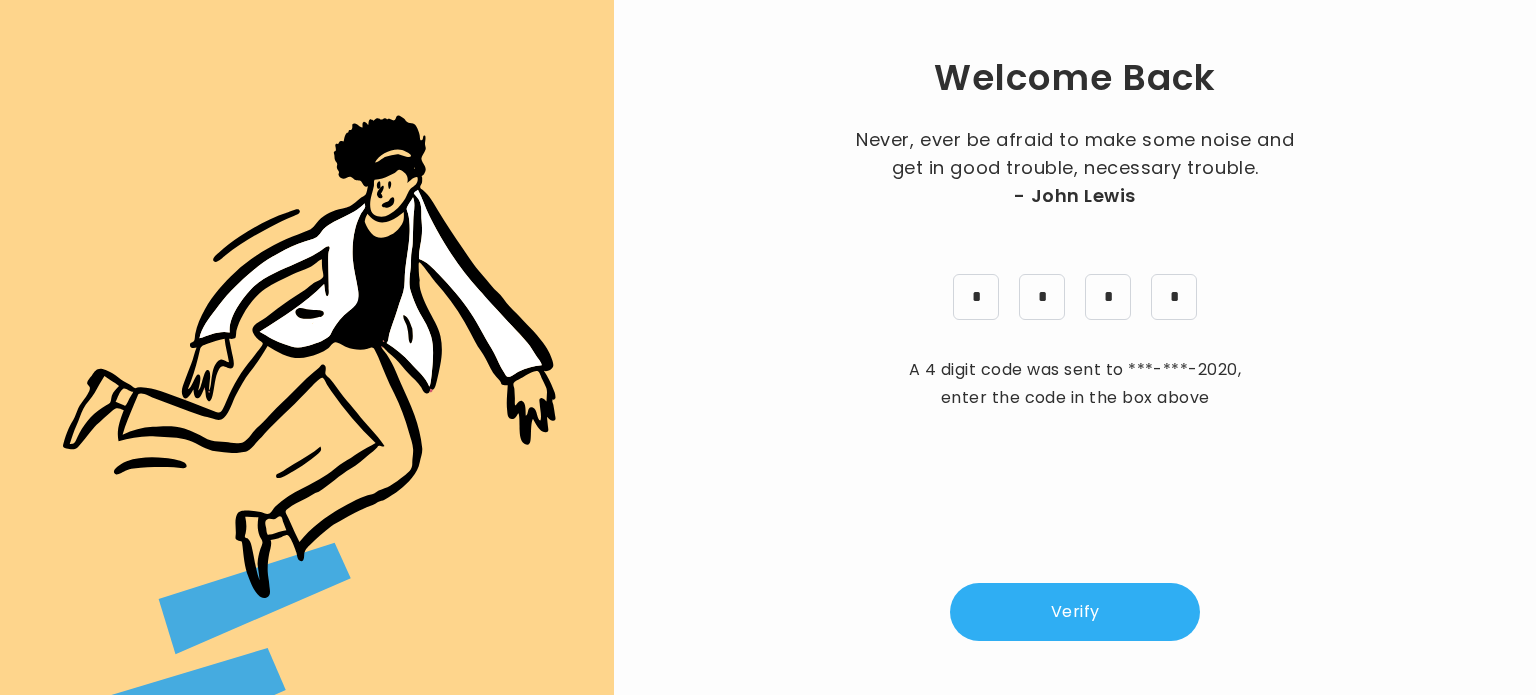 click on "Verify" at bounding box center (1075, 612) 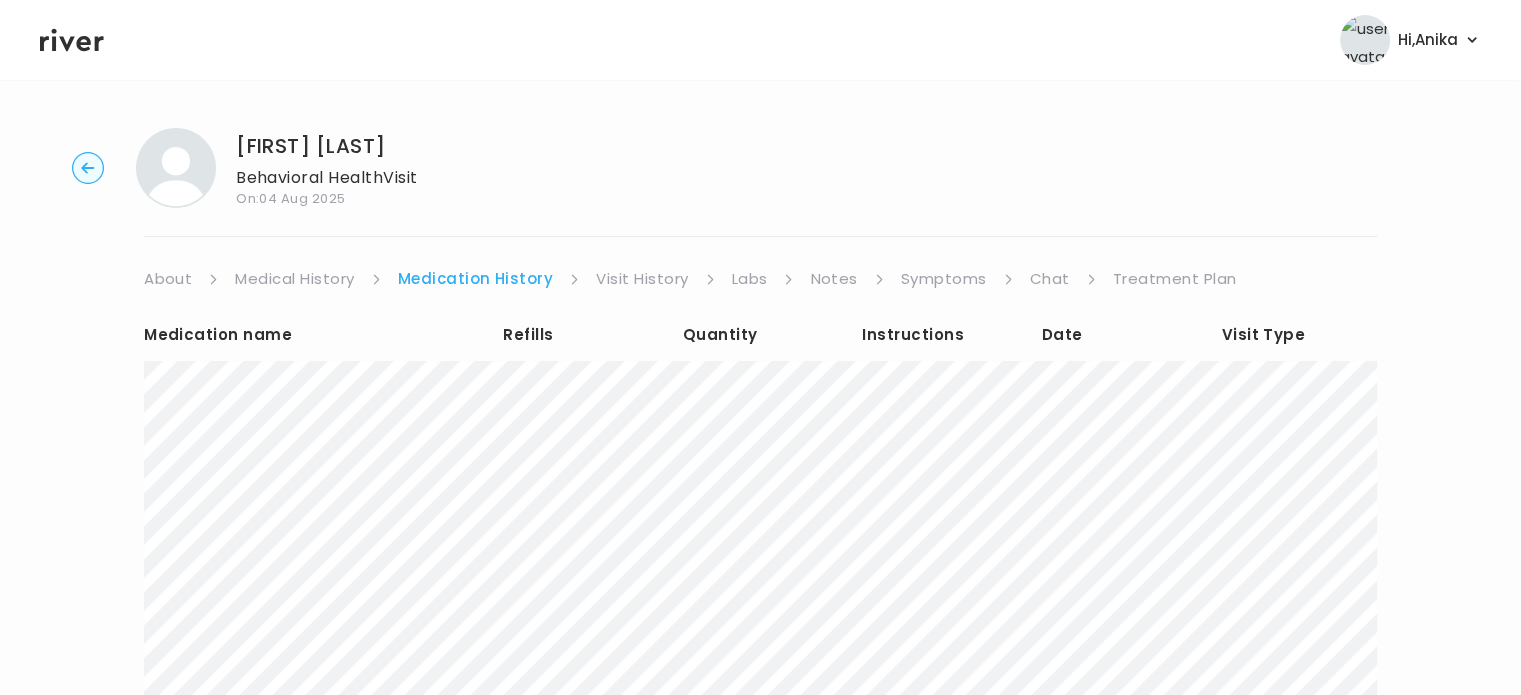 click on "Visit History" at bounding box center (642, 279) 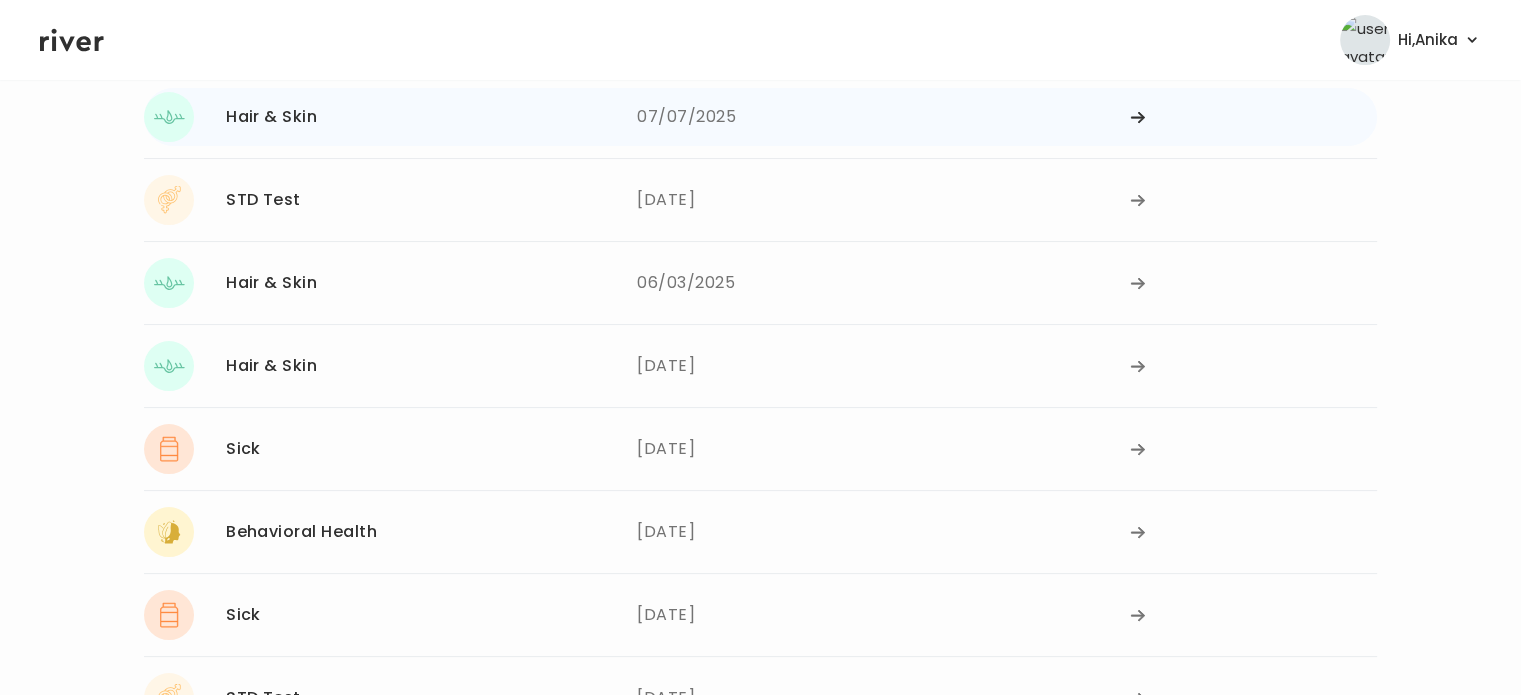 scroll, scrollTop: 247, scrollLeft: 0, axis: vertical 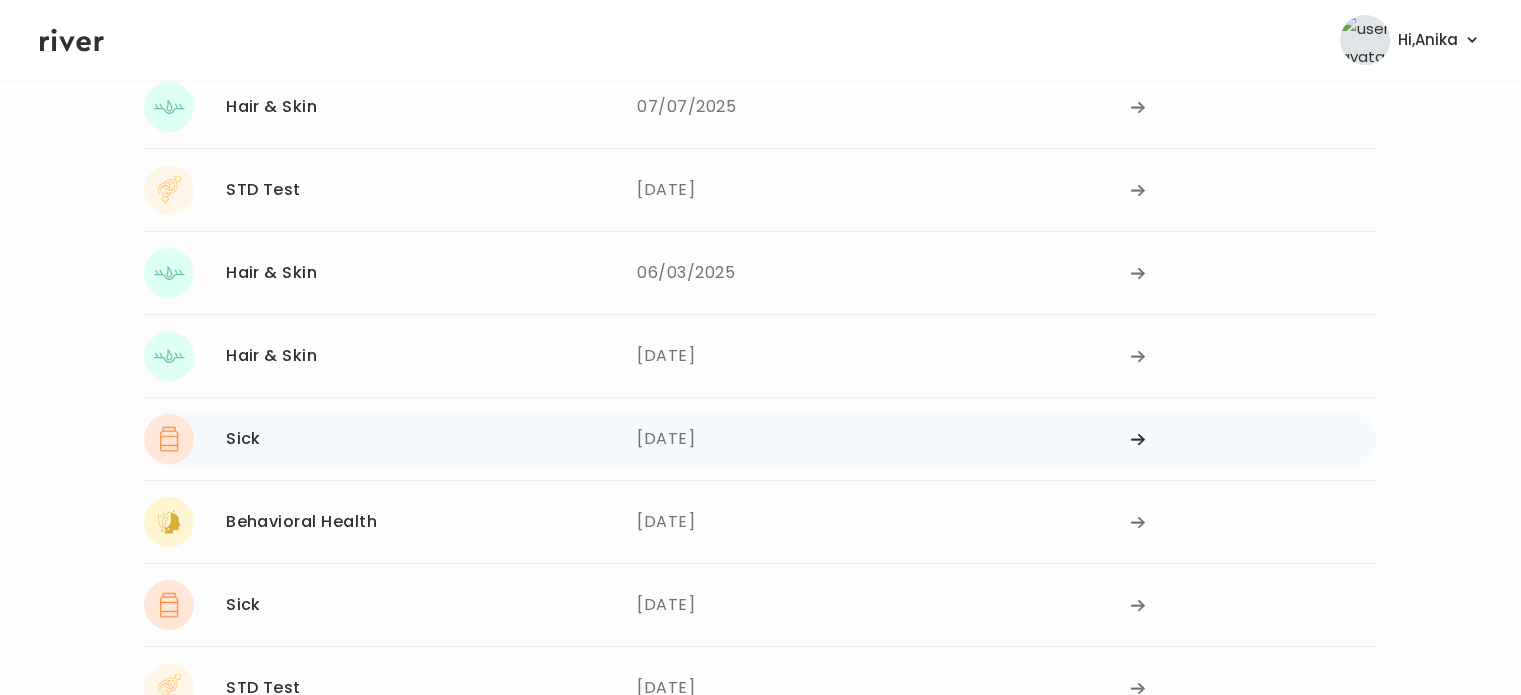 click on "05/27/2025" at bounding box center [883, 439] 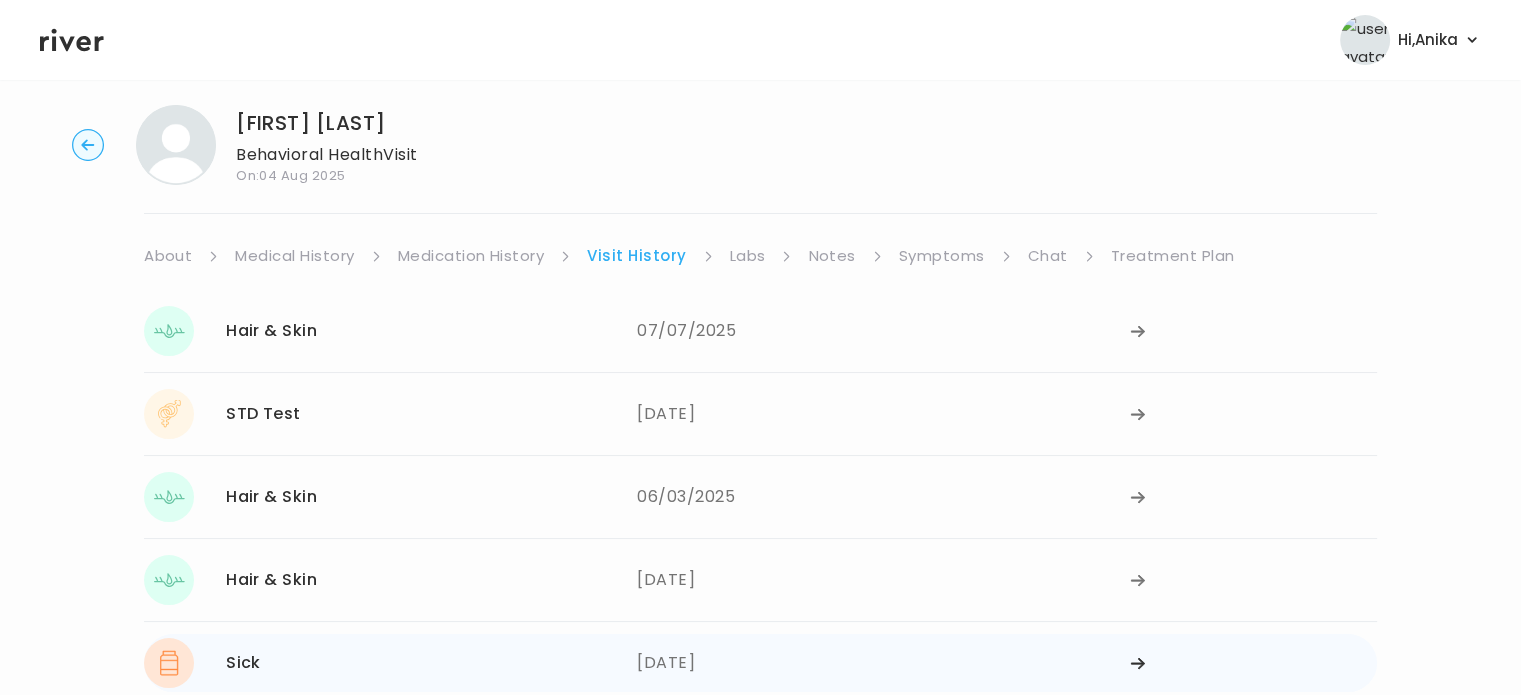 scroll, scrollTop: 0, scrollLeft: 0, axis: both 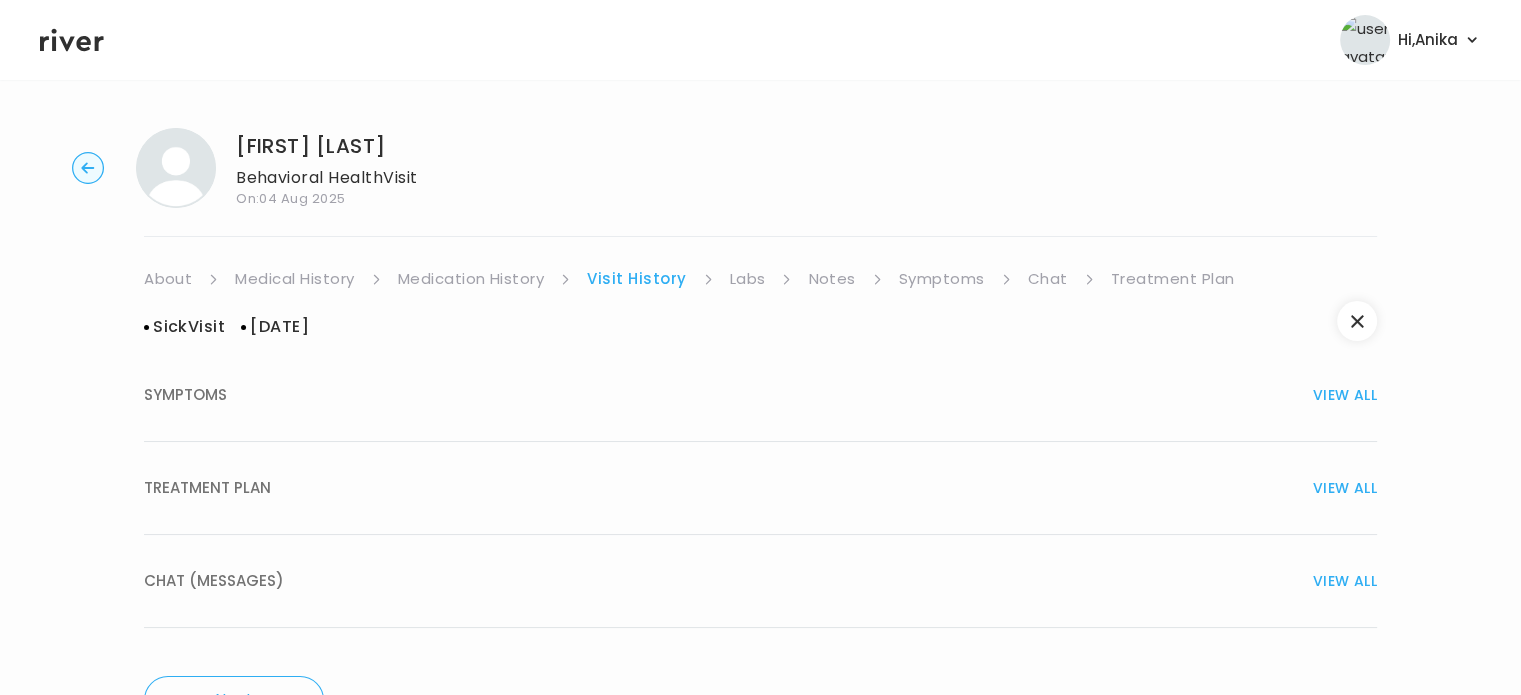 click on "TREATMENT PLAN VIEW ALL" at bounding box center [760, 488] 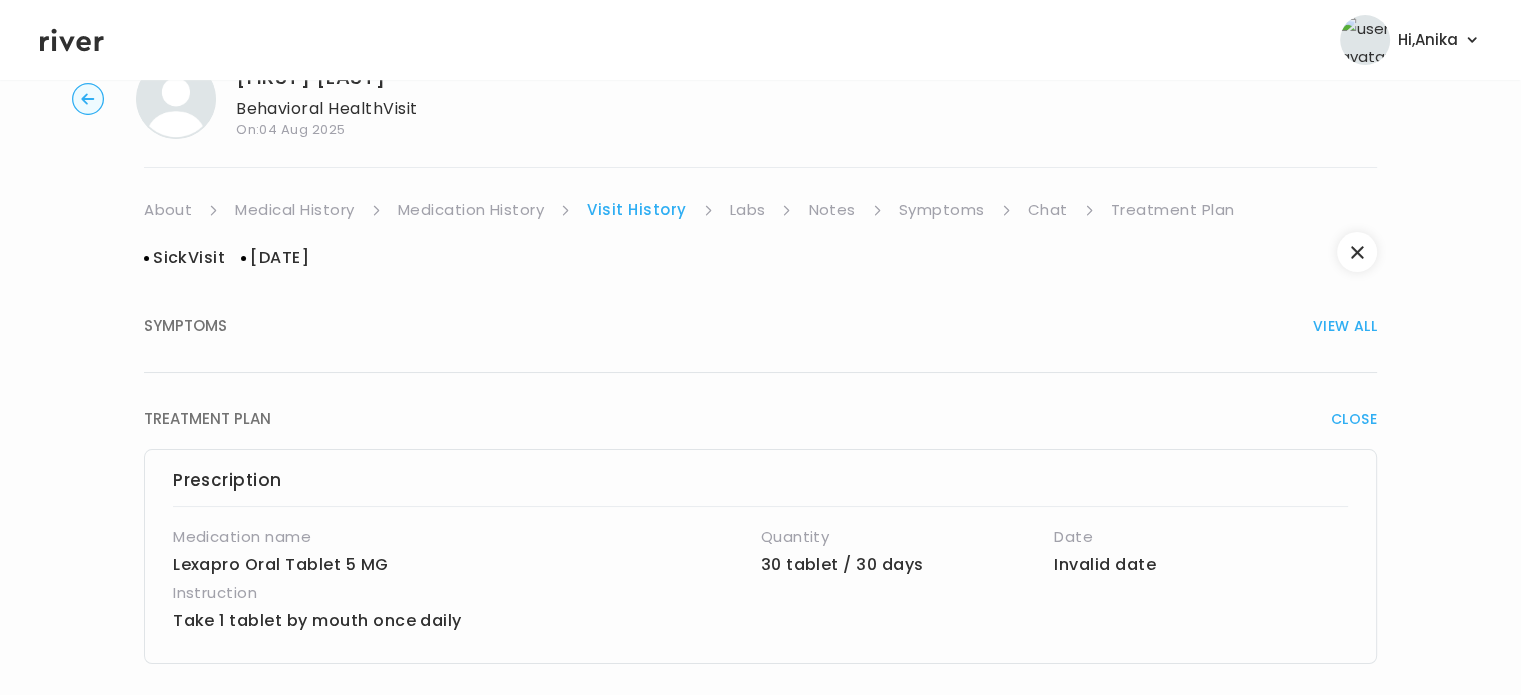 scroll, scrollTop: 38, scrollLeft: 0, axis: vertical 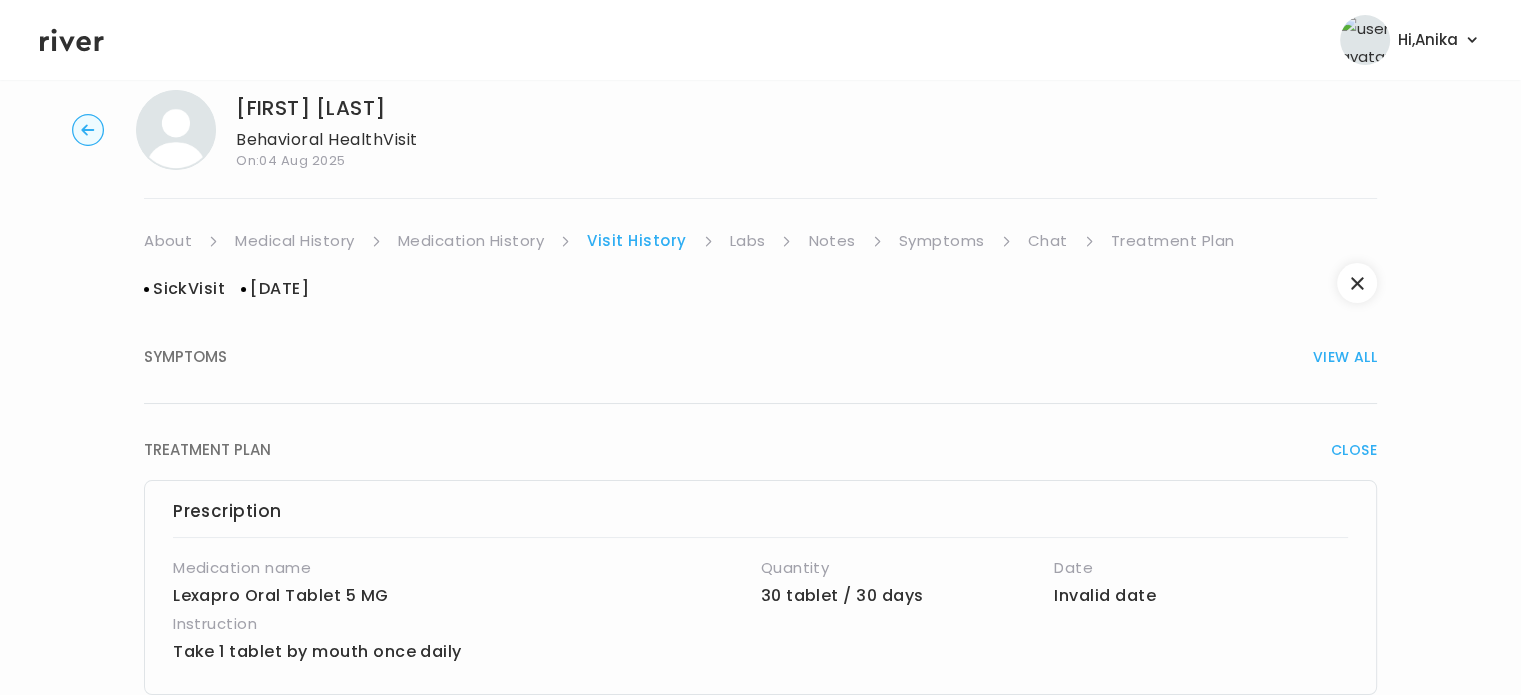 click on "Medication History" at bounding box center [471, 241] 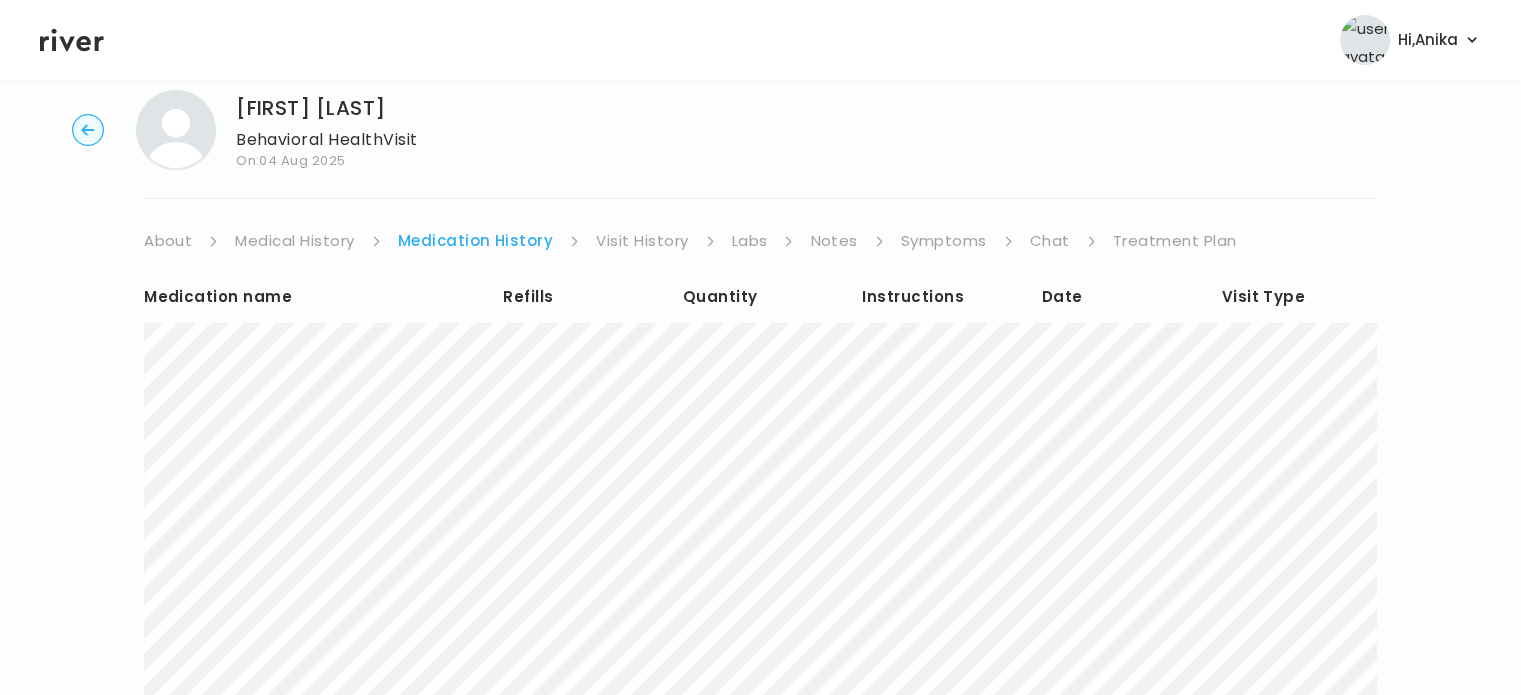 click on "Visit History" at bounding box center (642, 241) 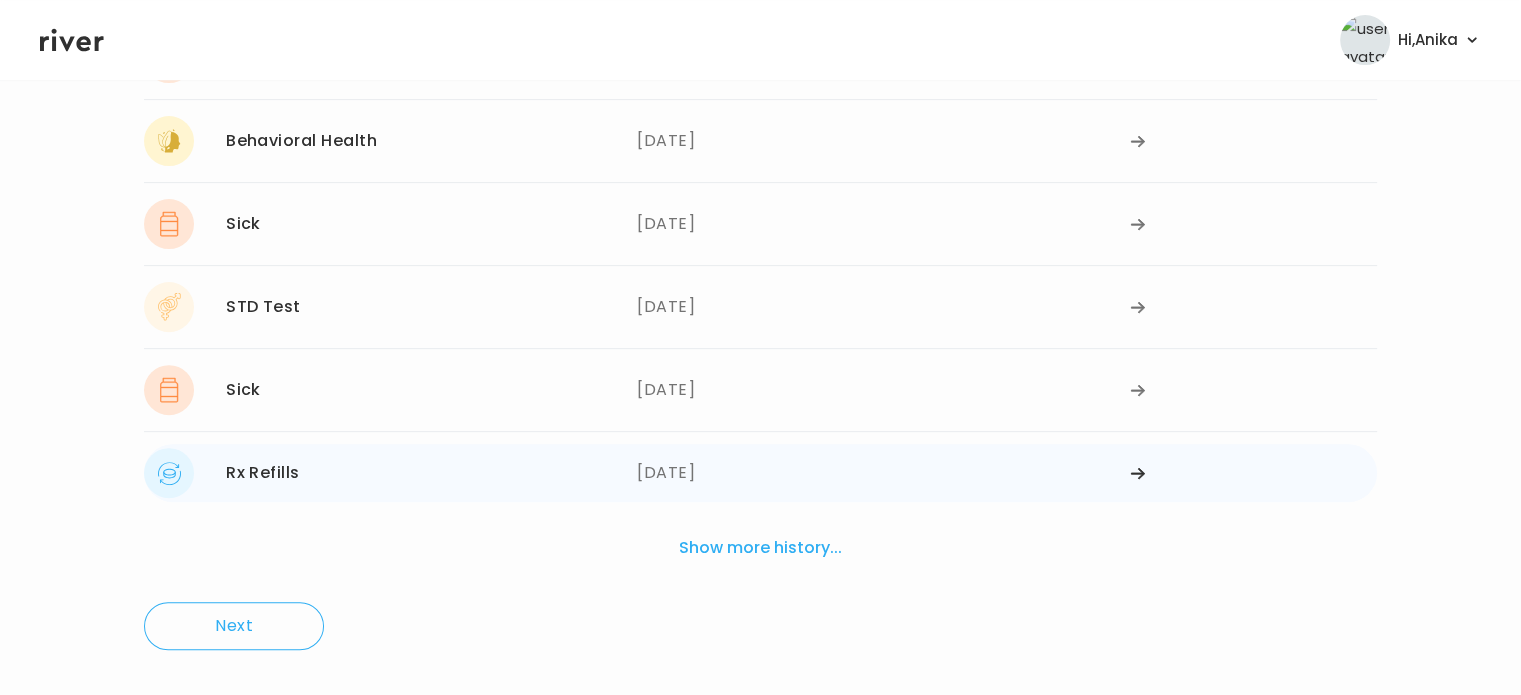 click on "12/23/2024" at bounding box center [883, 473] 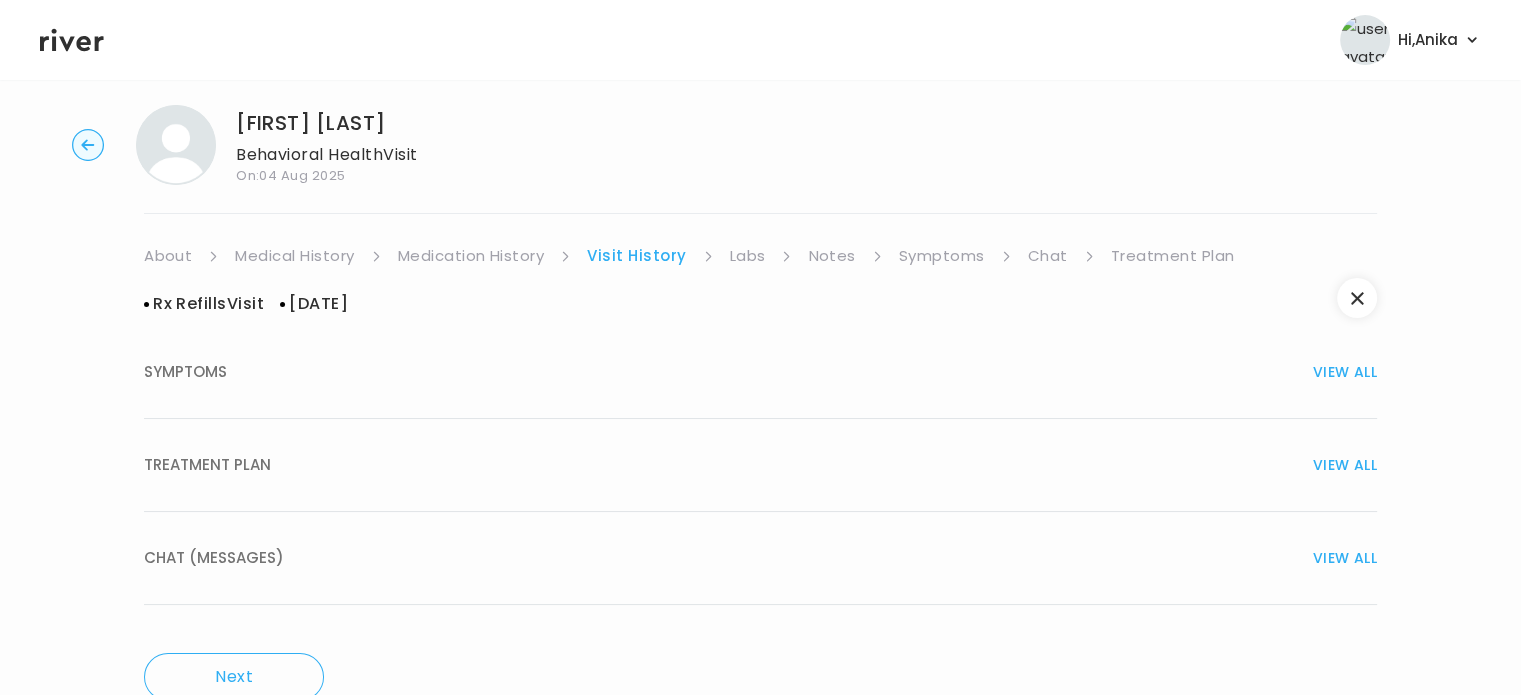 scroll, scrollTop: 0, scrollLeft: 0, axis: both 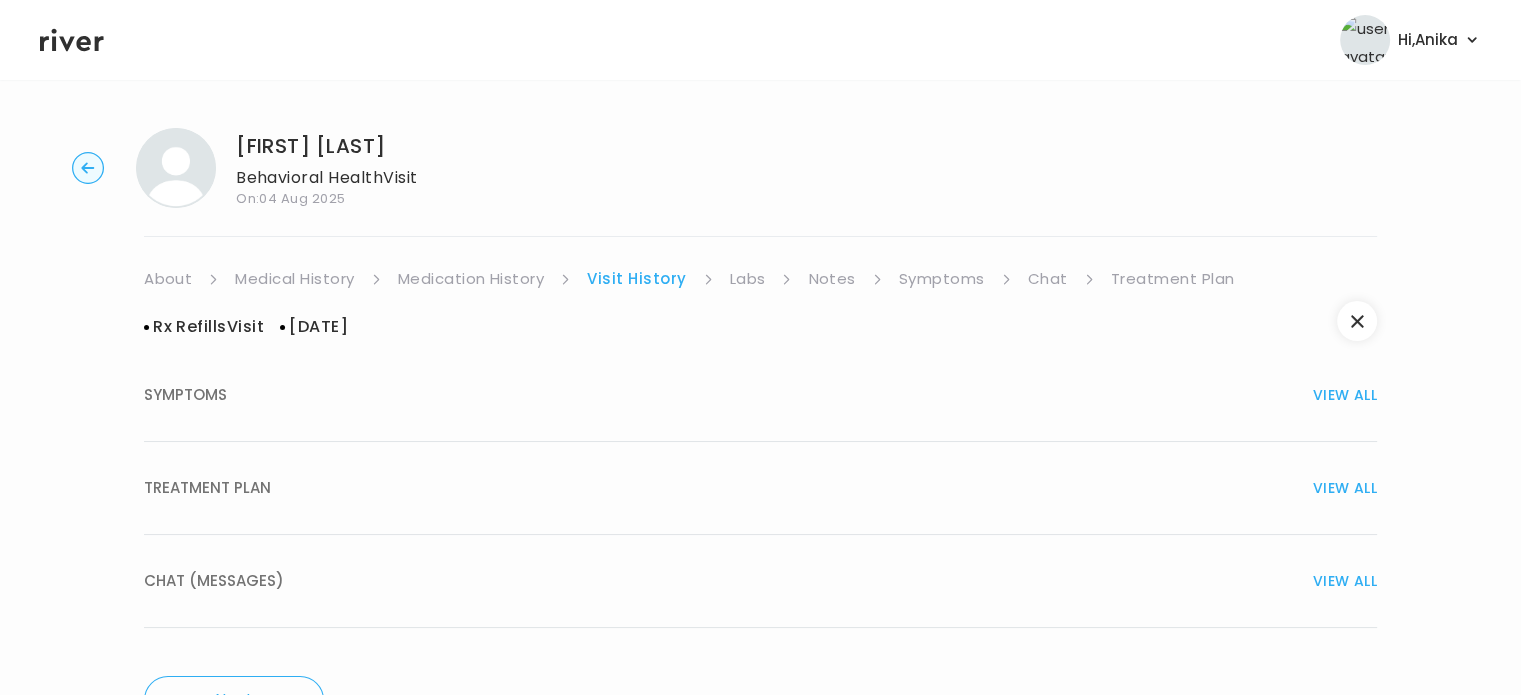 click on "VIEW ALL" at bounding box center (1345, 581) 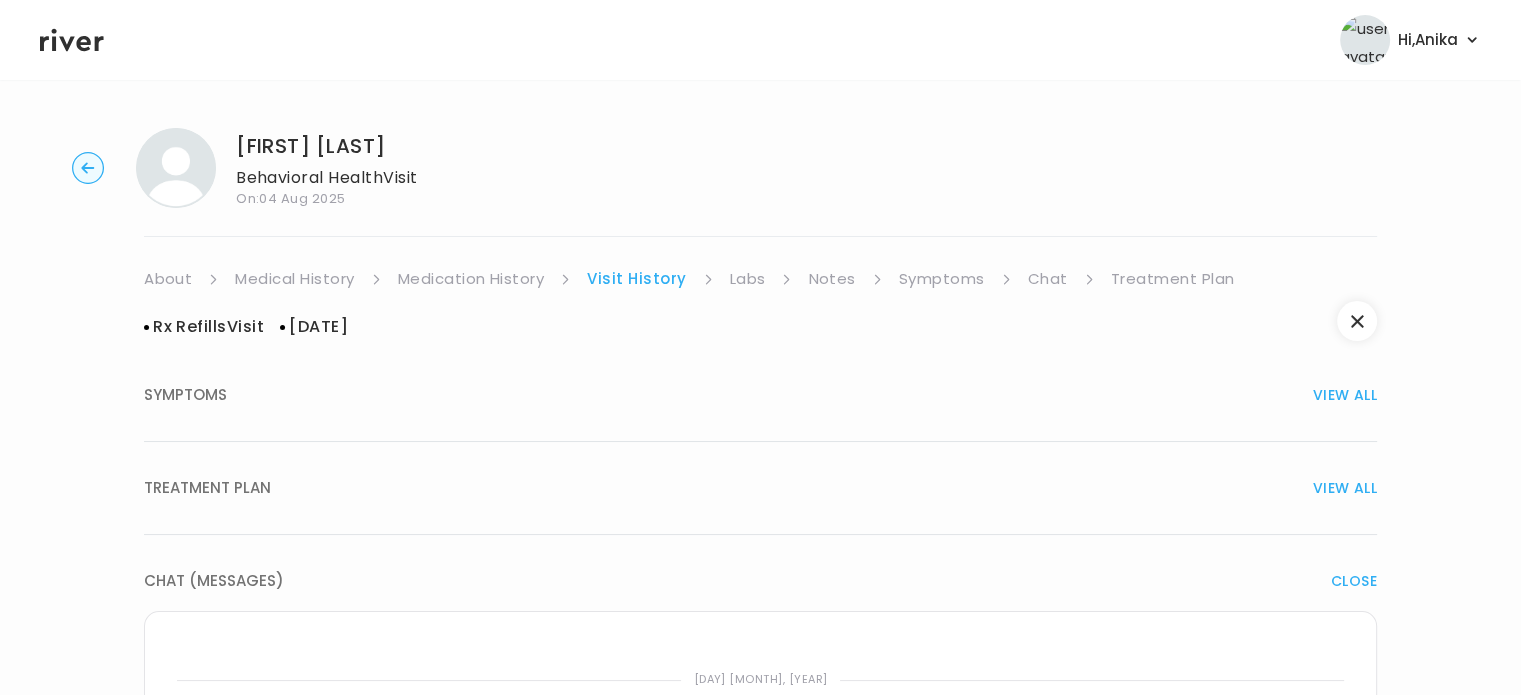 click on "VIEW ALL" at bounding box center [1345, 488] 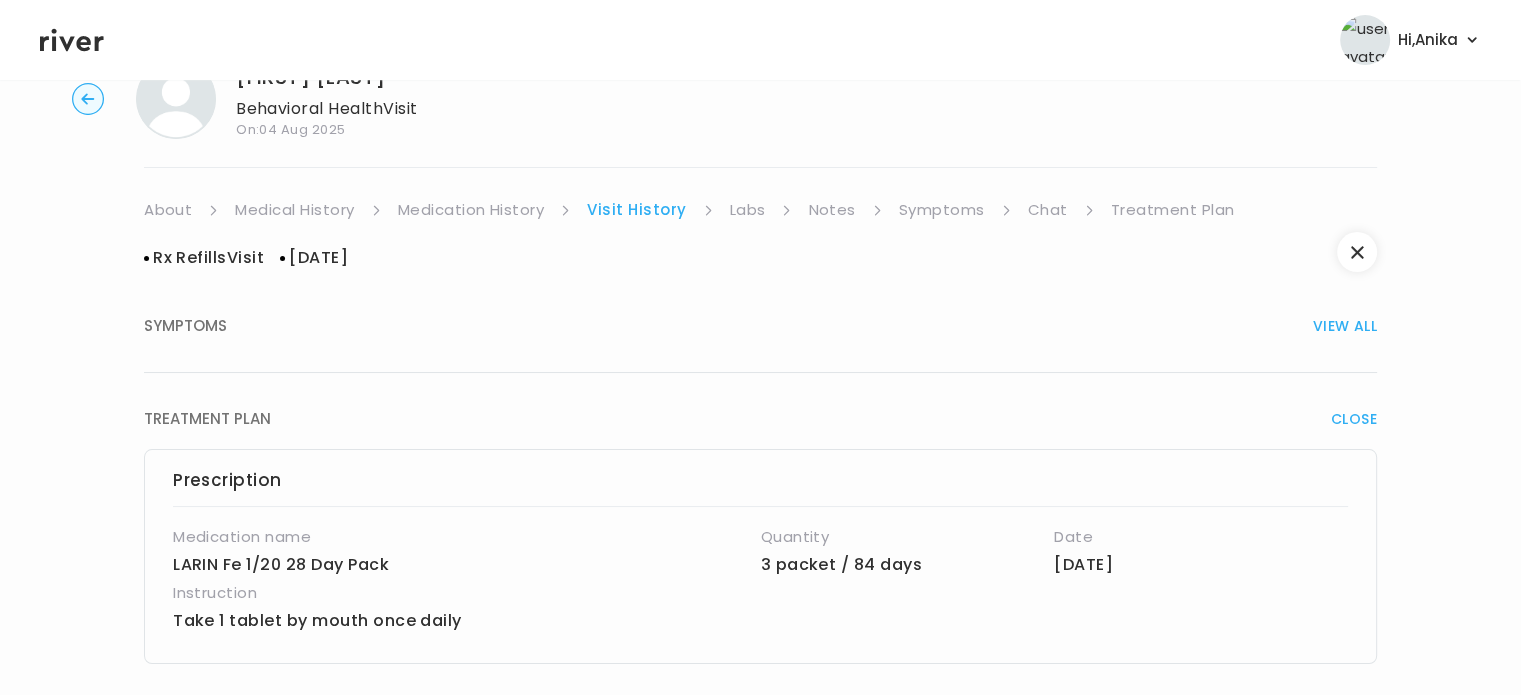 scroll, scrollTop: 70, scrollLeft: 0, axis: vertical 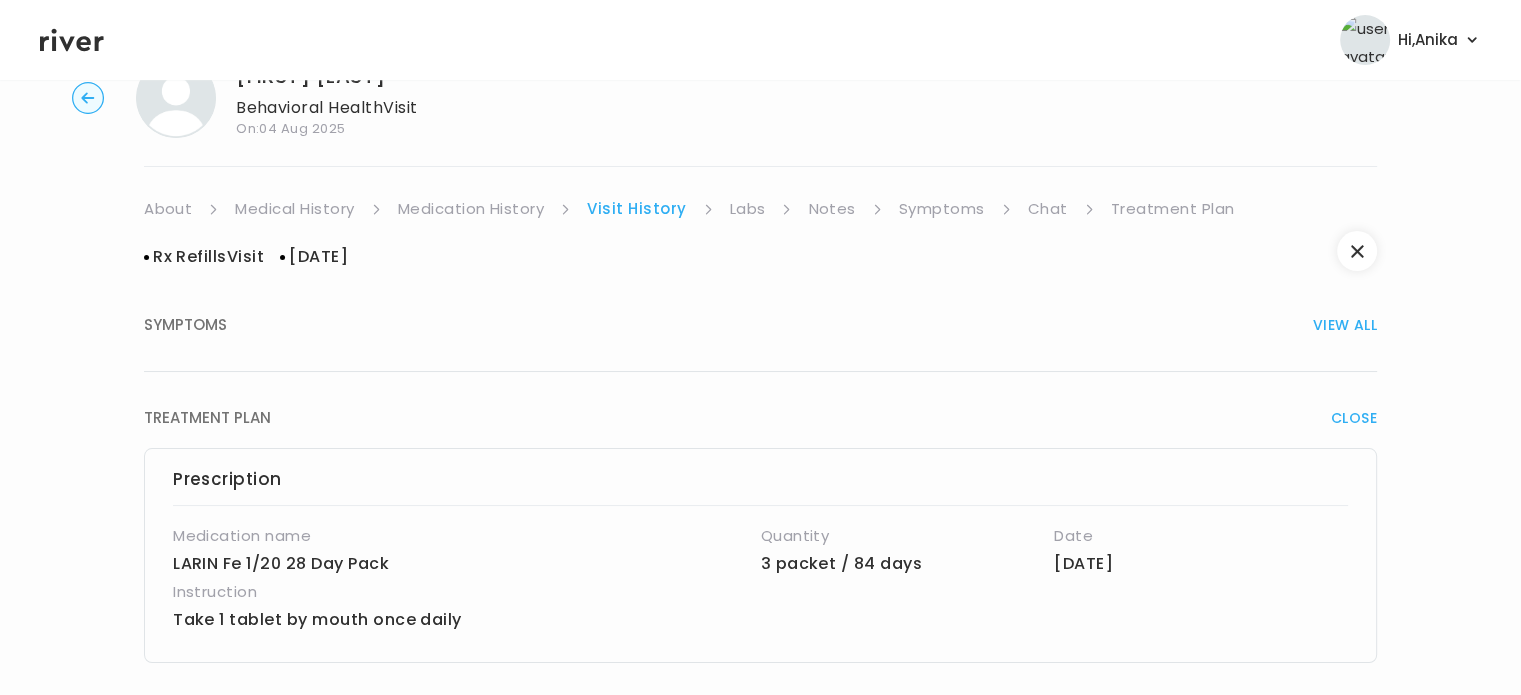 click on "VIEW ALL" at bounding box center [1345, 325] 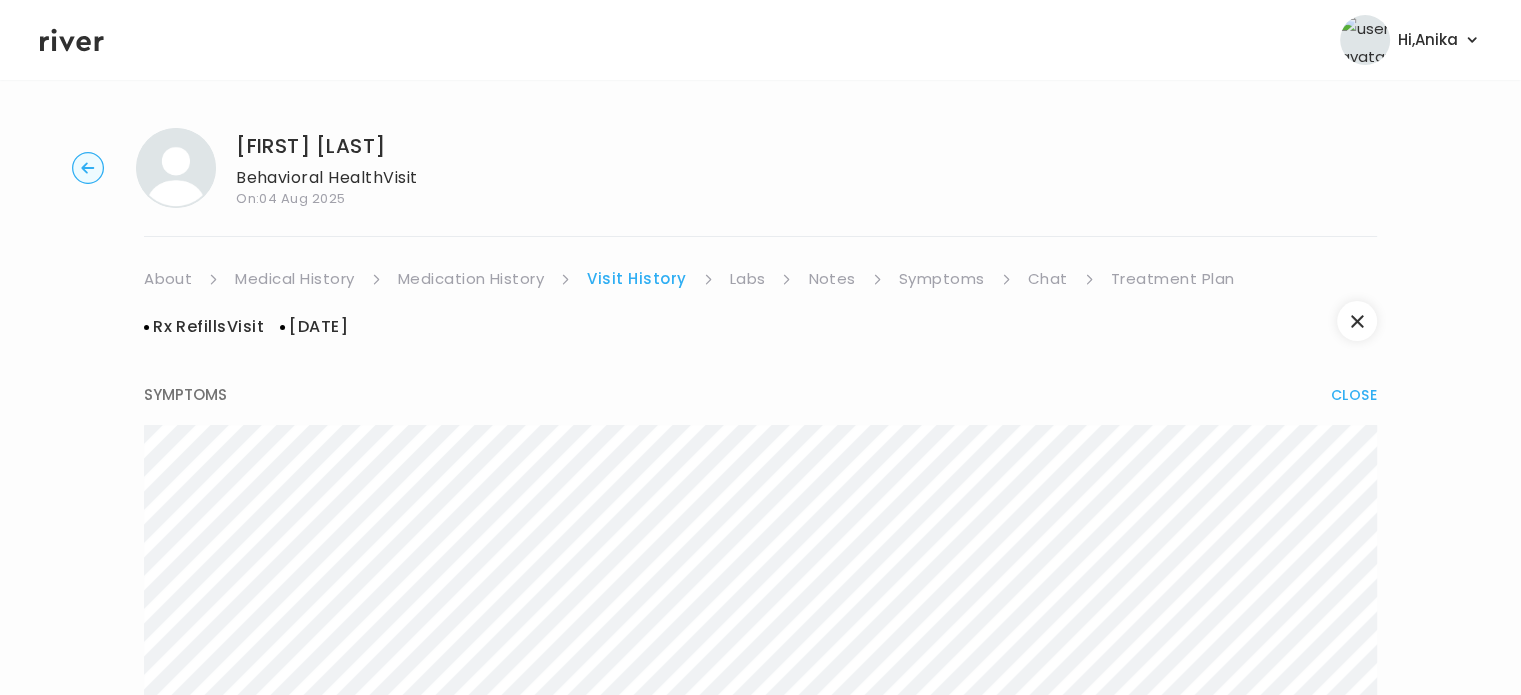 scroll, scrollTop: 0, scrollLeft: 0, axis: both 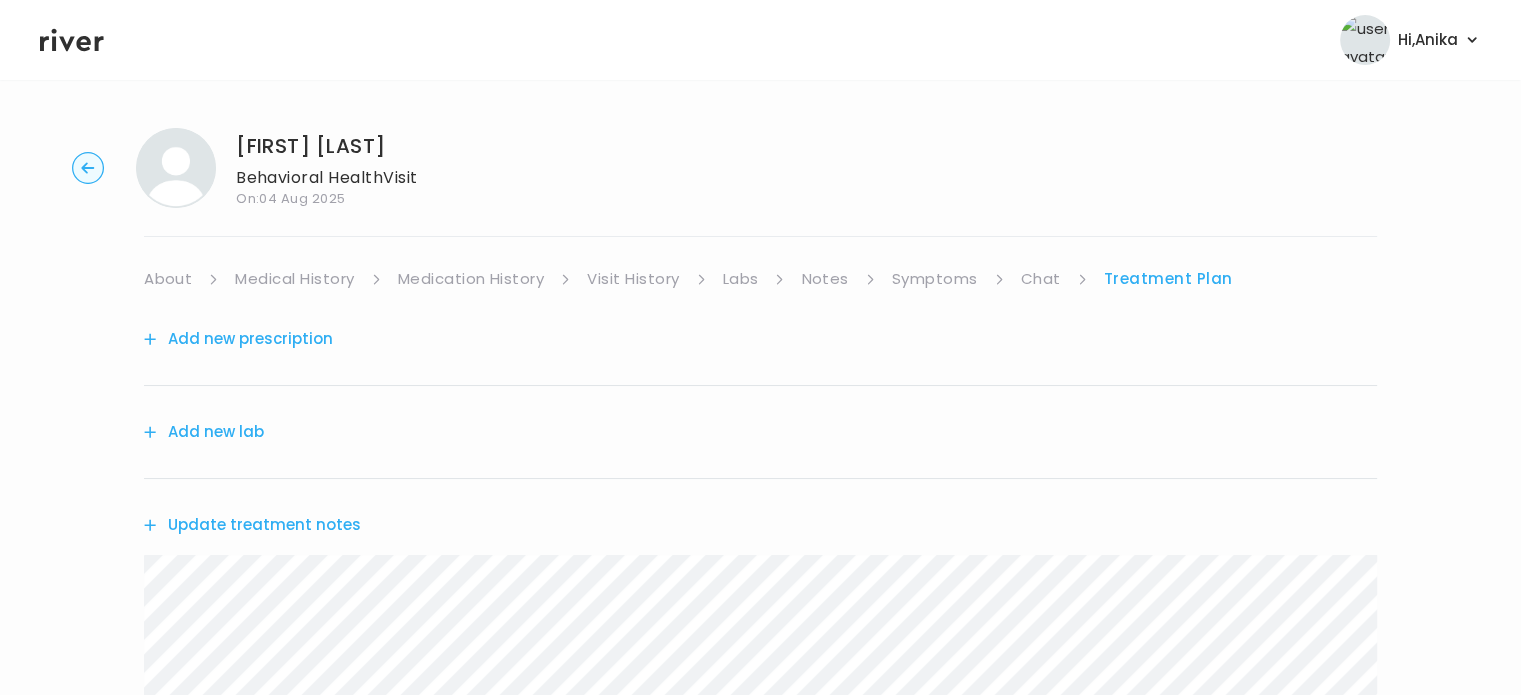 click on "Update treatment notes" at bounding box center [252, 525] 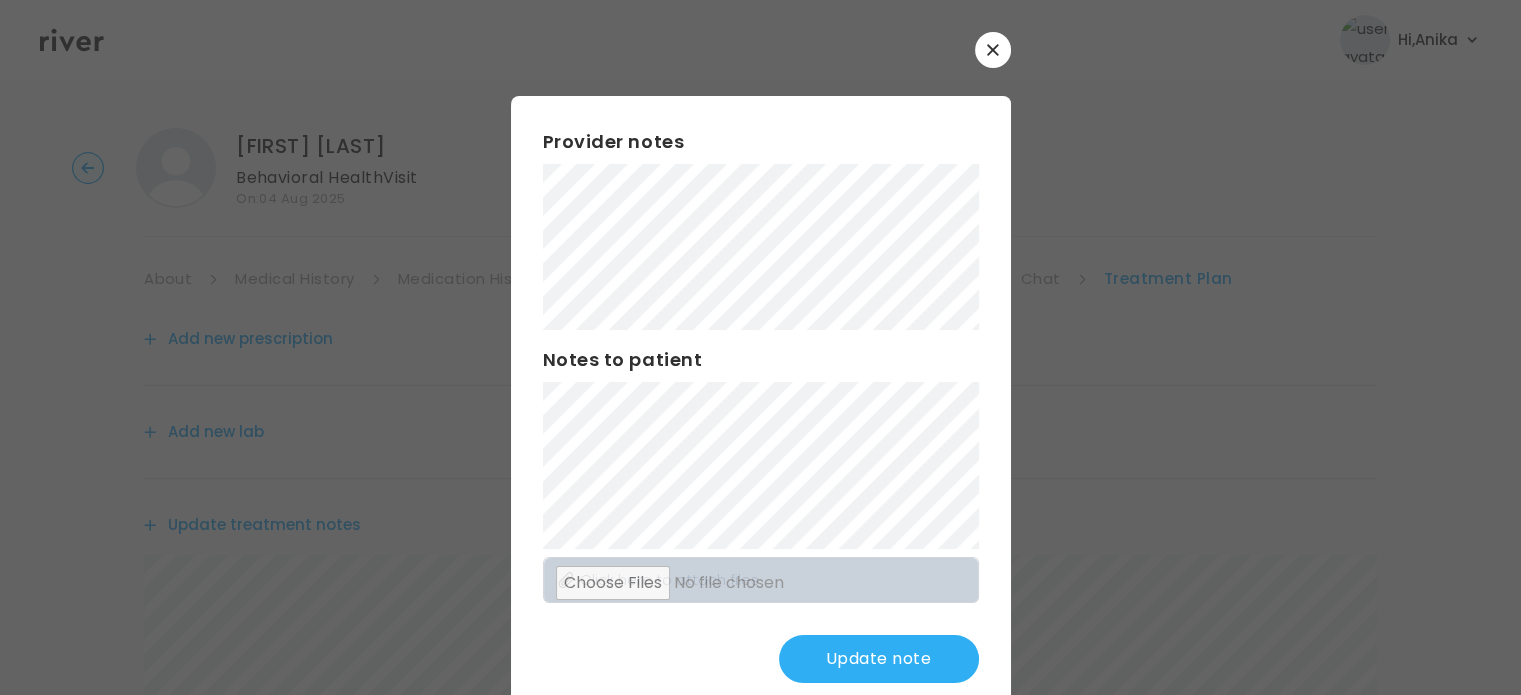 click on "Update note" at bounding box center [879, 659] 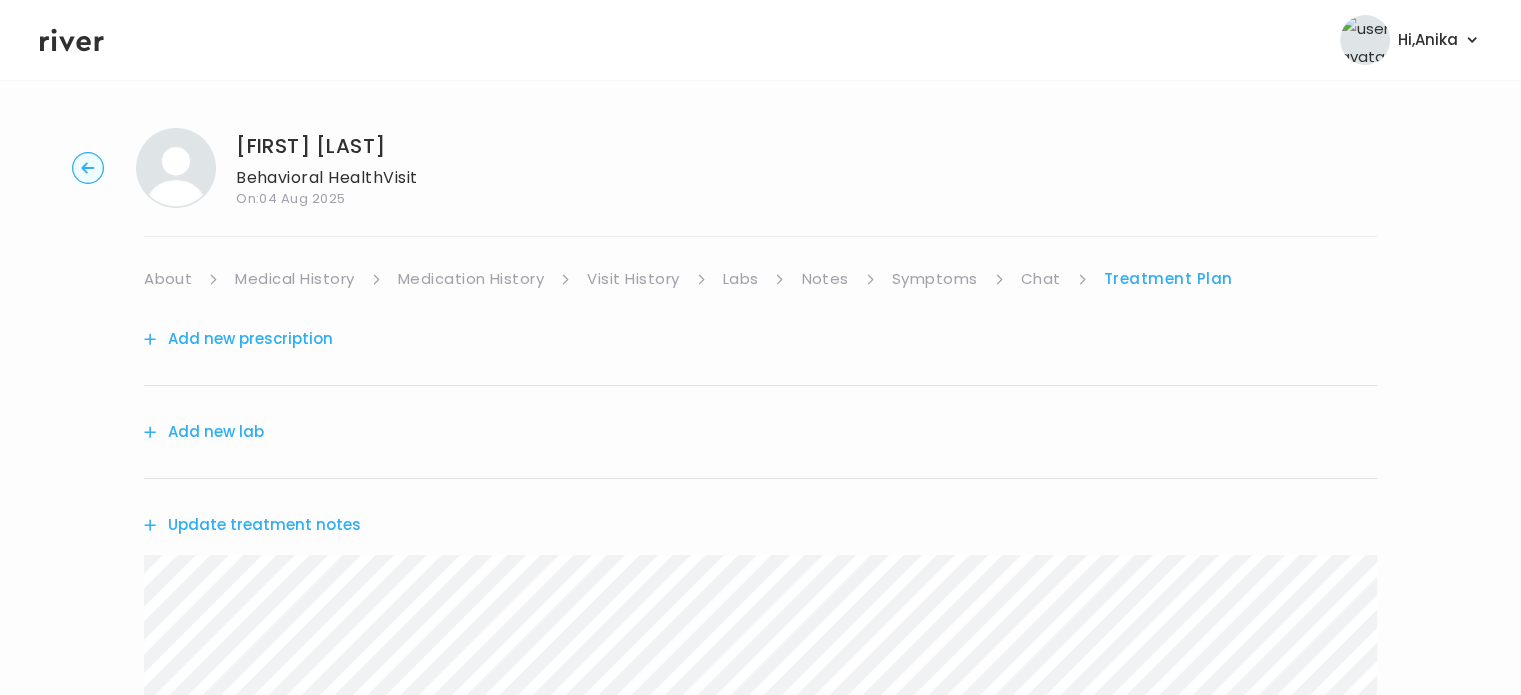 click on "Add new prescription" at bounding box center [238, 339] 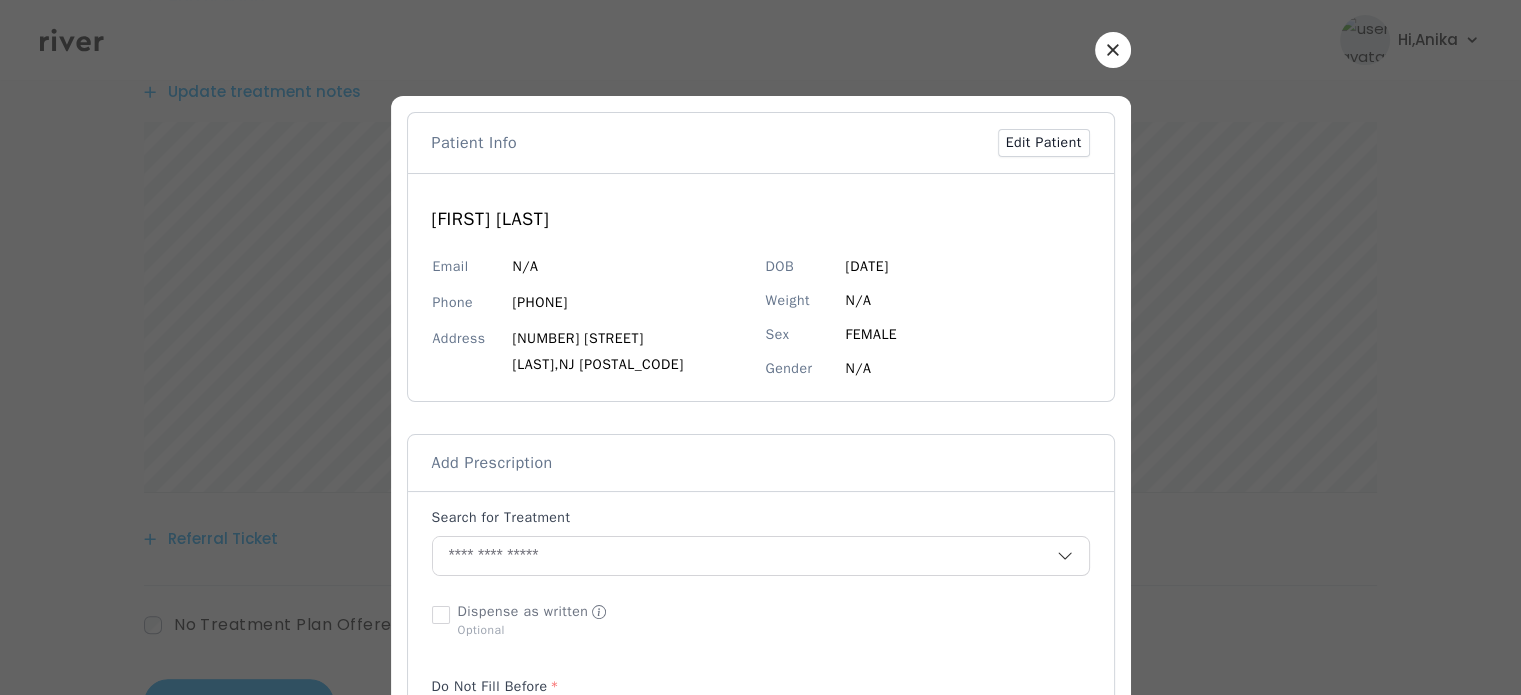 scroll, scrollTop: 438, scrollLeft: 0, axis: vertical 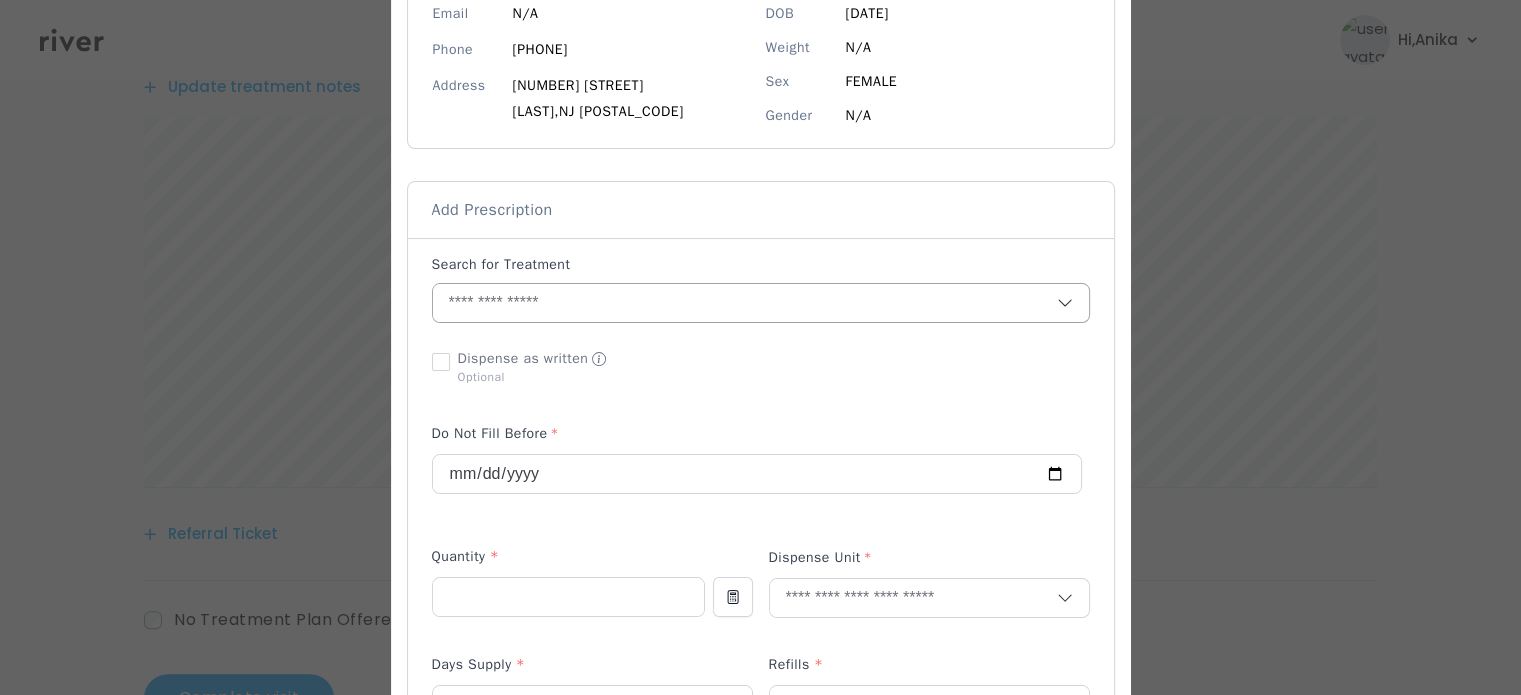 click at bounding box center (745, 303) 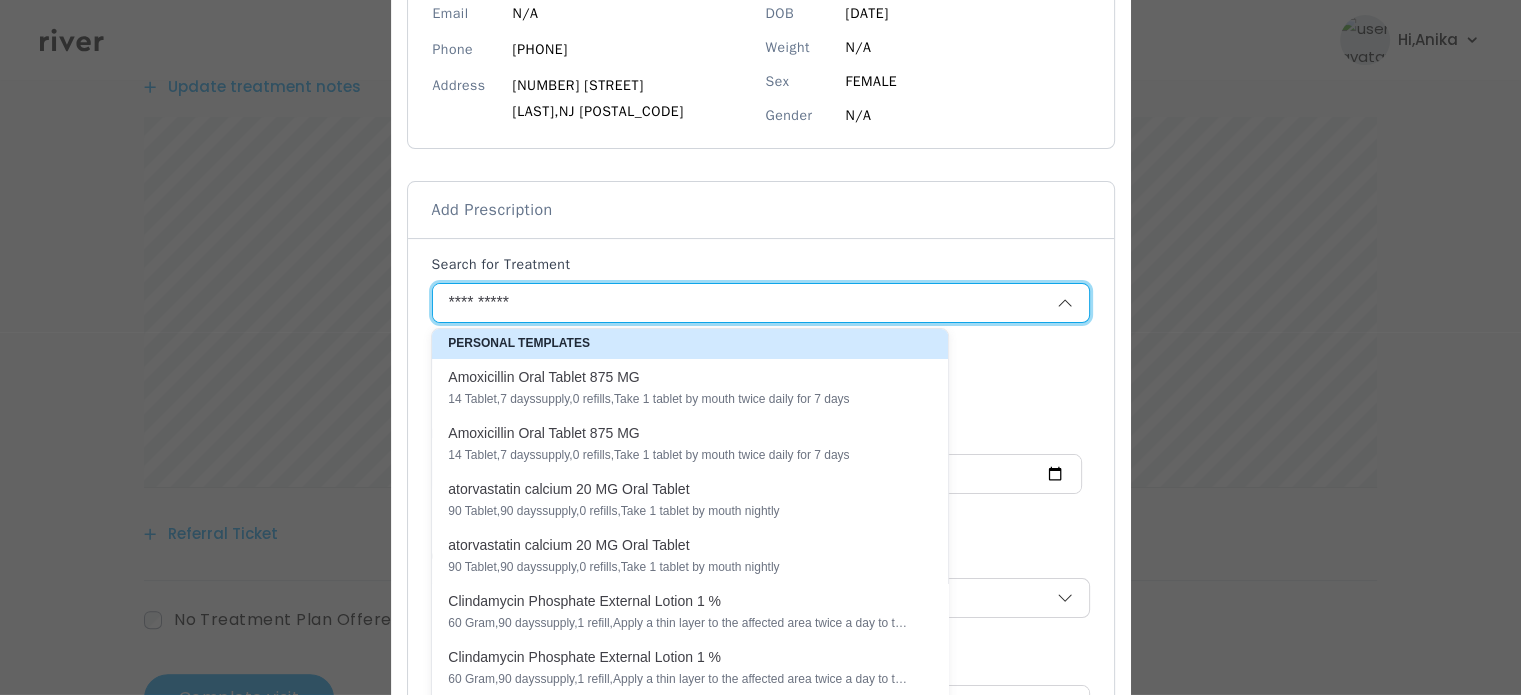 paste on "**********" 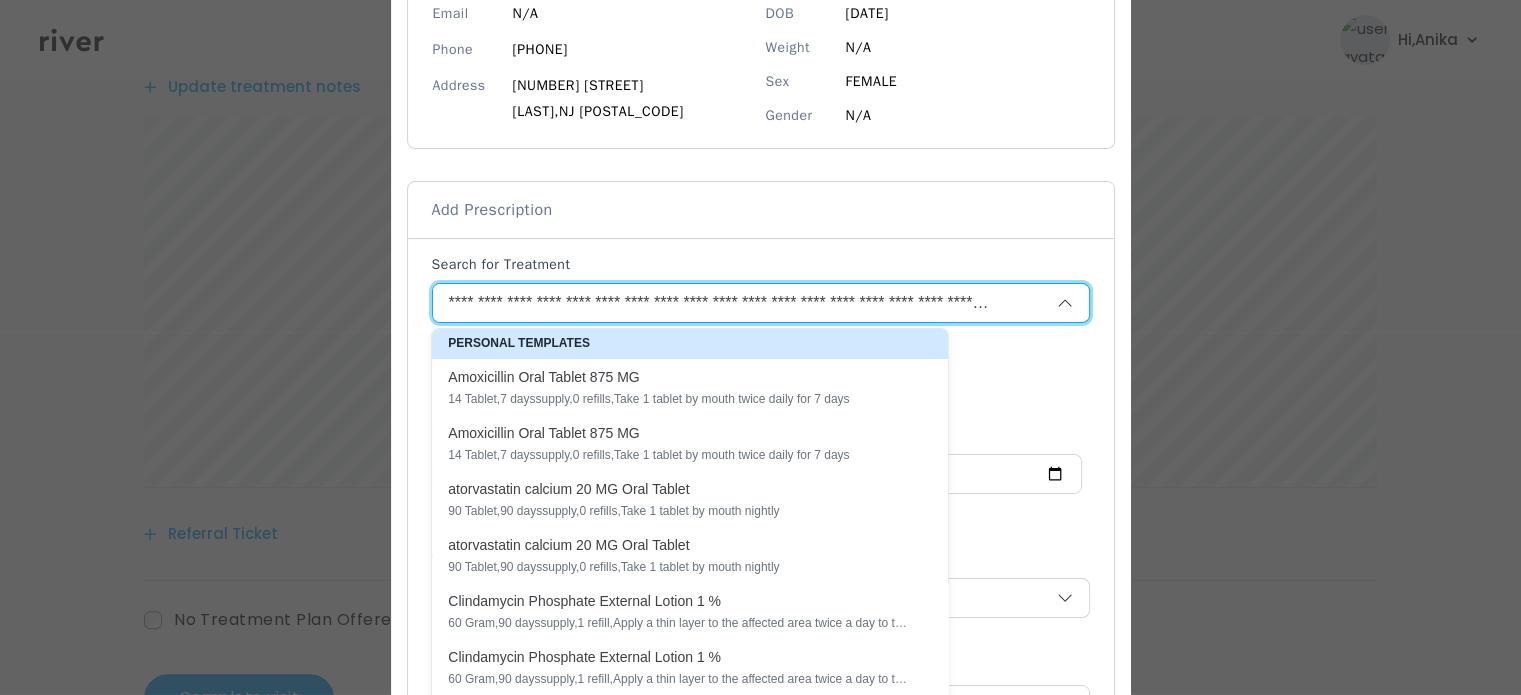 scroll, scrollTop: 0, scrollLeft: 13204, axis: horizontal 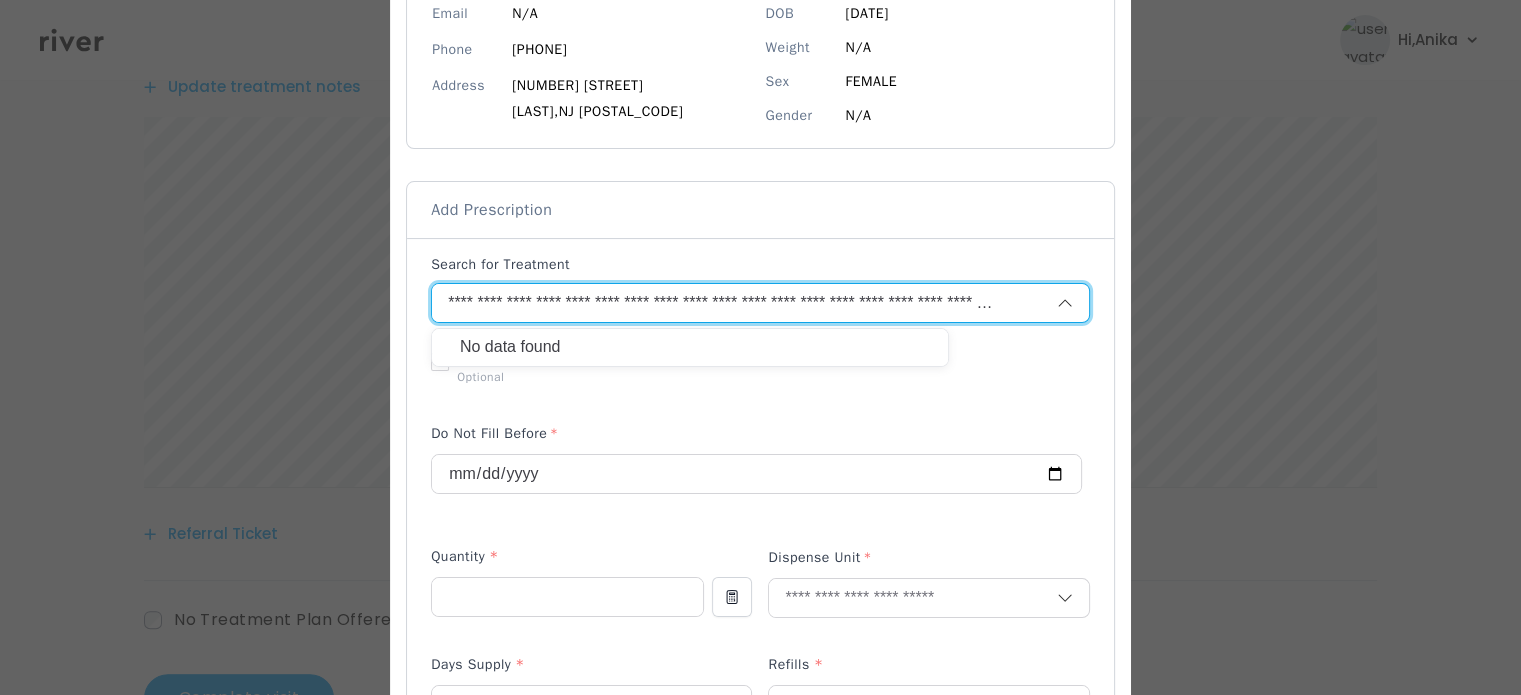 drag, startPoint x: 700, startPoint y: 320, endPoint x: 0, endPoint y: 353, distance: 700.7774 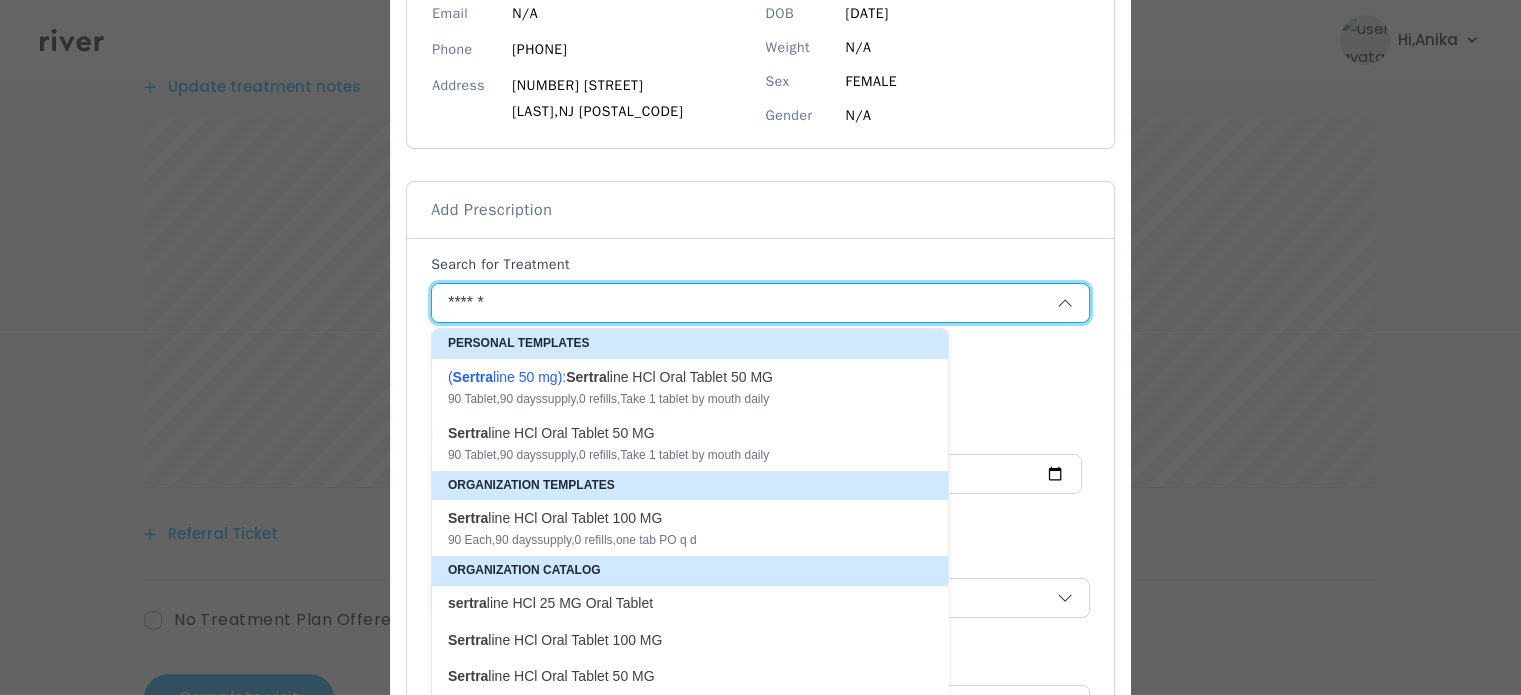 click on "90   Tablet ,  90   days  supply,  0   refills ,  Take 1 tablet by mouth daily" at bounding box center (678, 399) 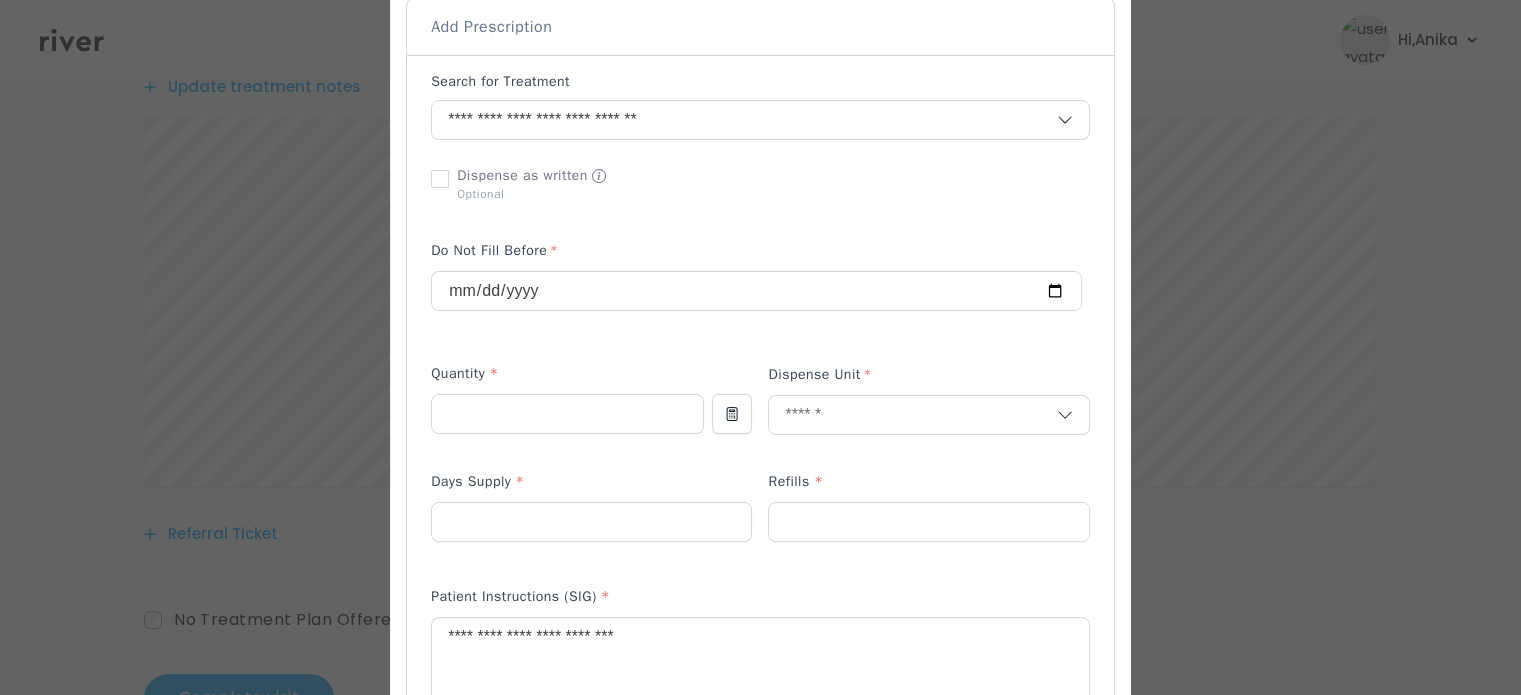 scroll, scrollTop: 441, scrollLeft: 0, axis: vertical 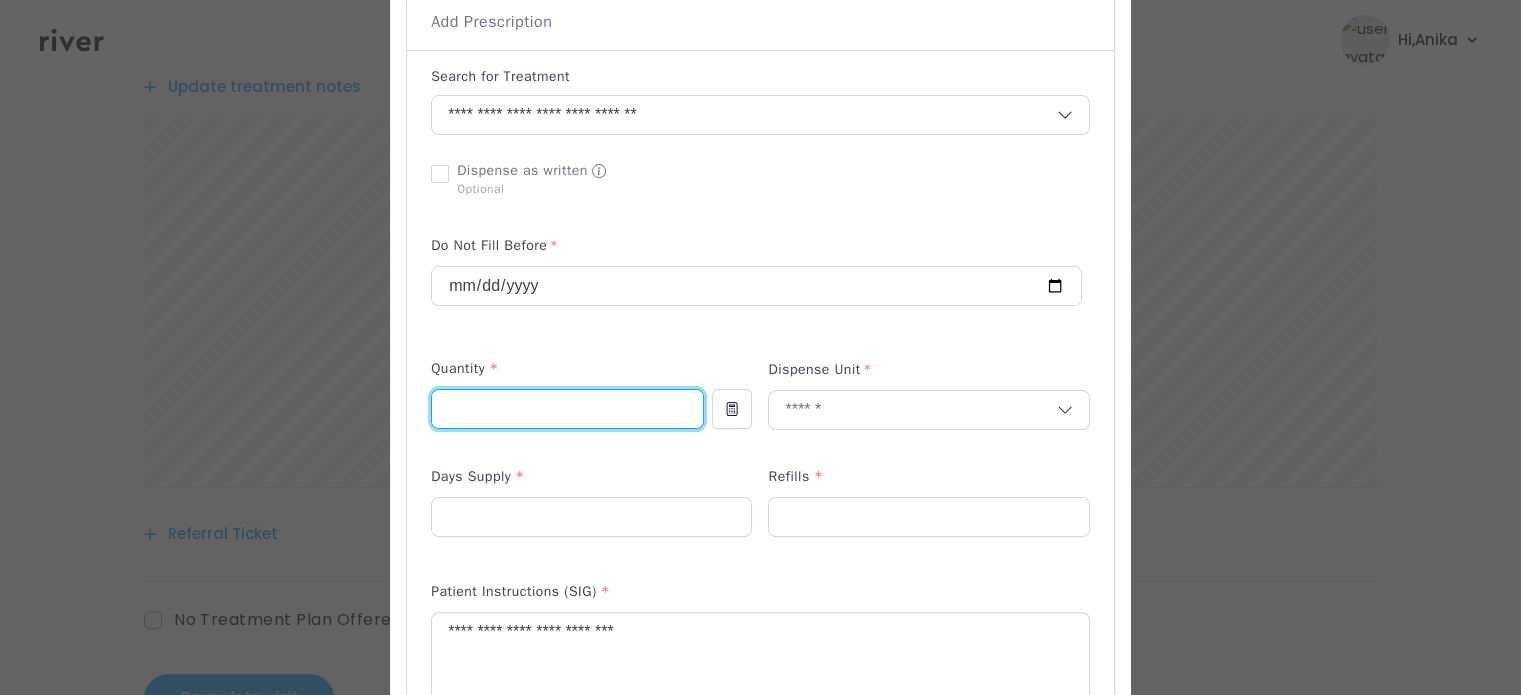 drag, startPoint x: 474, startPoint y: 411, endPoint x: 354, endPoint y: 402, distance: 120.33703 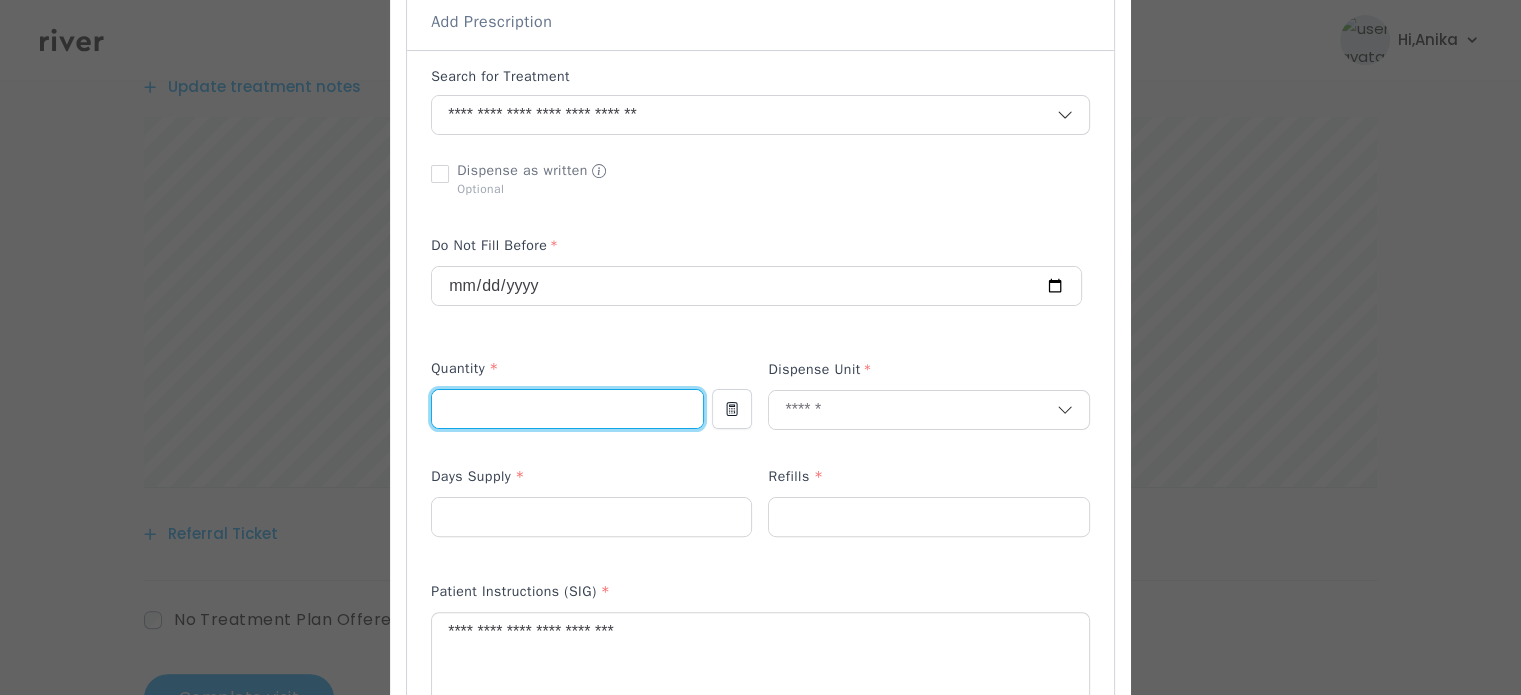 click on "​" at bounding box center (760, 600) 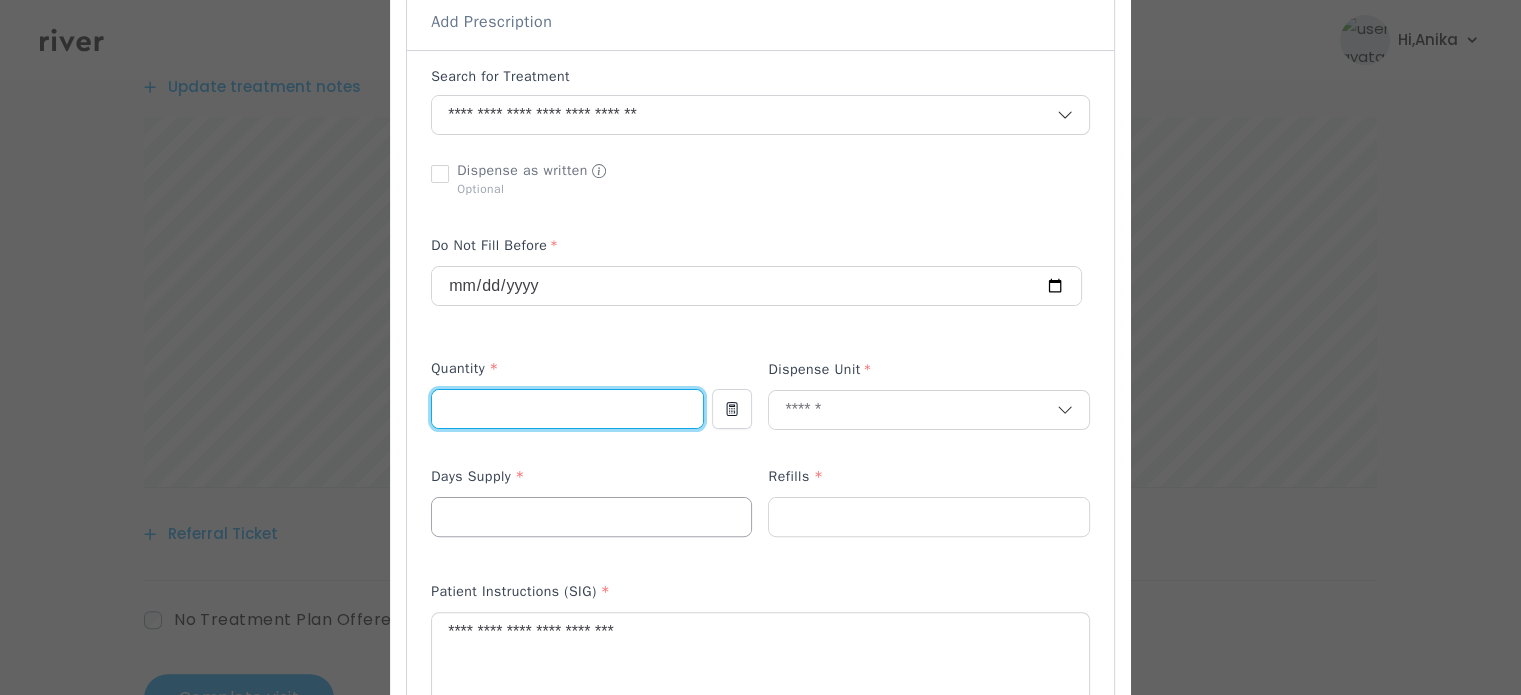 type on "**" 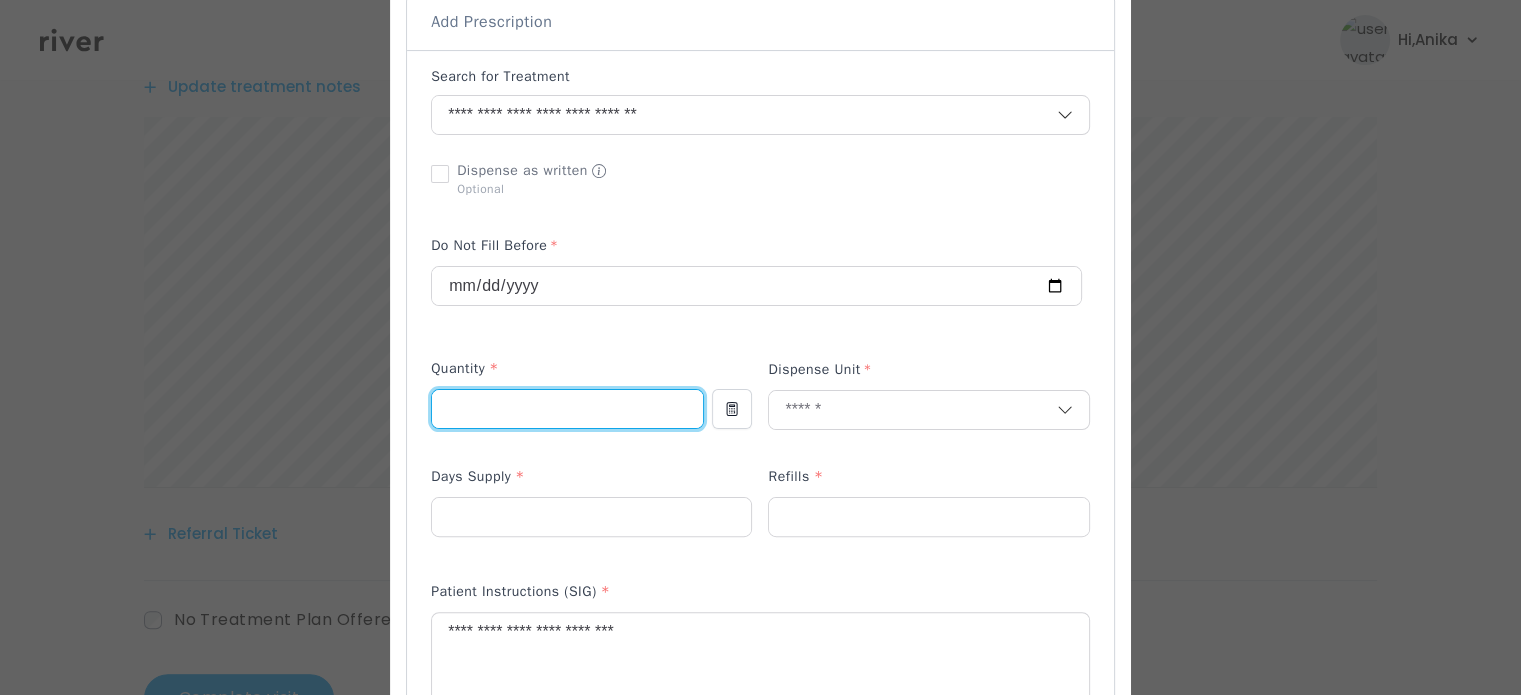 drag, startPoint x: 476, startPoint y: 519, endPoint x: 248, endPoint y: 536, distance: 228.63289 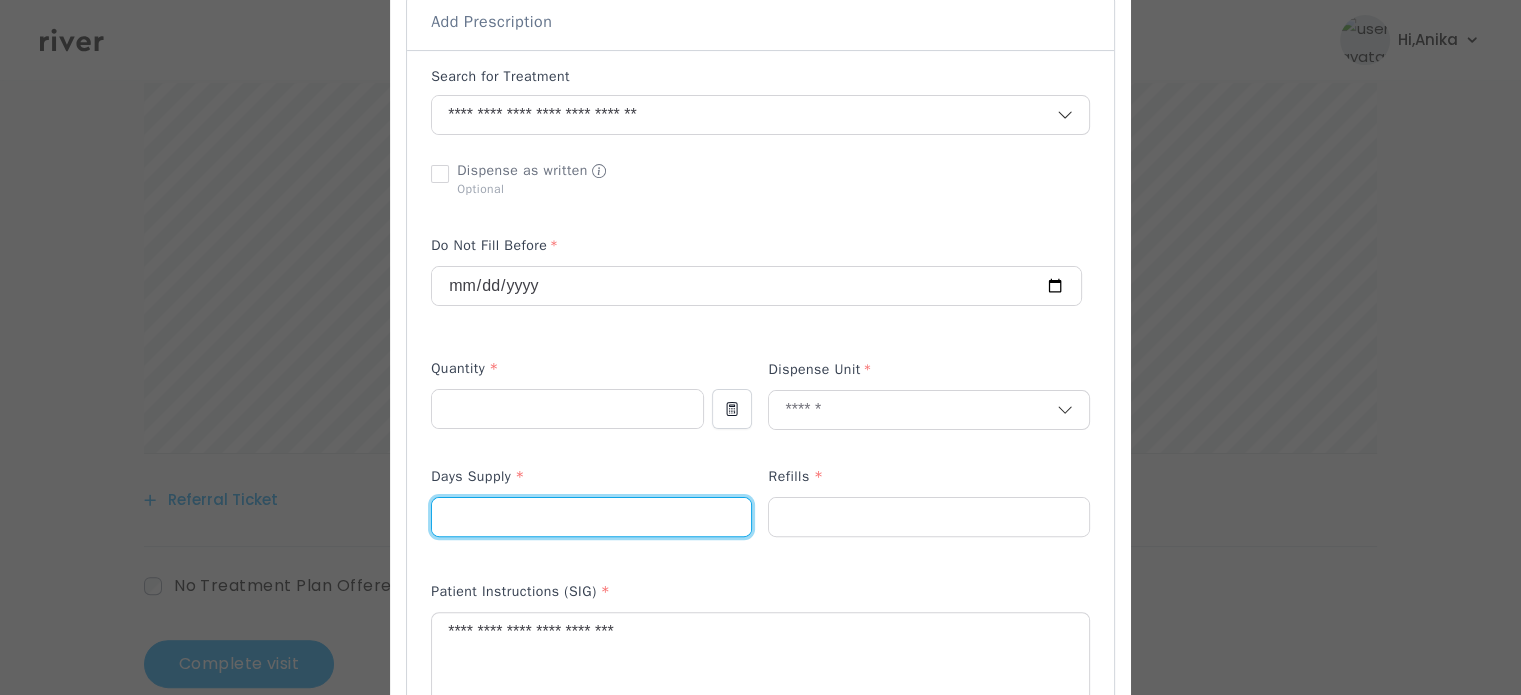 scroll, scrollTop: 512, scrollLeft: 0, axis: vertical 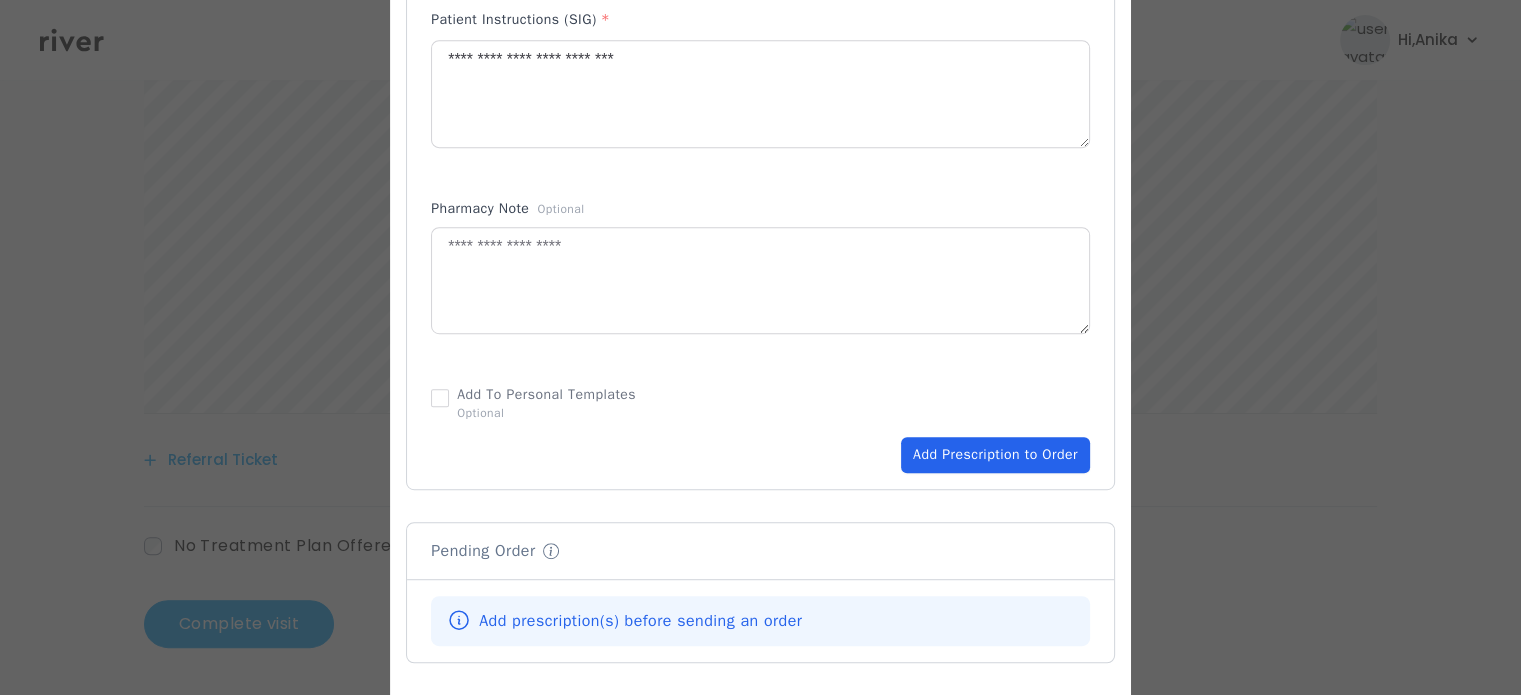 type on "**" 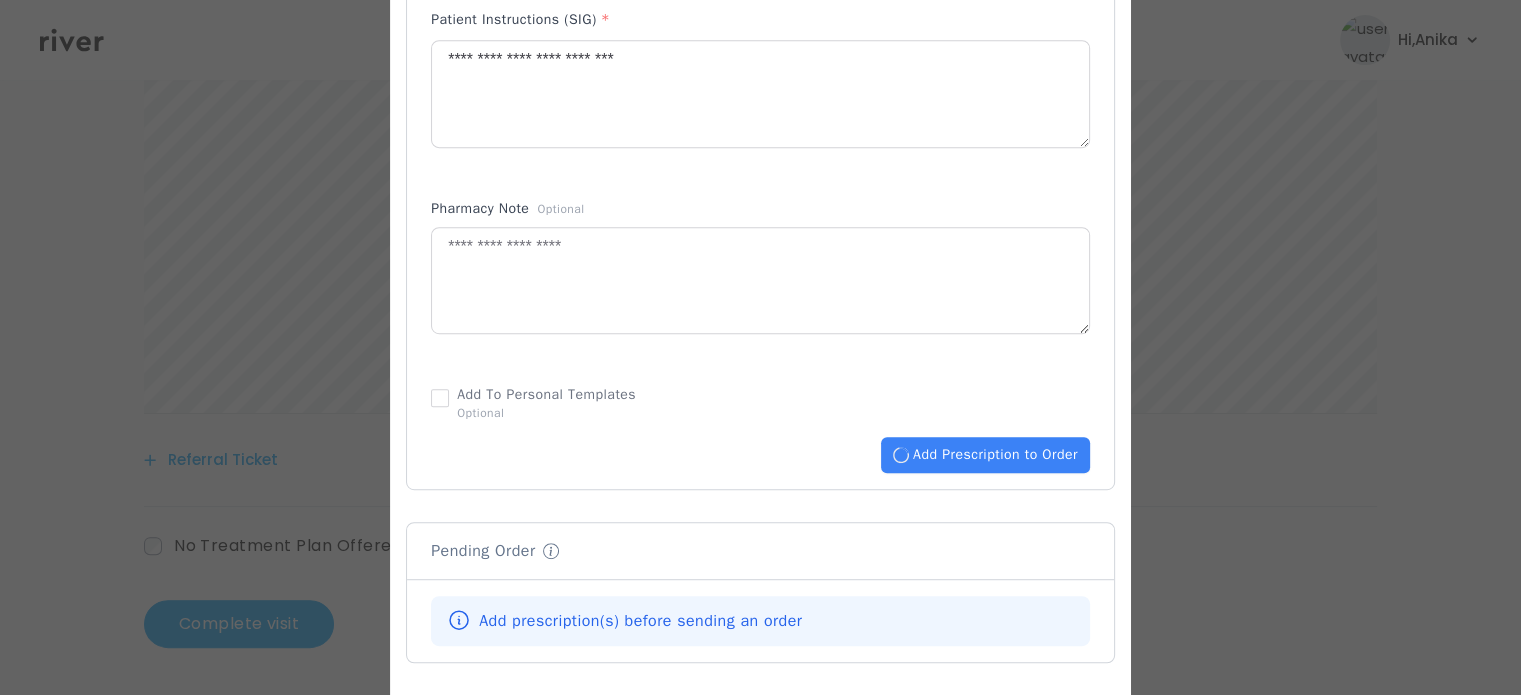 type 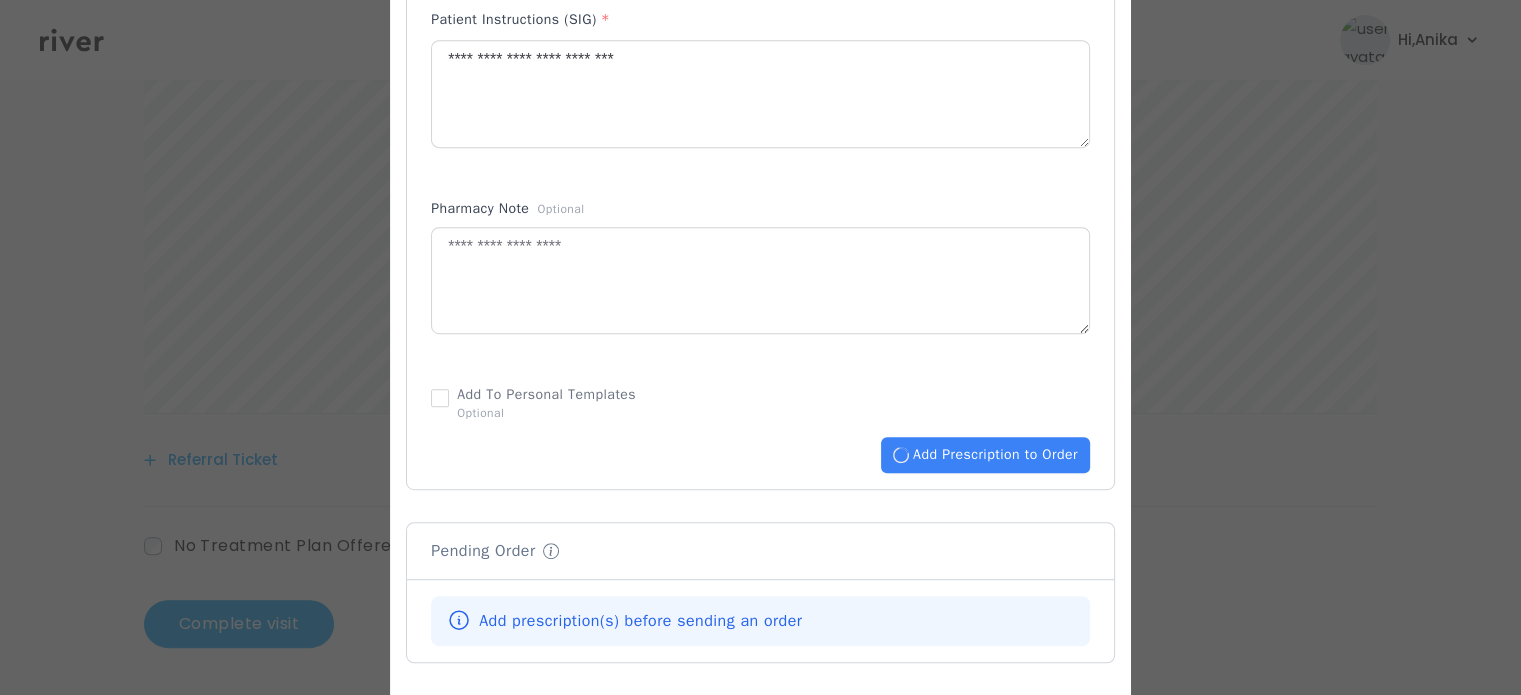 type 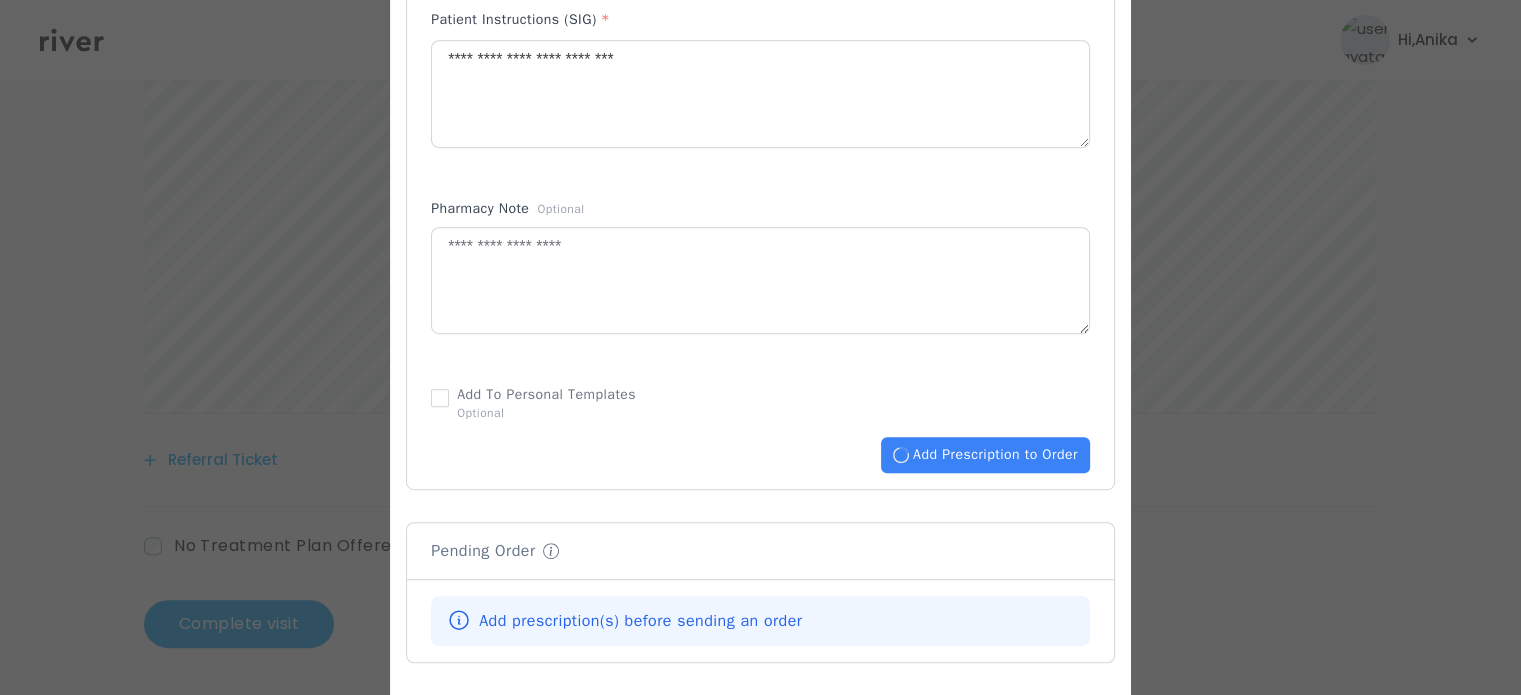 type 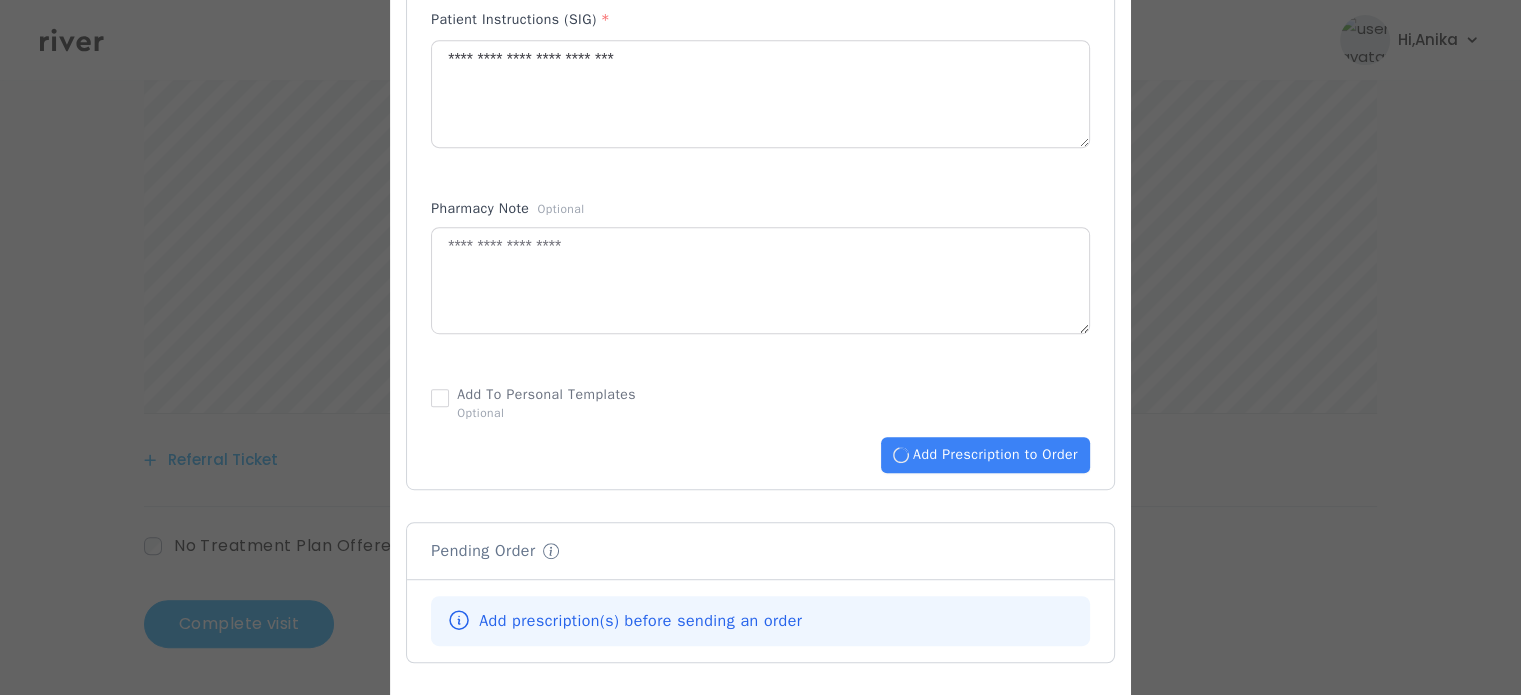 type 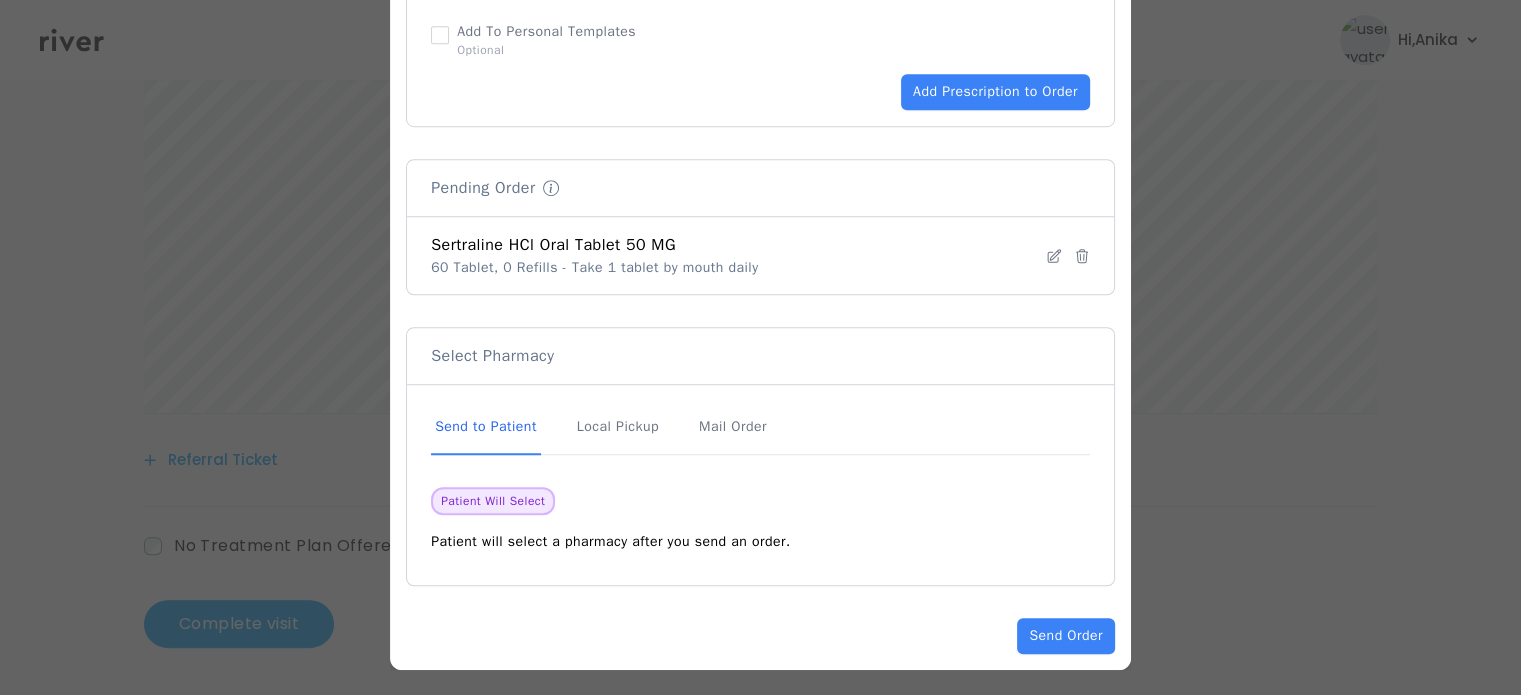 scroll, scrollTop: 1379, scrollLeft: 0, axis: vertical 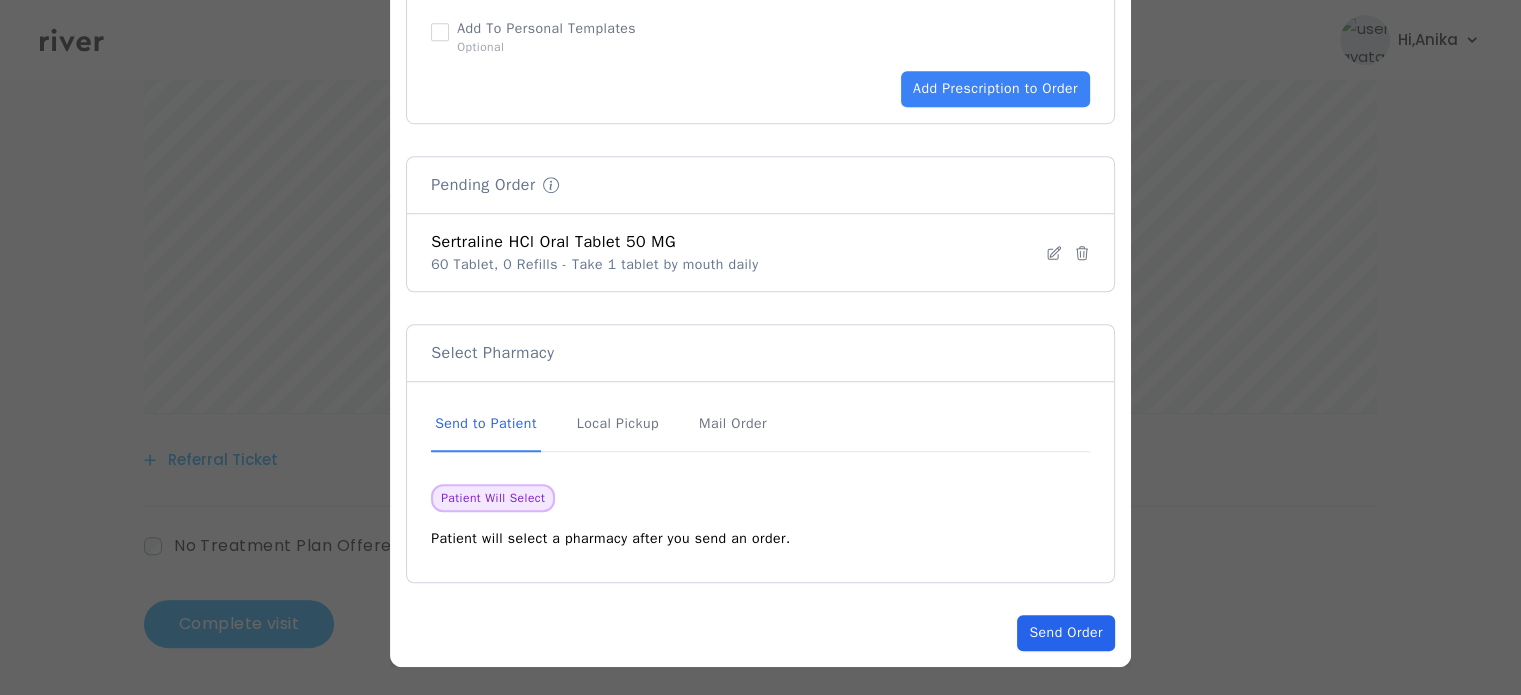 click on "Send Order" 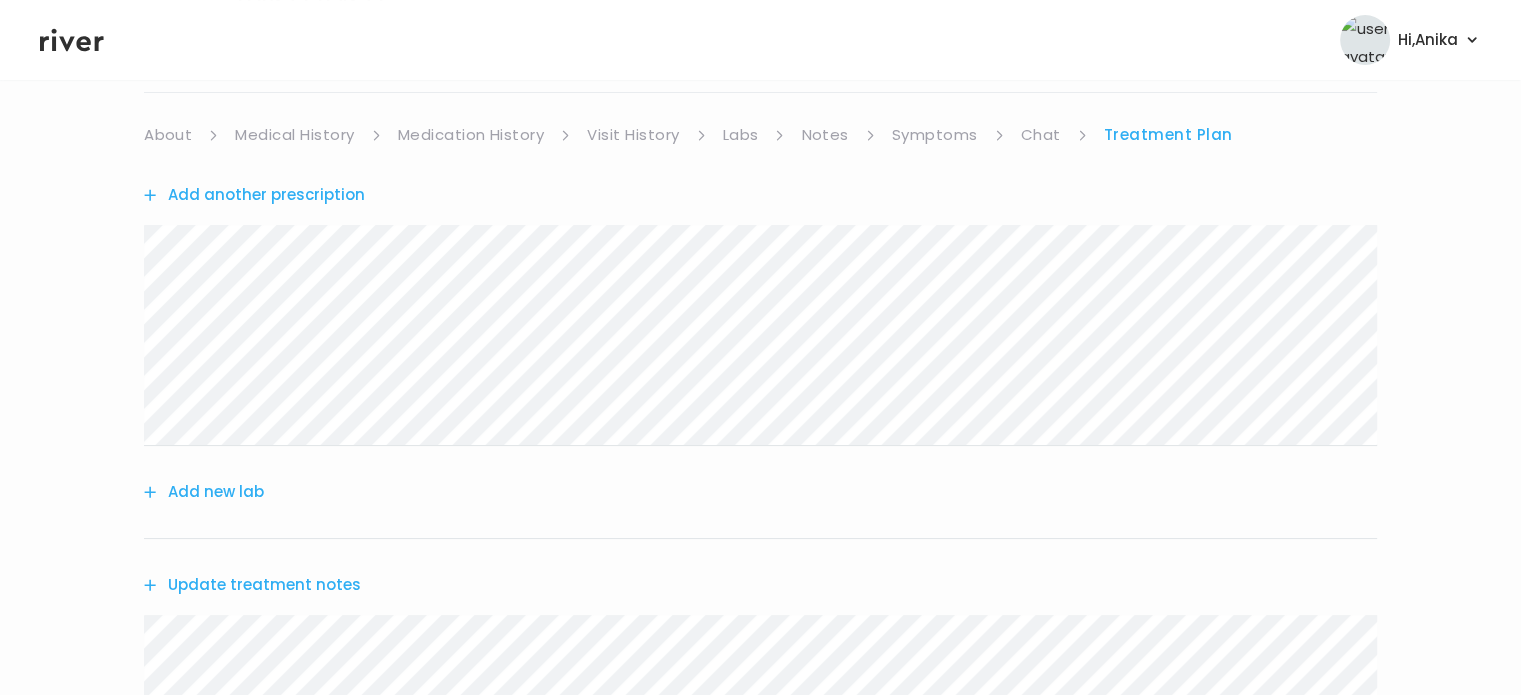 scroll, scrollTop: 88, scrollLeft: 0, axis: vertical 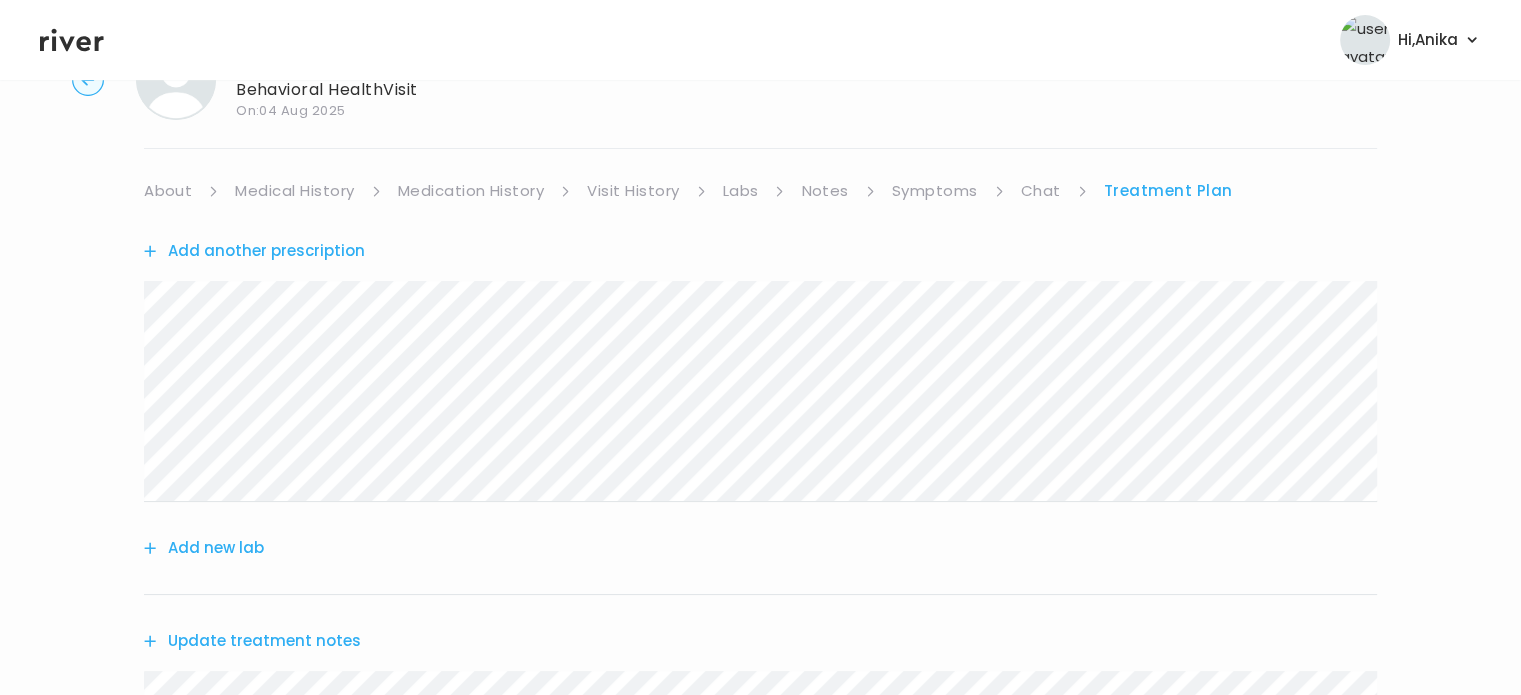 click on "Symptoms" at bounding box center (935, 191) 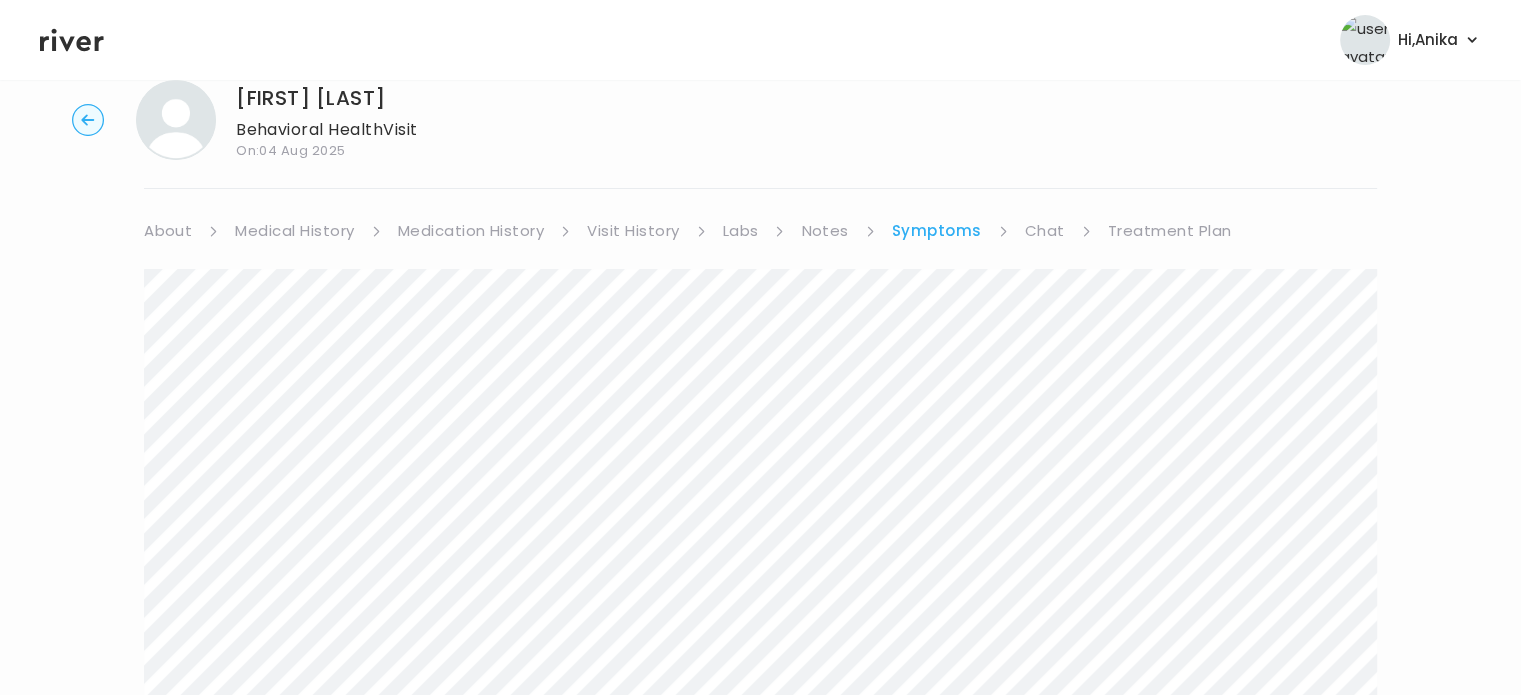 scroll, scrollTop: 0, scrollLeft: 0, axis: both 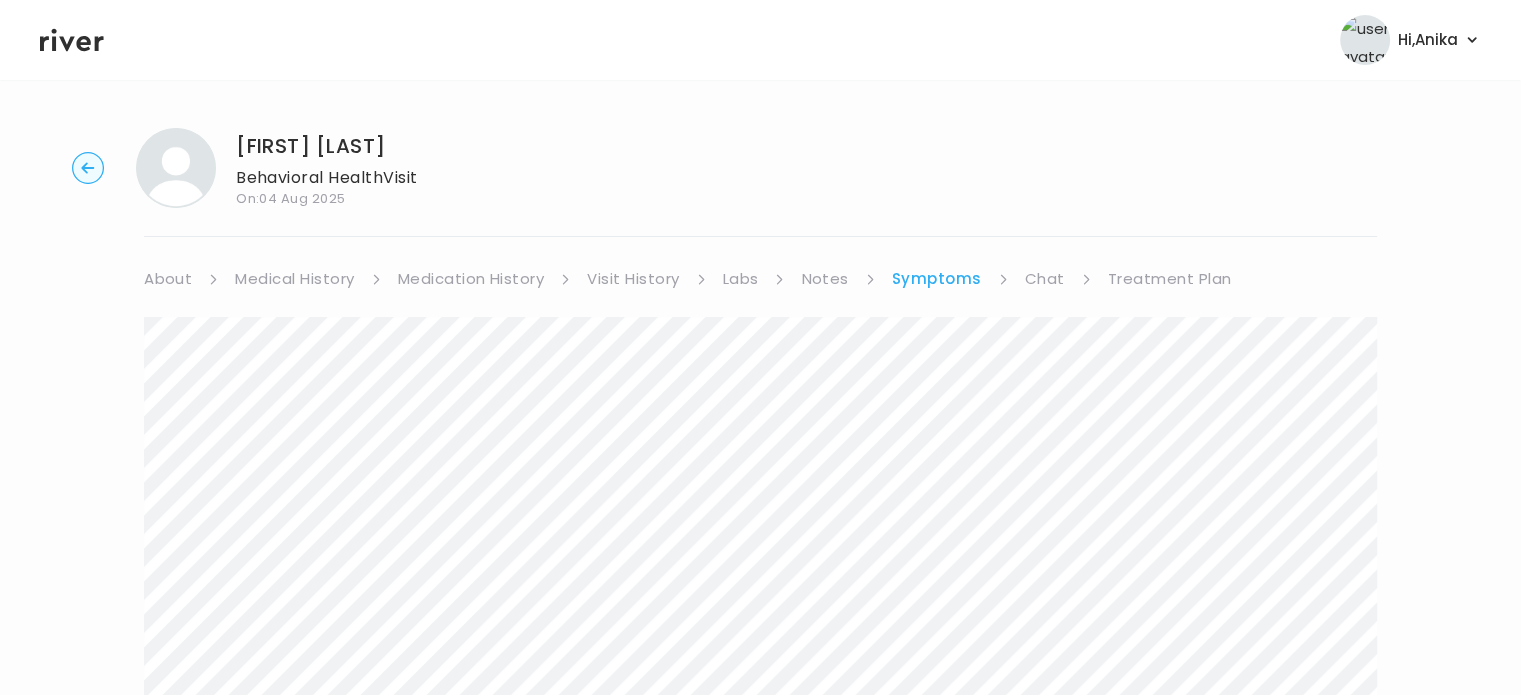 click on "Treatment Plan" at bounding box center (1170, 279) 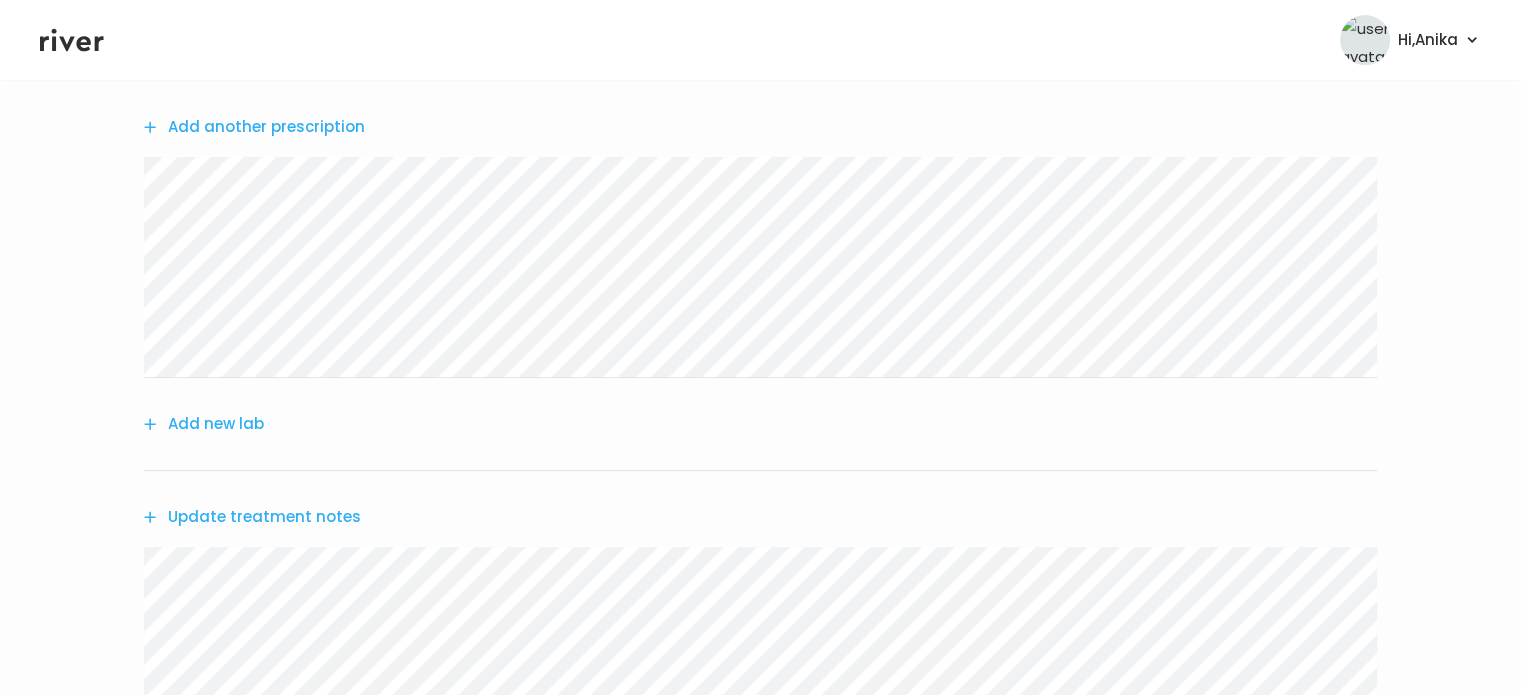 scroll, scrollTop: 360, scrollLeft: 0, axis: vertical 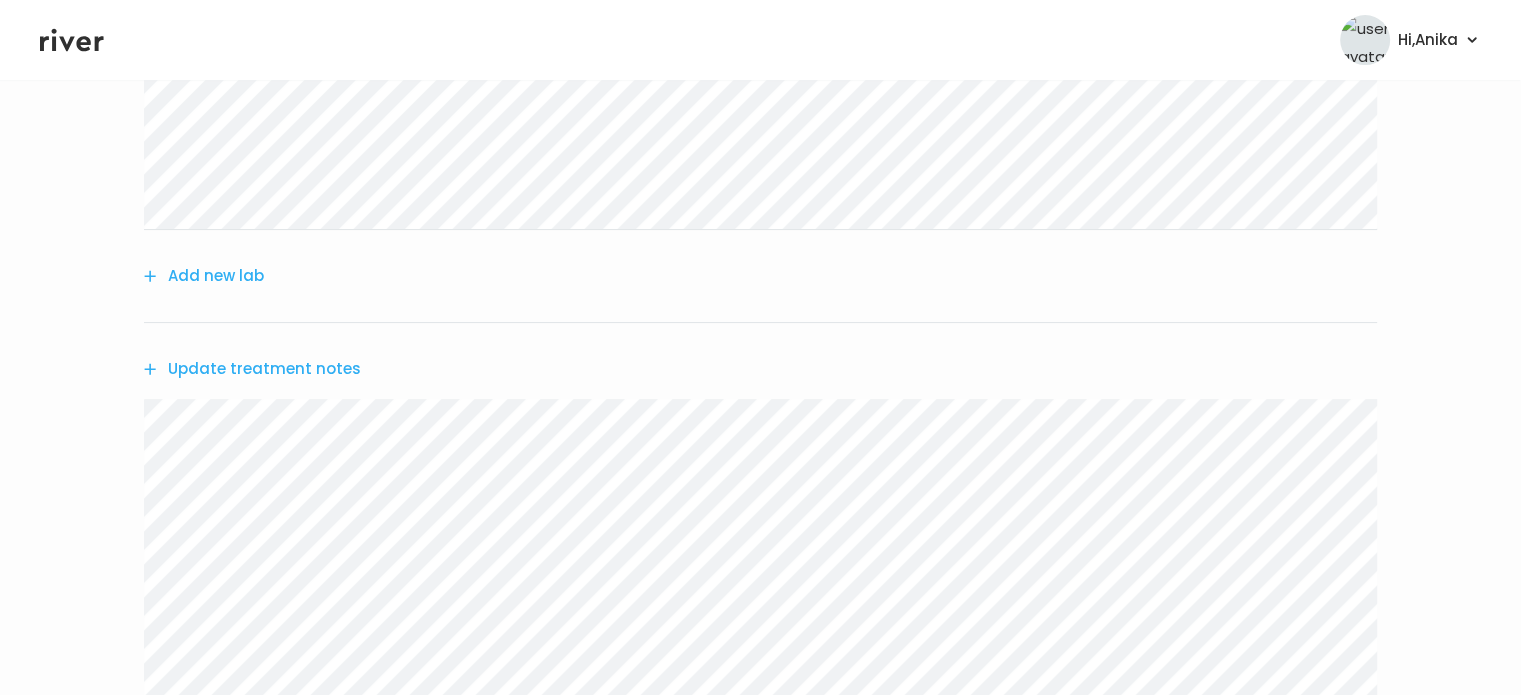 click on "Update treatment notes" at bounding box center [252, 369] 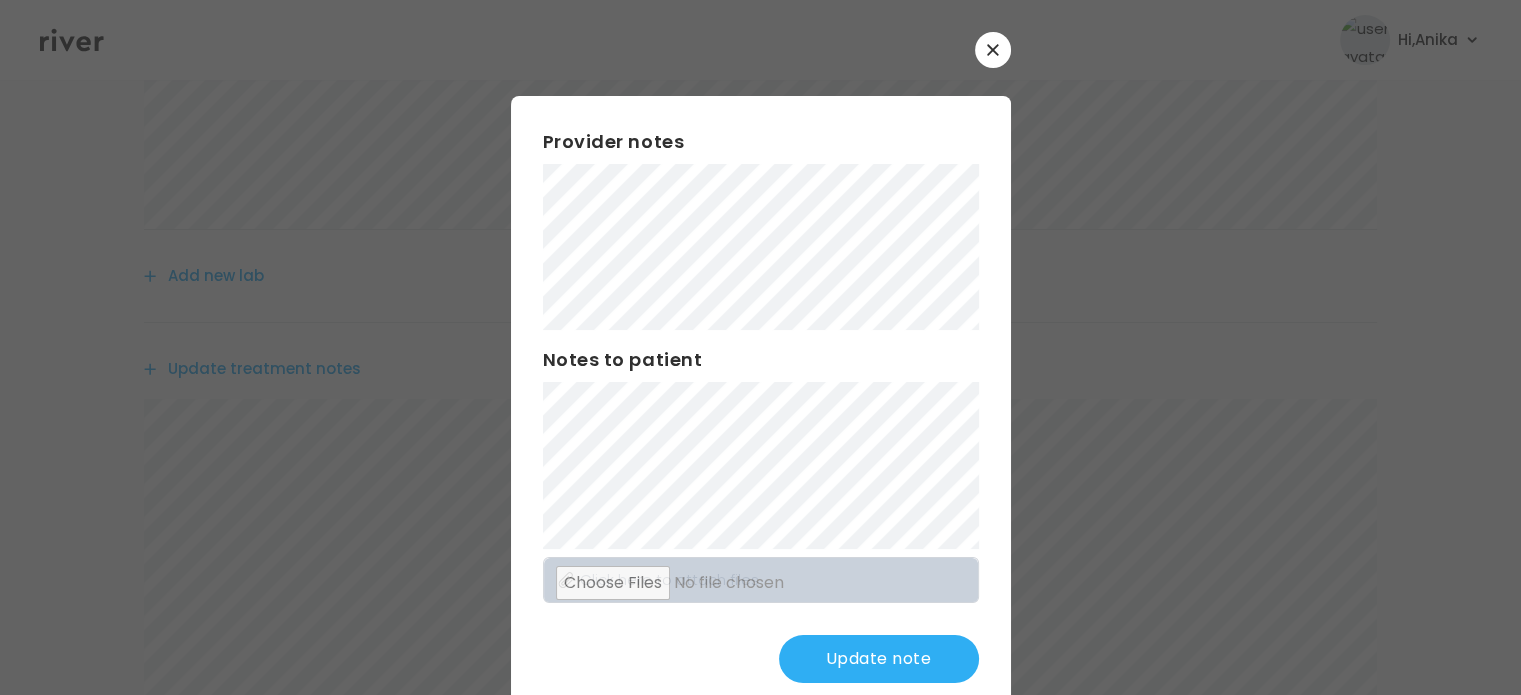 click on "Update note" at bounding box center [879, 659] 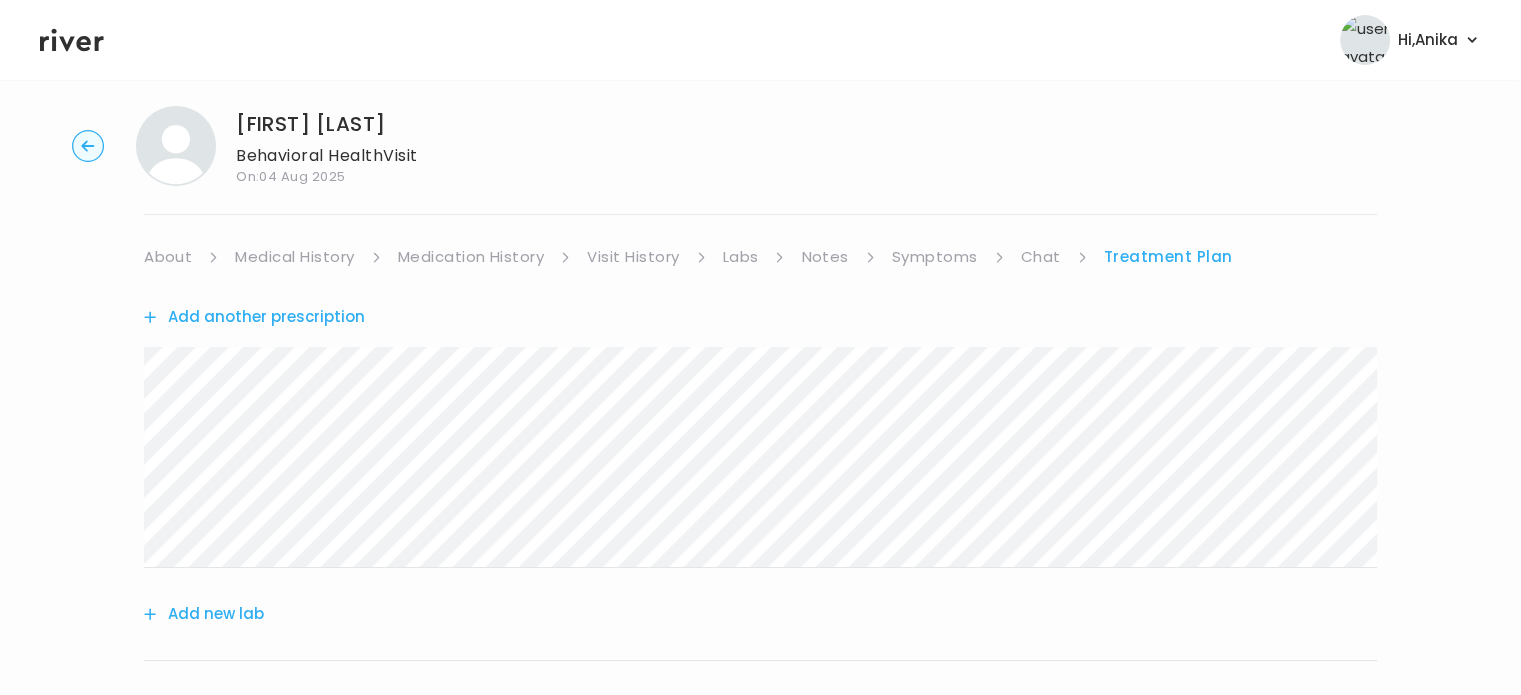 scroll, scrollTop: 0, scrollLeft: 0, axis: both 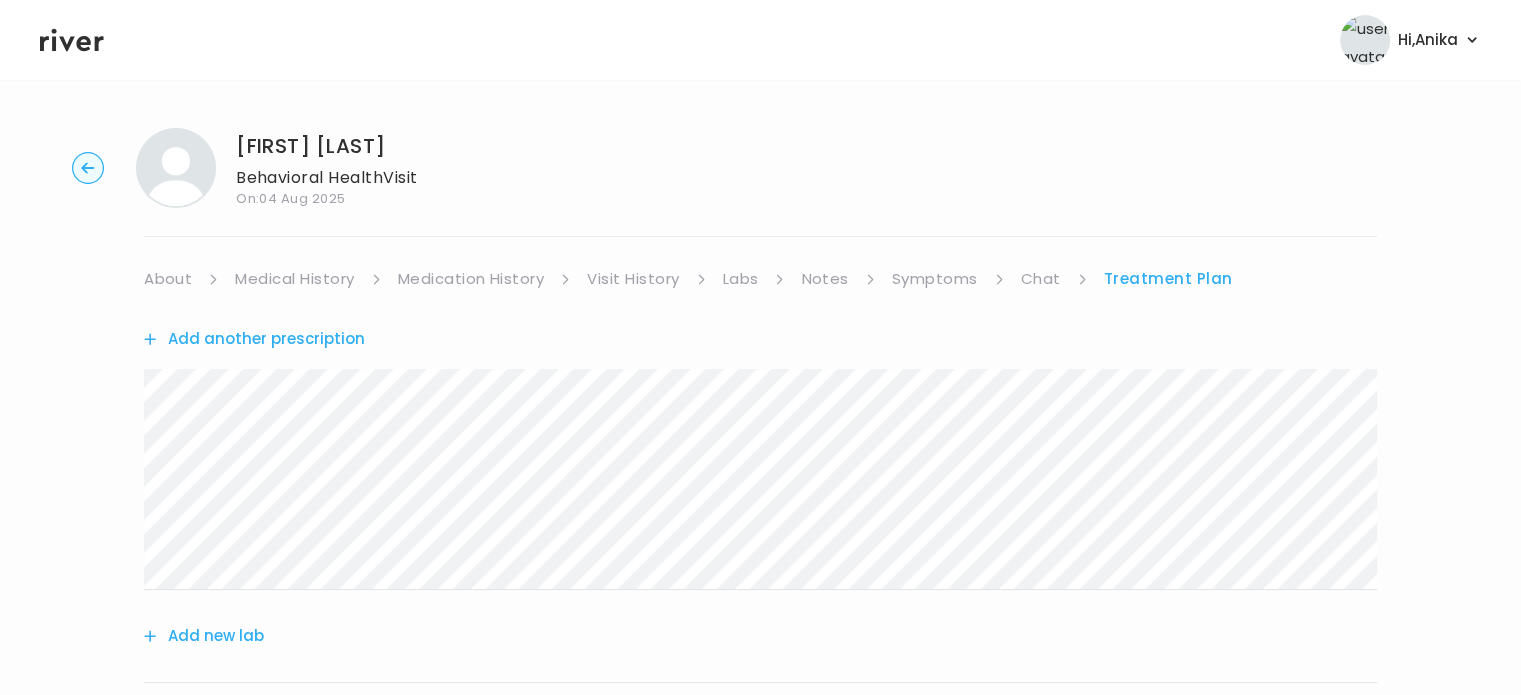 click on "Symptoms" at bounding box center (935, 279) 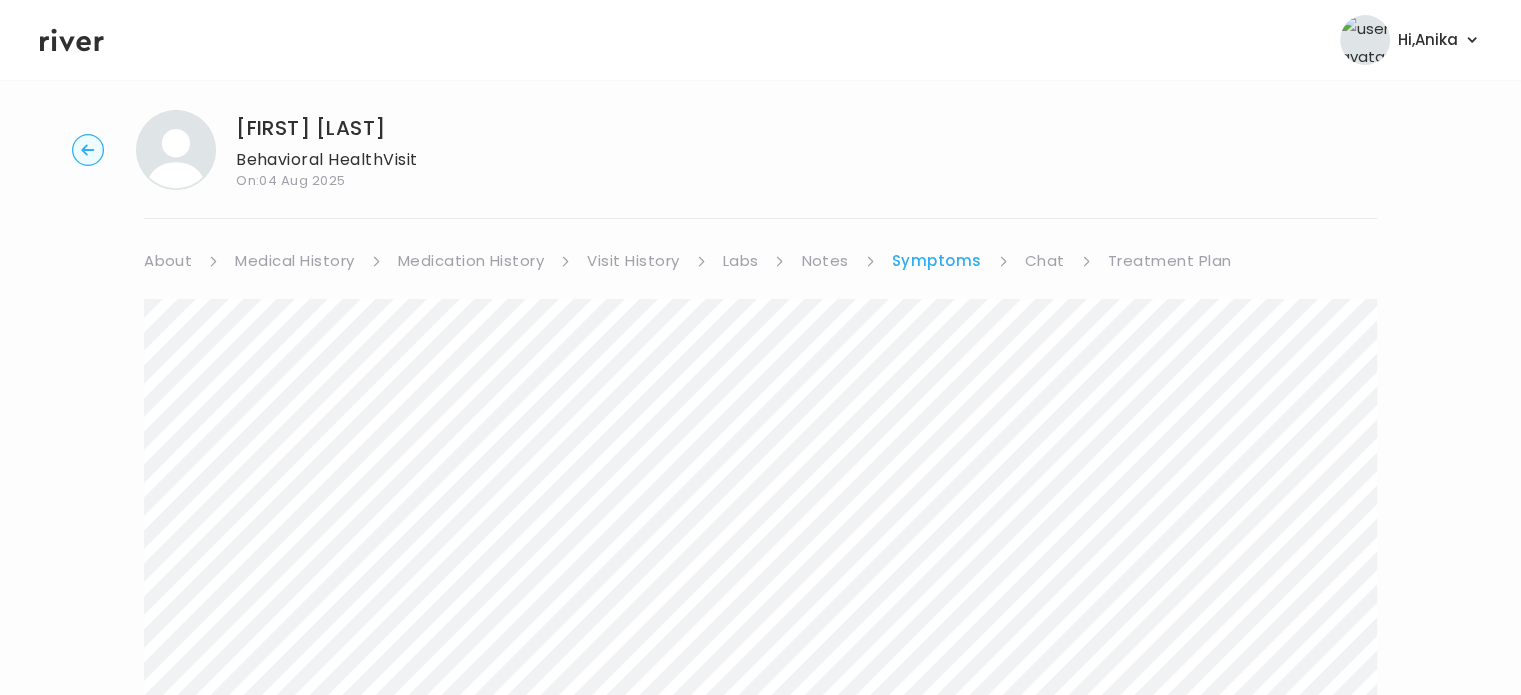 scroll, scrollTop: 0, scrollLeft: 0, axis: both 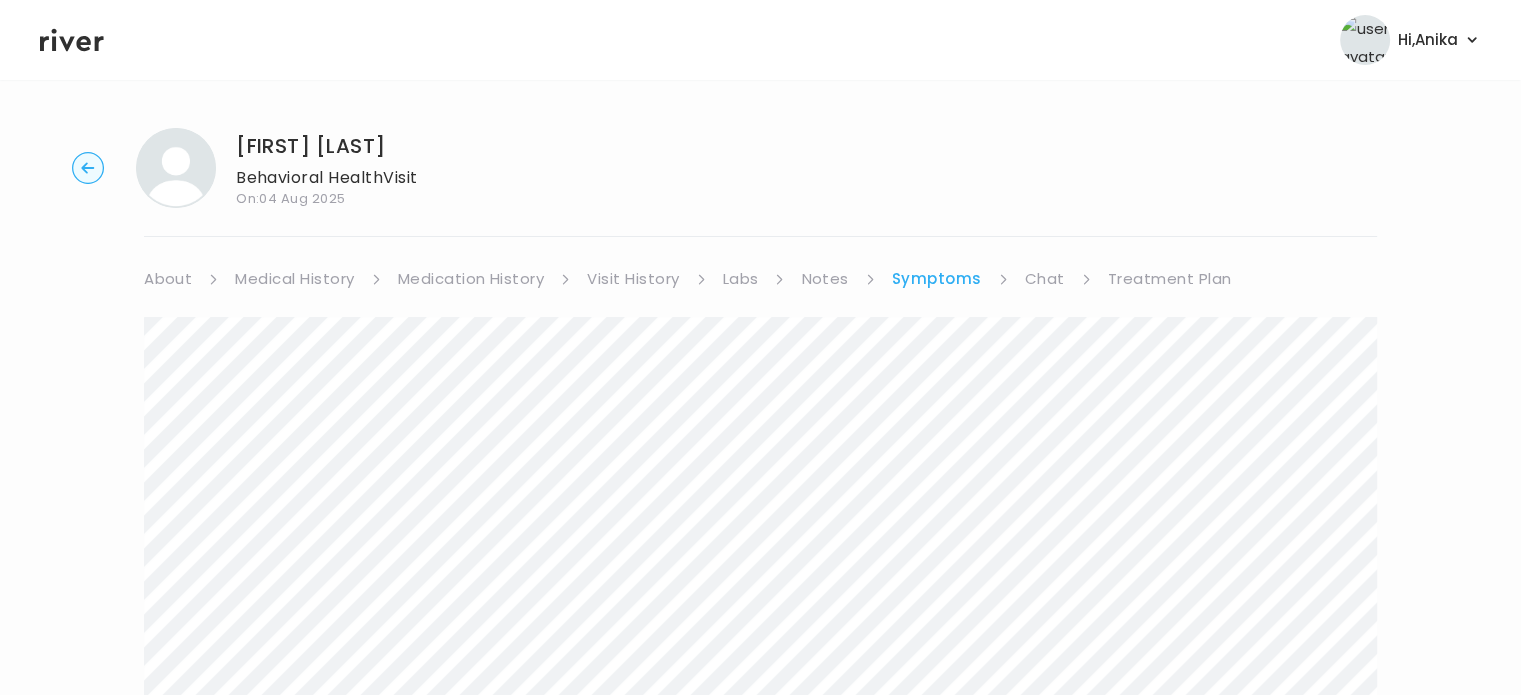 click on "Breanna Russell Behavioral Health  Visit On:  04 Aug 2025 About Medical History Medication History Visit History Labs Notes Symptoms Chat Treatment Plan Next" at bounding box center (760, 2452) 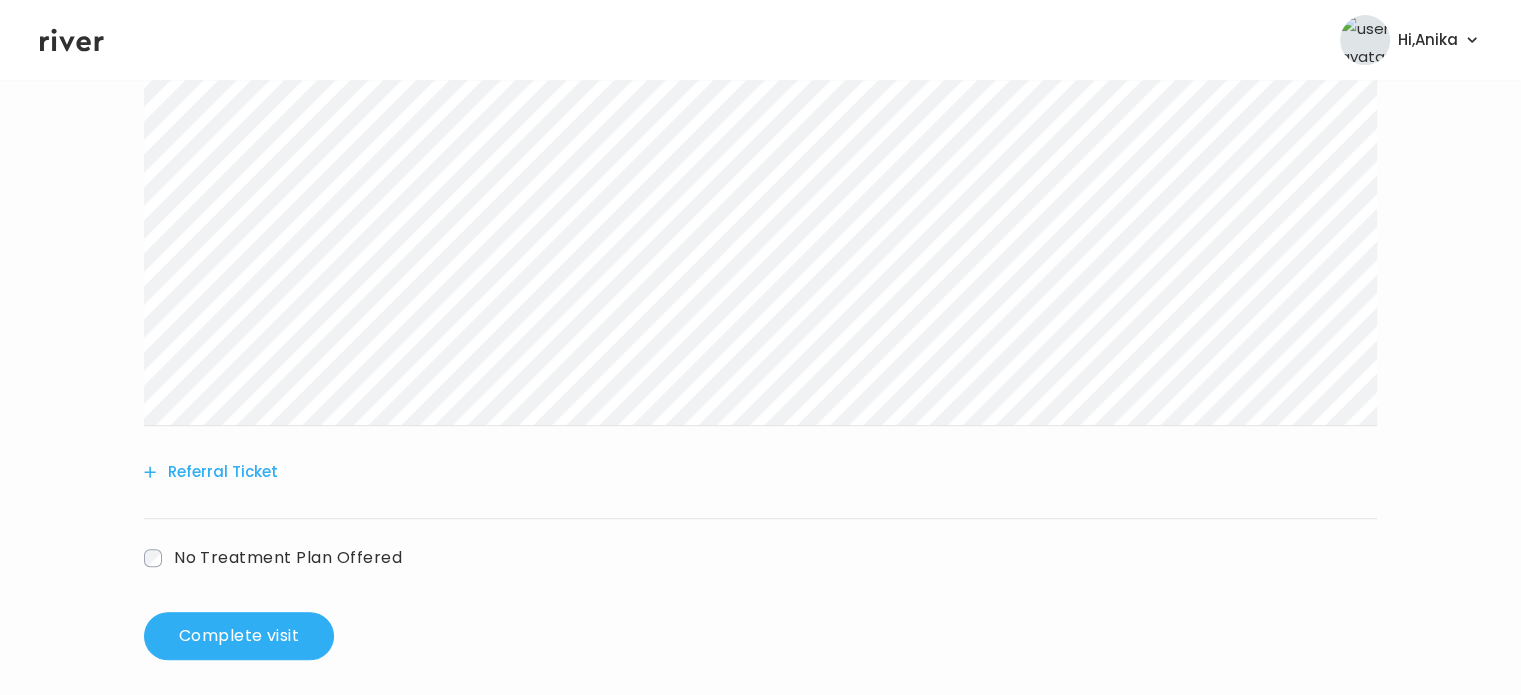 scroll, scrollTop: 716, scrollLeft: 0, axis: vertical 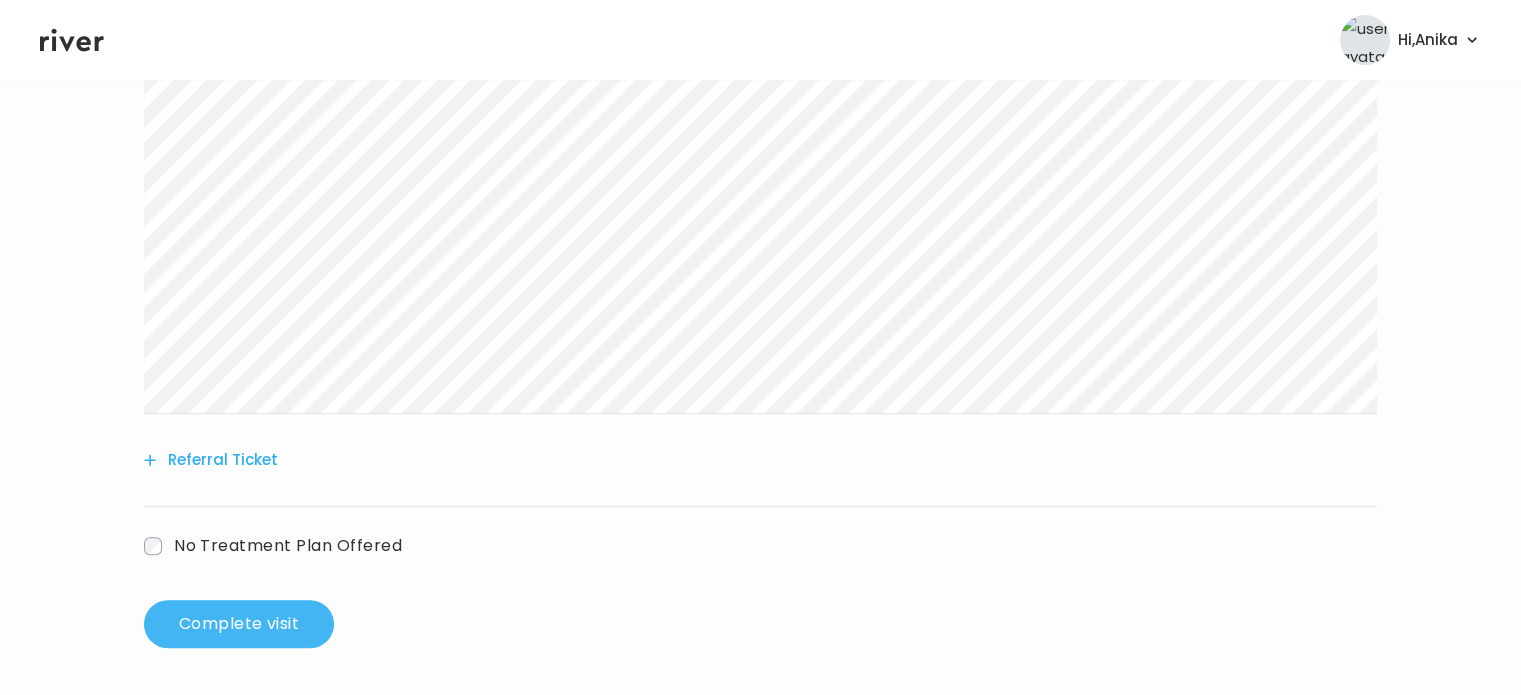 click on "Complete visit" at bounding box center (239, 624) 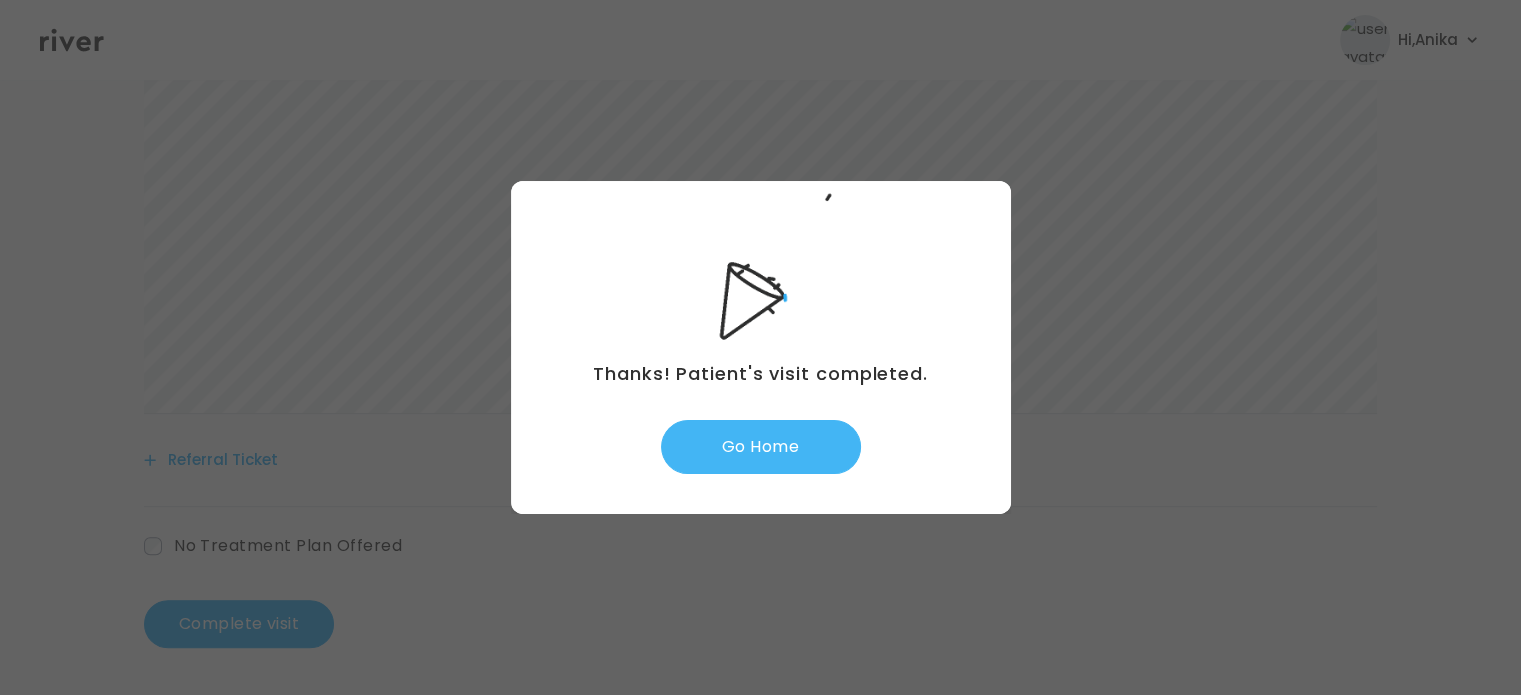 click on "Go Home" at bounding box center (761, 447) 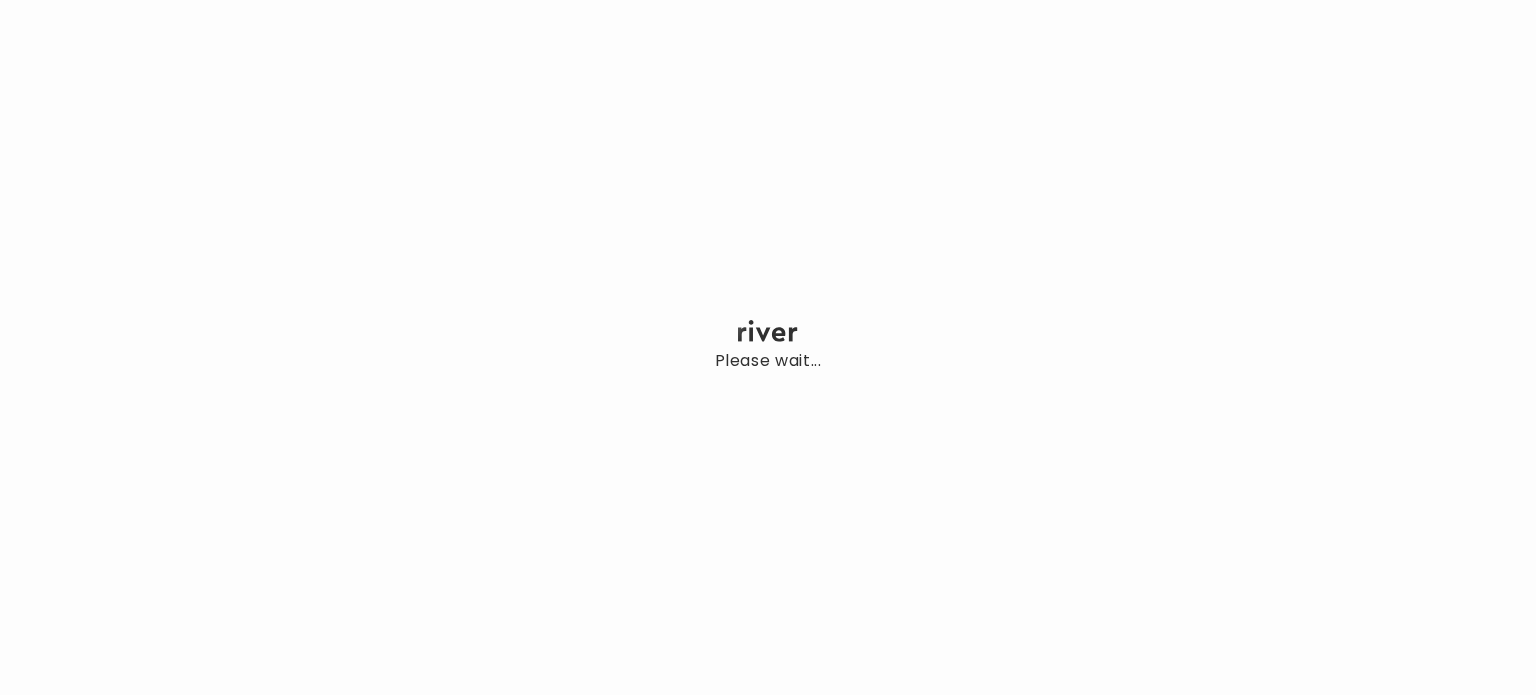 scroll, scrollTop: 0, scrollLeft: 0, axis: both 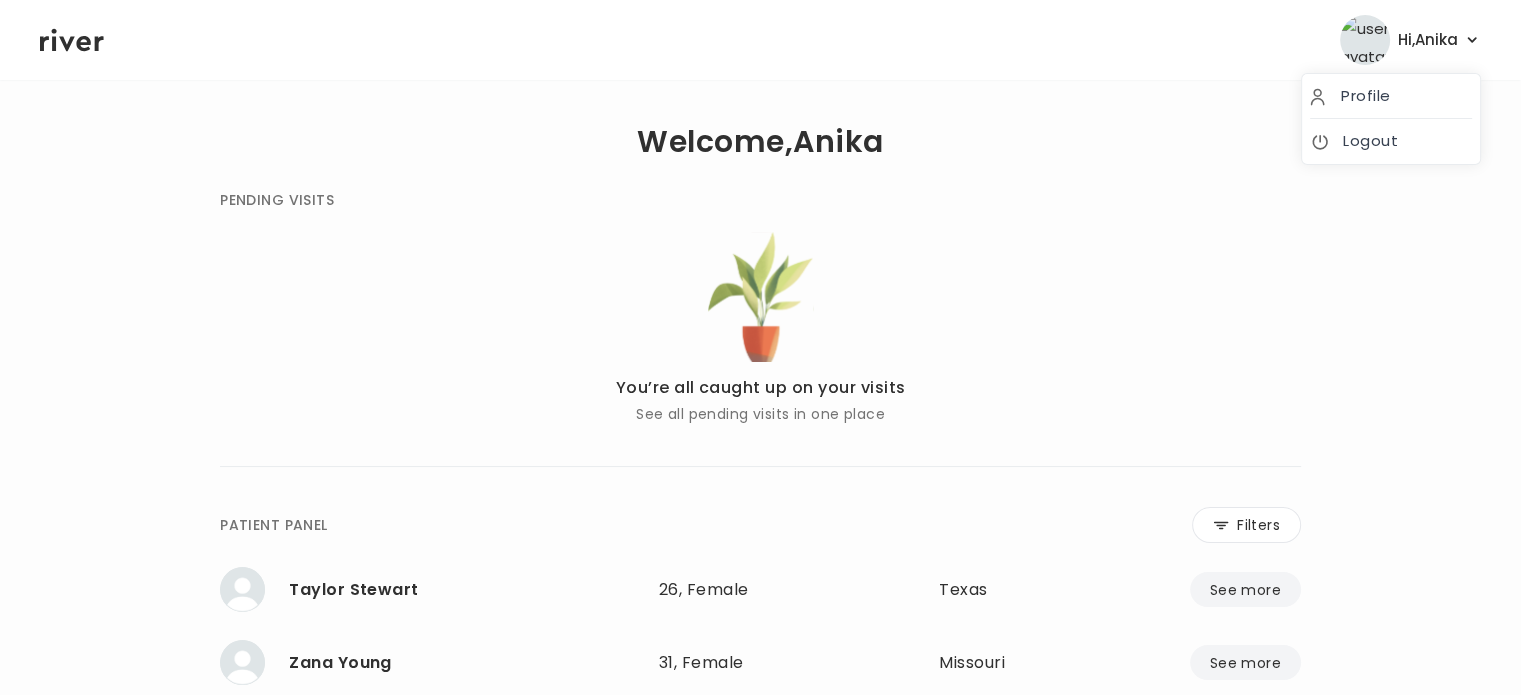 click on "Hi,  [FIRST]" at bounding box center (1428, 40) 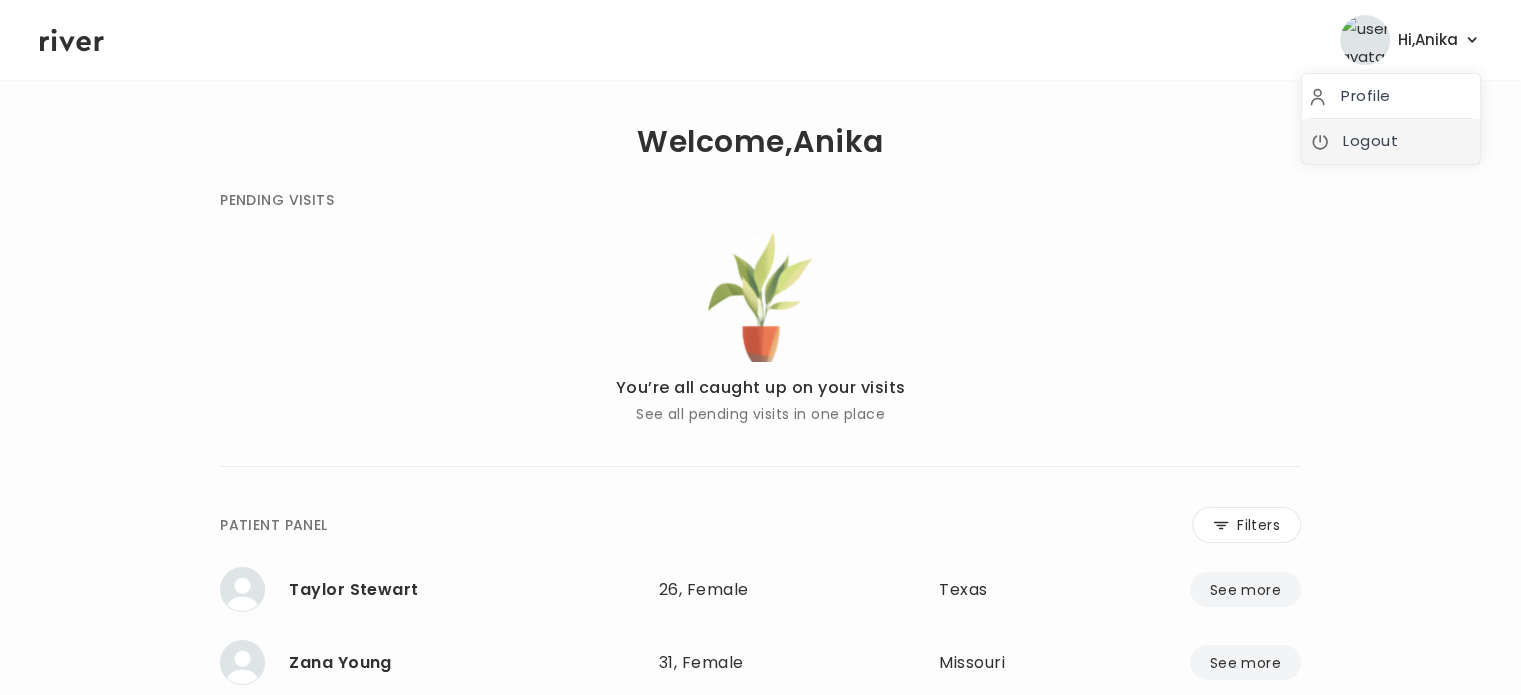 click on "Logout" at bounding box center (1391, 141) 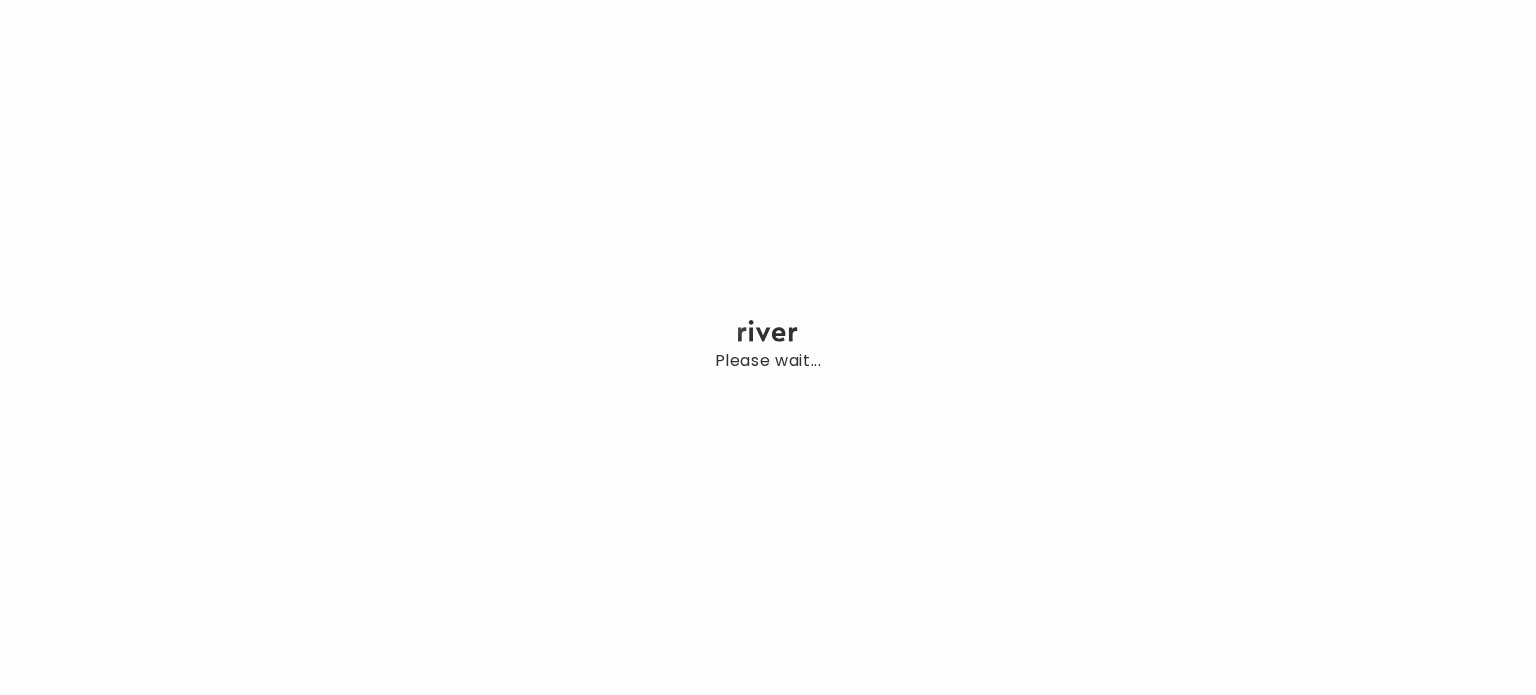 scroll, scrollTop: 0, scrollLeft: 0, axis: both 